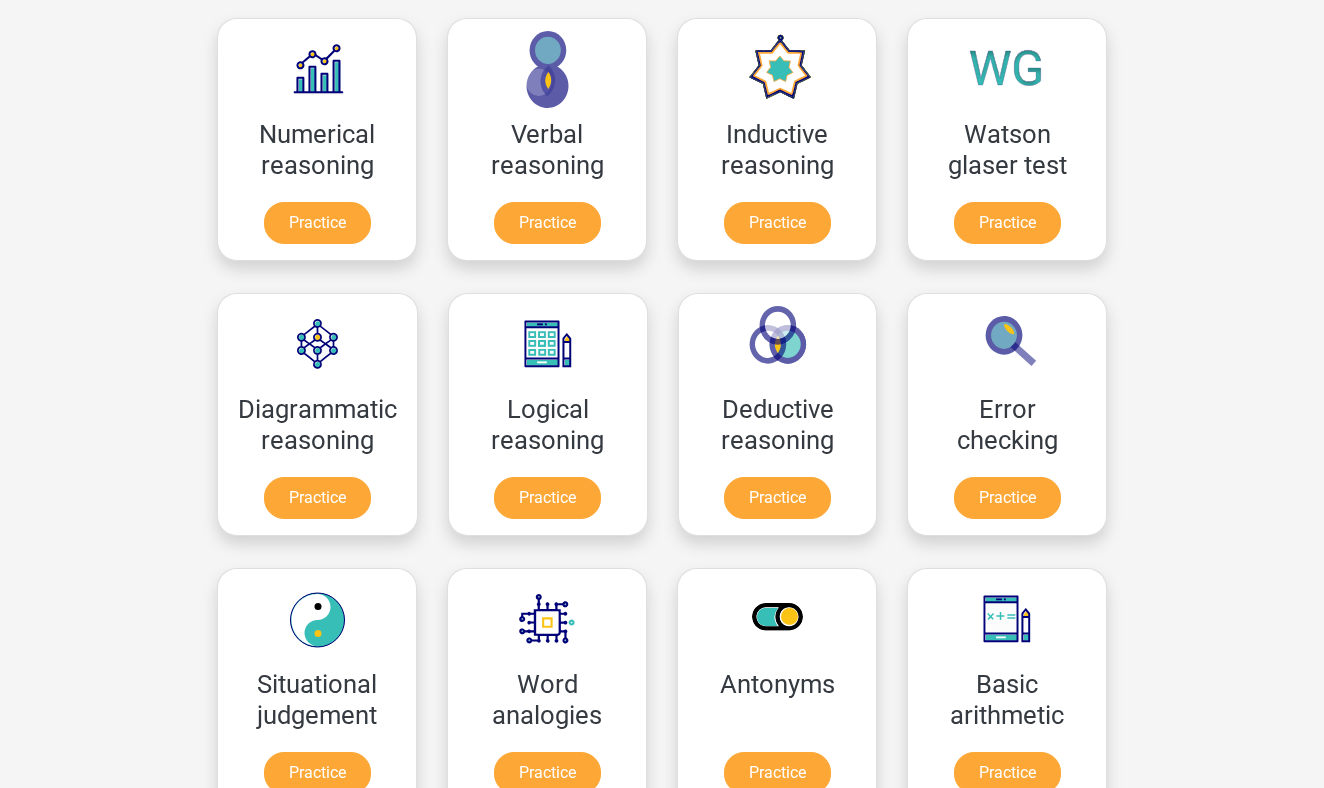 scroll, scrollTop: 450, scrollLeft: 0, axis: vertical 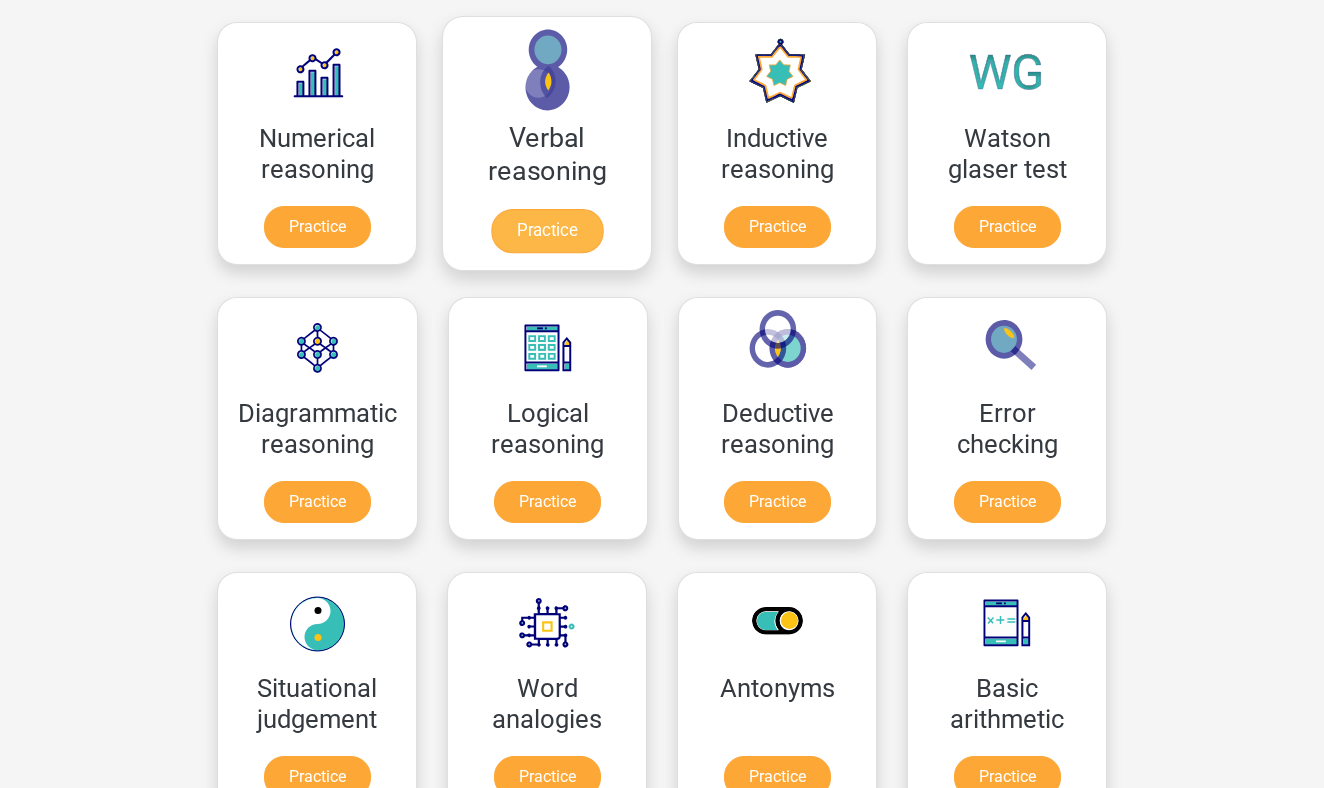 click on "Practice" at bounding box center [547, 231] 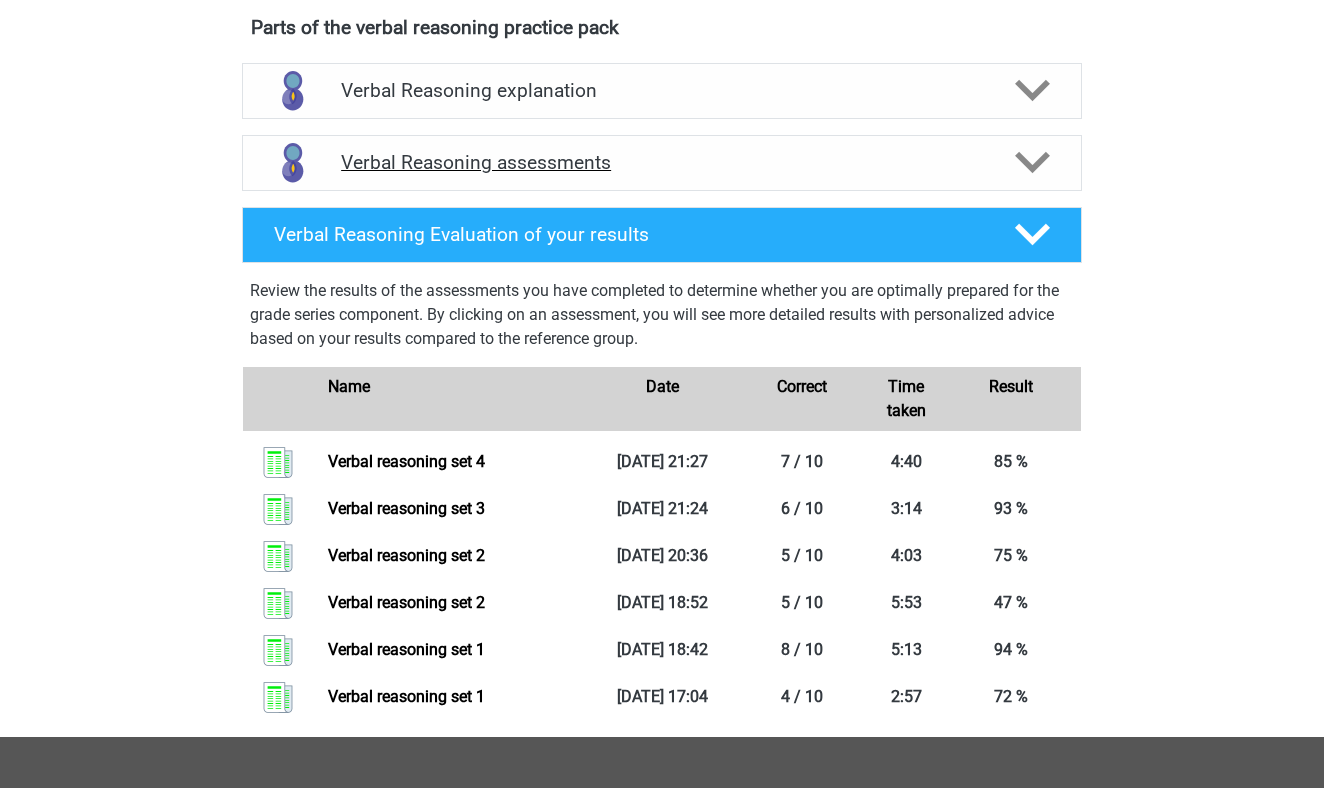scroll, scrollTop: 706, scrollLeft: 0, axis: vertical 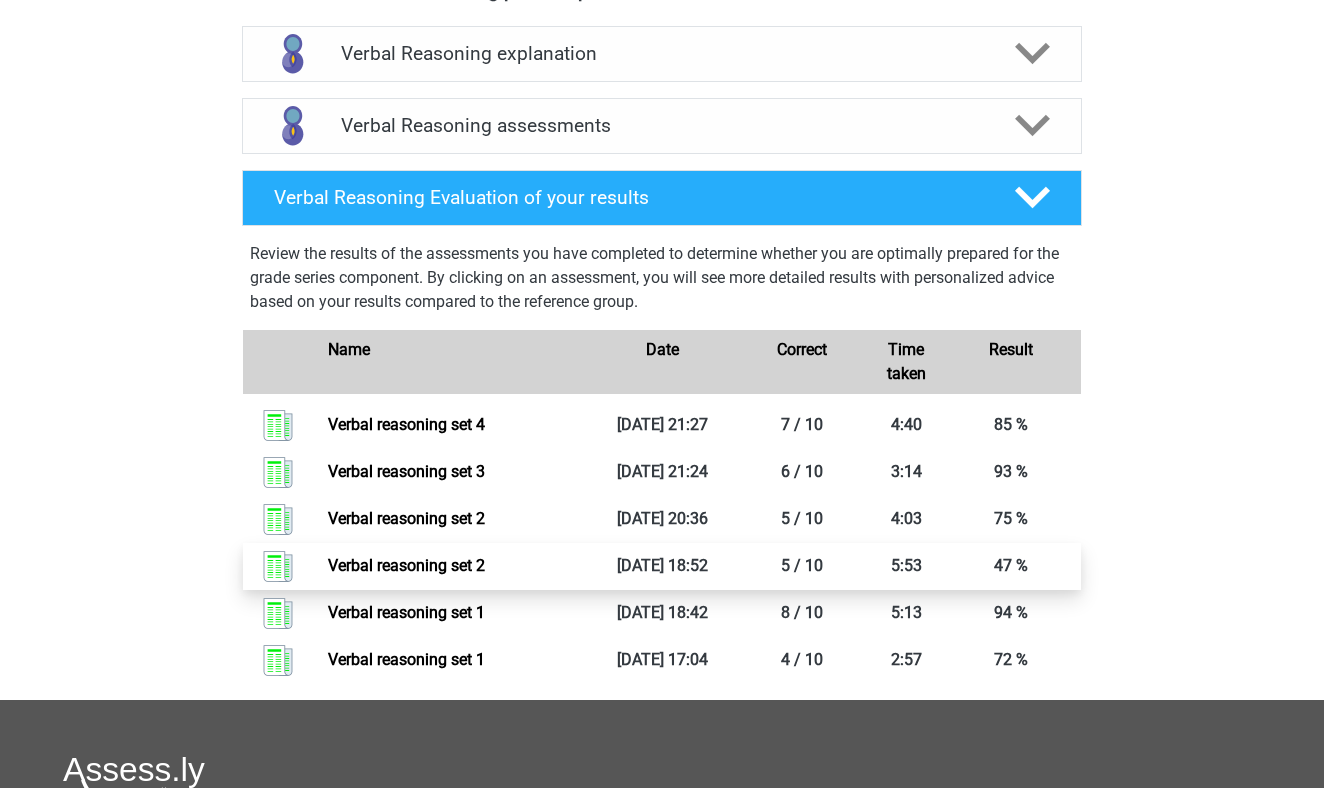 click on "Verbal reasoning set 2" at bounding box center (406, 565) 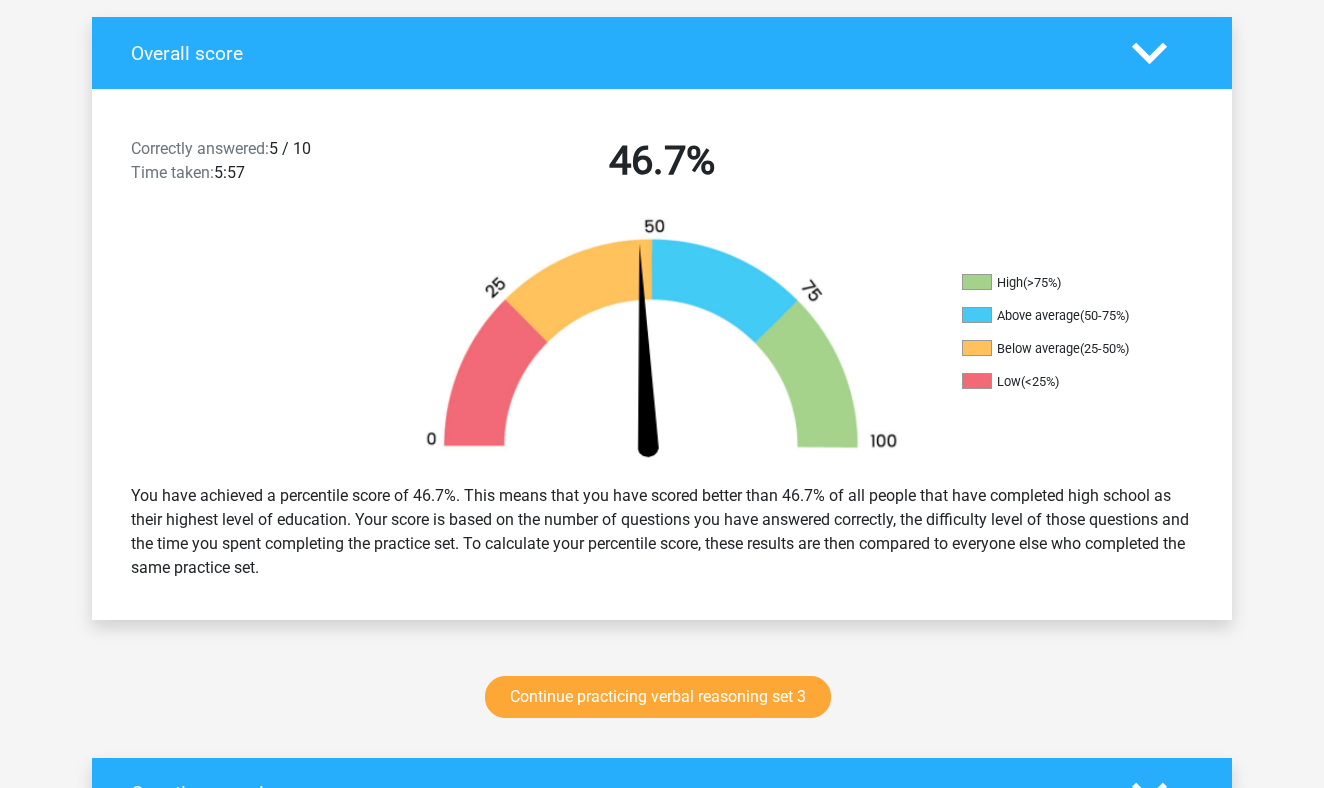 scroll, scrollTop: 434, scrollLeft: 0, axis: vertical 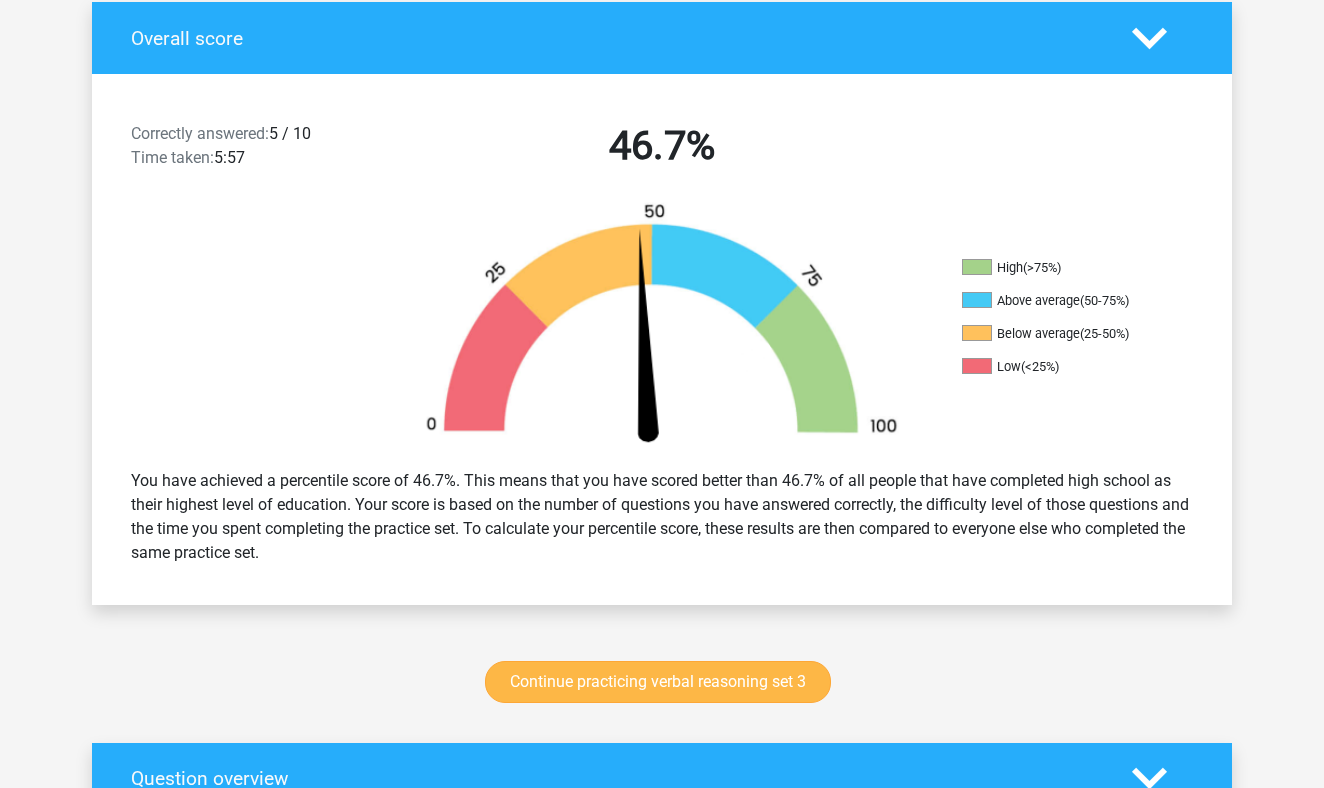 click on "Continue practicing verbal reasoning set 3" at bounding box center (658, 682) 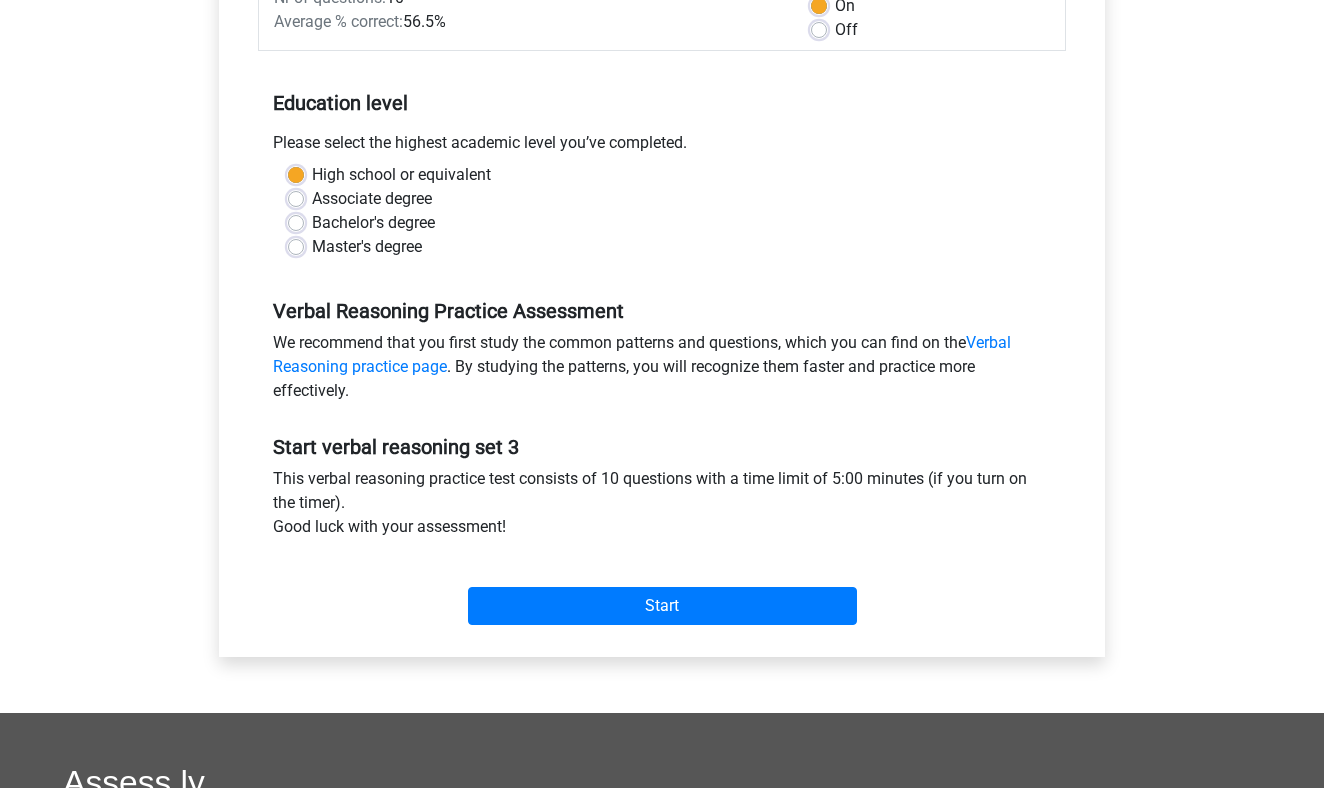scroll, scrollTop: 342, scrollLeft: 0, axis: vertical 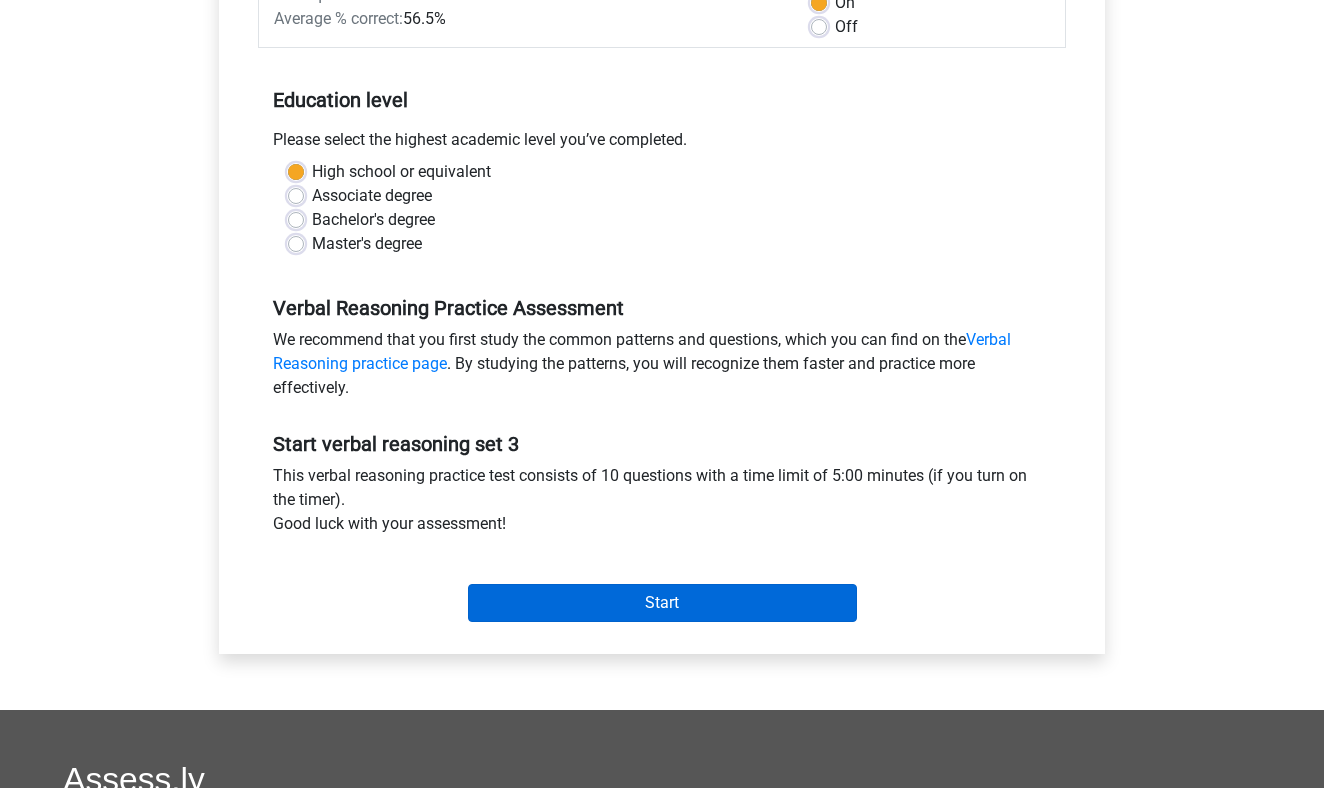 click on "Start" at bounding box center [662, 603] 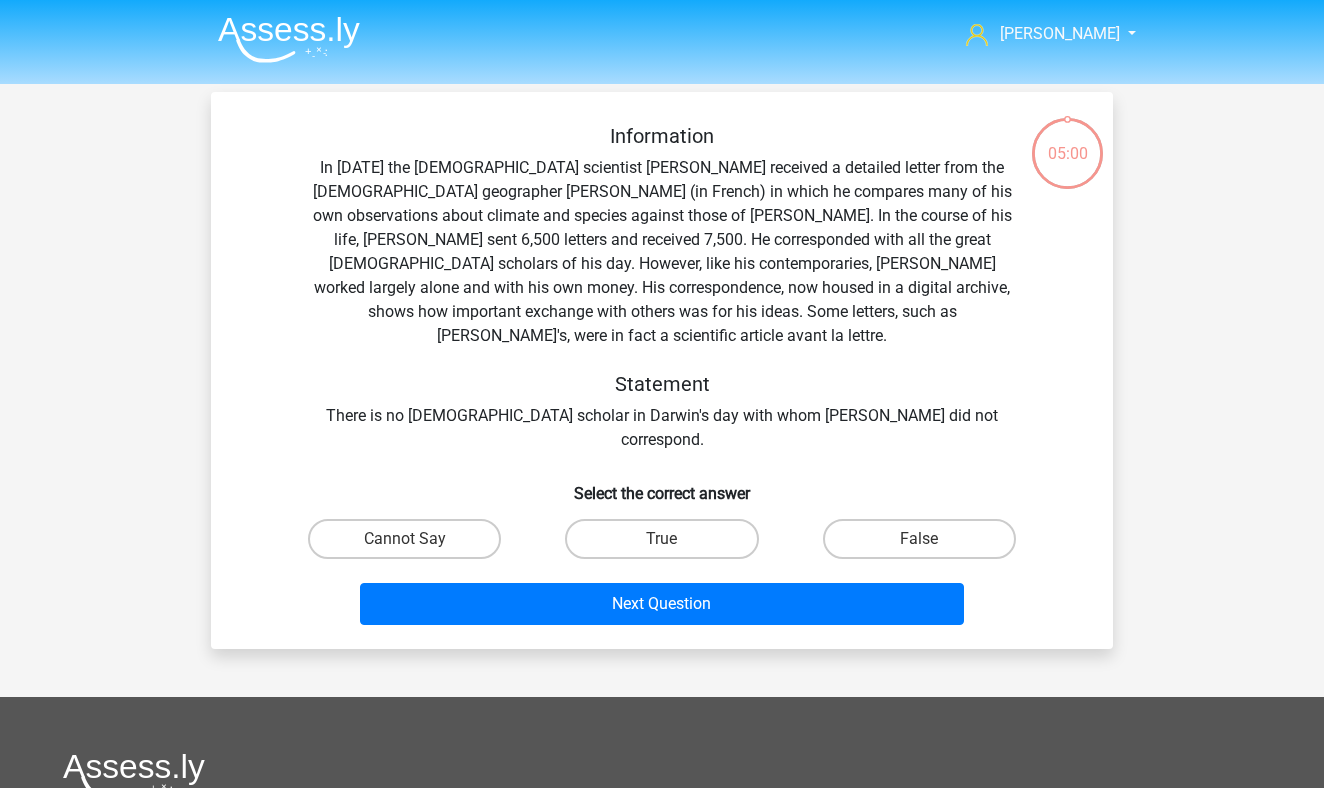 scroll, scrollTop: 0, scrollLeft: 0, axis: both 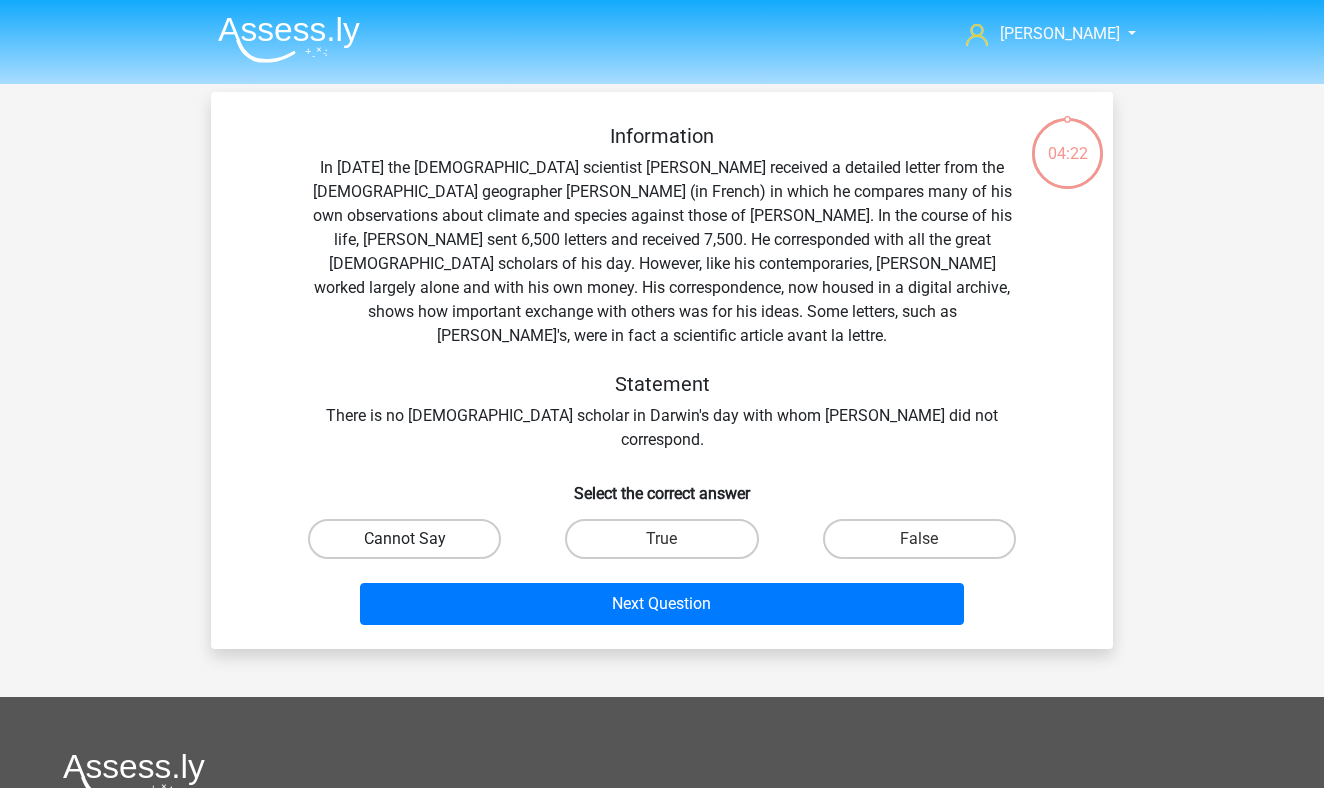 click on "Cannot Say" at bounding box center [404, 539] 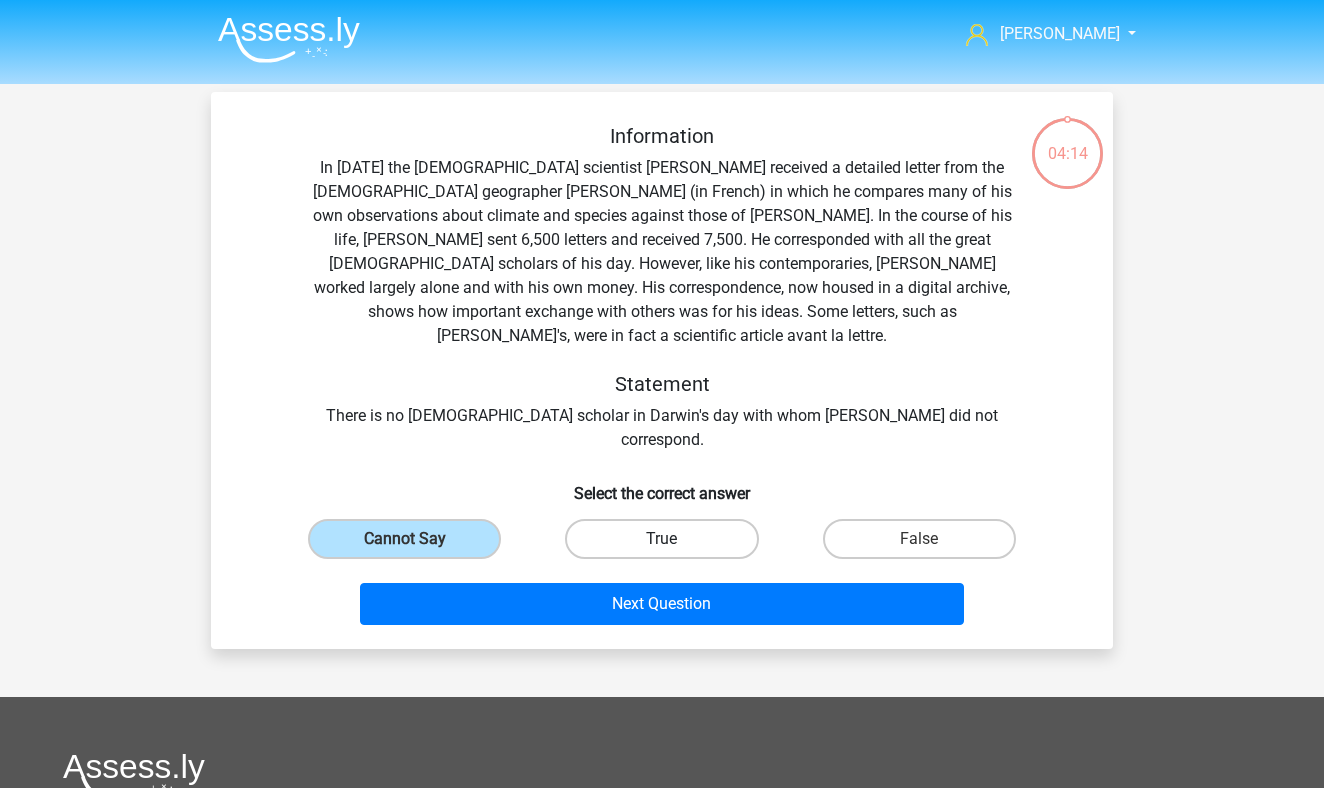 click on "True" at bounding box center (661, 539) 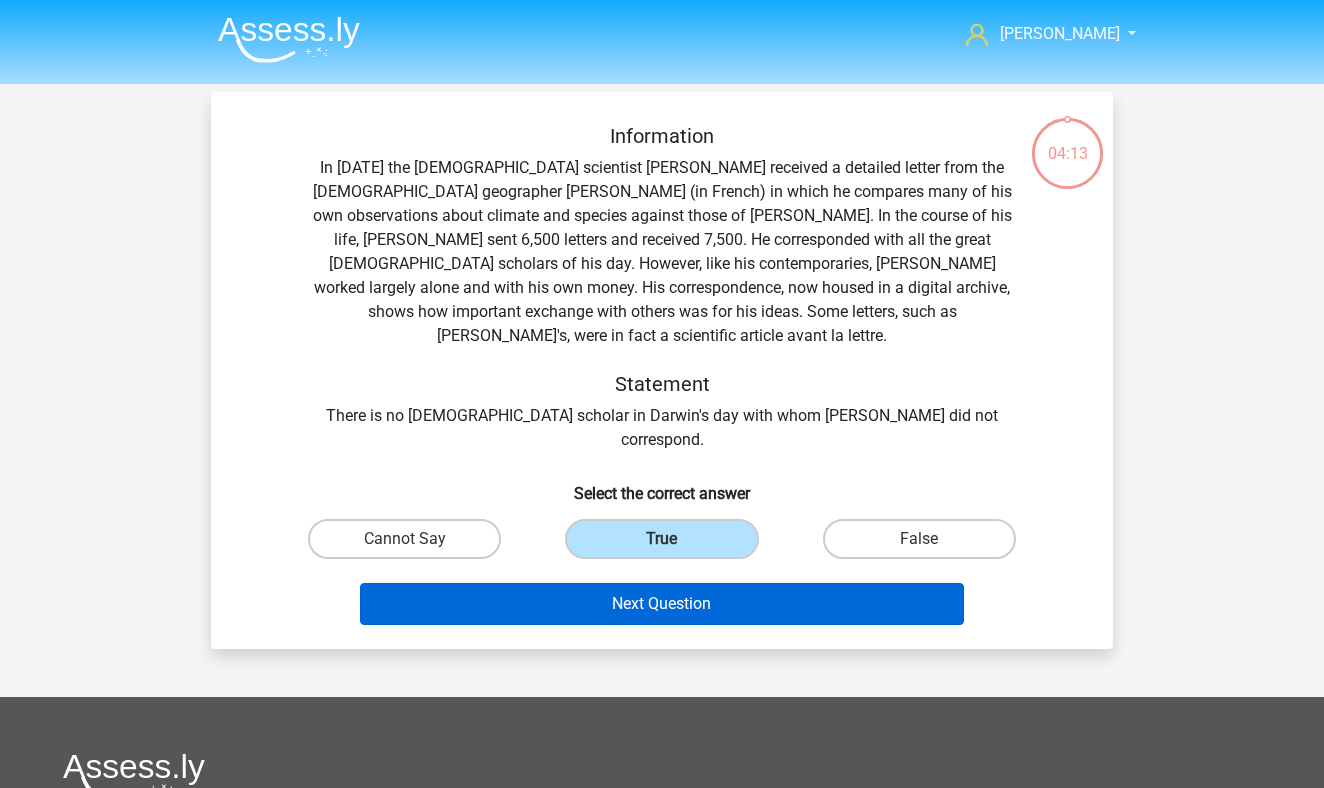 click on "Next Question" at bounding box center (662, 604) 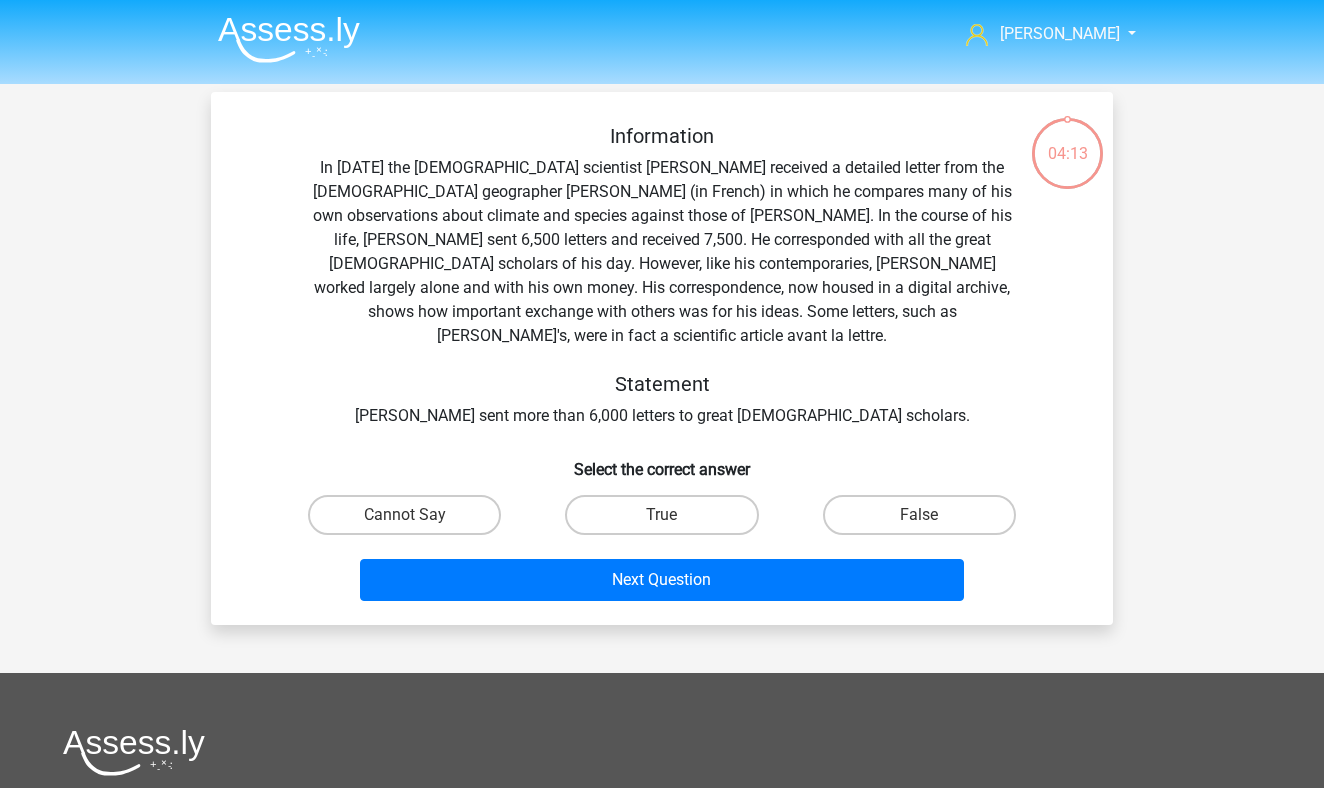 scroll, scrollTop: 92, scrollLeft: 0, axis: vertical 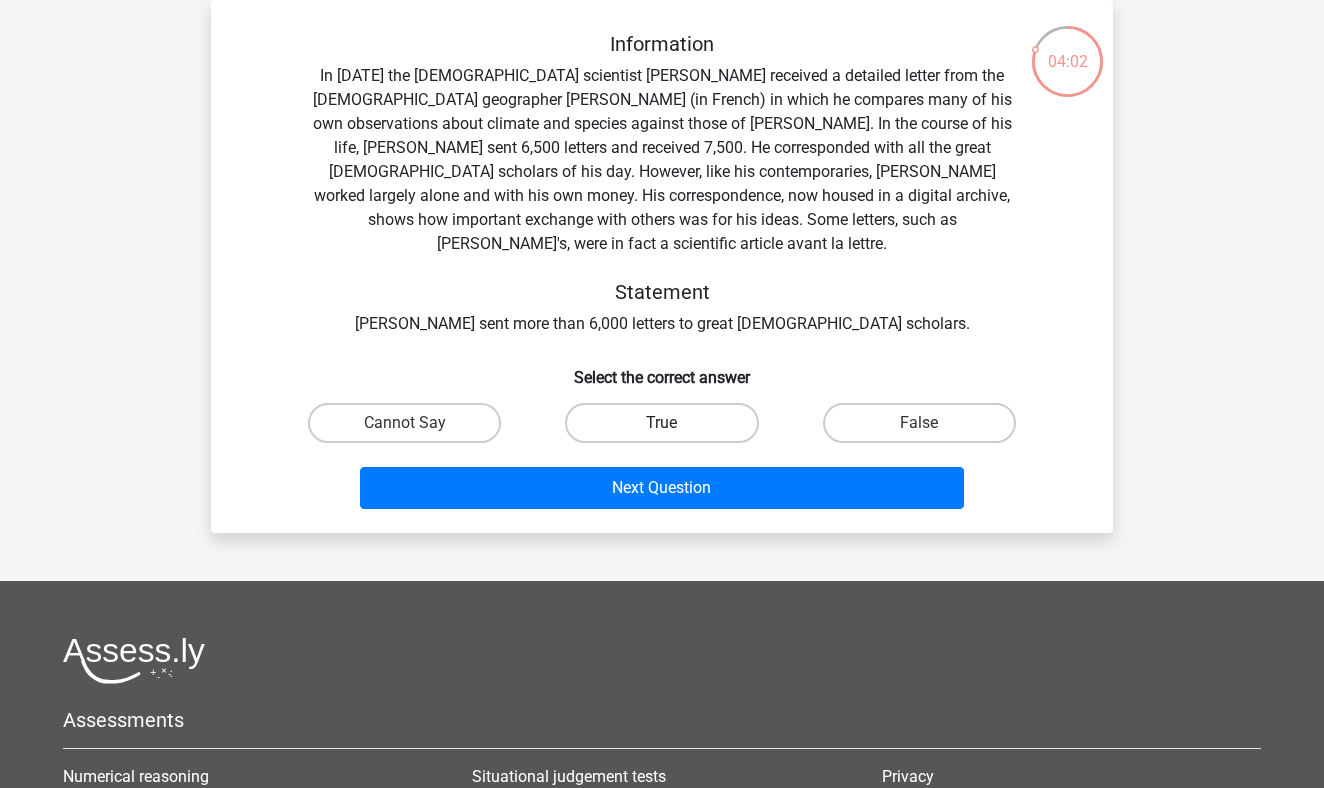 click on "True" at bounding box center (661, 423) 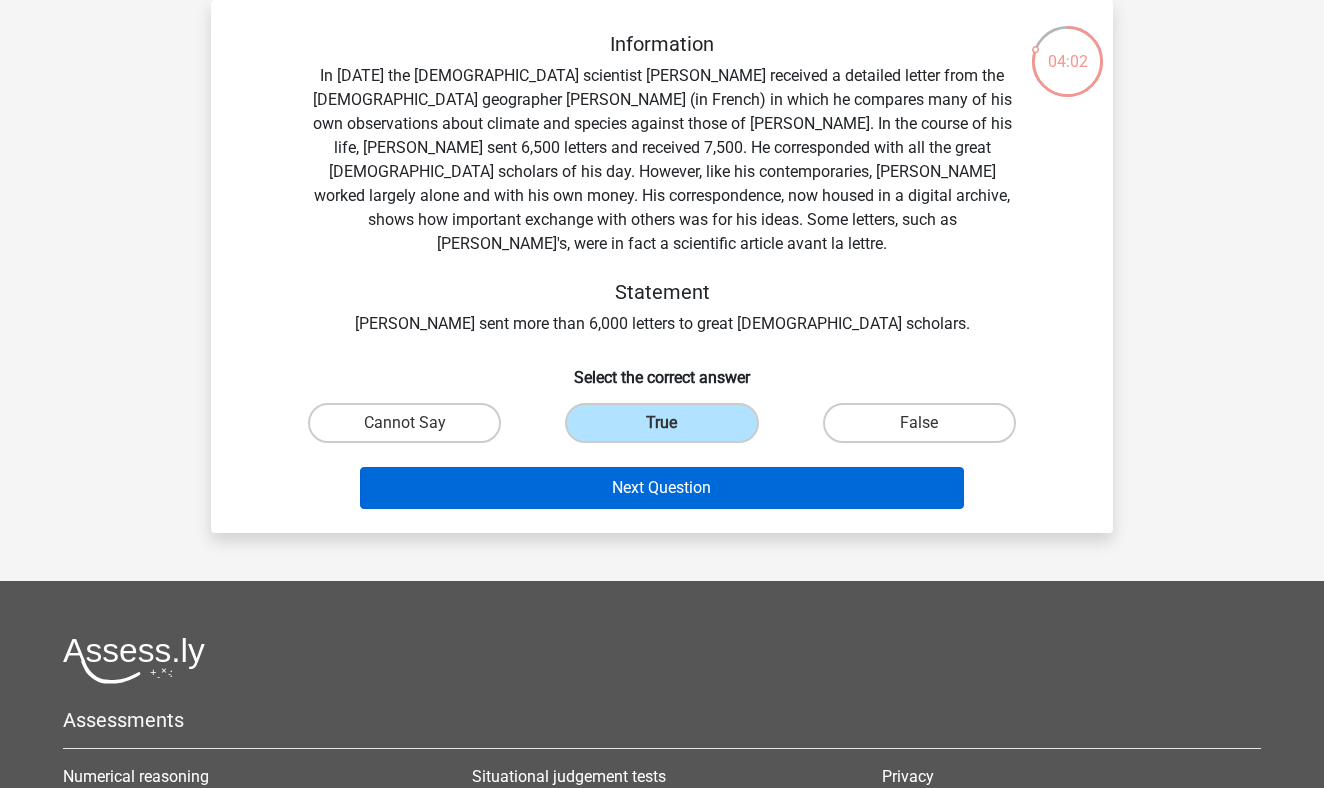 click on "Next Question" at bounding box center (662, 488) 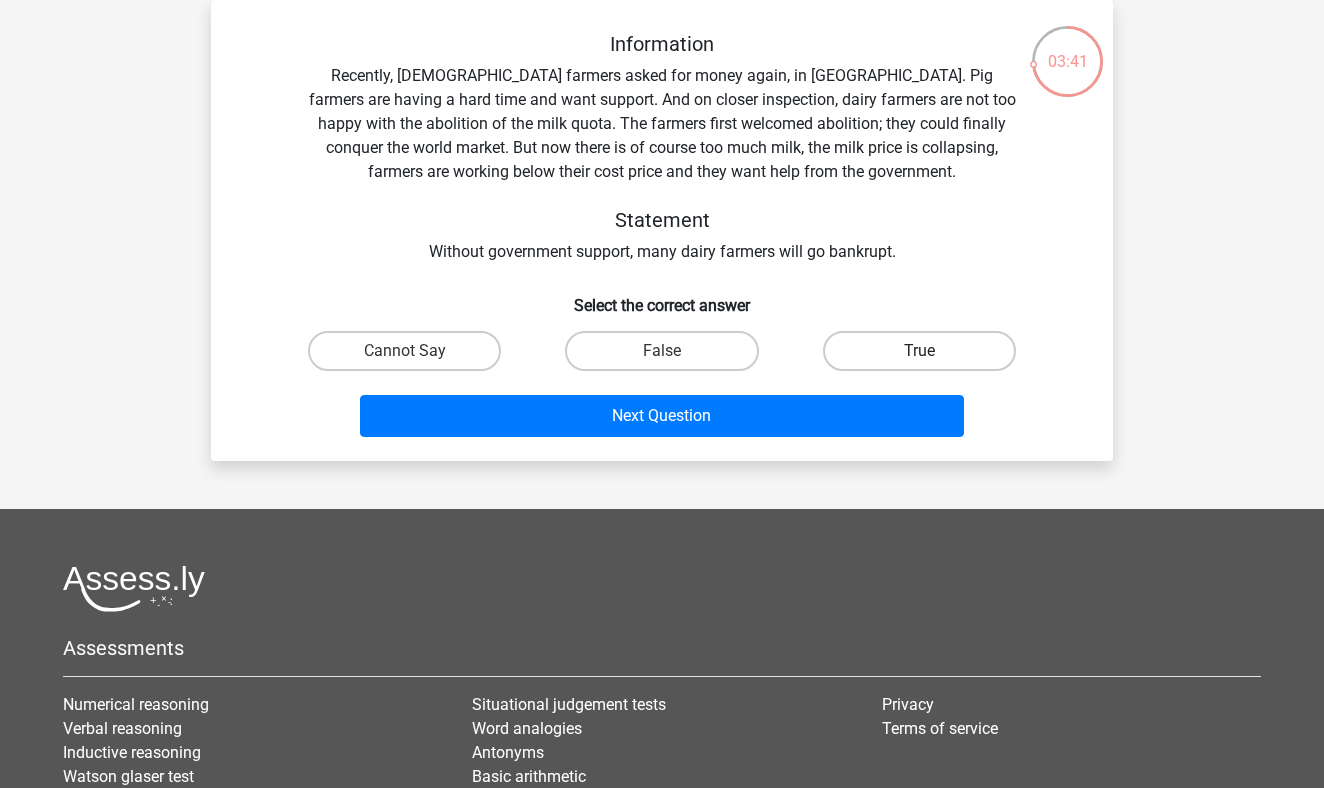 click on "True" at bounding box center [919, 351] 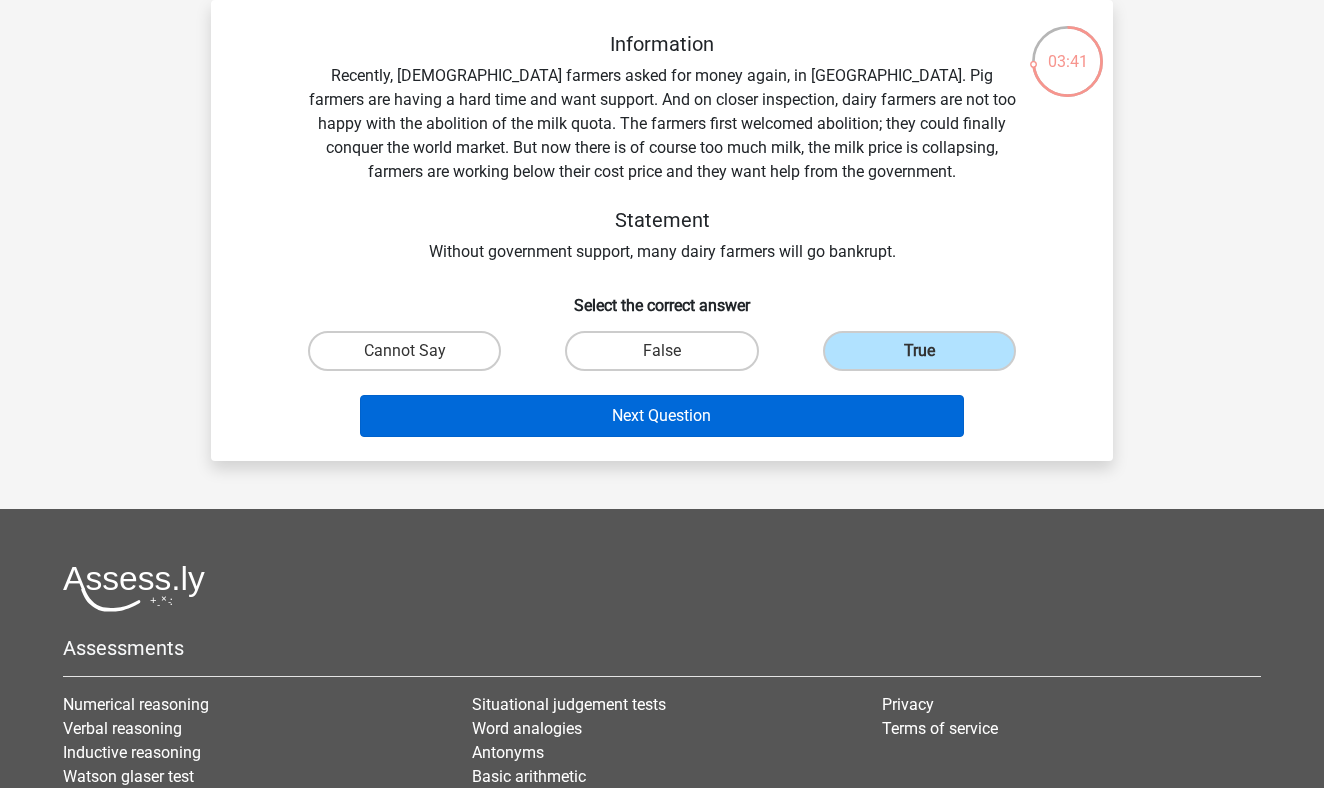 click on "Next Question" at bounding box center [662, 416] 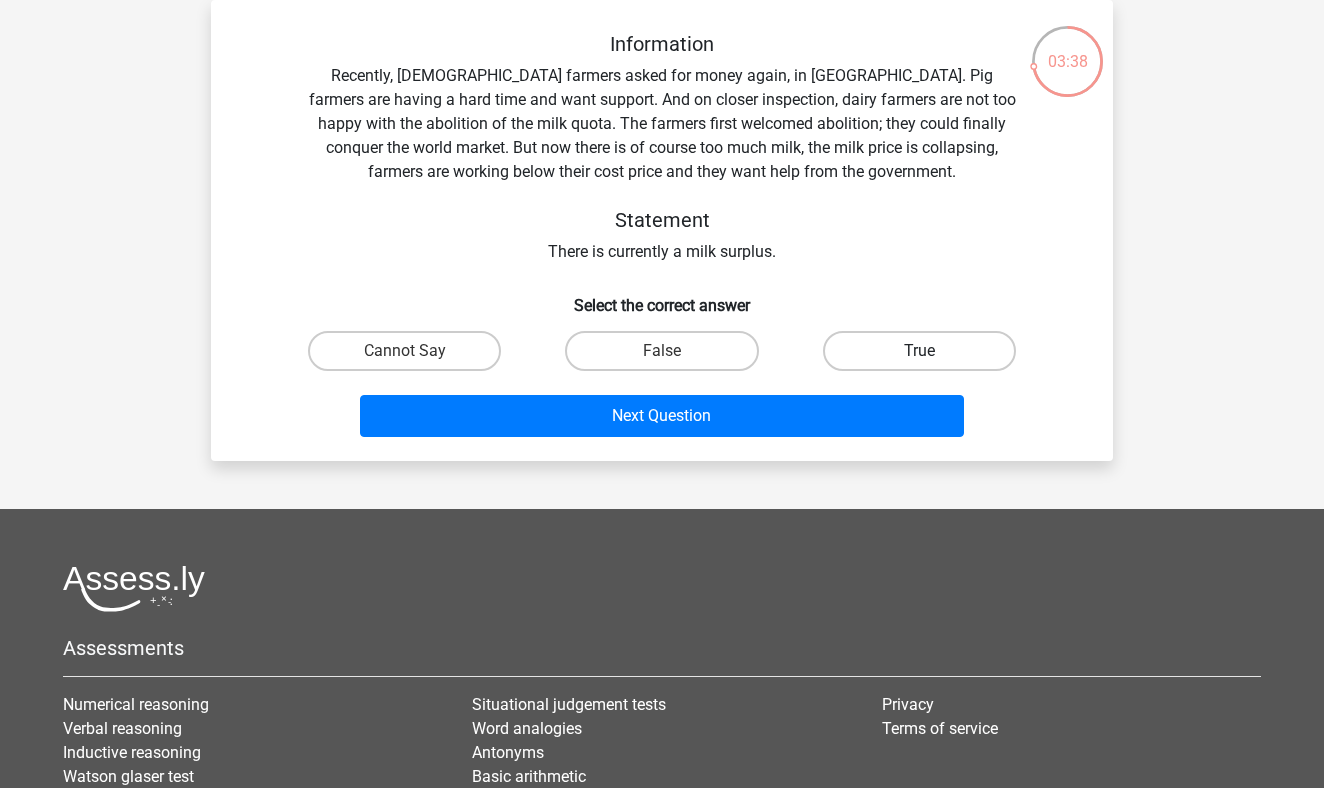 click on "True" at bounding box center (919, 351) 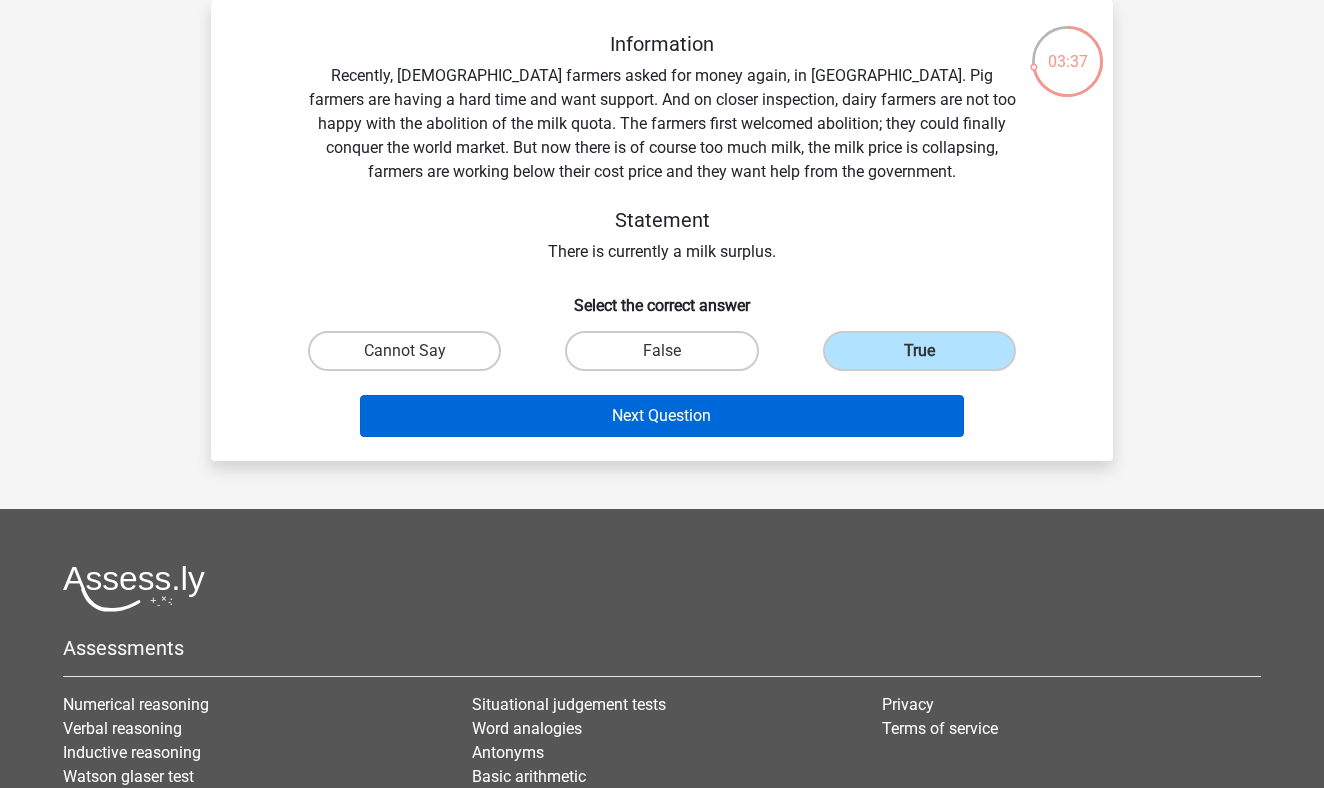click on "Next Question" at bounding box center [662, 416] 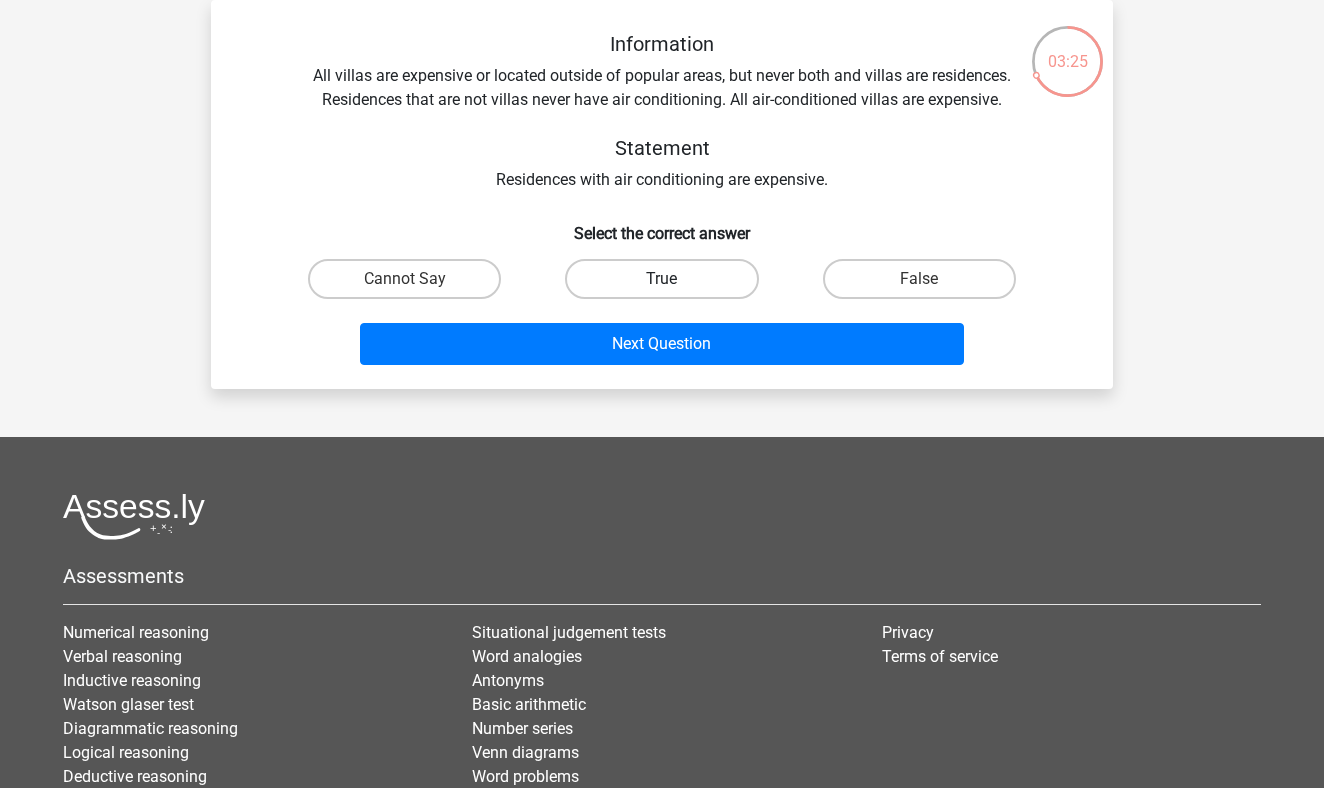 click on "True" at bounding box center [661, 279] 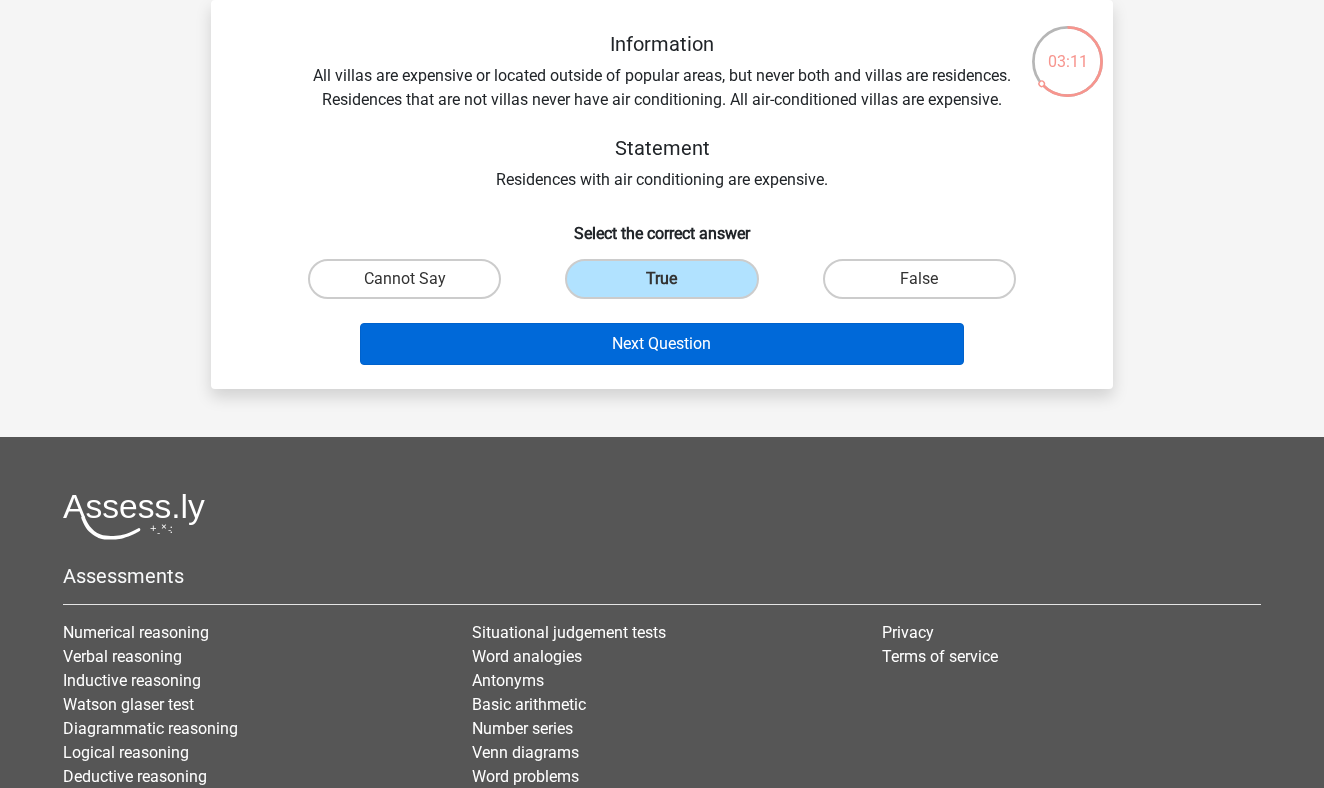 click on "Next Question" at bounding box center [662, 344] 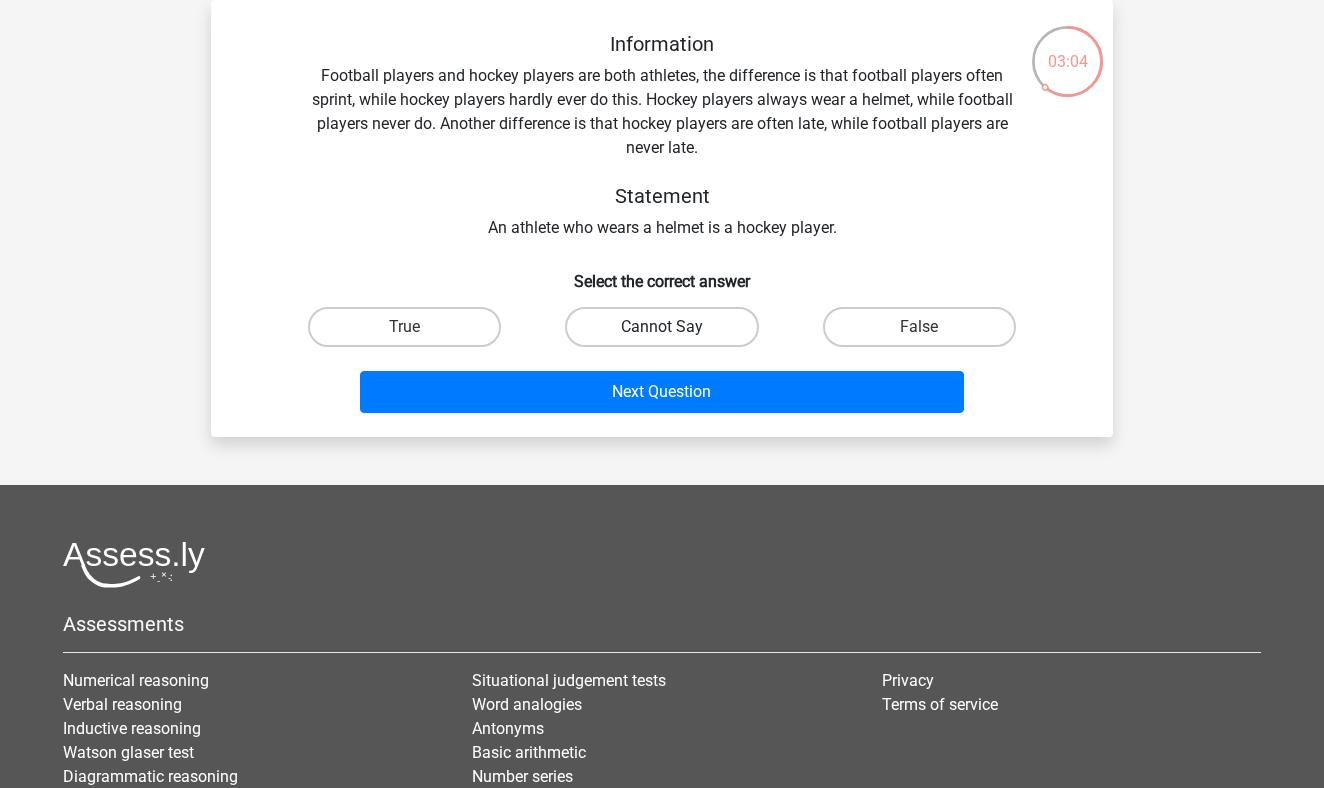 click on "Cannot Say" at bounding box center (661, 327) 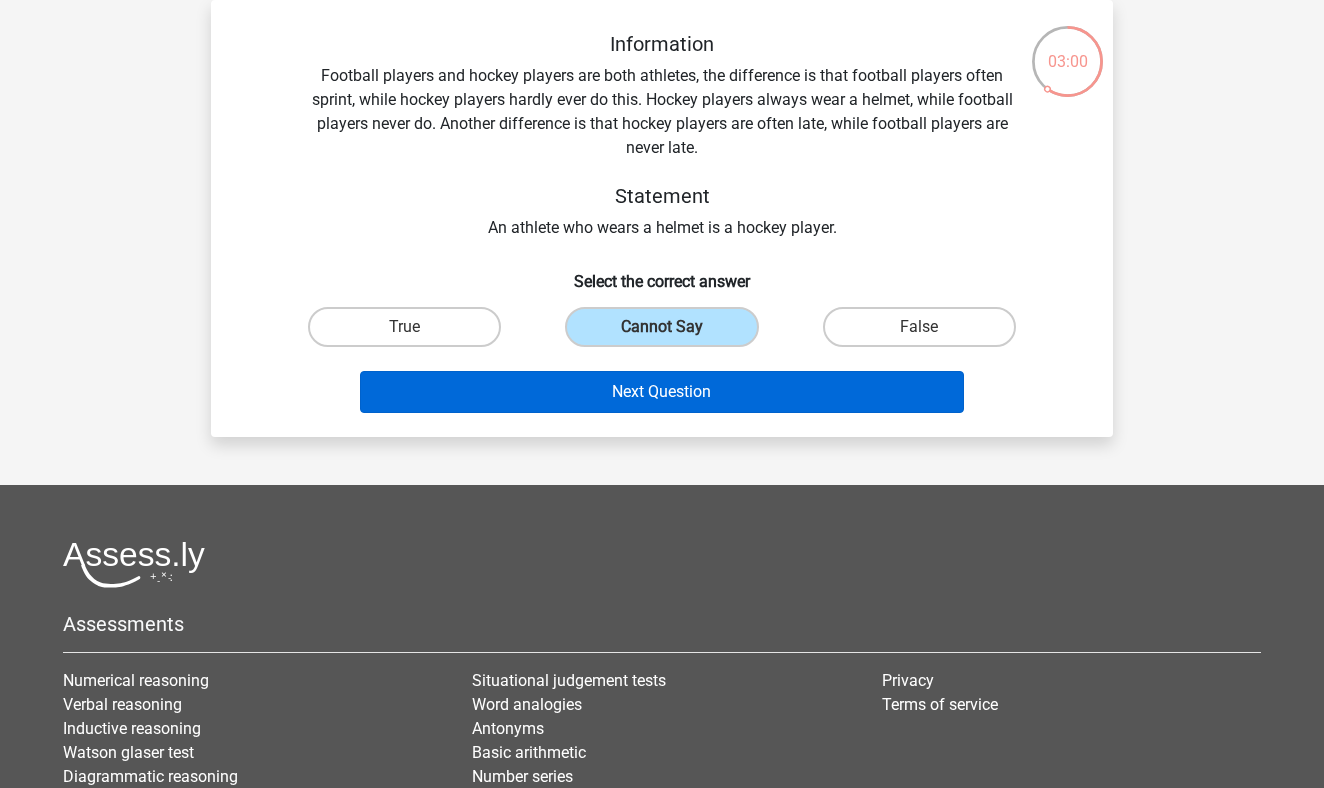 click on "Next Question" at bounding box center [662, 392] 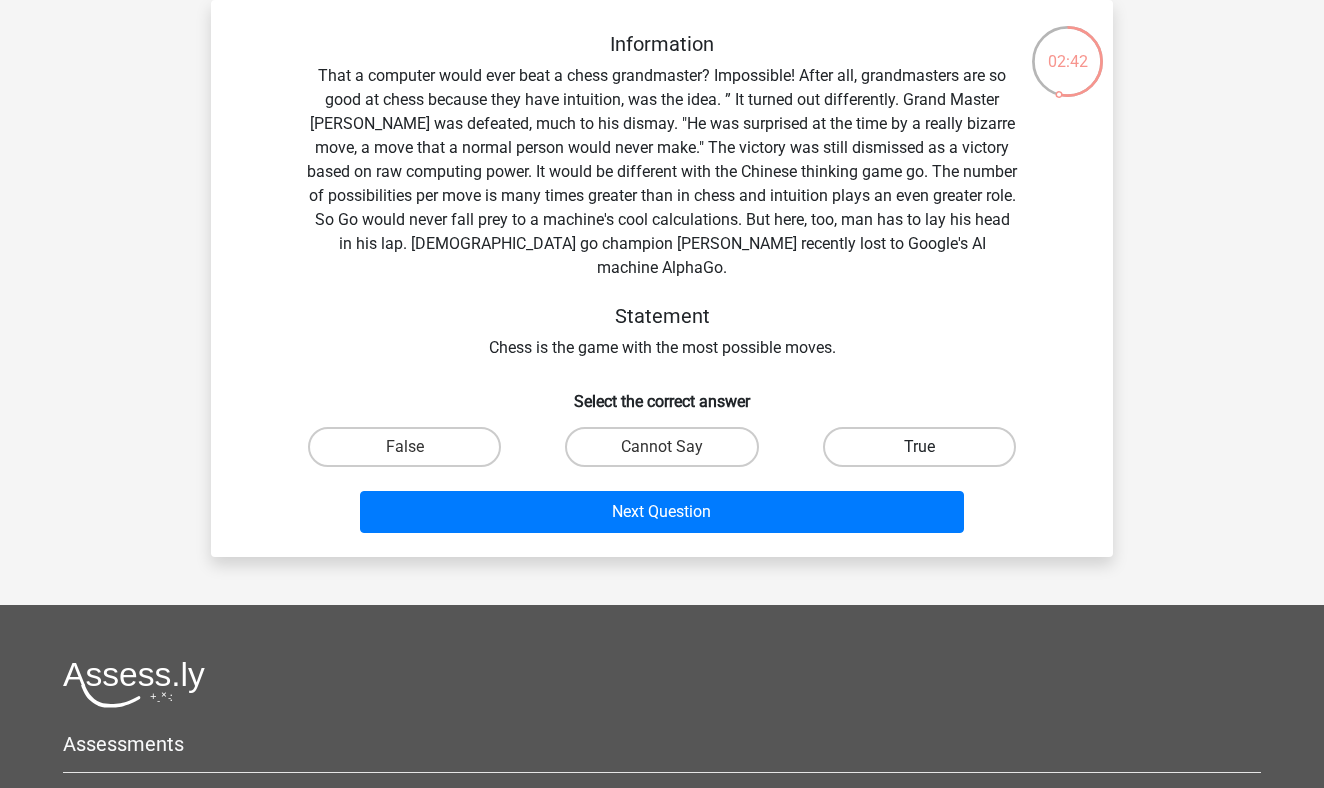 click on "True" at bounding box center [919, 447] 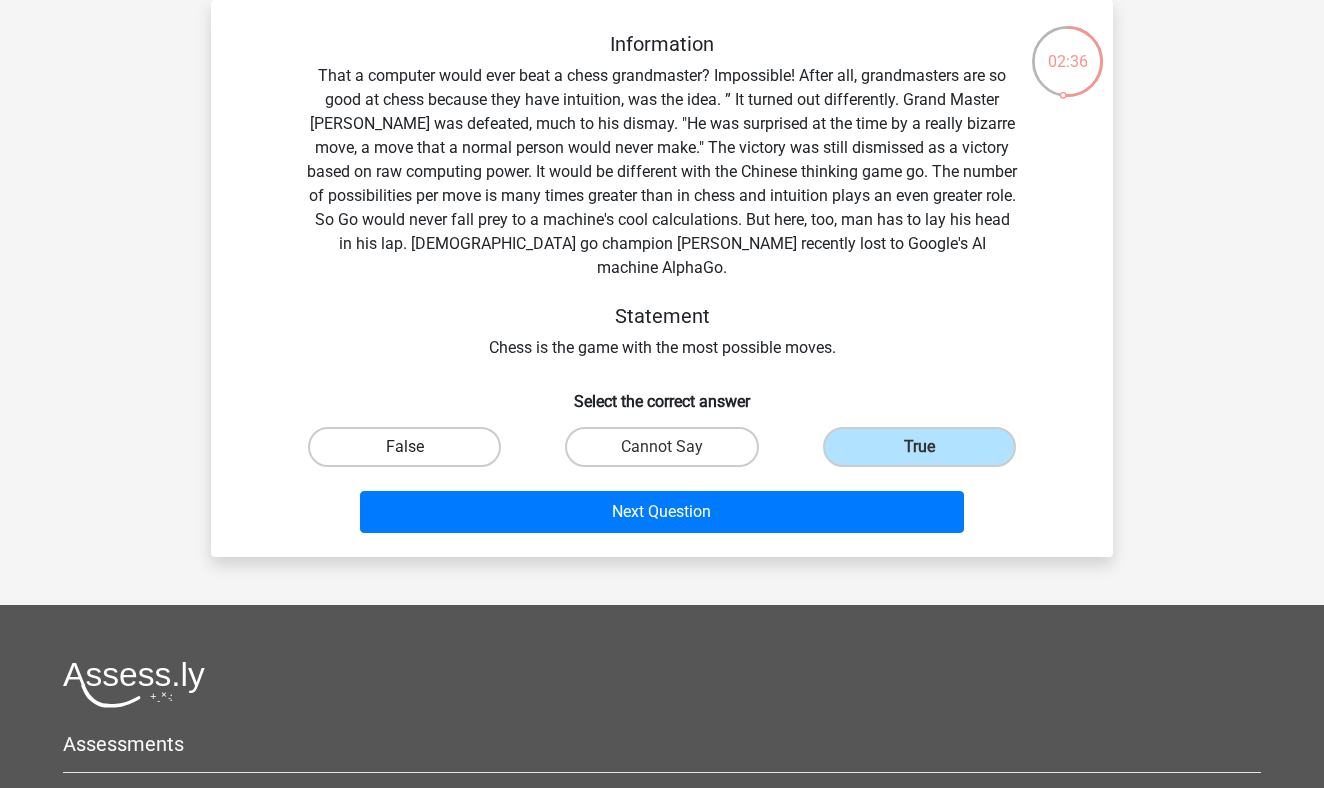 click on "False" at bounding box center [404, 447] 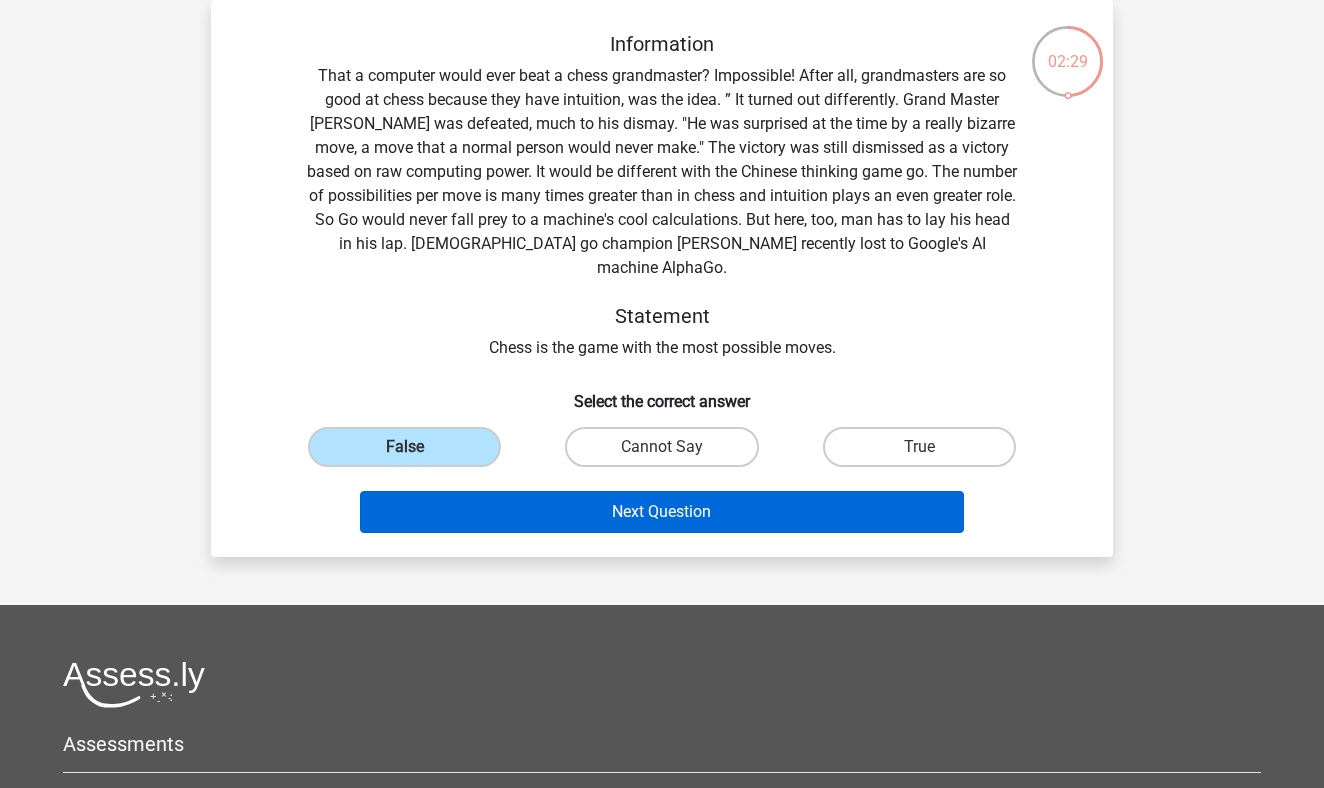 click on "Next Question" at bounding box center (662, 512) 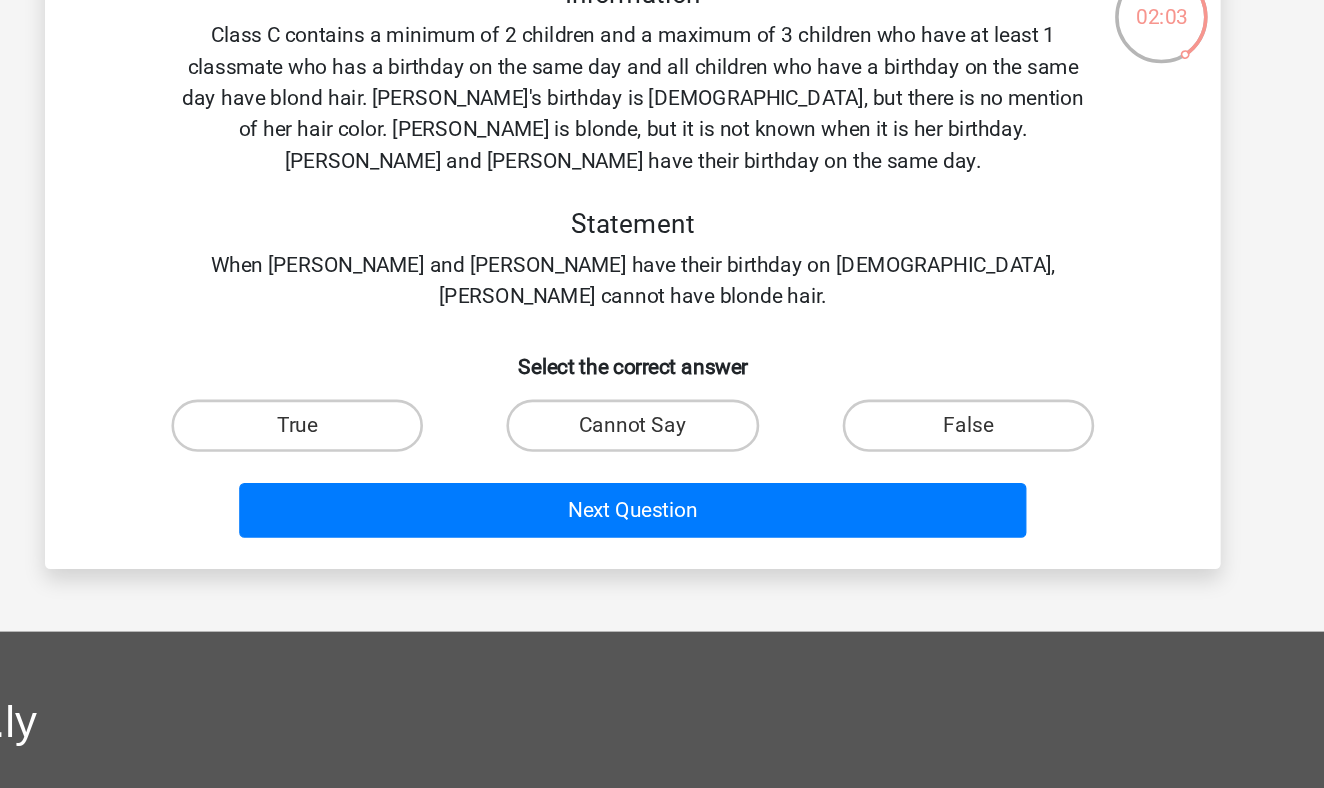 scroll, scrollTop: 113, scrollLeft: 0, axis: vertical 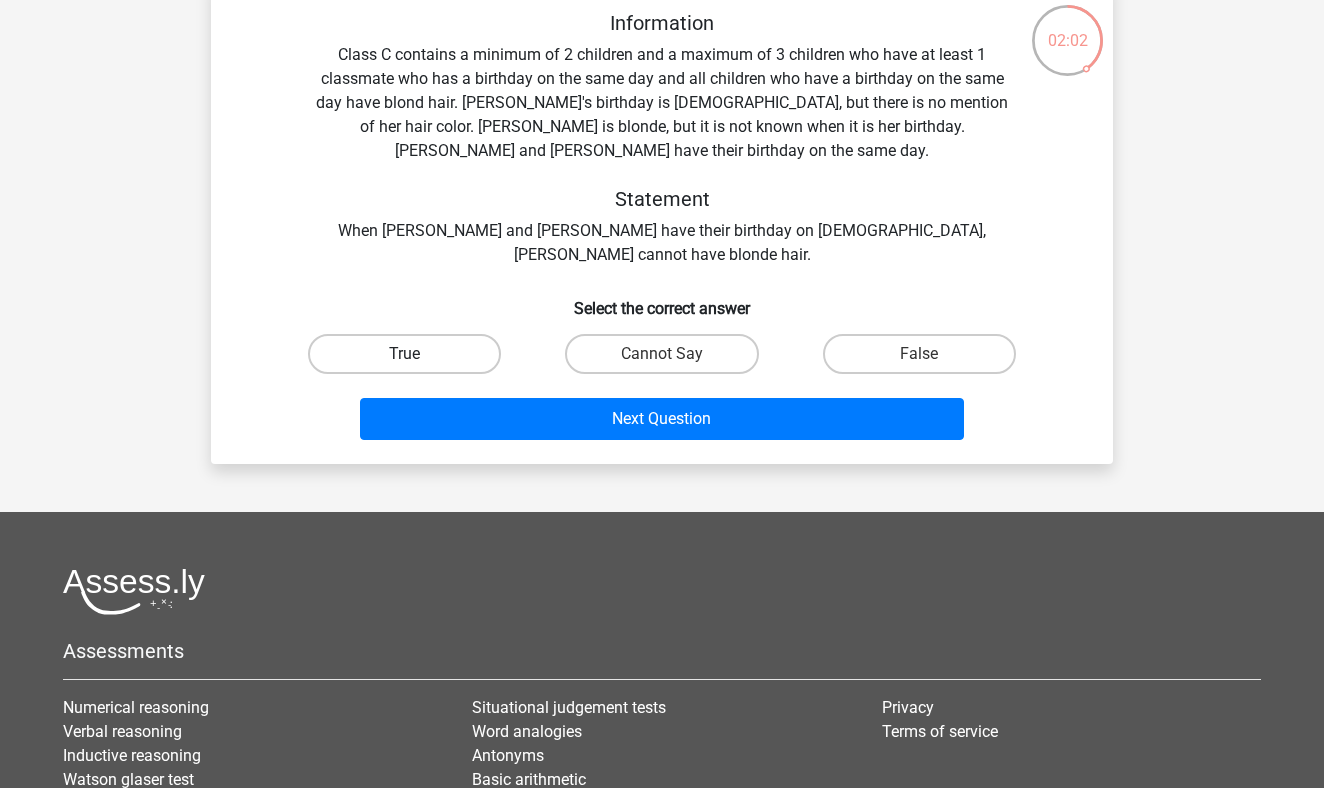 click on "True" at bounding box center (404, 354) 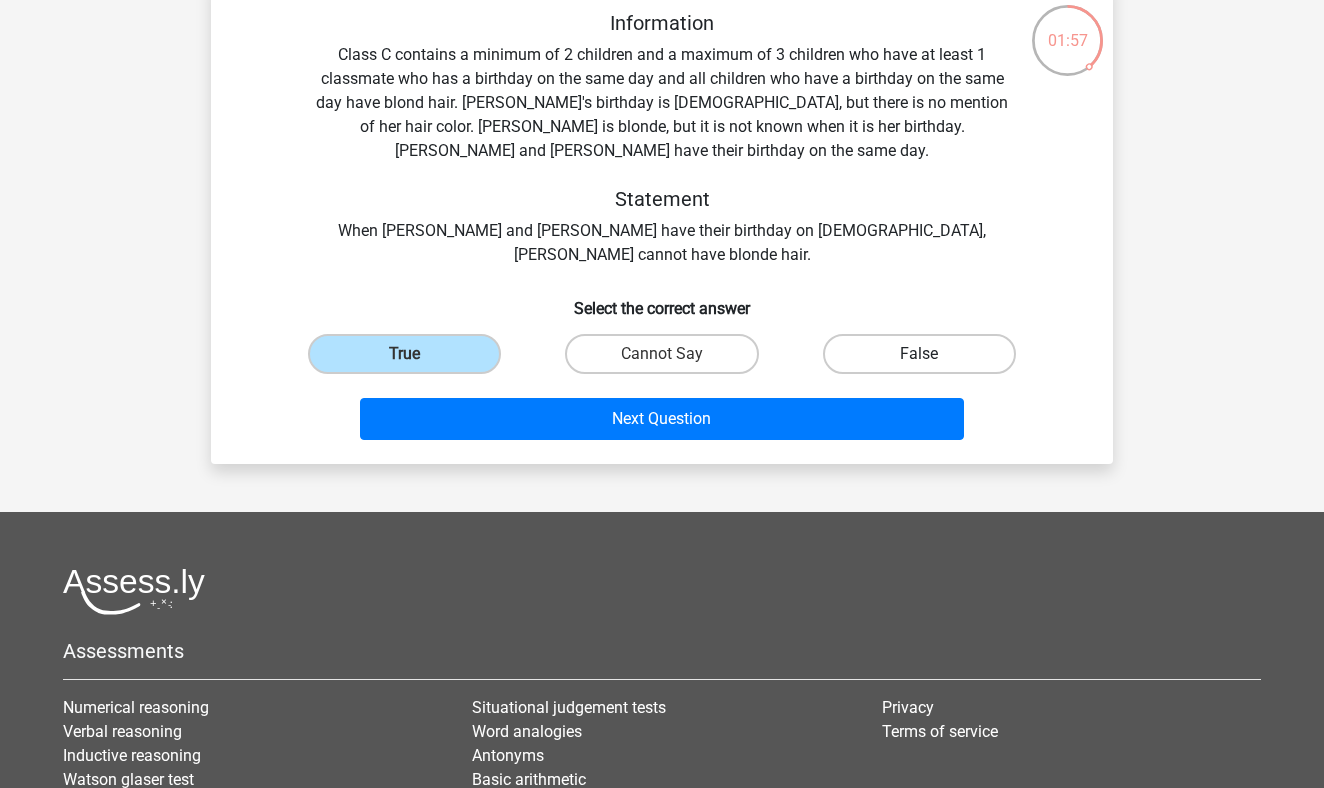 click on "False" at bounding box center [919, 354] 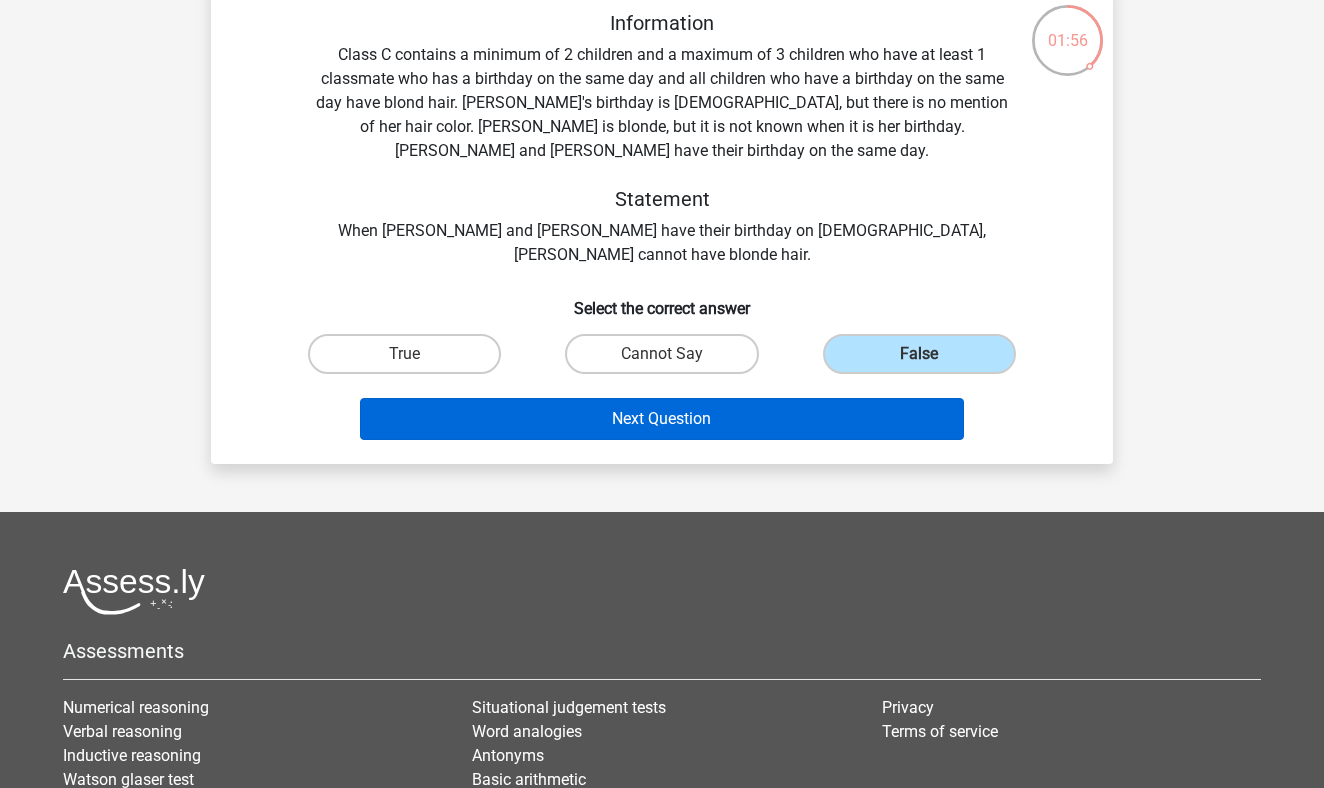 click on "Next Question" at bounding box center [662, 419] 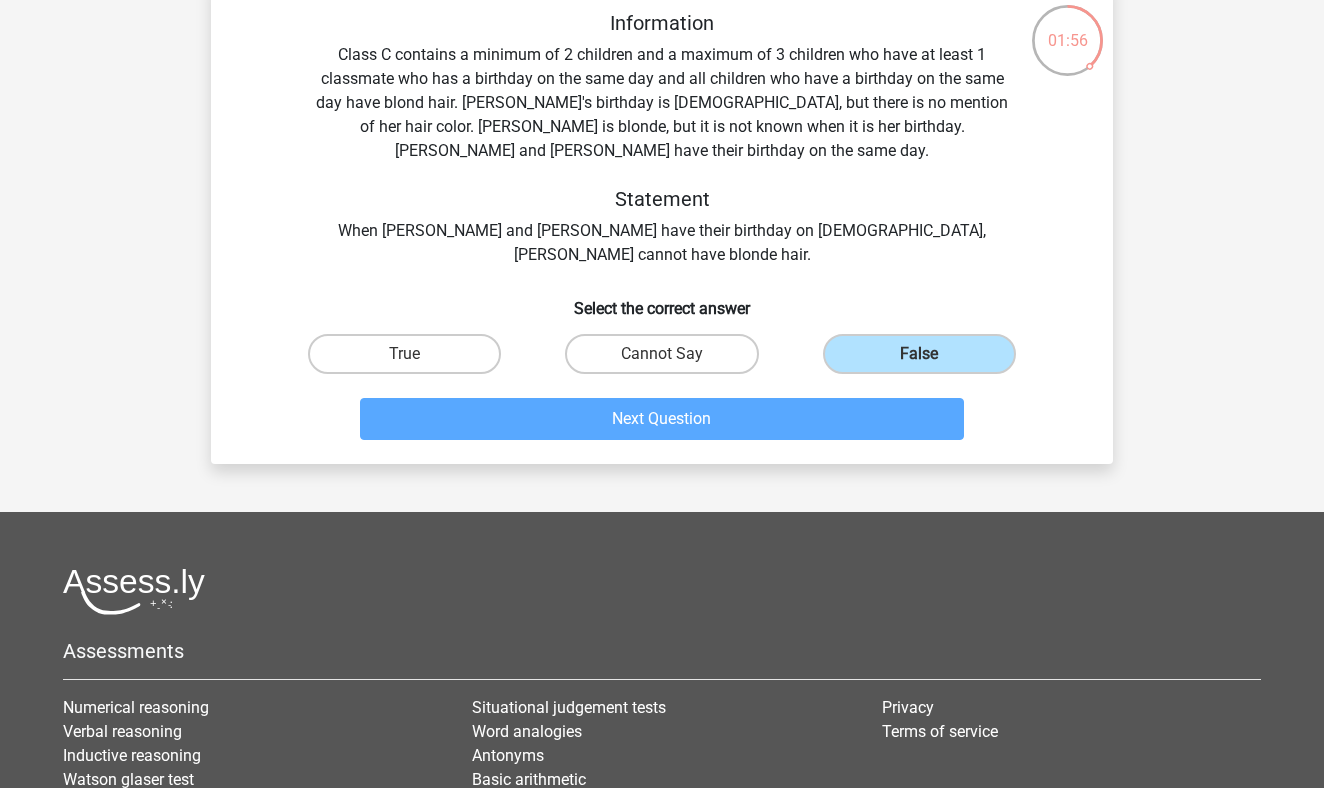 scroll, scrollTop: 92, scrollLeft: 0, axis: vertical 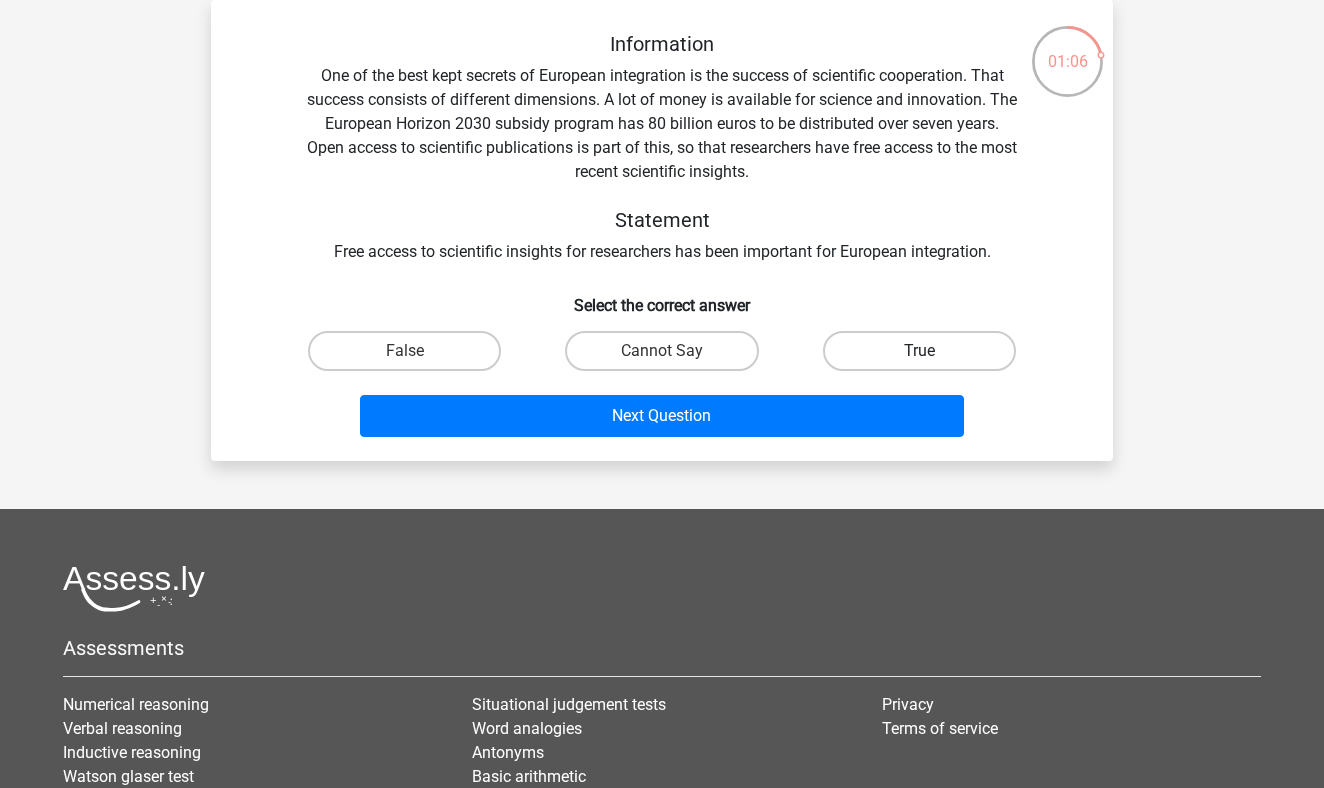 click on "True" at bounding box center (919, 351) 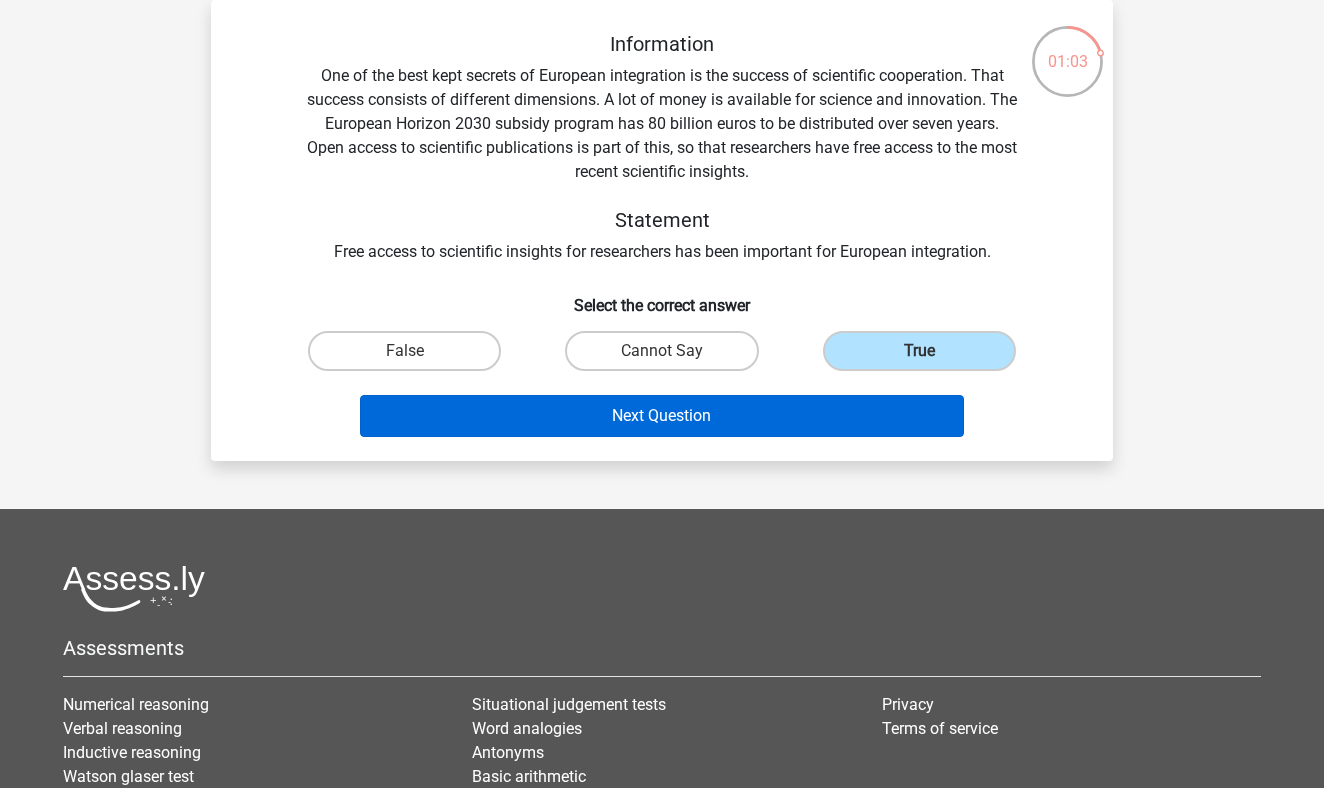 click on "Next Question" at bounding box center (662, 416) 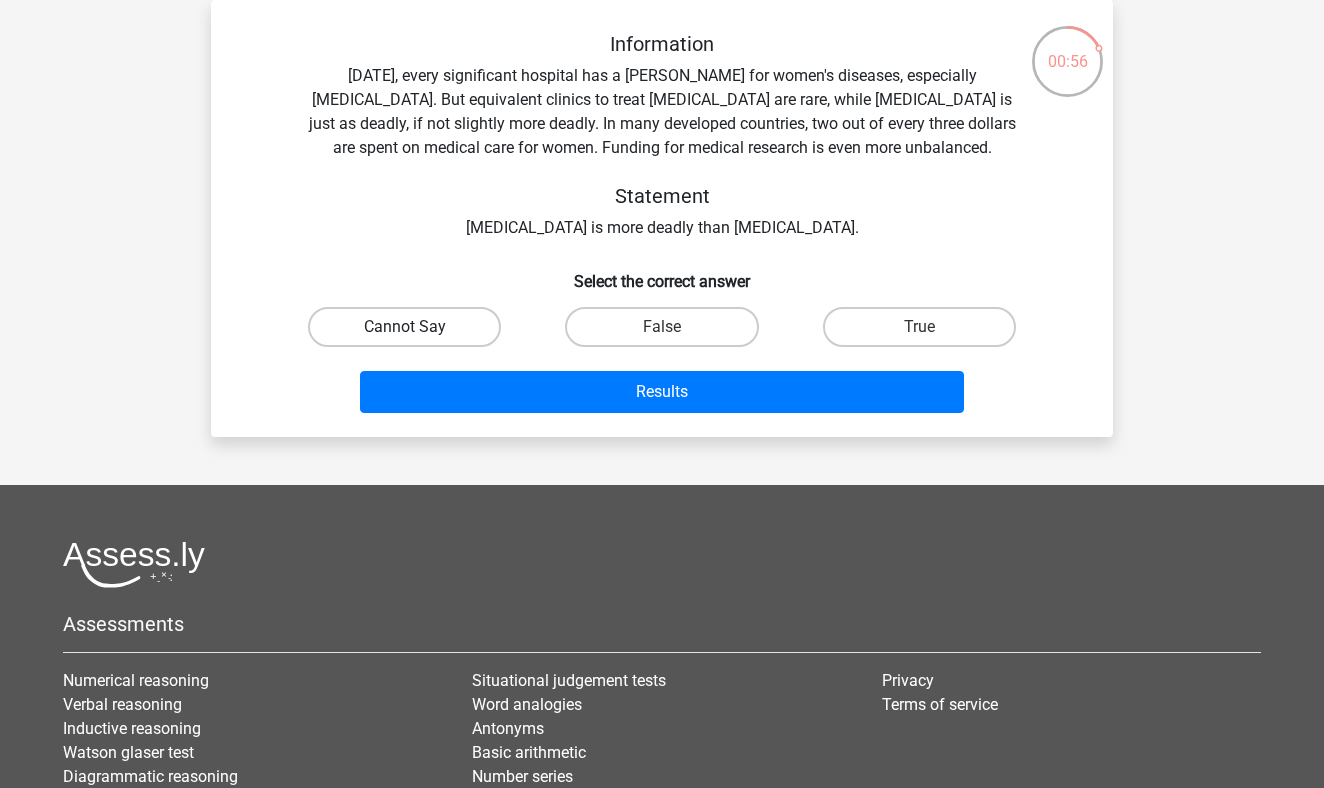 click on "Cannot Say" at bounding box center (404, 327) 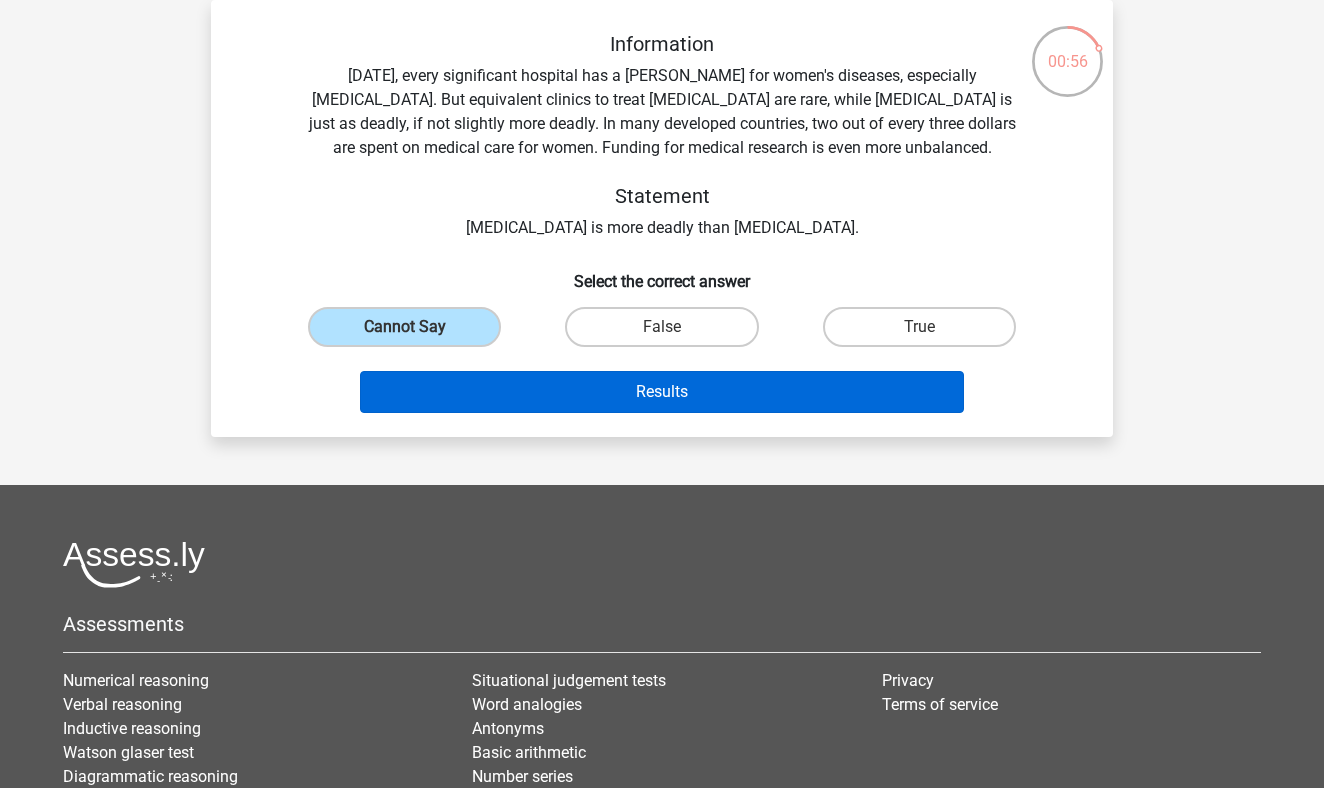 click on "Results" at bounding box center (662, 392) 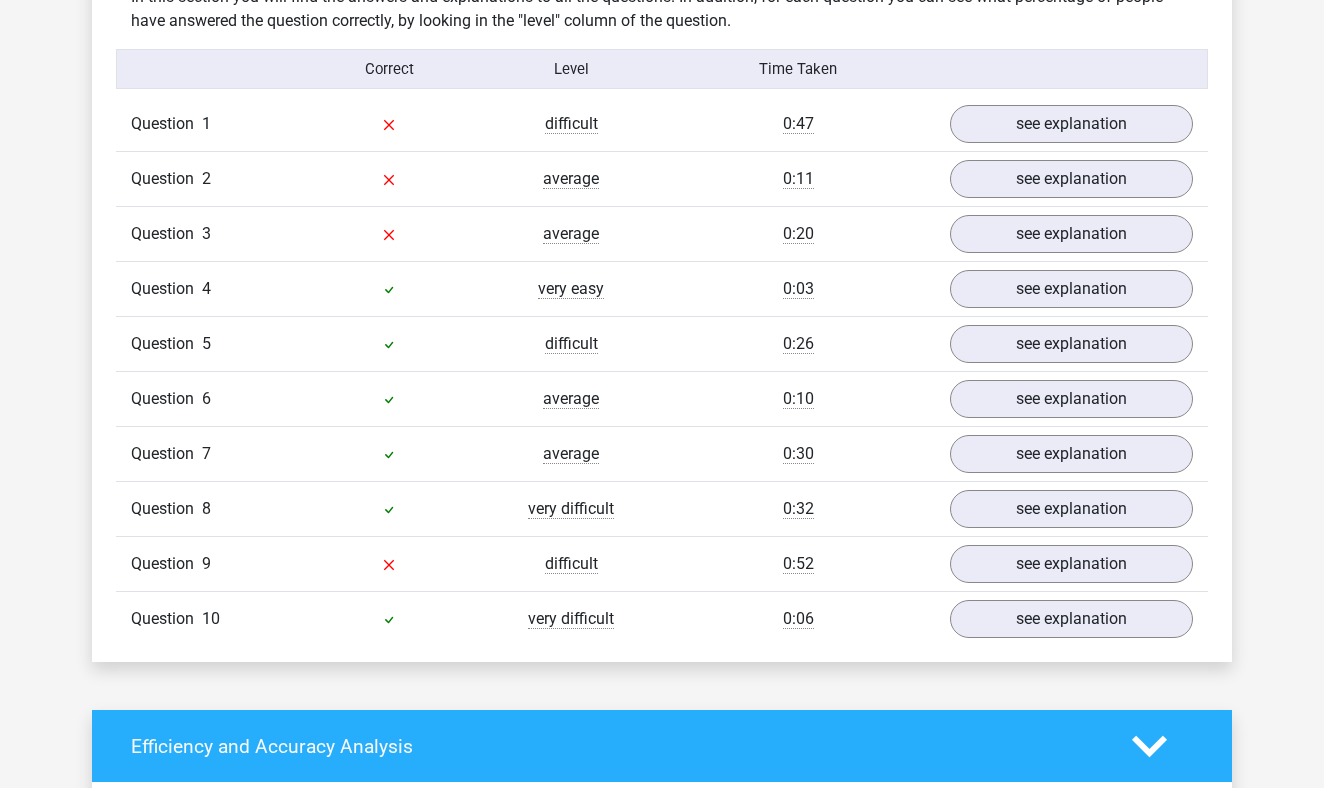 scroll, scrollTop: 1282, scrollLeft: 0, axis: vertical 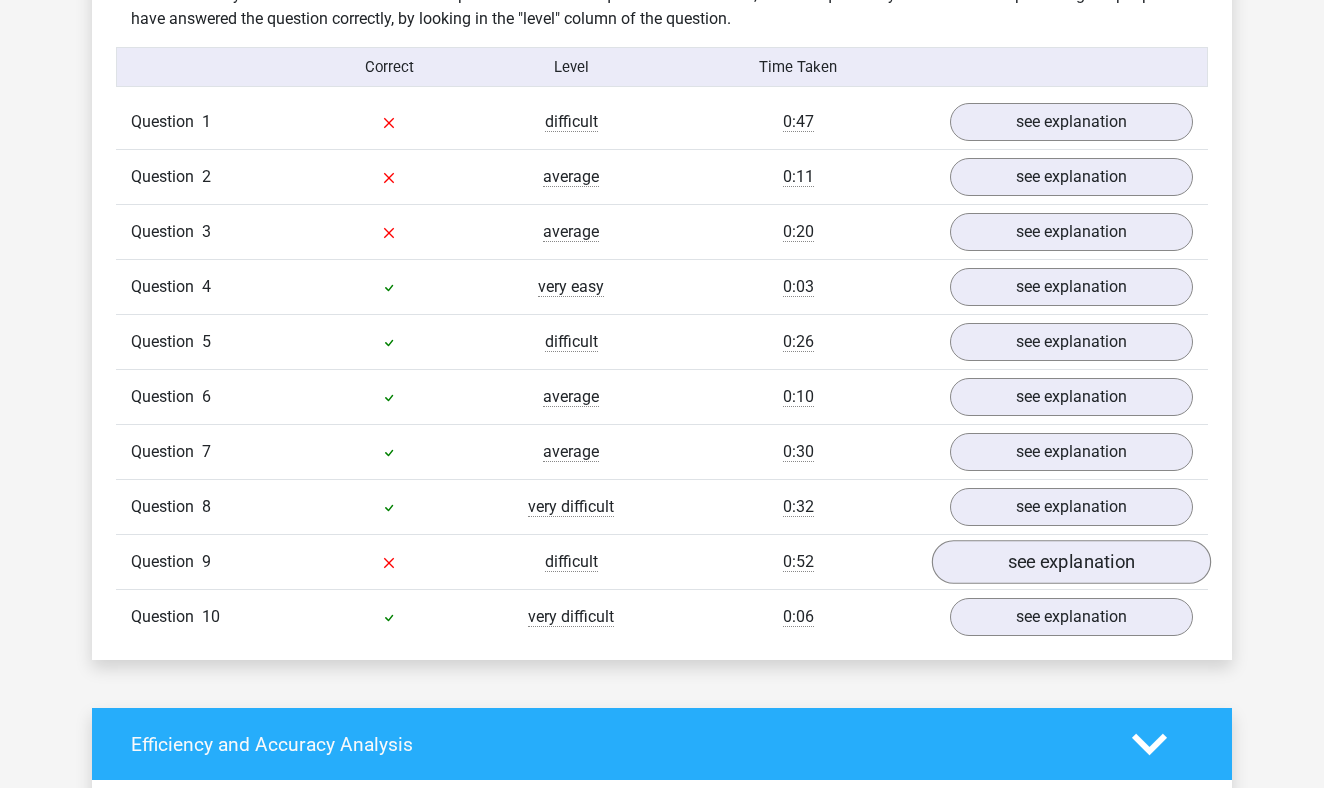 click on "see explanation" at bounding box center (1071, 562) 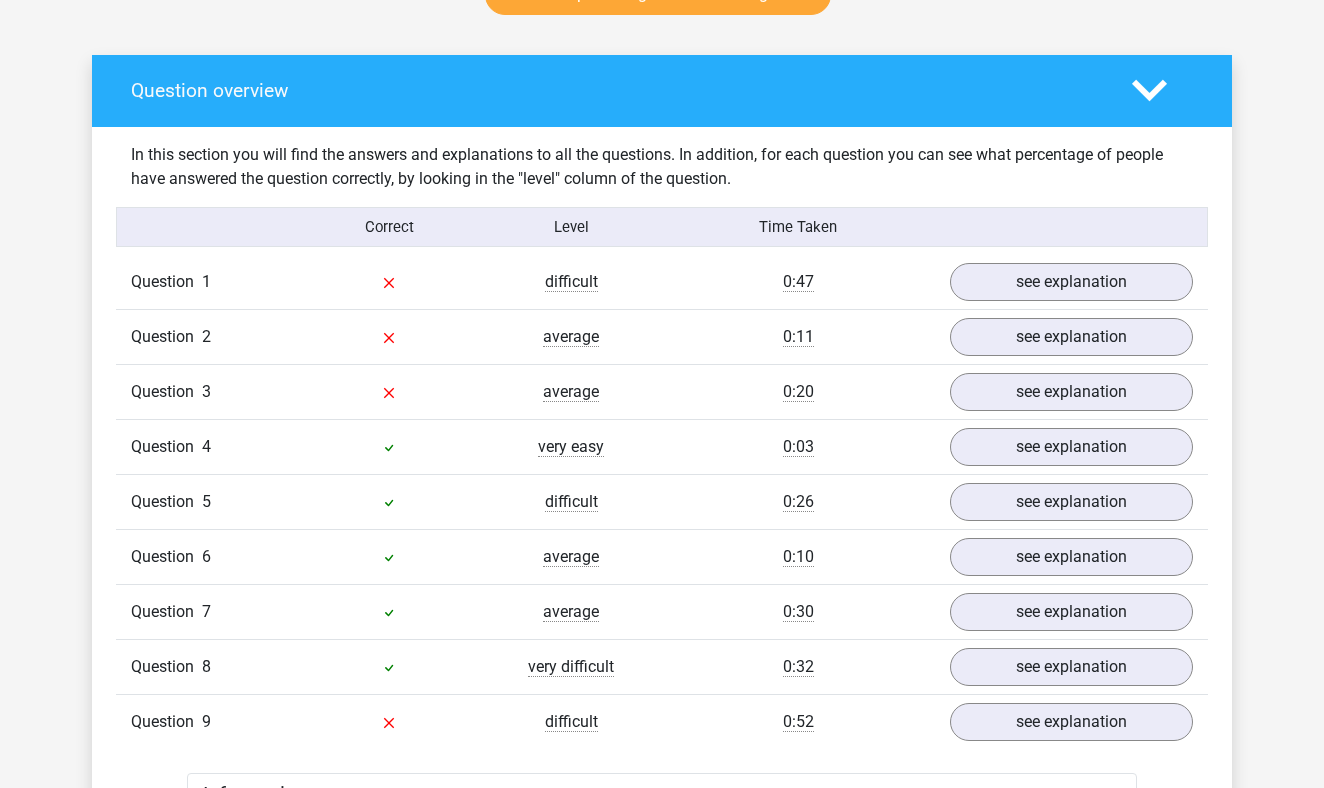 scroll, scrollTop: 1092, scrollLeft: 0, axis: vertical 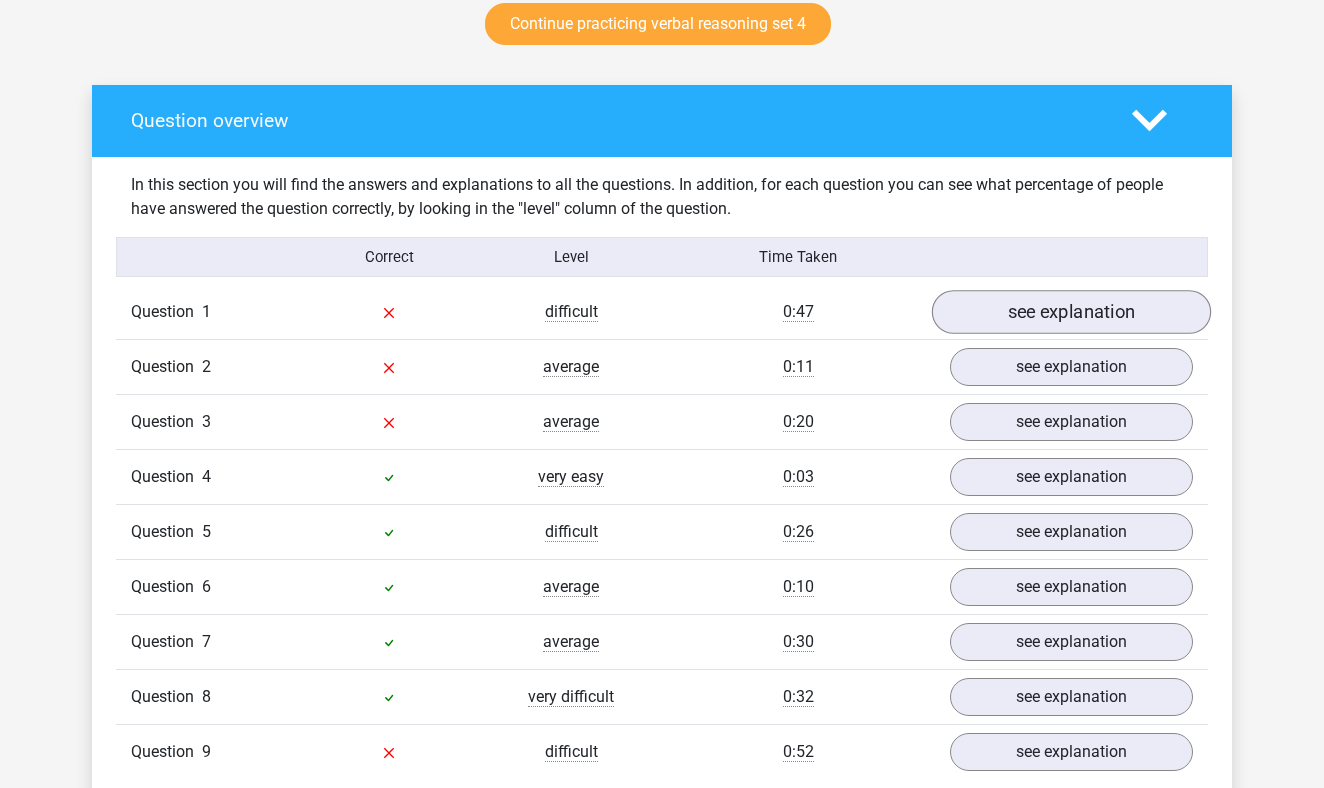 click on "see explanation" at bounding box center [1071, 312] 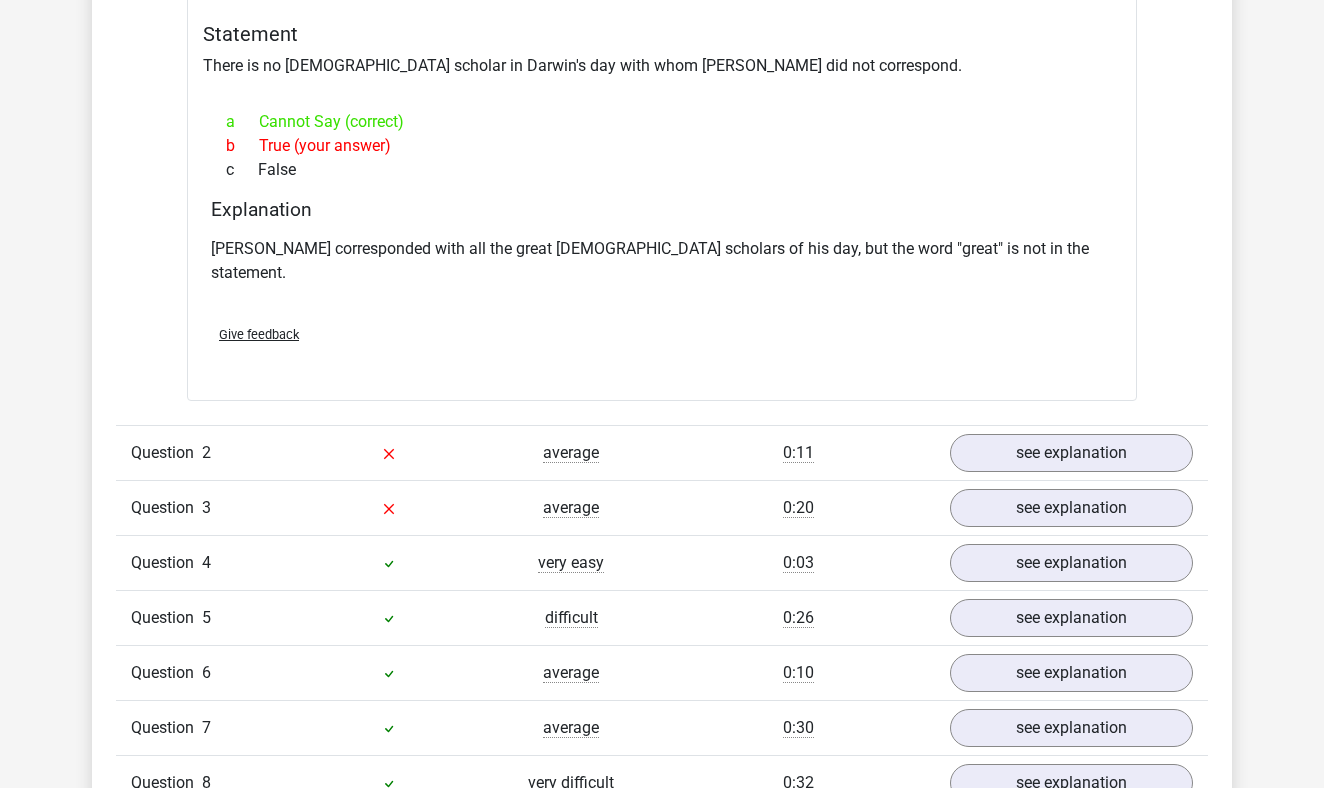 scroll, scrollTop: 1661, scrollLeft: 0, axis: vertical 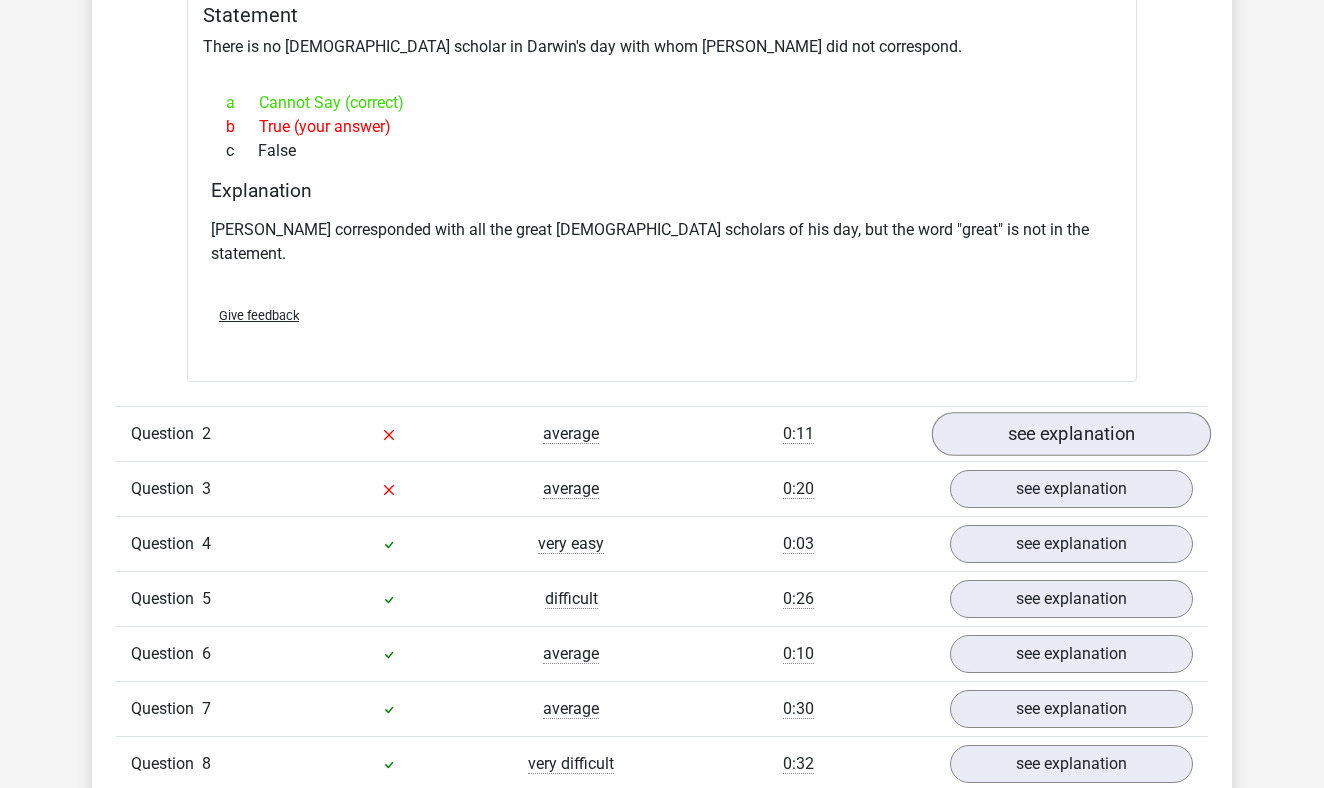 click on "see explanation" at bounding box center (1071, 434) 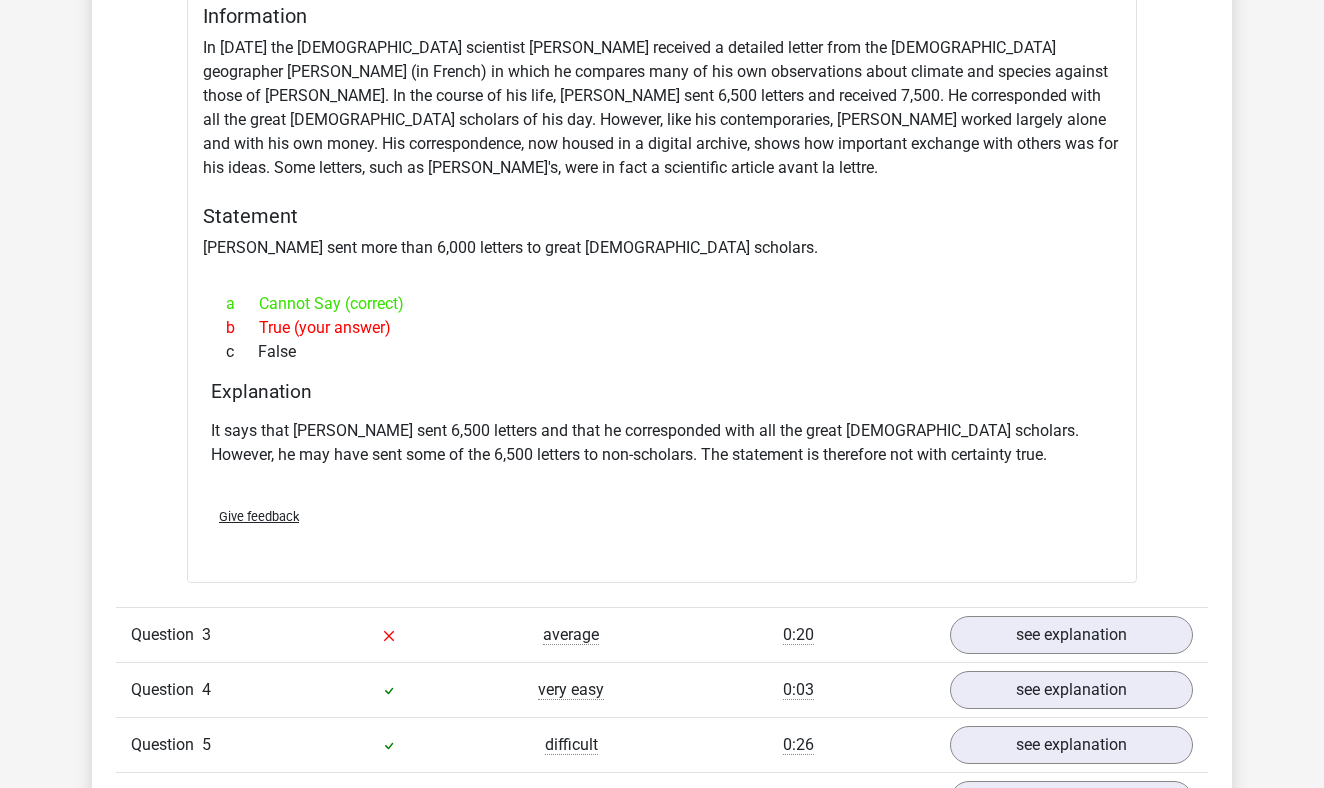scroll, scrollTop: 2271, scrollLeft: 0, axis: vertical 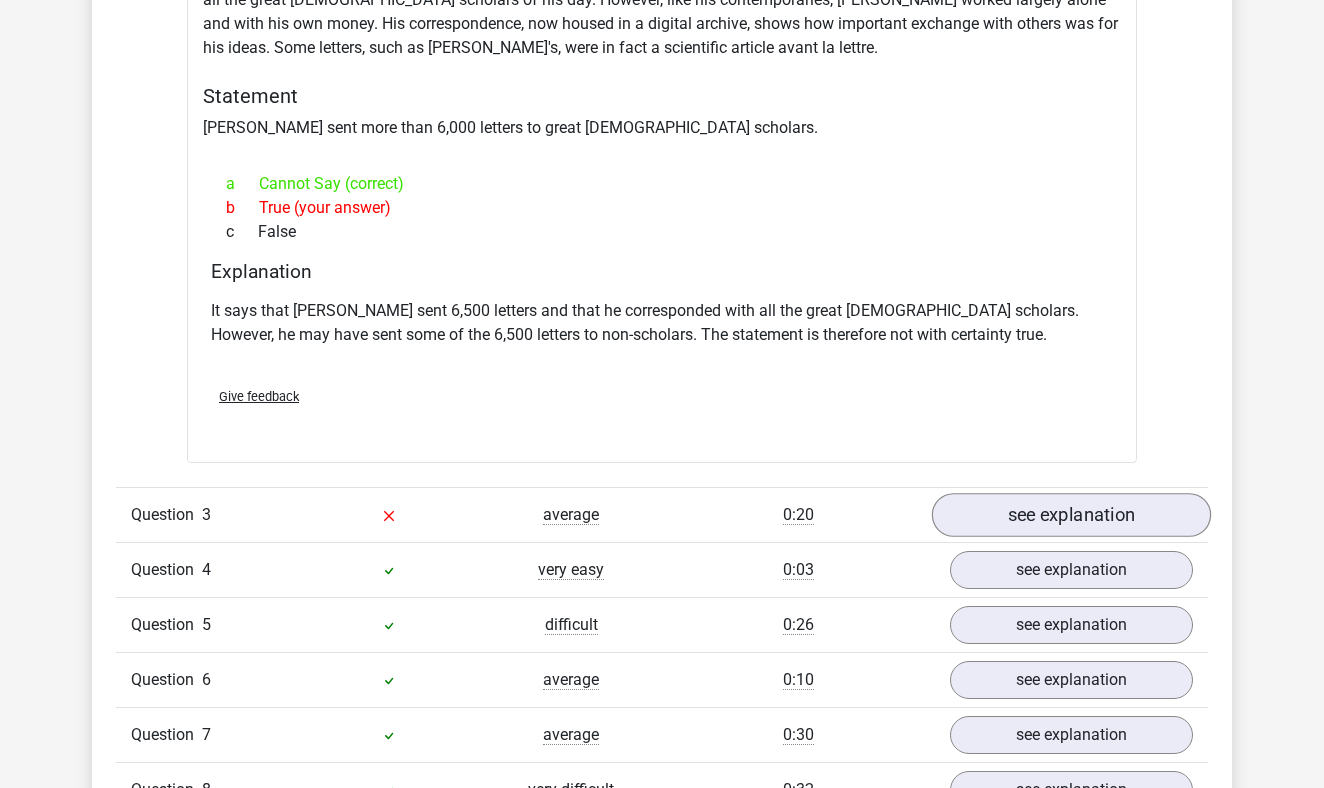 click on "see explanation" at bounding box center [1071, 516] 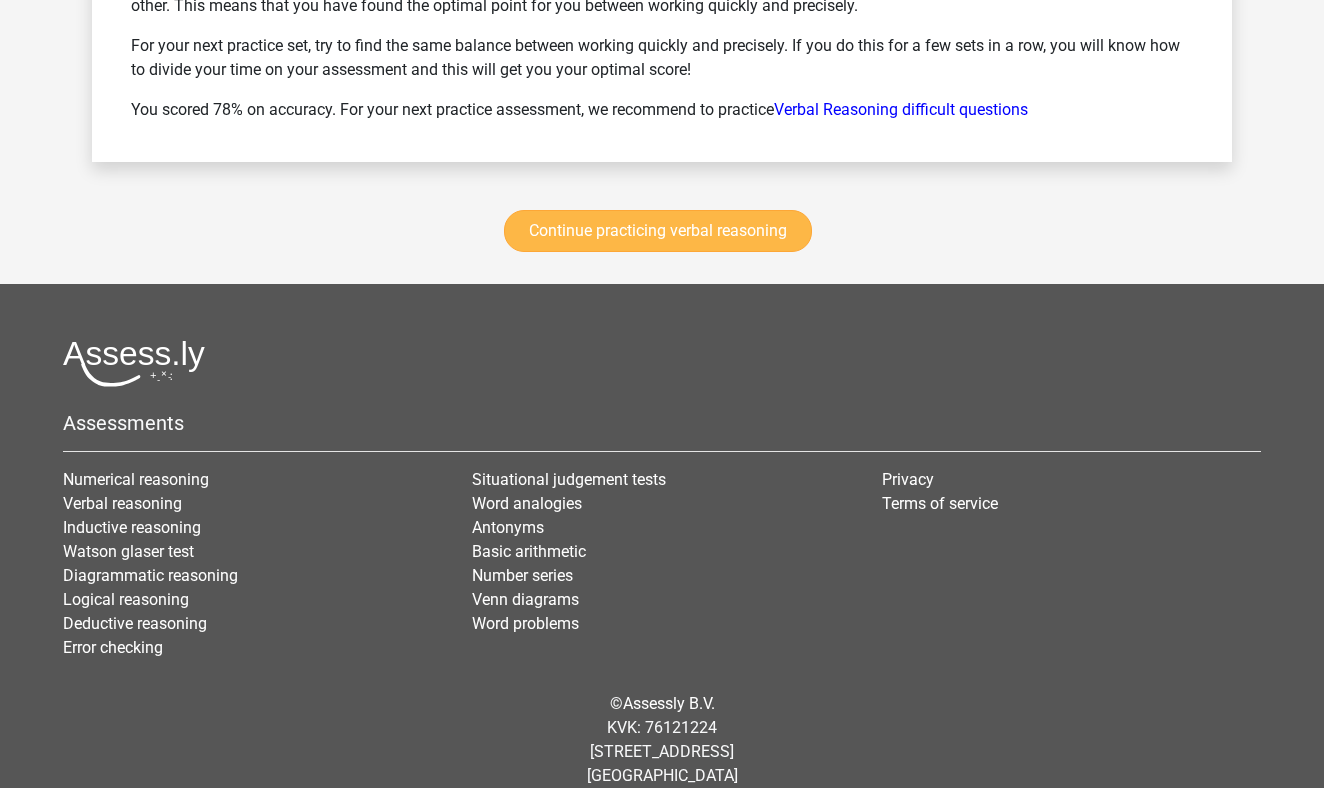 scroll, scrollTop: 5375, scrollLeft: 0, axis: vertical 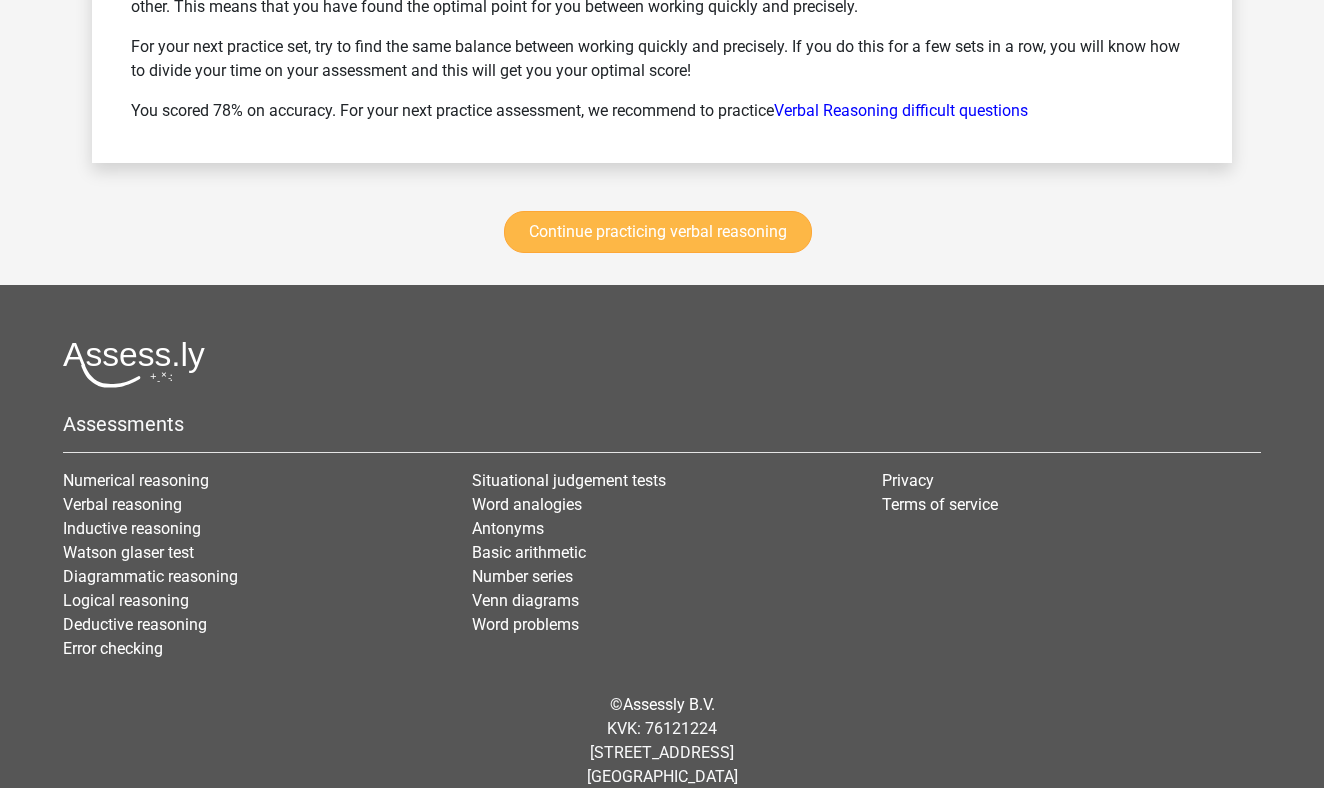 click on "Continue practicing verbal reasoning" at bounding box center [658, 232] 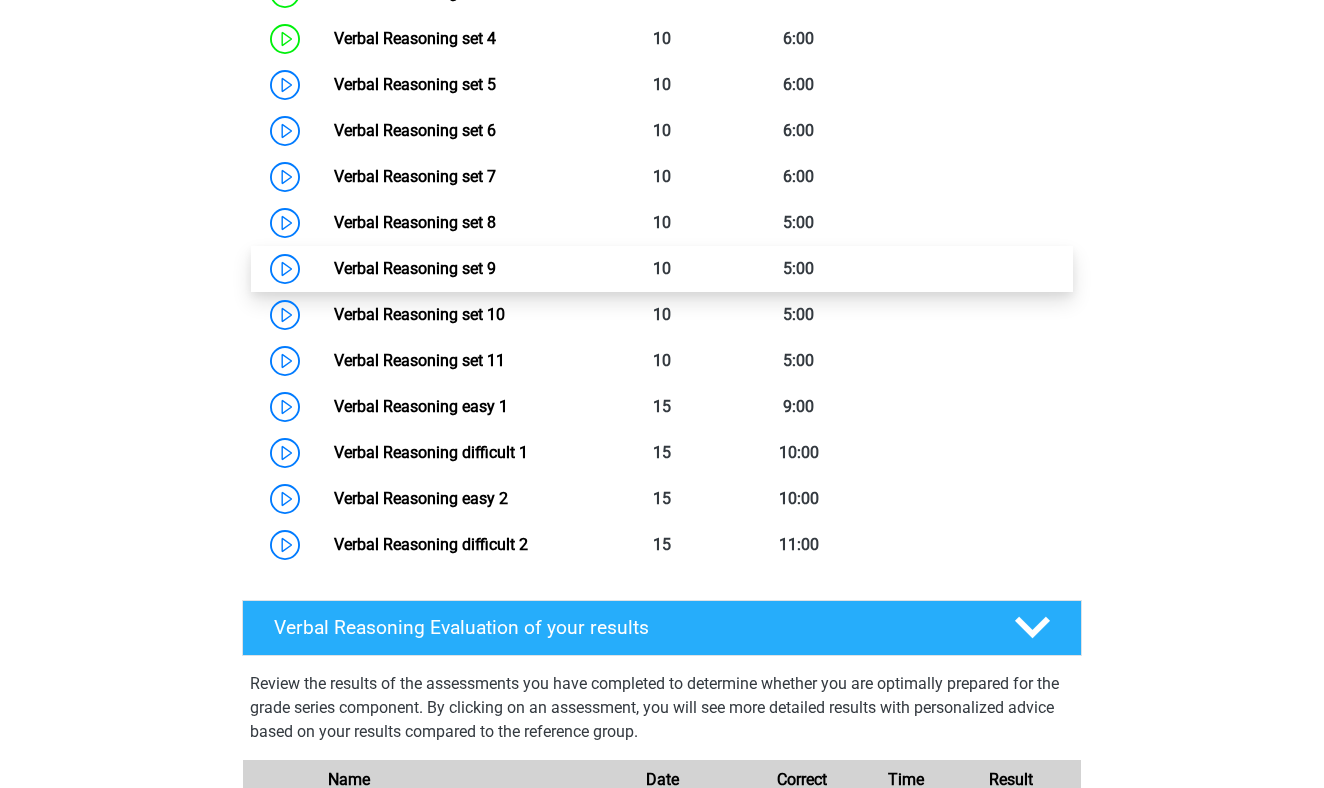 scroll, scrollTop: 1111, scrollLeft: 0, axis: vertical 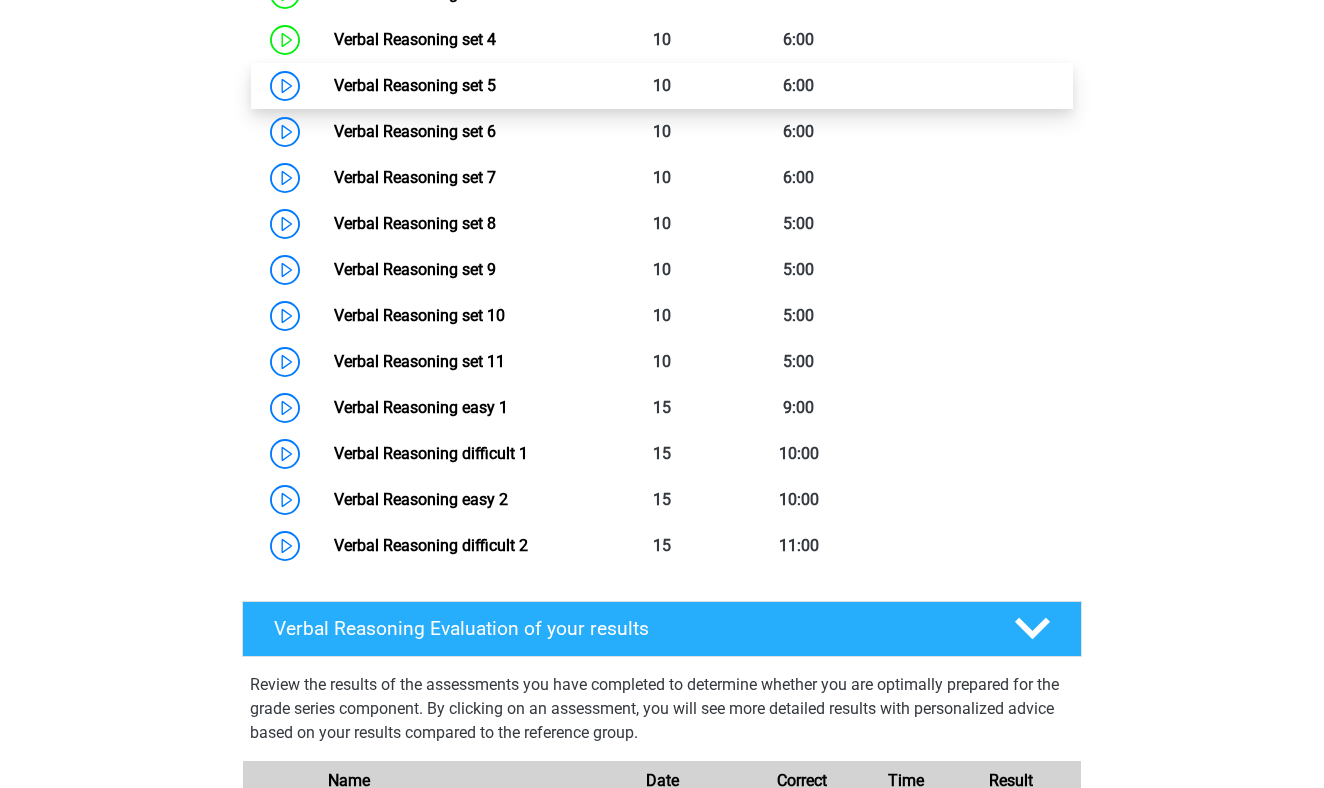 click on "Verbal Reasoning
set 5" at bounding box center [415, 85] 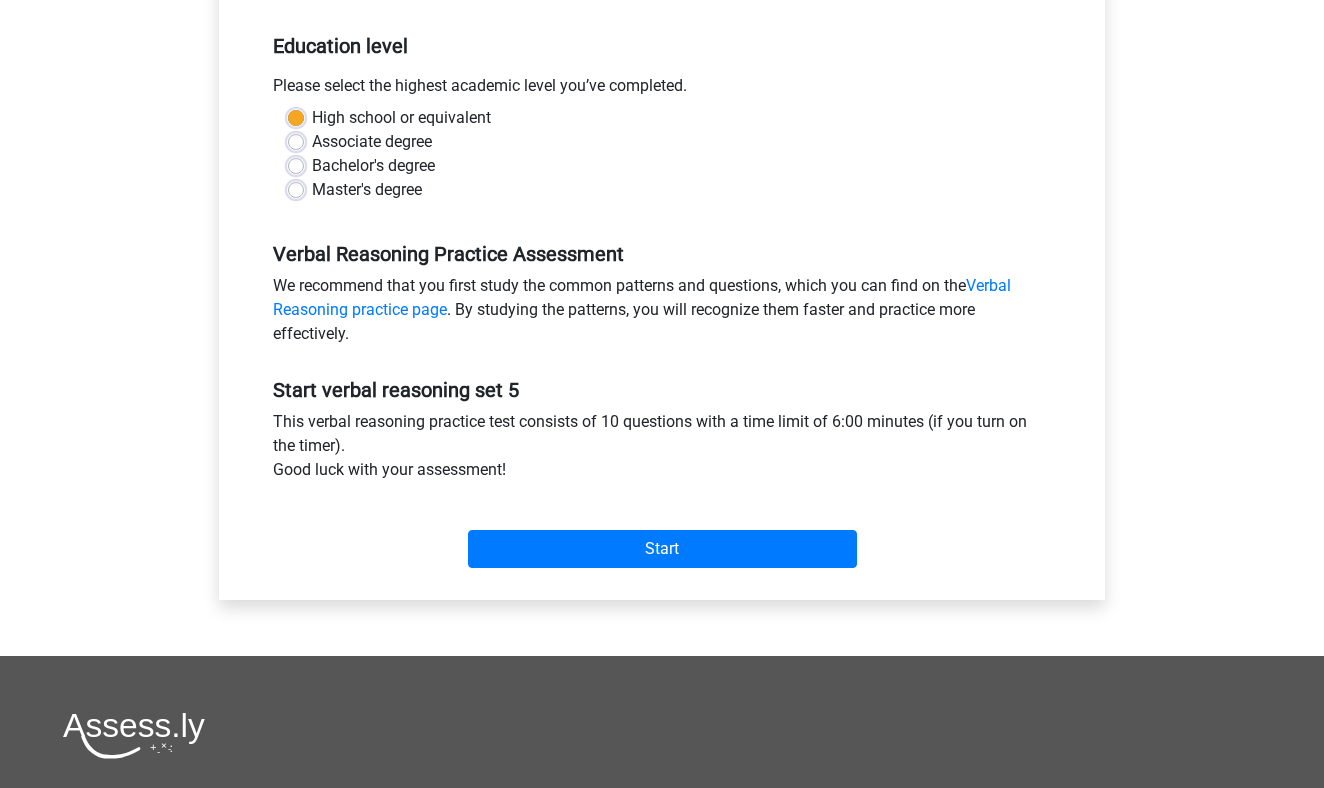 scroll, scrollTop: 456, scrollLeft: 0, axis: vertical 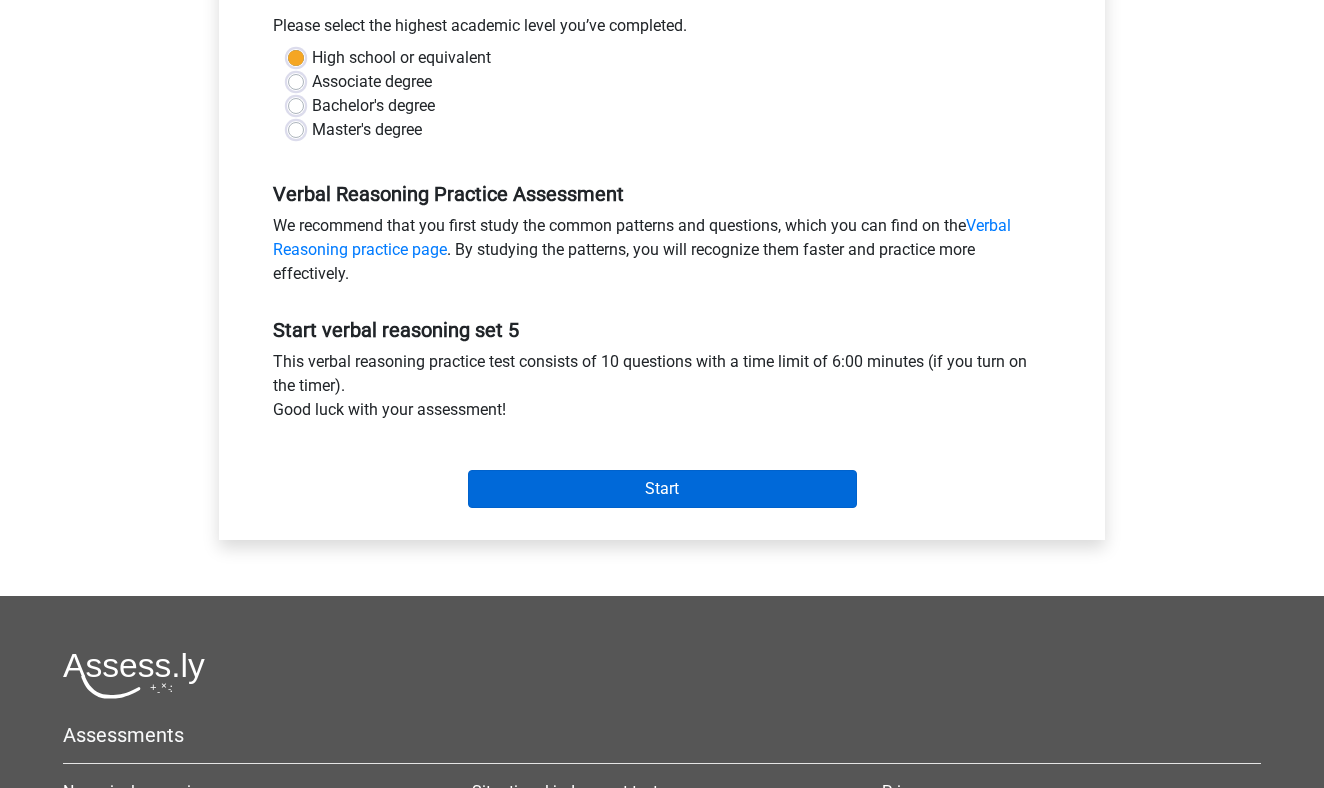 click on "Start" at bounding box center (662, 489) 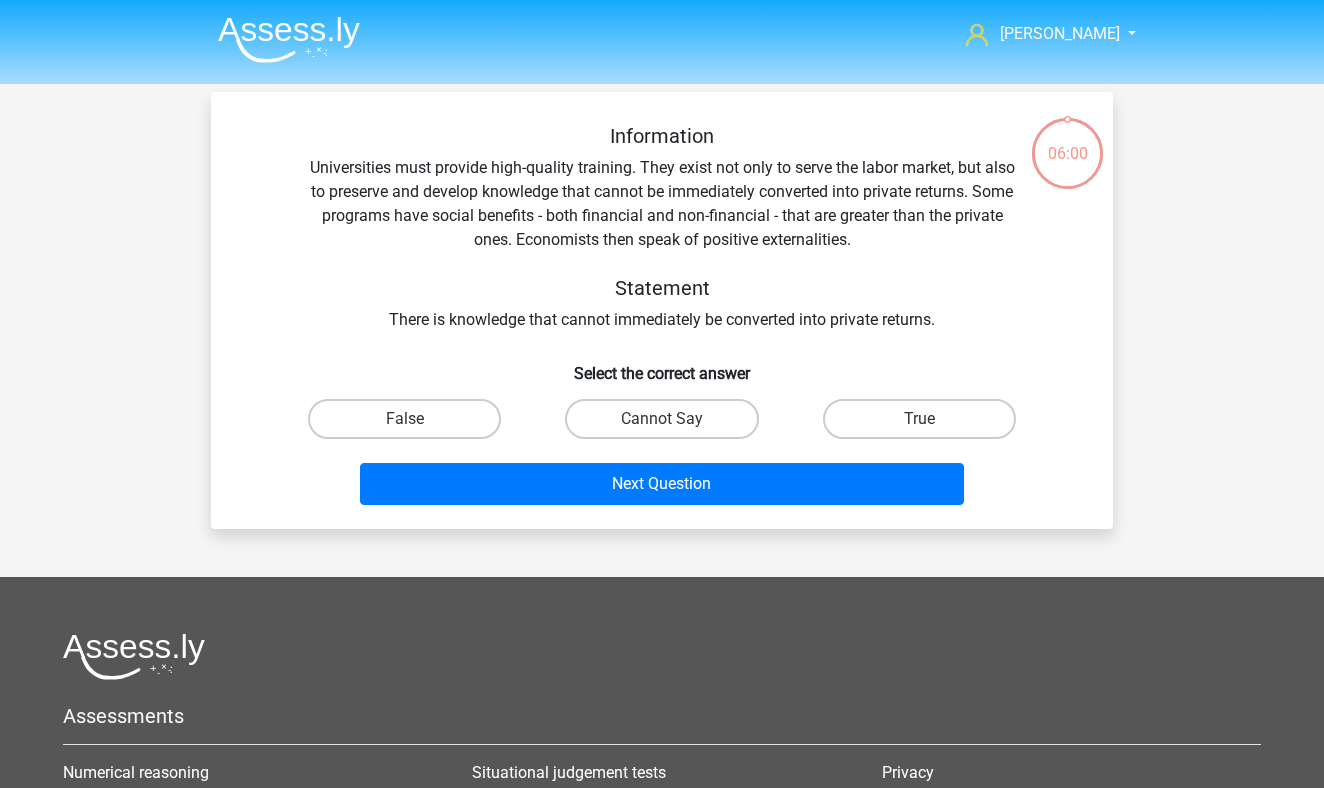 scroll, scrollTop: 0, scrollLeft: 0, axis: both 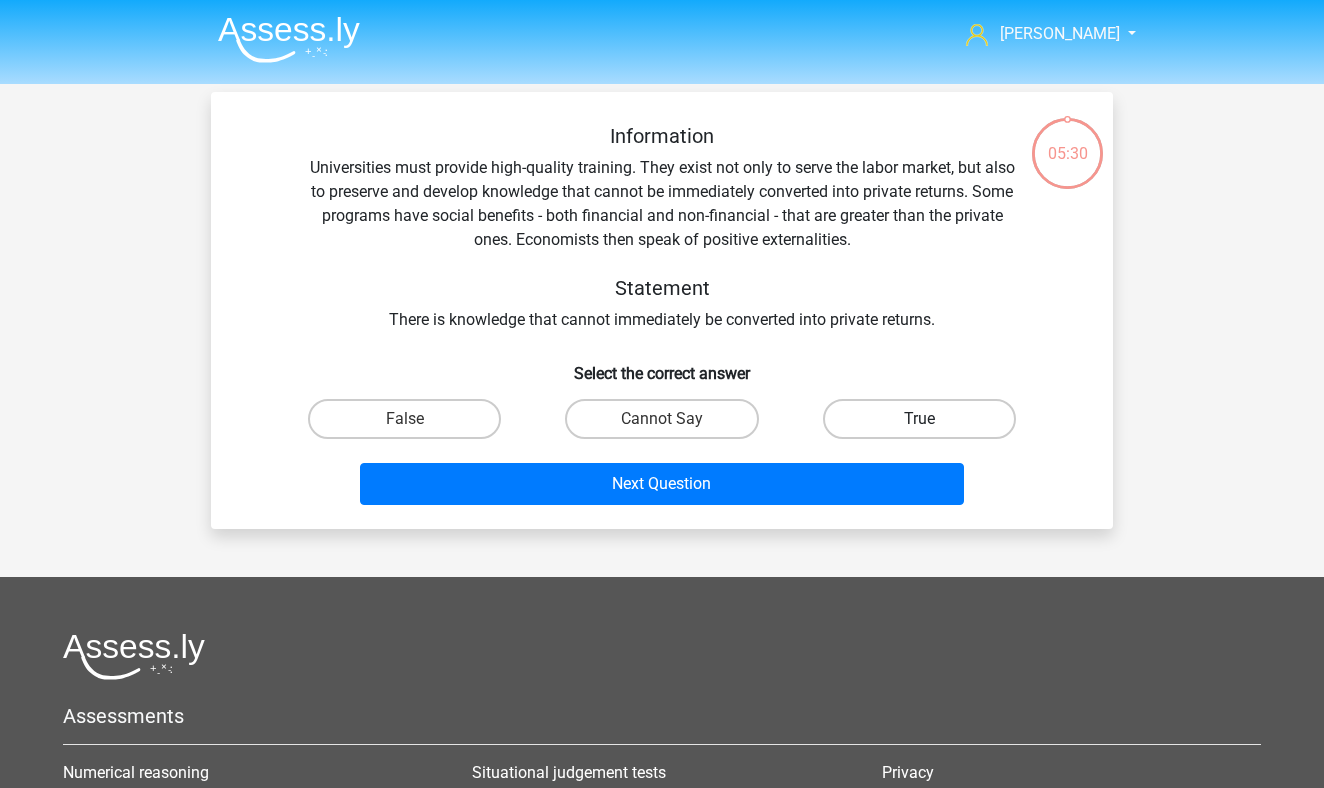 click on "True" at bounding box center (919, 419) 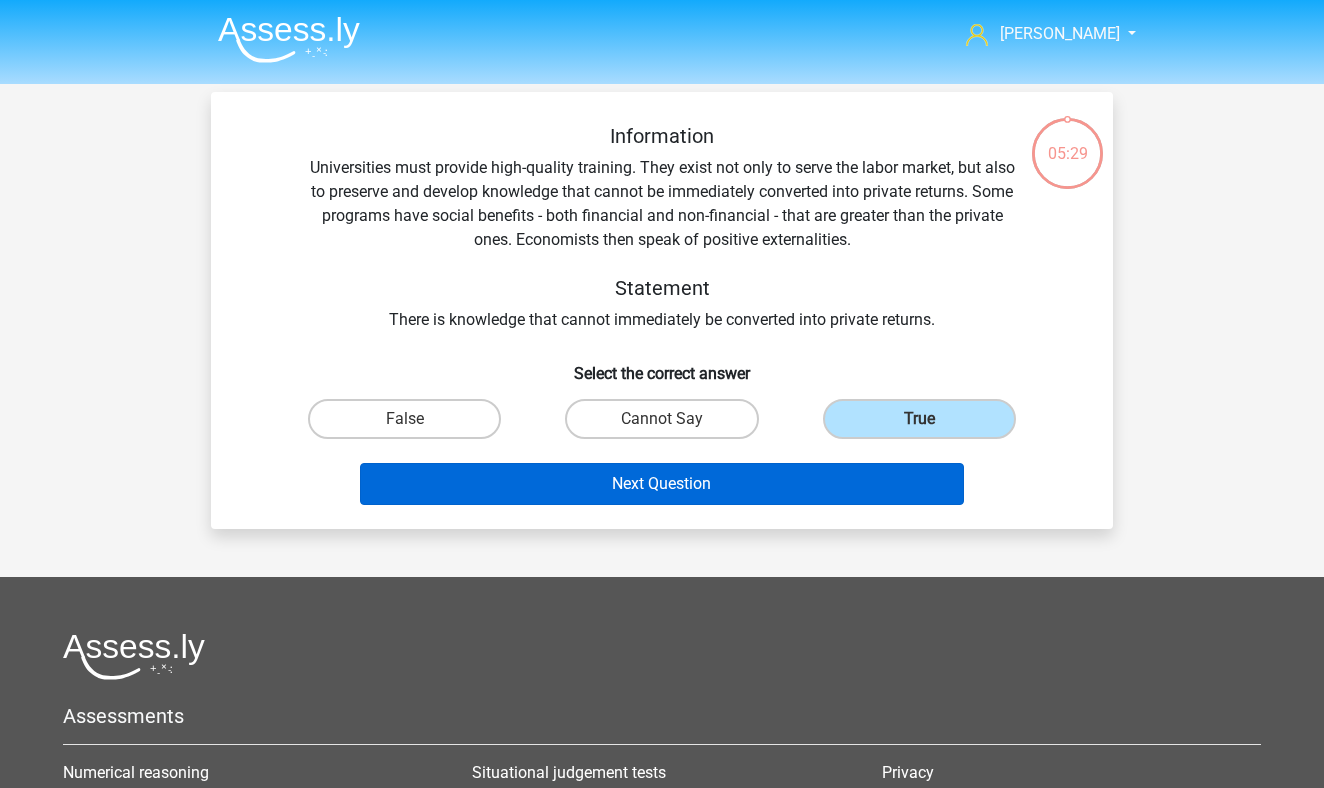 click on "Next Question" at bounding box center (662, 484) 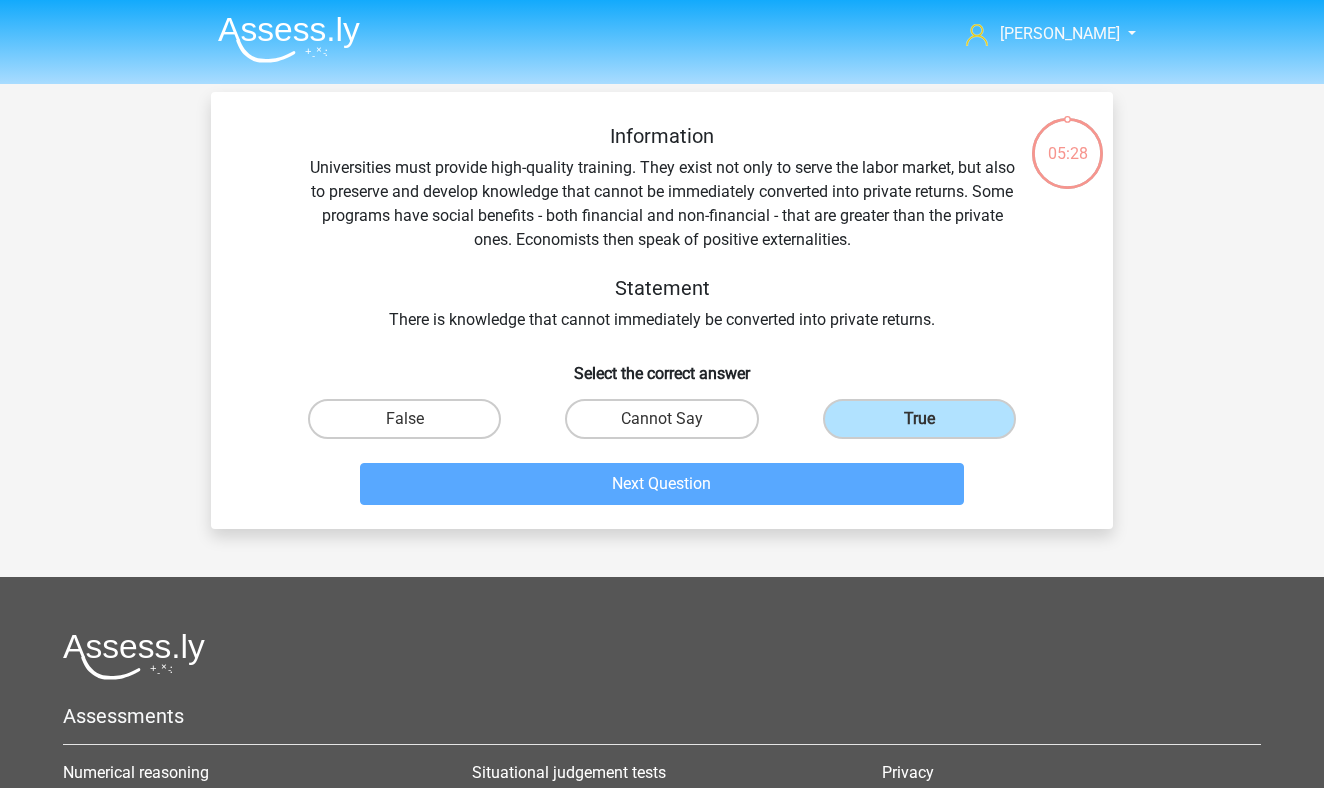 scroll, scrollTop: 92, scrollLeft: 0, axis: vertical 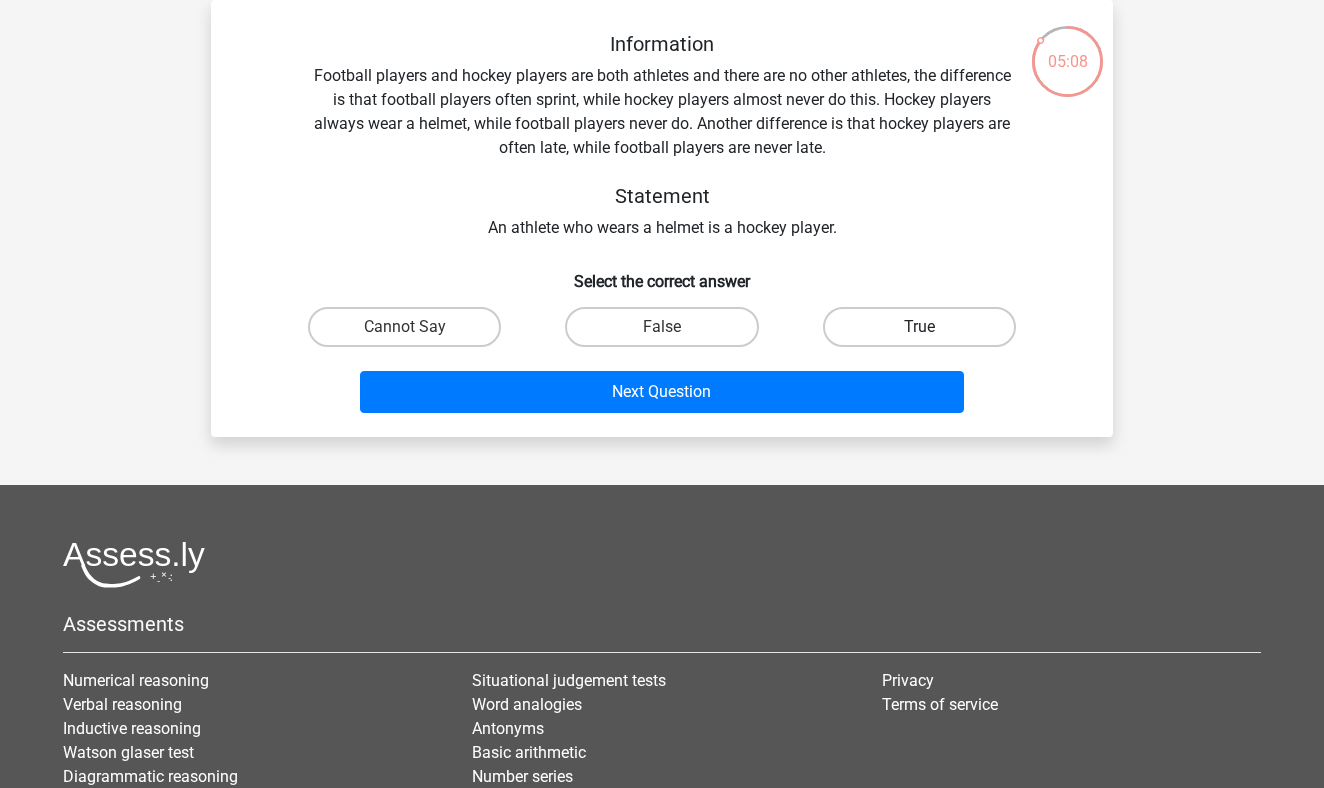 click on "True" at bounding box center [919, 327] 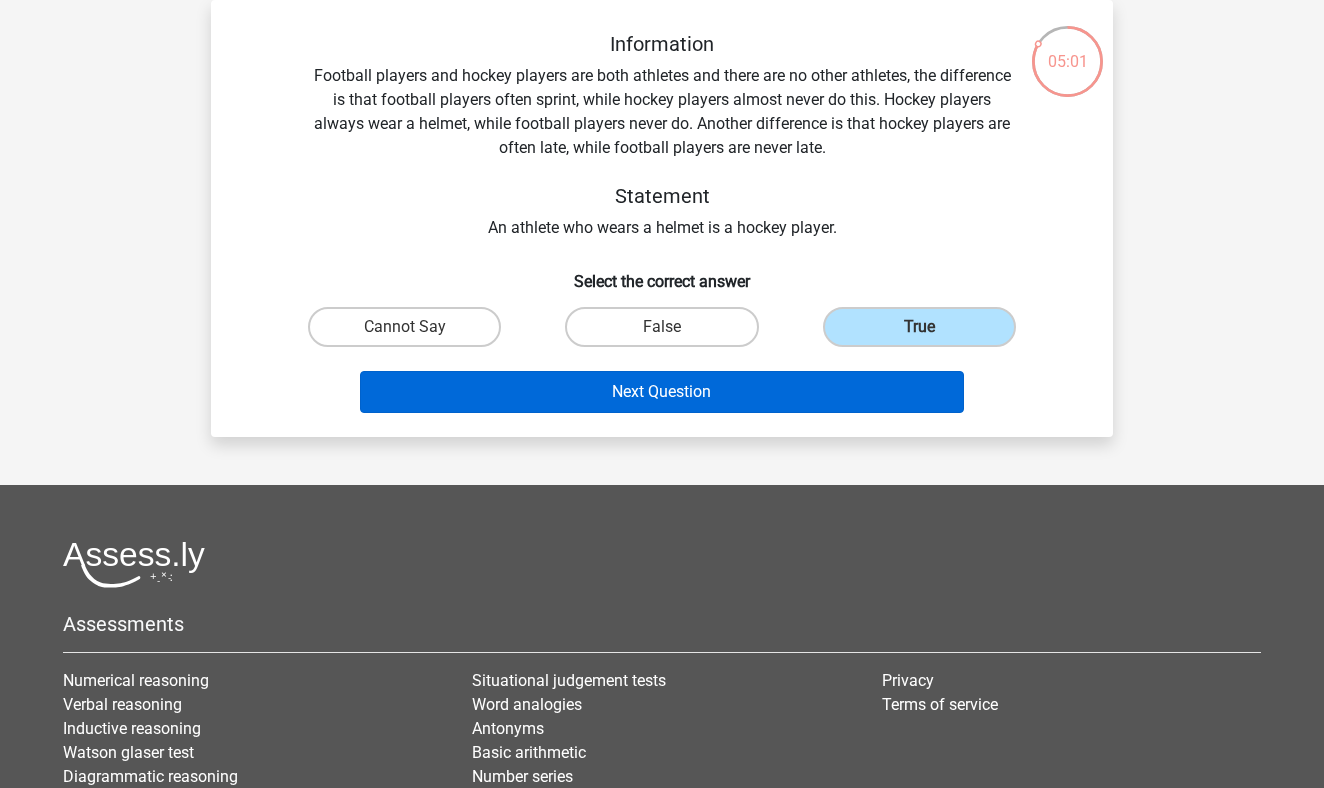 click on "Next Question" at bounding box center (662, 392) 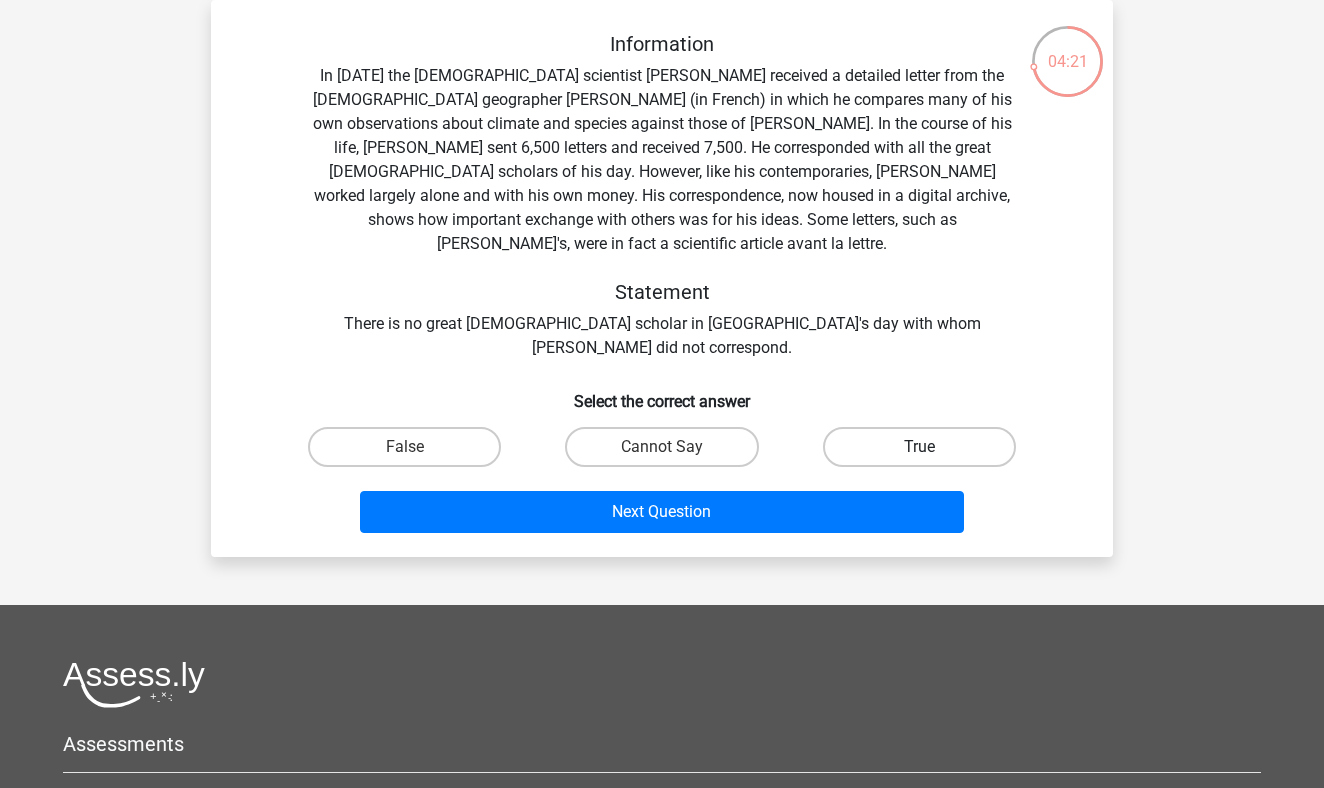 click on "True" at bounding box center (919, 447) 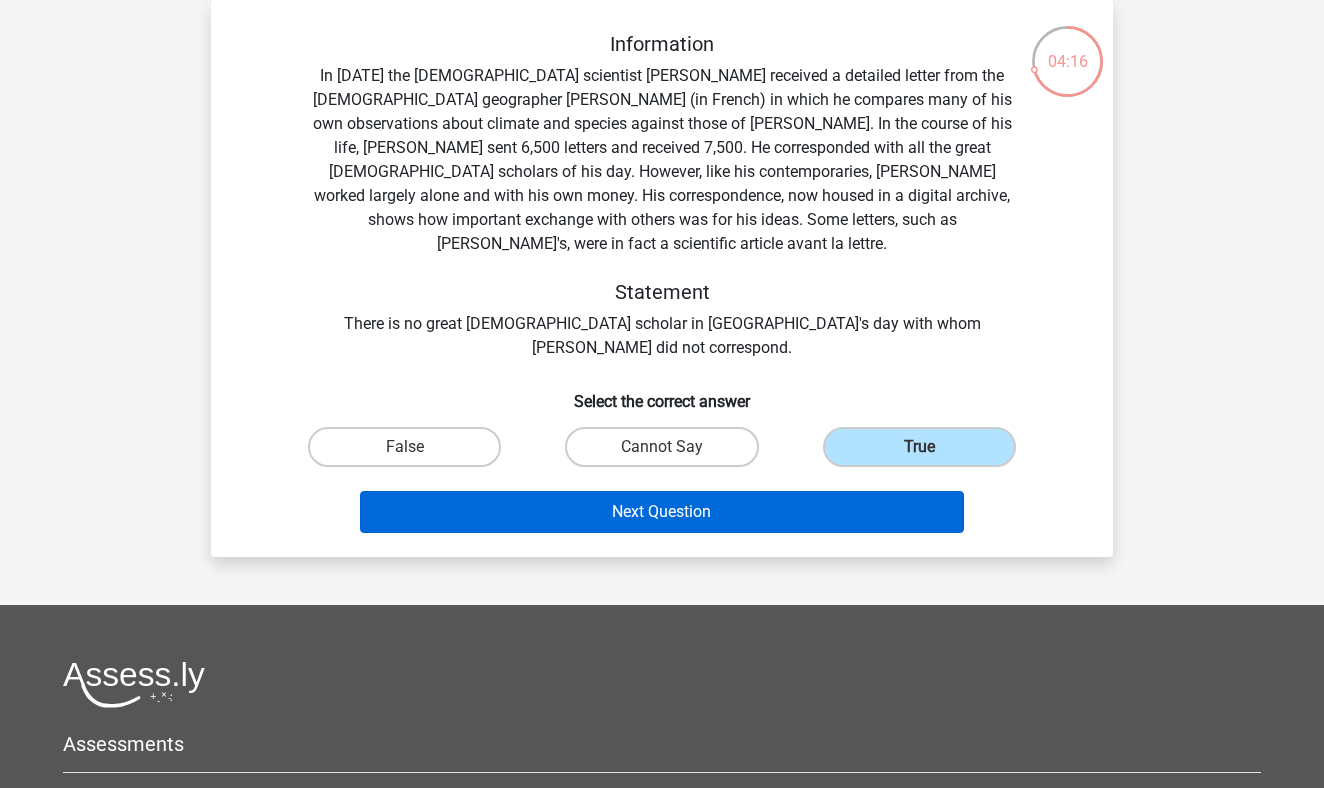 click on "Next Question" at bounding box center (662, 512) 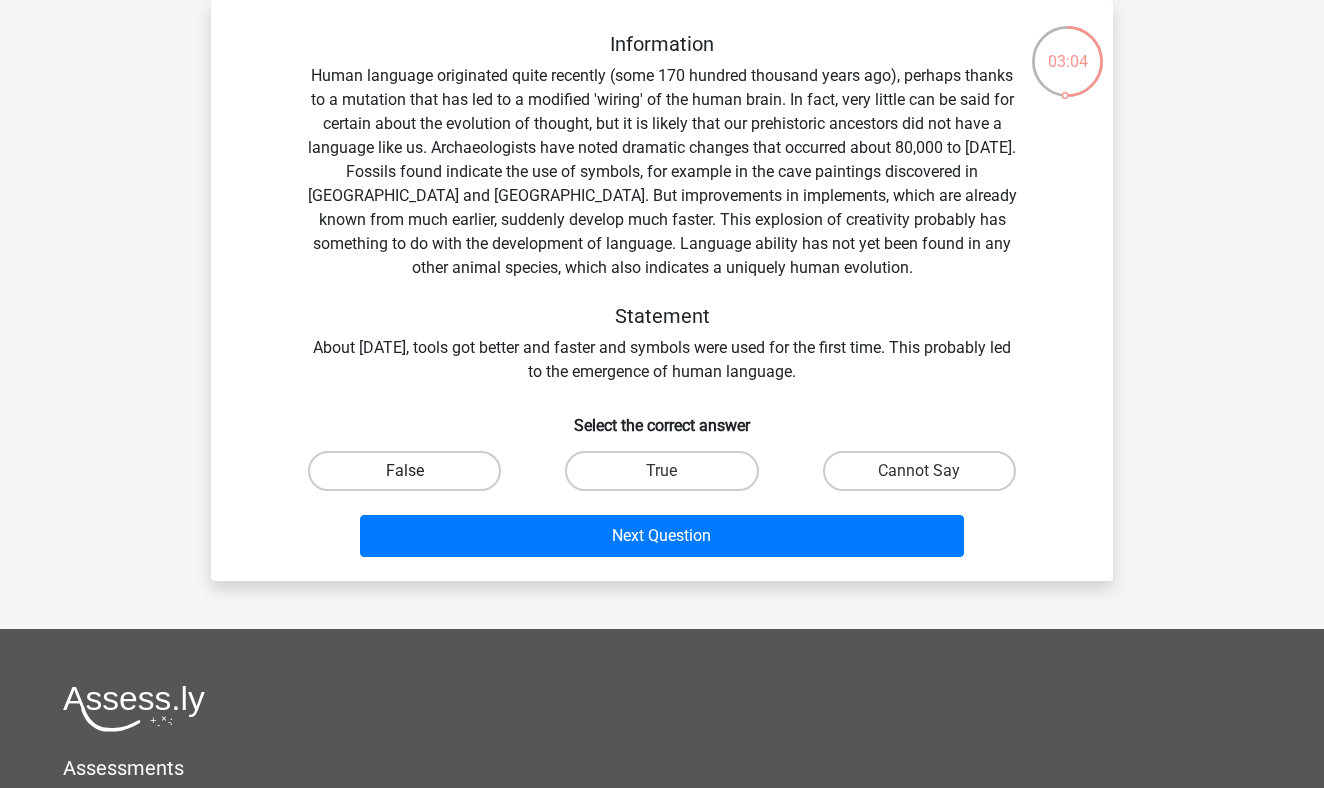click on "False" at bounding box center (404, 471) 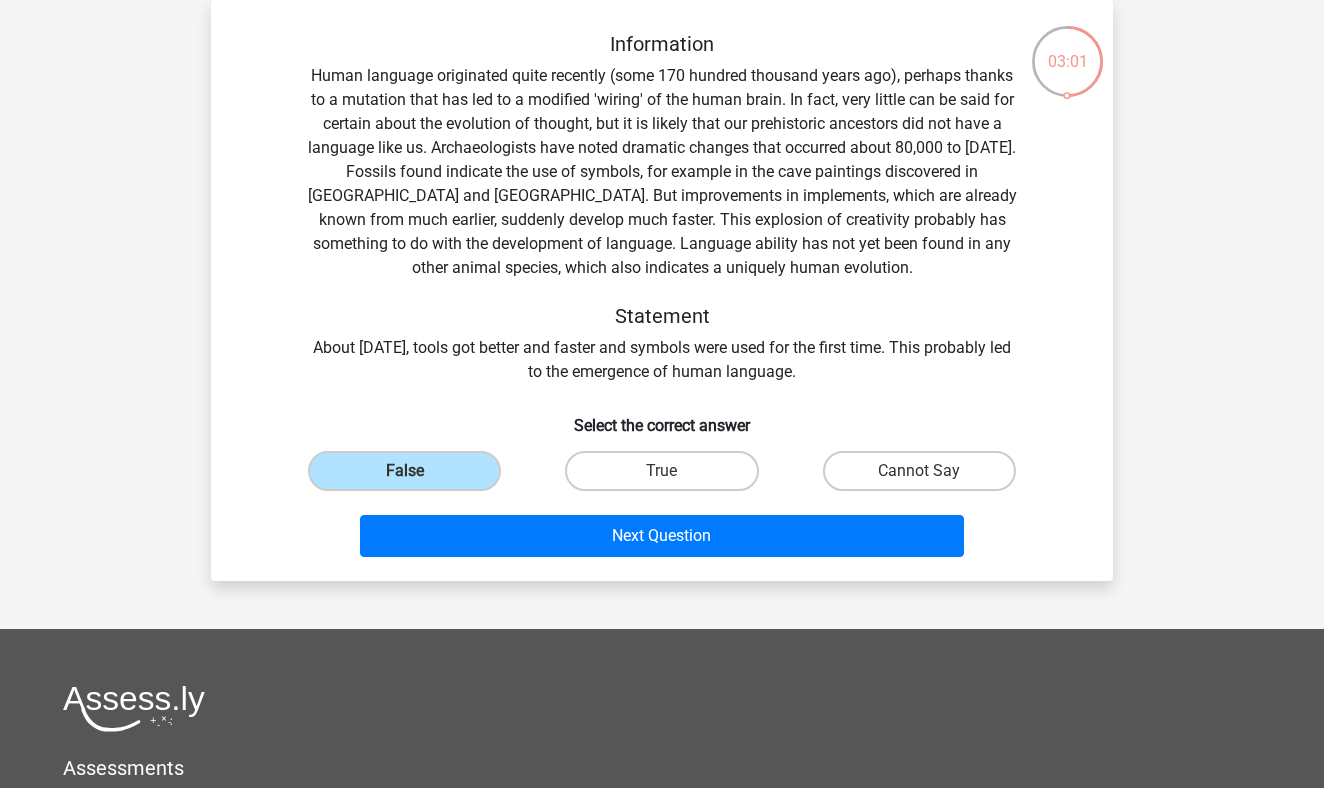 click on "Cannot Say" at bounding box center [925, 477] 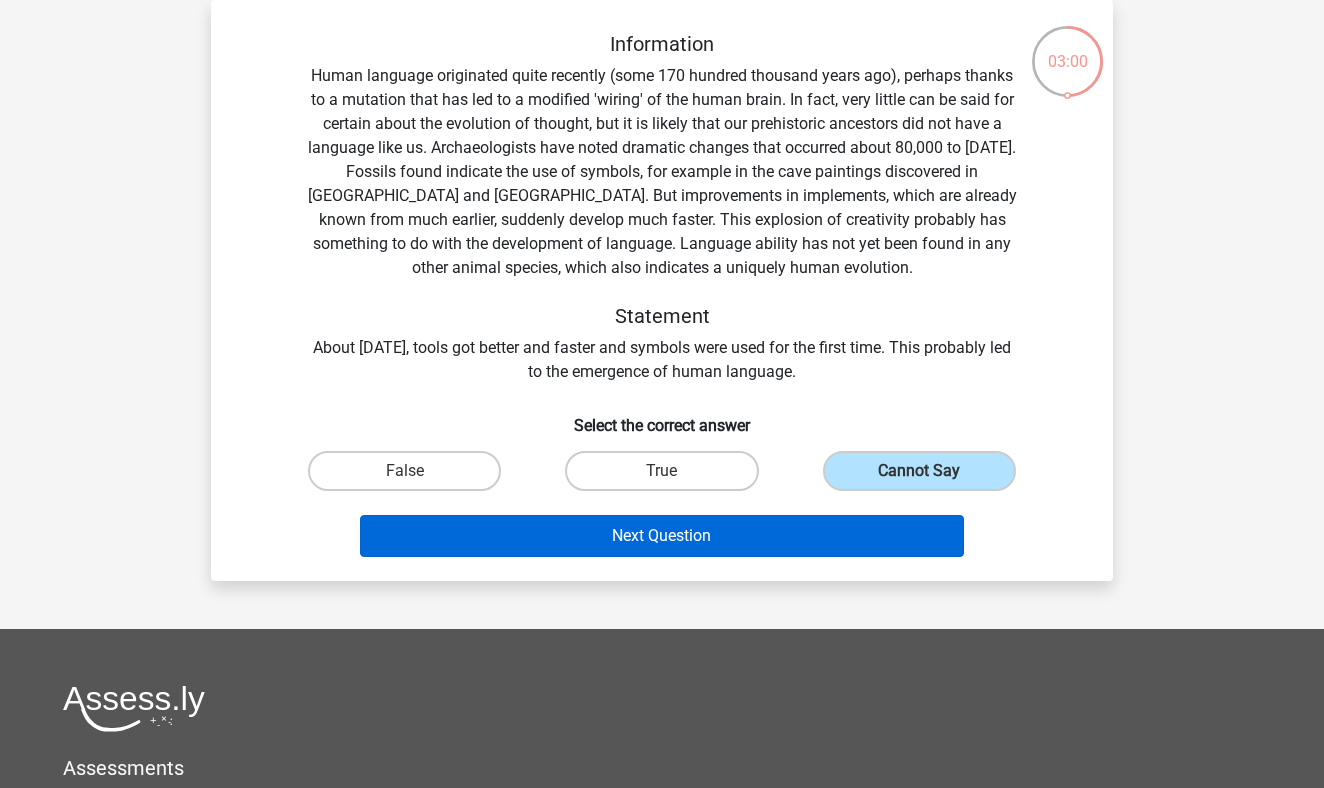 click on "Next Question" at bounding box center [662, 536] 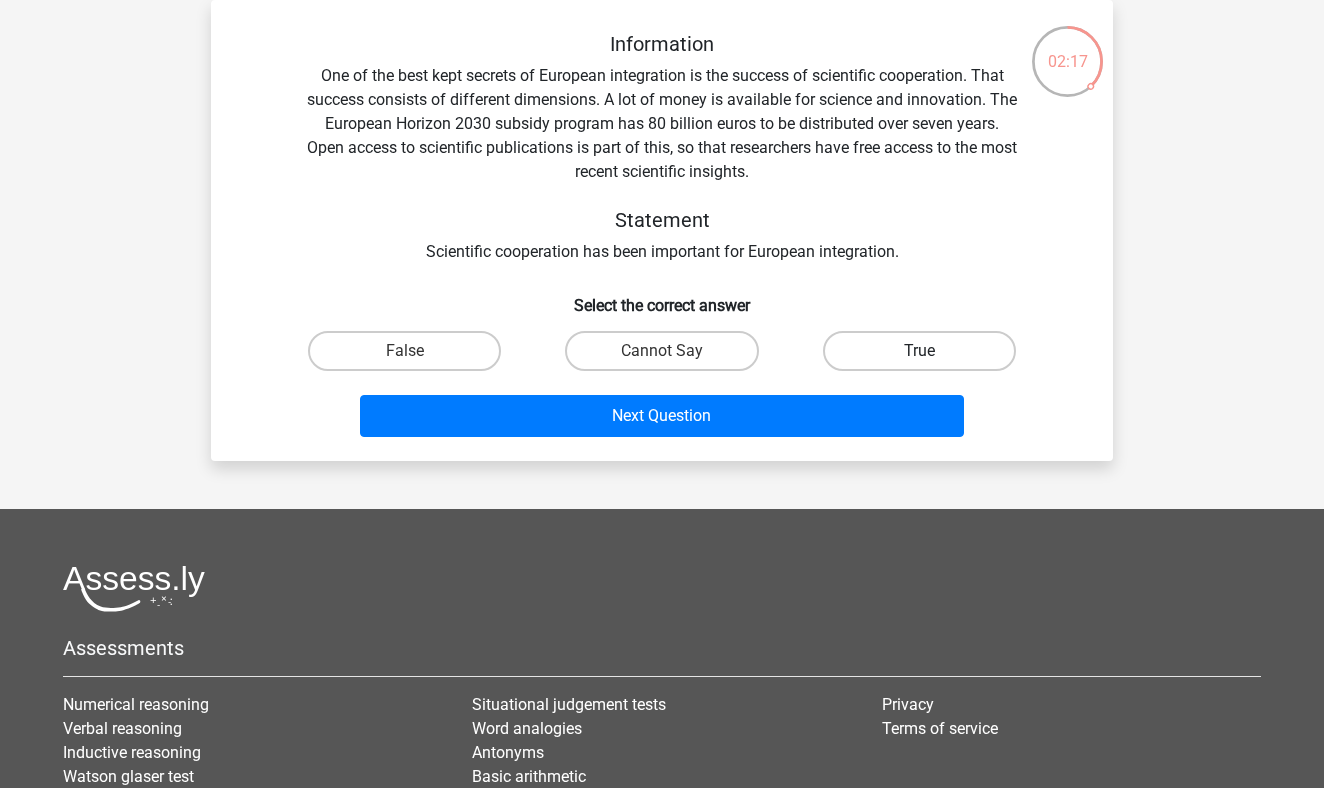 click on "True" at bounding box center [919, 351] 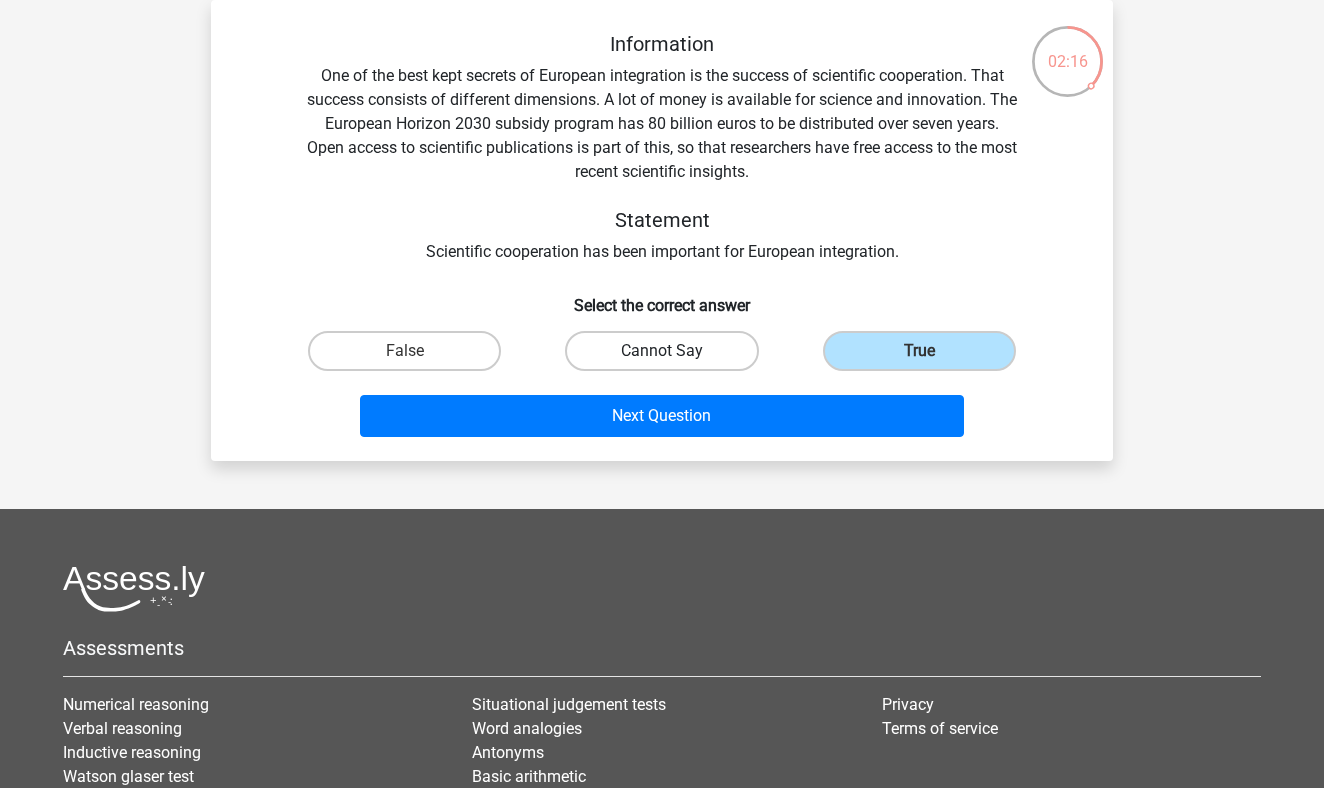 click on "Cannot Say" at bounding box center (661, 351) 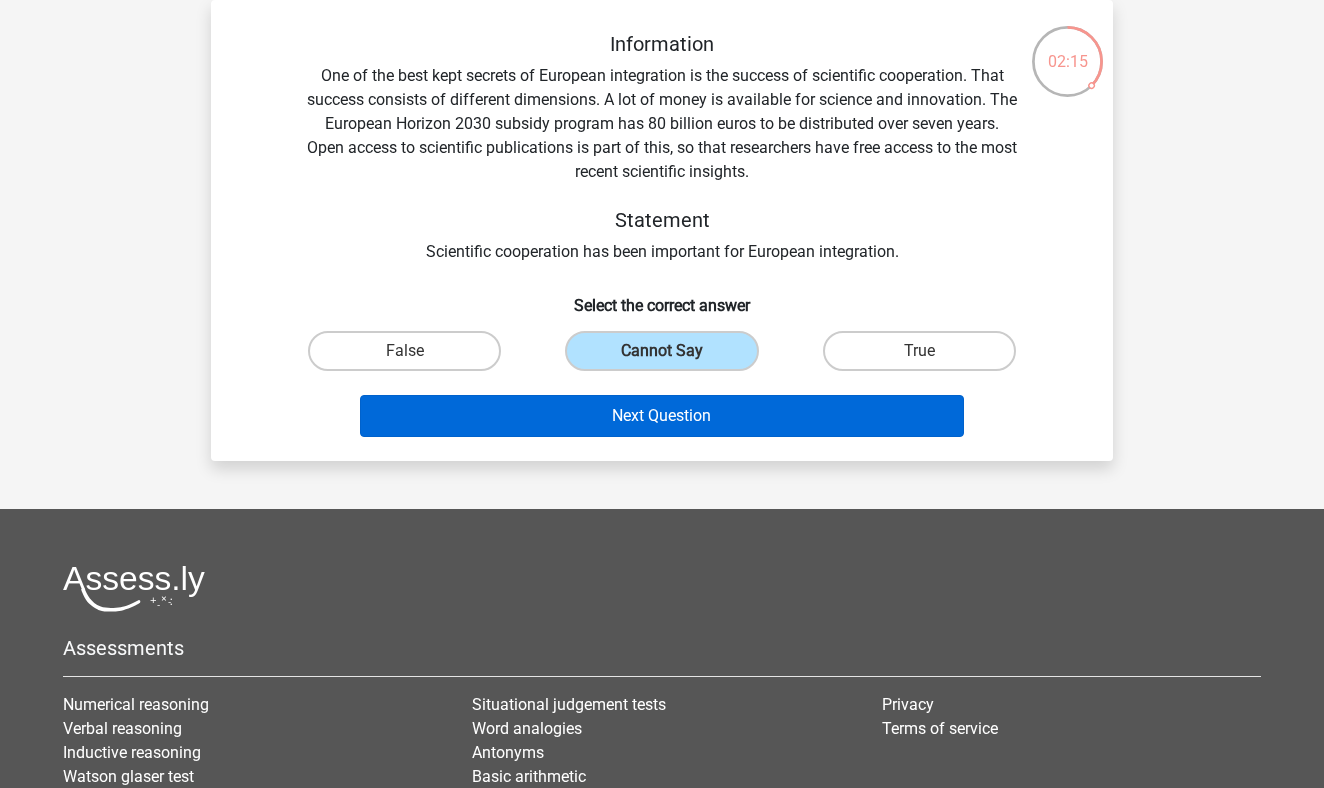 click on "Next Question" at bounding box center (662, 416) 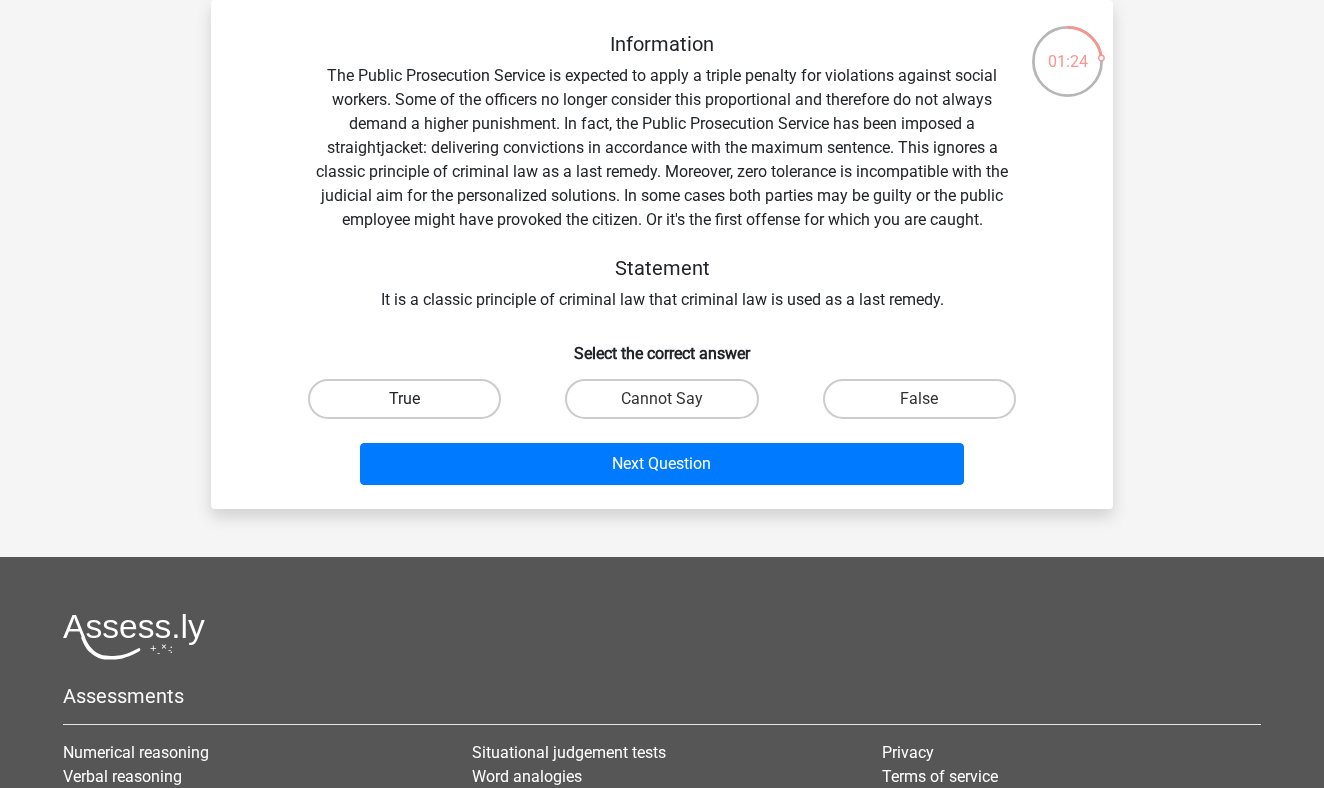 click on "True" at bounding box center [404, 399] 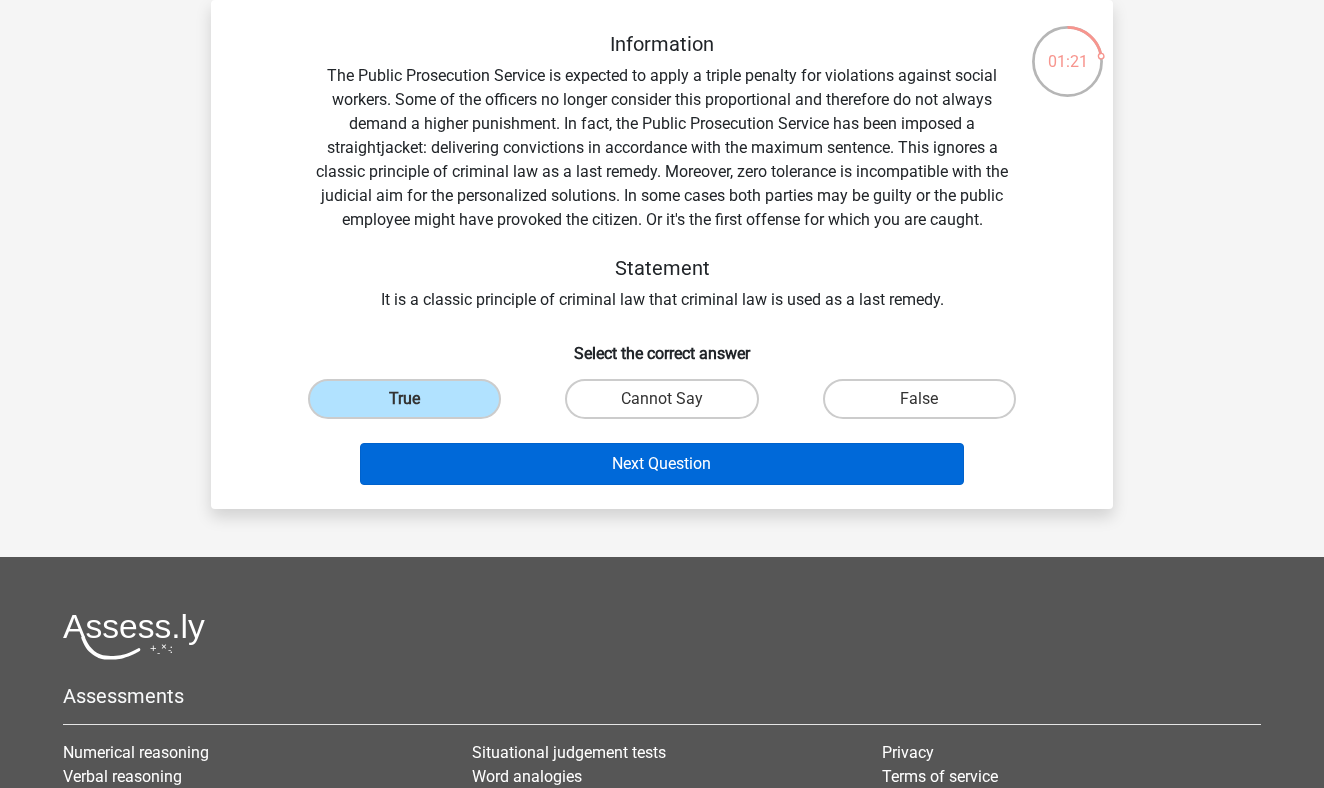 click on "Next Question" at bounding box center [662, 464] 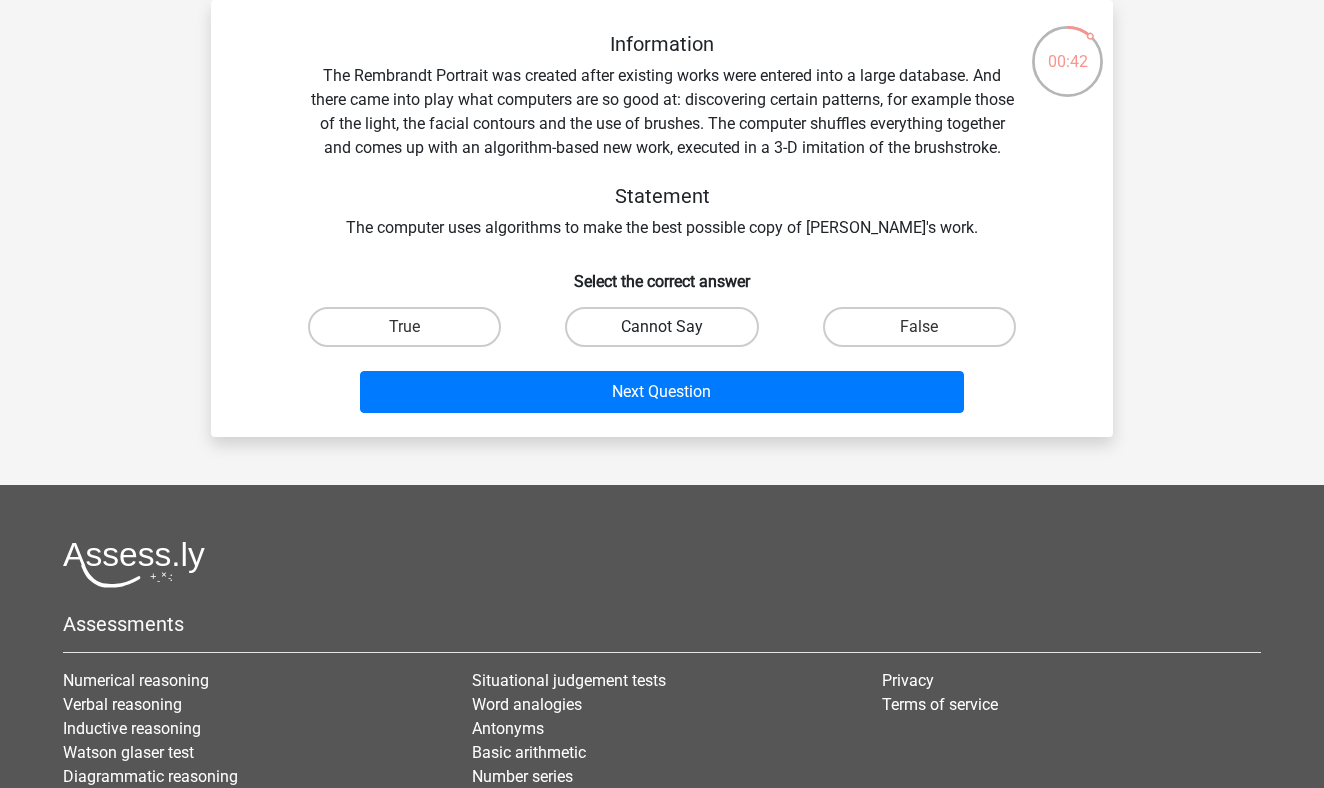 click on "Cannot Say" at bounding box center (661, 327) 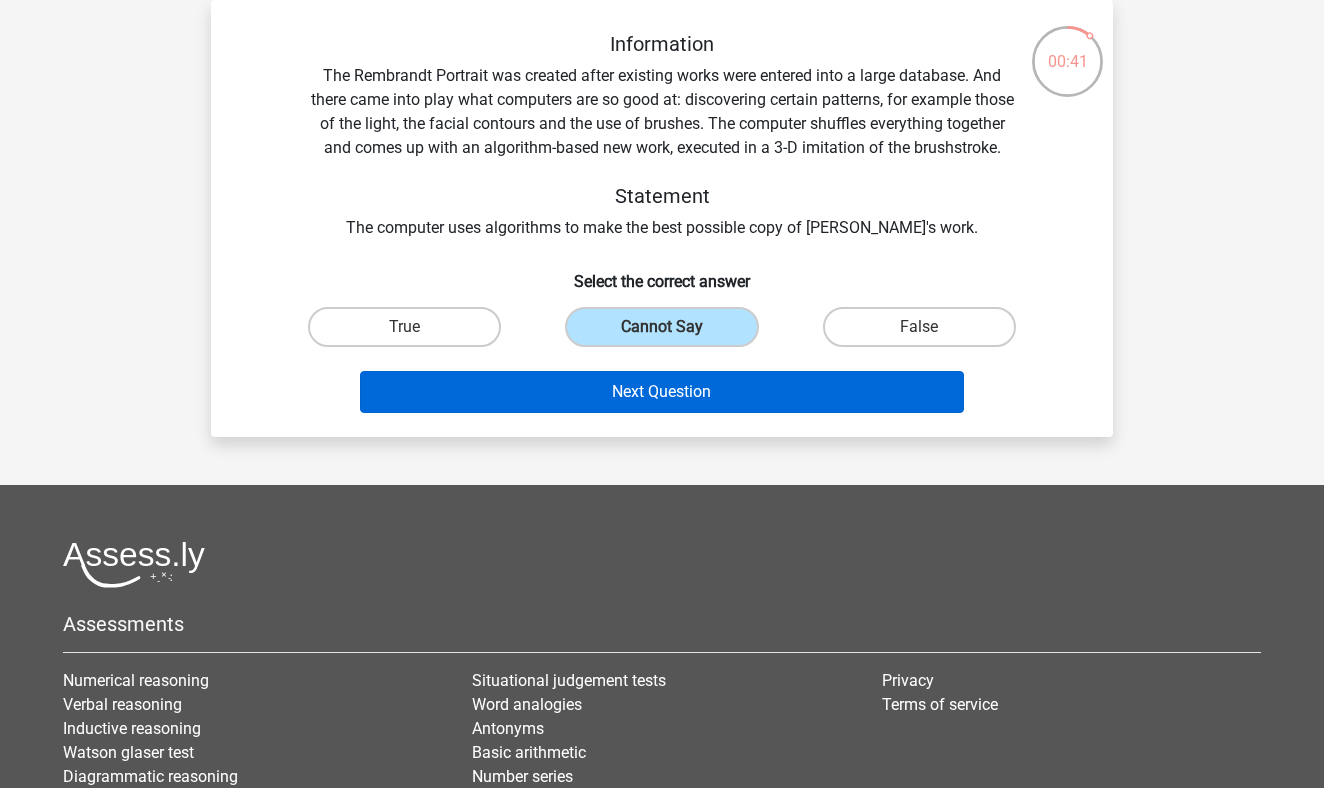 click on "Next Question" at bounding box center (662, 392) 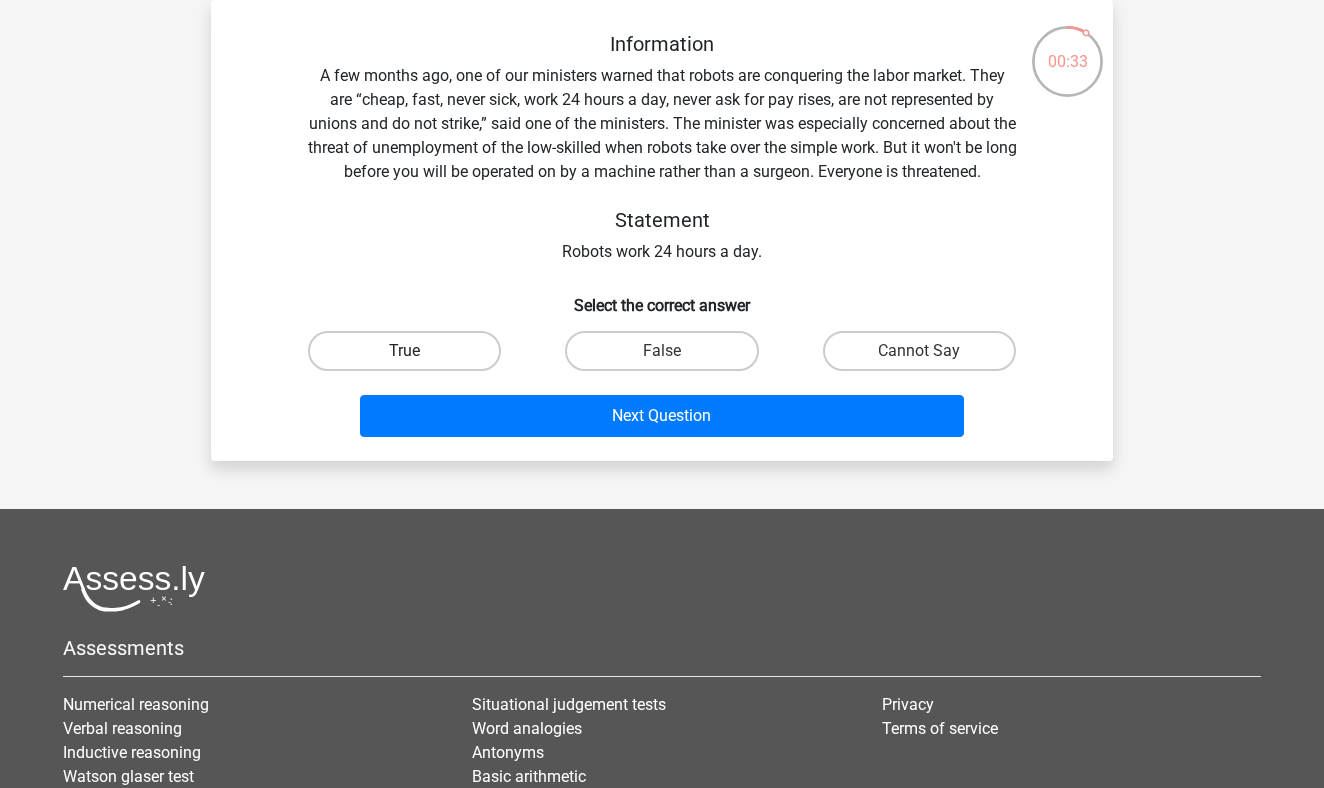 click on "True" at bounding box center [404, 351] 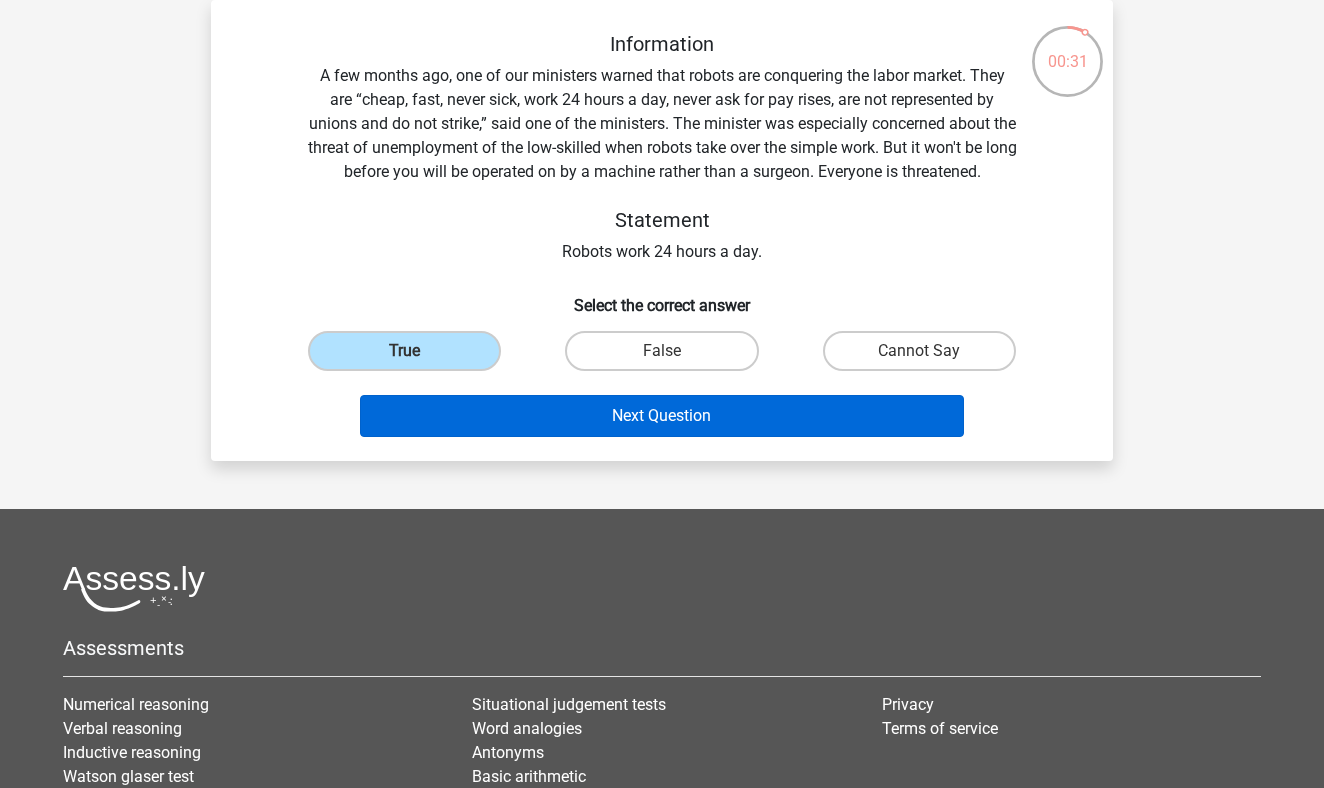click on "Next Question" at bounding box center (662, 416) 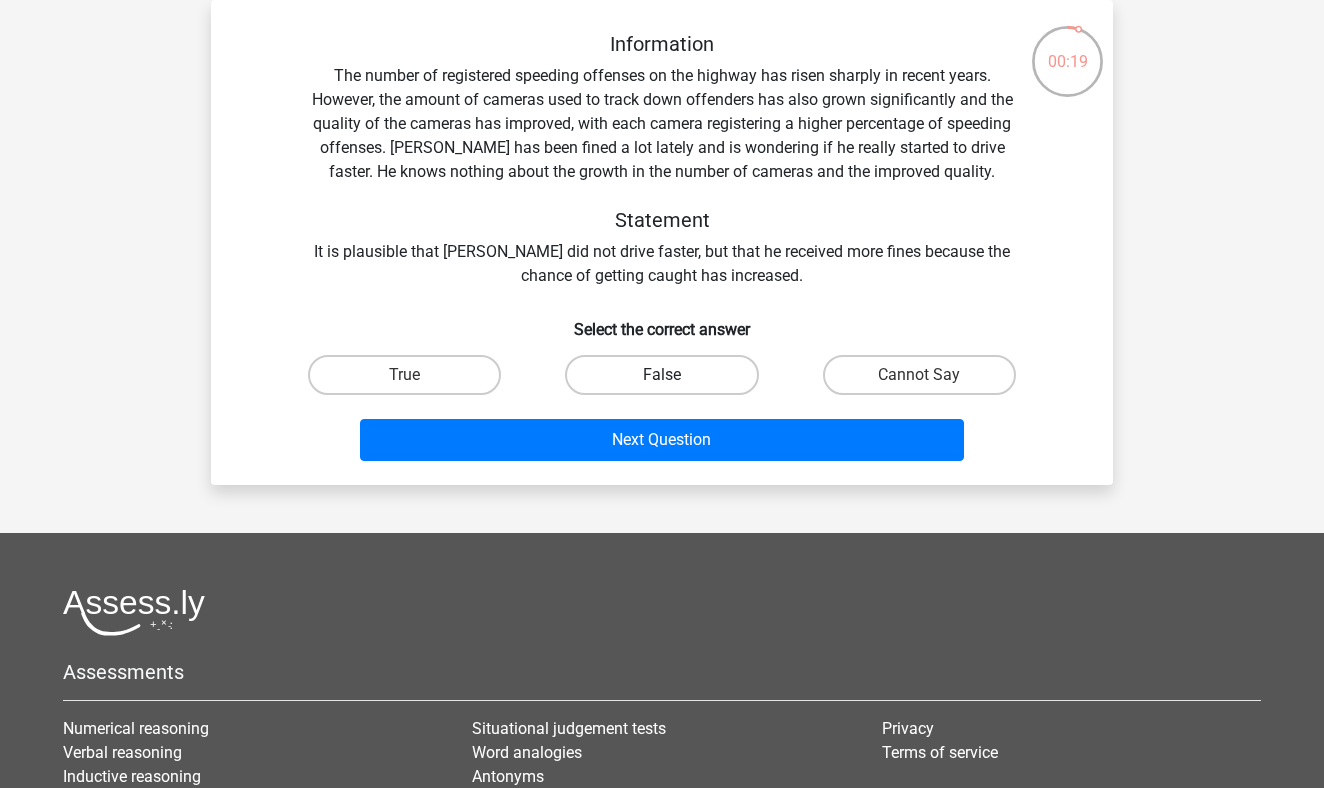 click on "False" at bounding box center (661, 375) 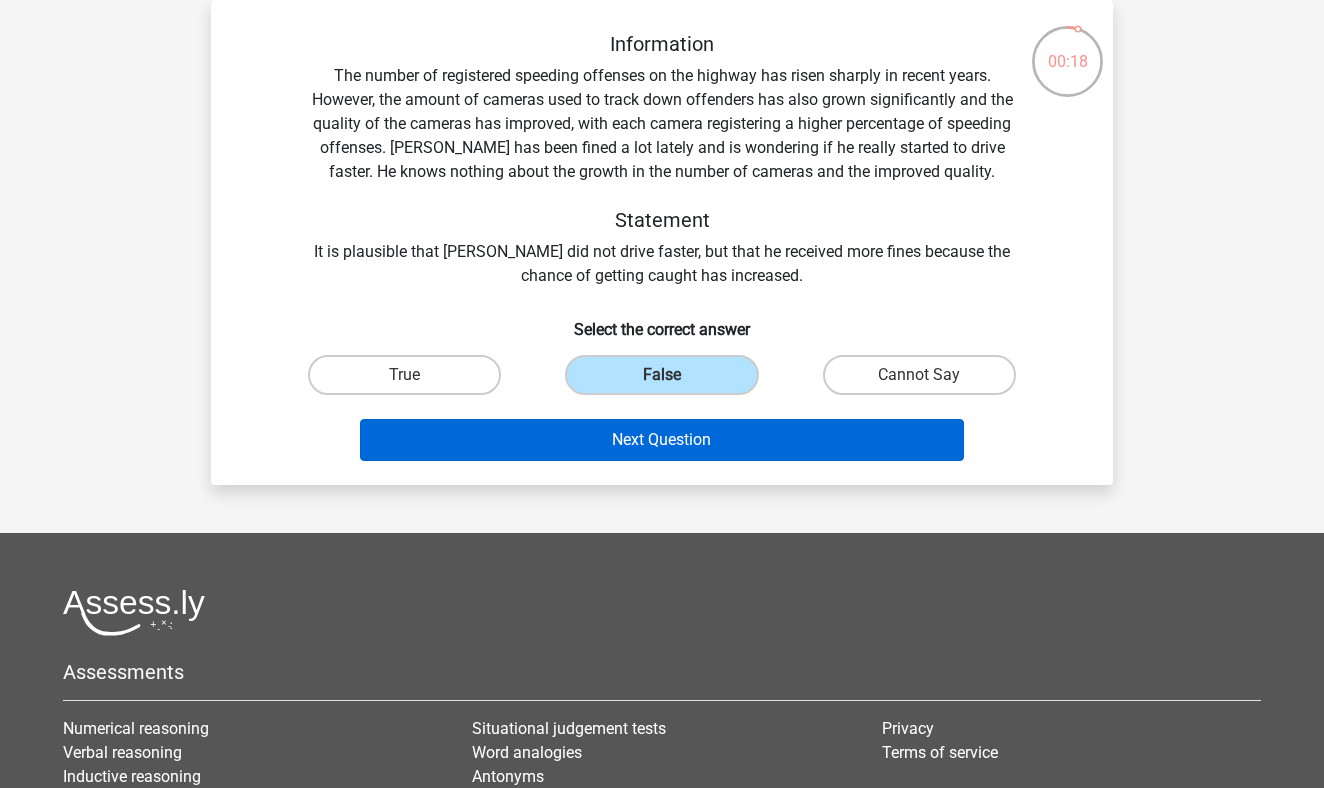 click on "Next Question" at bounding box center (662, 440) 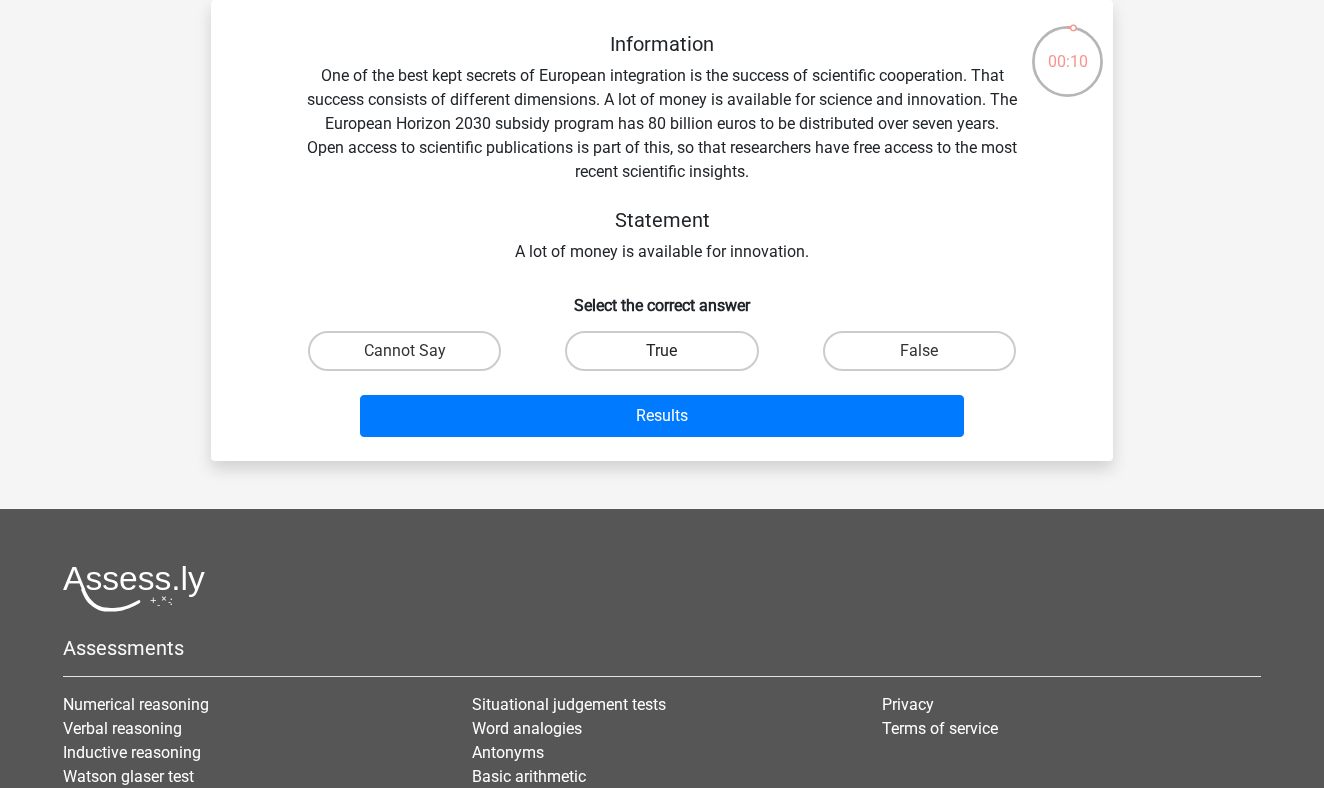 click on "True" at bounding box center (661, 351) 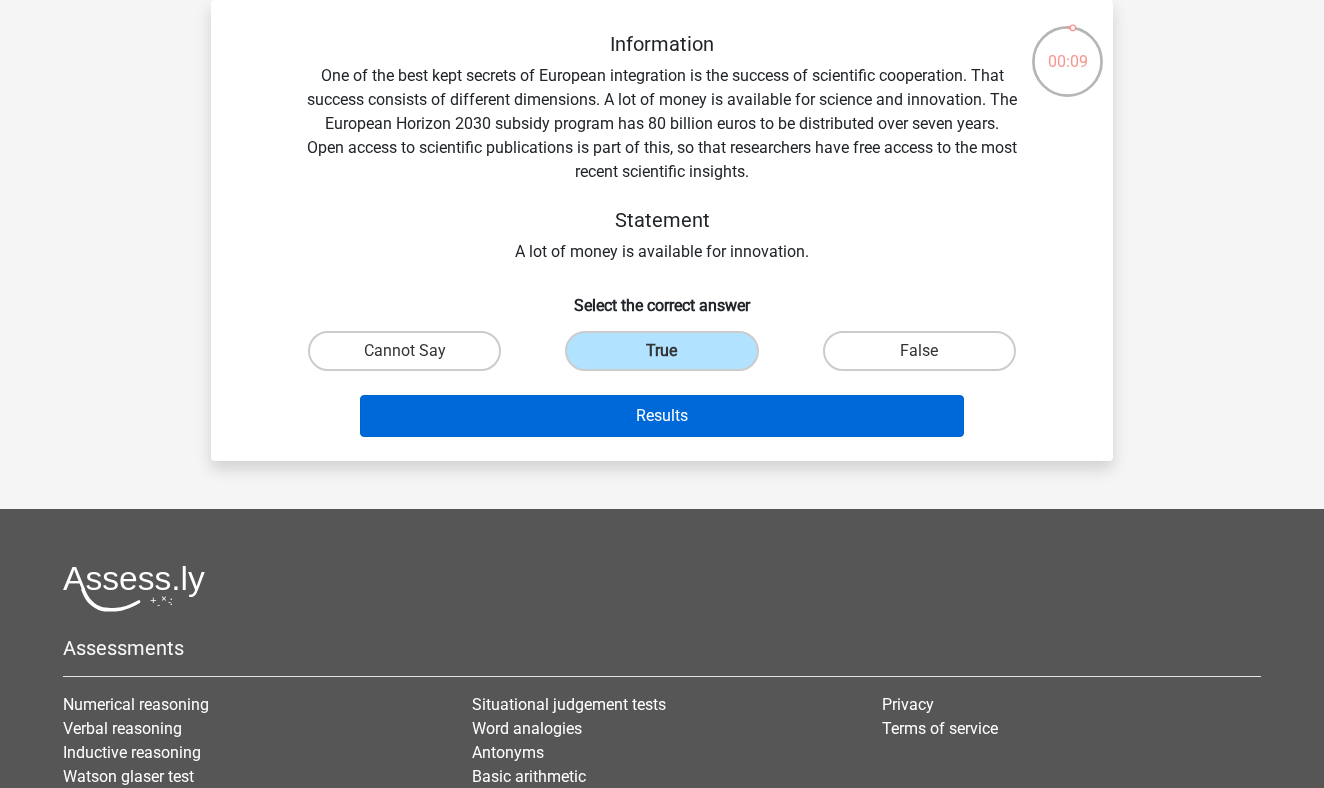 click on "Results" at bounding box center [662, 416] 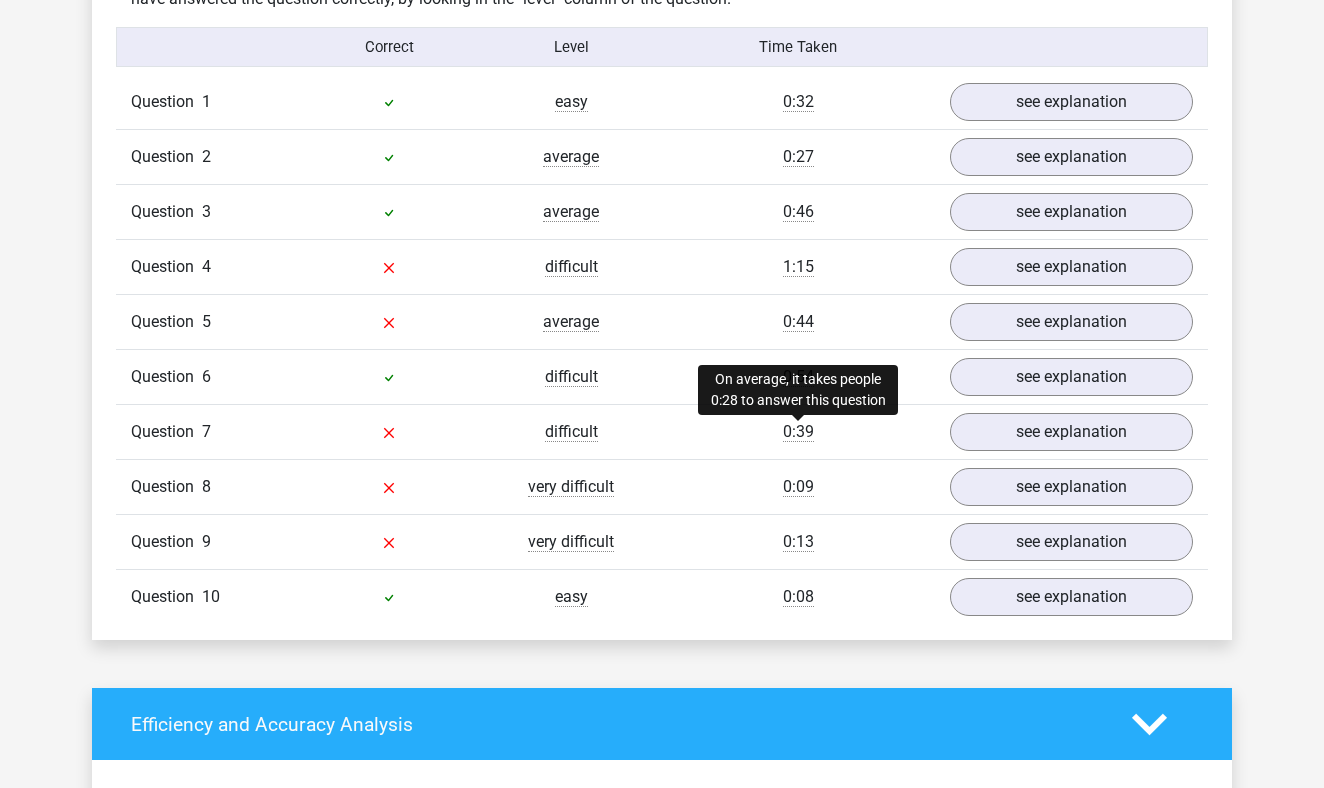 scroll, scrollTop: 1372, scrollLeft: 0, axis: vertical 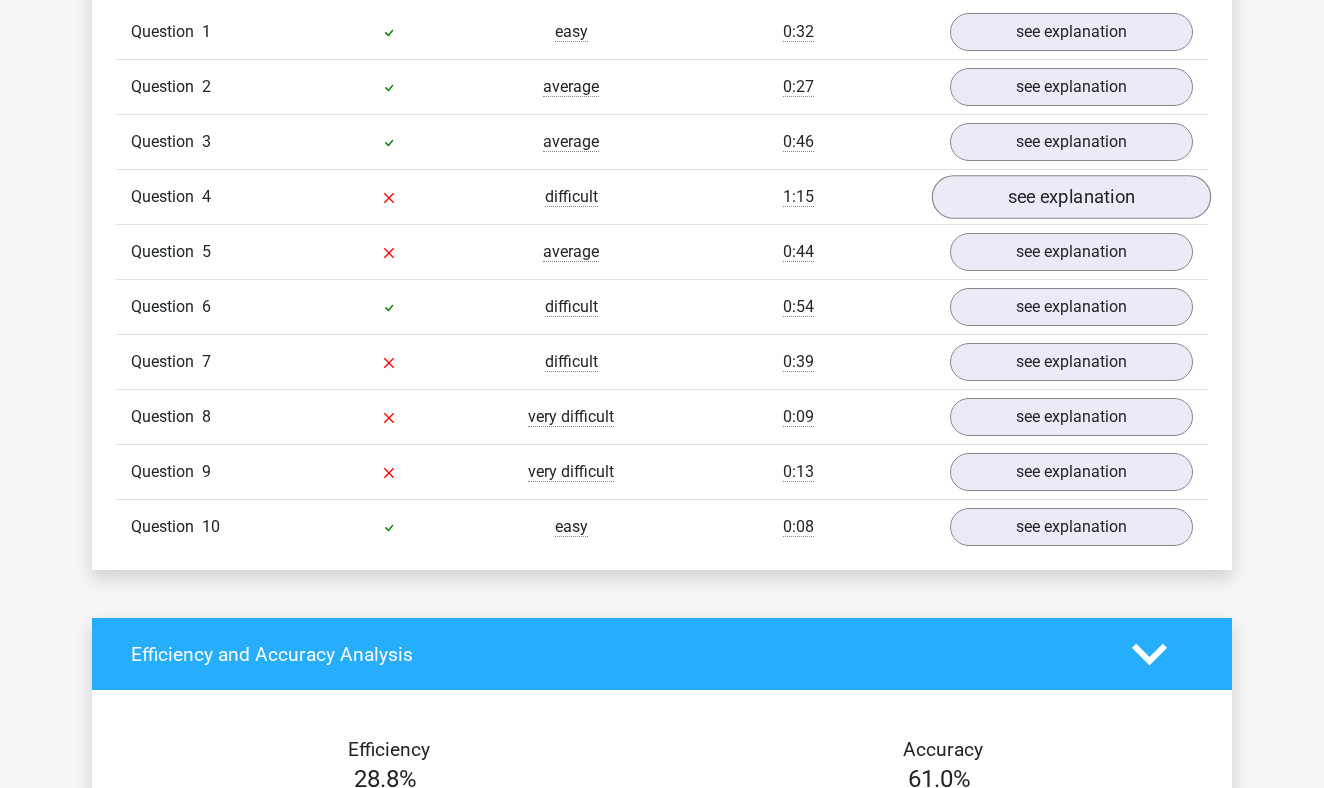 click on "see explanation" at bounding box center (1071, 197) 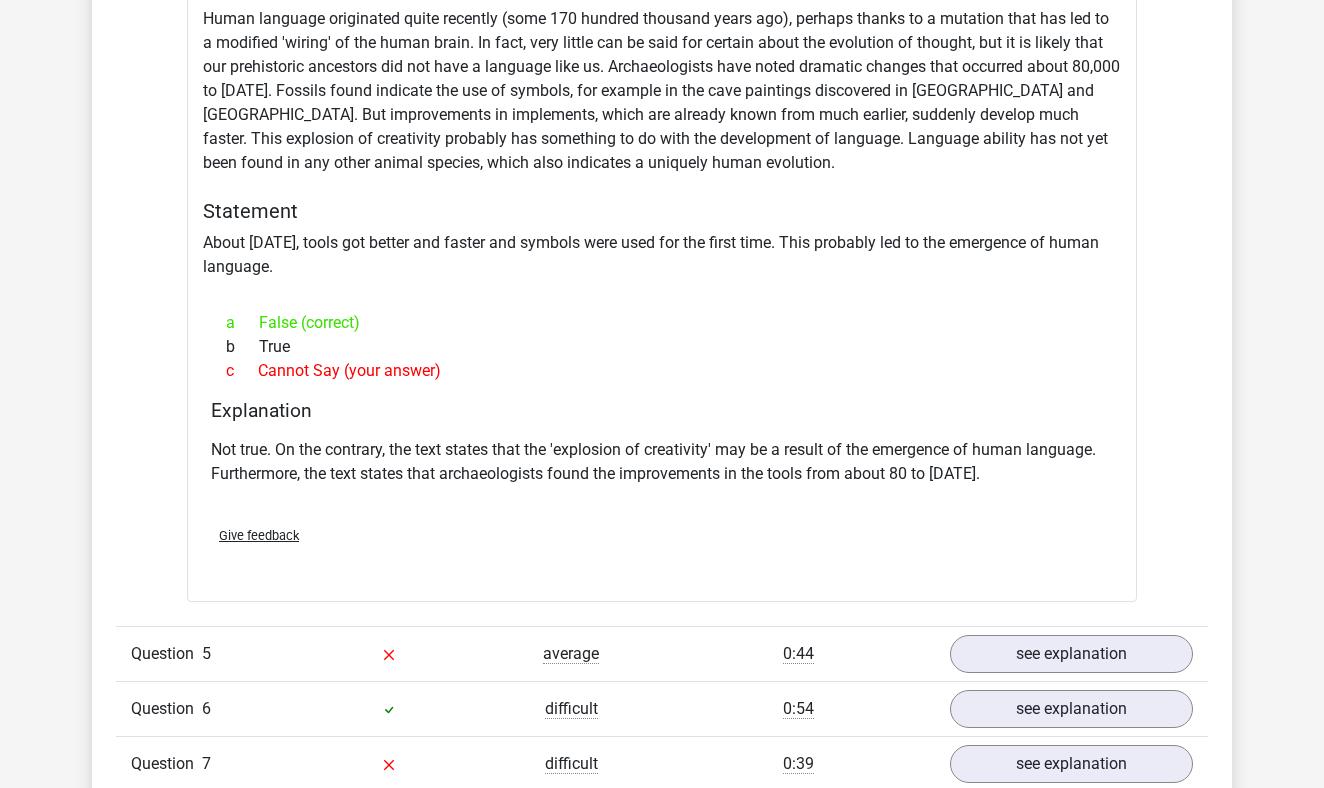 scroll, scrollTop: 1652, scrollLeft: 0, axis: vertical 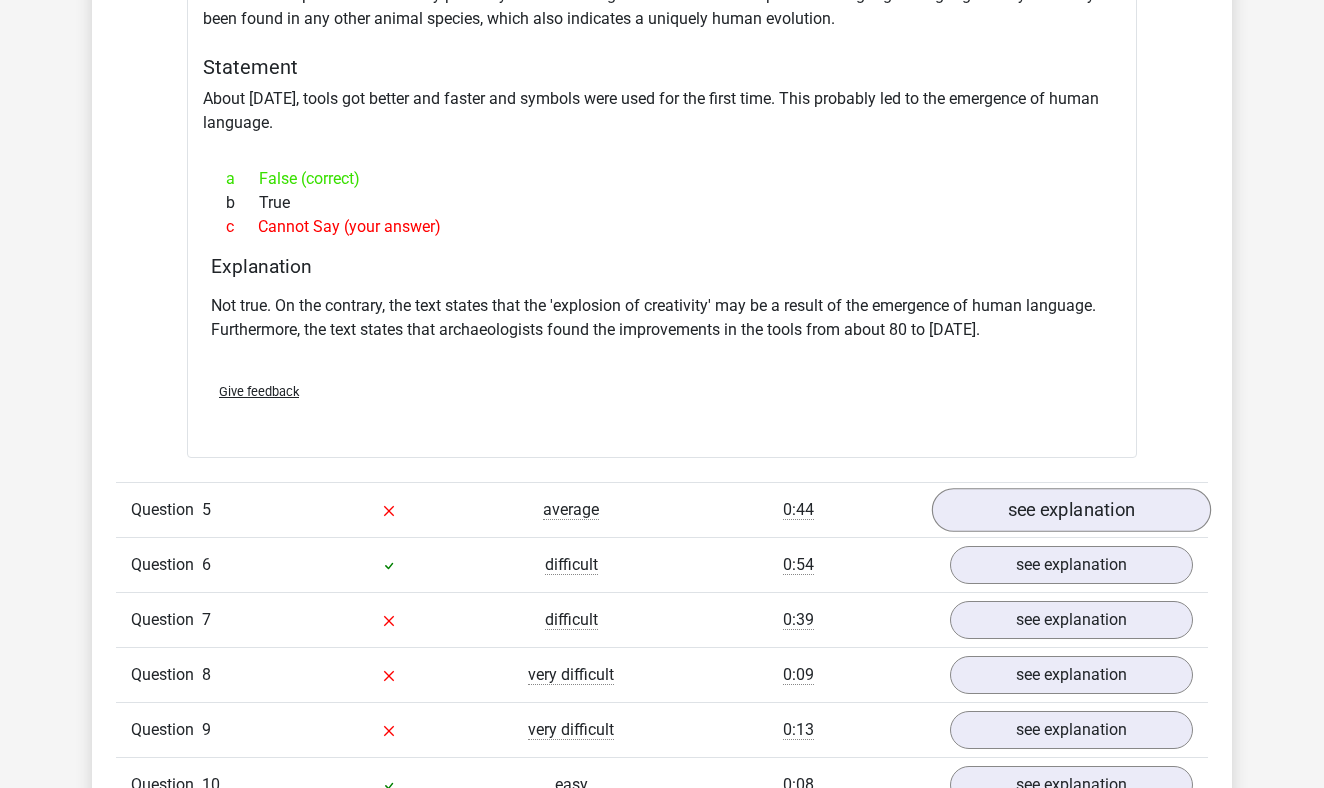 click on "see explanation" at bounding box center [1071, 510] 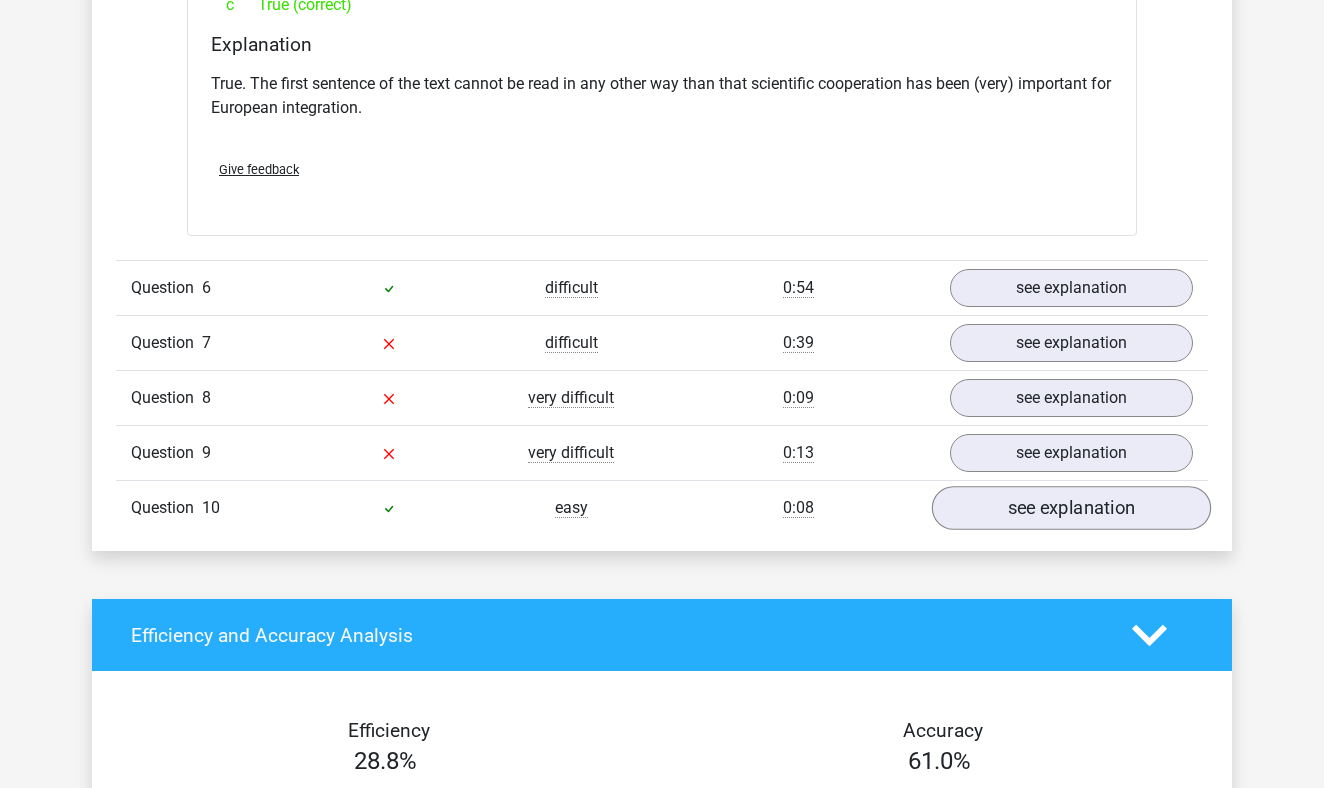 scroll, scrollTop: 2669, scrollLeft: 0, axis: vertical 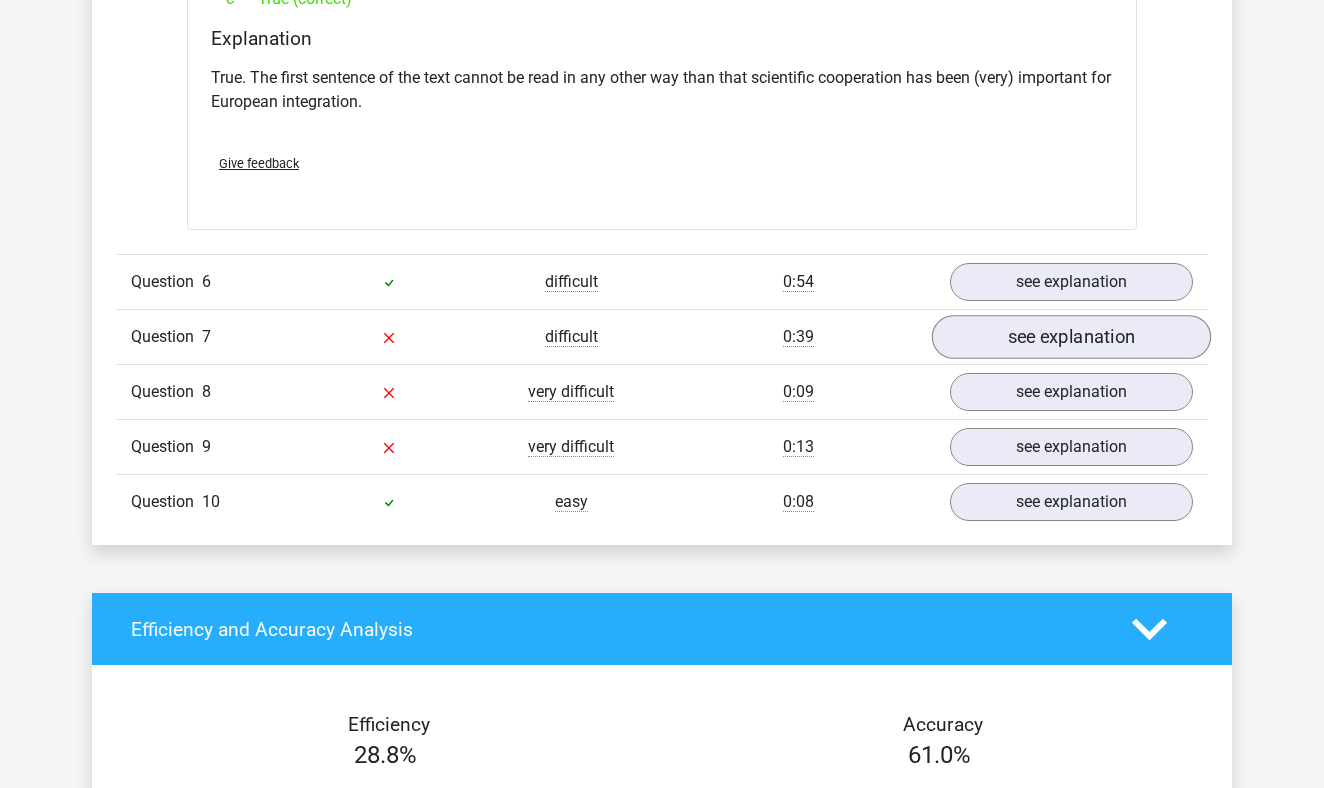 click on "see explanation" at bounding box center [1071, 338] 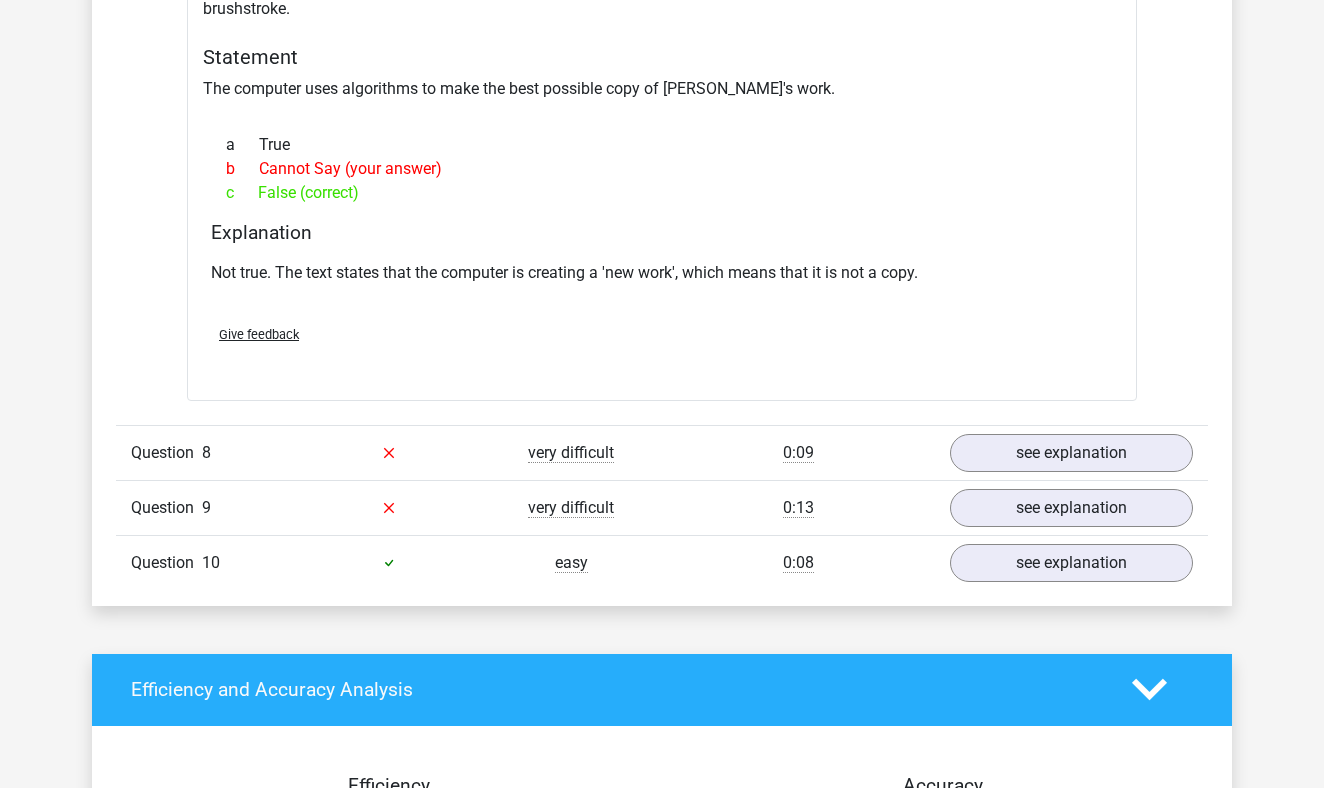 scroll, scrollTop: 3196, scrollLeft: 0, axis: vertical 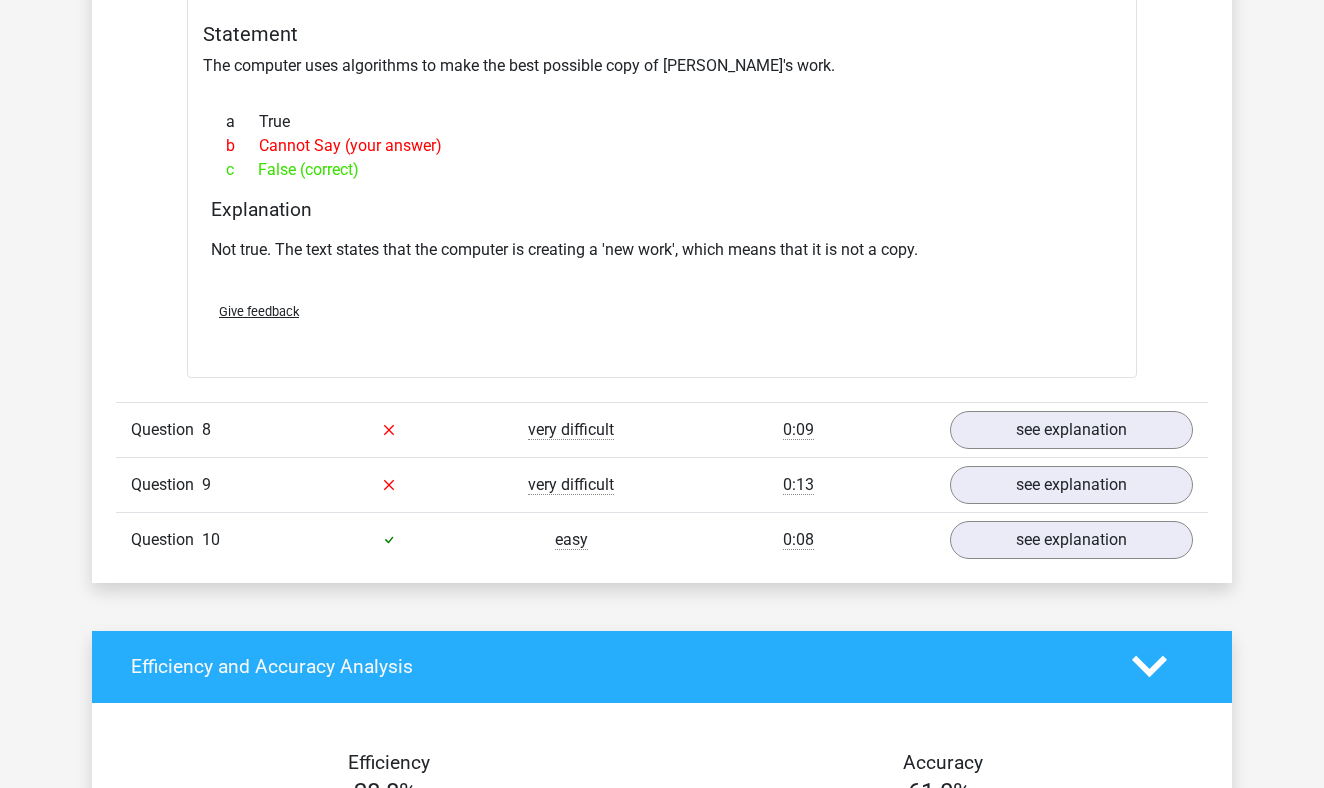 click on "Question
8
very difficult
0:09
see explanation" at bounding box center (662, 429) 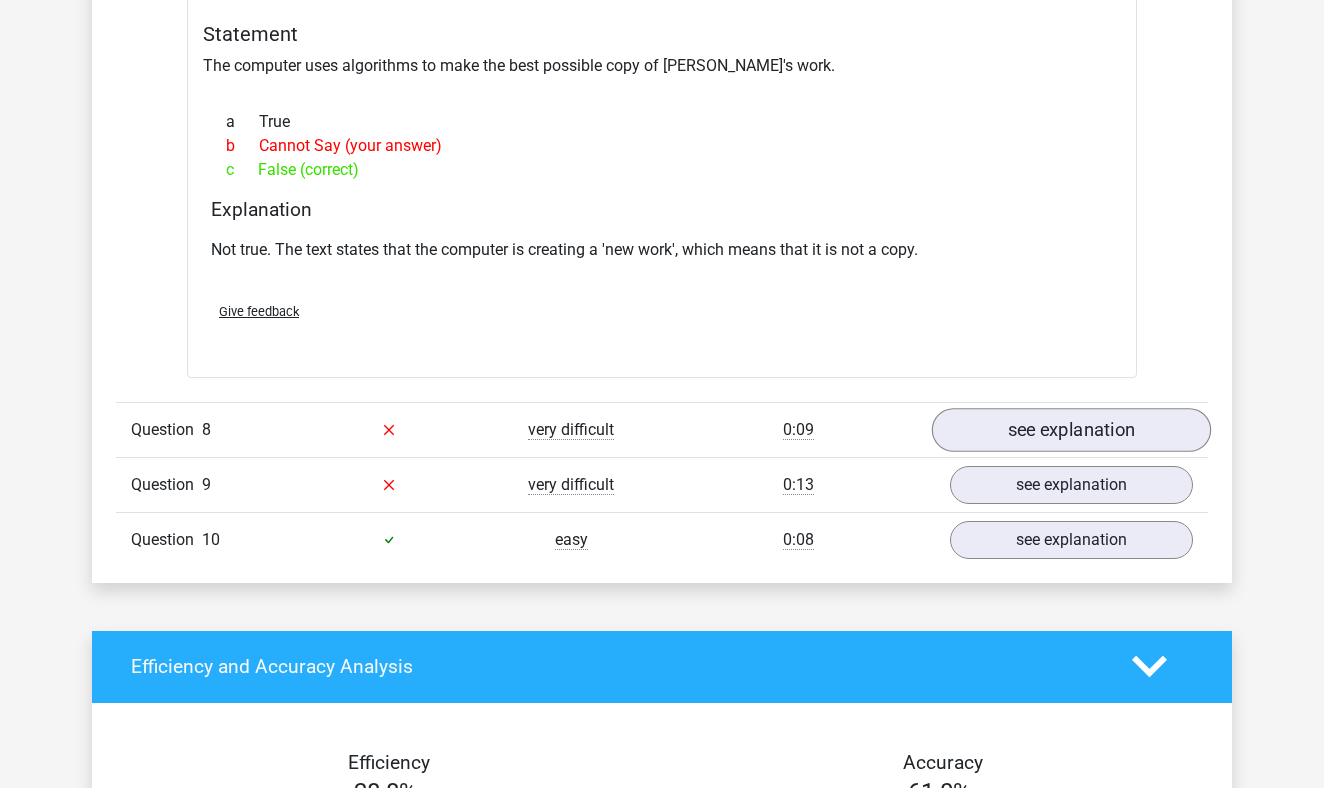 click on "see explanation" at bounding box center (1071, 430) 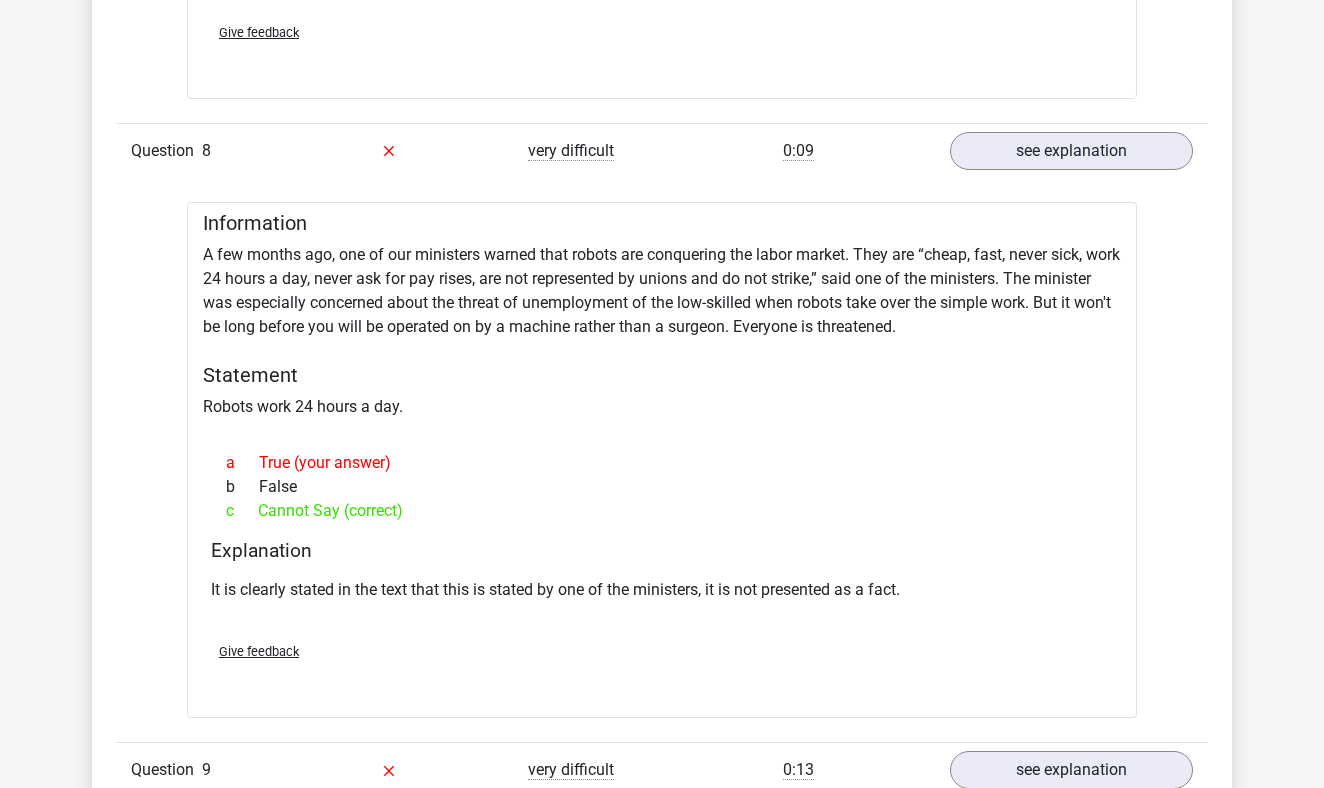 scroll, scrollTop: 3479, scrollLeft: 0, axis: vertical 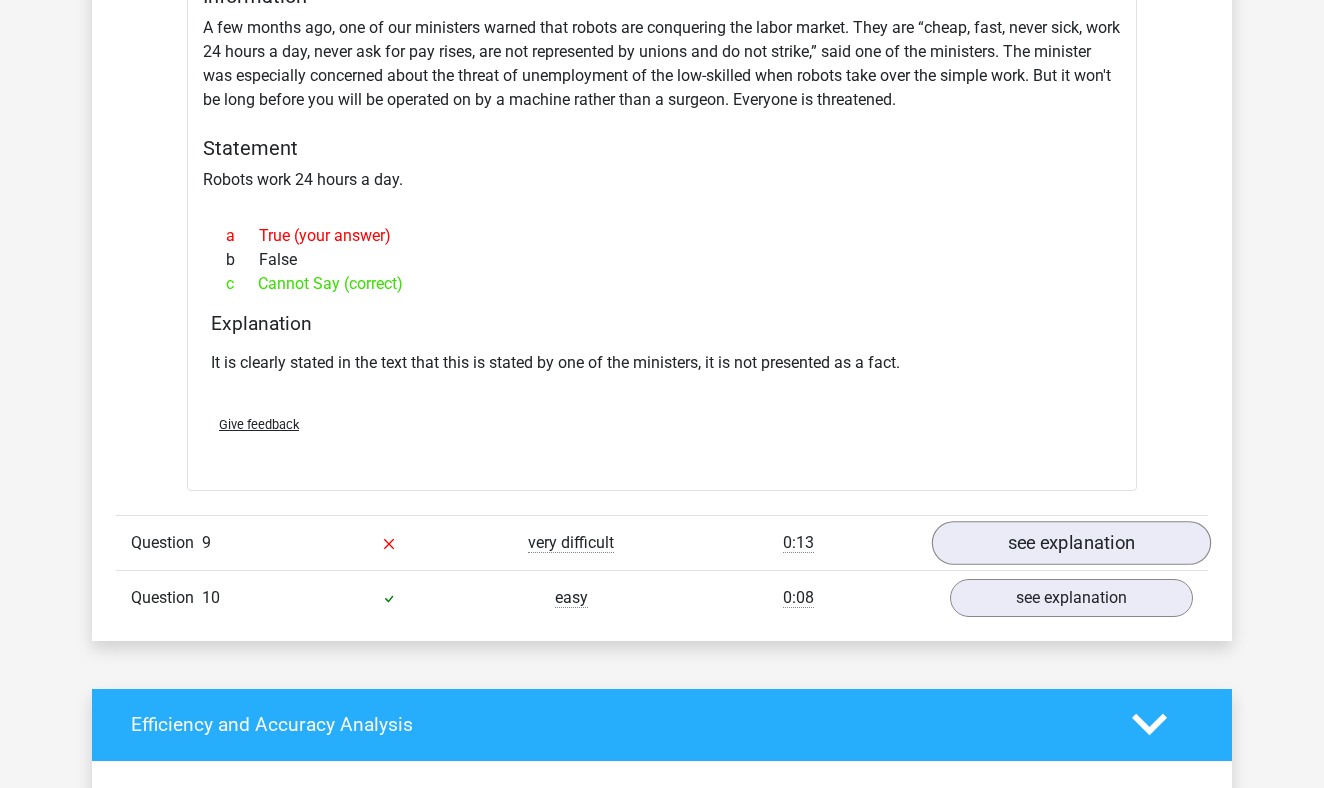 click on "see explanation" at bounding box center (1071, 543) 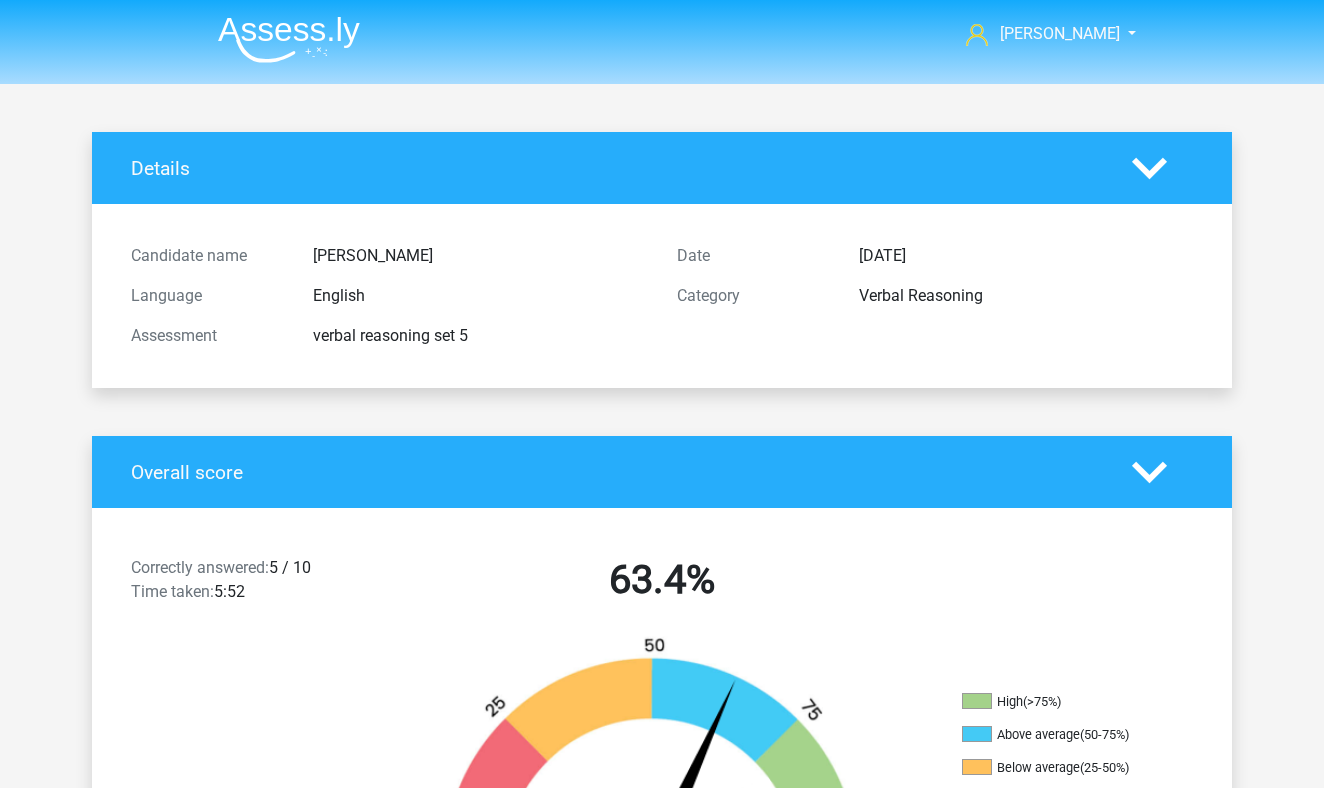 scroll, scrollTop: 0, scrollLeft: 0, axis: both 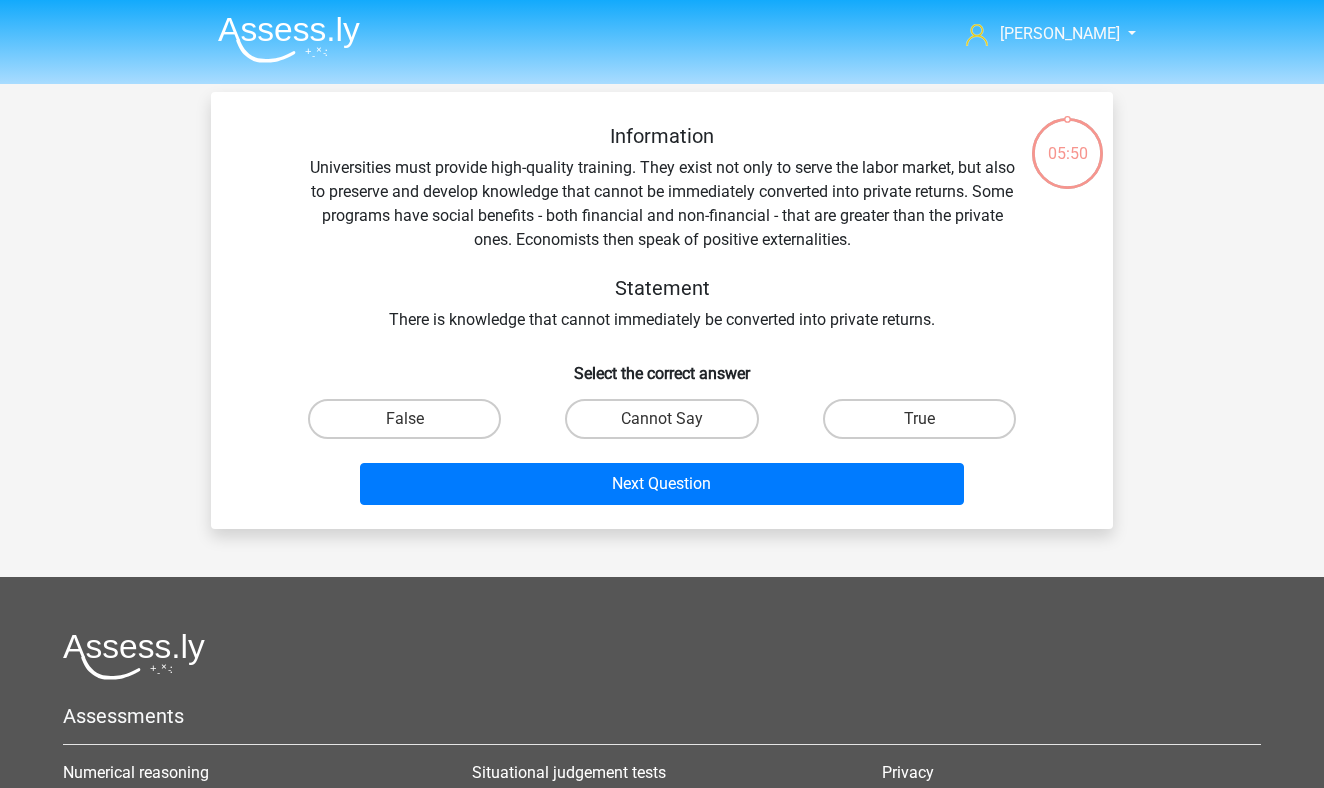 click at bounding box center [289, 39] 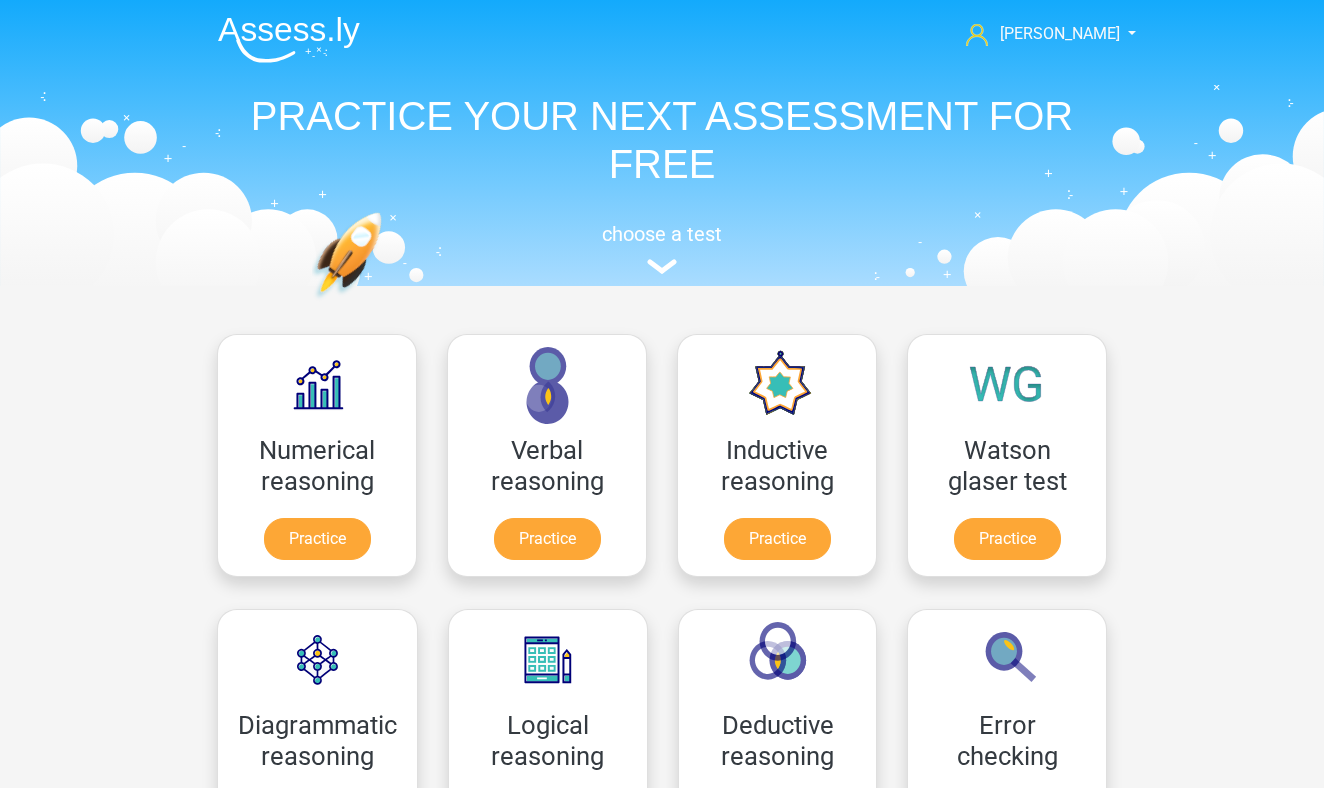 scroll, scrollTop: 0, scrollLeft: 0, axis: both 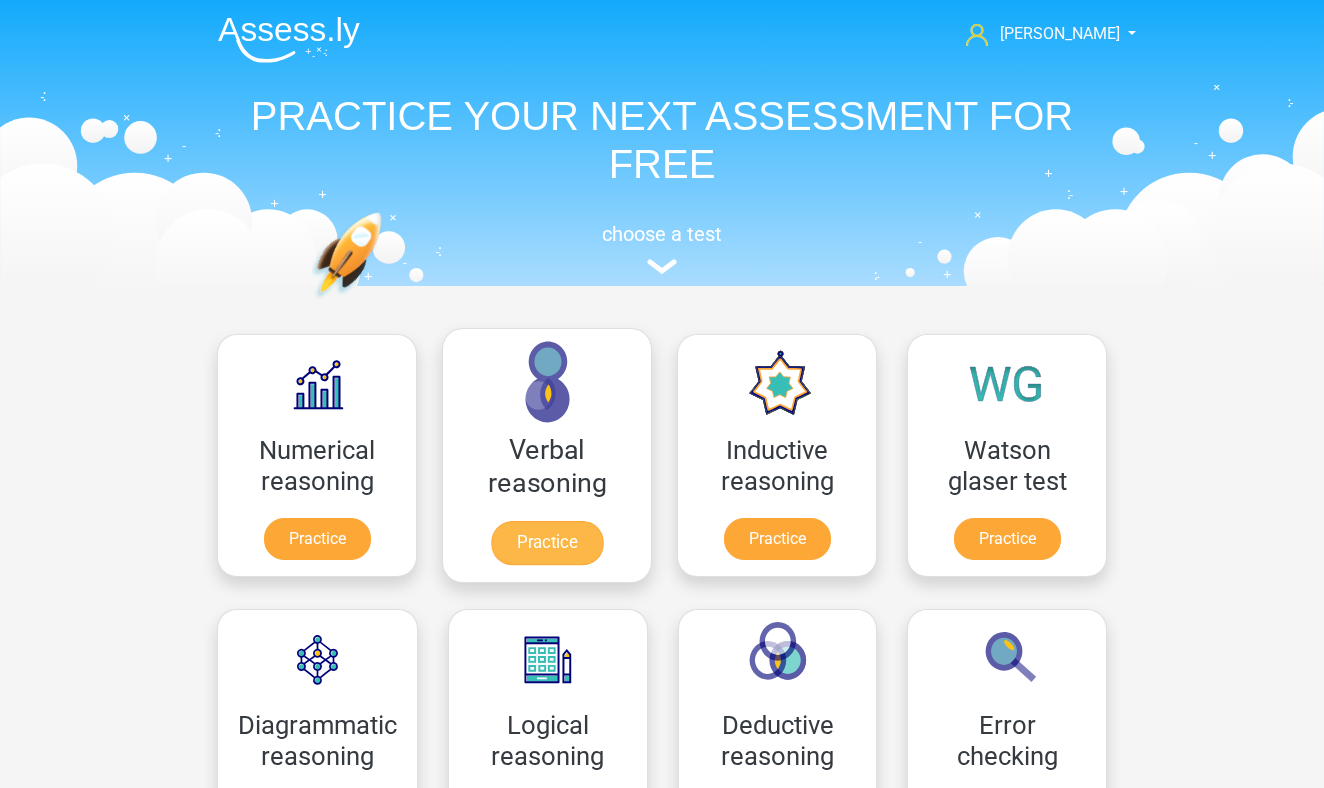 click on "Practice" at bounding box center (547, 543) 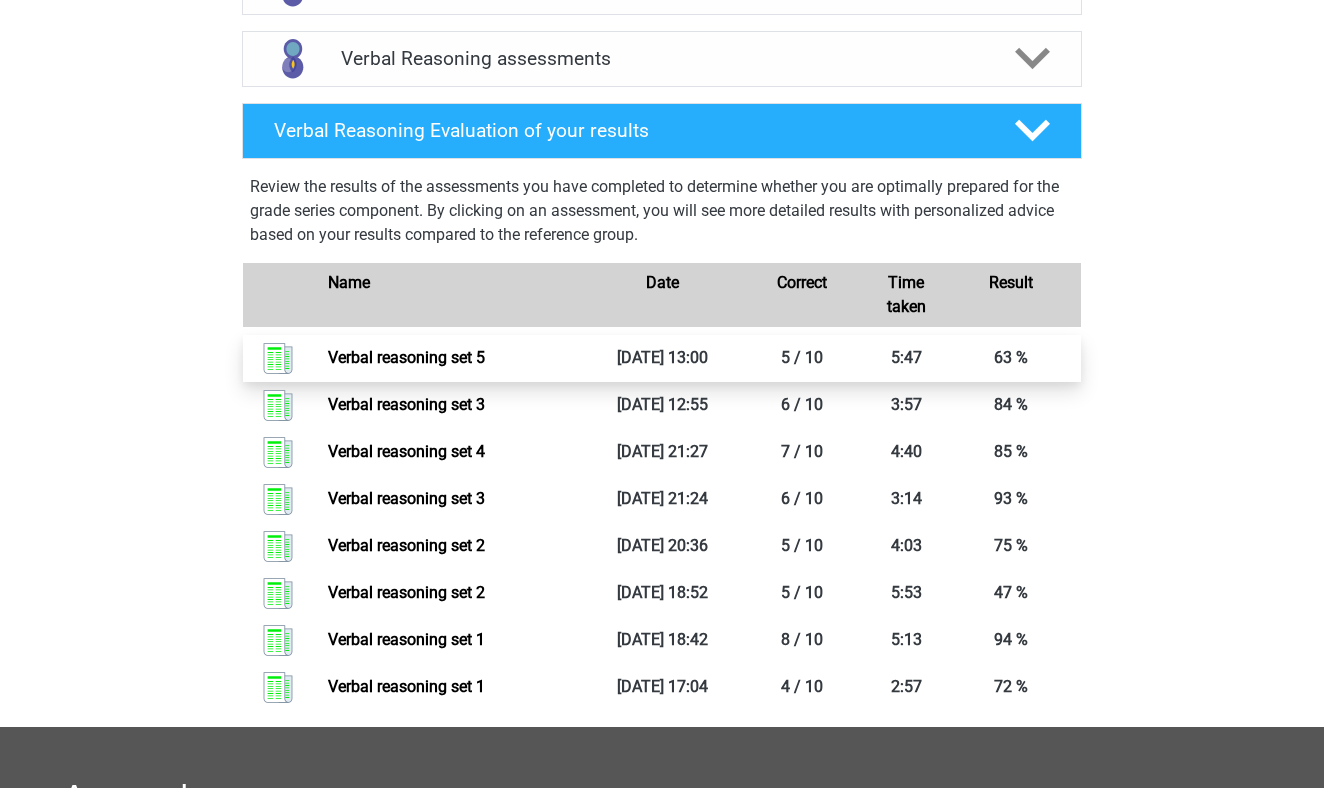 scroll, scrollTop: 774, scrollLeft: 0, axis: vertical 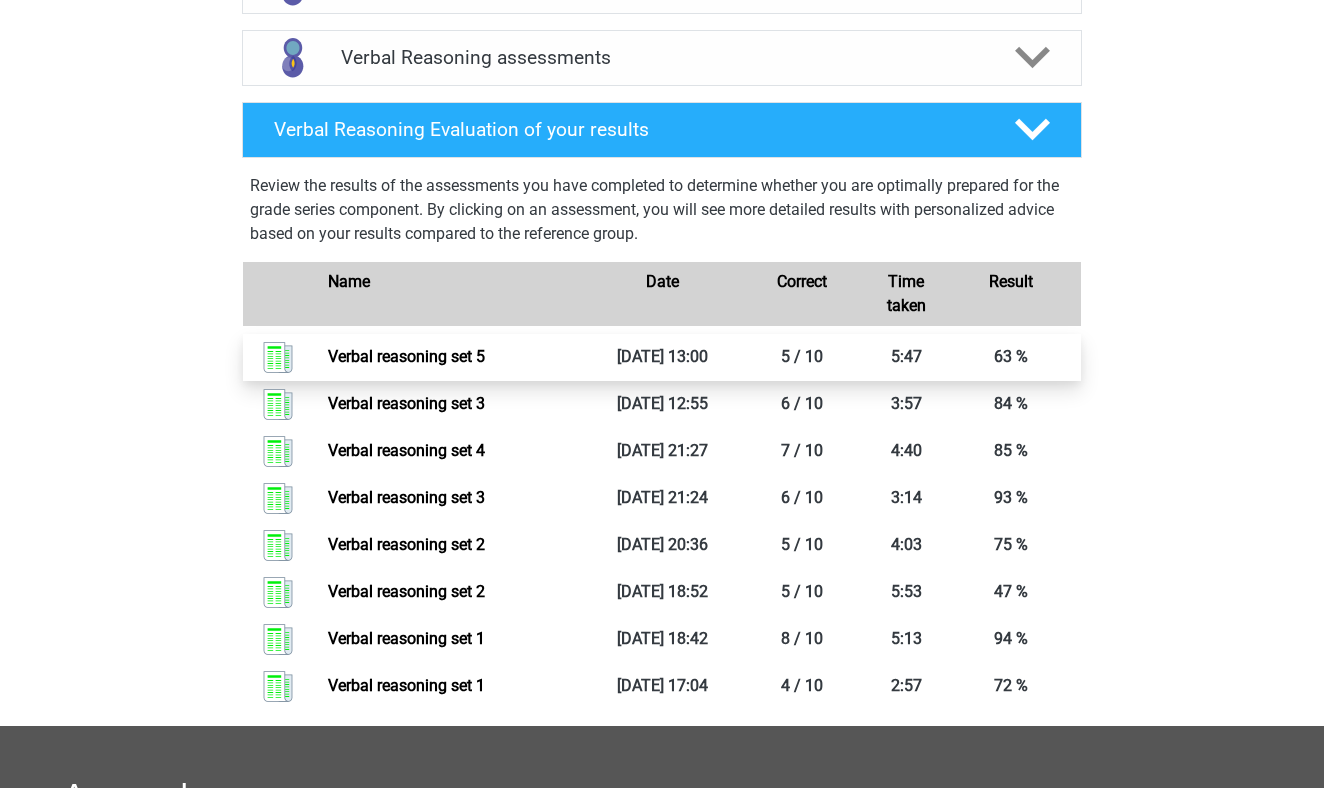 click on "Verbal reasoning set 5" at bounding box center (406, 356) 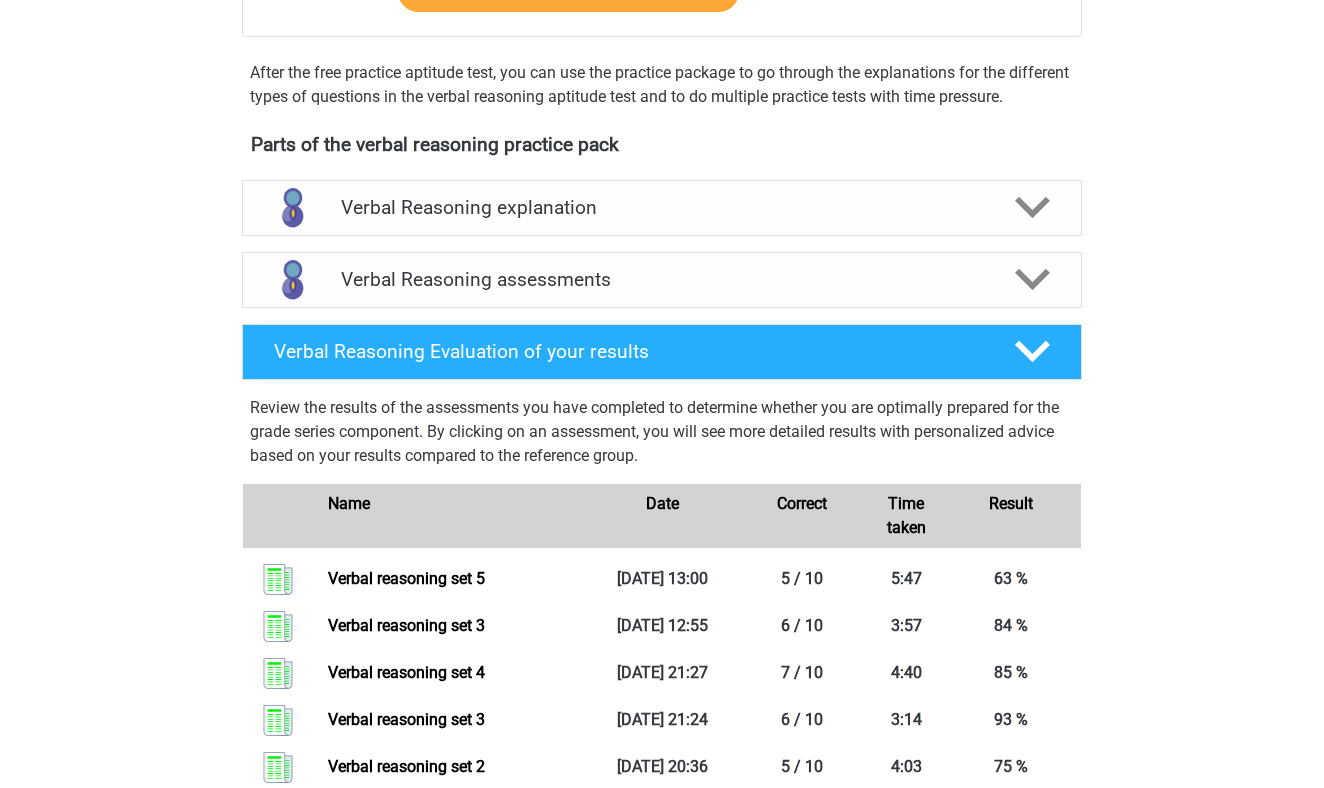 scroll, scrollTop: 502, scrollLeft: 0, axis: vertical 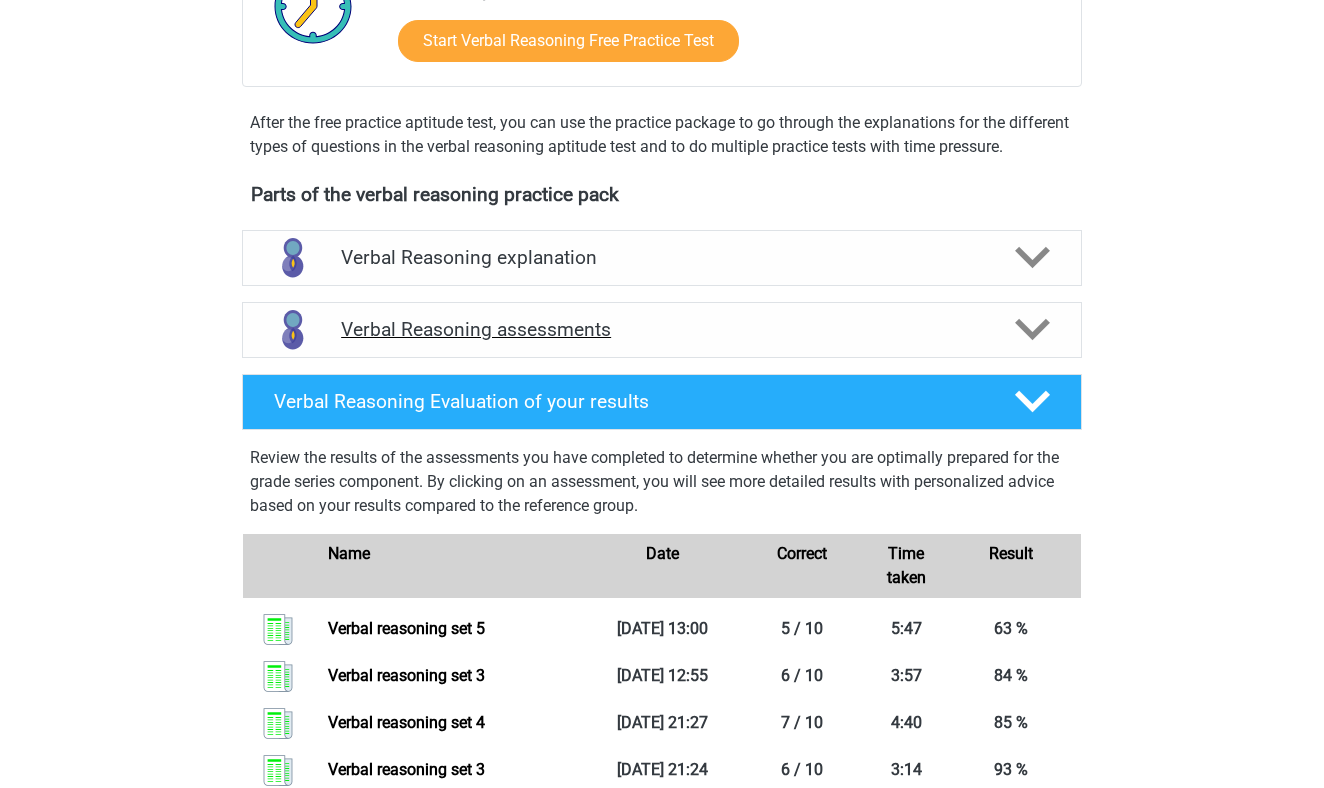 click on "Verbal Reasoning assessments" at bounding box center (662, 329) 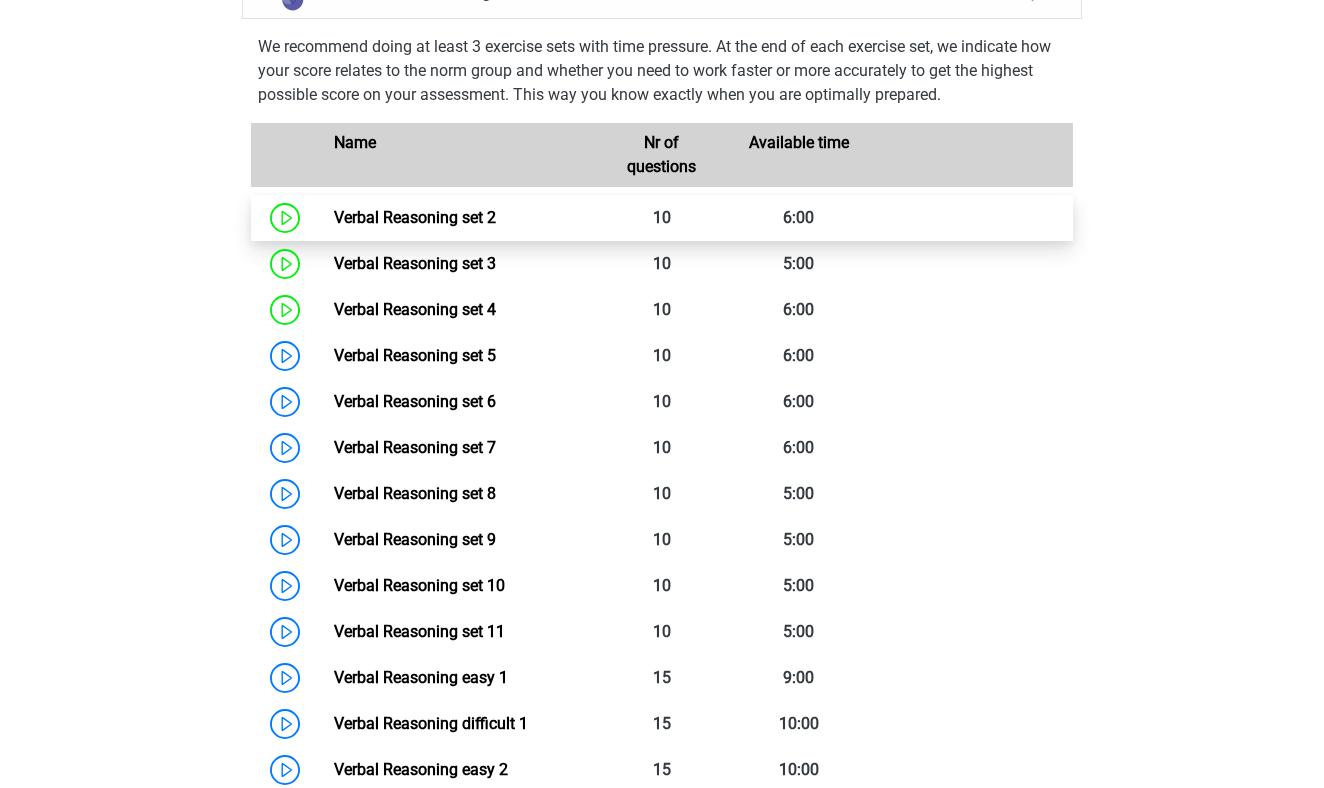 scroll, scrollTop: 879, scrollLeft: 0, axis: vertical 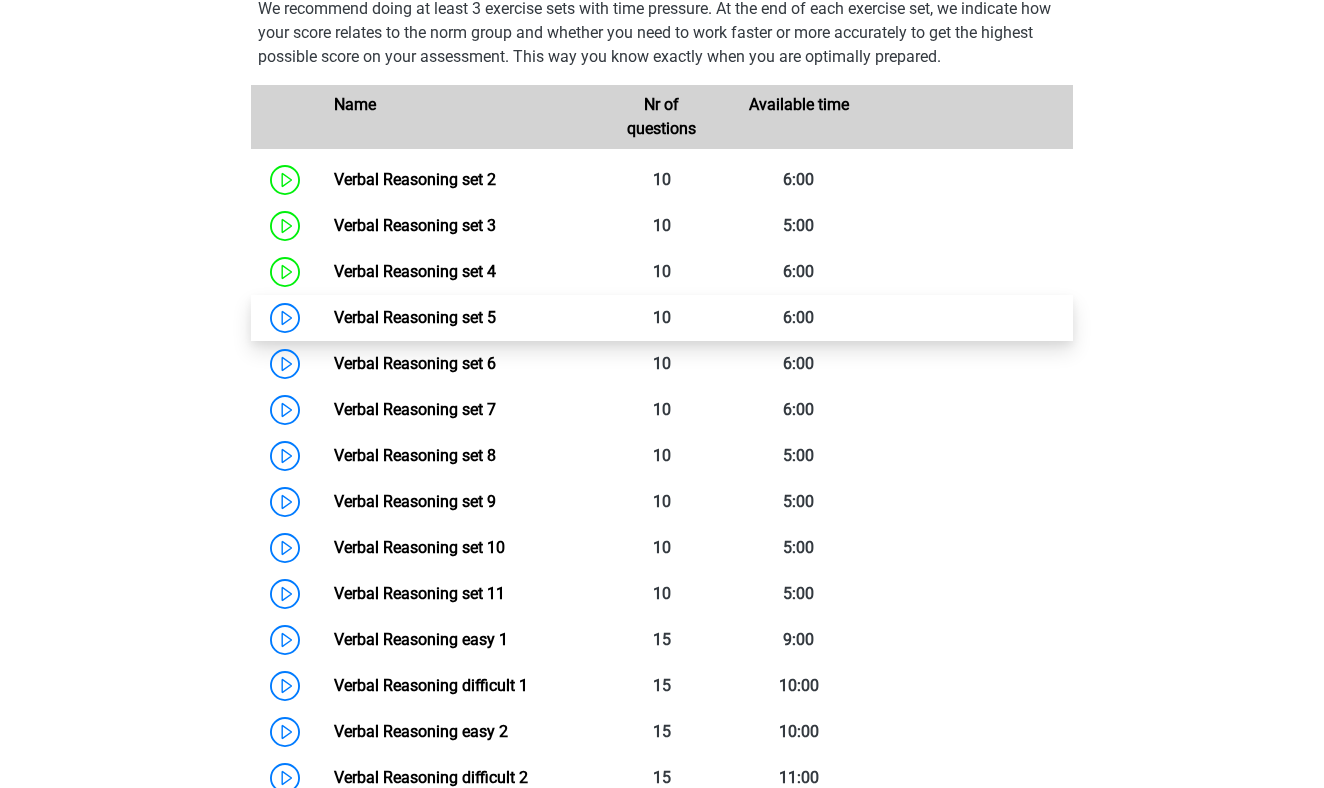 click on "Verbal Reasoning
set 5" at bounding box center (415, 317) 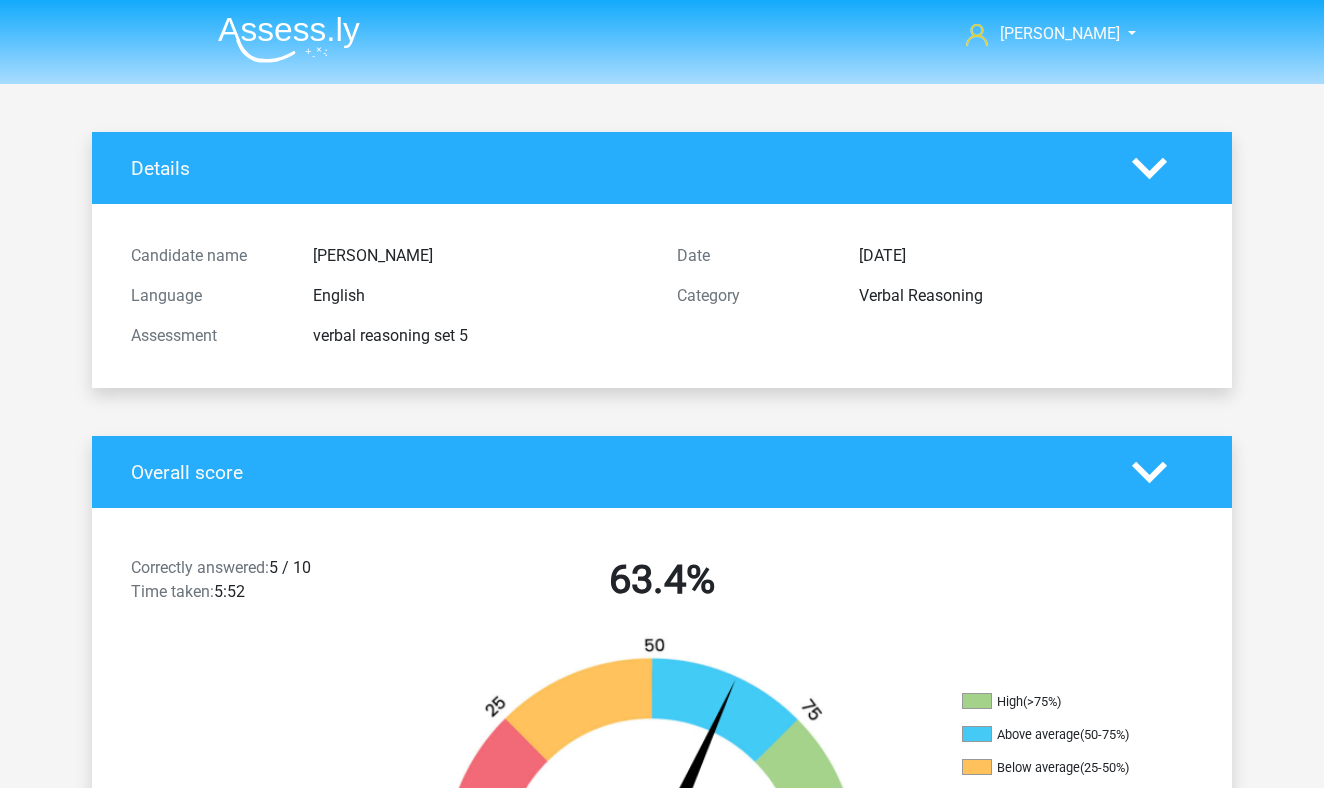 scroll, scrollTop: 0, scrollLeft: 0, axis: both 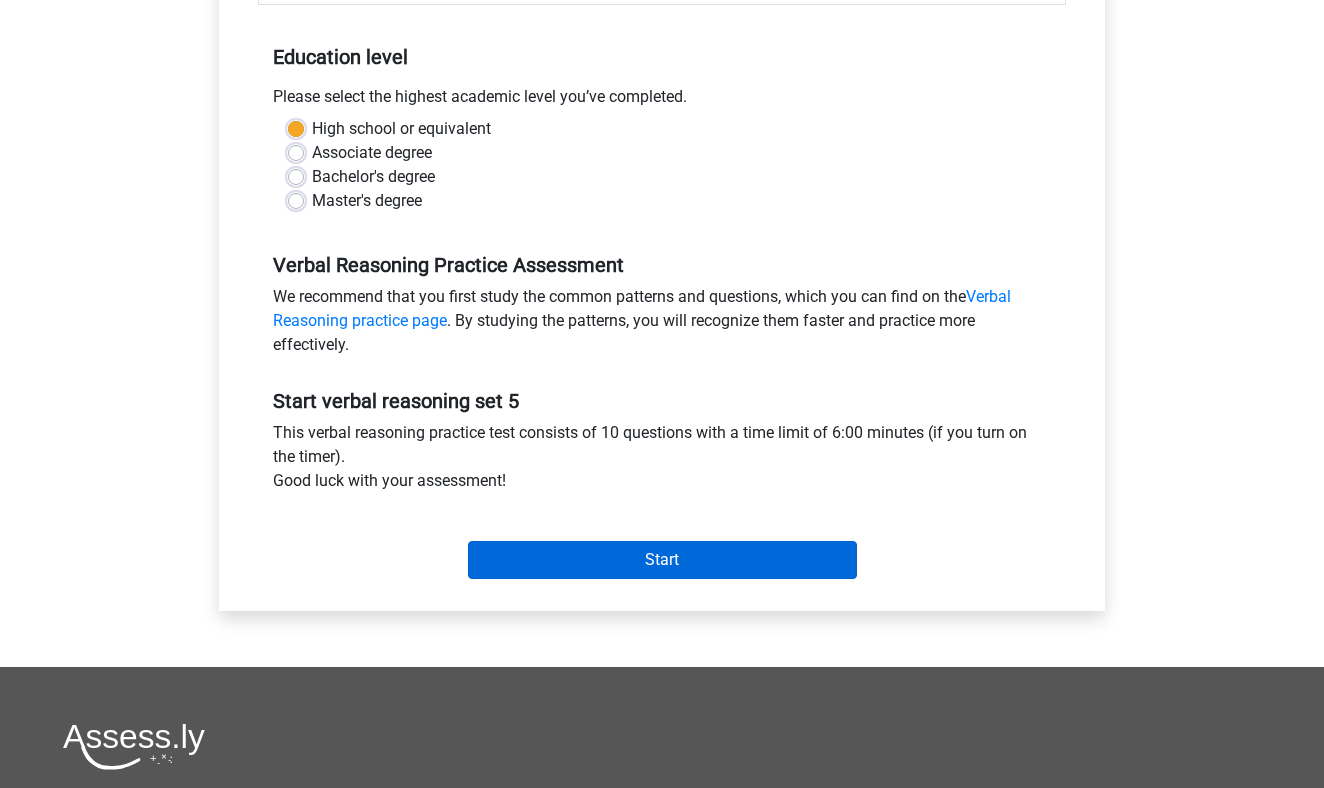 click on "Start" at bounding box center [662, 560] 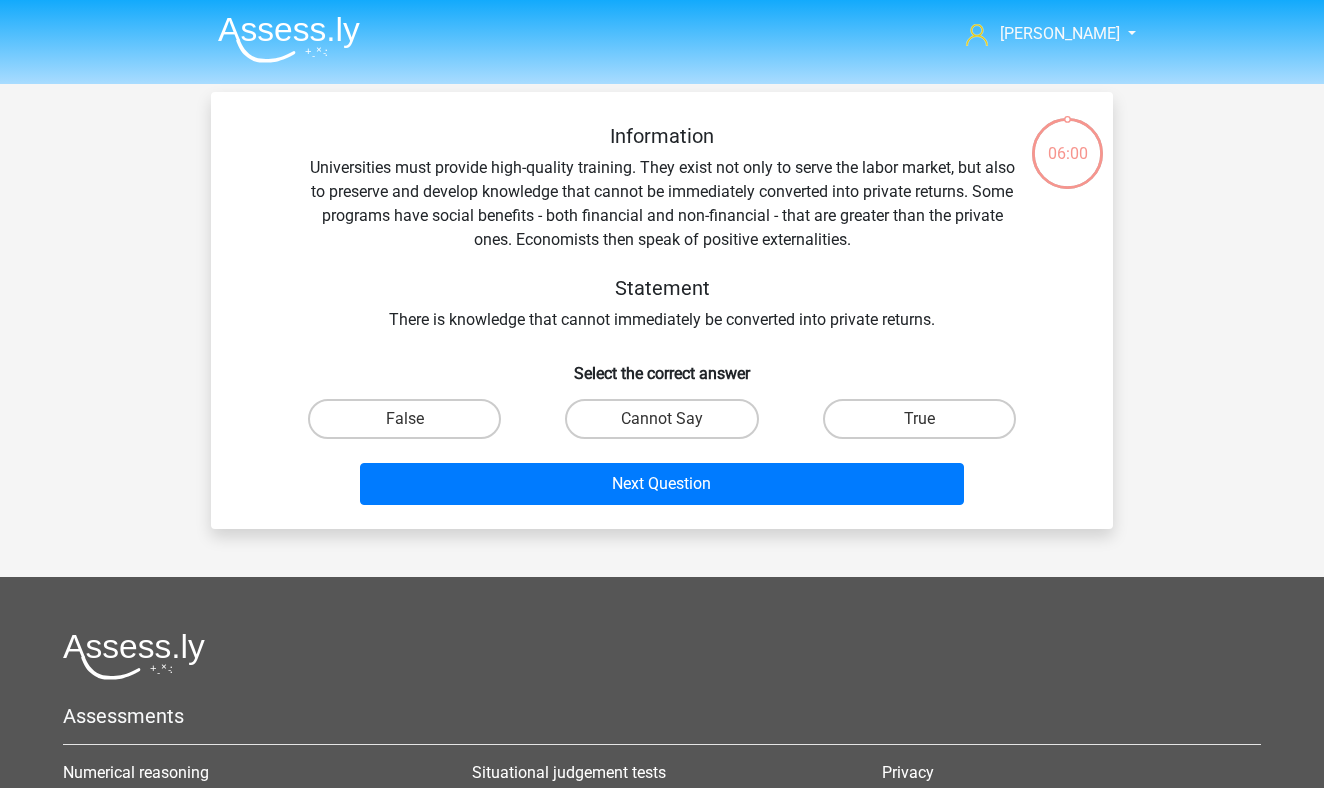 scroll, scrollTop: 0, scrollLeft: 0, axis: both 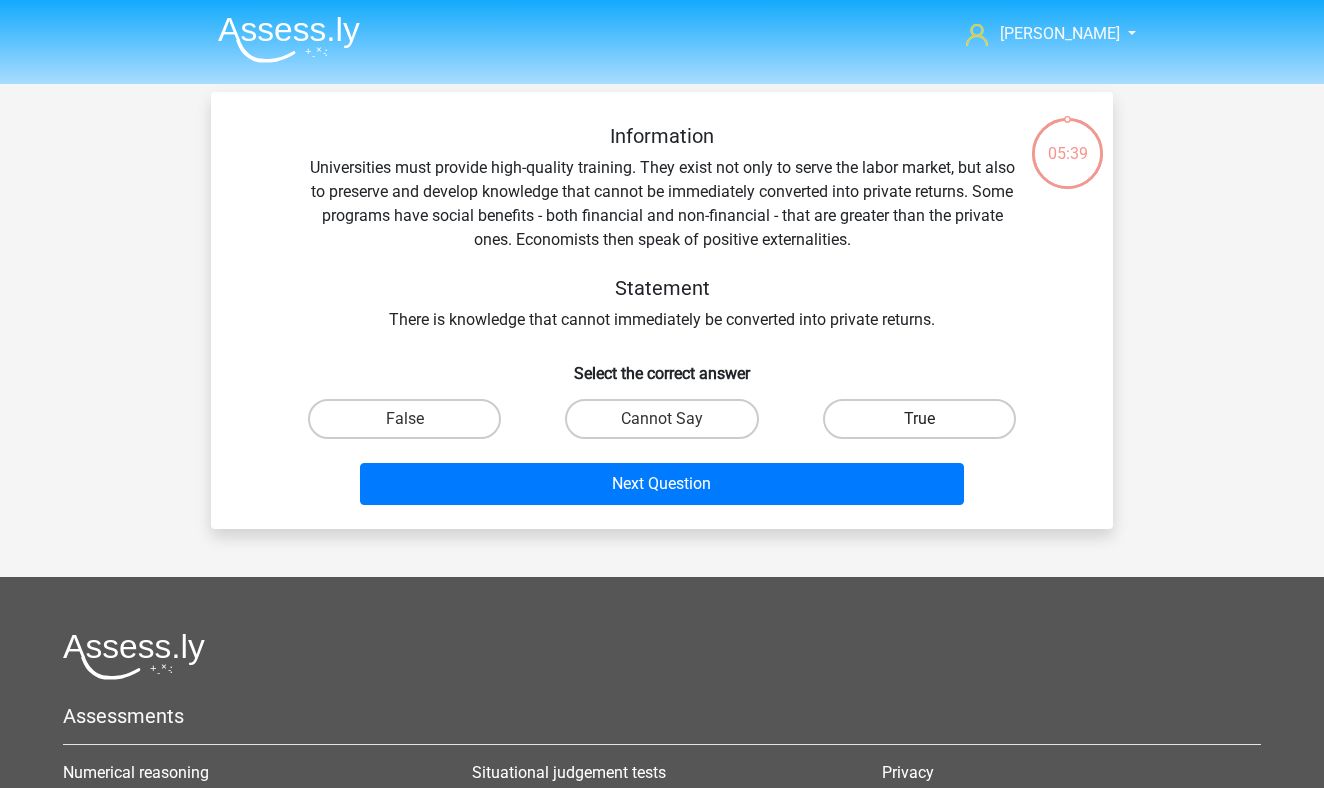 click on "True" at bounding box center (919, 419) 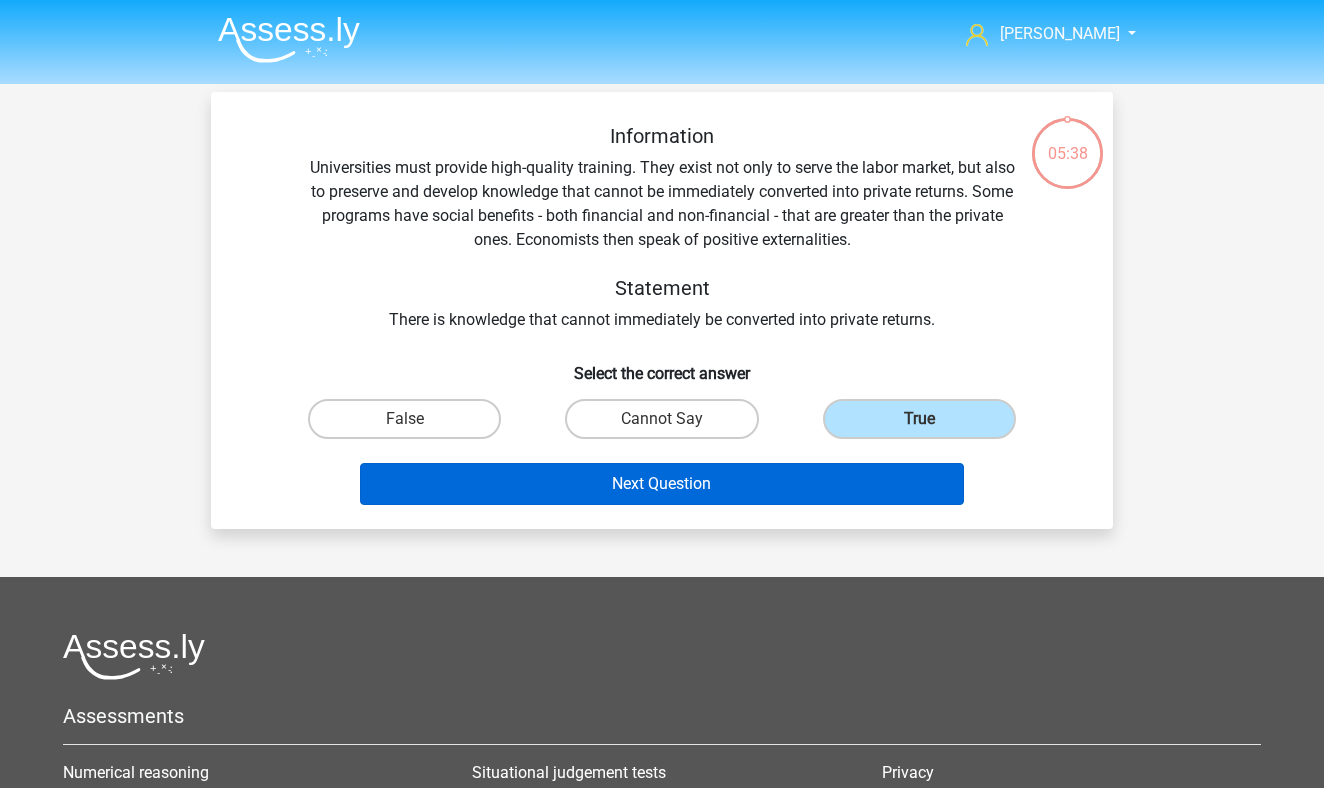 click on "Next Question" at bounding box center [662, 484] 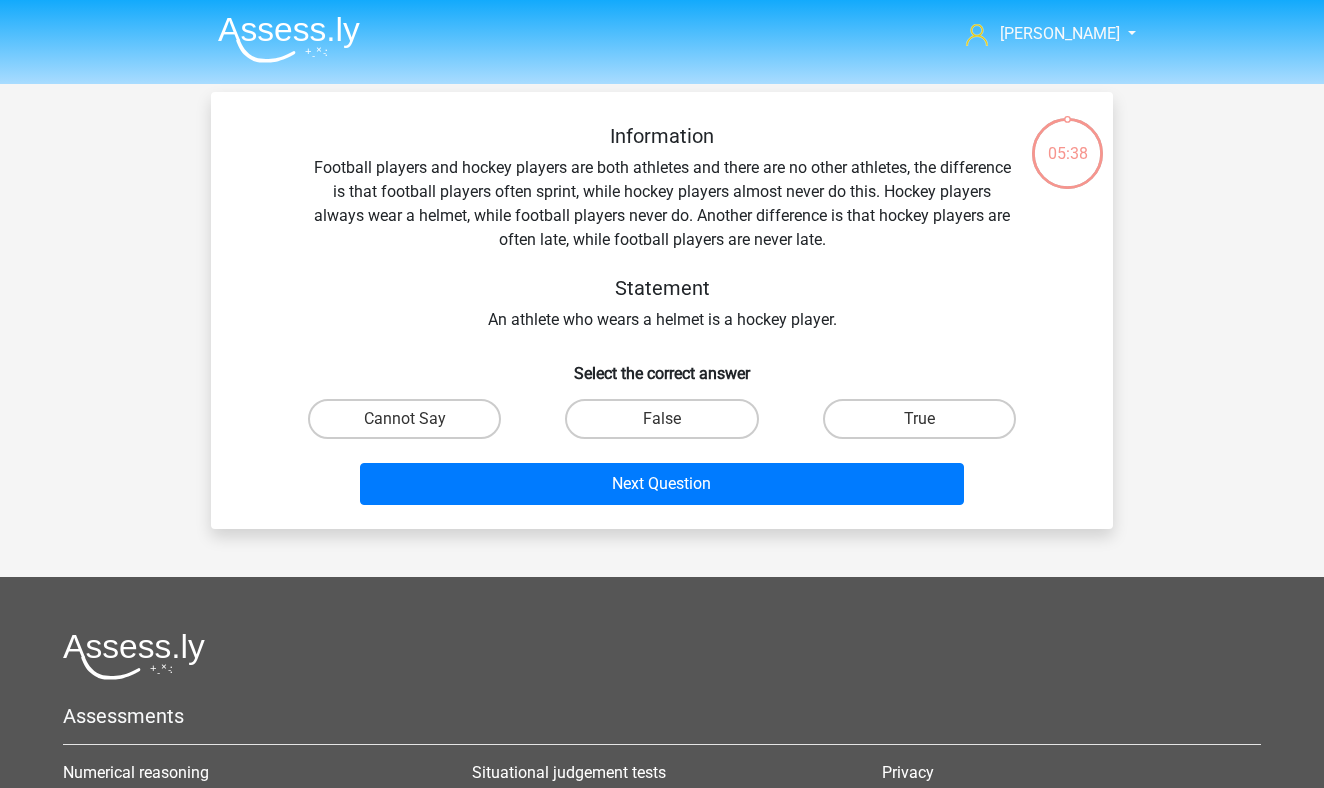 scroll, scrollTop: 92, scrollLeft: 0, axis: vertical 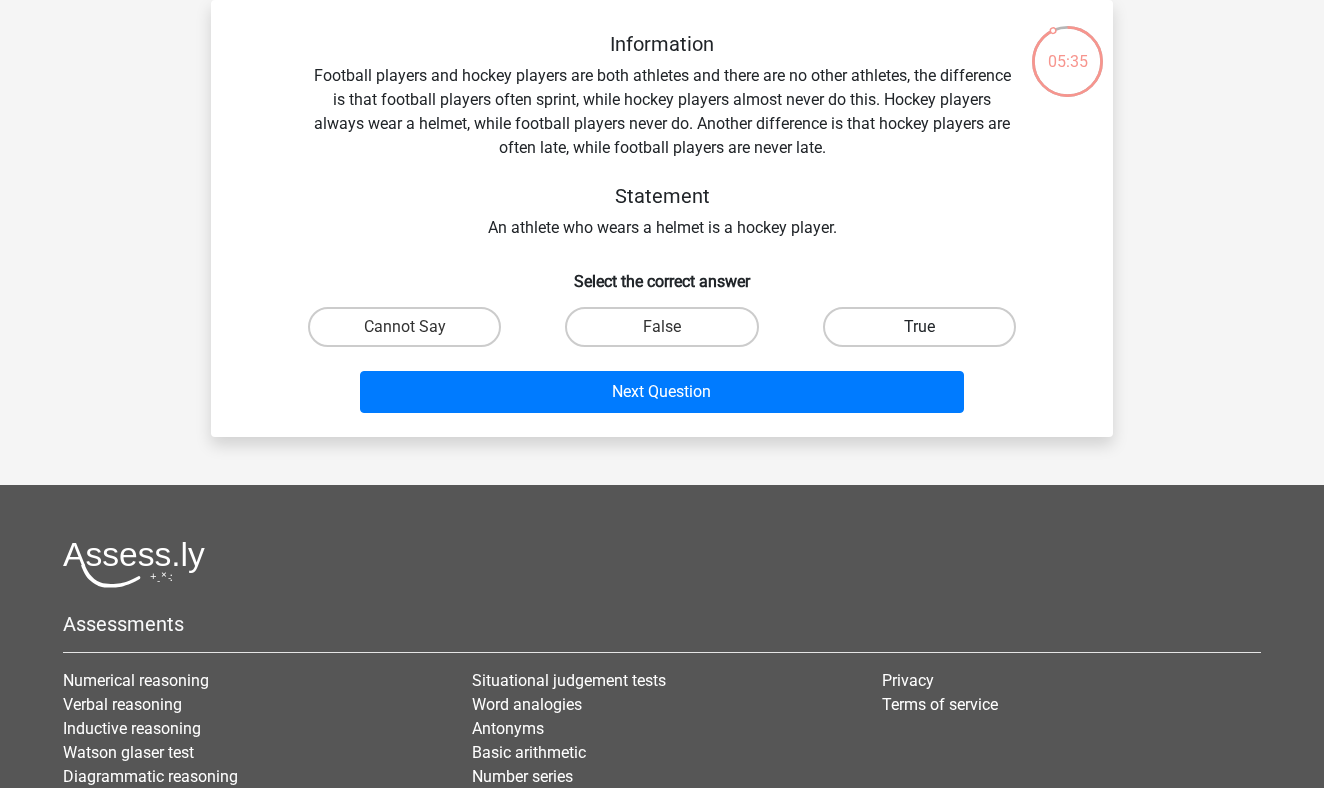 click on "True" at bounding box center [919, 327] 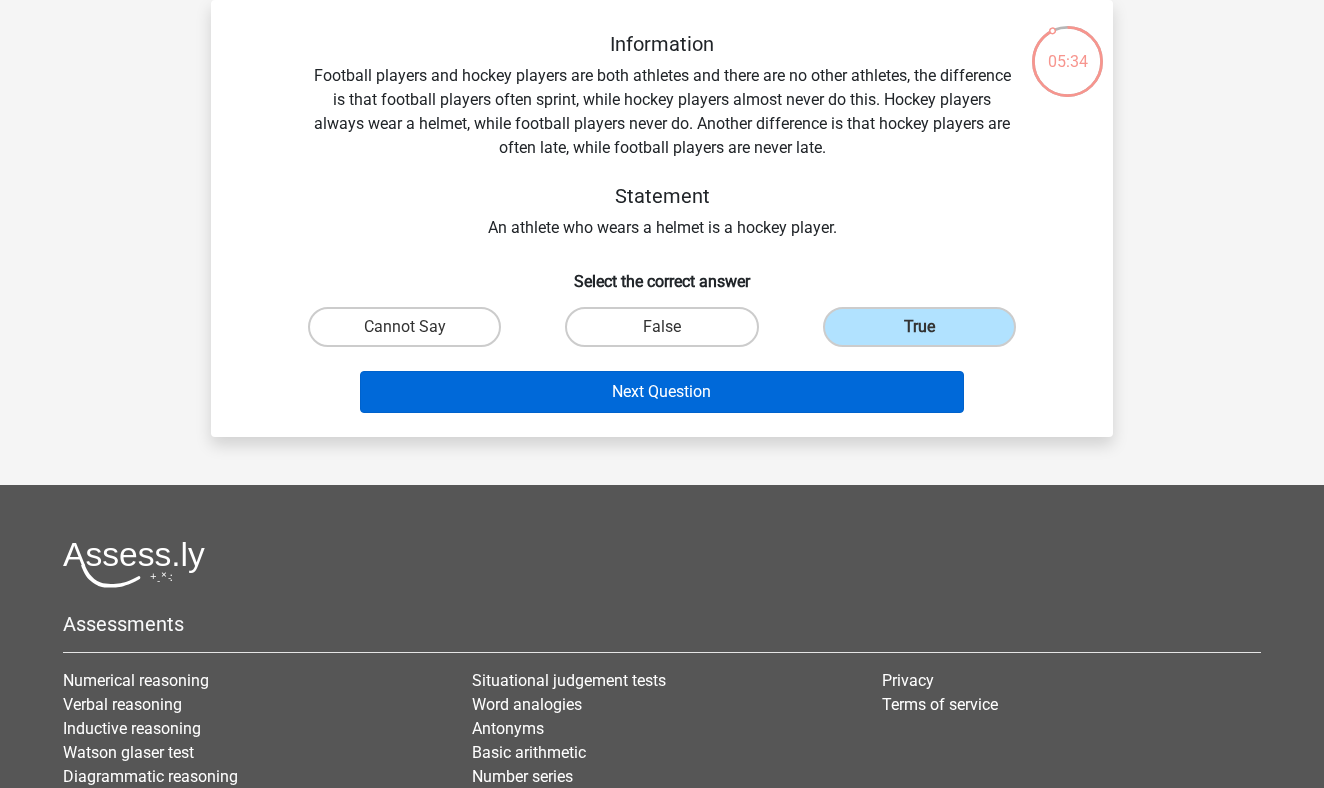 click on "Next Question" at bounding box center (662, 392) 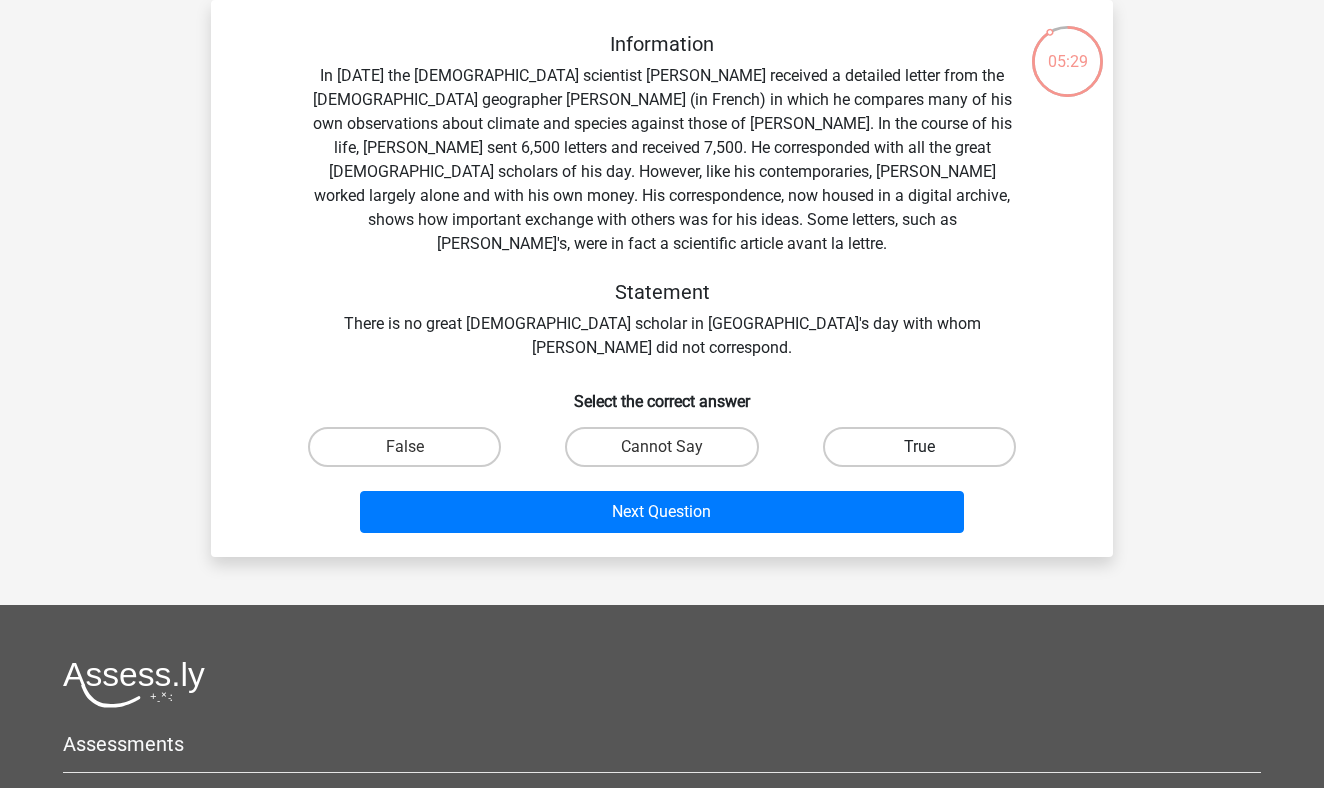 click on "True" at bounding box center [919, 447] 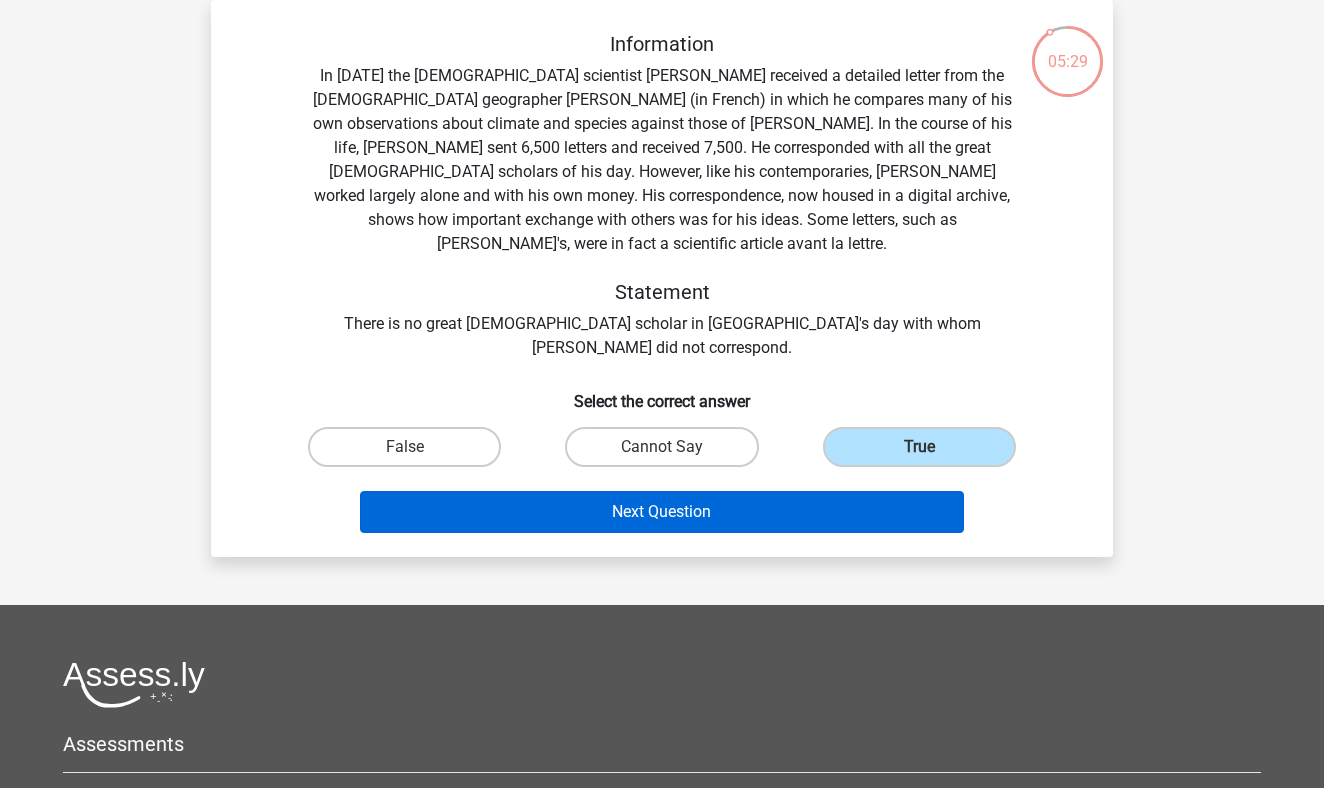 click on "Next Question" at bounding box center (662, 512) 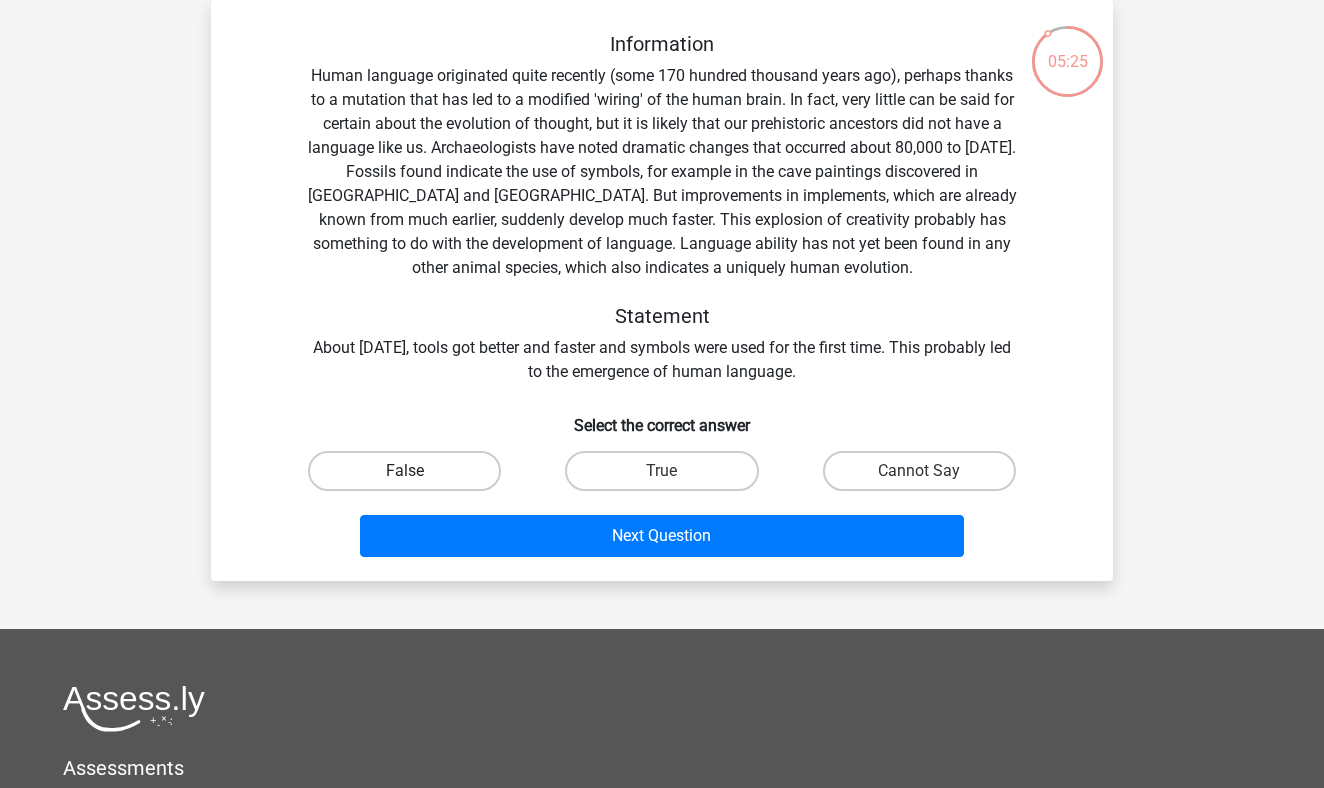 click on "False" at bounding box center (404, 471) 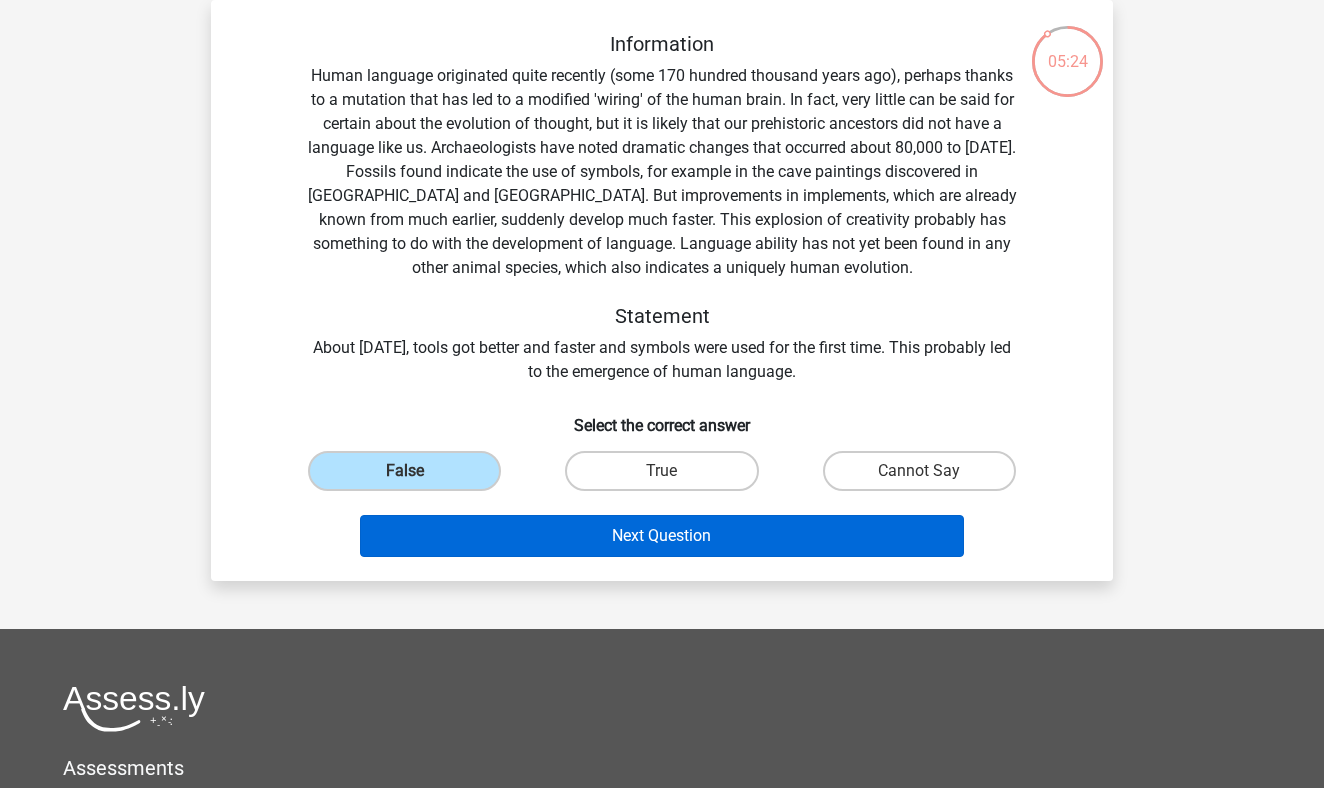 click on "Next Question" at bounding box center [662, 536] 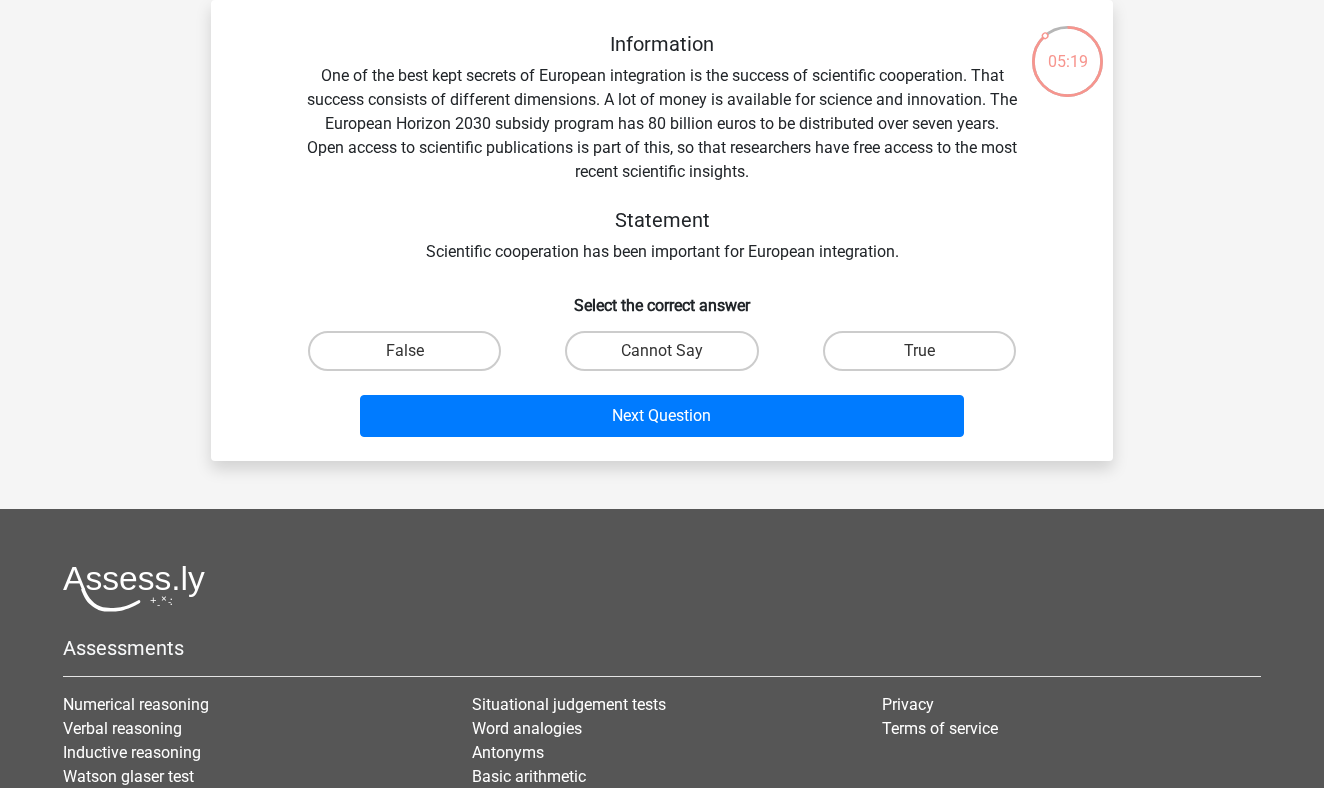 click on "True" at bounding box center (919, 351) 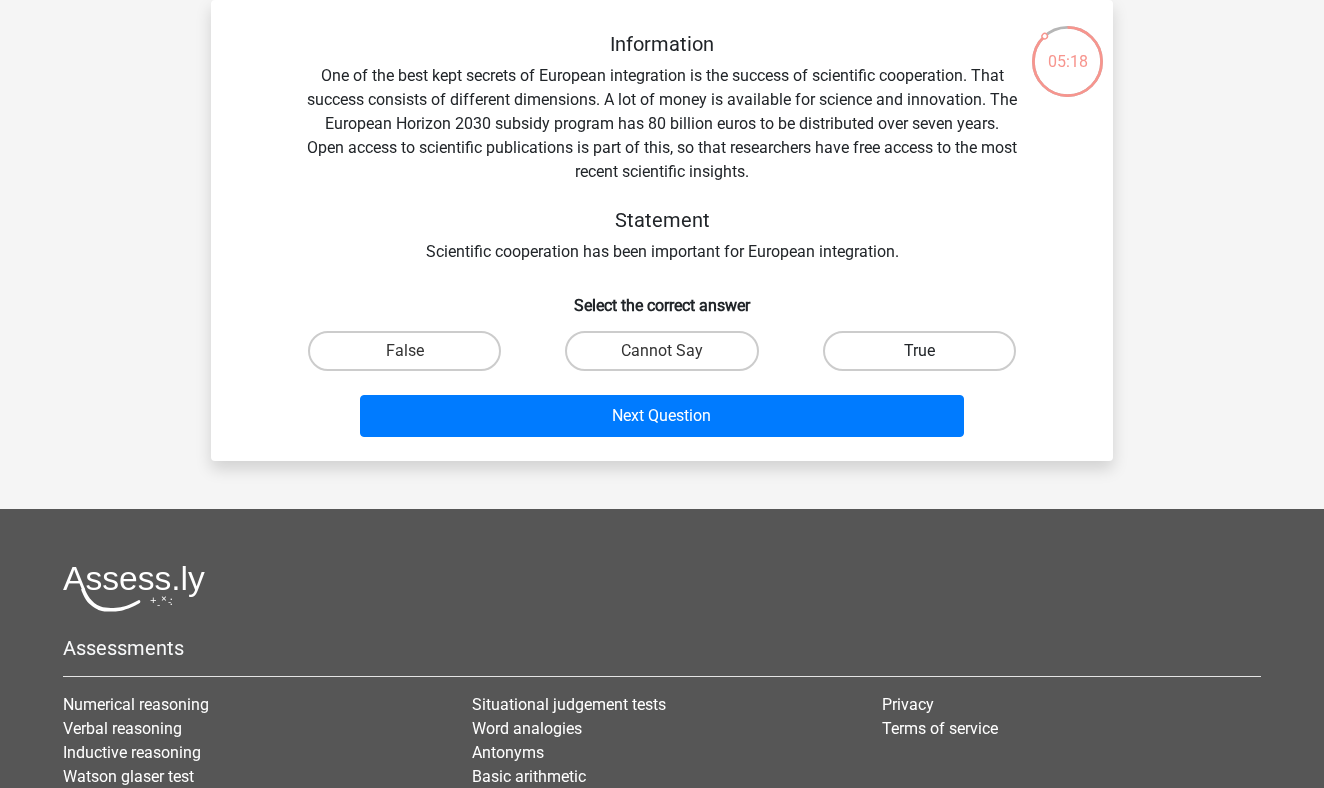 click on "True" at bounding box center [919, 351] 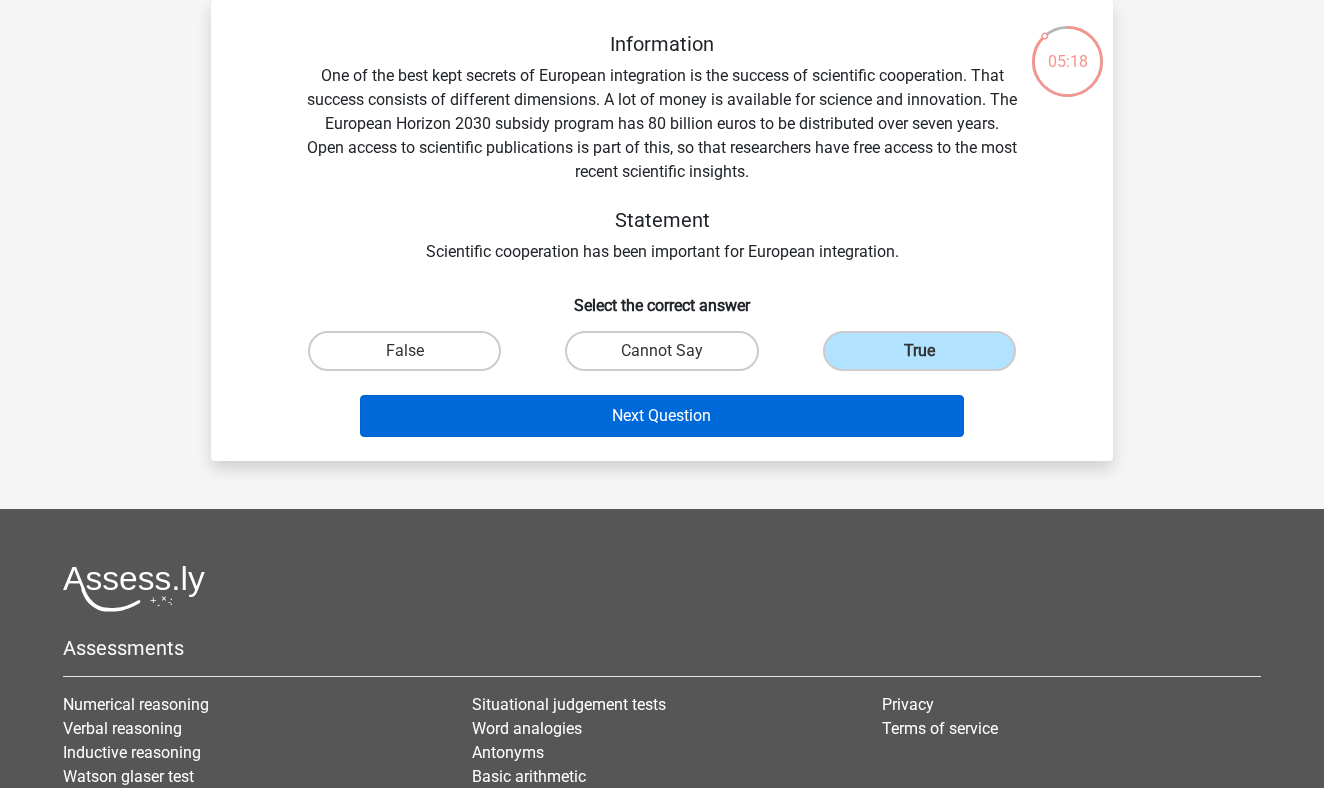 click on "Next Question" at bounding box center (662, 416) 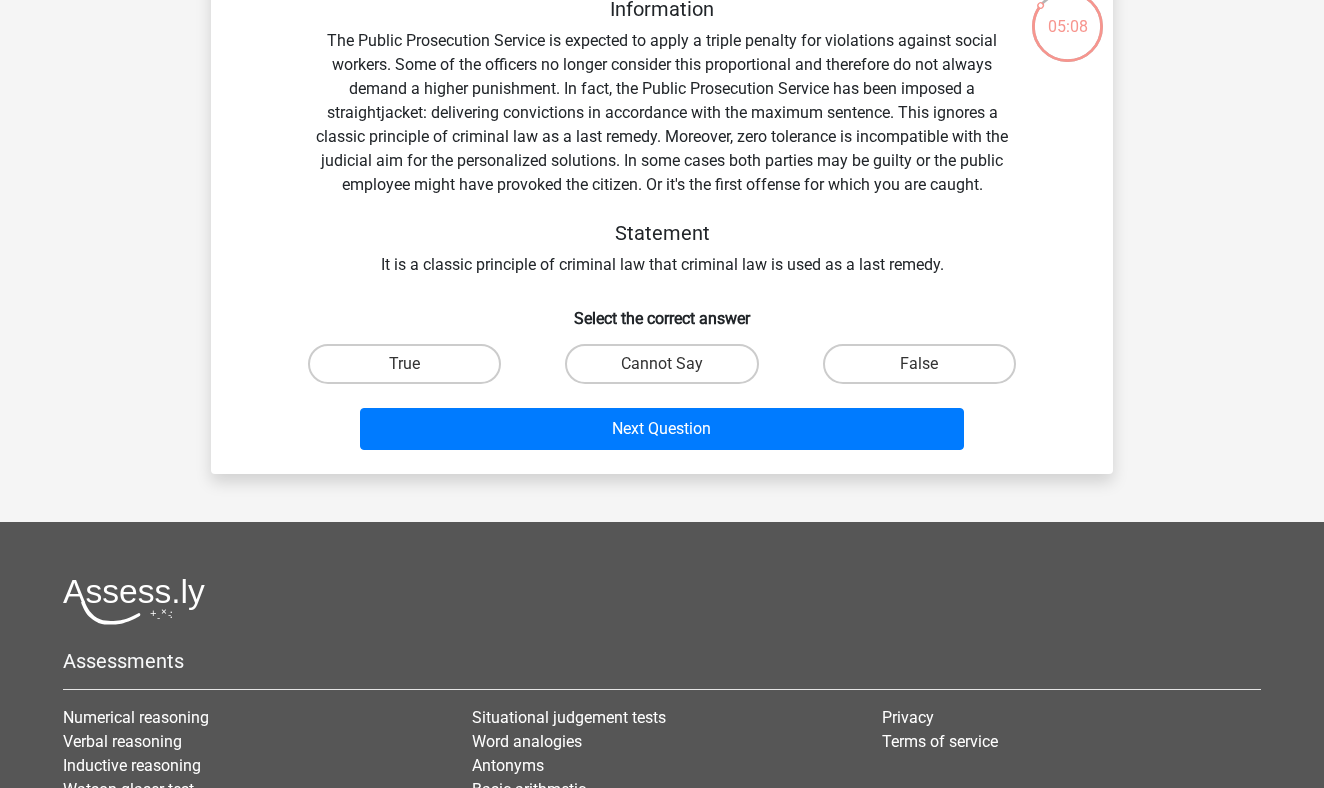 scroll, scrollTop: 128, scrollLeft: 0, axis: vertical 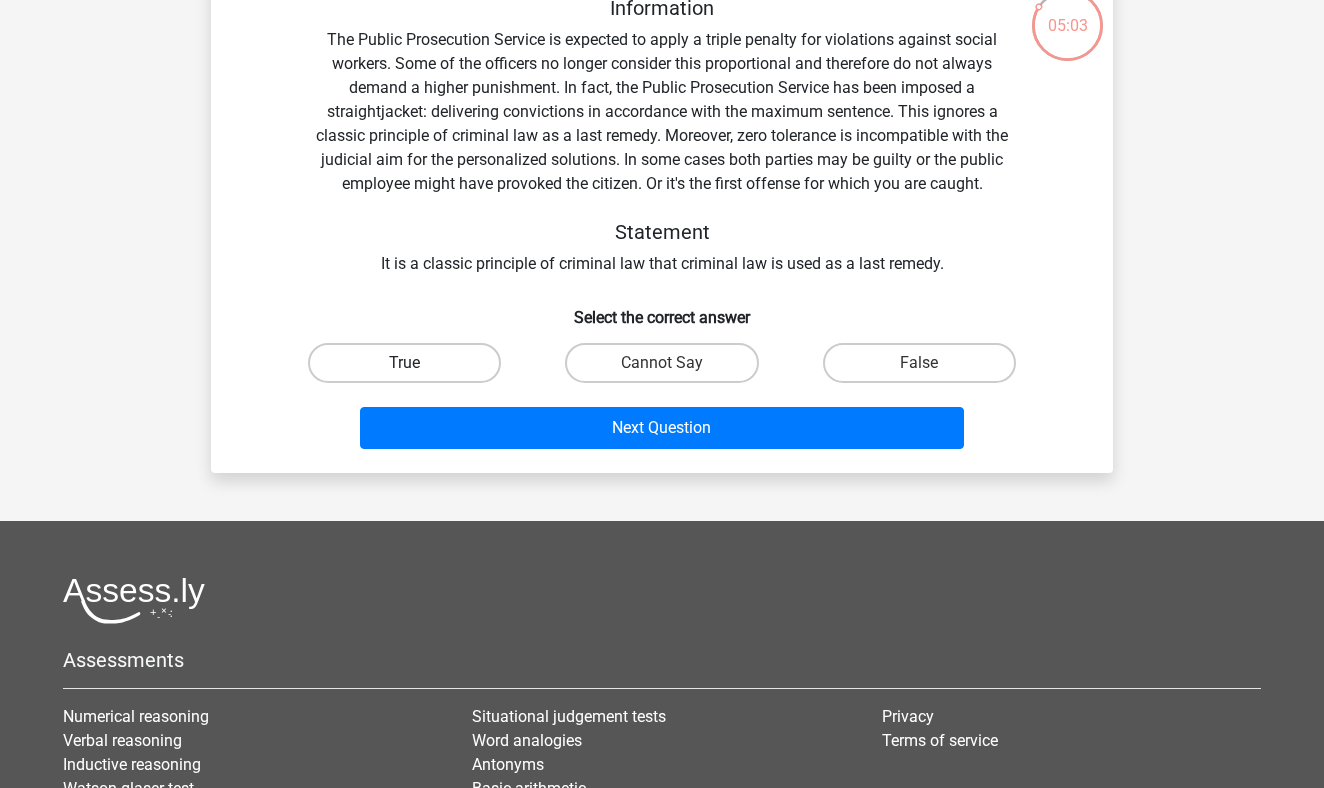 click on "True" at bounding box center (404, 363) 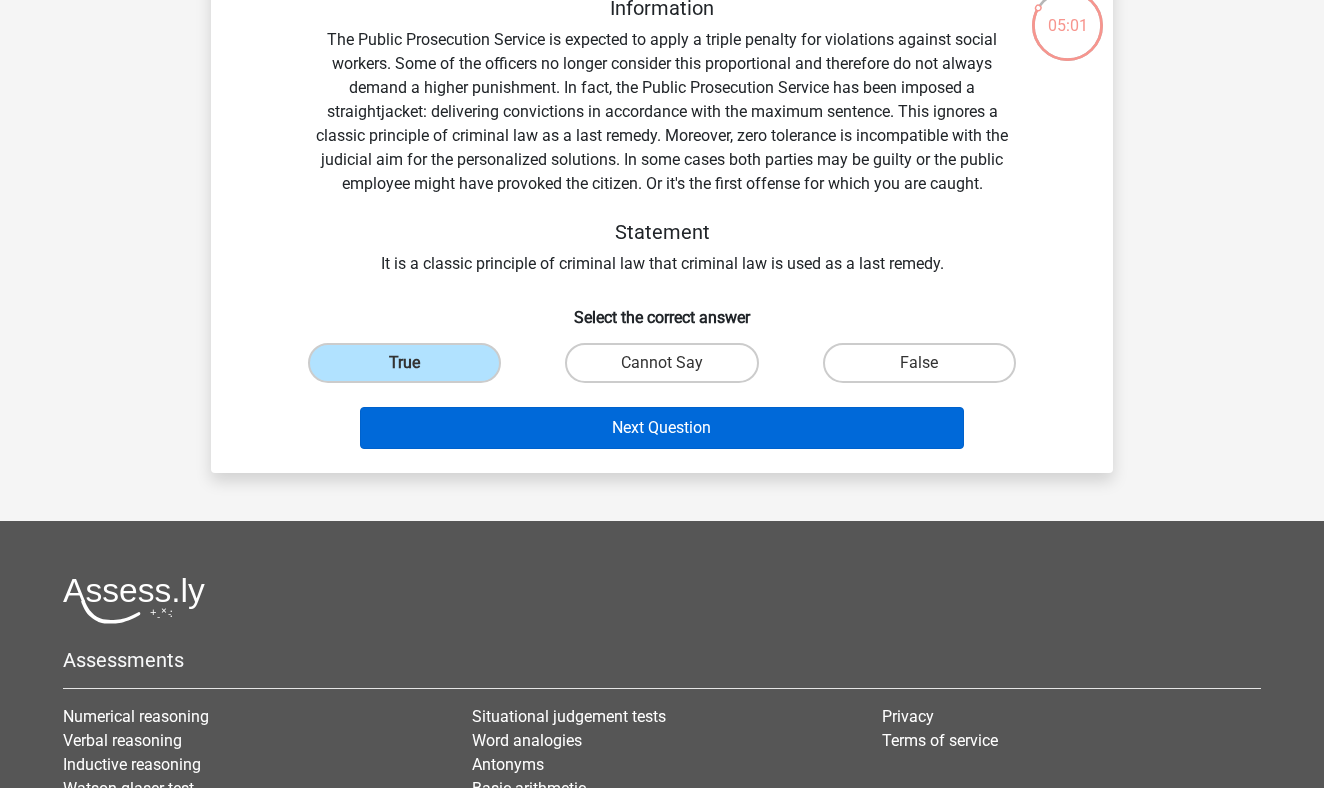 click on "Next Question" at bounding box center [662, 428] 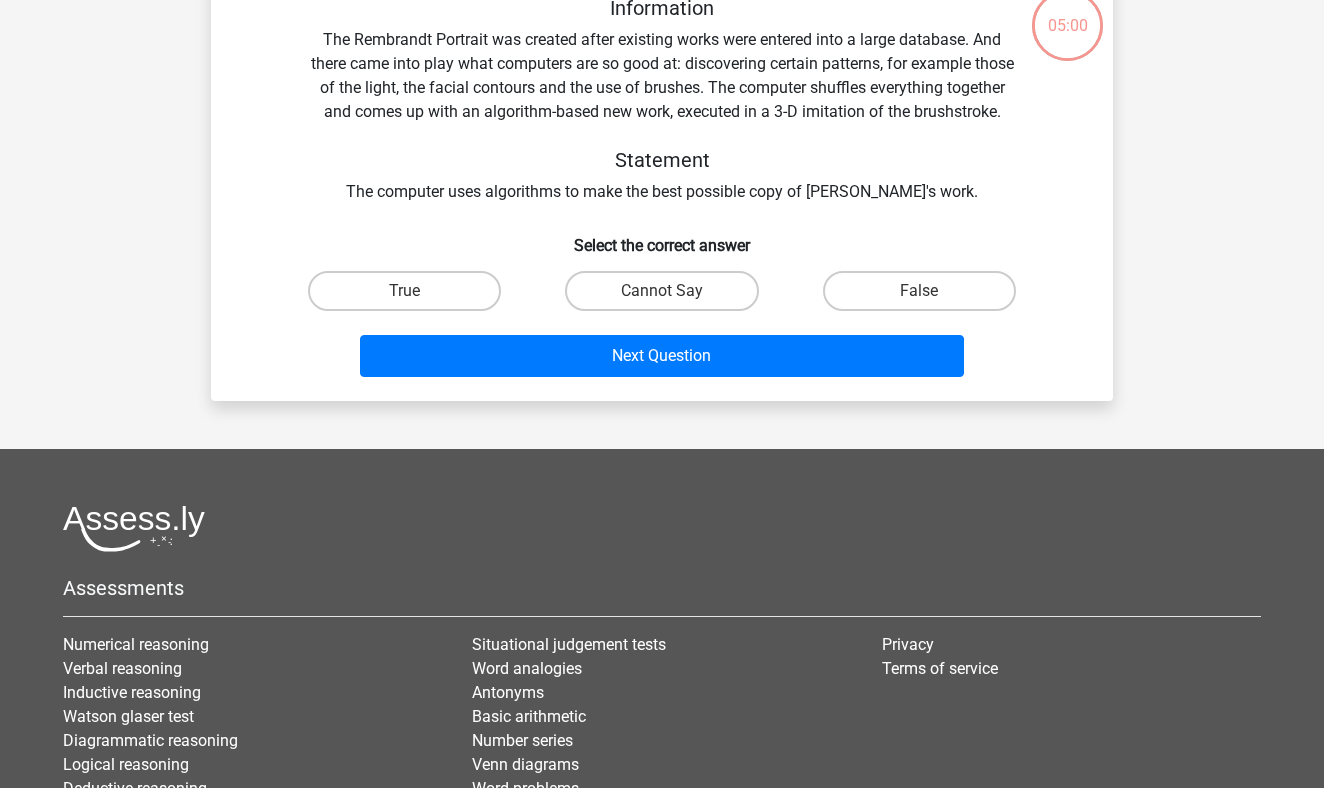 scroll, scrollTop: 92, scrollLeft: 0, axis: vertical 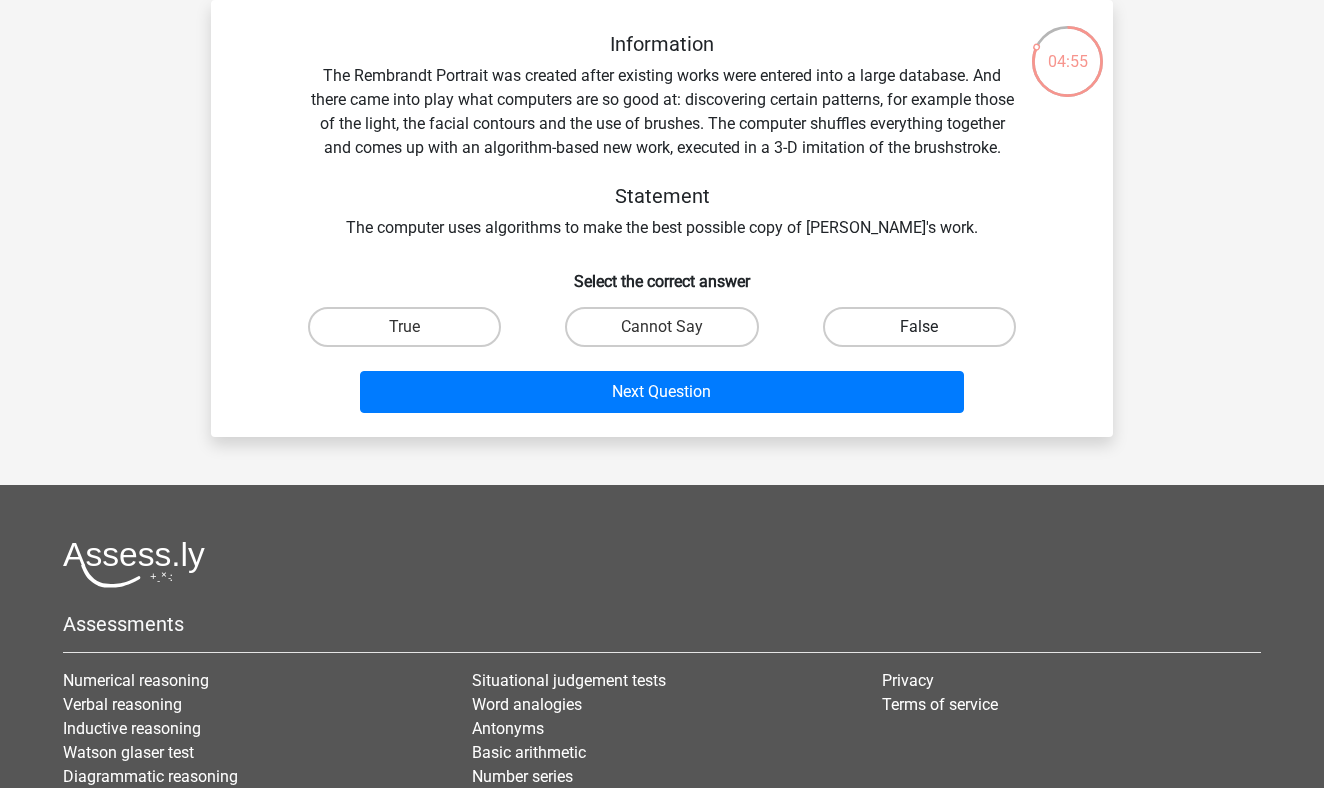 click on "False" at bounding box center [919, 327] 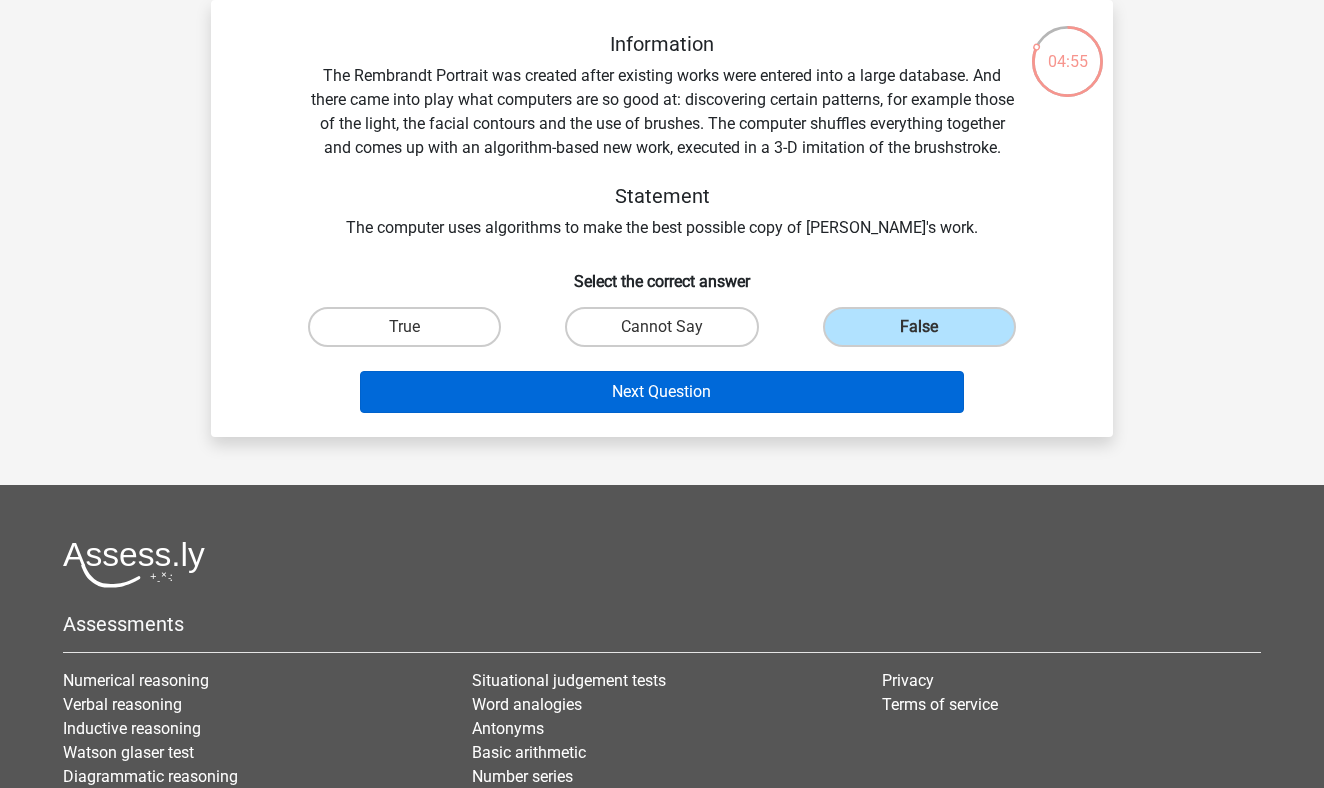 click on "Next Question" at bounding box center [662, 392] 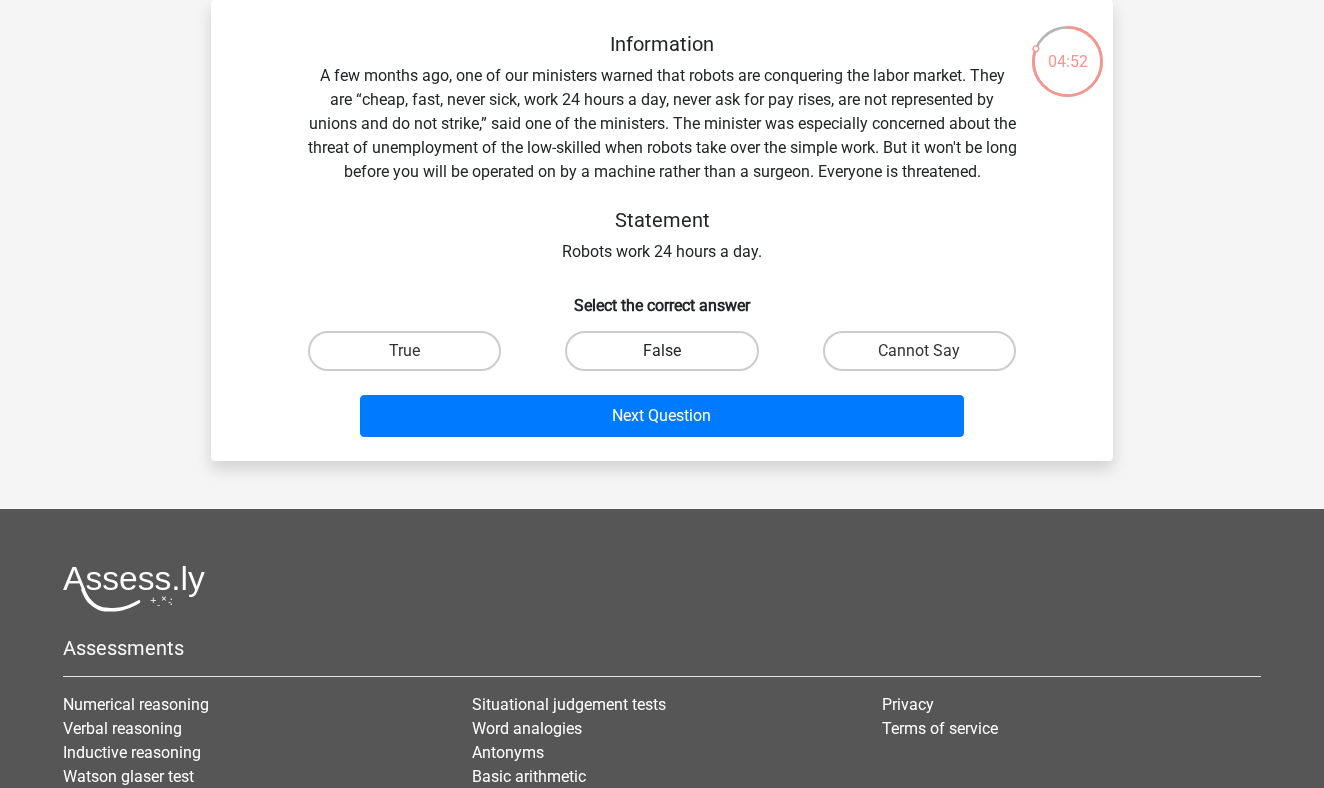 click on "False" at bounding box center [661, 351] 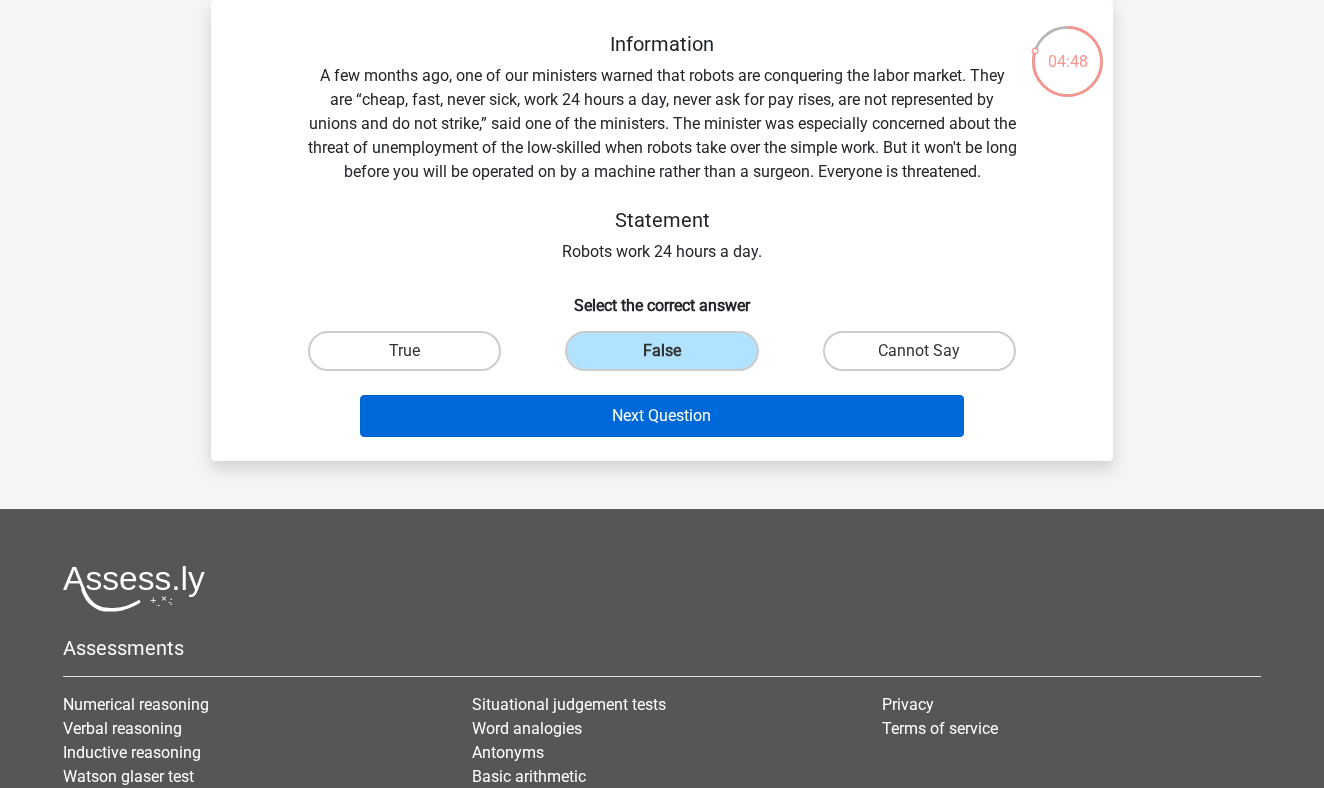 click on "Next Question" at bounding box center (662, 416) 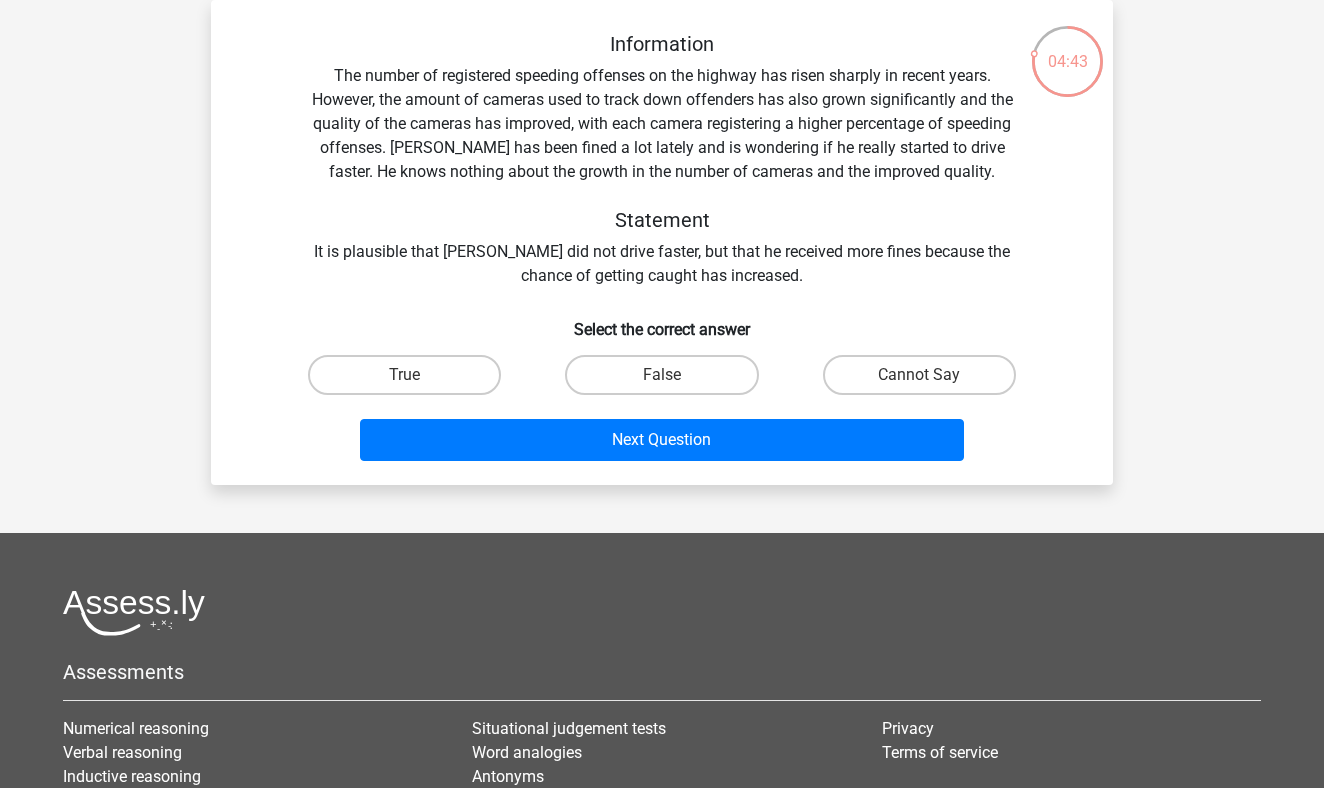 click on "False" at bounding box center [668, 381] 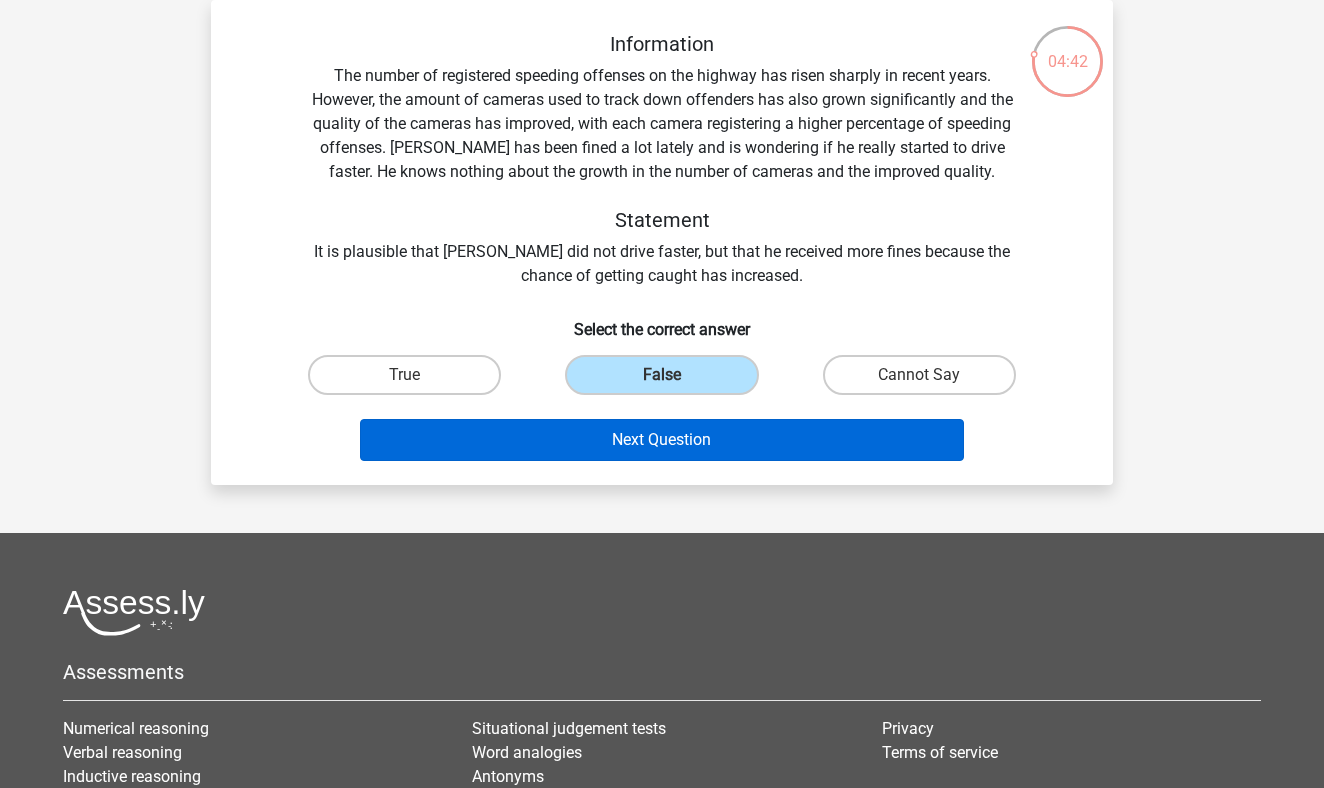 click on "Next Question" at bounding box center (662, 440) 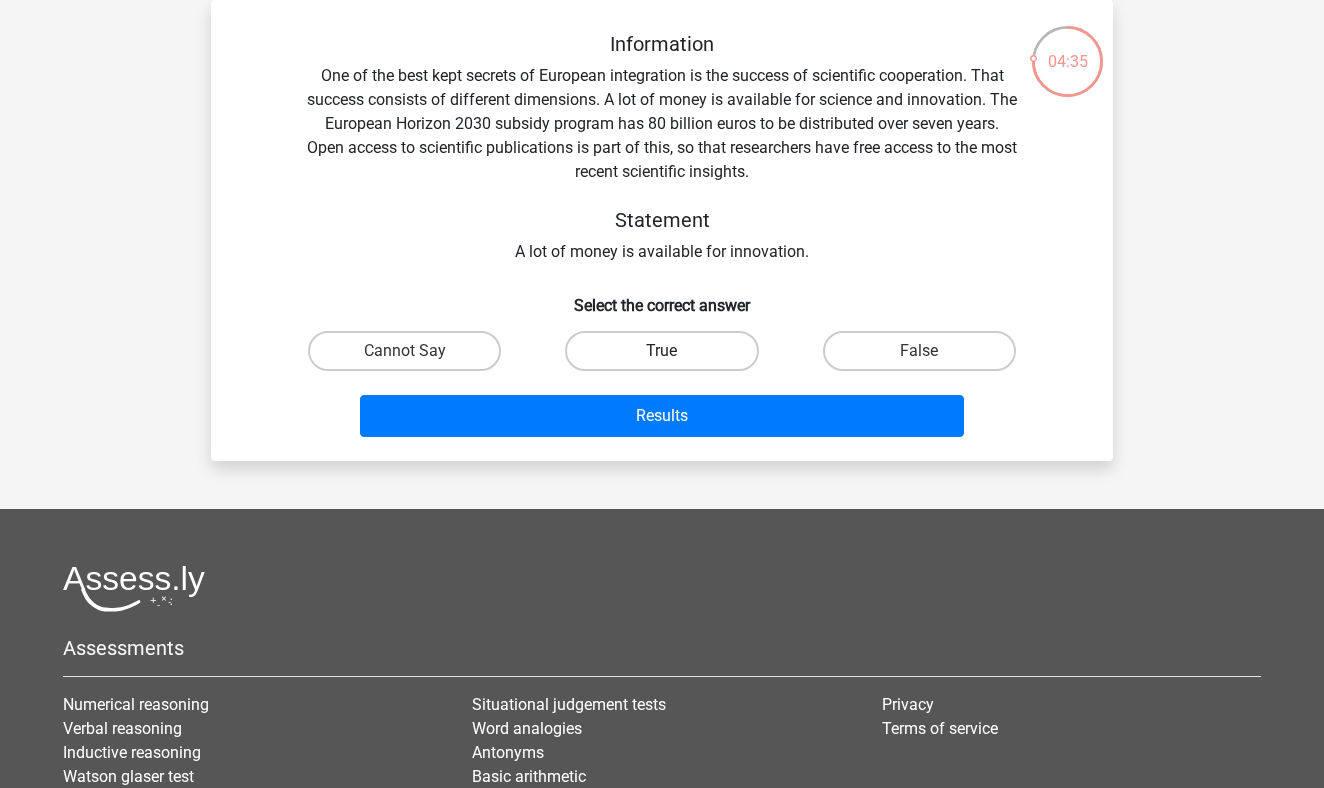 click on "True" at bounding box center [661, 351] 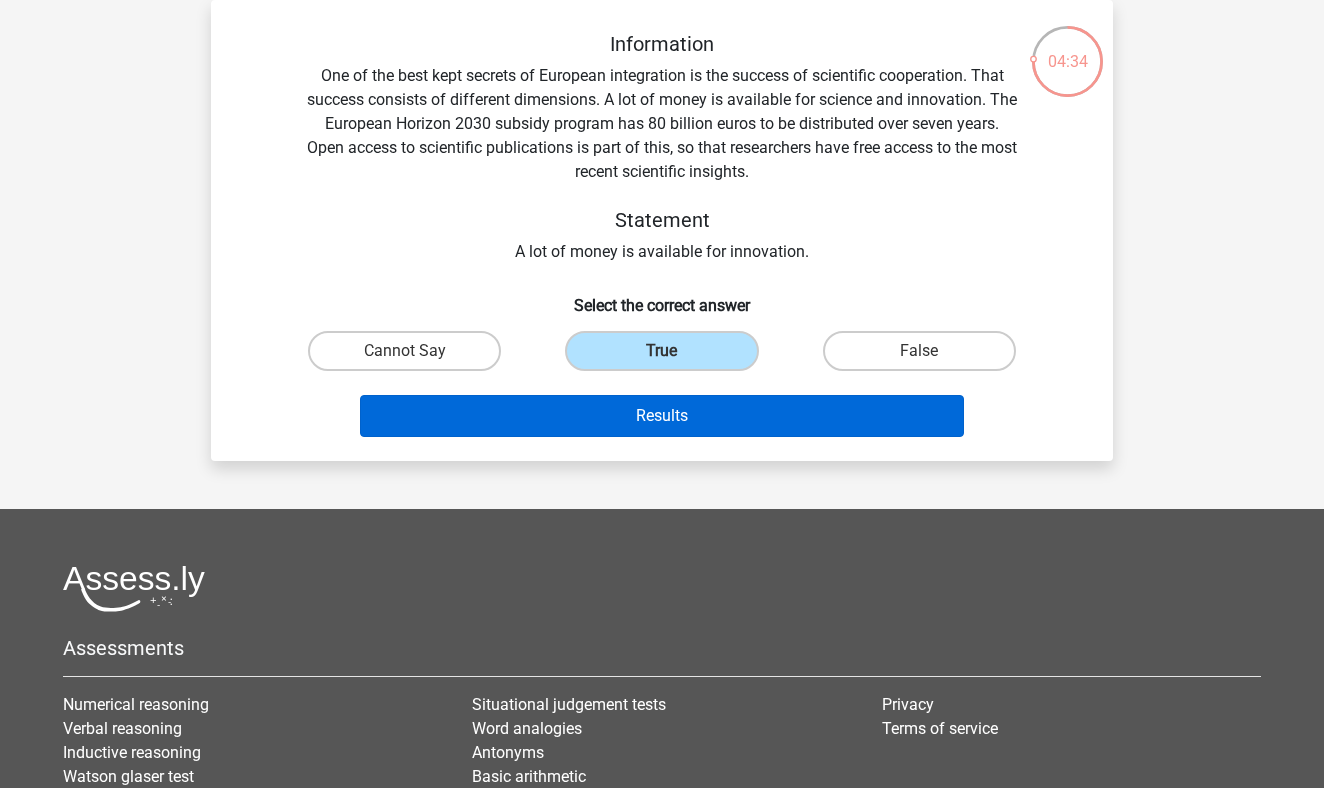 click on "Results" at bounding box center [662, 416] 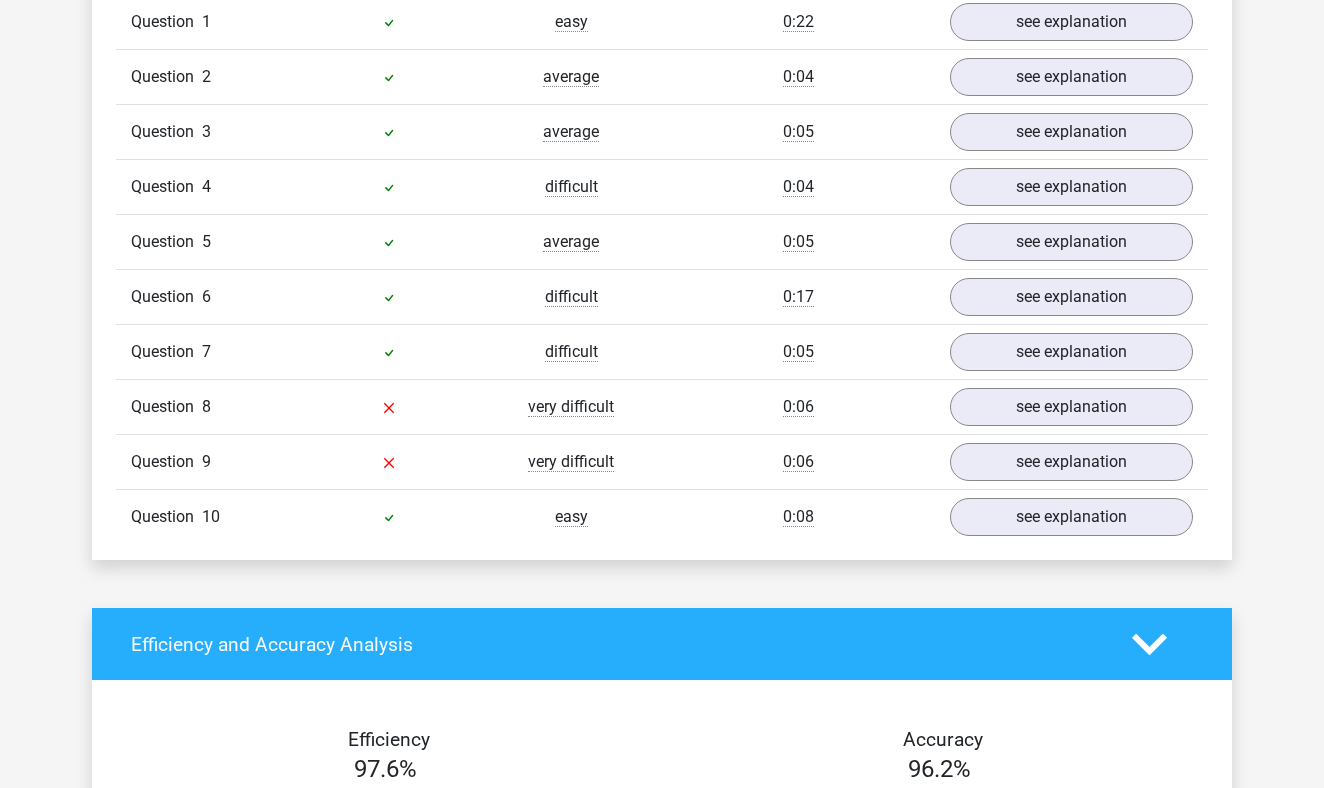 scroll, scrollTop: 1383, scrollLeft: 0, axis: vertical 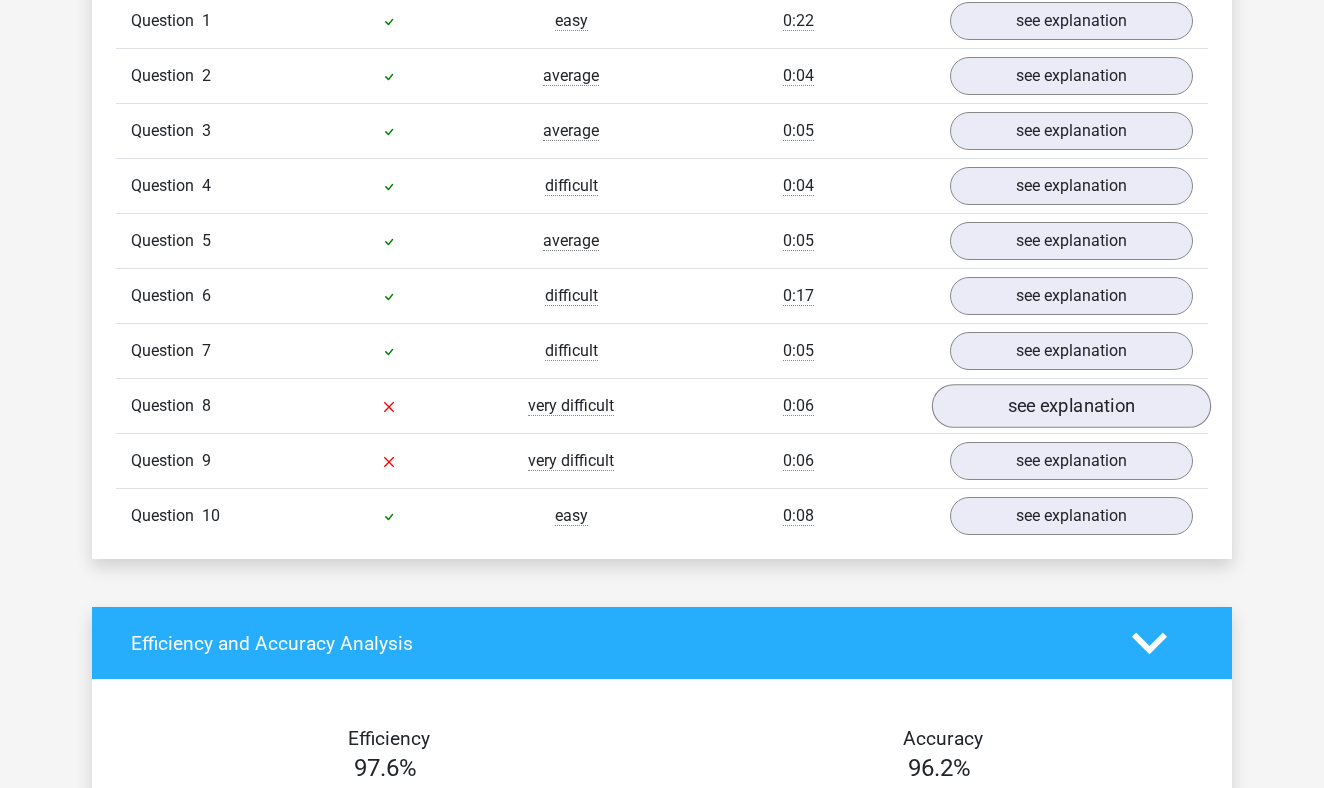 click on "see explanation" at bounding box center (1071, 406) 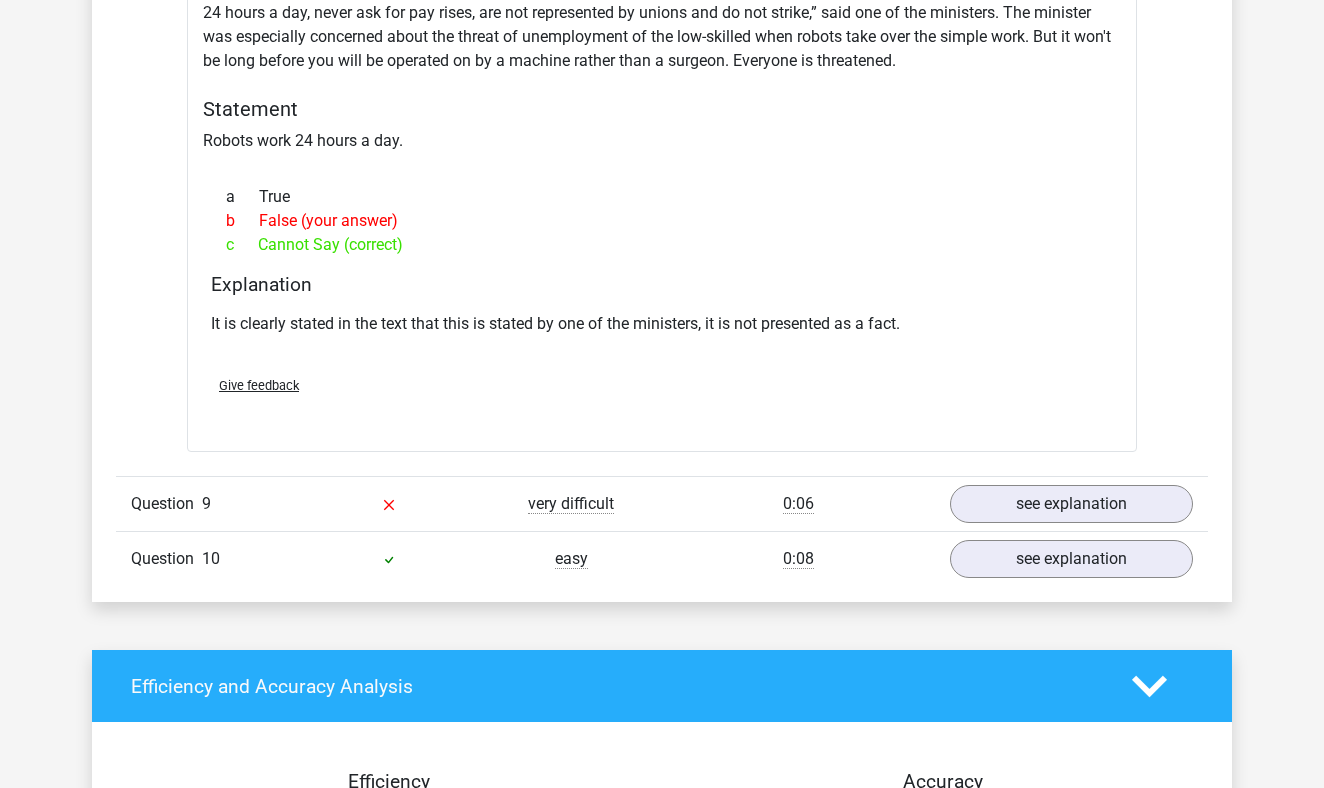 scroll, scrollTop: 1910, scrollLeft: 0, axis: vertical 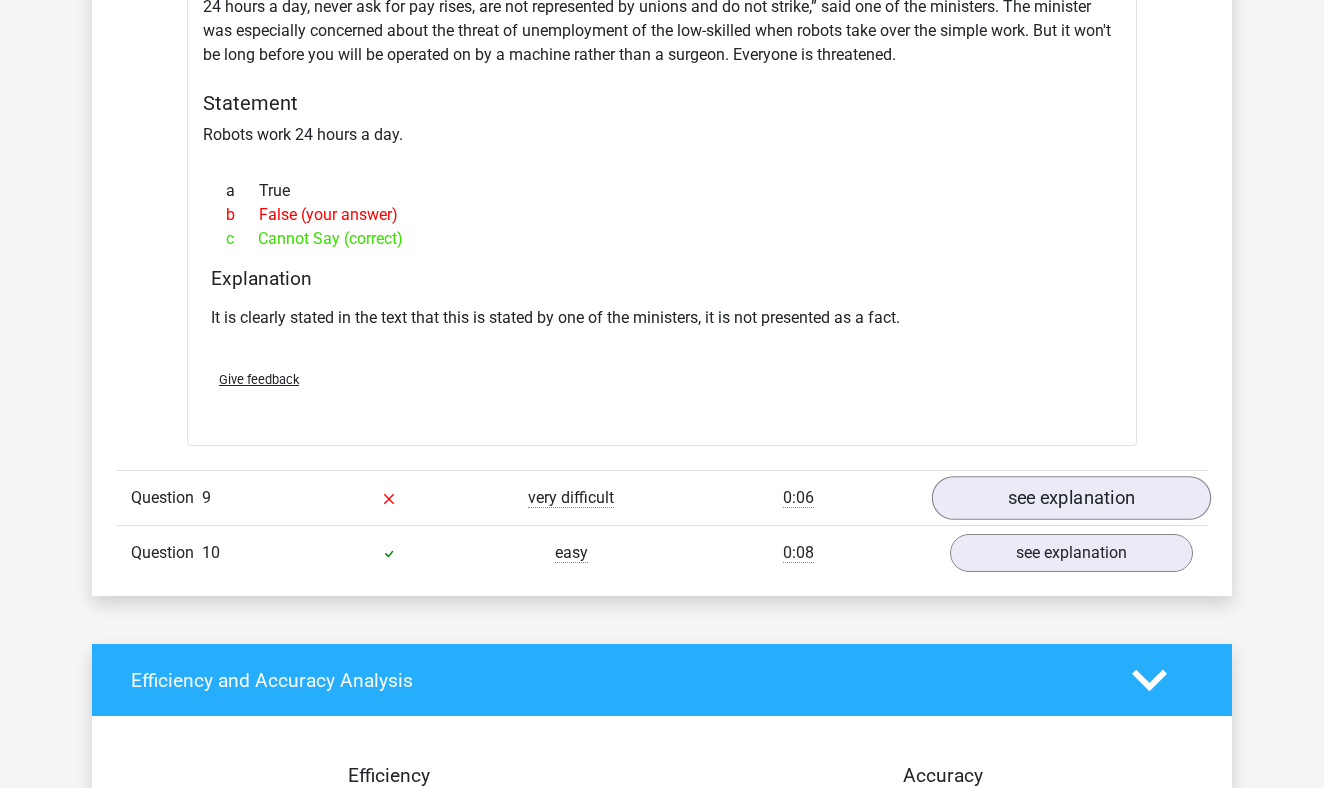 click on "see explanation" at bounding box center [1071, 498] 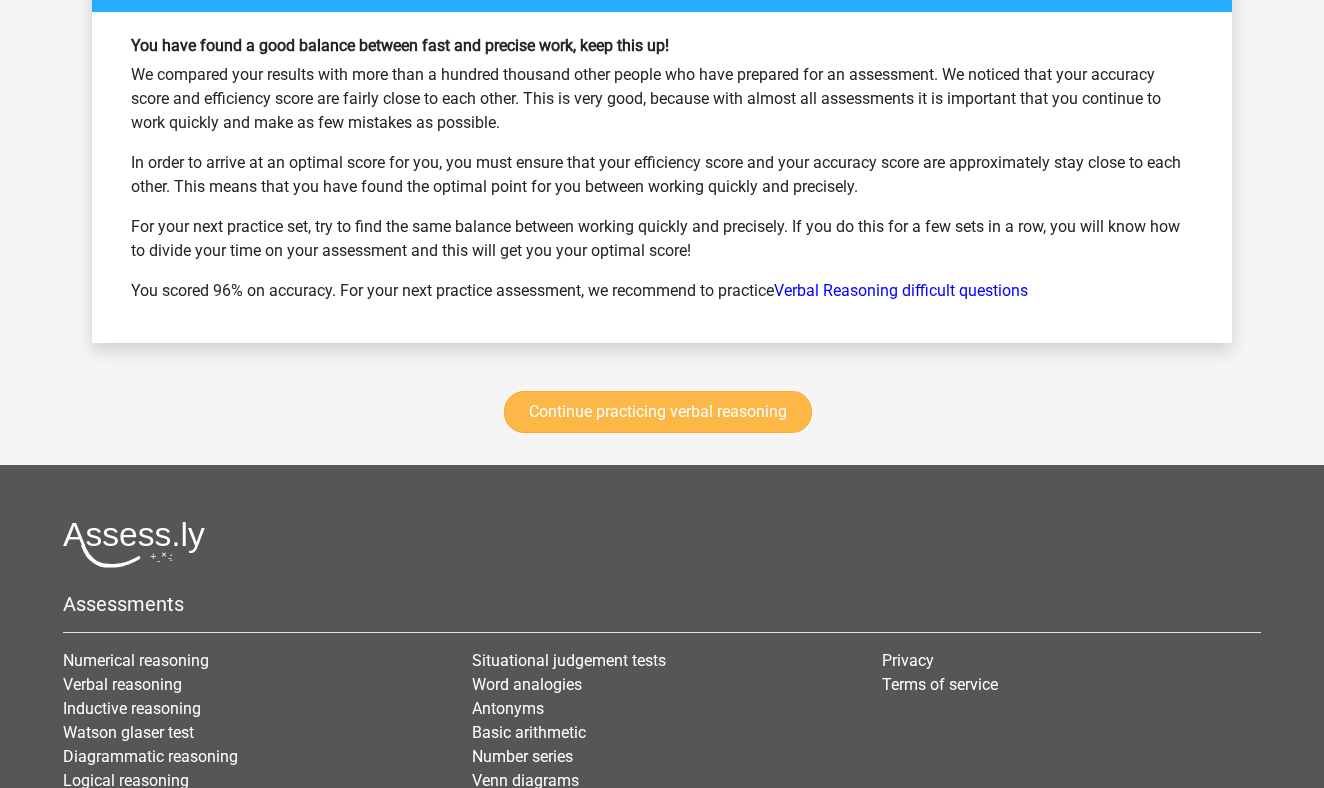 scroll, scrollTop: 3932, scrollLeft: 0, axis: vertical 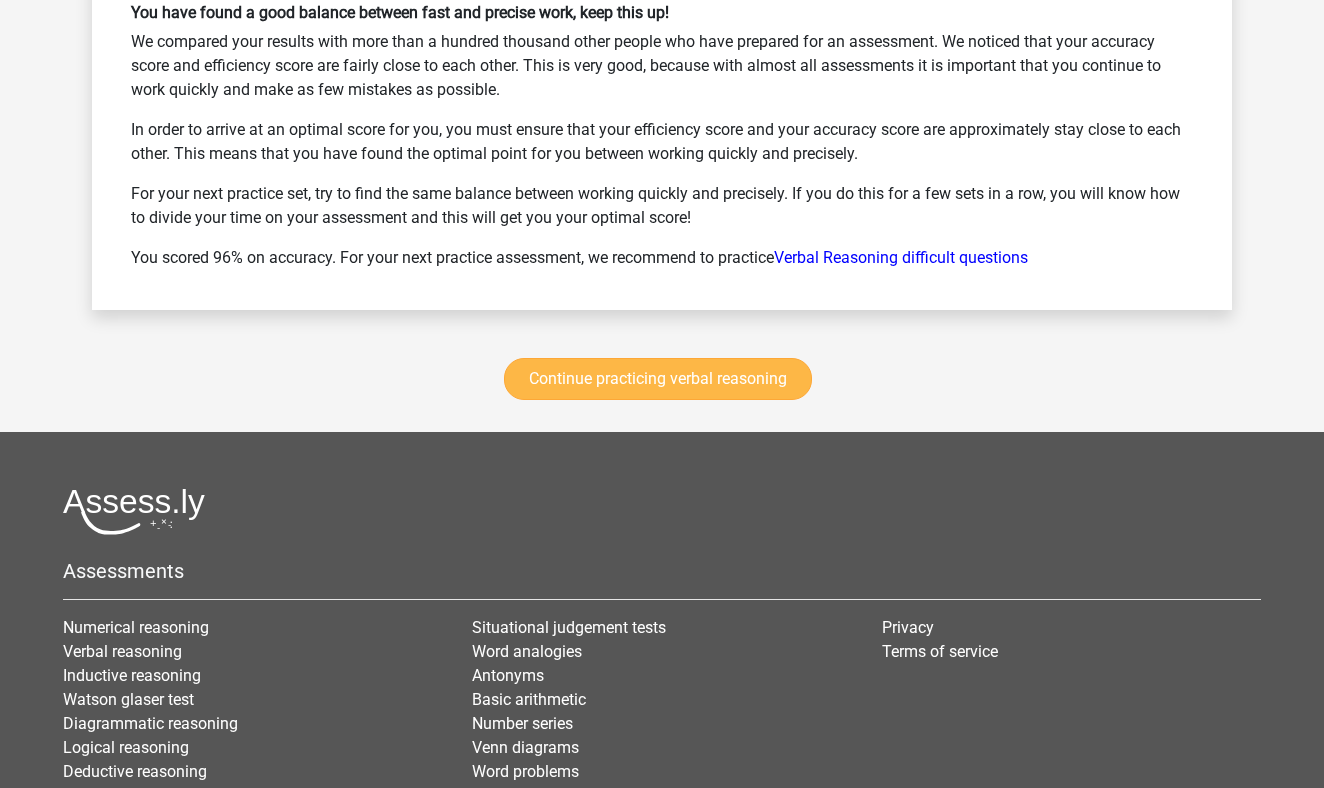 click on "Continue practicing verbal reasoning" at bounding box center (658, 379) 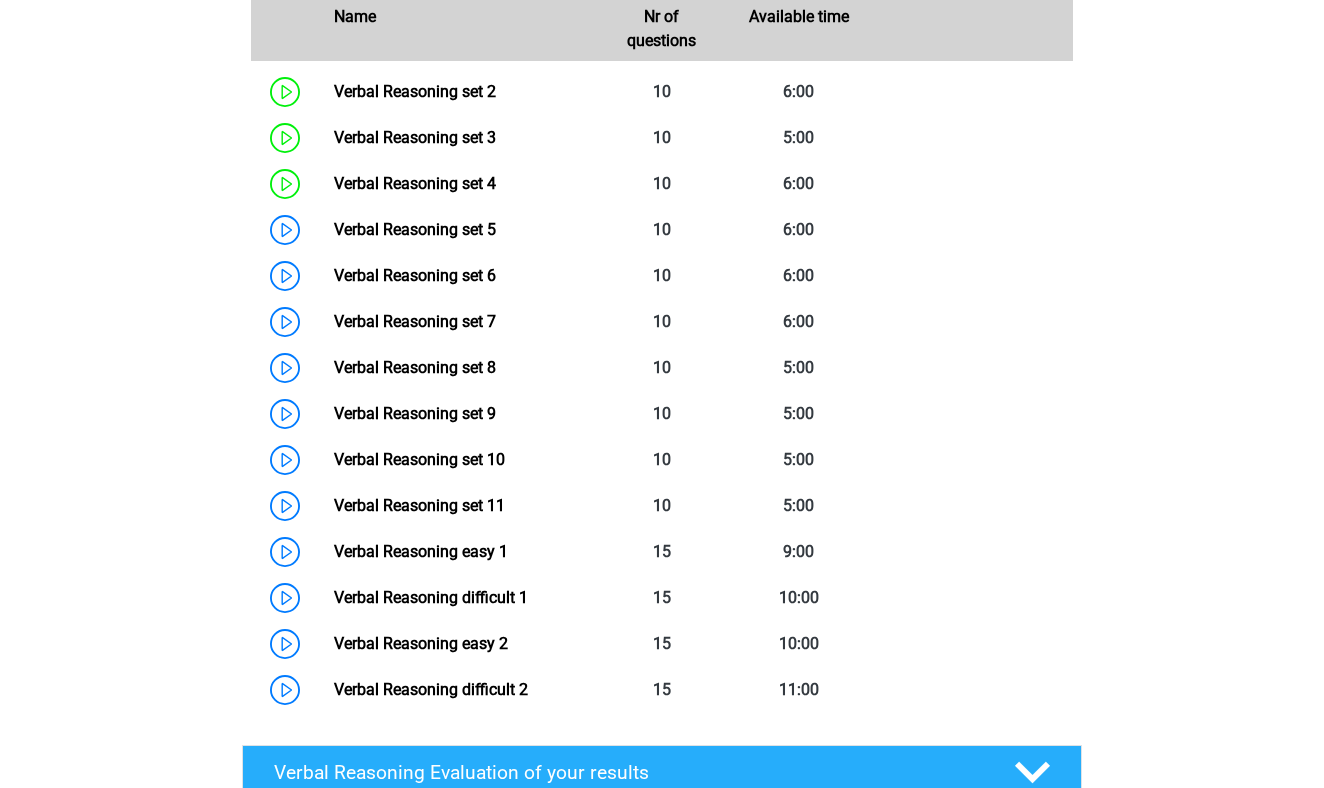 scroll, scrollTop: 894, scrollLeft: 0, axis: vertical 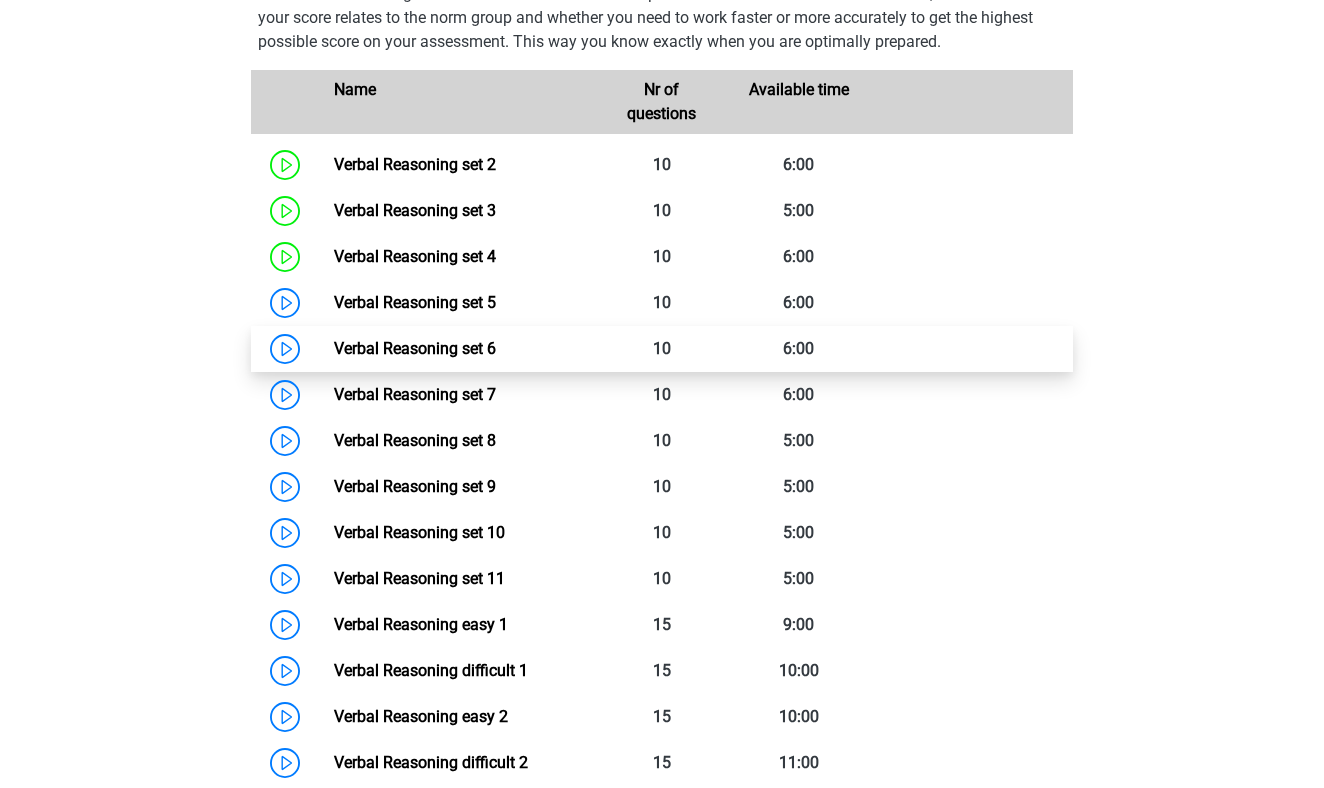 click on "Verbal Reasoning
set 6" at bounding box center (415, 348) 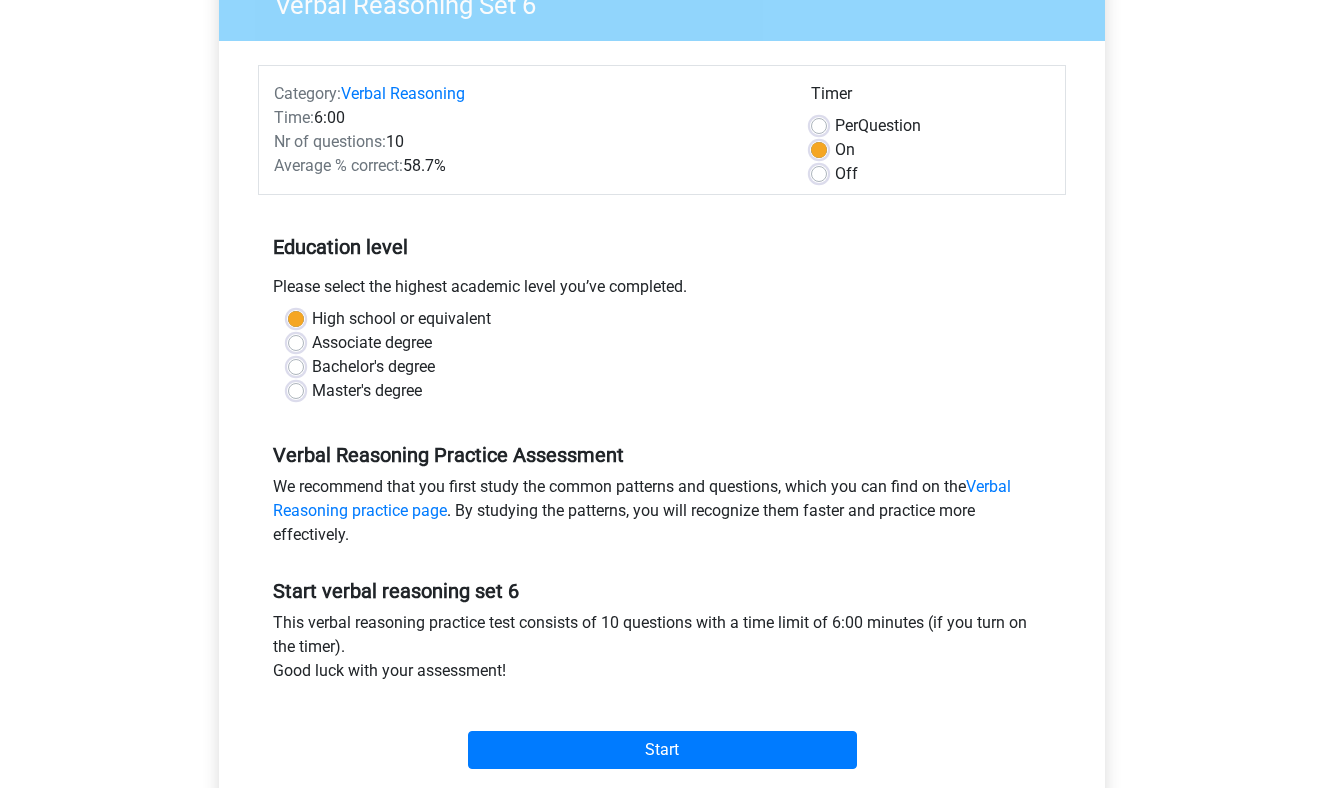 scroll, scrollTop: 544, scrollLeft: 0, axis: vertical 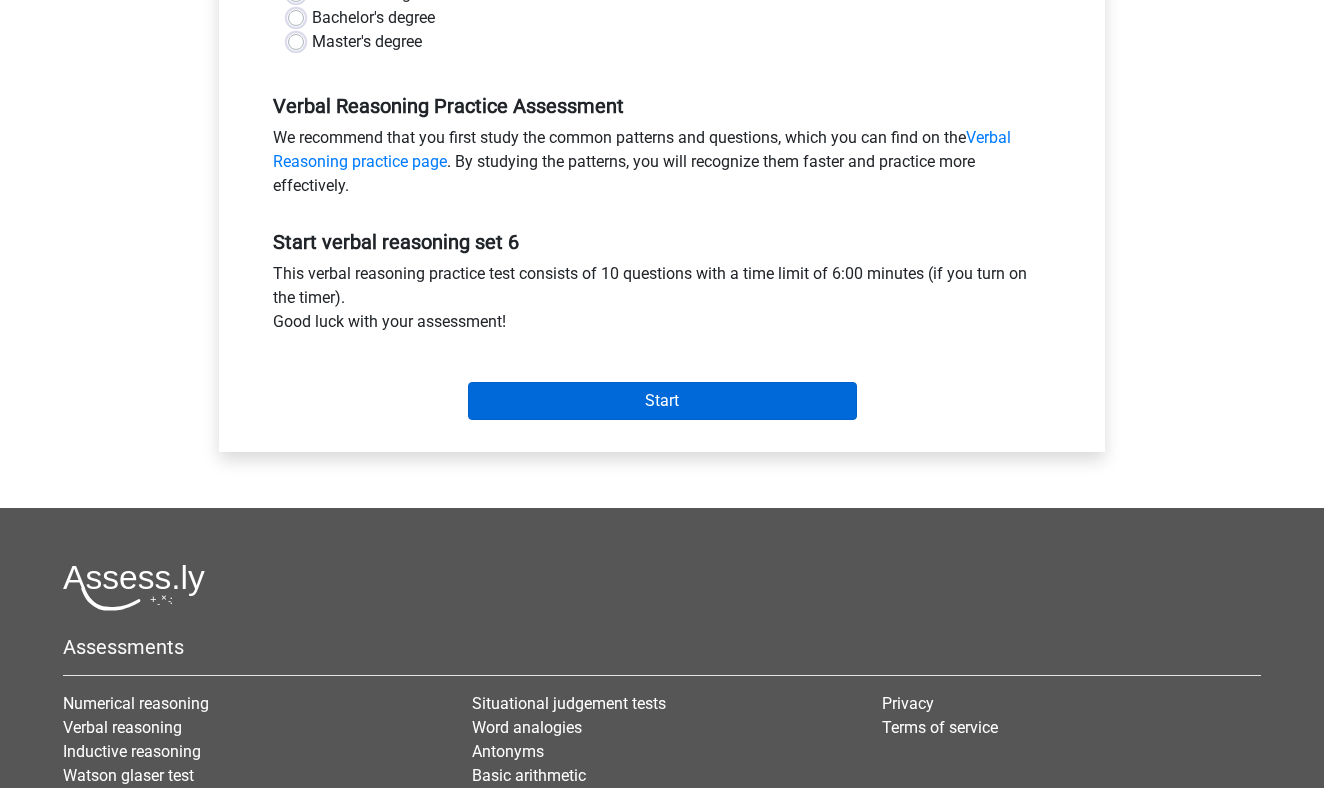 click on "Start" at bounding box center (662, 401) 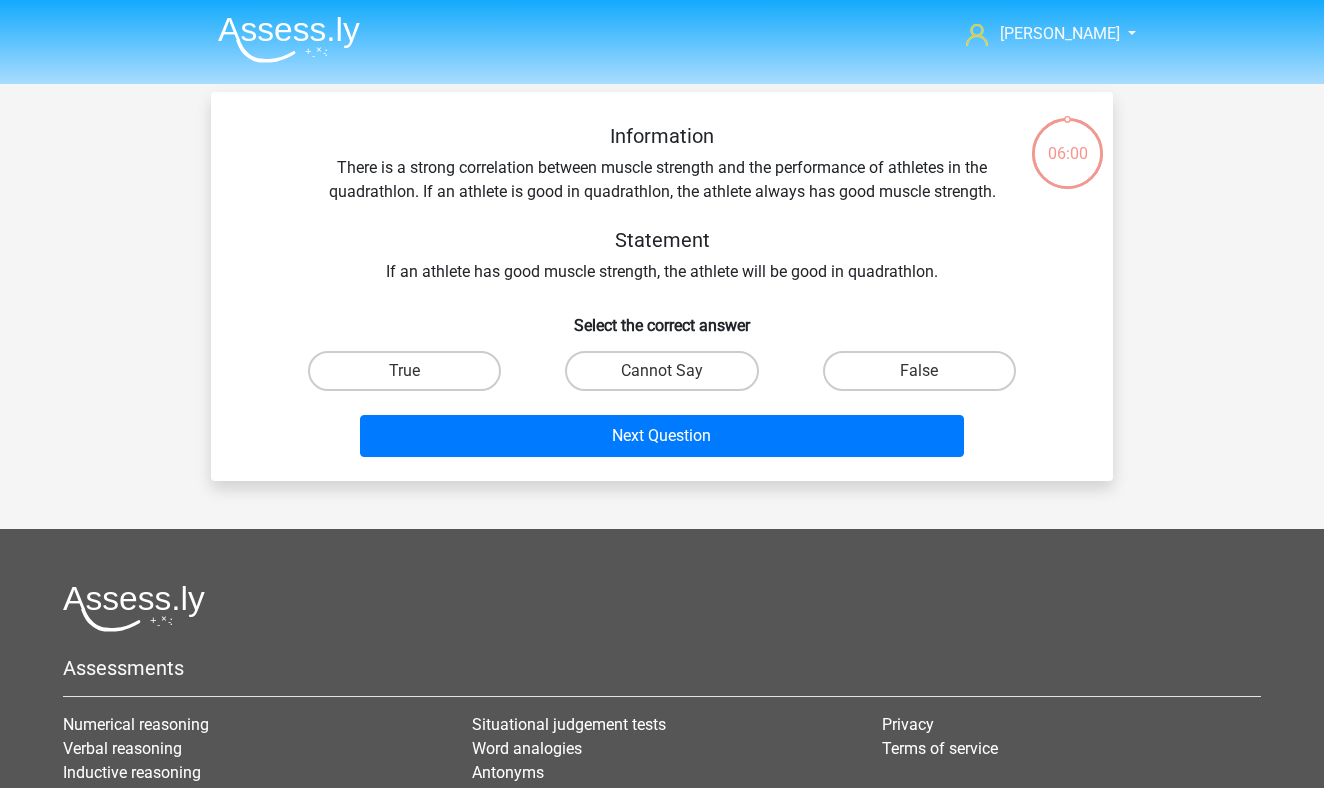 scroll, scrollTop: 0, scrollLeft: 0, axis: both 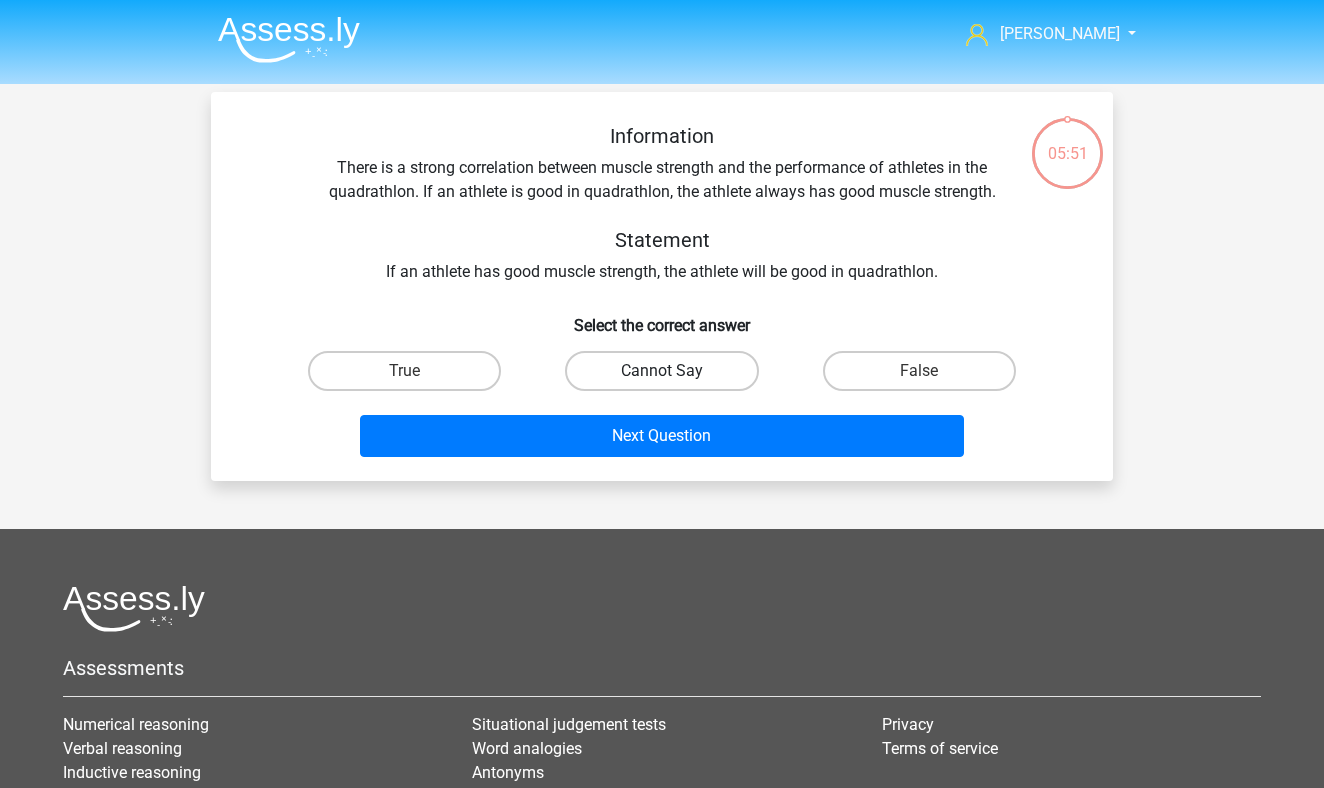 click on "Cannot Say" at bounding box center [661, 371] 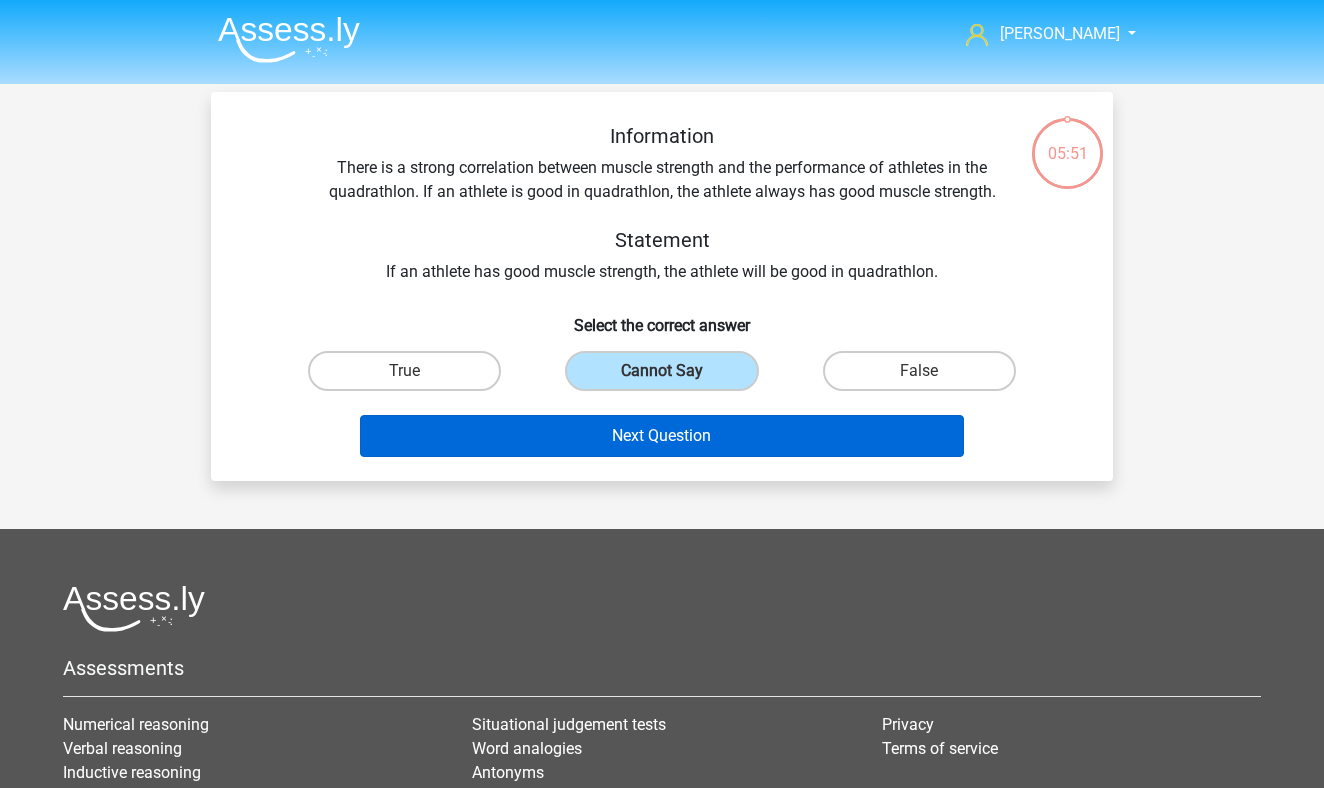 click on "Next Question" at bounding box center [662, 436] 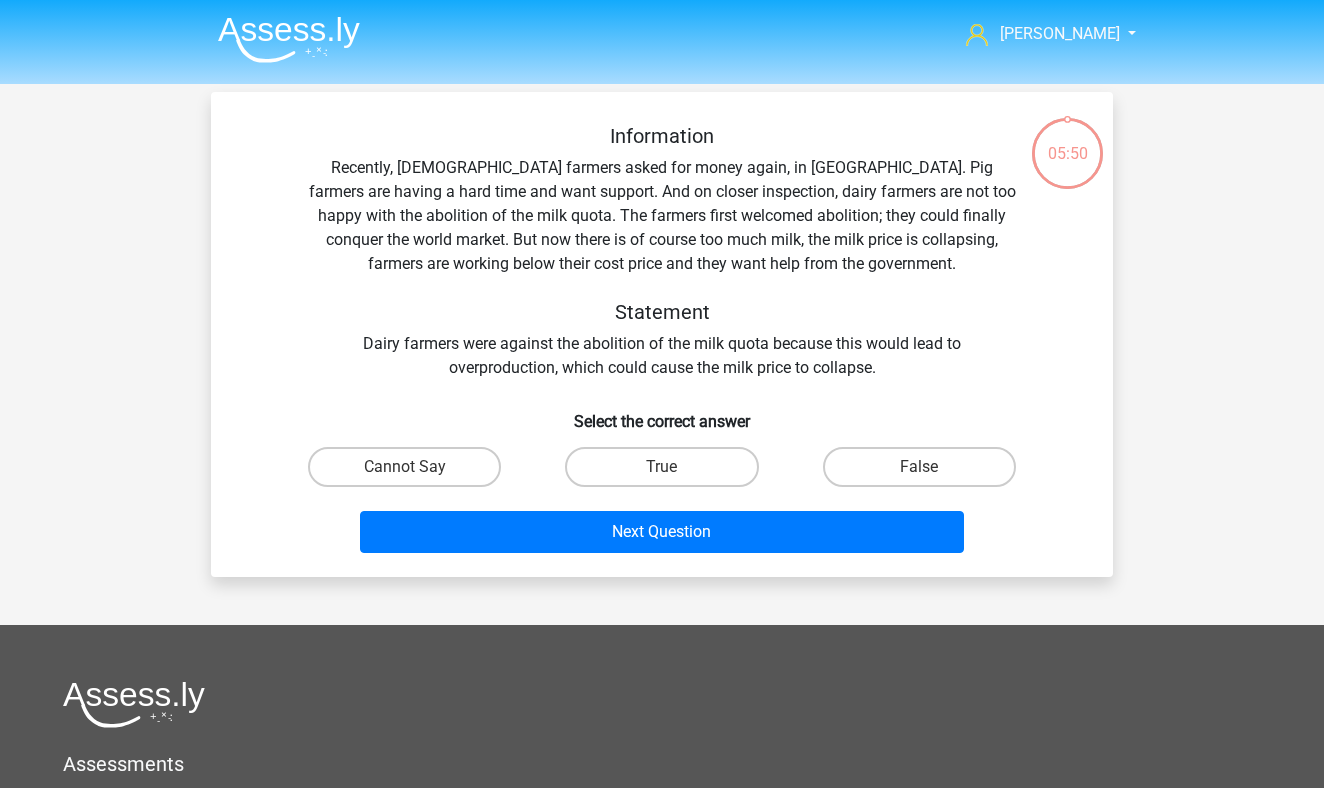 scroll, scrollTop: 92, scrollLeft: 0, axis: vertical 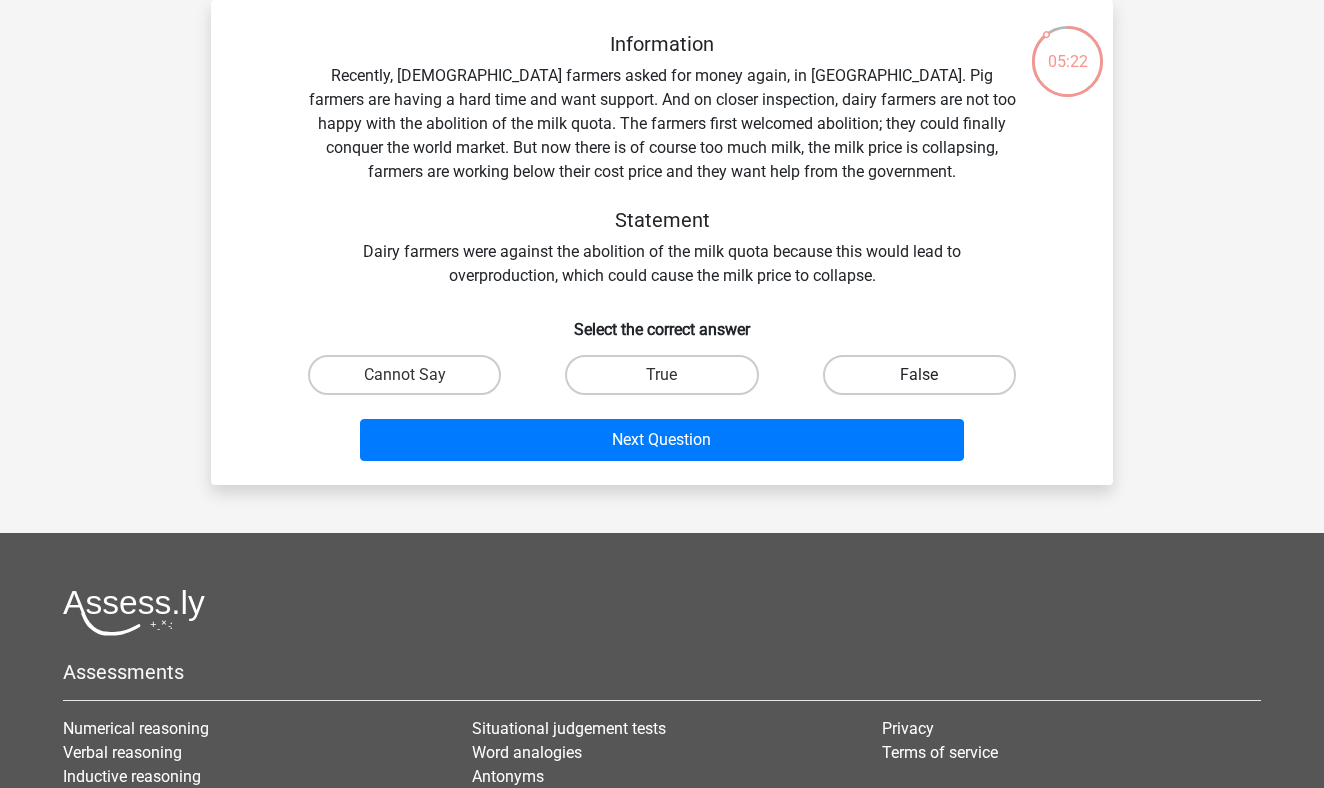click on "False" at bounding box center (919, 375) 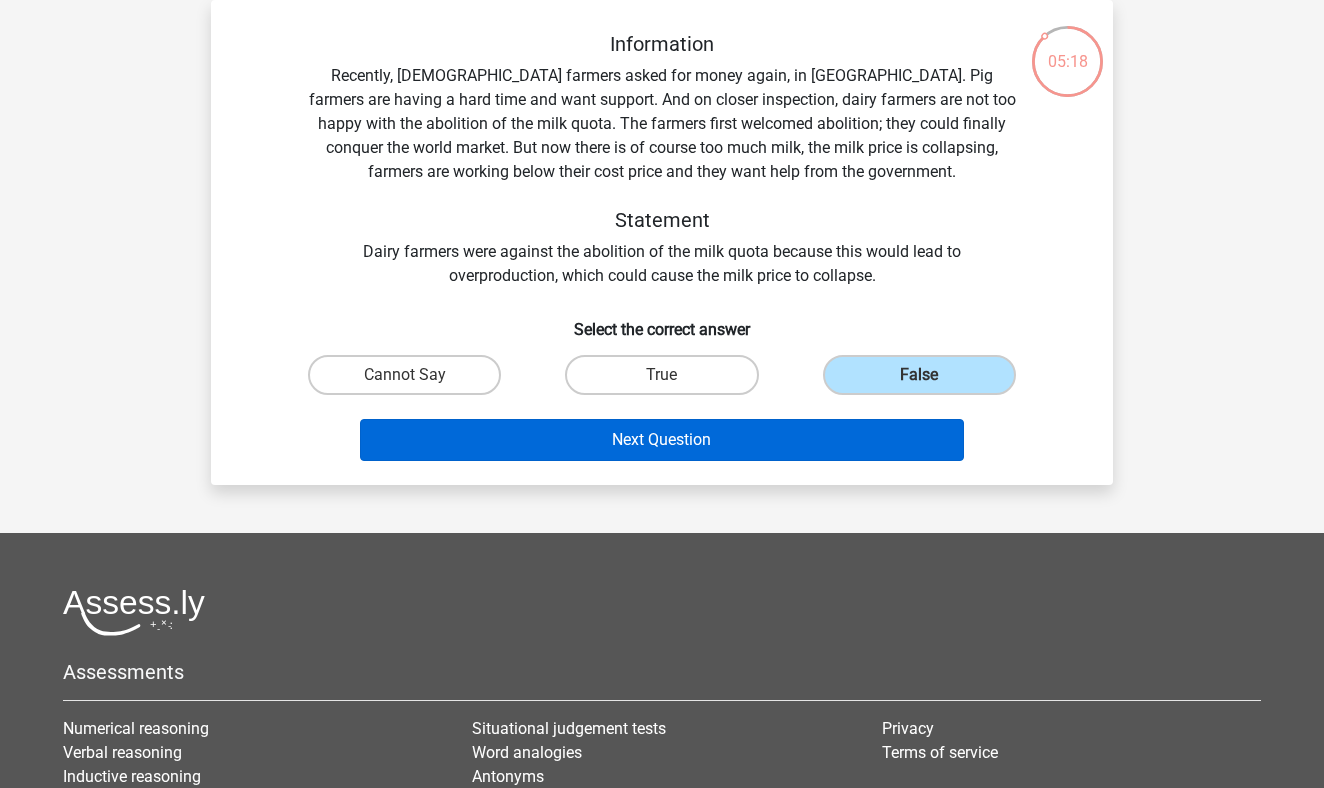 click on "Next Question" at bounding box center [662, 440] 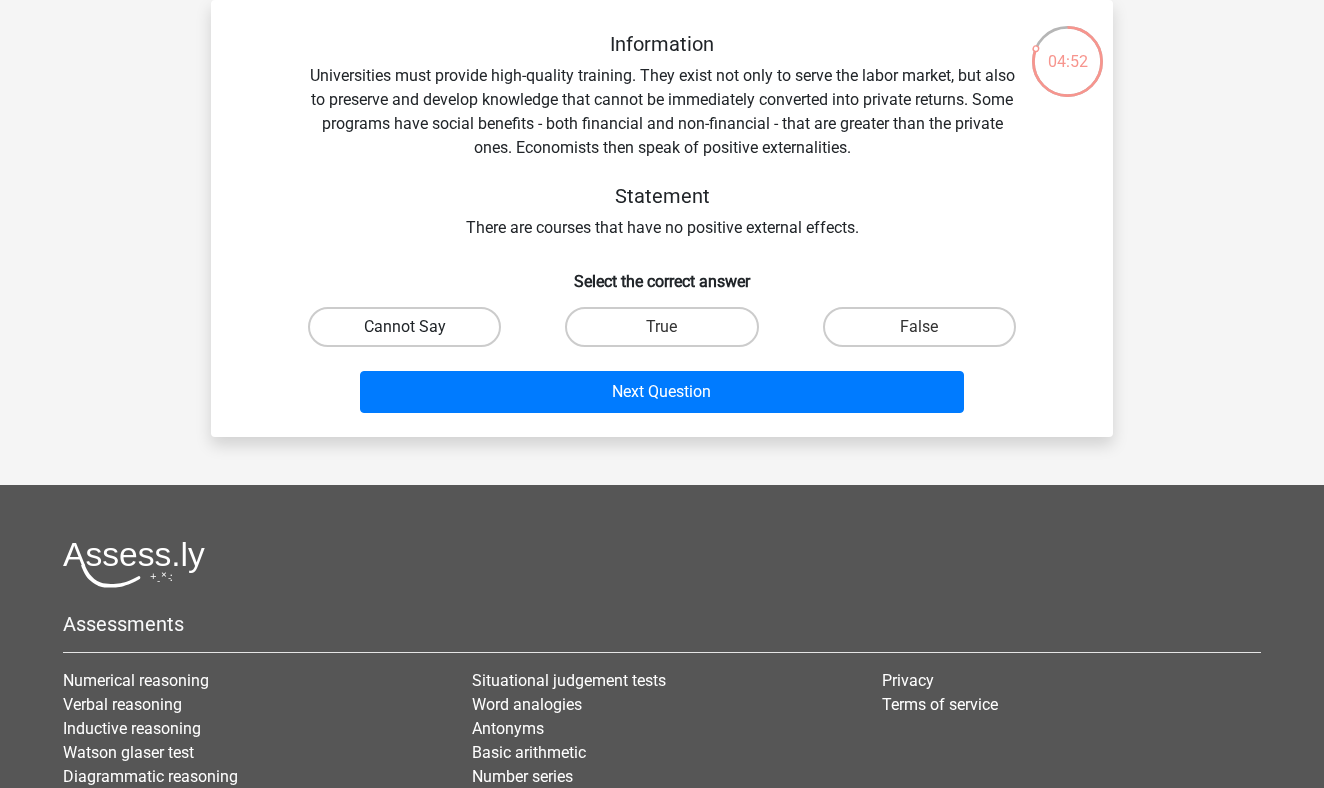 click on "Cannot Say" at bounding box center [404, 327] 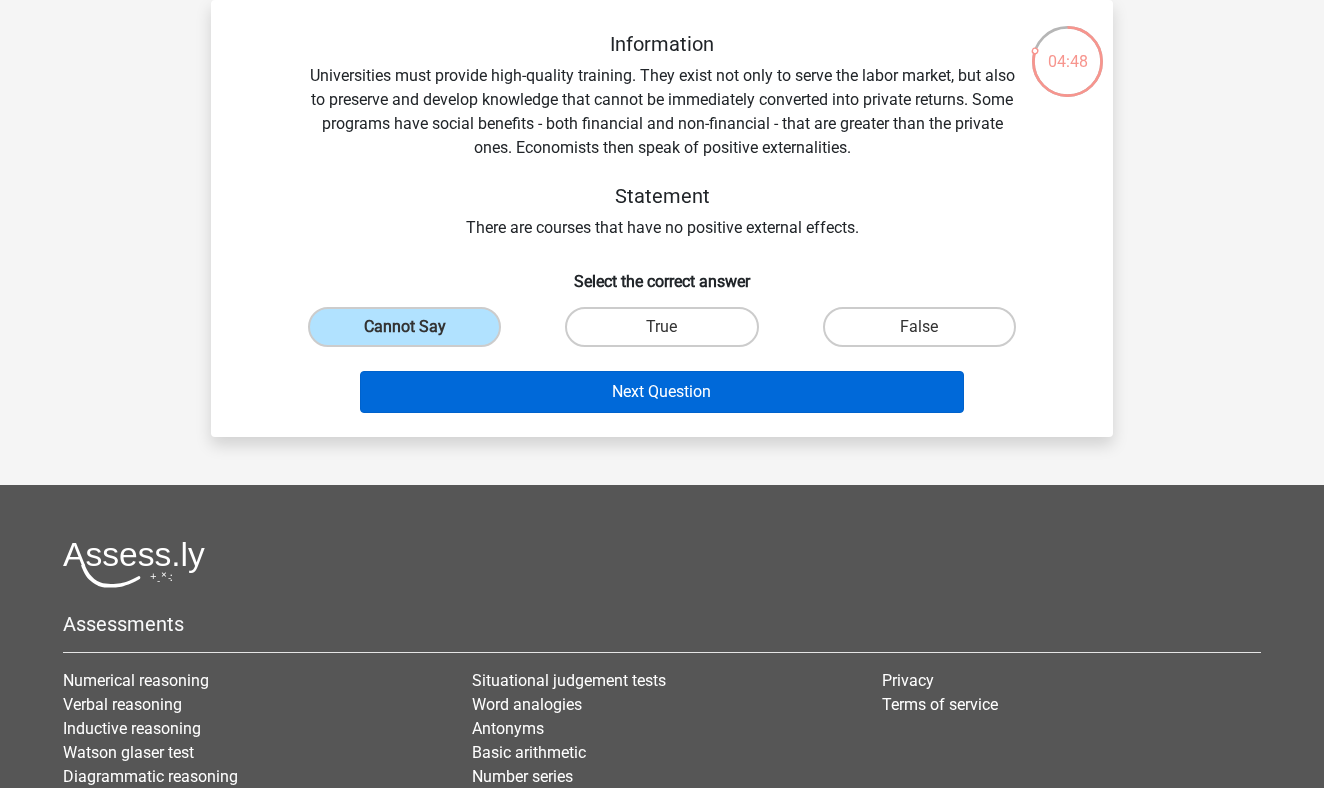 click on "Next Question" at bounding box center (662, 392) 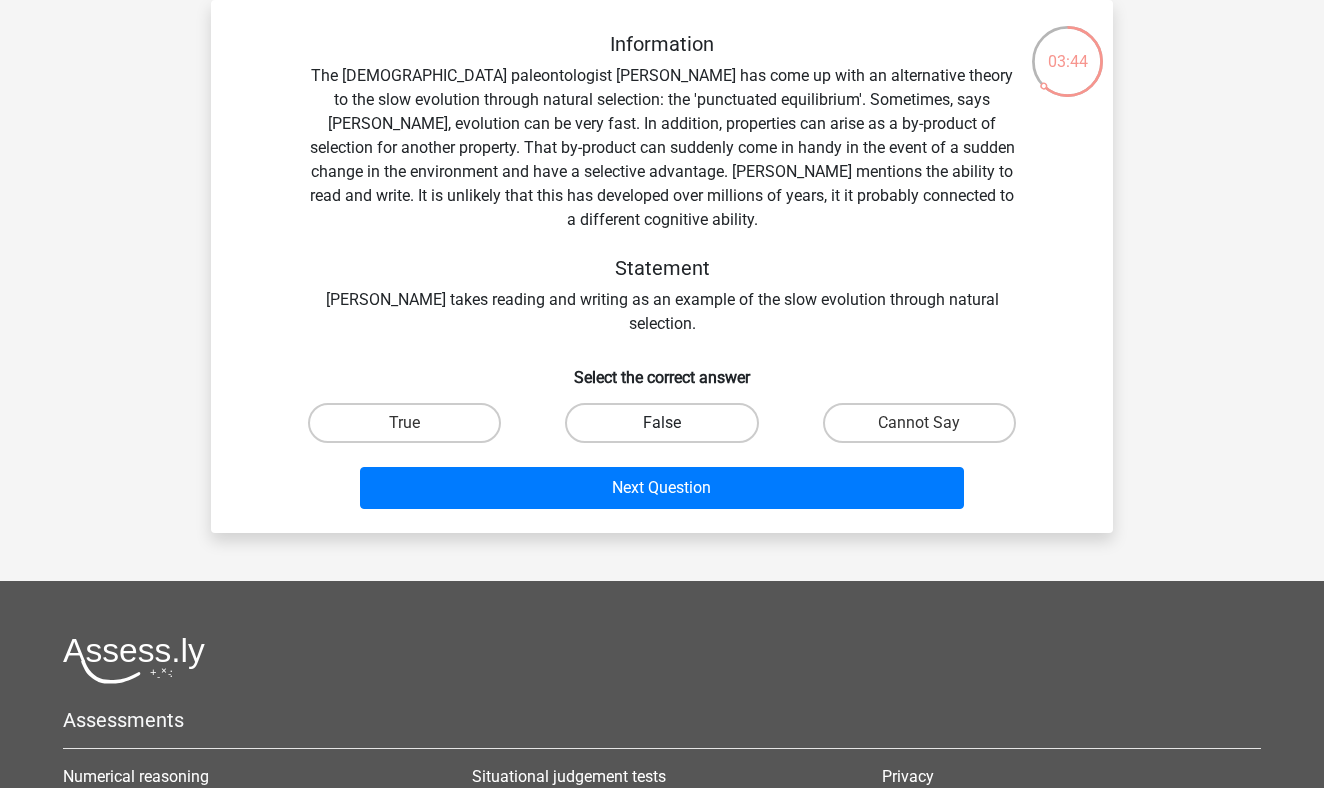 click on "False" at bounding box center (661, 423) 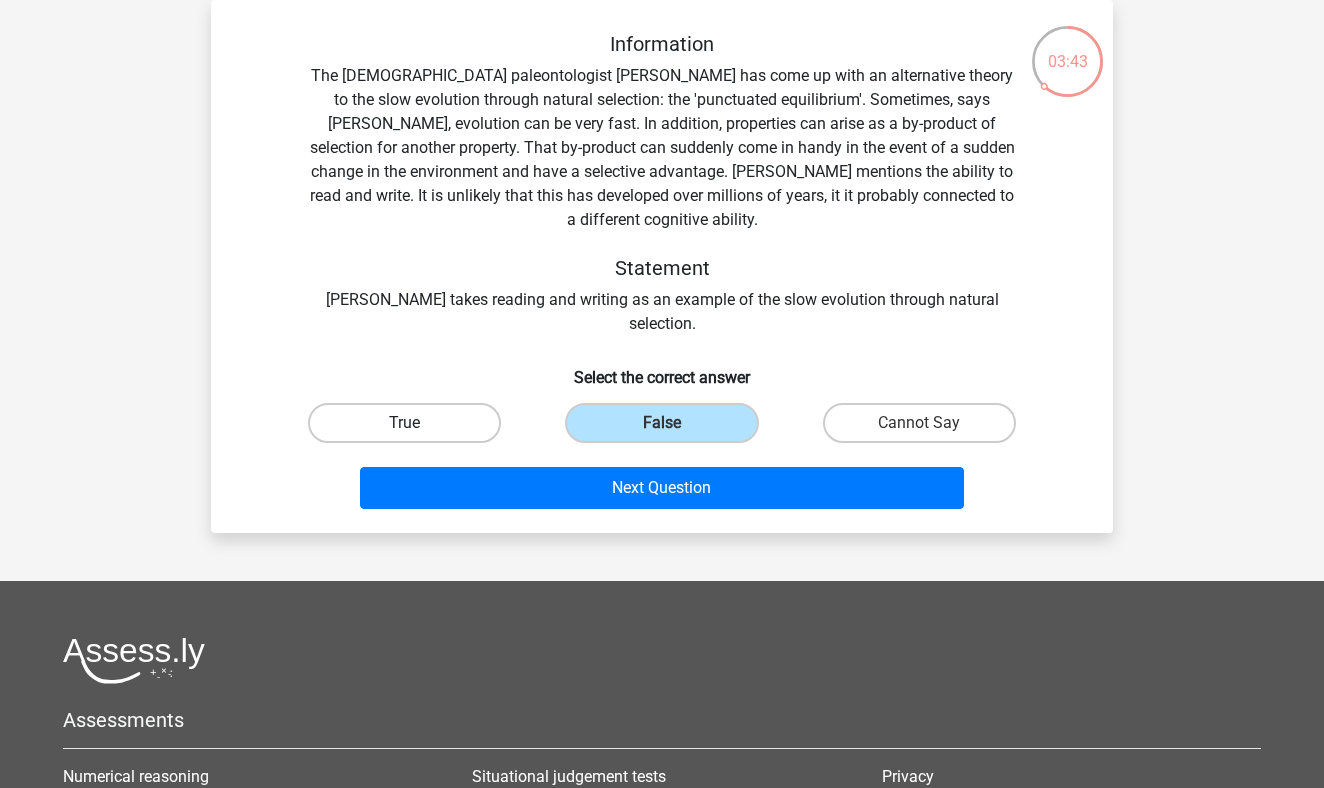 click on "True" at bounding box center (404, 423) 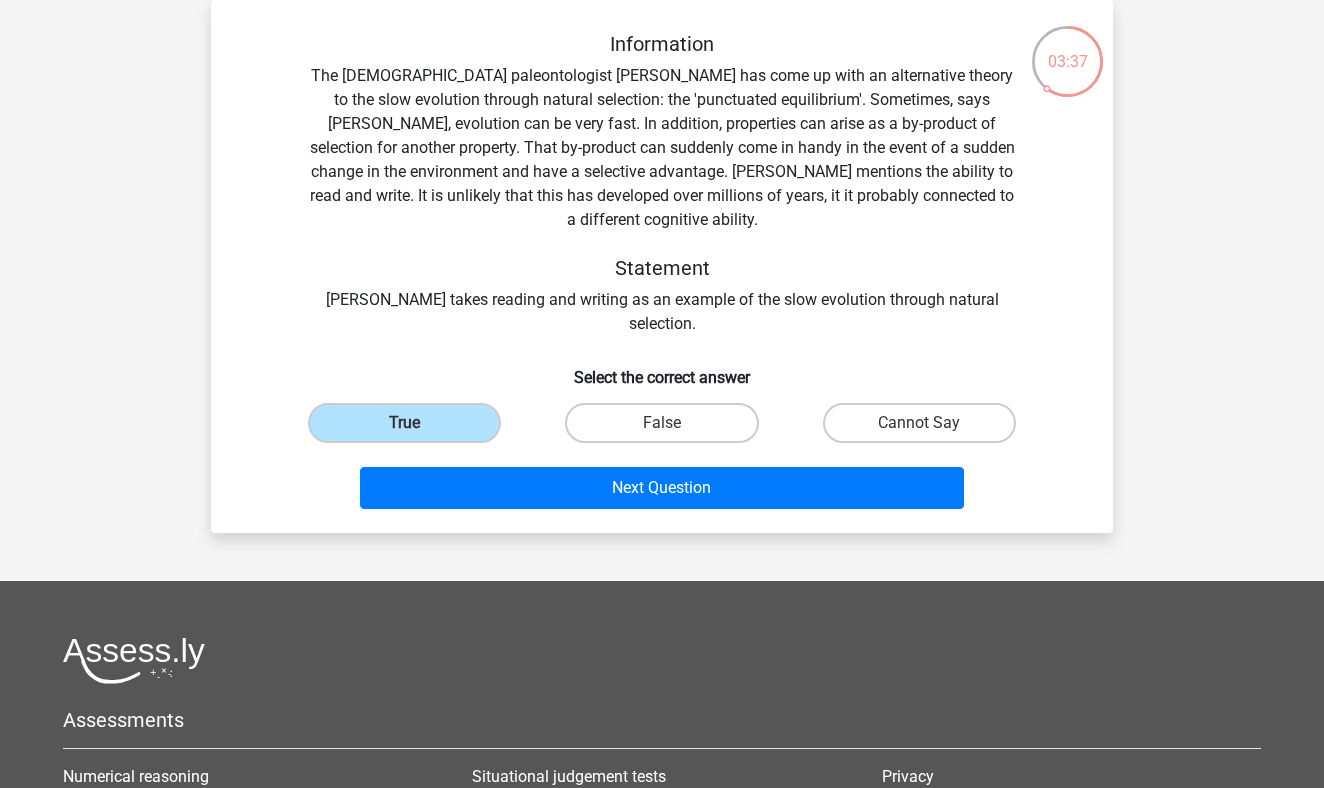 click on "Next Question" at bounding box center (662, 492) 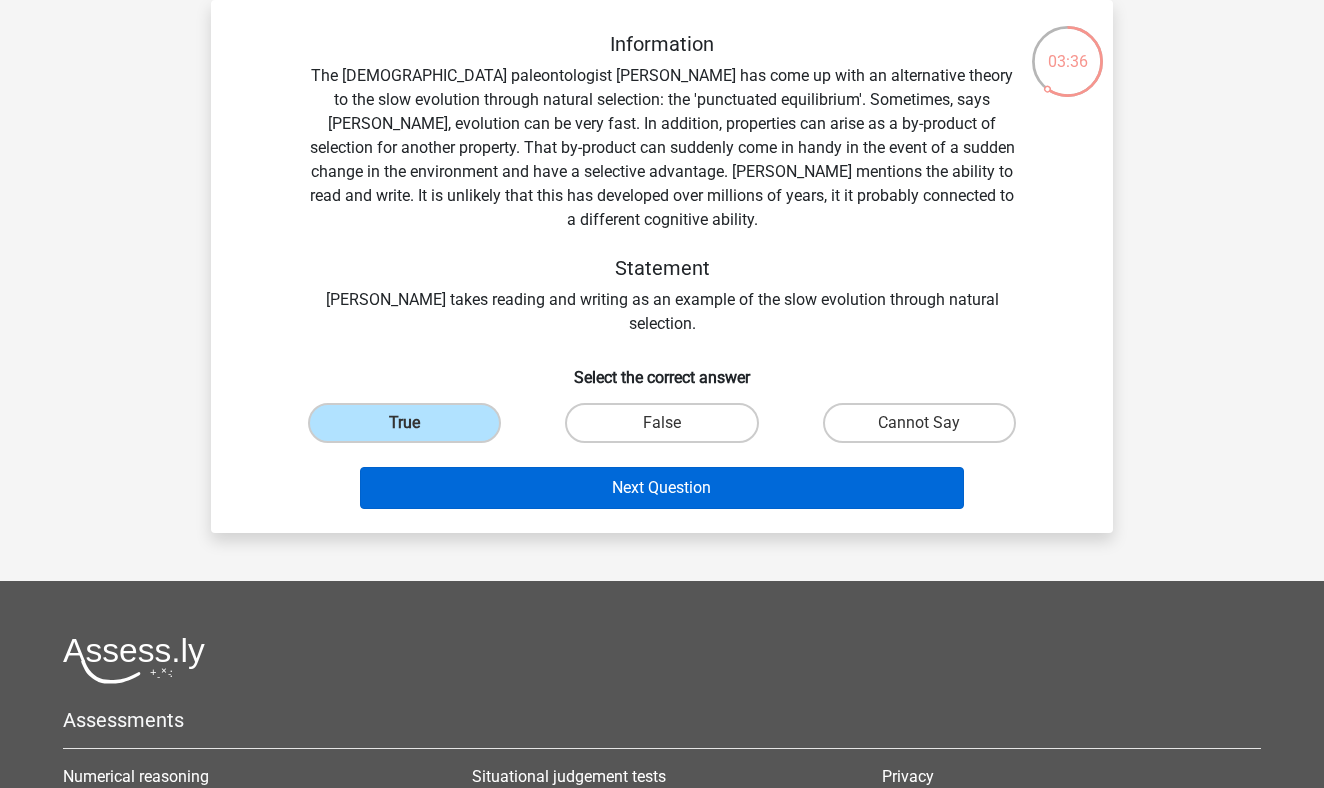 click on "Next Question" at bounding box center [662, 488] 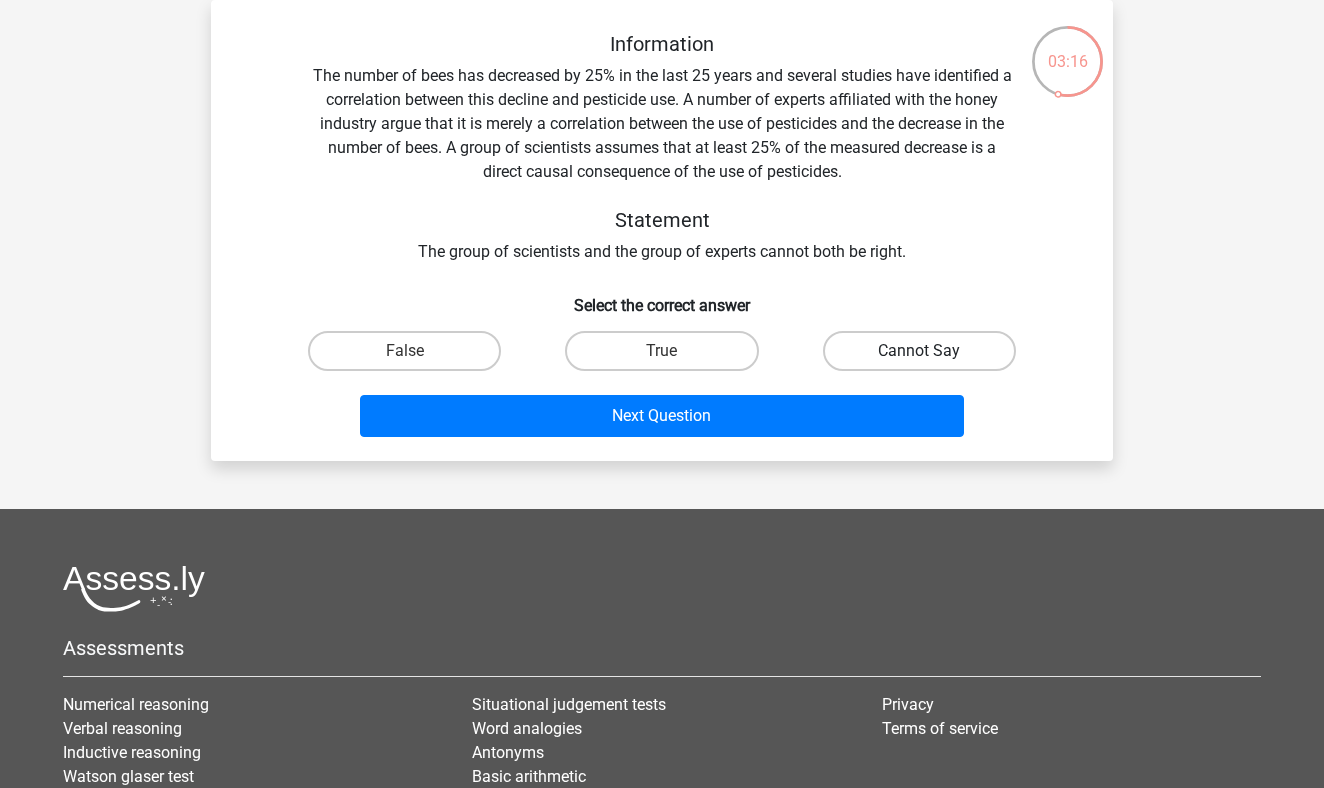 click on "Cannot Say" at bounding box center (919, 351) 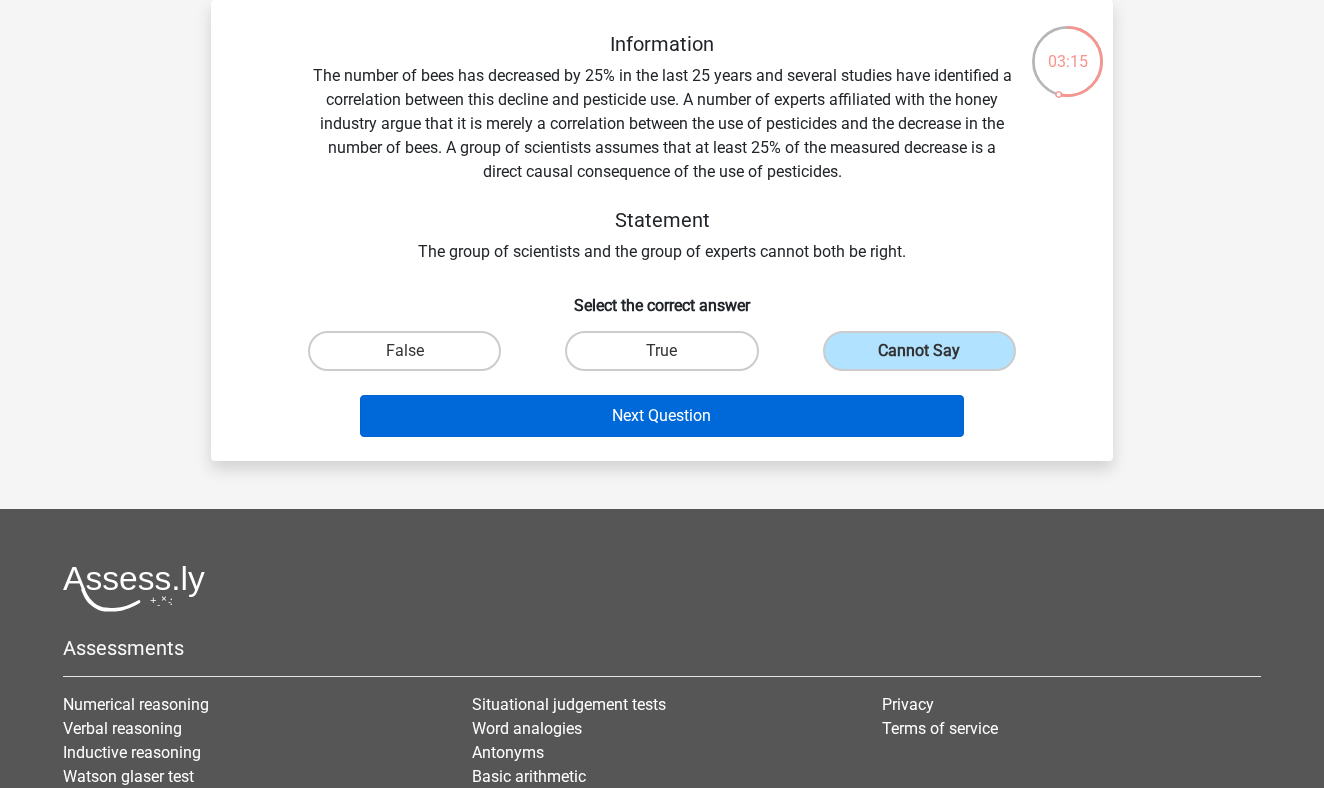 click on "Next Question" at bounding box center [662, 416] 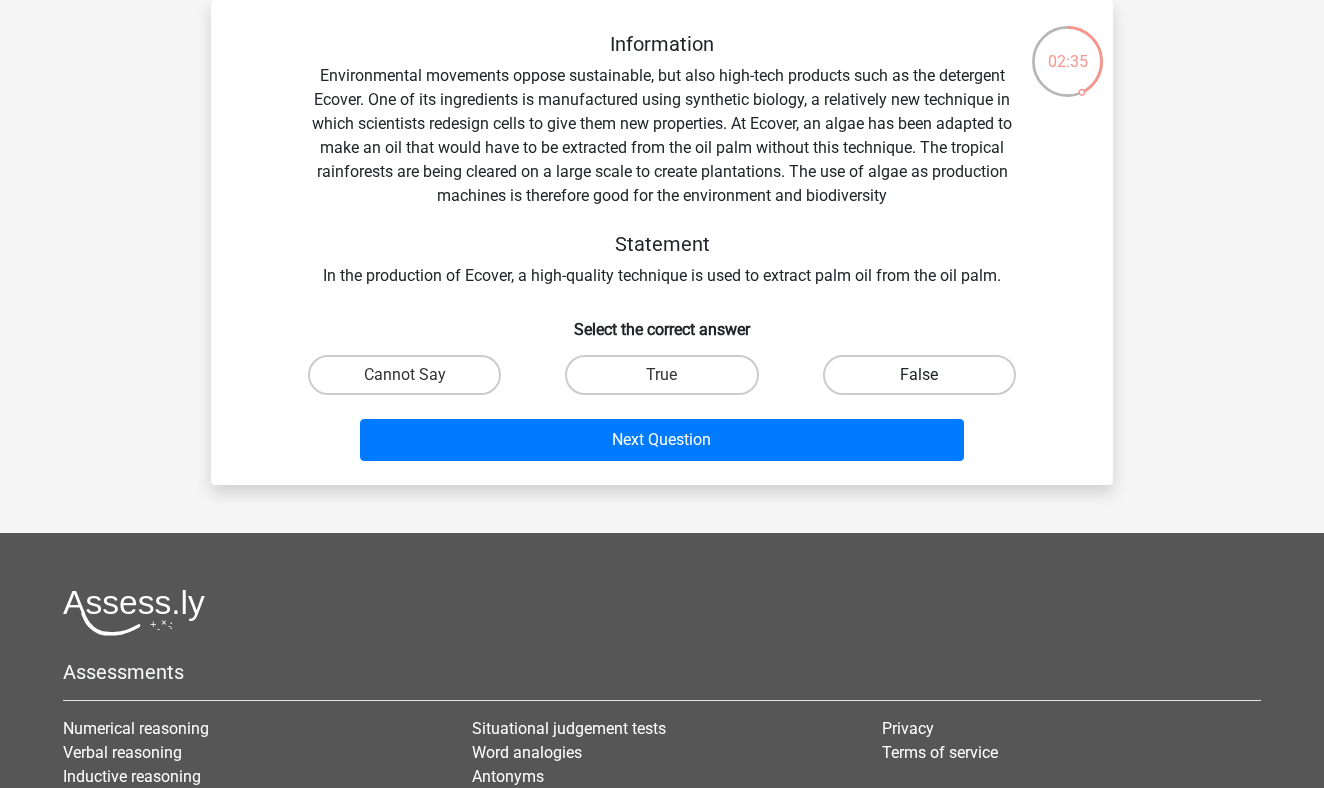 click on "False" at bounding box center [919, 375] 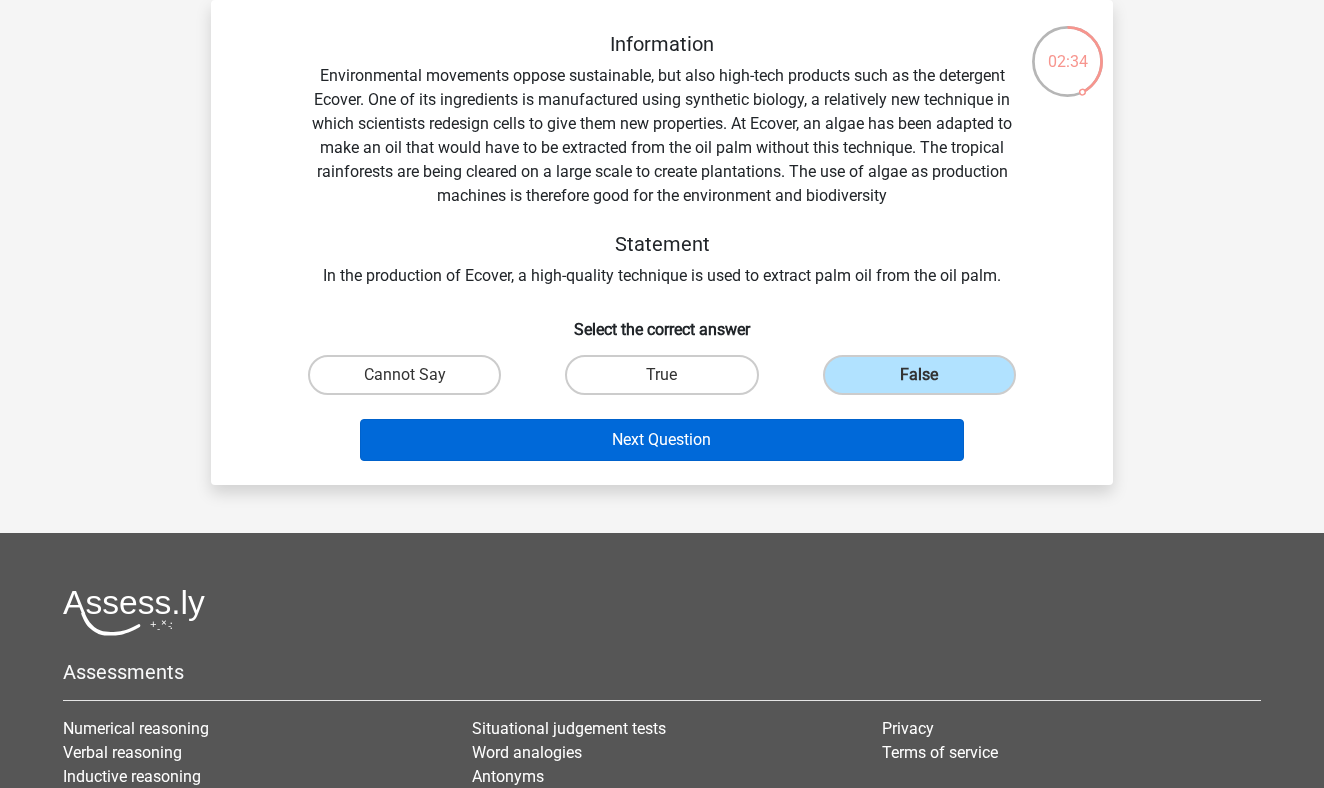 click on "Next Question" at bounding box center (662, 440) 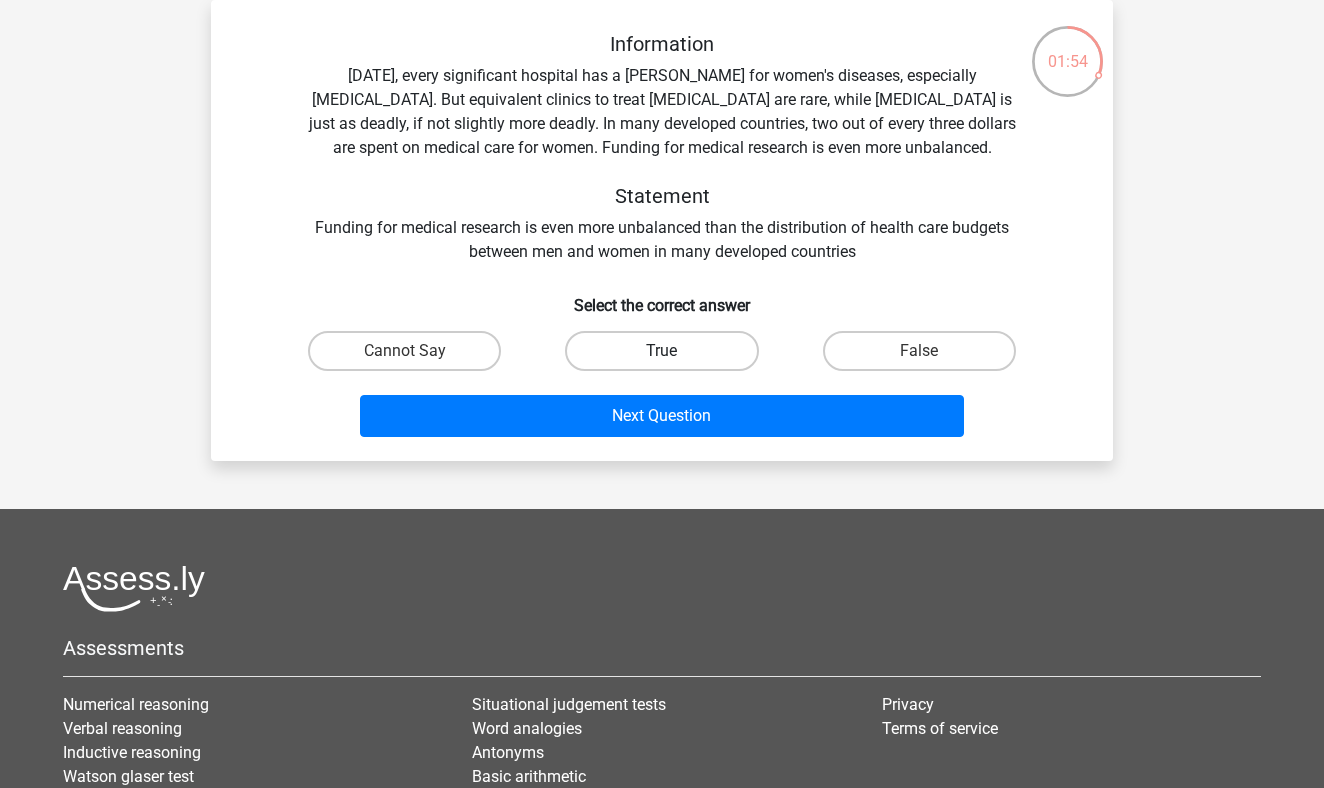 click on "True" at bounding box center (661, 351) 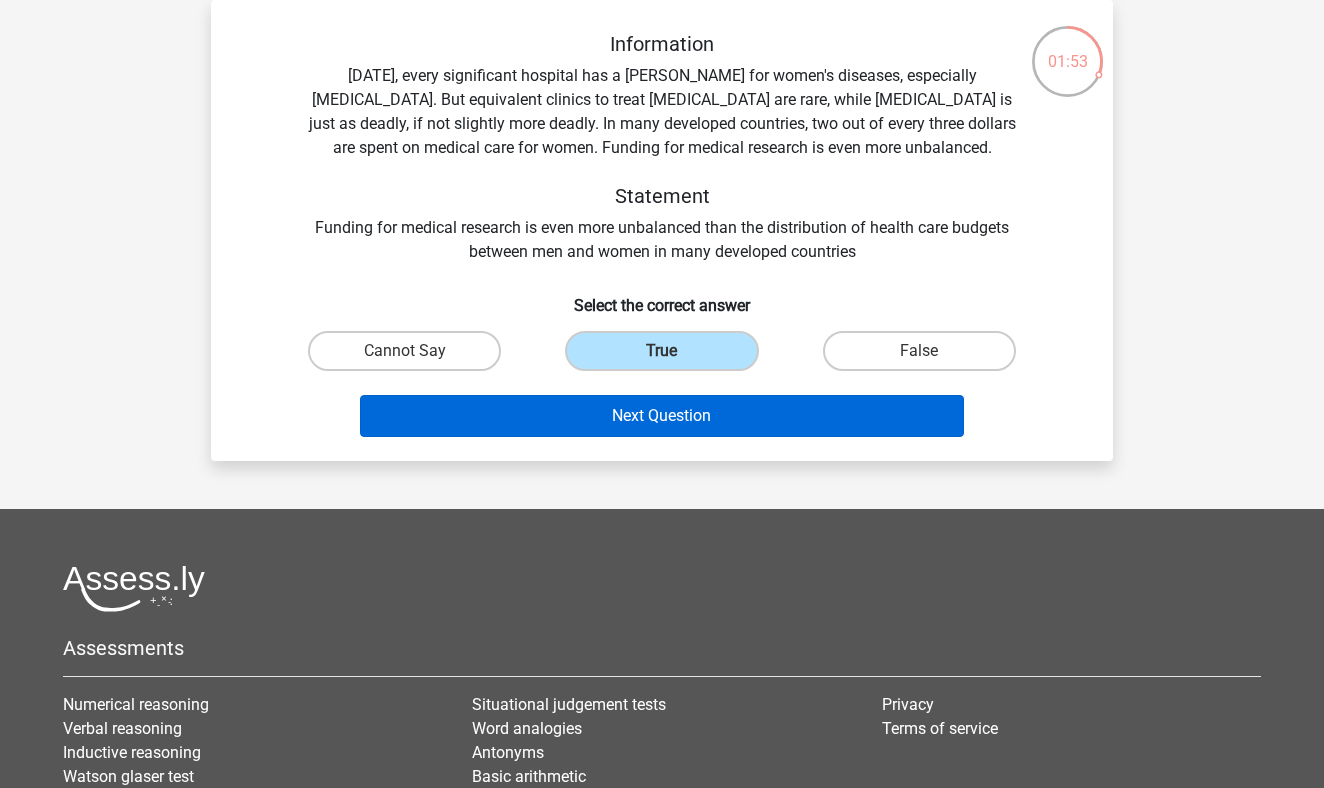 click on "Next Question" at bounding box center [662, 416] 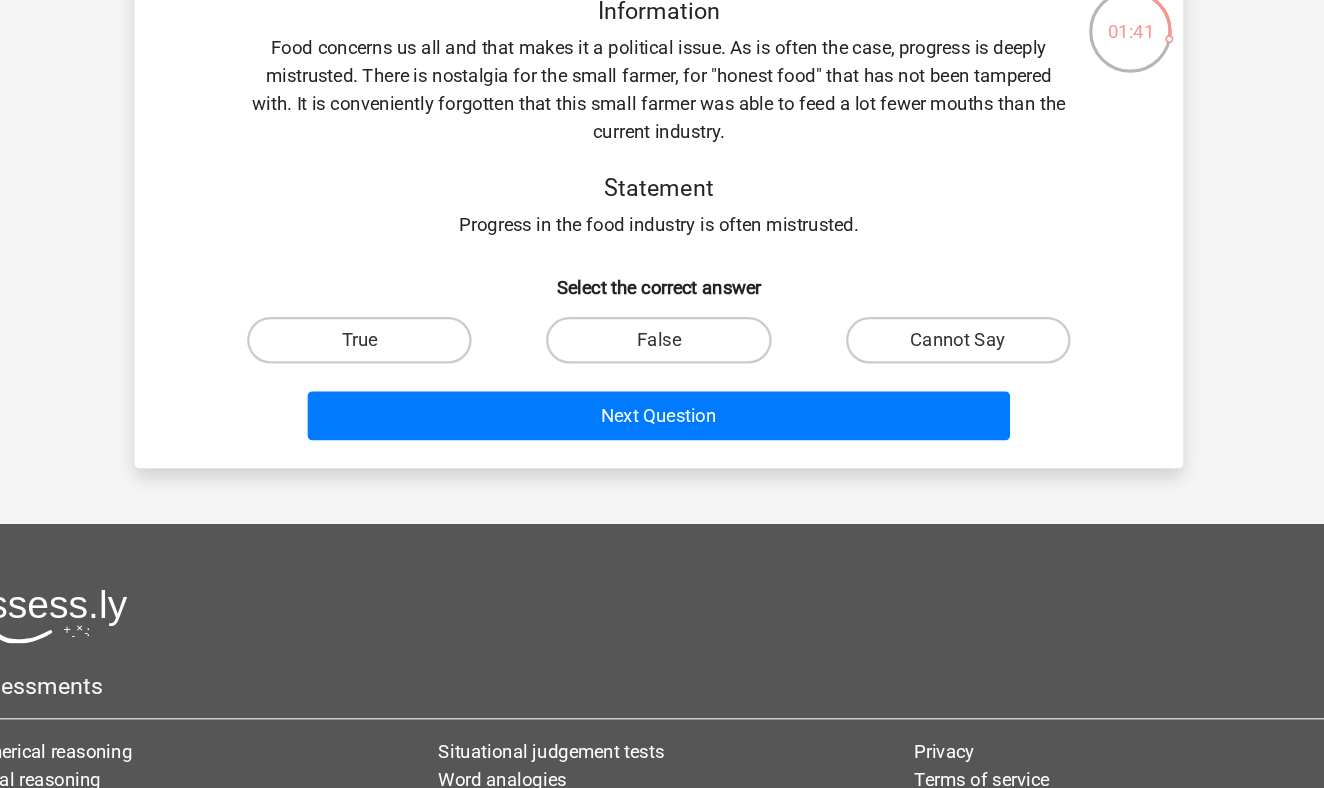 scroll, scrollTop: 92, scrollLeft: 0, axis: vertical 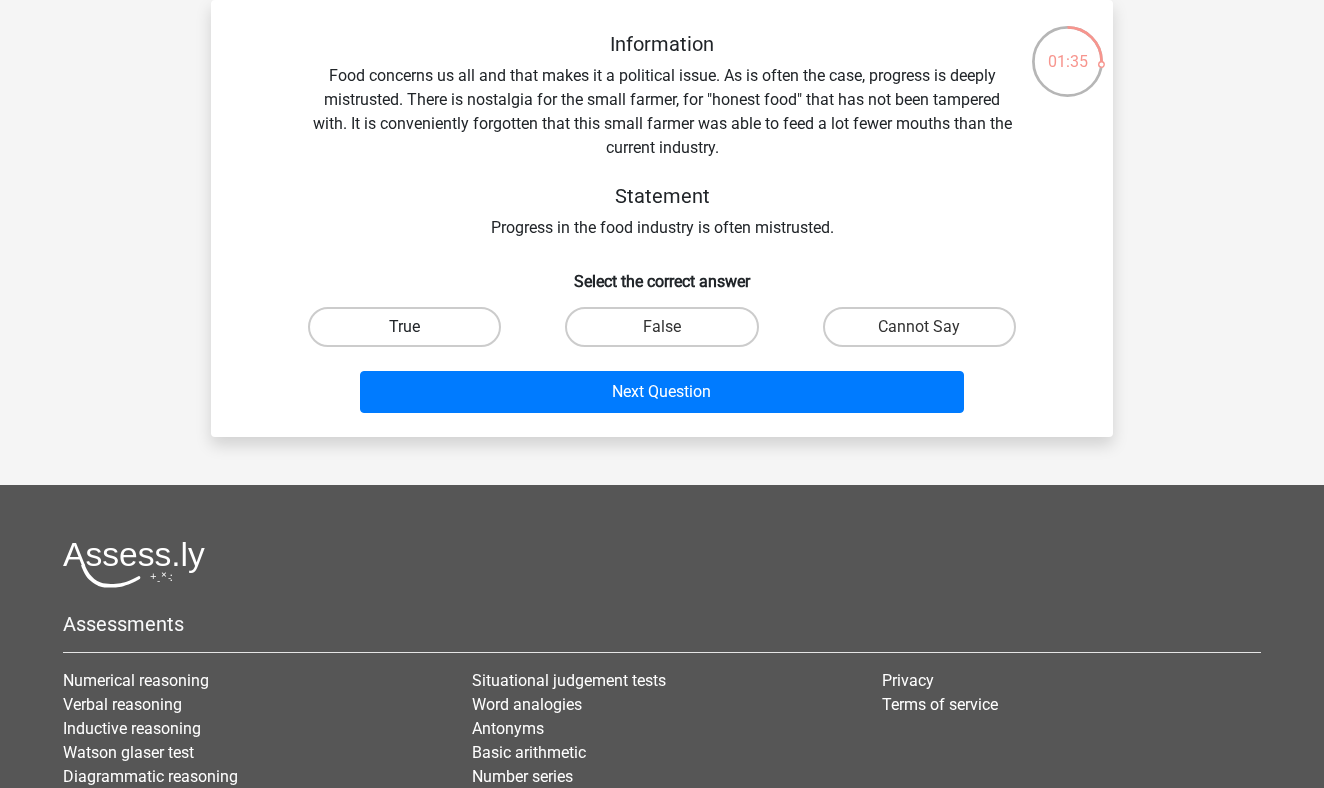 click on "True" at bounding box center [404, 327] 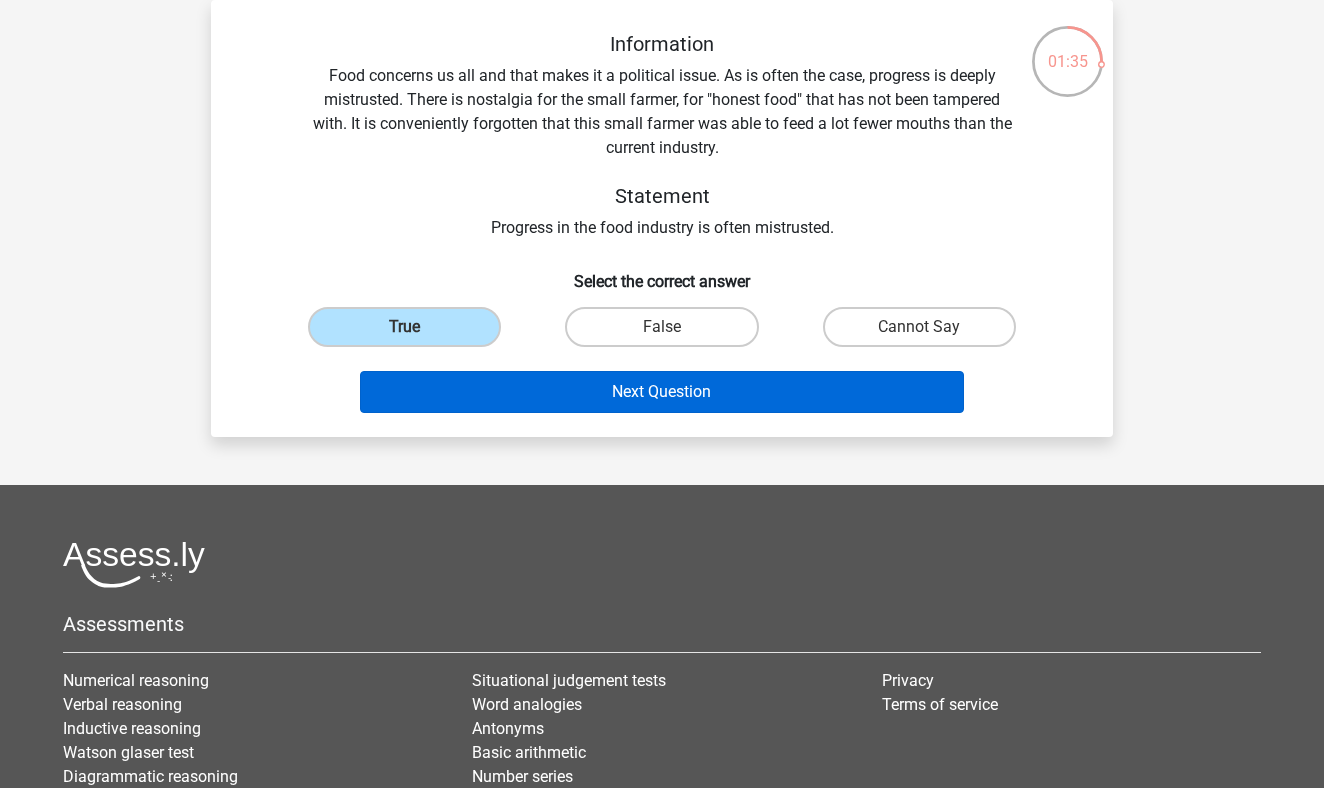 click on "Next Question" at bounding box center [662, 392] 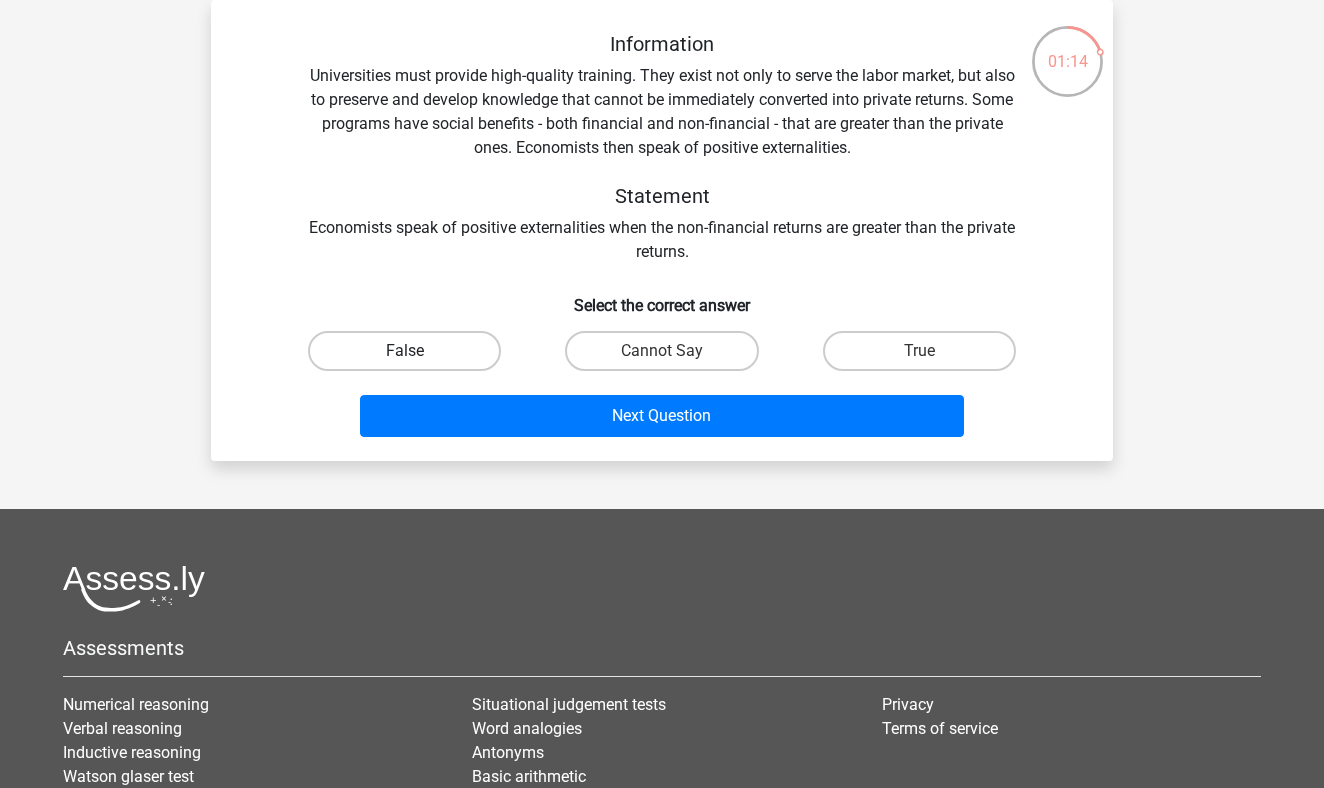click on "False" at bounding box center [404, 351] 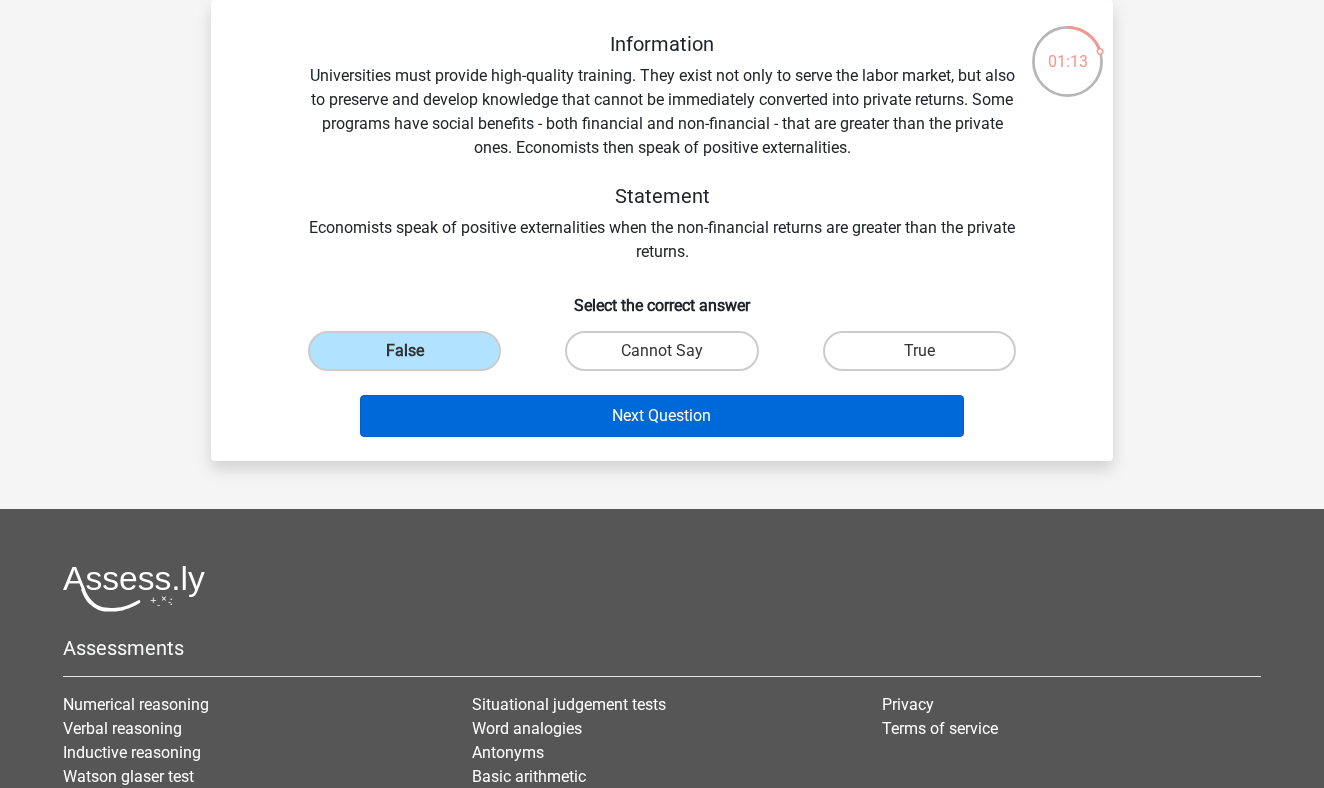 click on "Next Question" at bounding box center [662, 416] 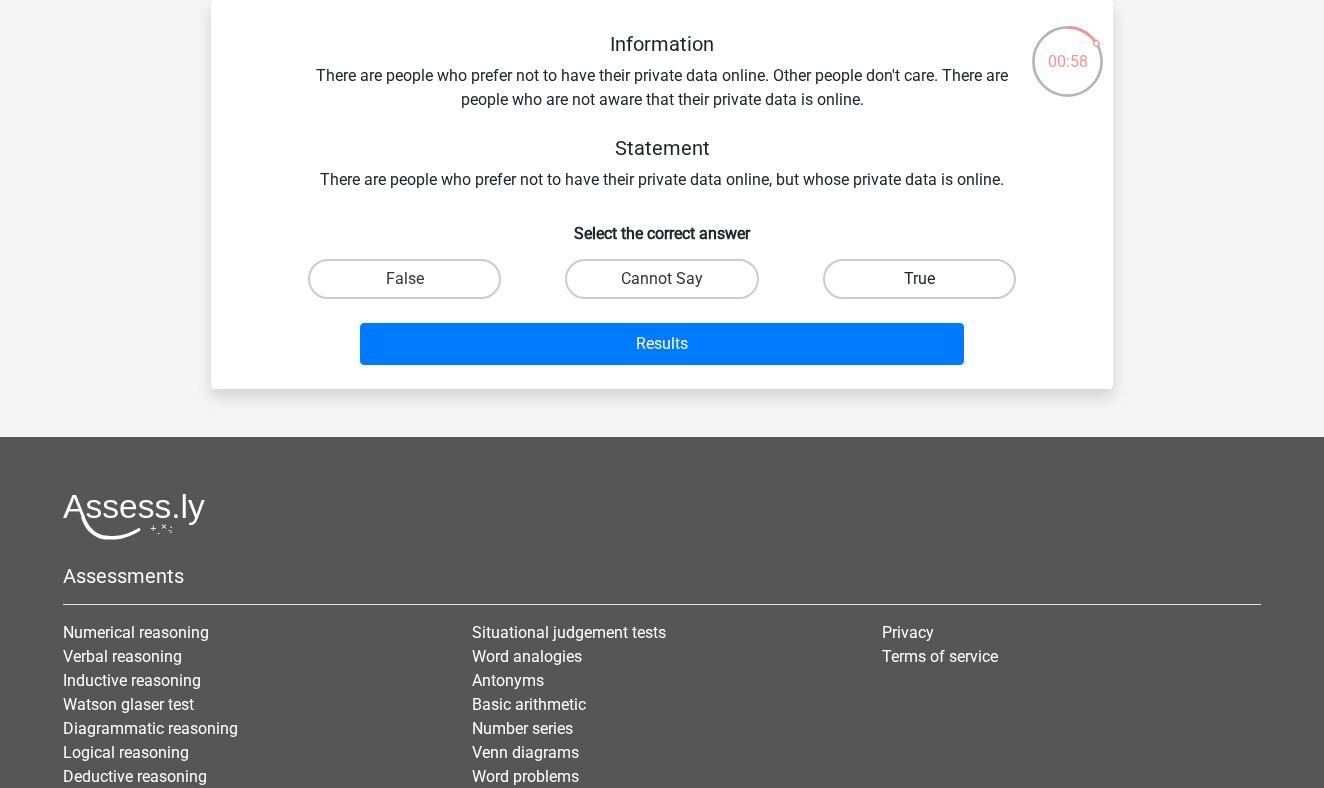 click on "True" at bounding box center [919, 279] 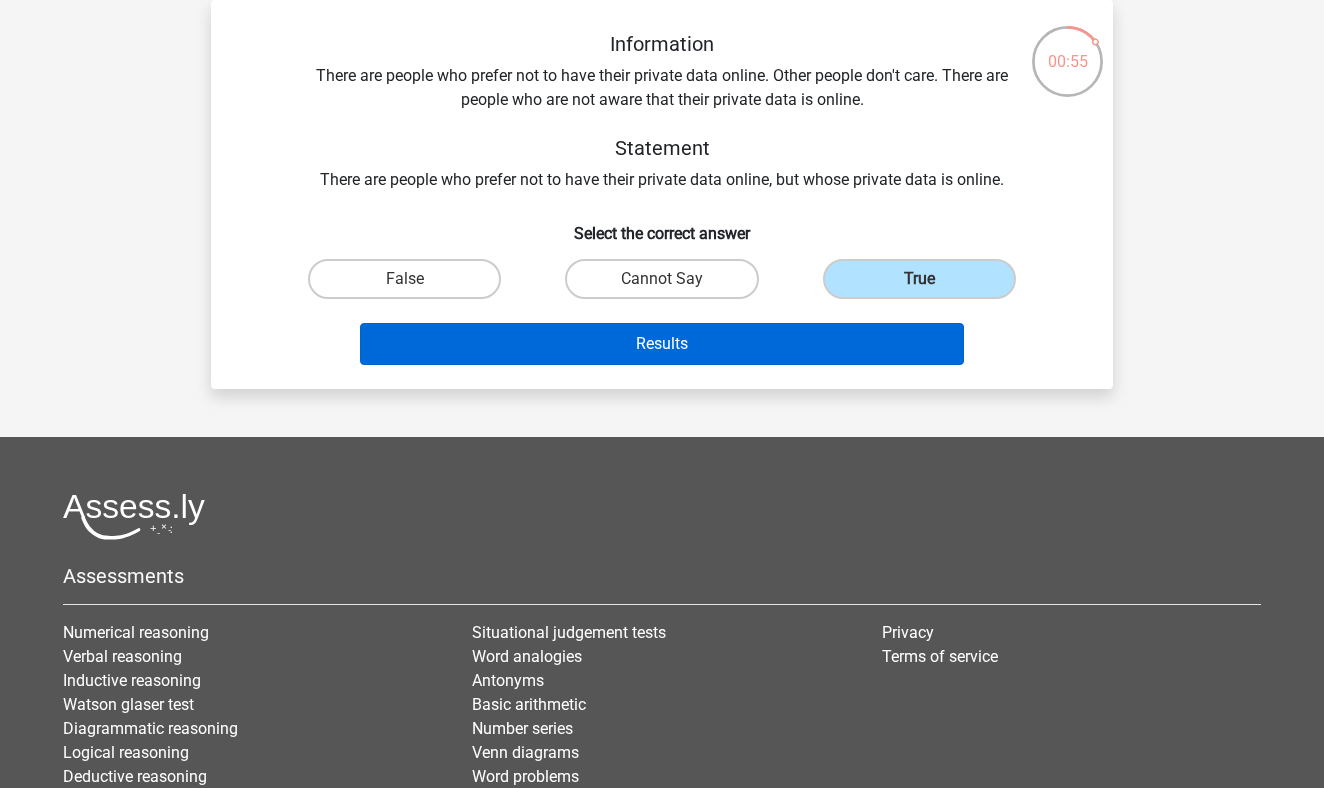 click on "Results" at bounding box center (662, 344) 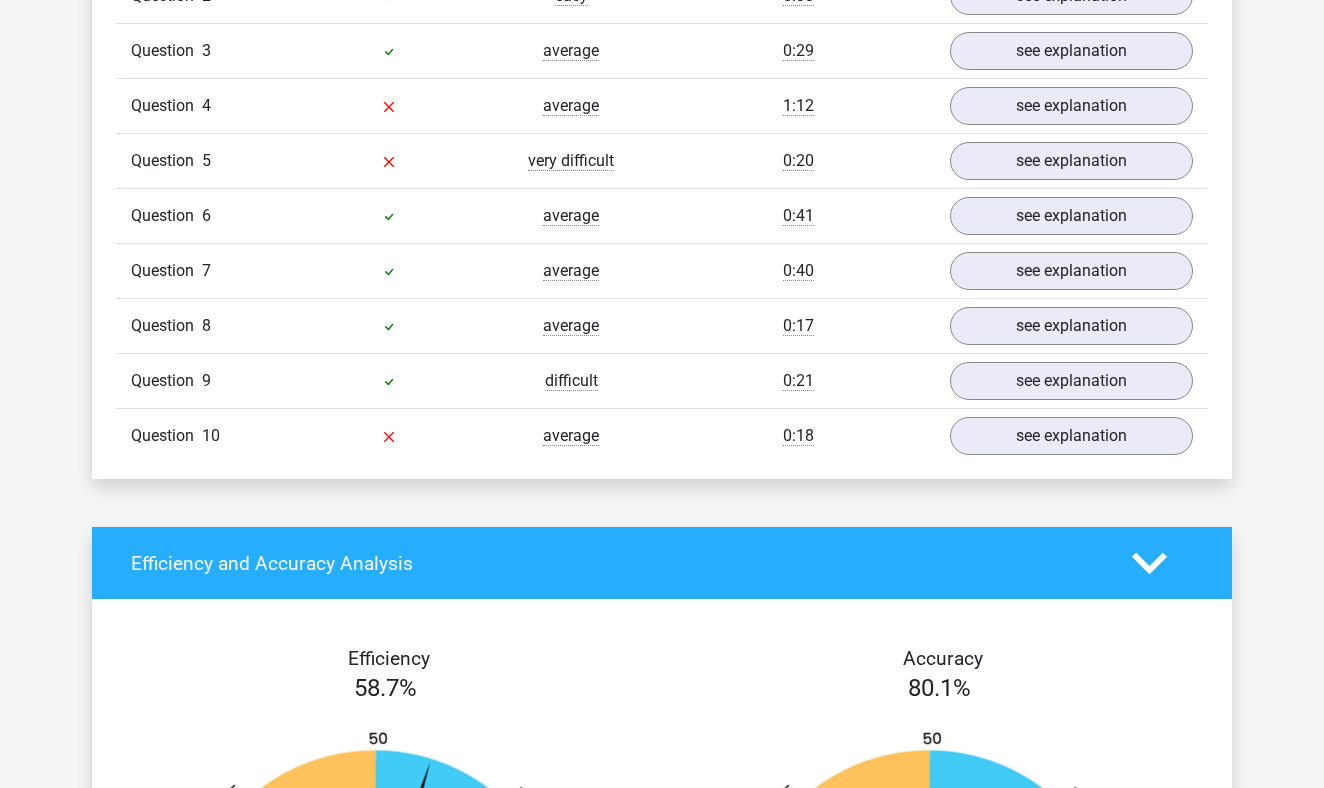 scroll, scrollTop: 1449, scrollLeft: 0, axis: vertical 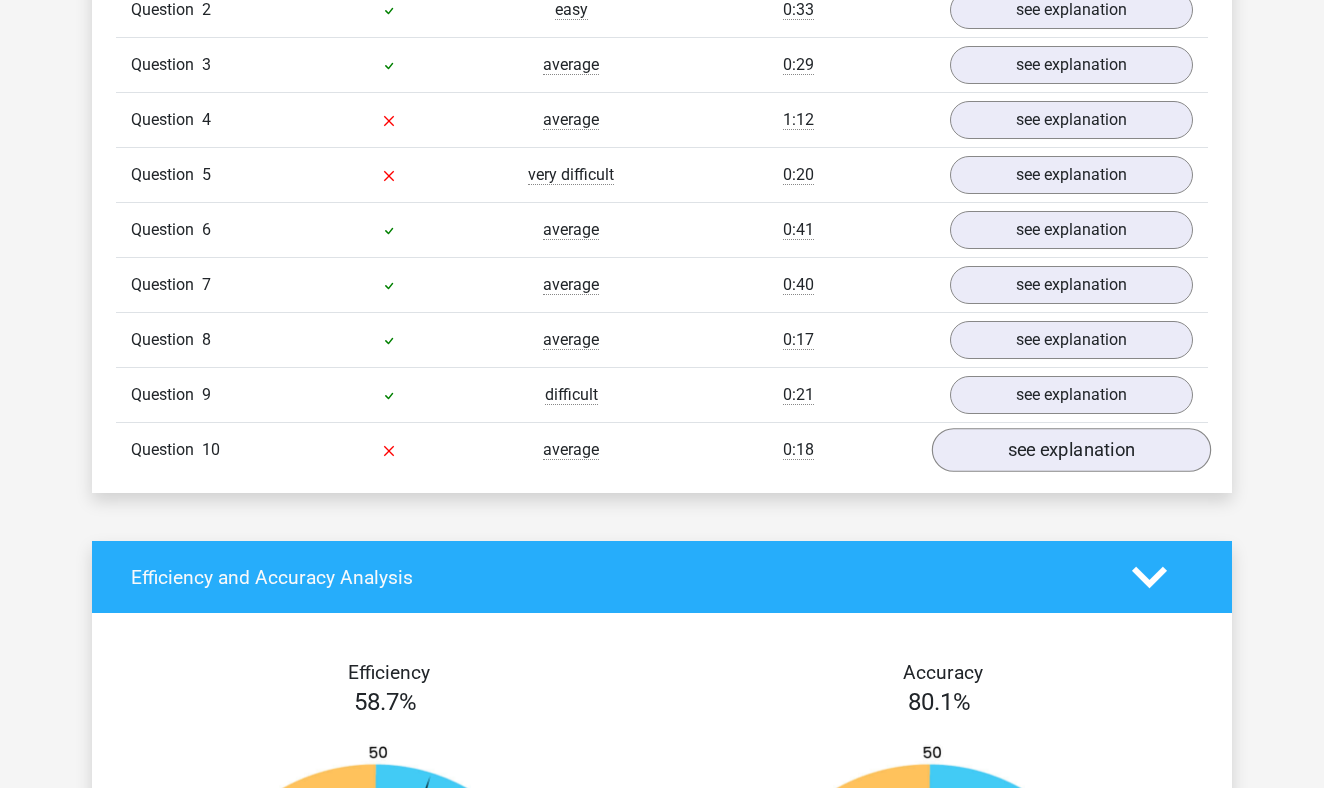 click on "see explanation" at bounding box center [1071, 450] 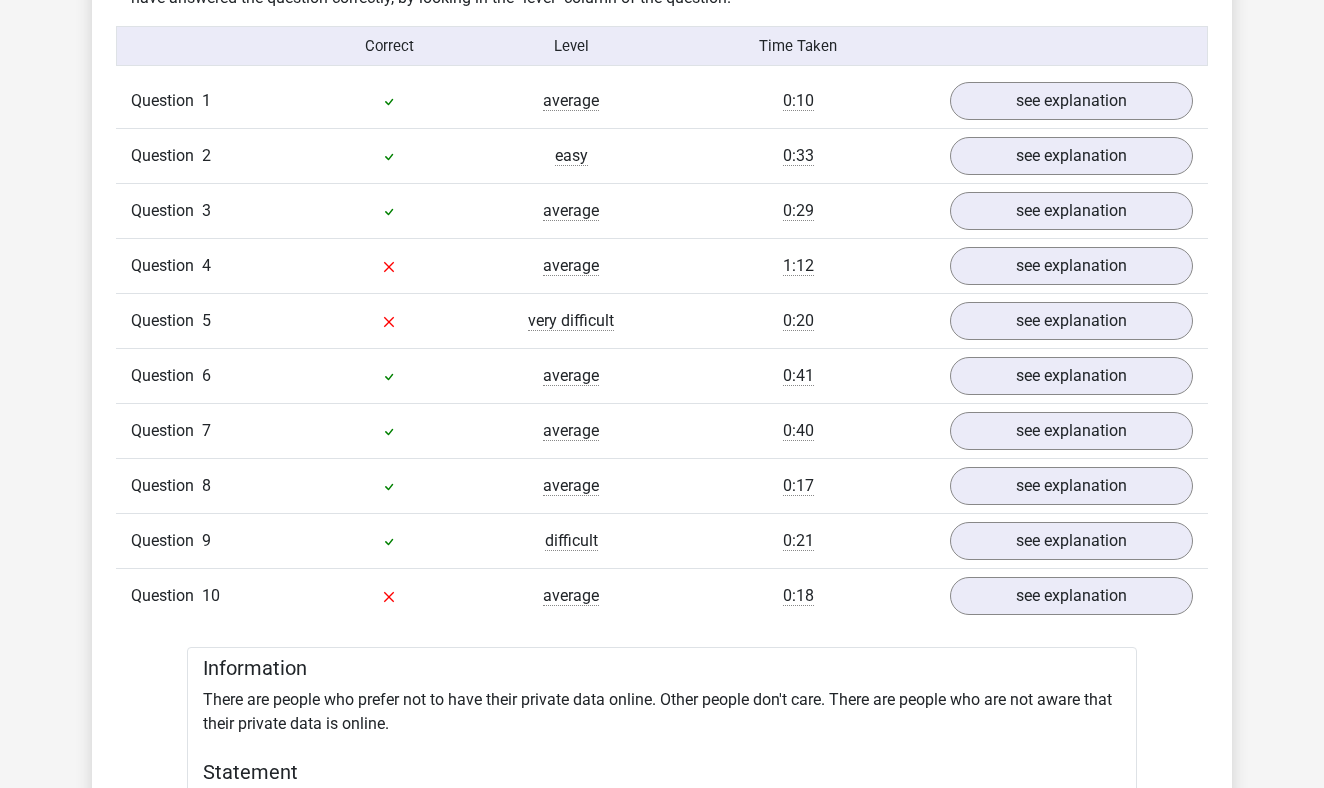 scroll, scrollTop: 1307, scrollLeft: 0, axis: vertical 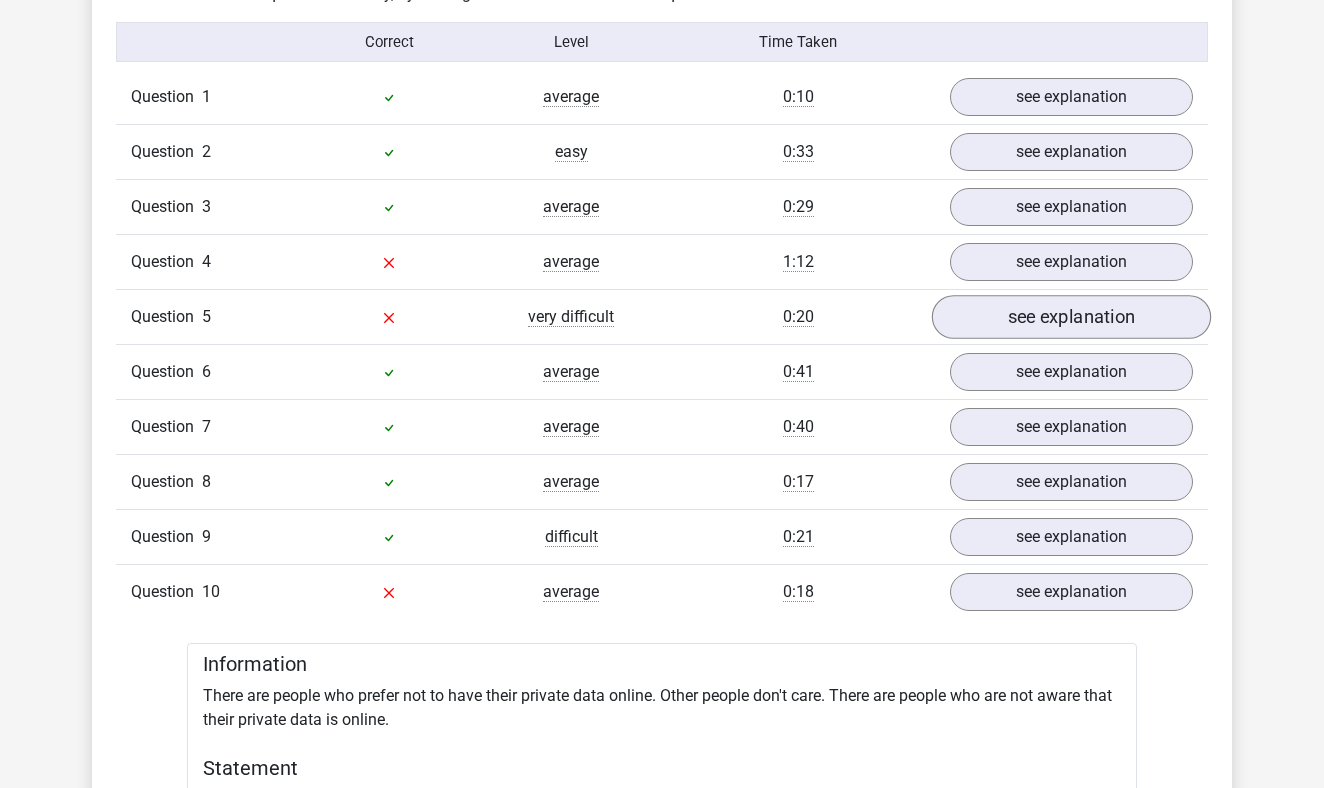 click on "see explanation" at bounding box center [1071, 317] 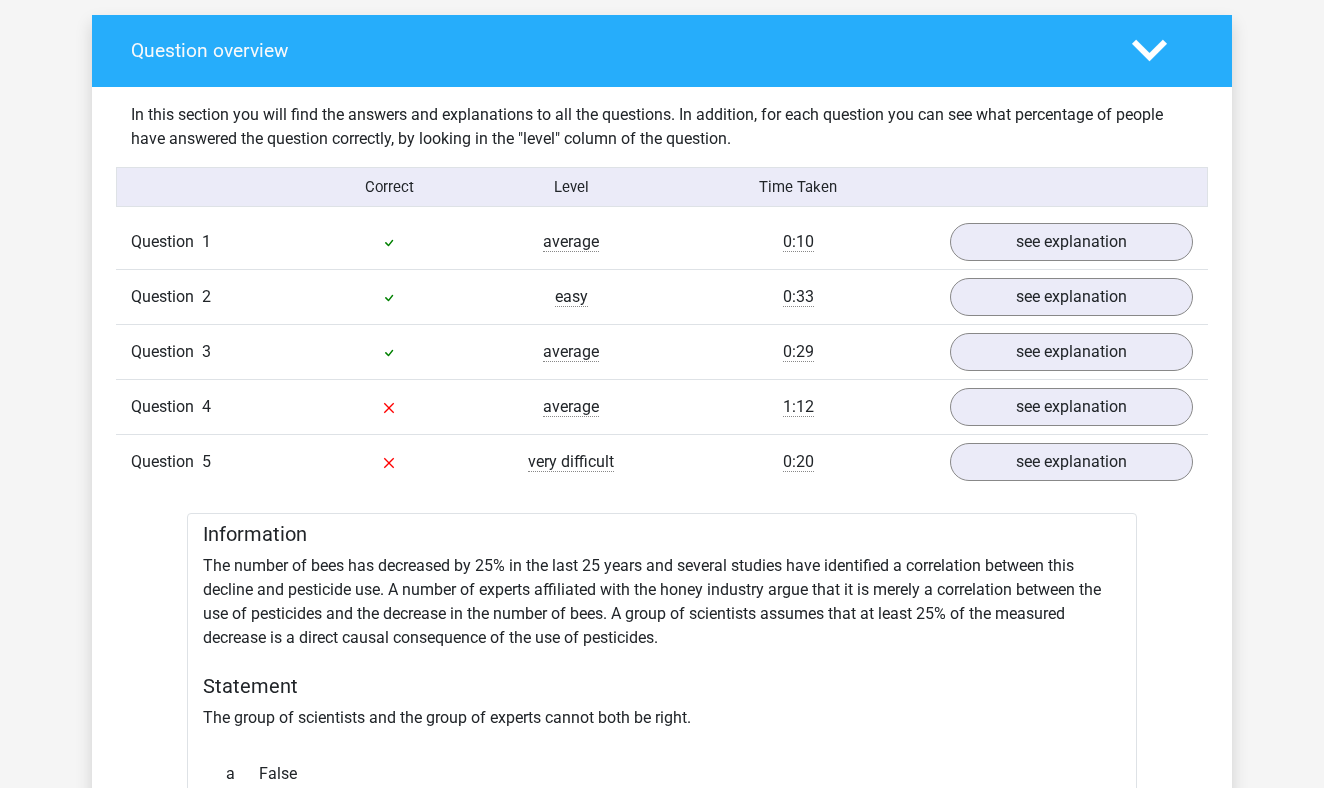 scroll, scrollTop: 1119, scrollLeft: 0, axis: vertical 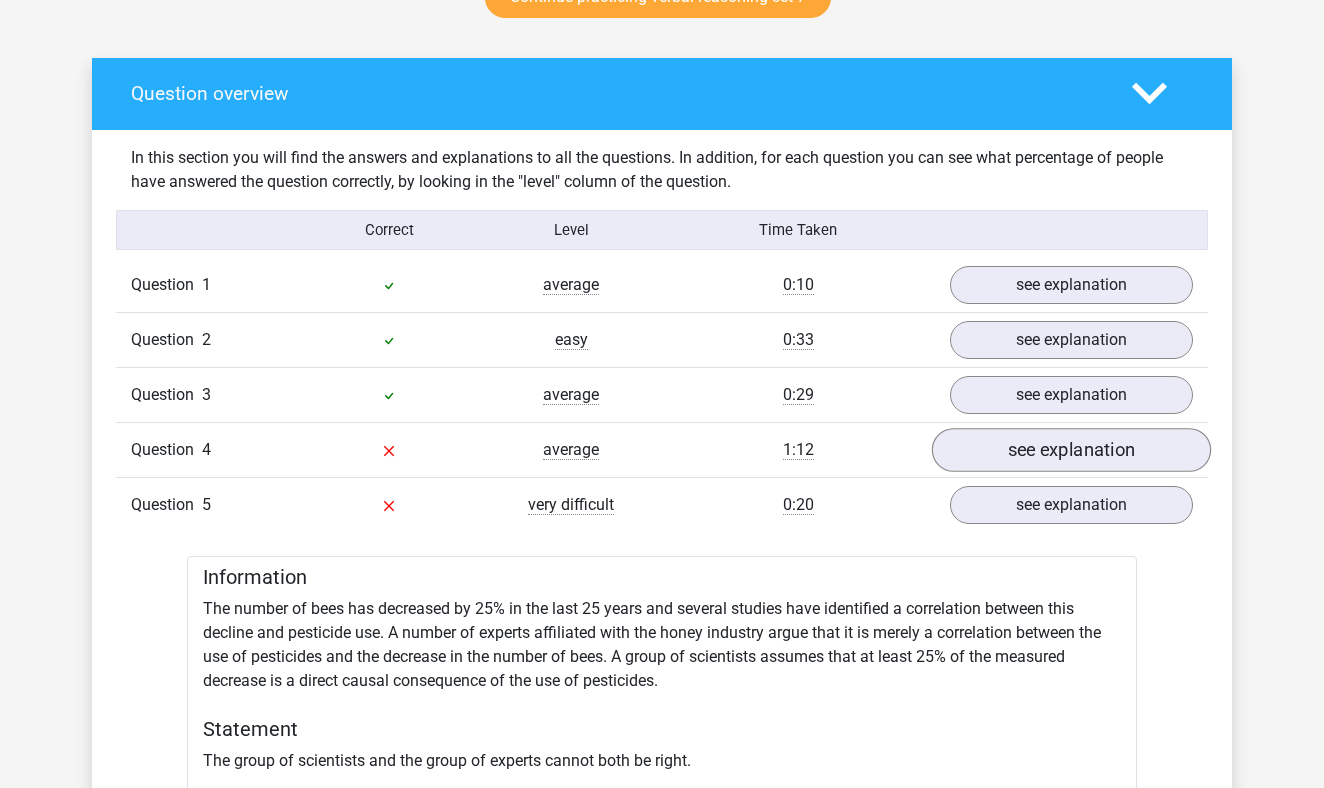 click on "see explanation" at bounding box center (1071, 450) 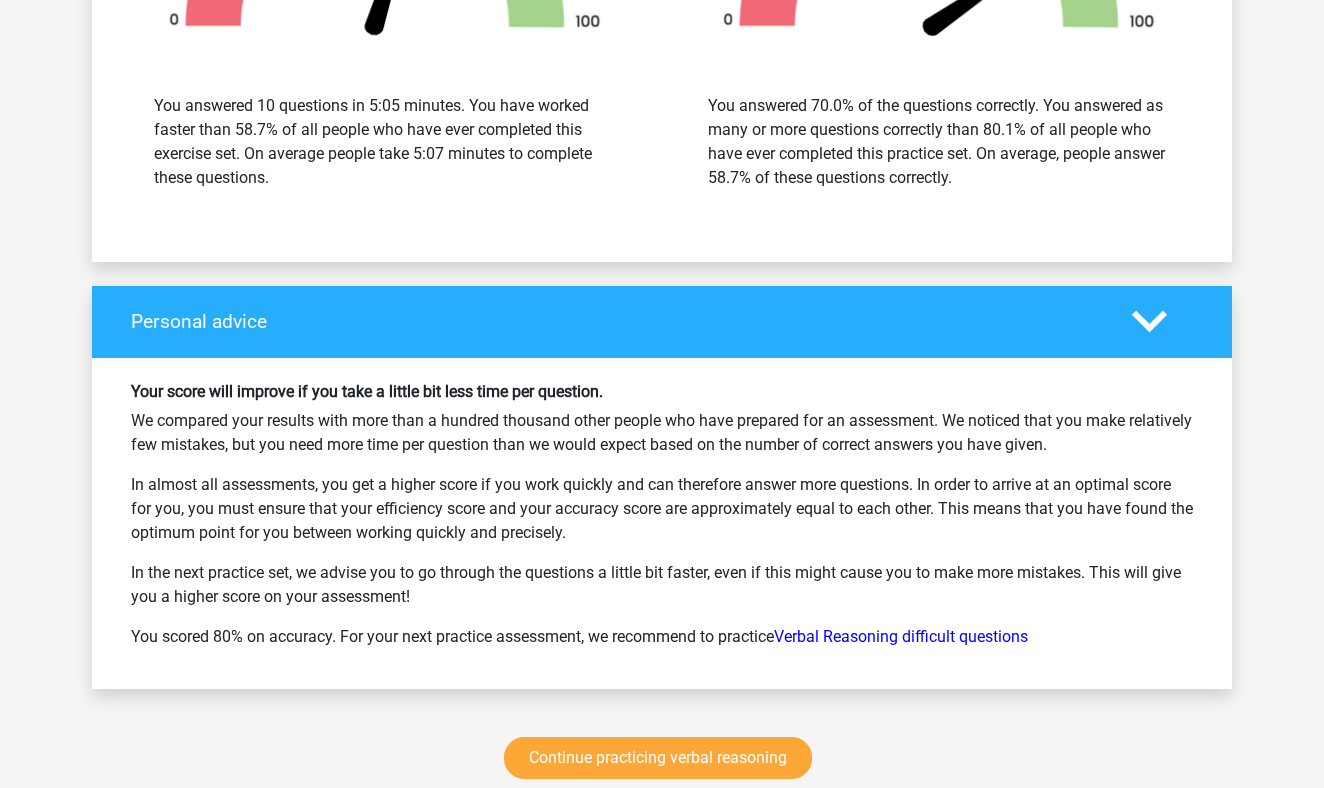 scroll, scrollTop: 4120, scrollLeft: 0, axis: vertical 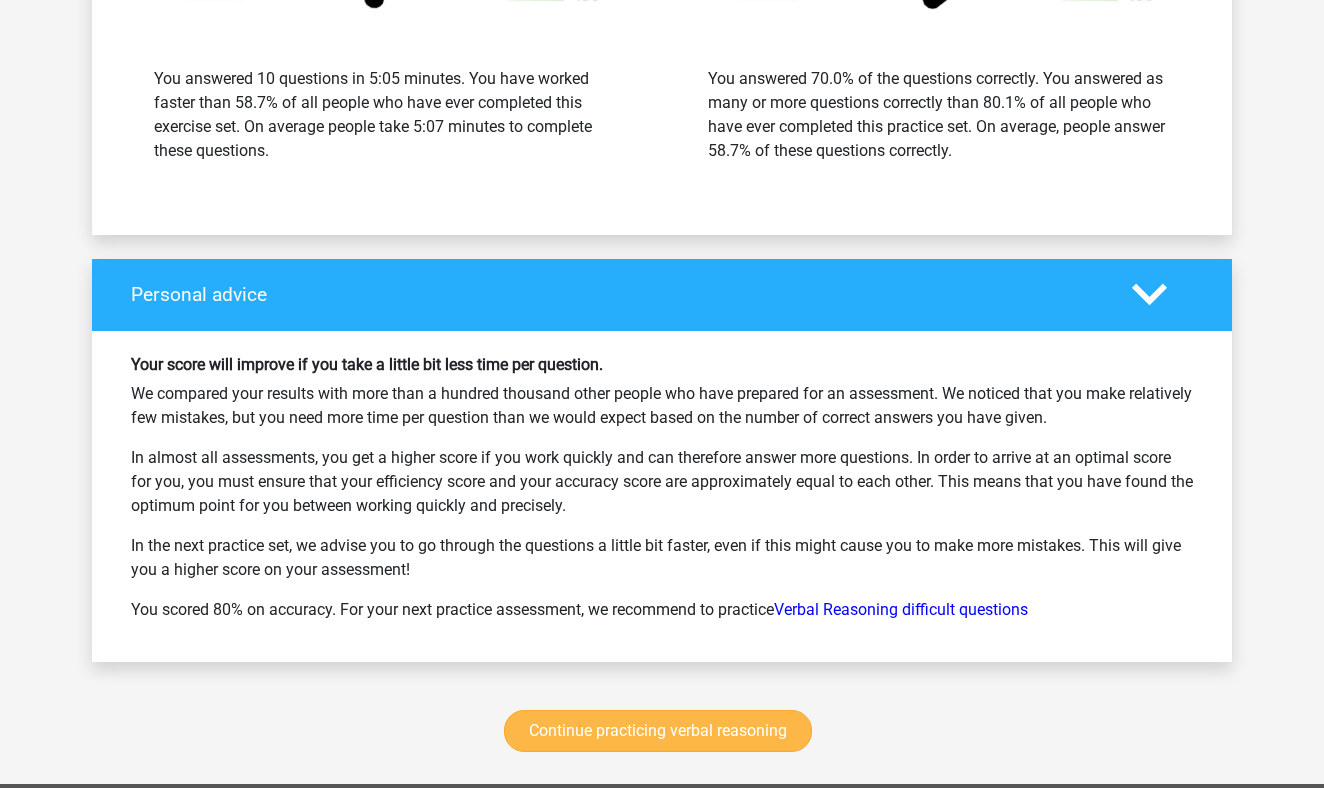 click on "Continue practicing verbal reasoning" at bounding box center (658, 731) 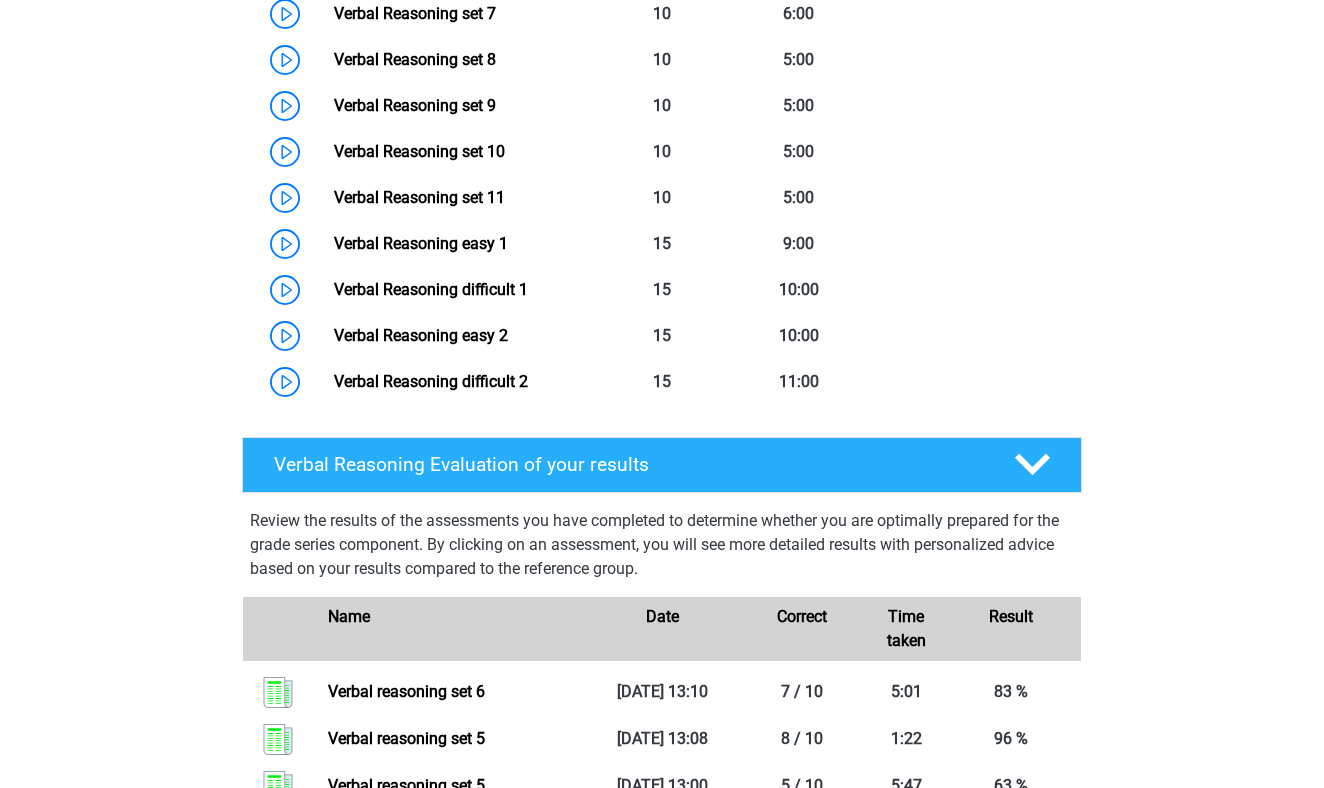 scroll, scrollTop: 1250, scrollLeft: 0, axis: vertical 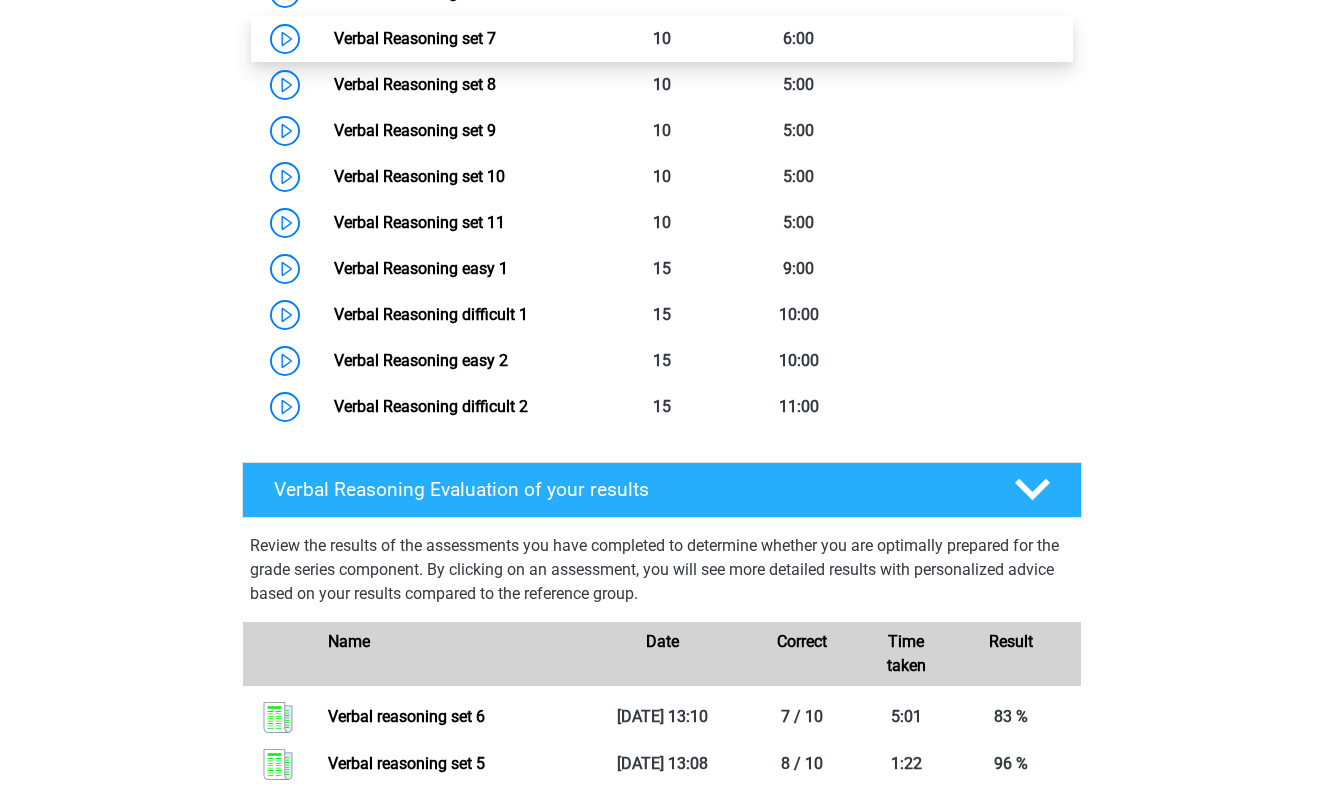 click on "Verbal Reasoning
set 7" at bounding box center [415, 38] 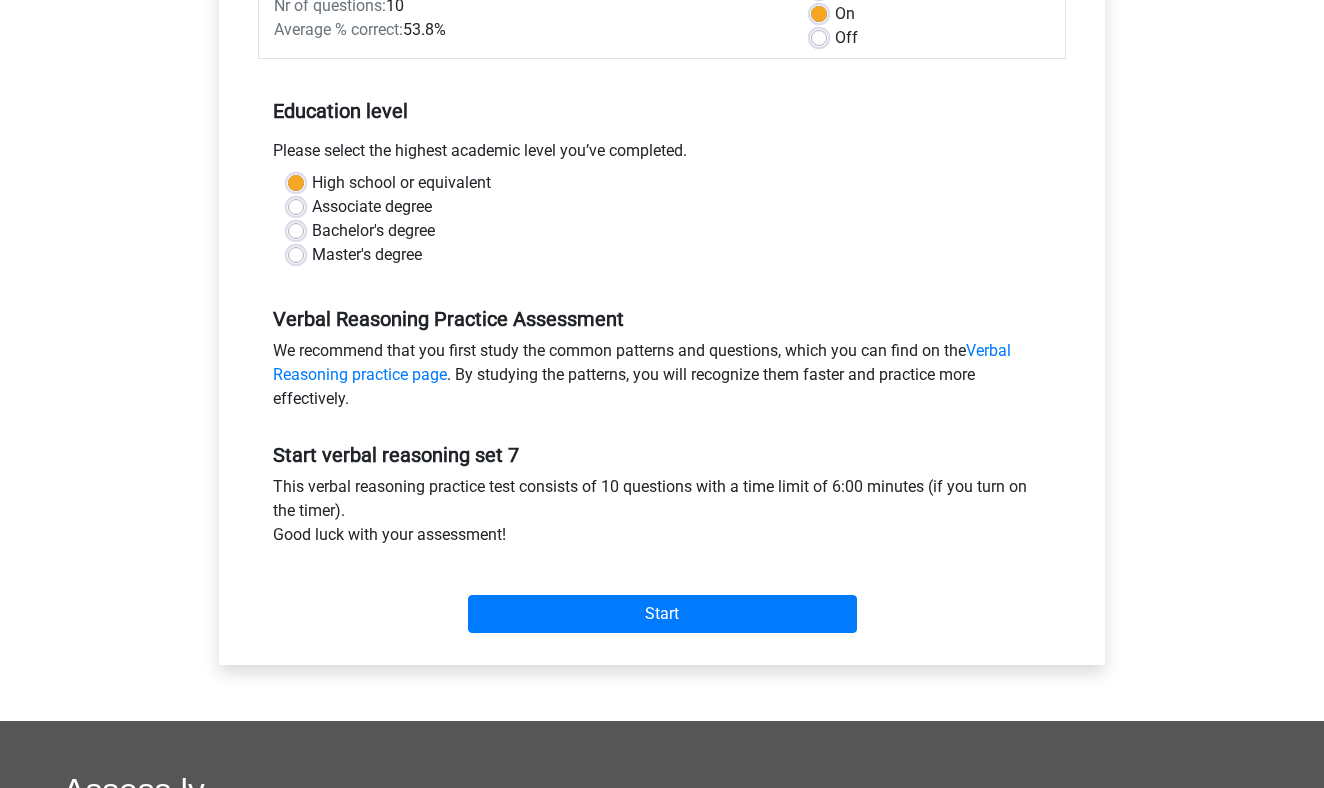 scroll, scrollTop: 406, scrollLeft: 0, axis: vertical 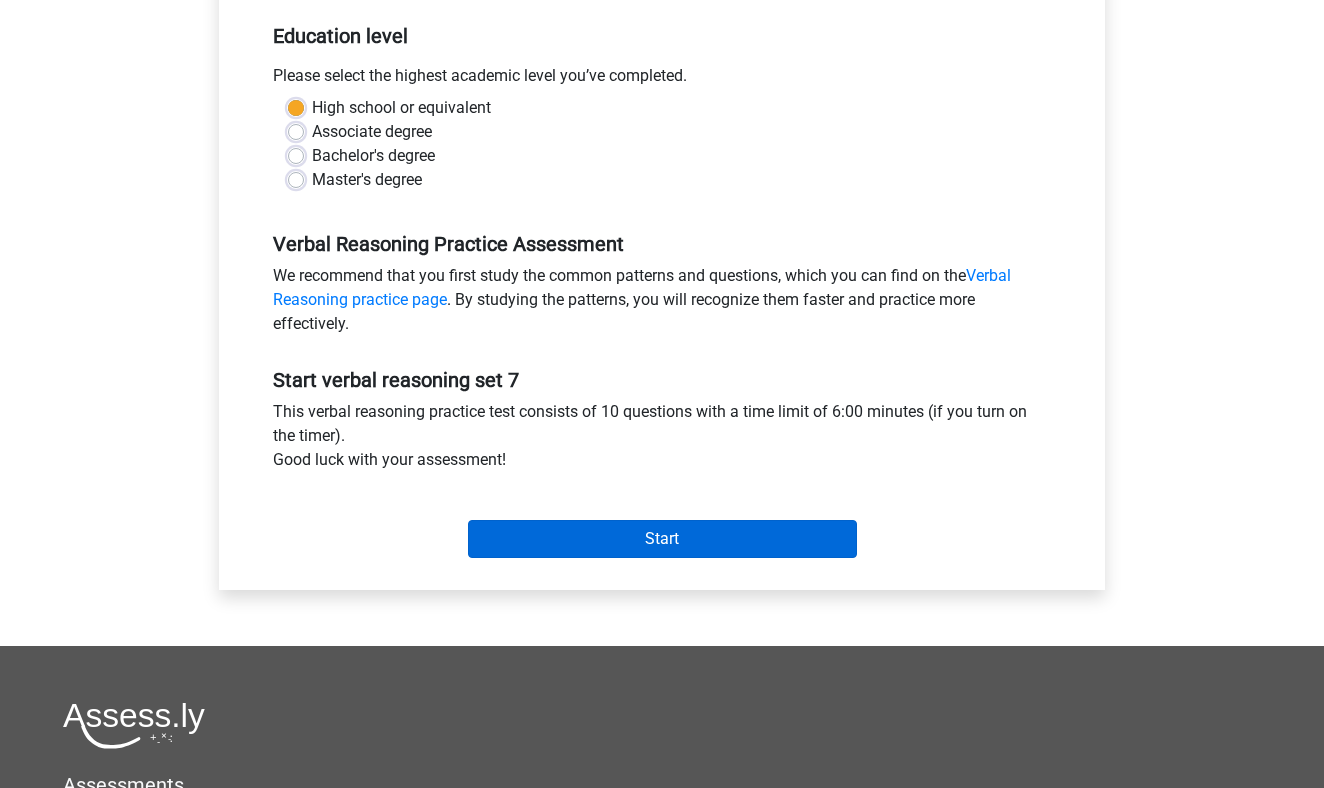 click on "Start" at bounding box center (662, 539) 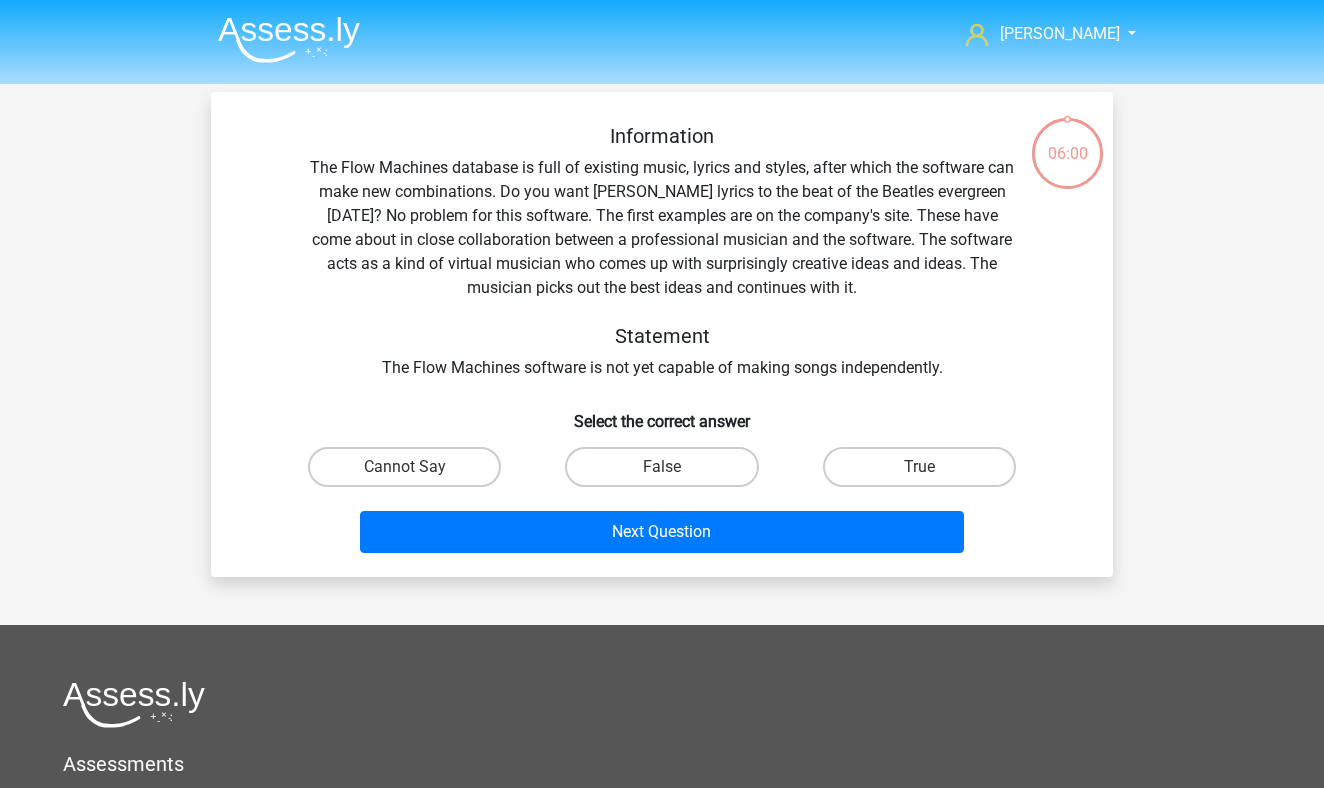 scroll, scrollTop: 0, scrollLeft: 0, axis: both 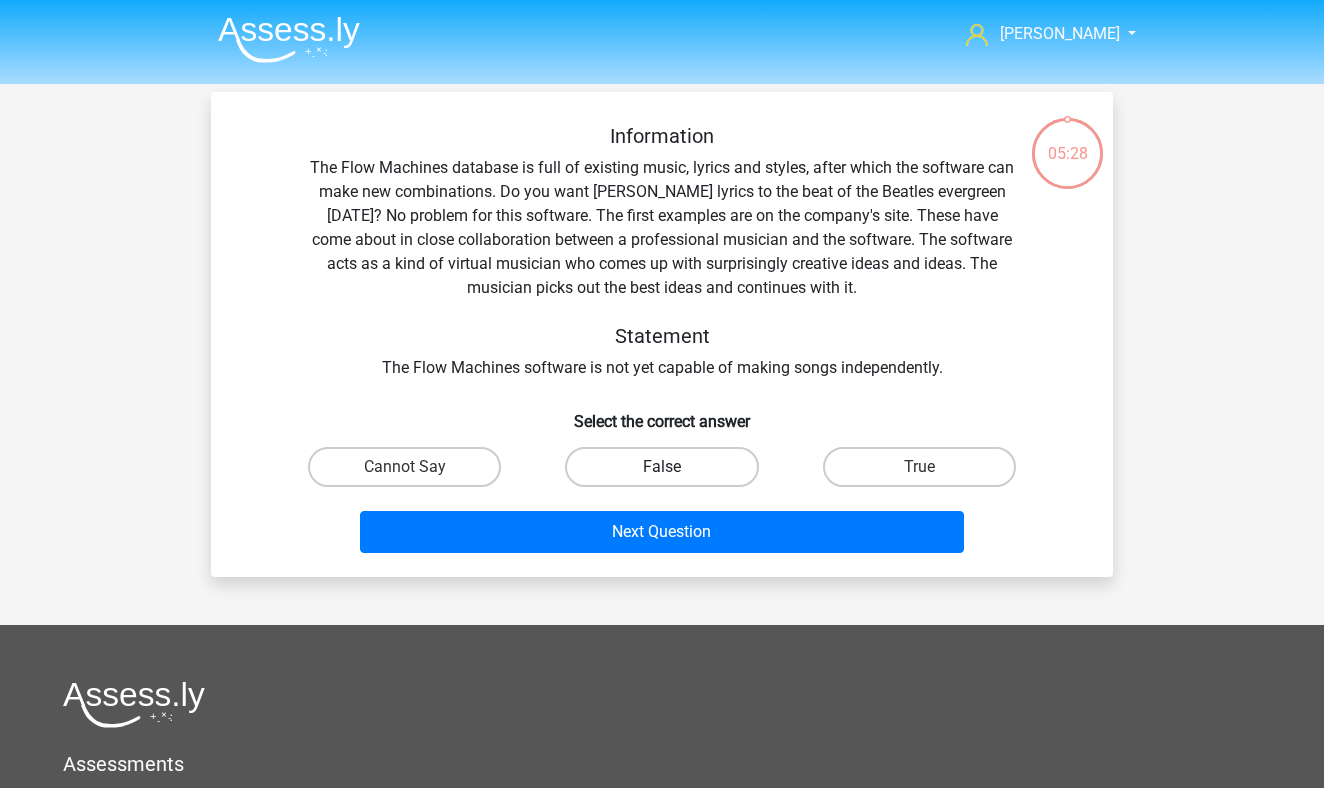 click on "False" at bounding box center [661, 467] 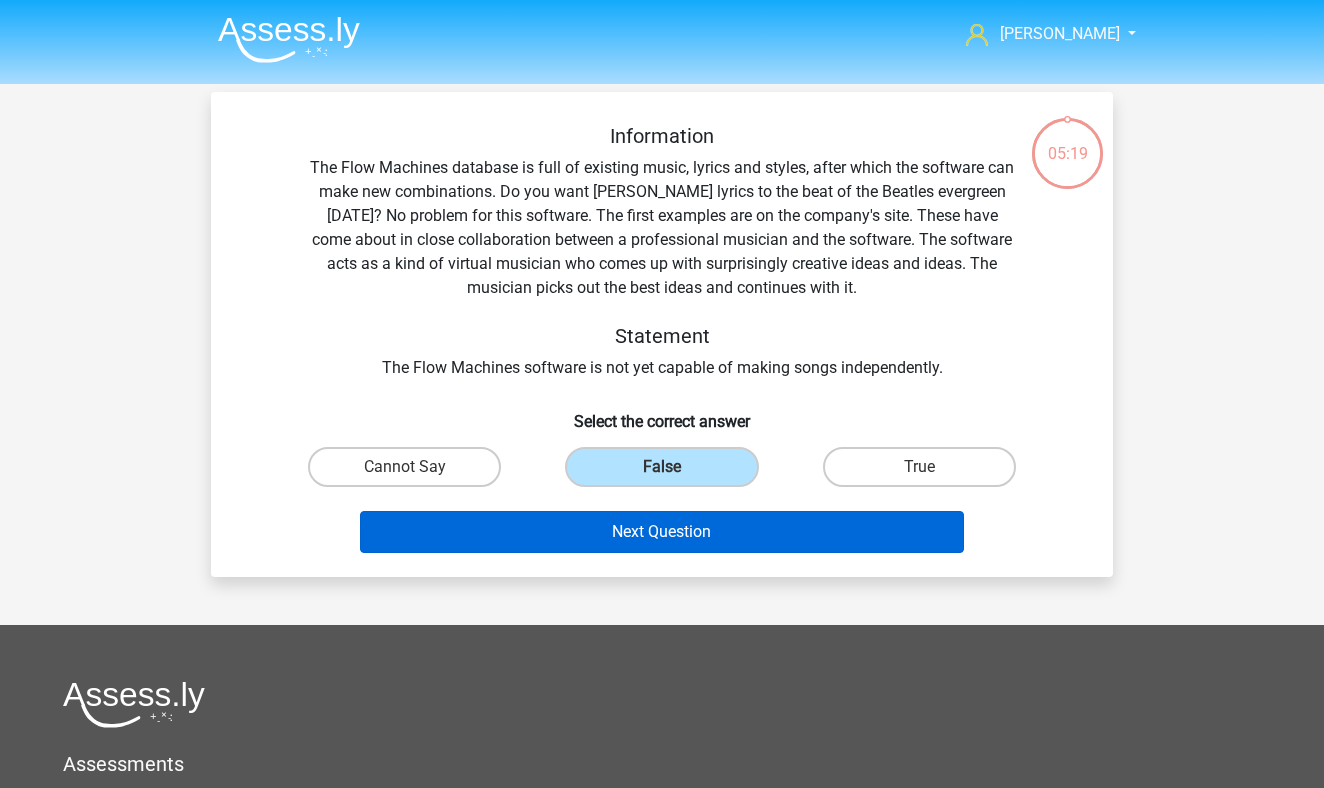 click on "Next Question" at bounding box center (662, 532) 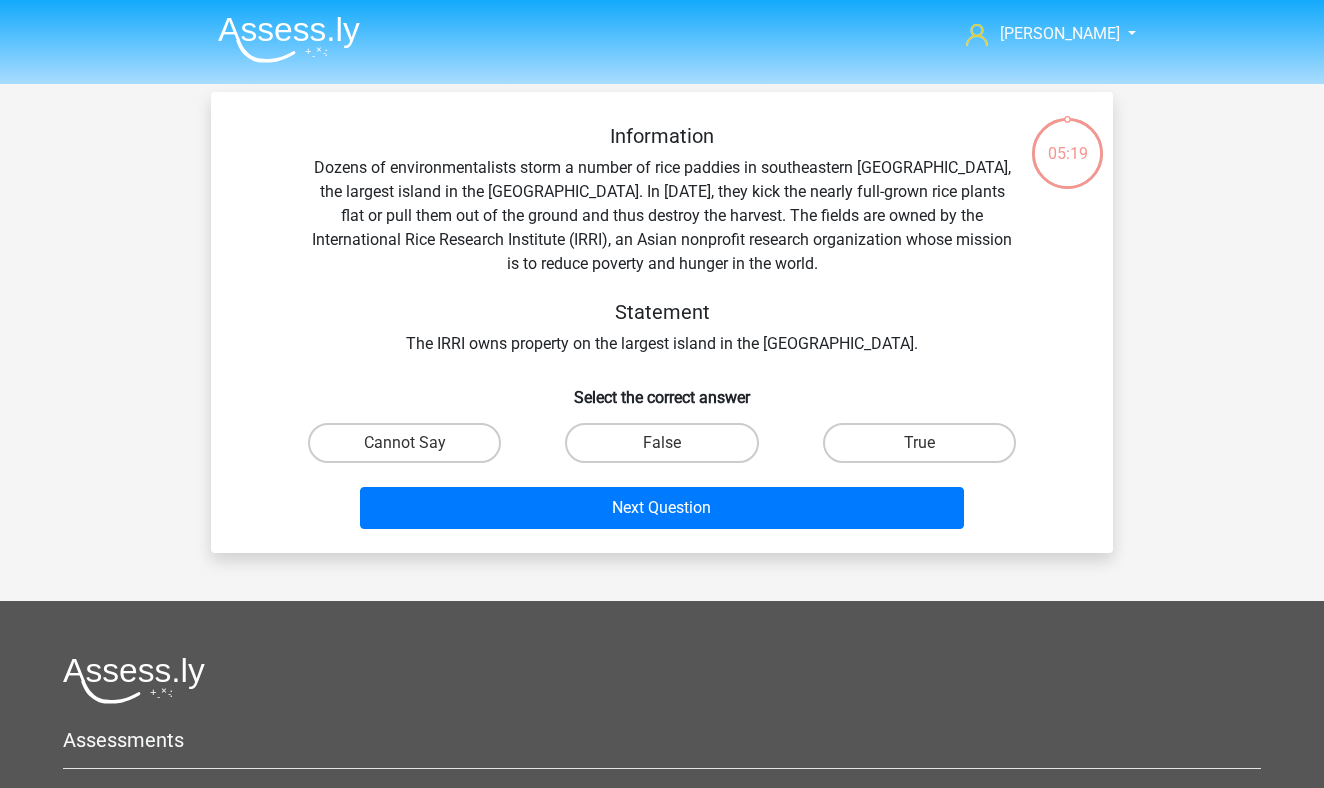 scroll, scrollTop: 92, scrollLeft: 0, axis: vertical 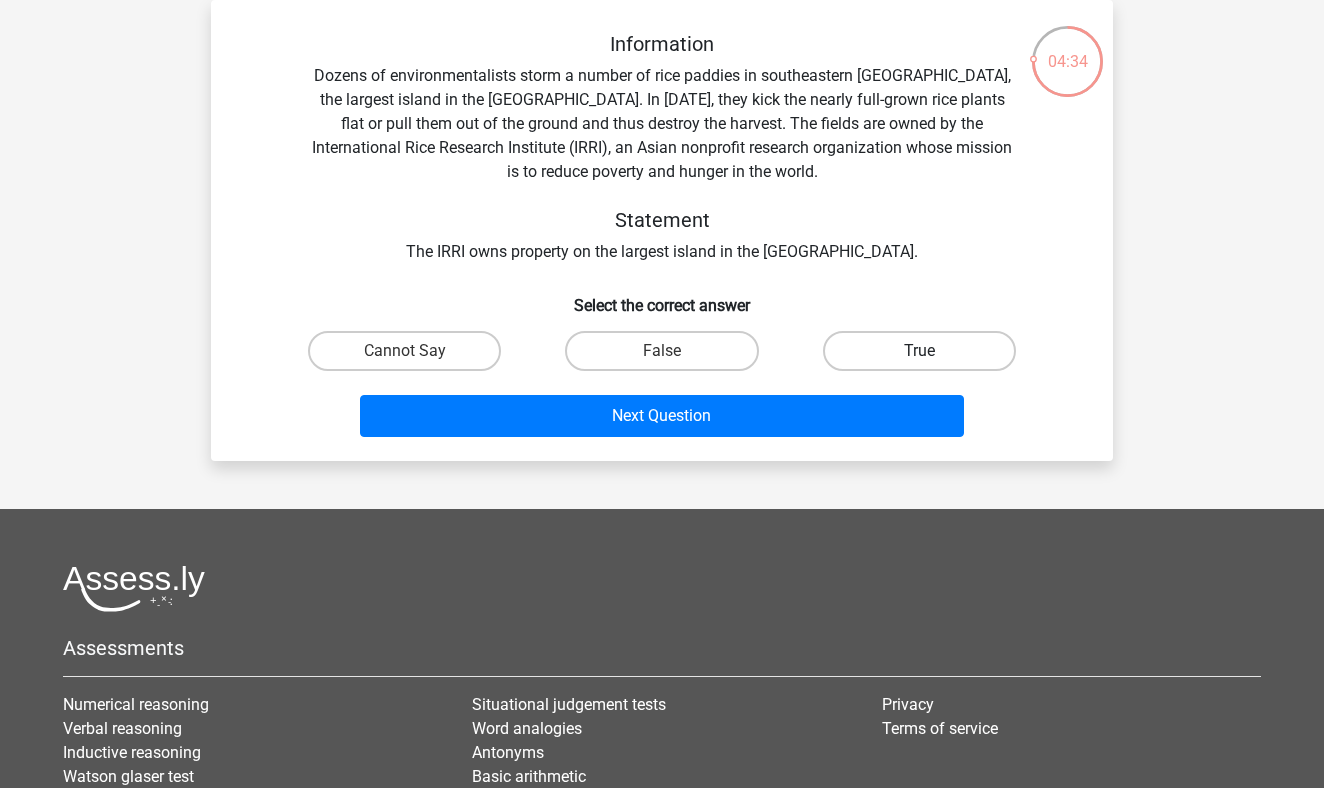 click on "True" at bounding box center (919, 351) 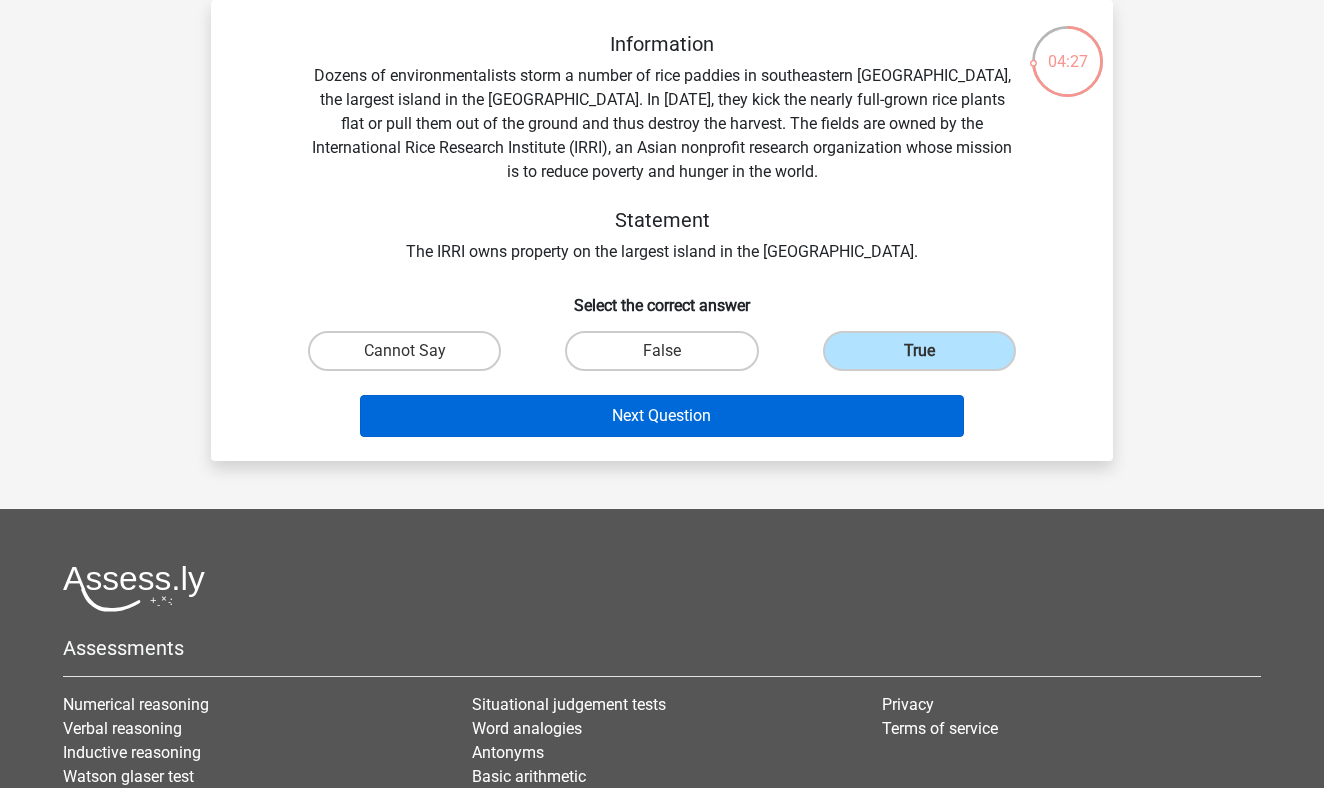 click on "Next Question" at bounding box center [662, 416] 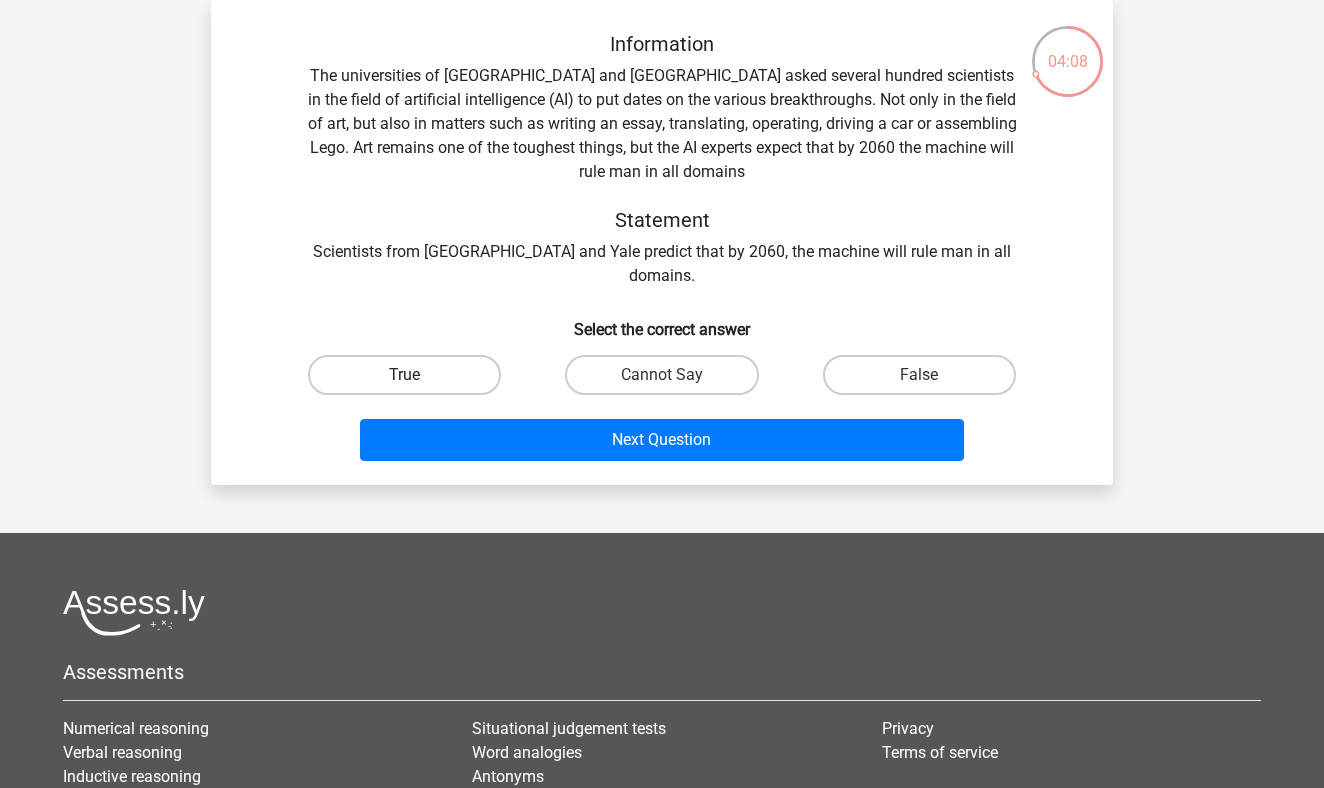 click on "True" at bounding box center [404, 375] 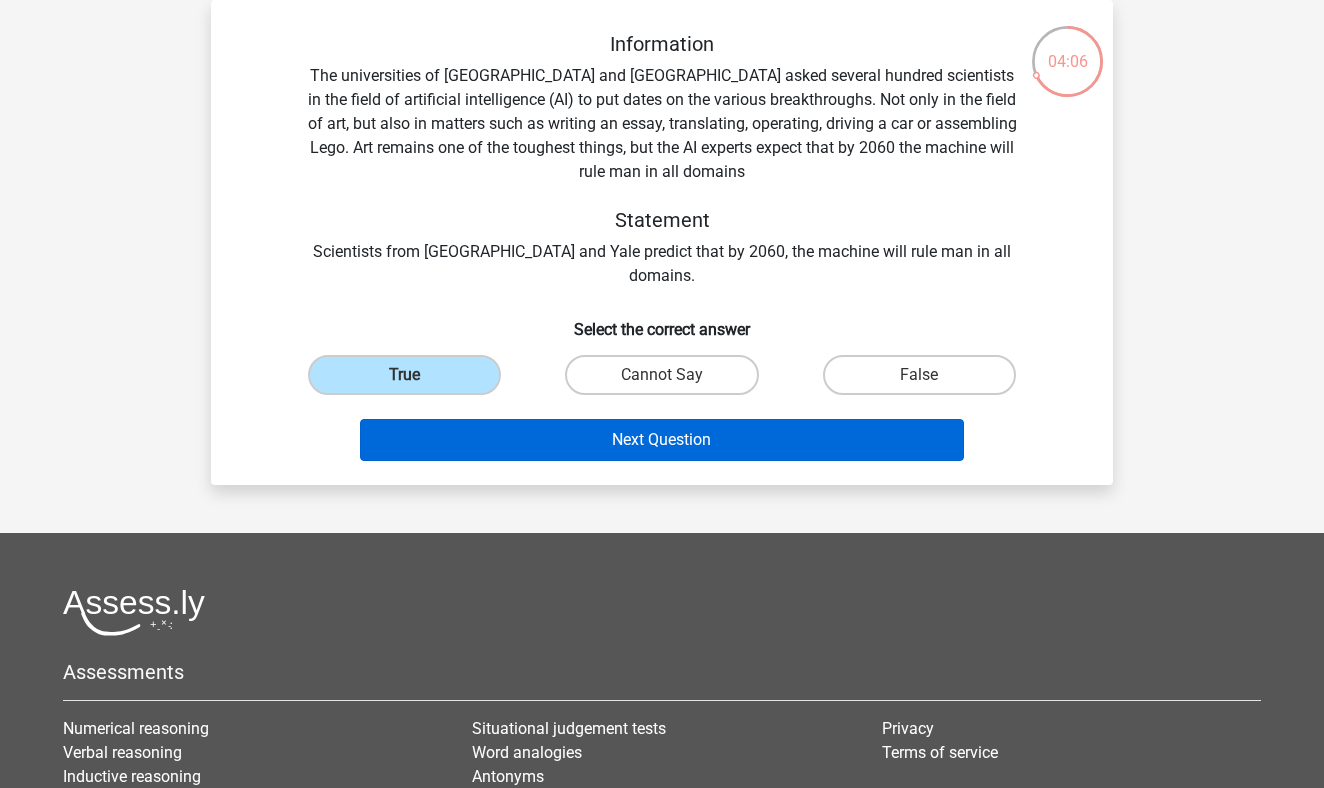 click on "Next Question" at bounding box center [662, 440] 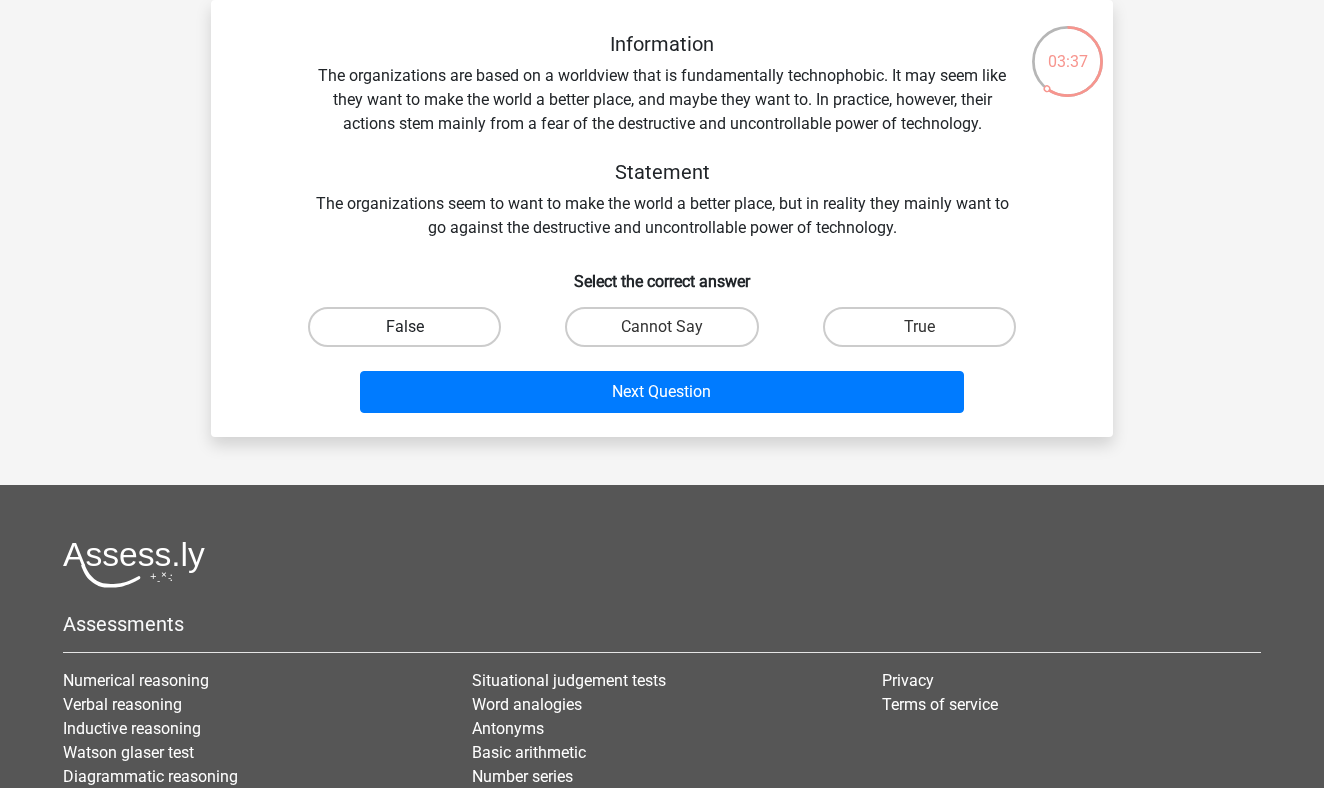 click on "False" at bounding box center [404, 327] 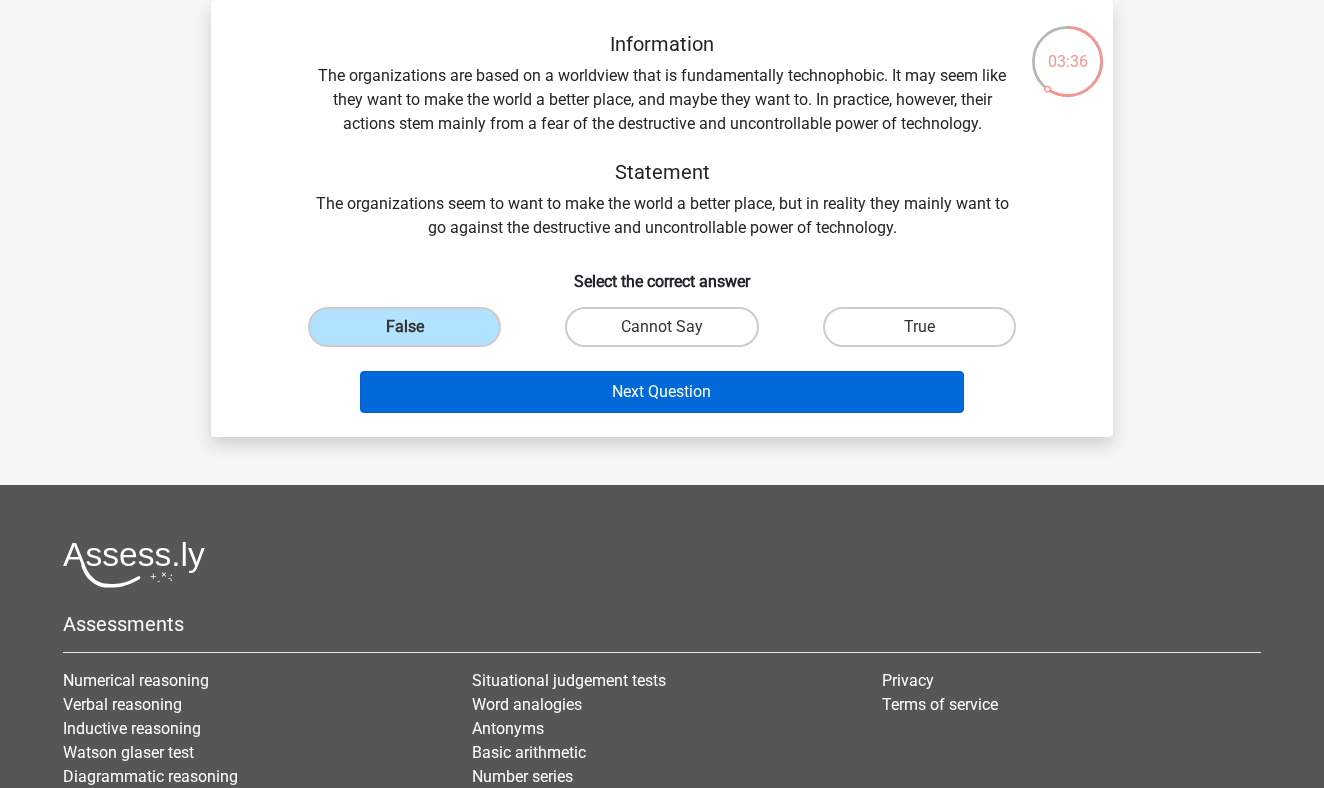 click on "Next Question" at bounding box center [662, 392] 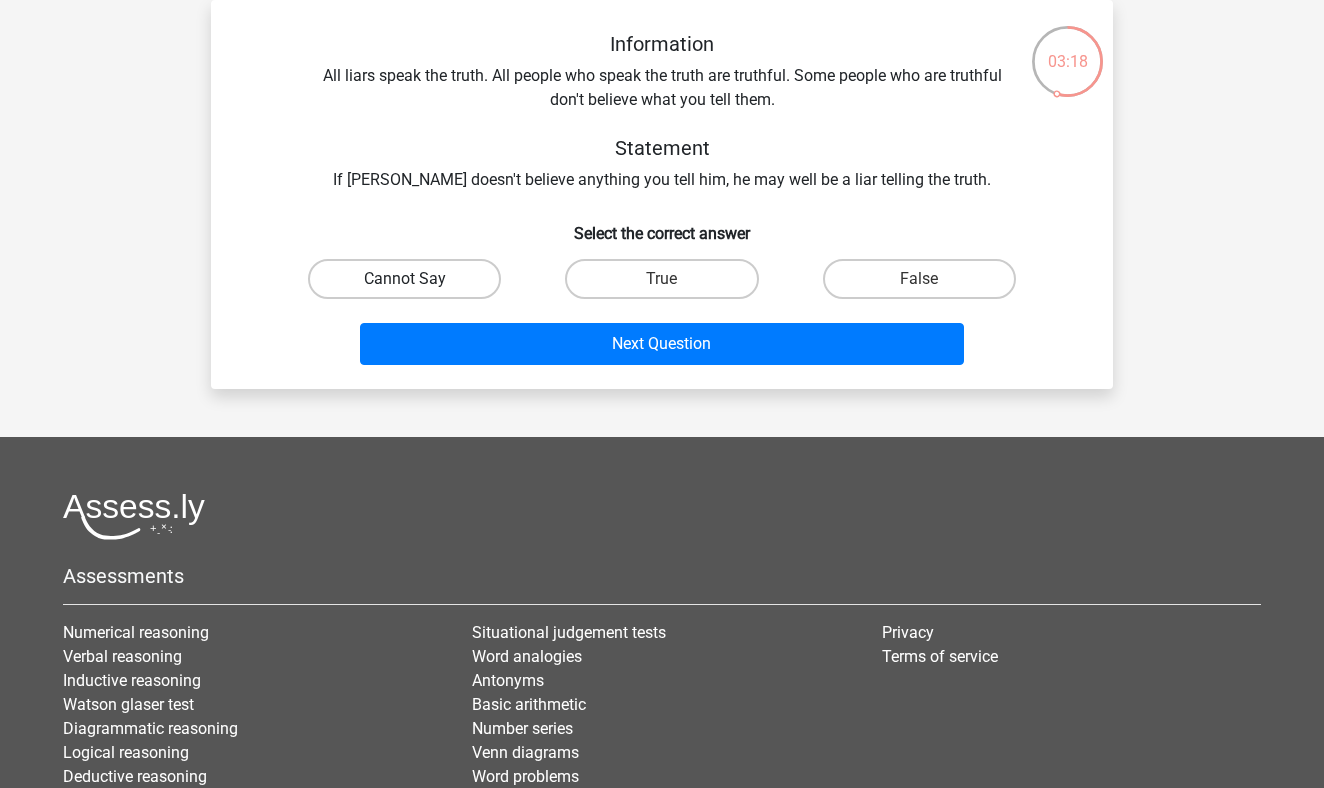 click on "Cannot Say" at bounding box center (404, 279) 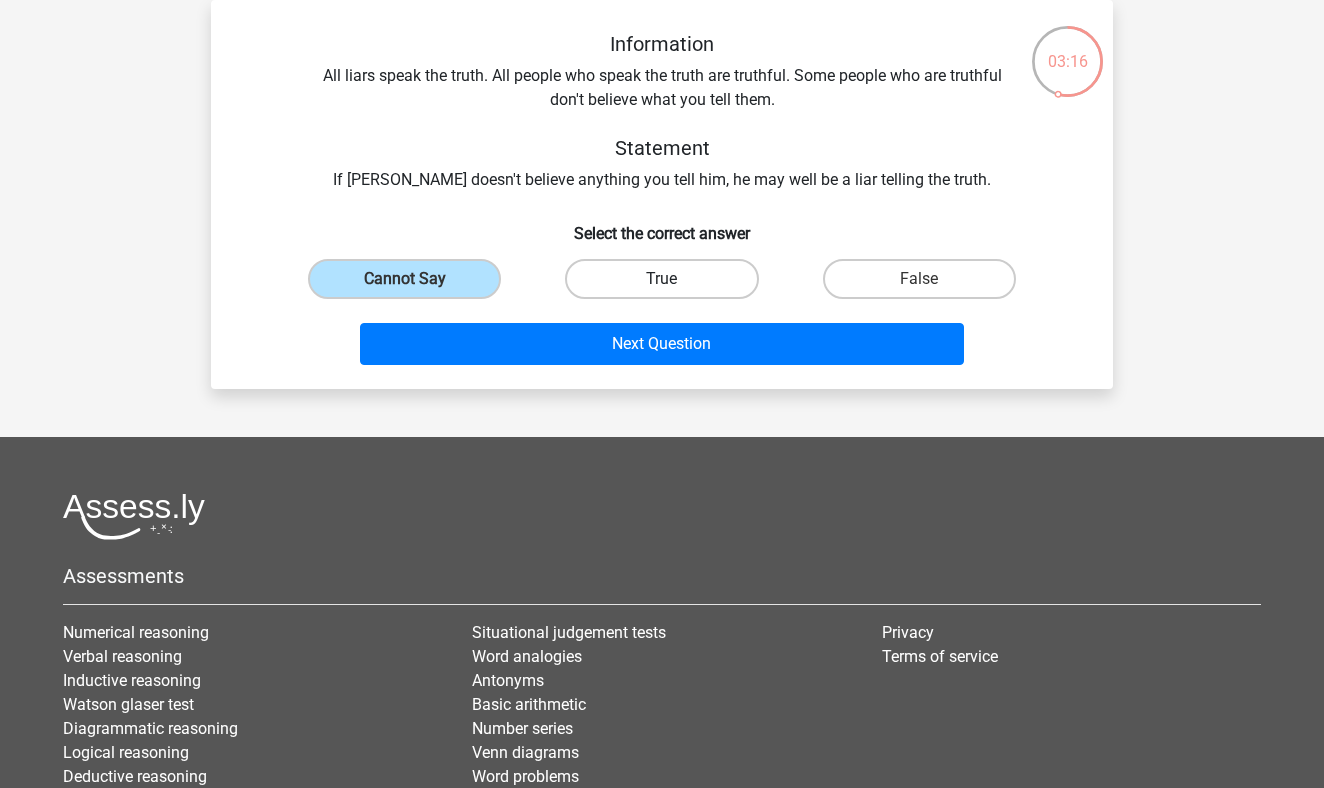 click on "True" at bounding box center (661, 279) 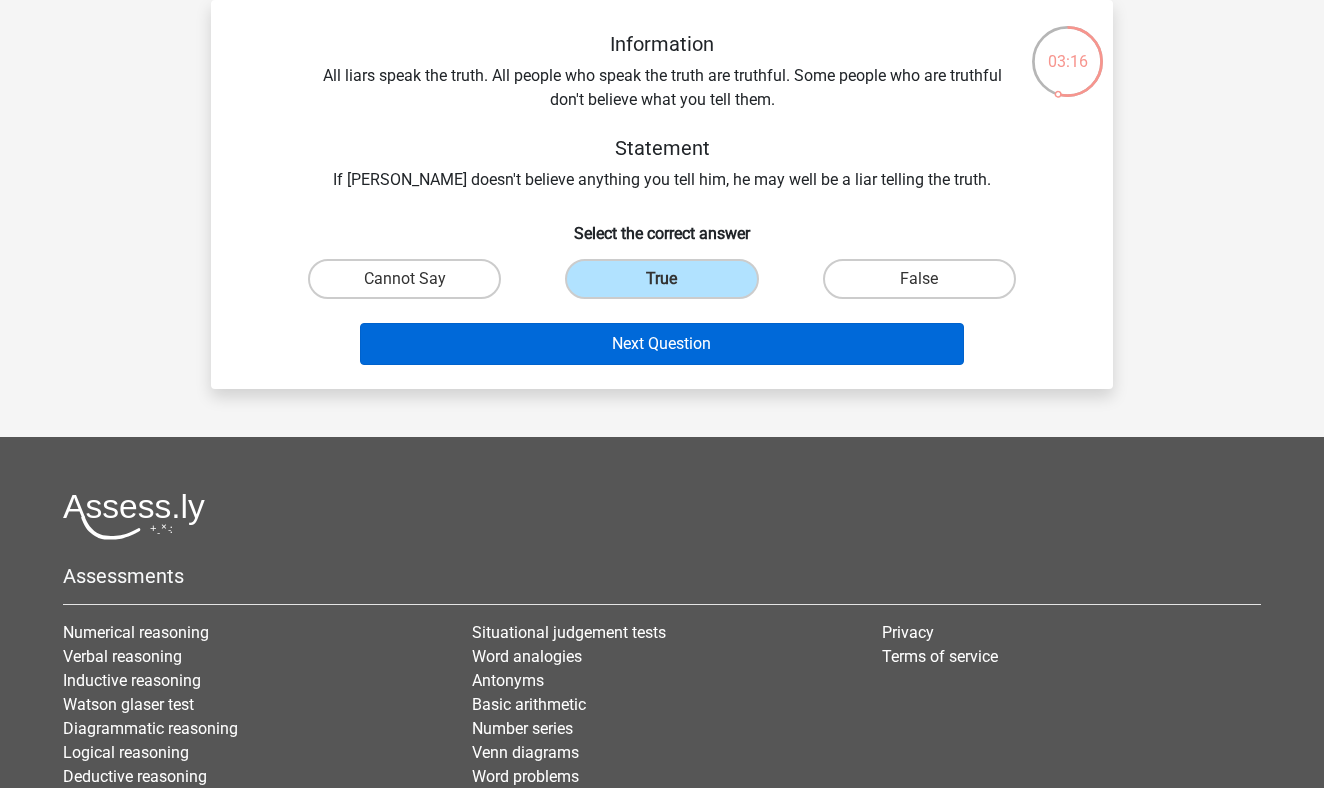 click on "Next Question" at bounding box center [662, 344] 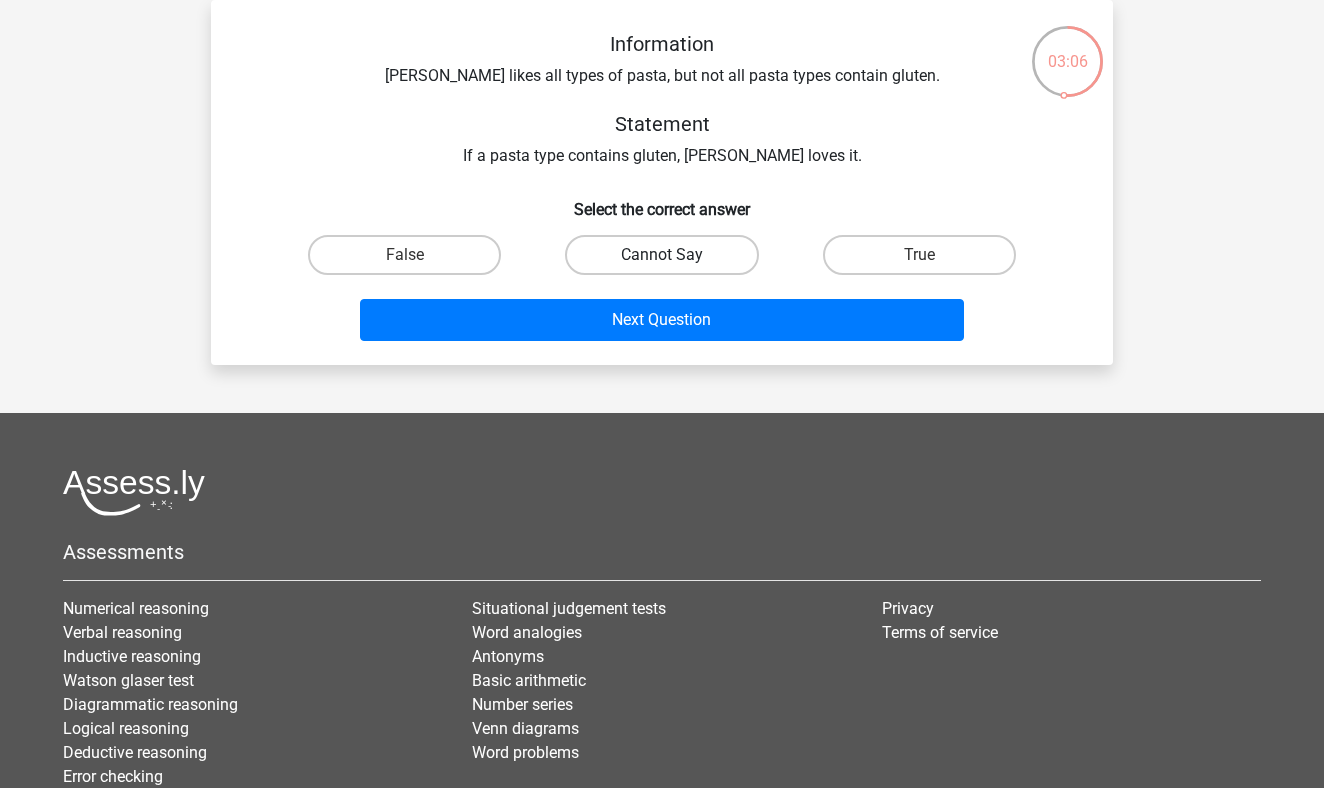 click on "Cannot Say" at bounding box center [661, 255] 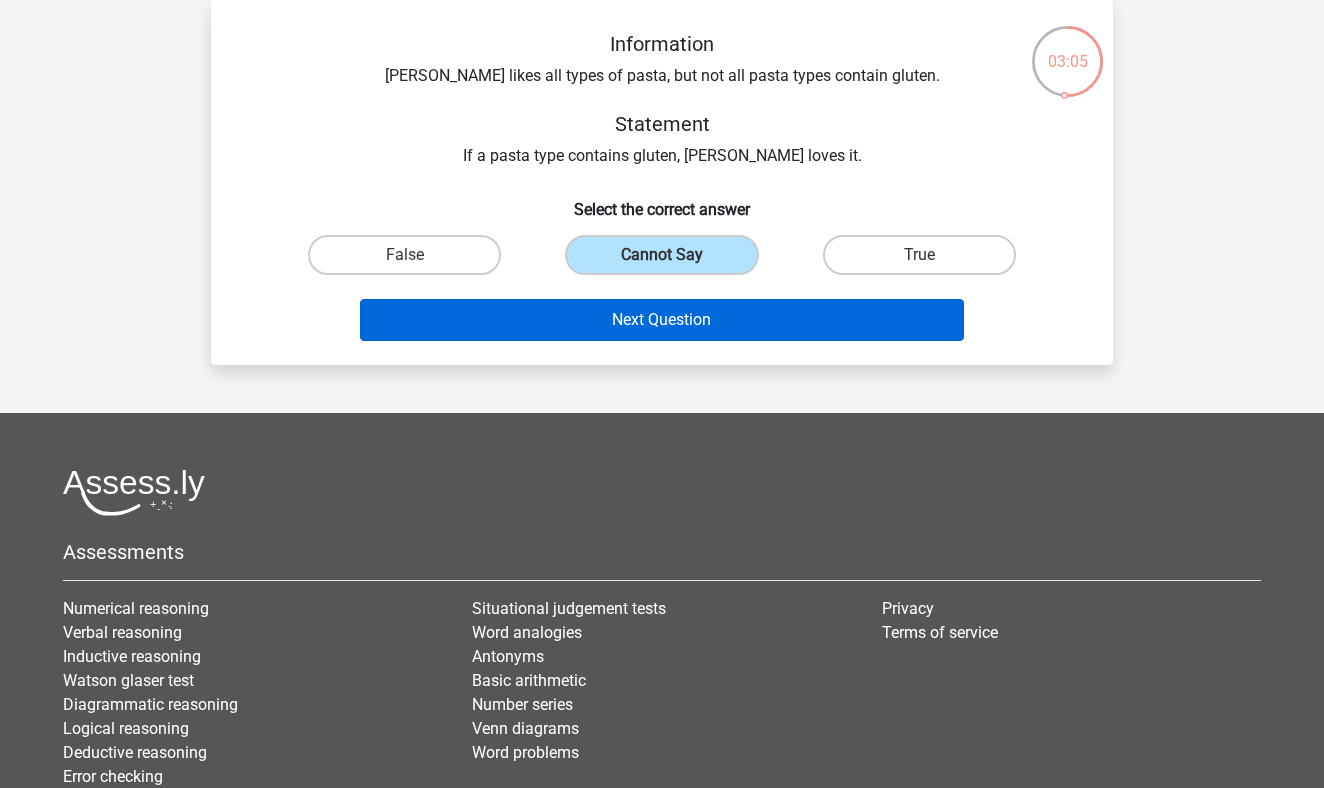 click on "Next Question" at bounding box center [662, 320] 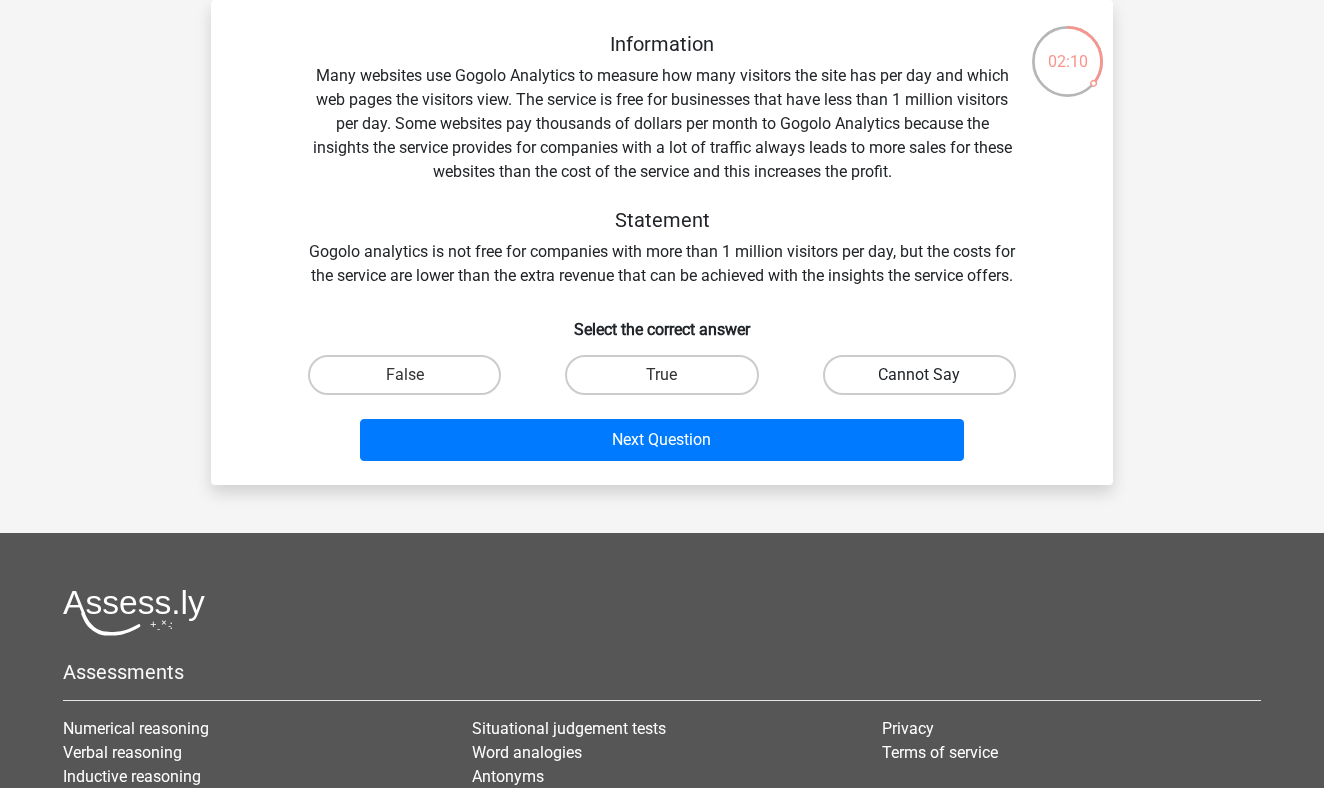 click on "Cannot Say" at bounding box center [919, 375] 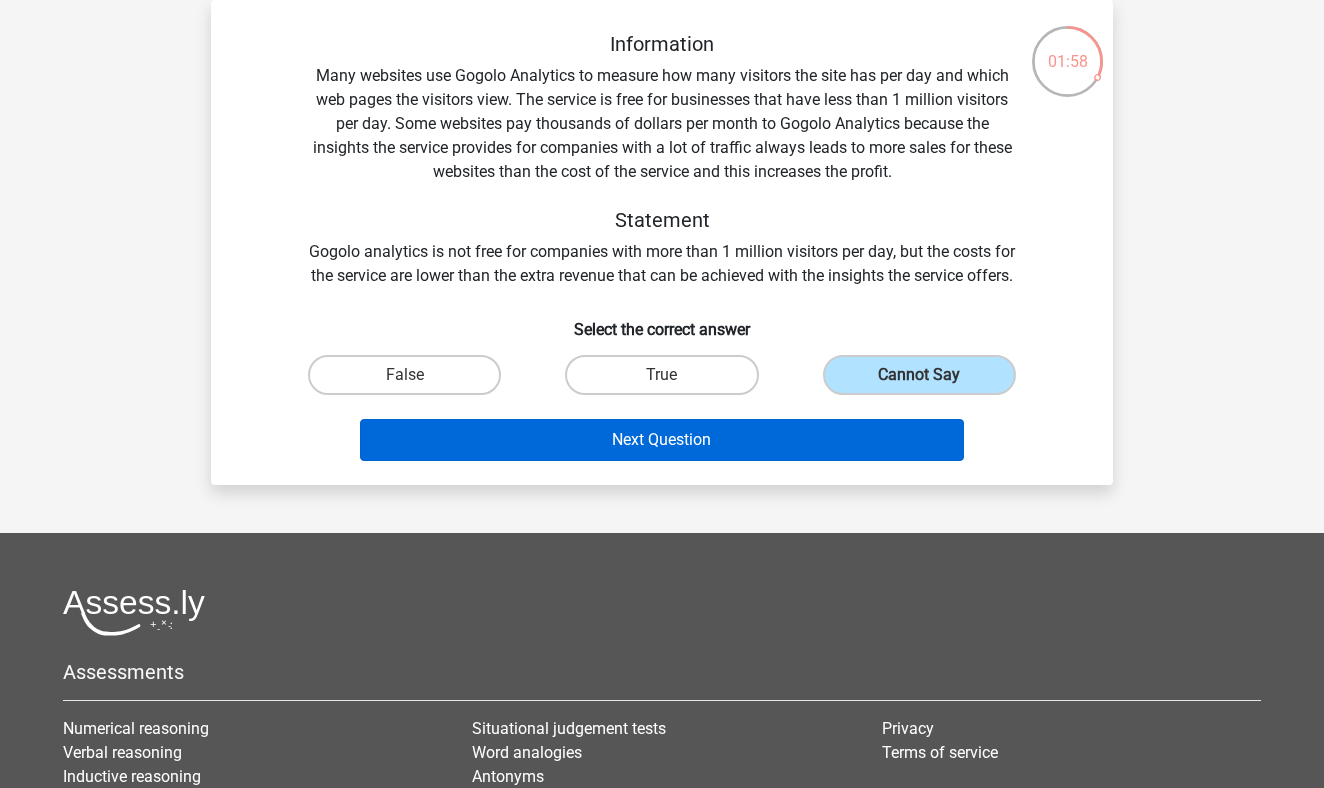 click on "Next Question" at bounding box center [662, 440] 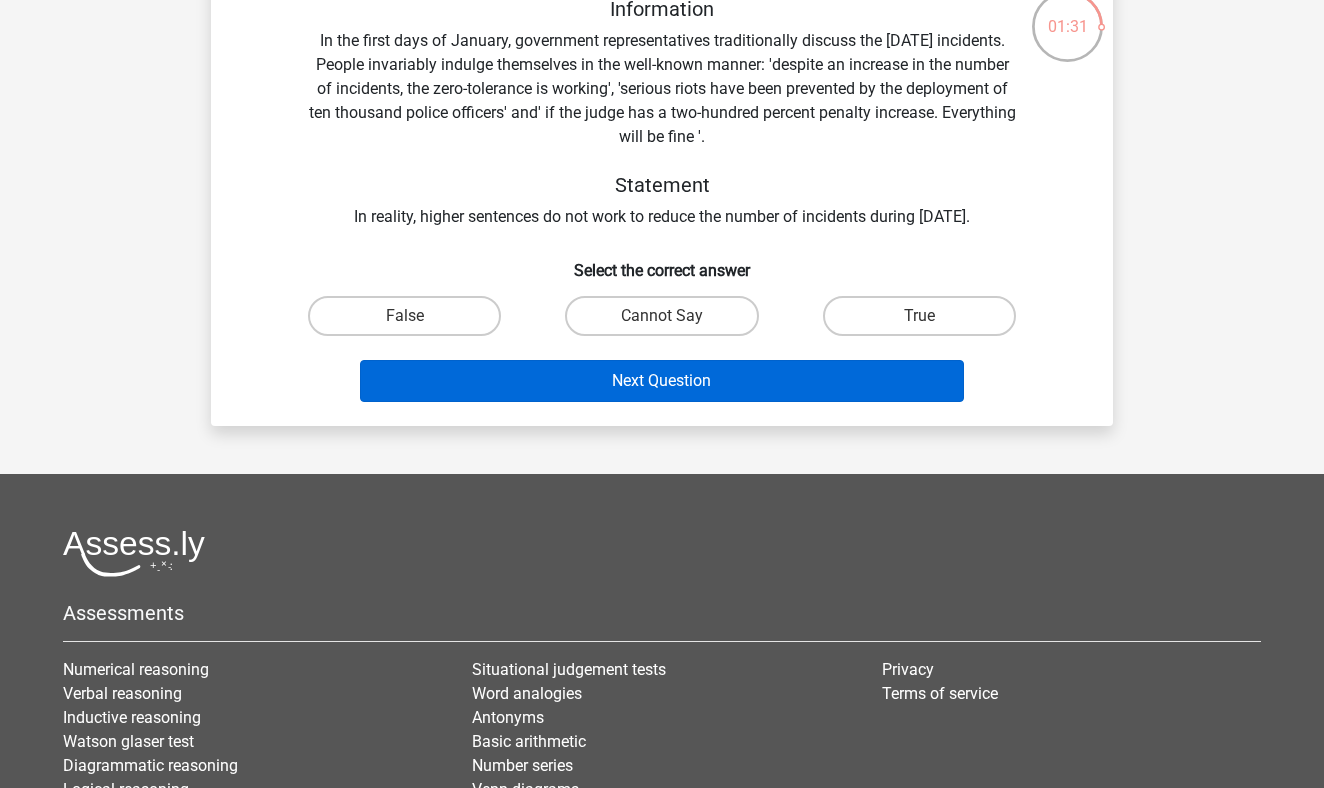 scroll, scrollTop: 90, scrollLeft: 0, axis: vertical 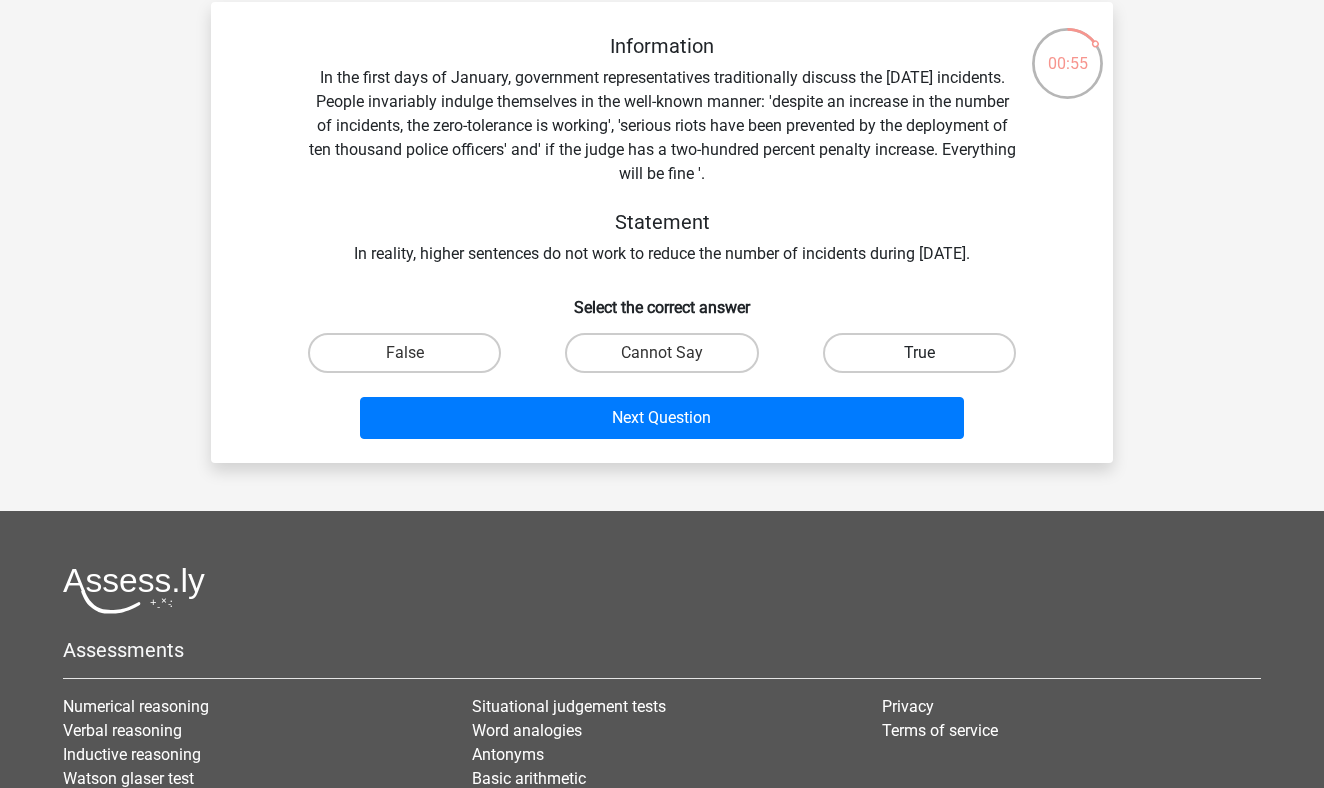 click on "True" at bounding box center [919, 353] 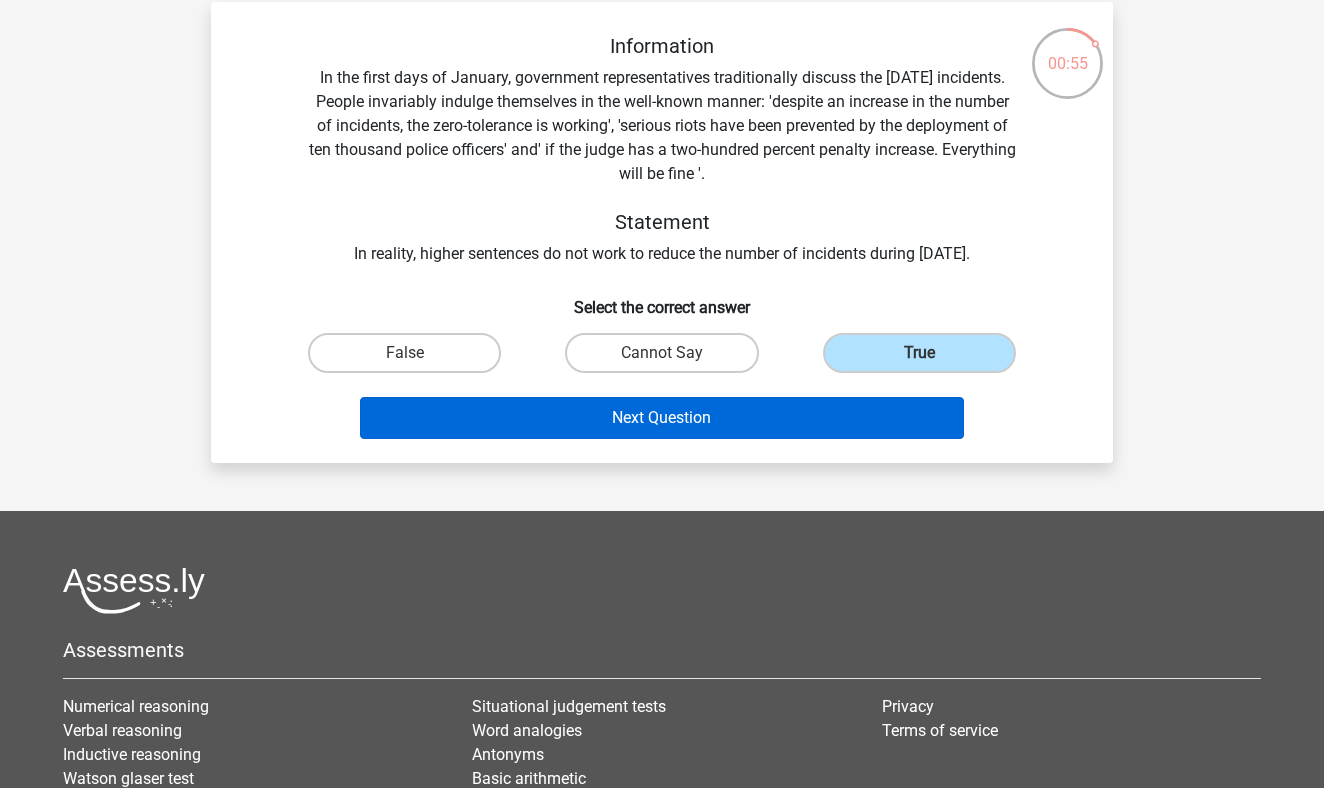 click on "Next Question" at bounding box center [662, 418] 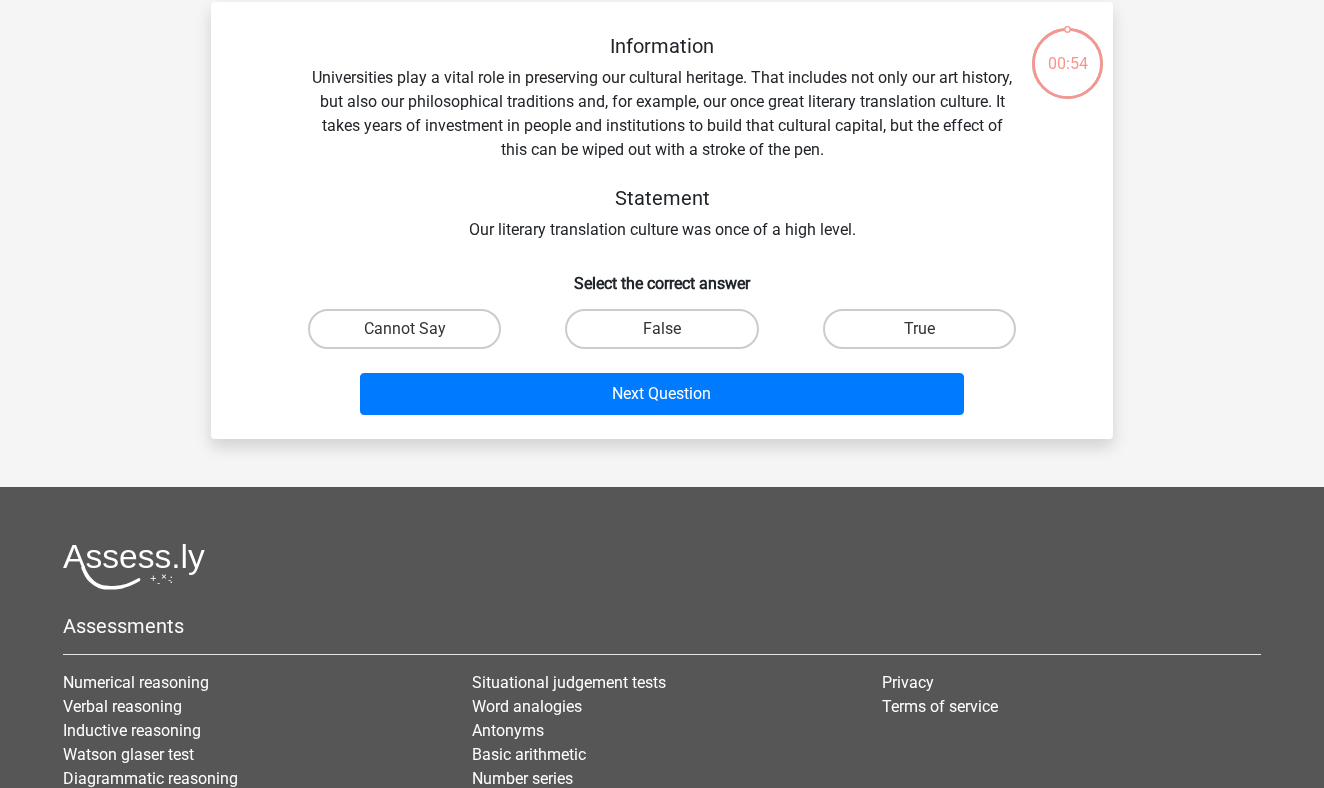 scroll, scrollTop: 92, scrollLeft: 0, axis: vertical 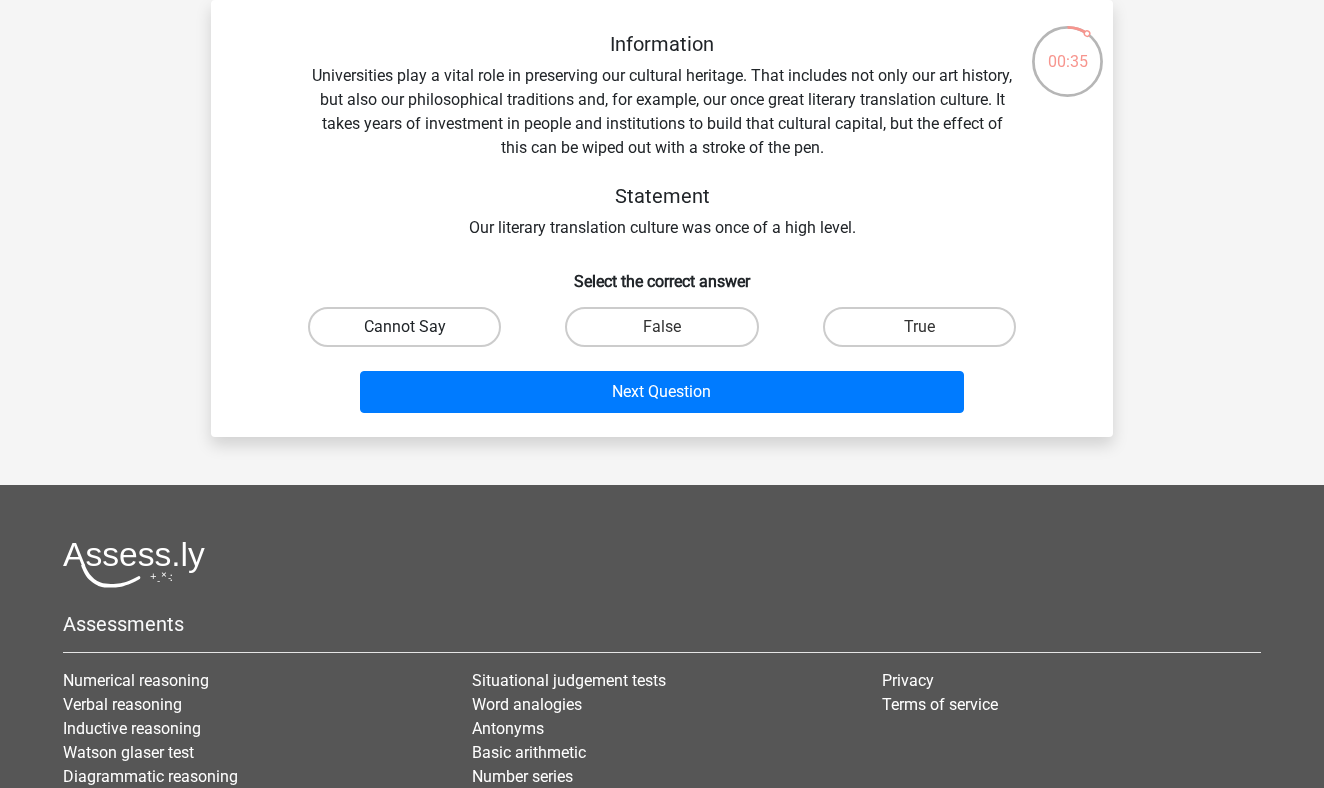 click on "Cannot Say" at bounding box center [404, 327] 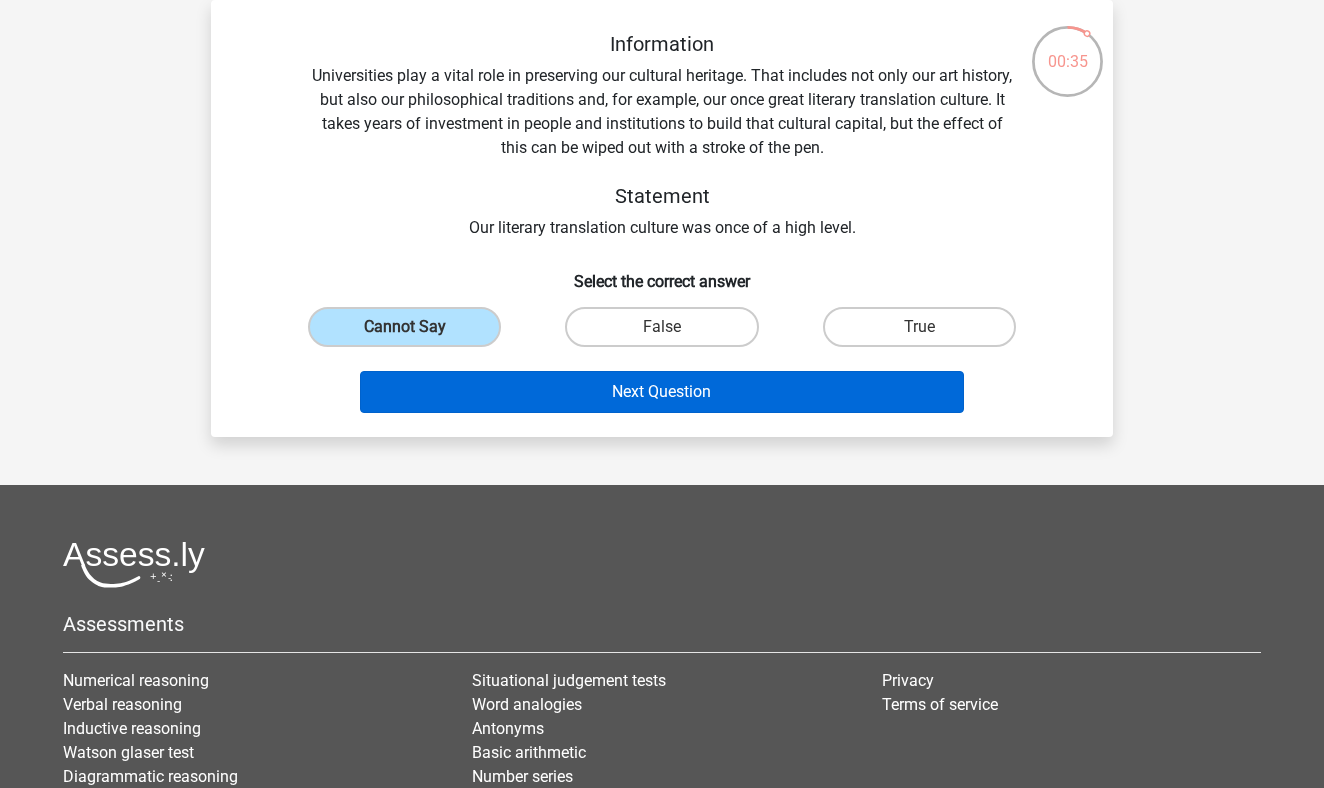 click on "Next Question" at bounding box center (662, 392) 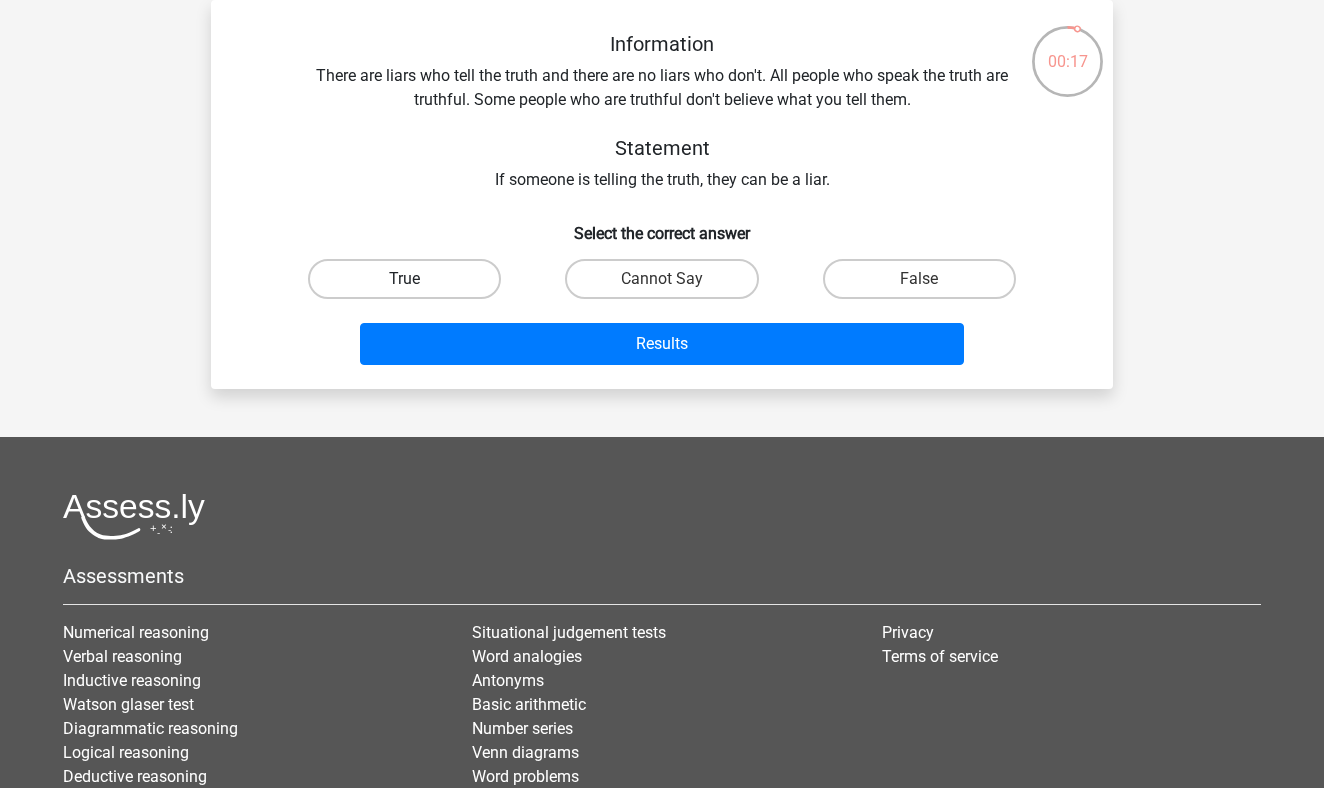 click on "True" at bounding box center (404, 279) 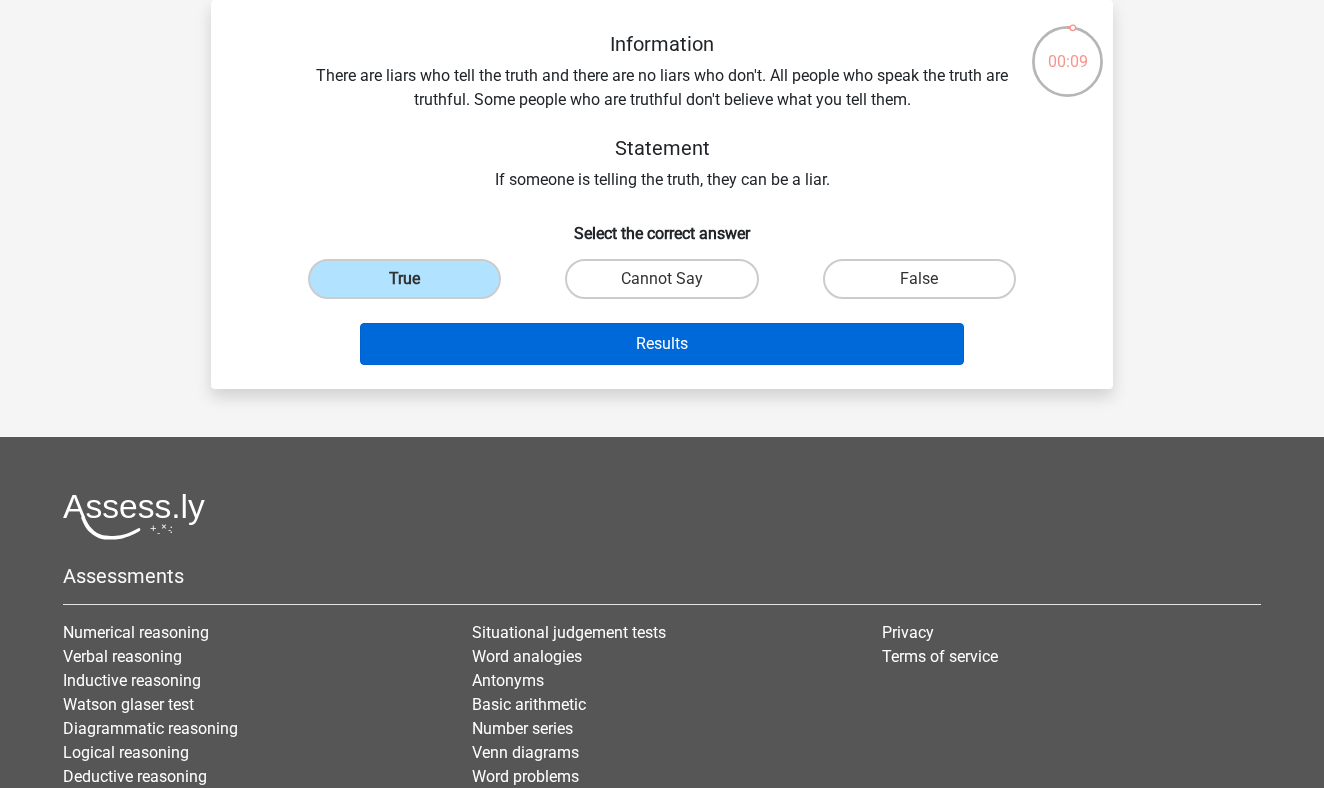 click on "Results" at bounding box center [662, 344] 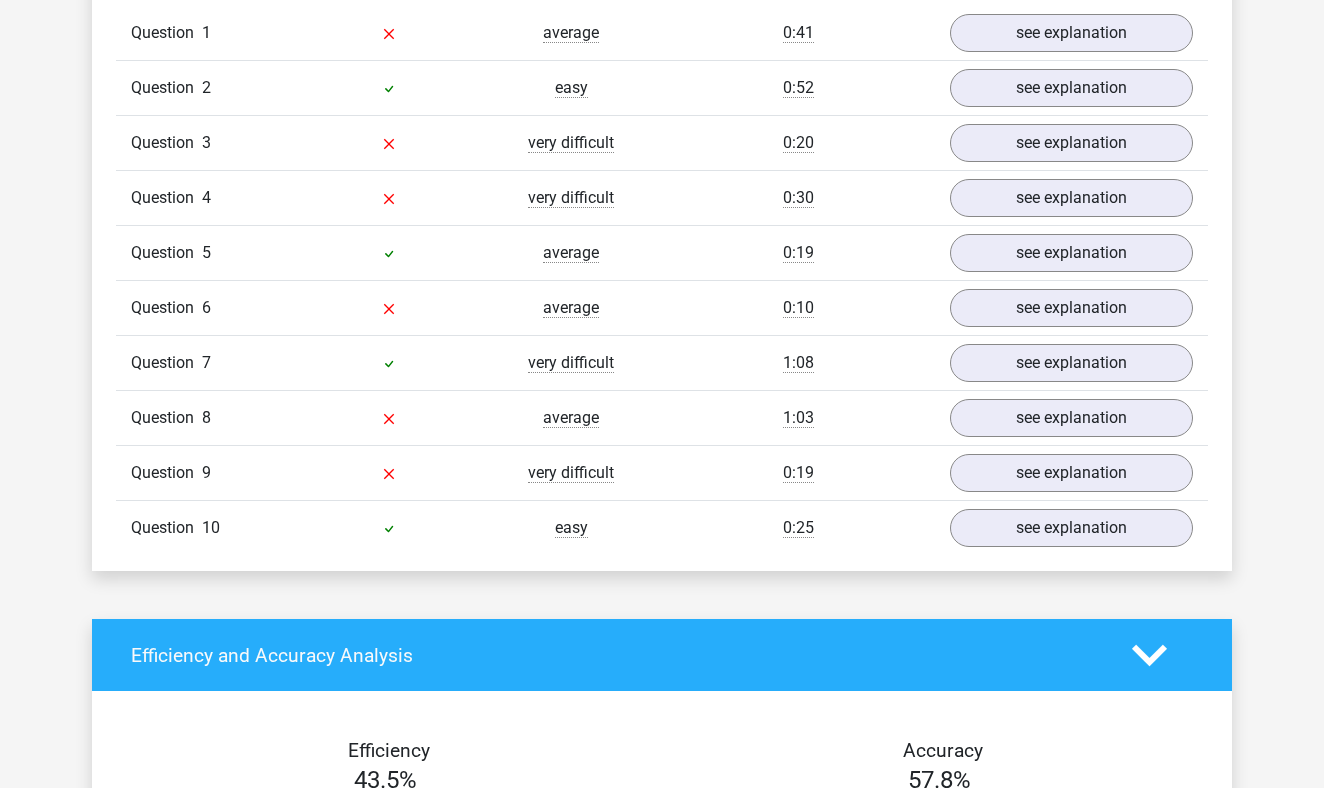 scroll, scrollTop: 1448, scrollLeft: 0, axis: vertical 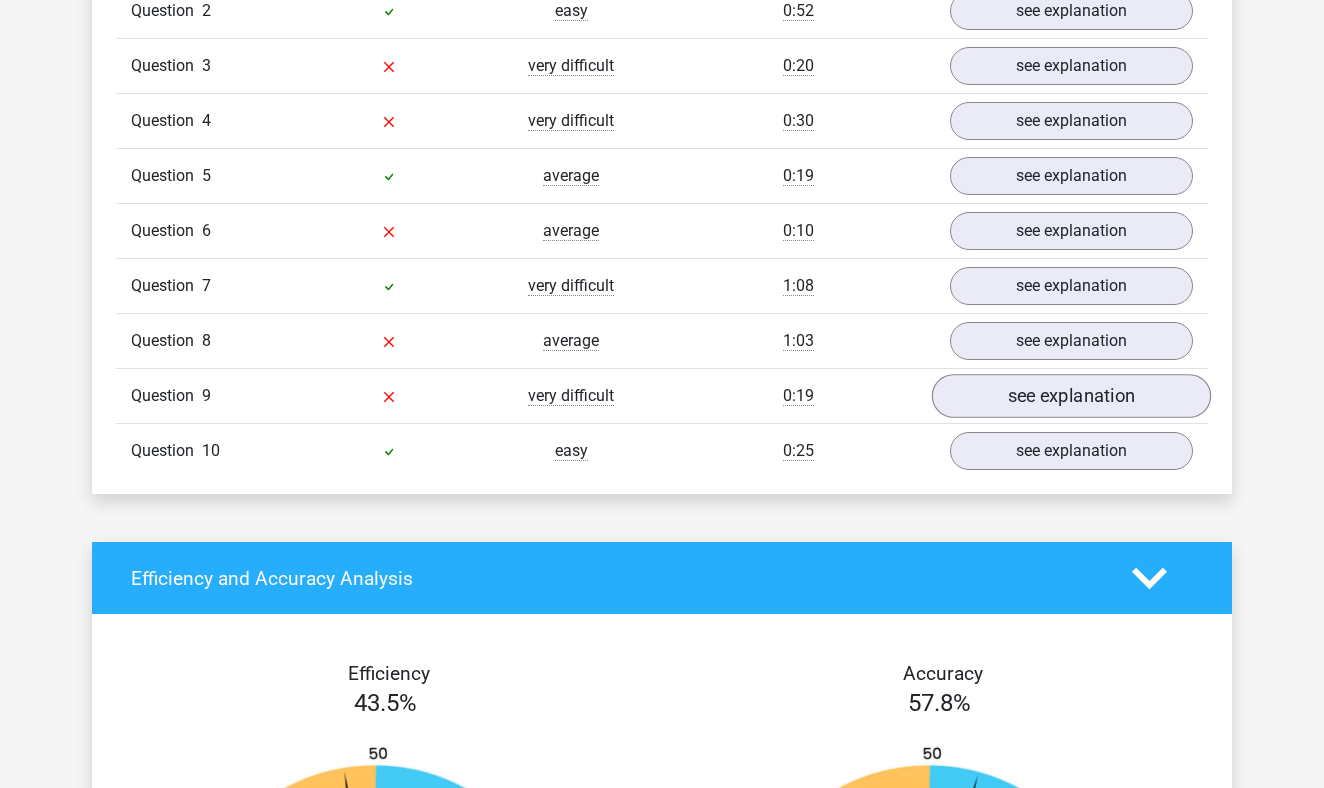 click on "see explanation" at bounding box center (1071, 396) 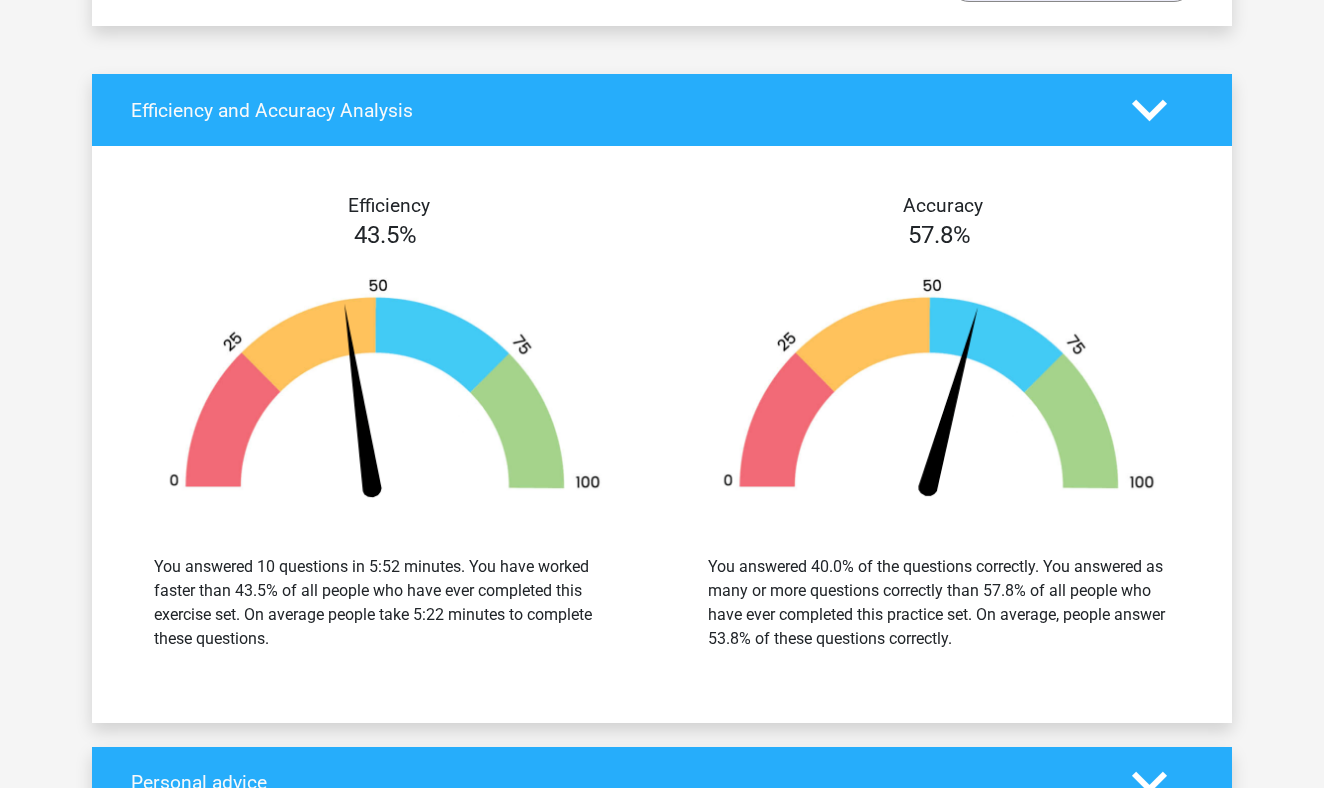 scroll, scrollTop: 2877, scrollLeft: 0, axis: vertical 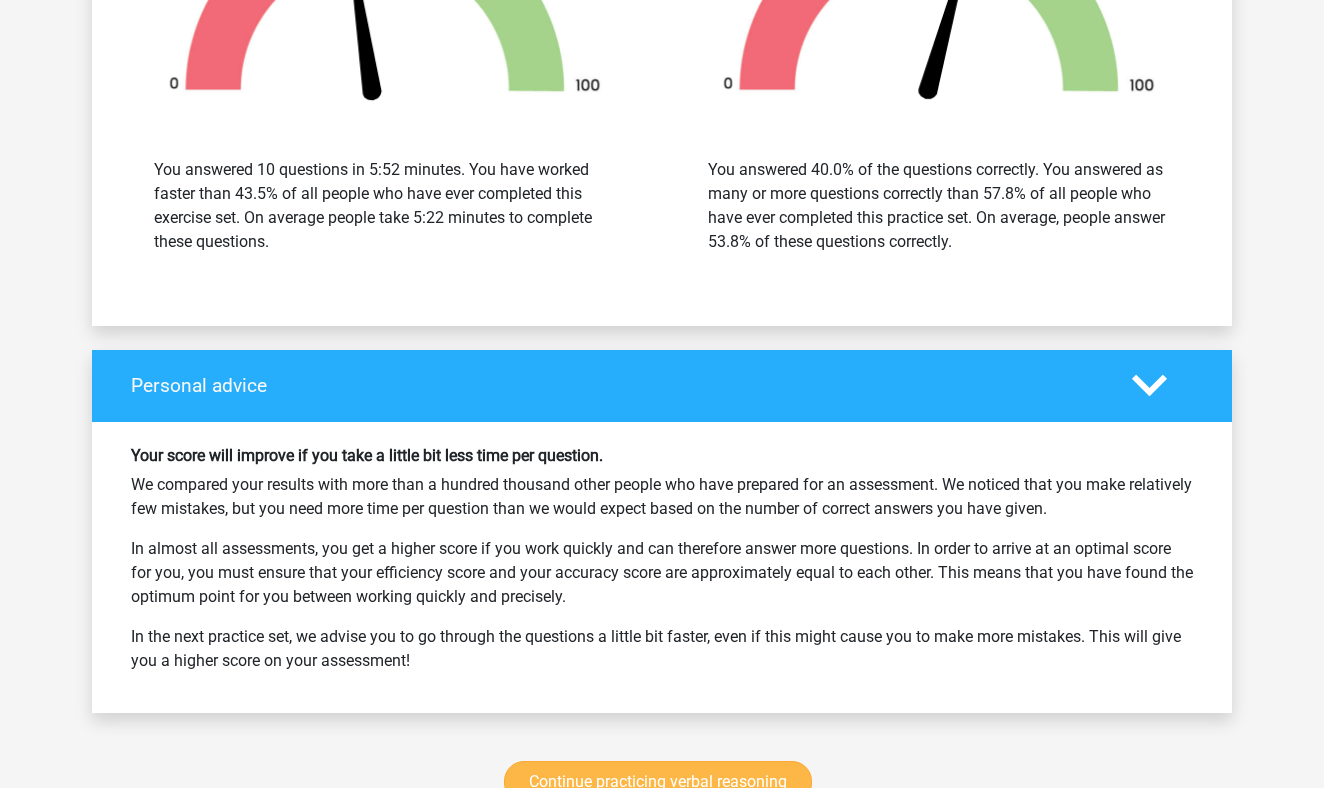 click on "Continue practicing verbal reasoning" at bounding box center (658, 782) 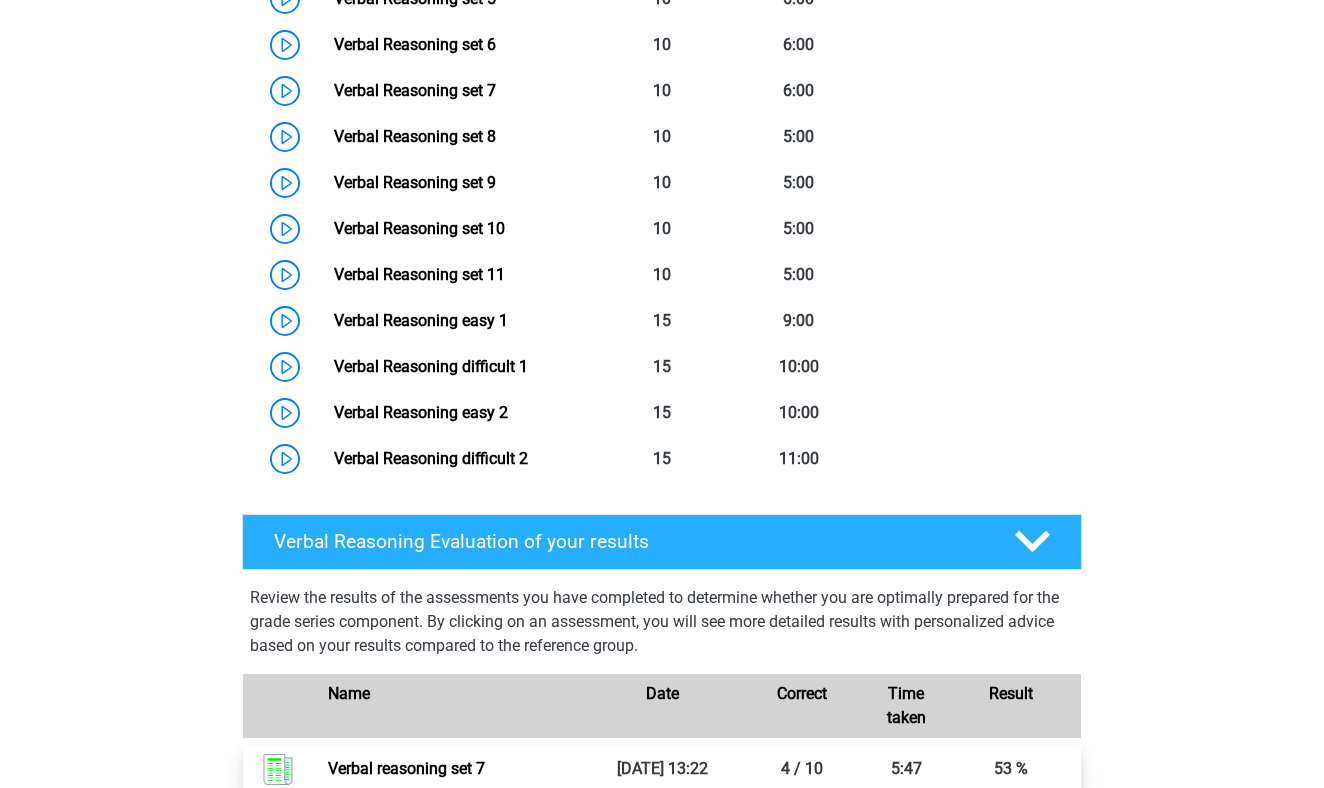 scroll, scrollTop: 989, scrollLeft: 0, axis: vertical 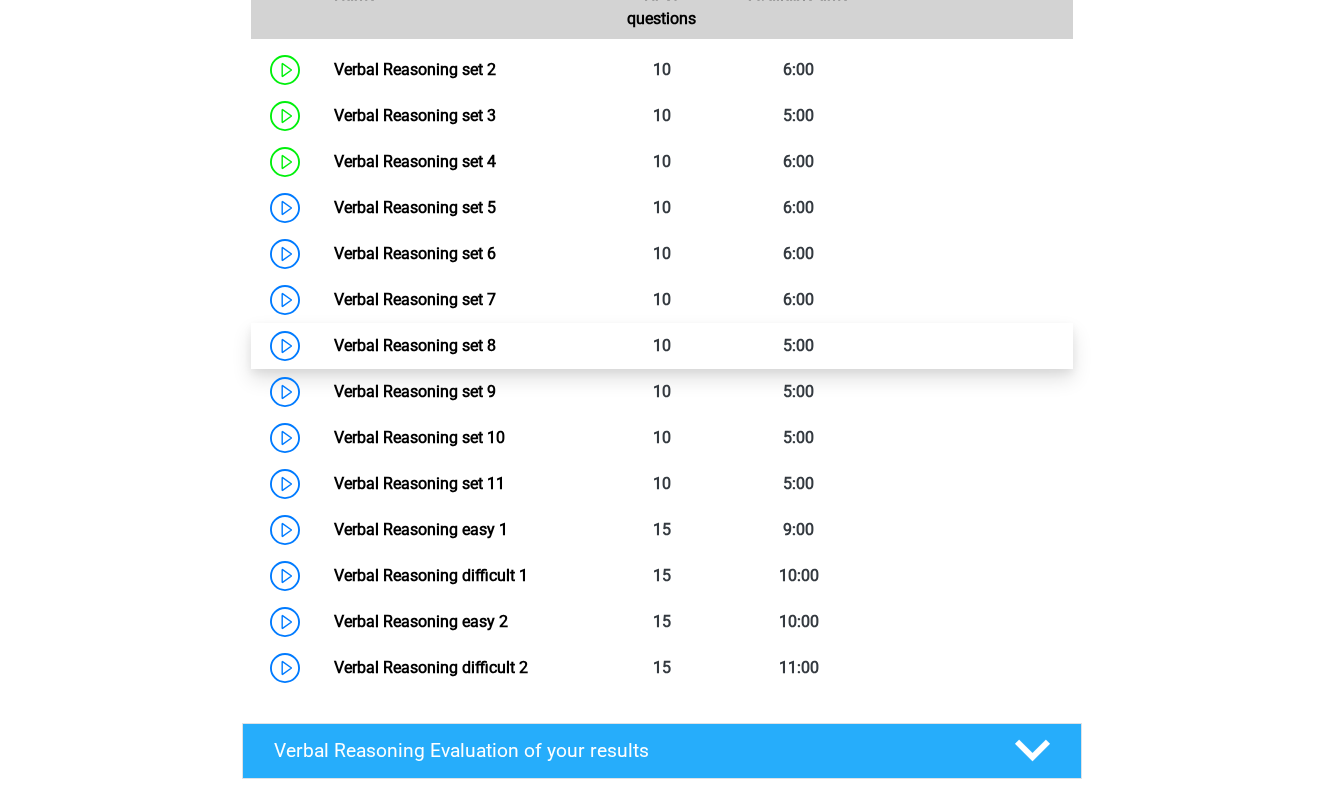 click on "Verbal Reasoning
set 8" at bounding box center (415, 345) 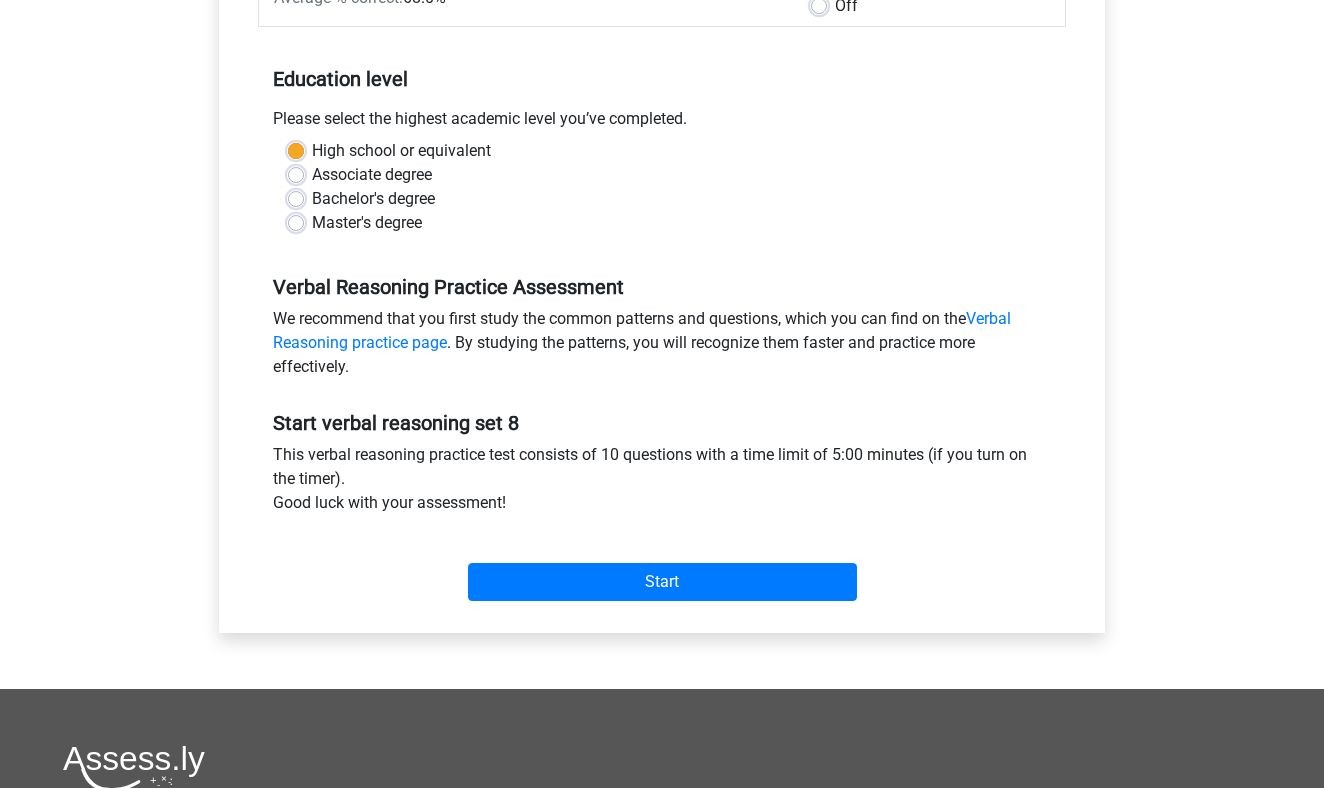 scroll, scrollTop: 399, scrollLeft: 0, axis: vertical 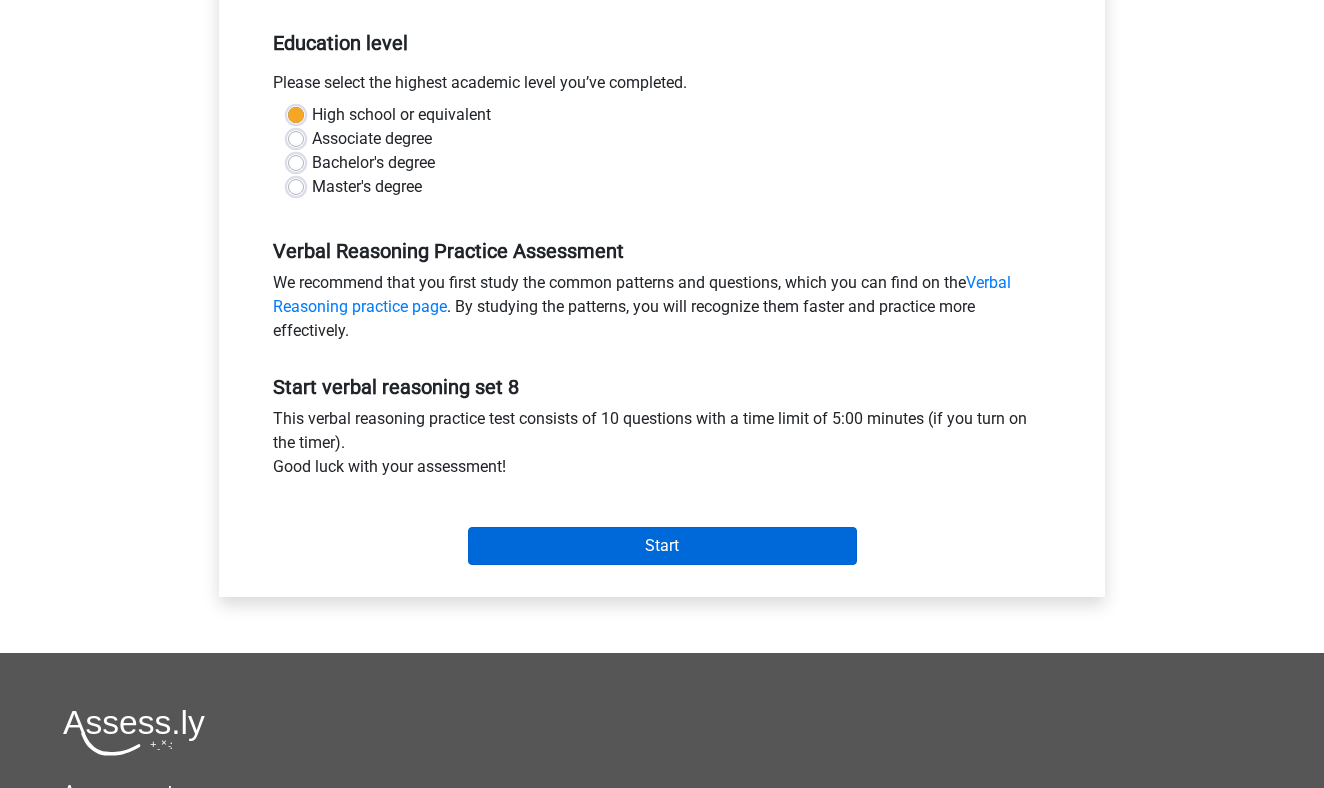 click on "Start" at bounding box center (662, 546) 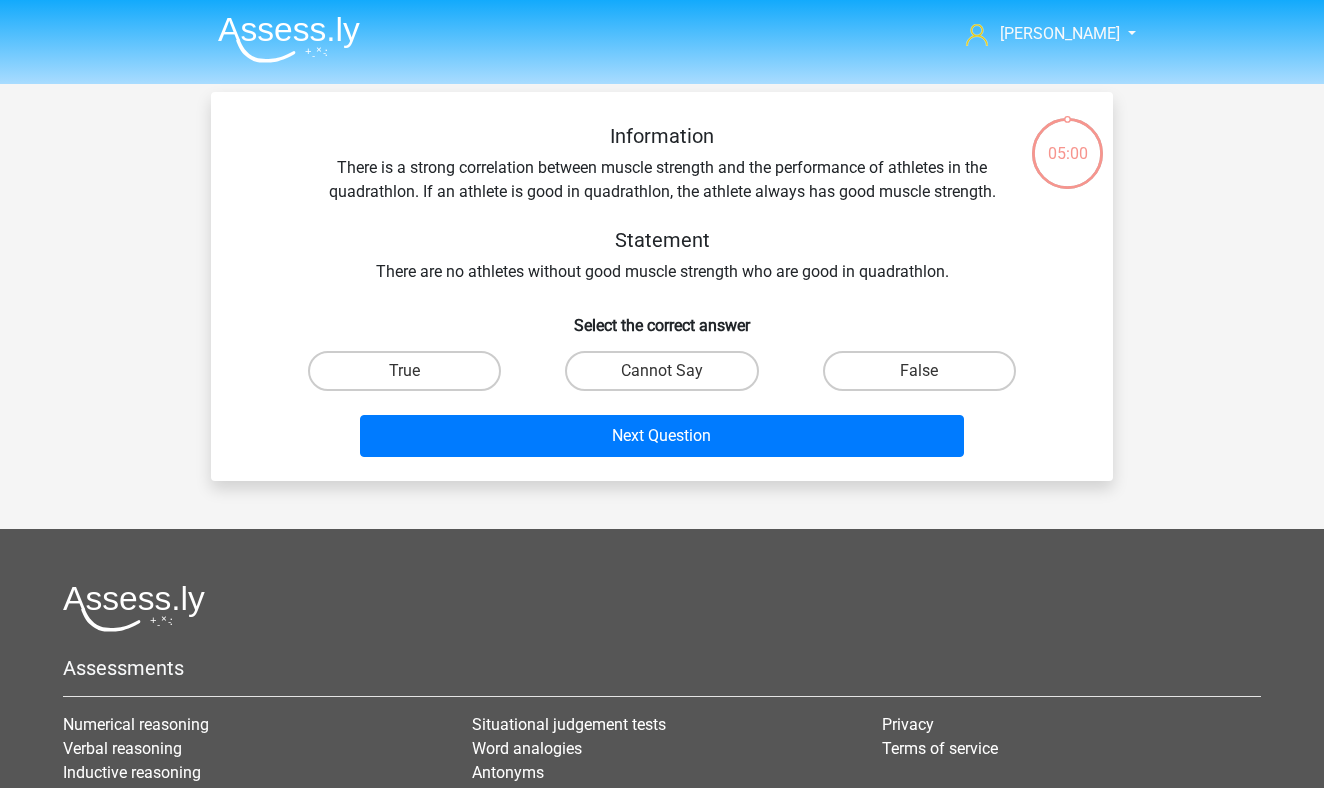 scroll, scrollTop: 0, scrollLeft: 0, axis: both 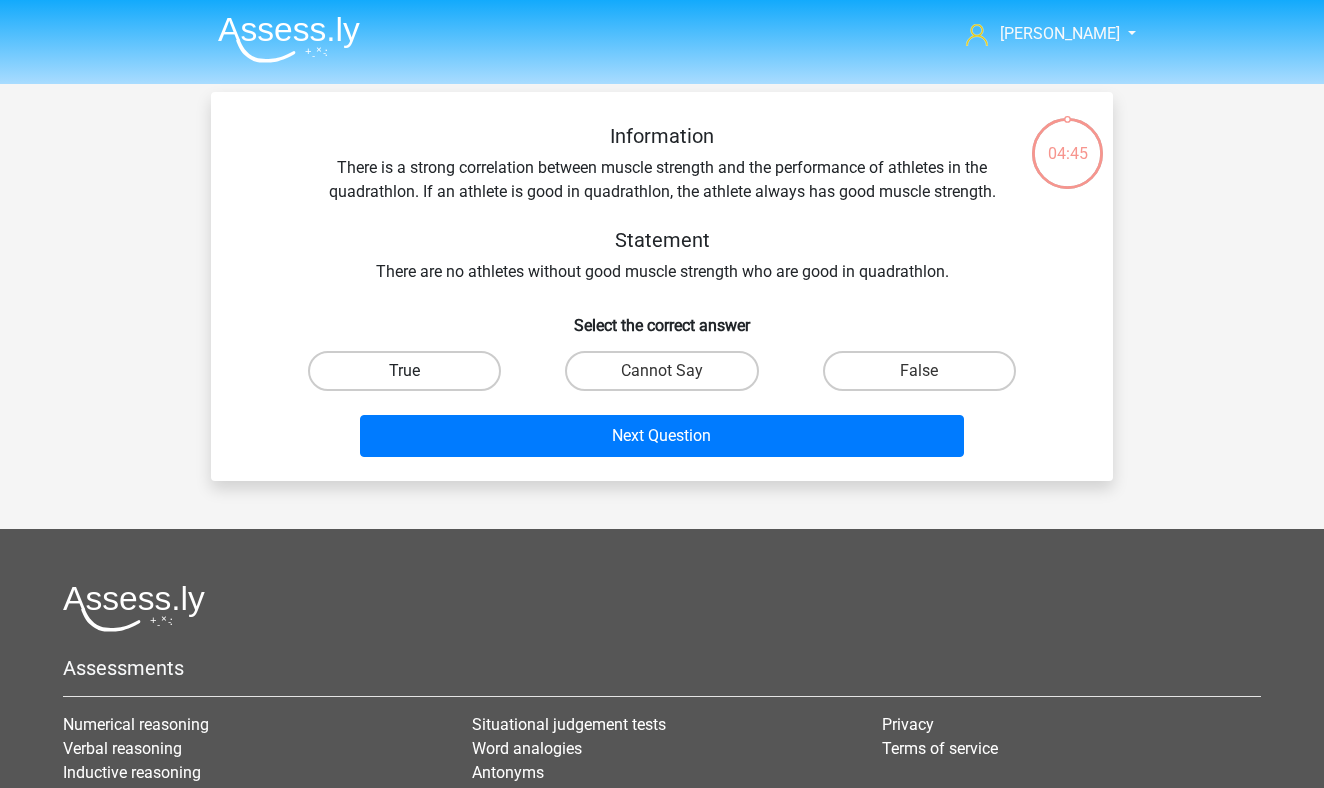 click on "True" at bounding box center [404, 371] 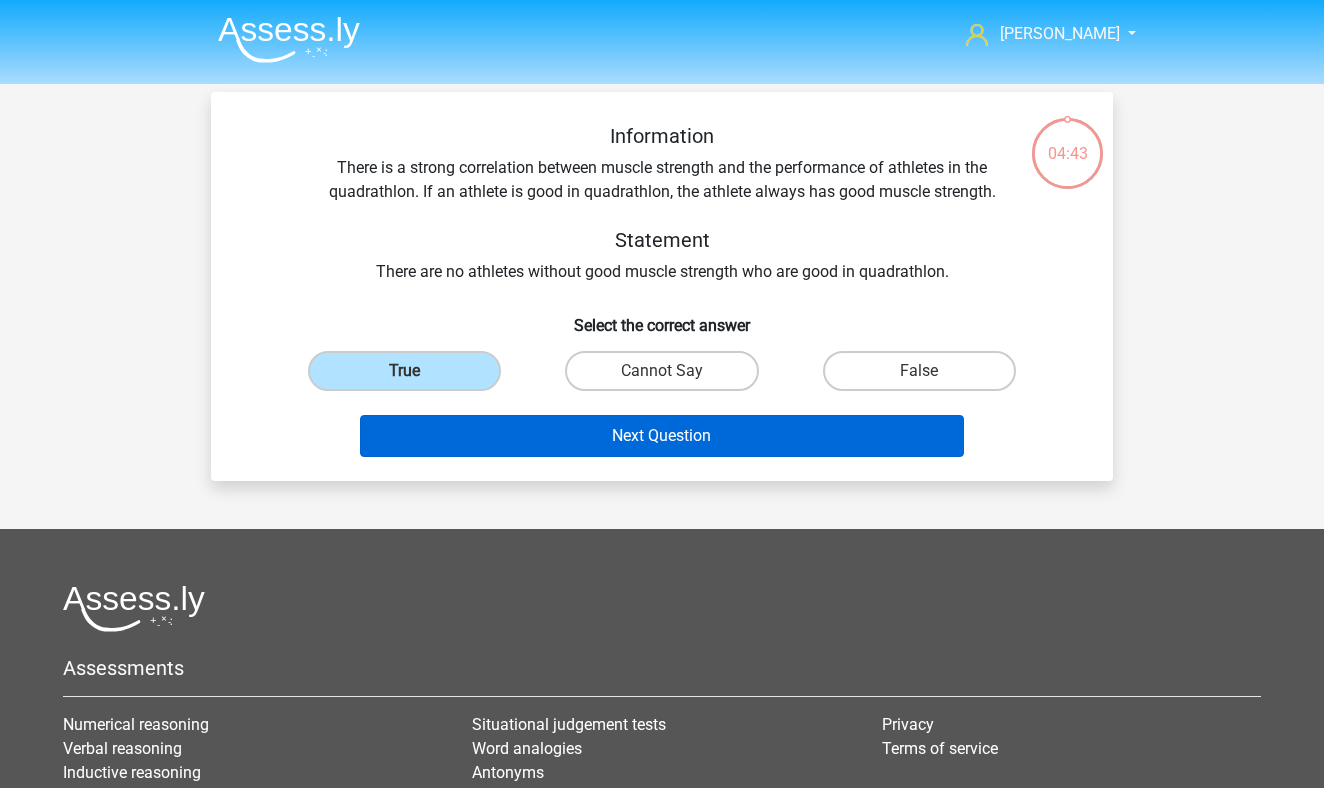 click on "Next Question" at bounding box center (662, 436) 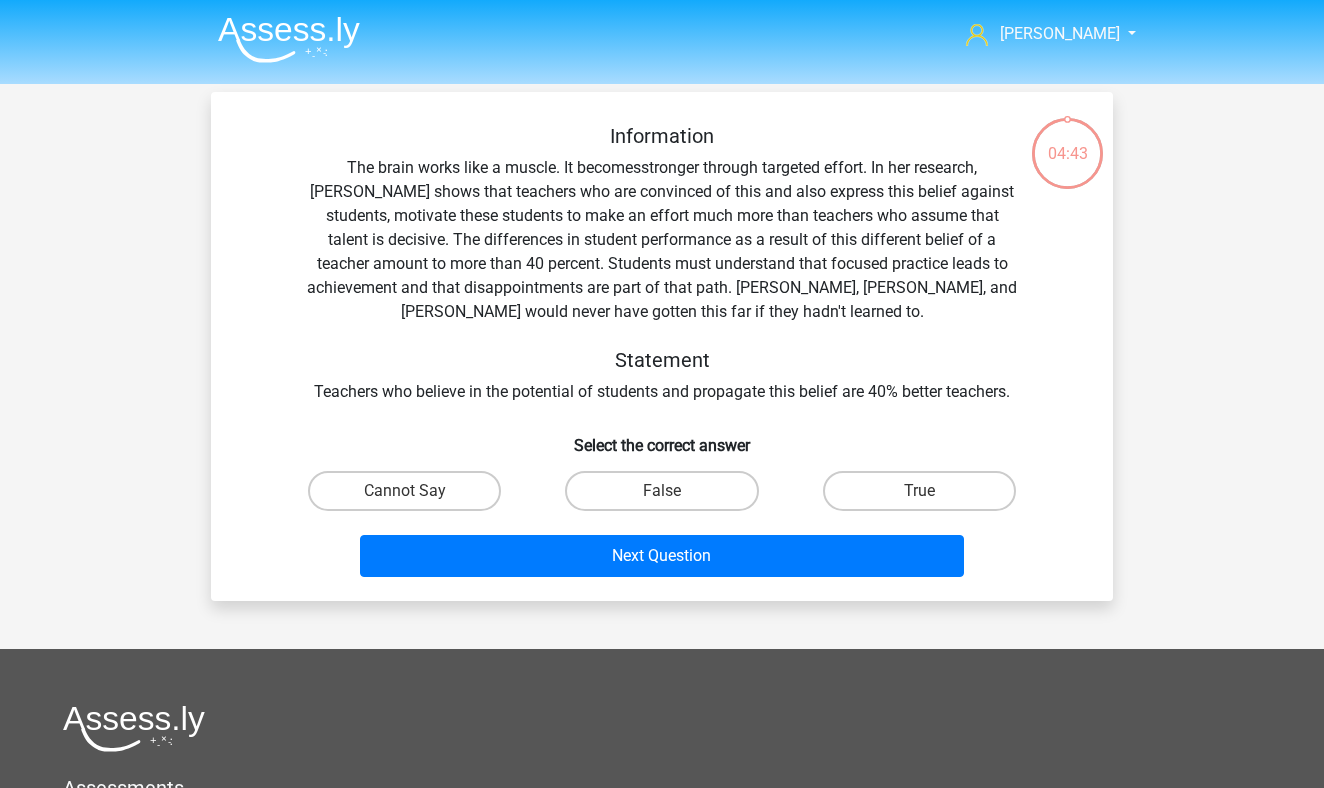 scroll, scrollTop: 92, scrollLeft: 0, axis: vertical 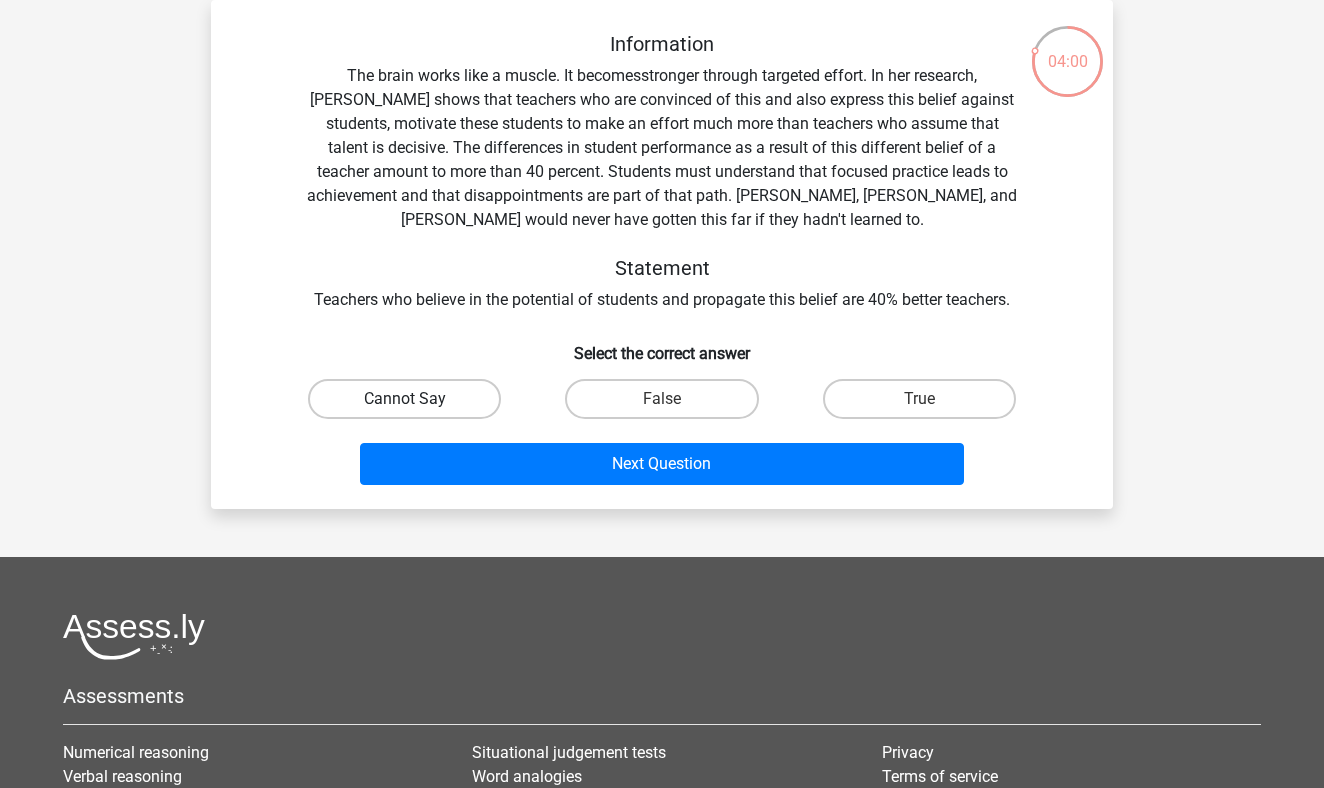 click on "Cannot Say" at bounding box center (404, 399) 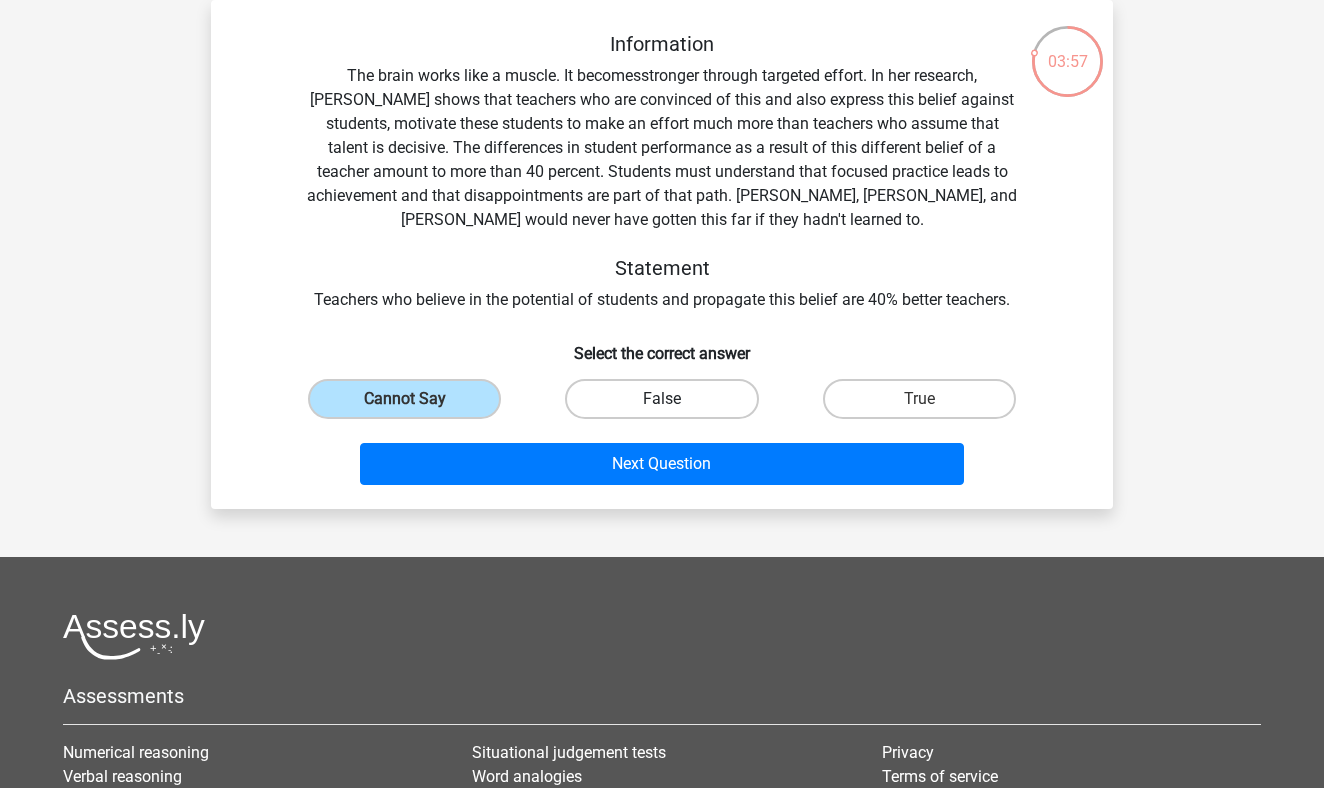 click on "False" at bounding box center [661, 399] 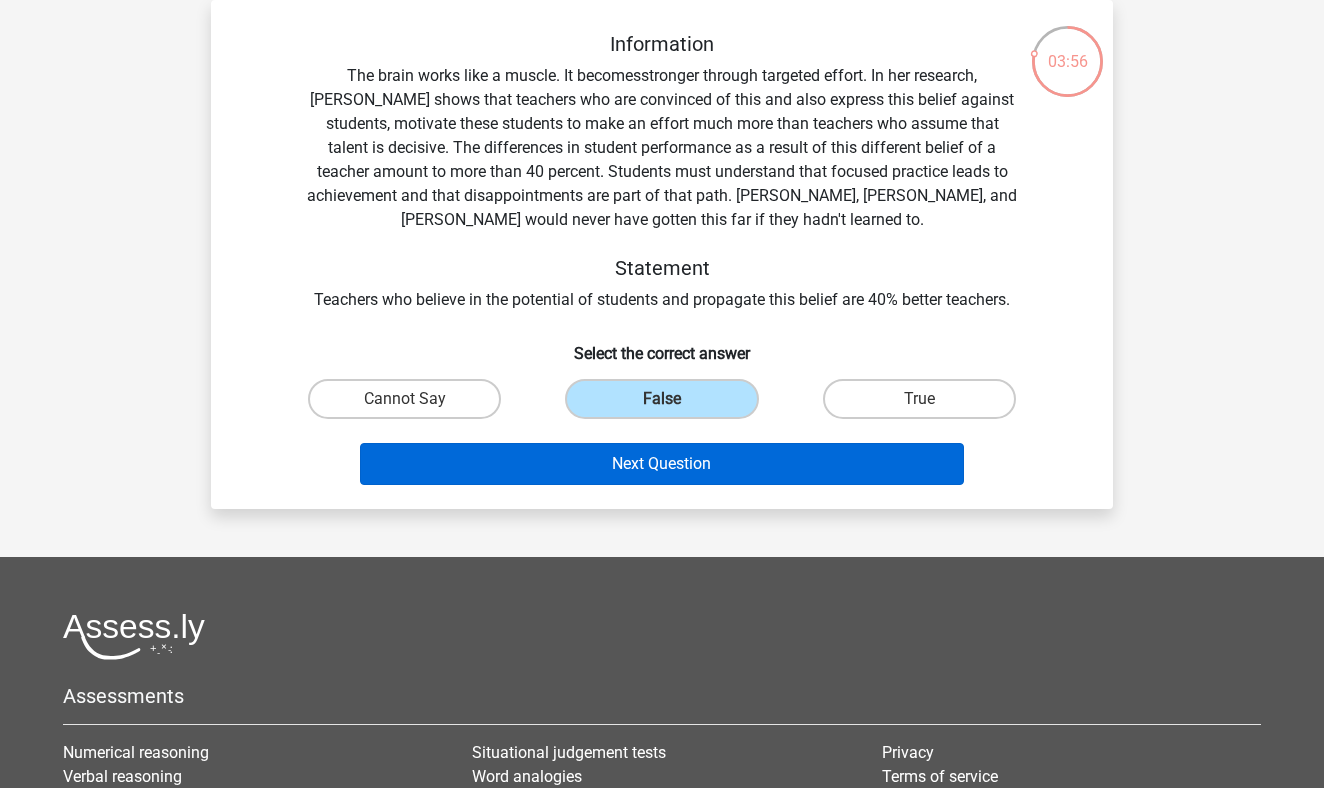 click on "Next Question" at bounding box center [662, 464] 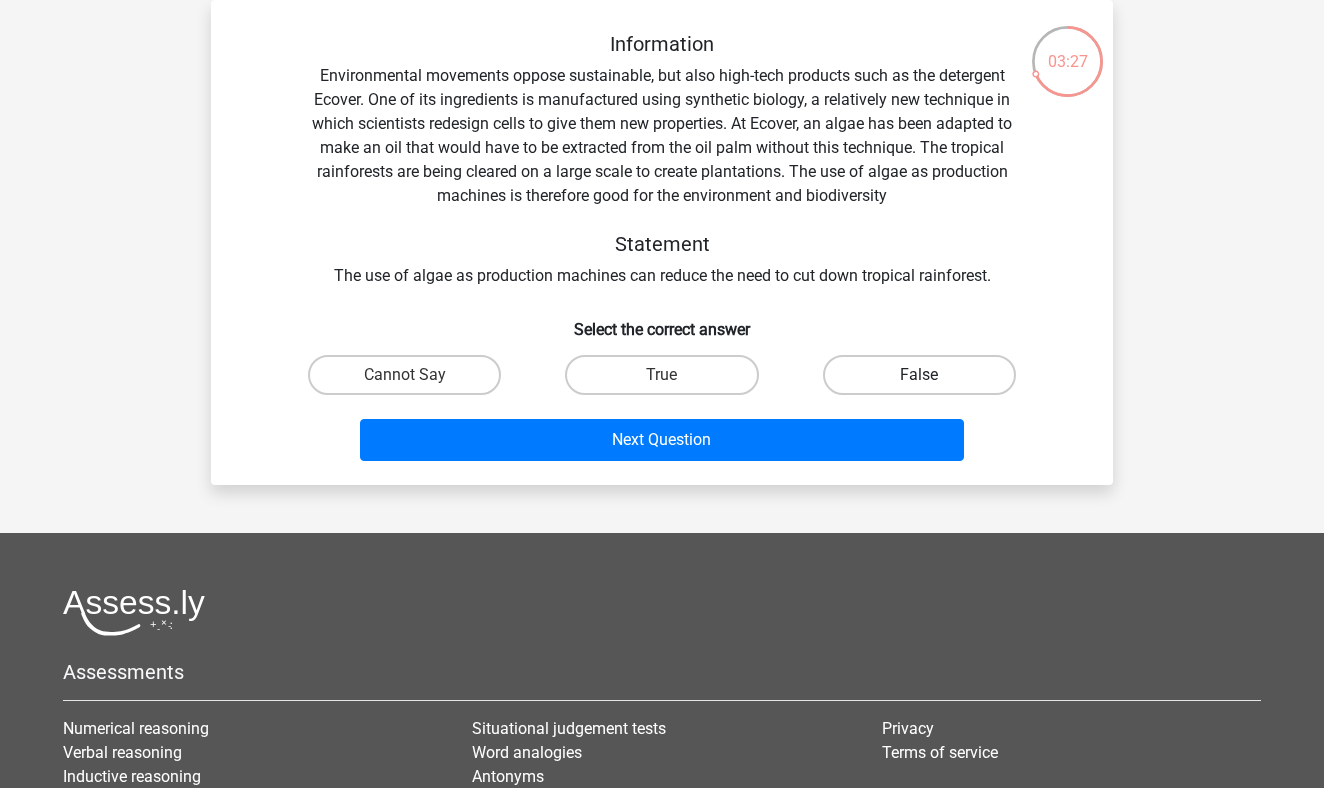 click on "False" at bounding box center [919, 375] 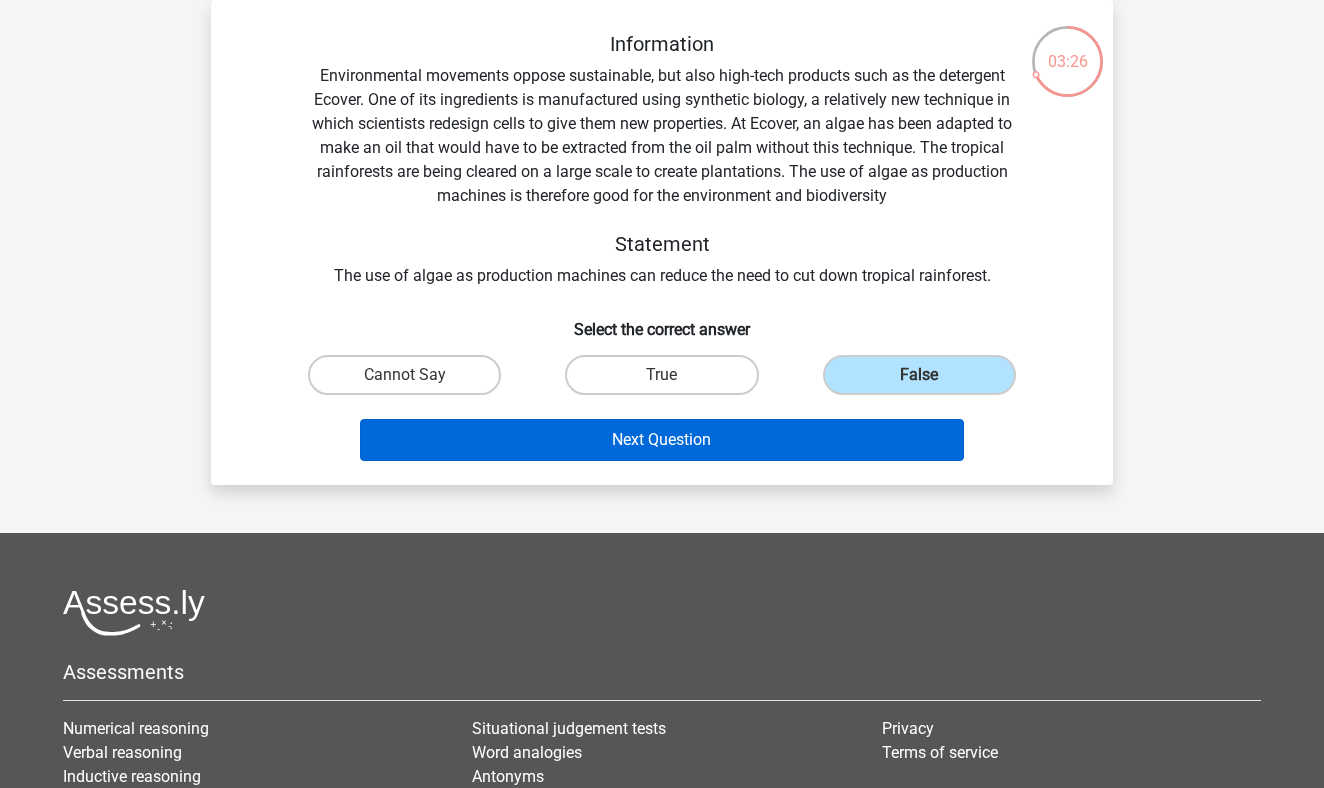 click on "Next Question" at bounding box center [662, 440] 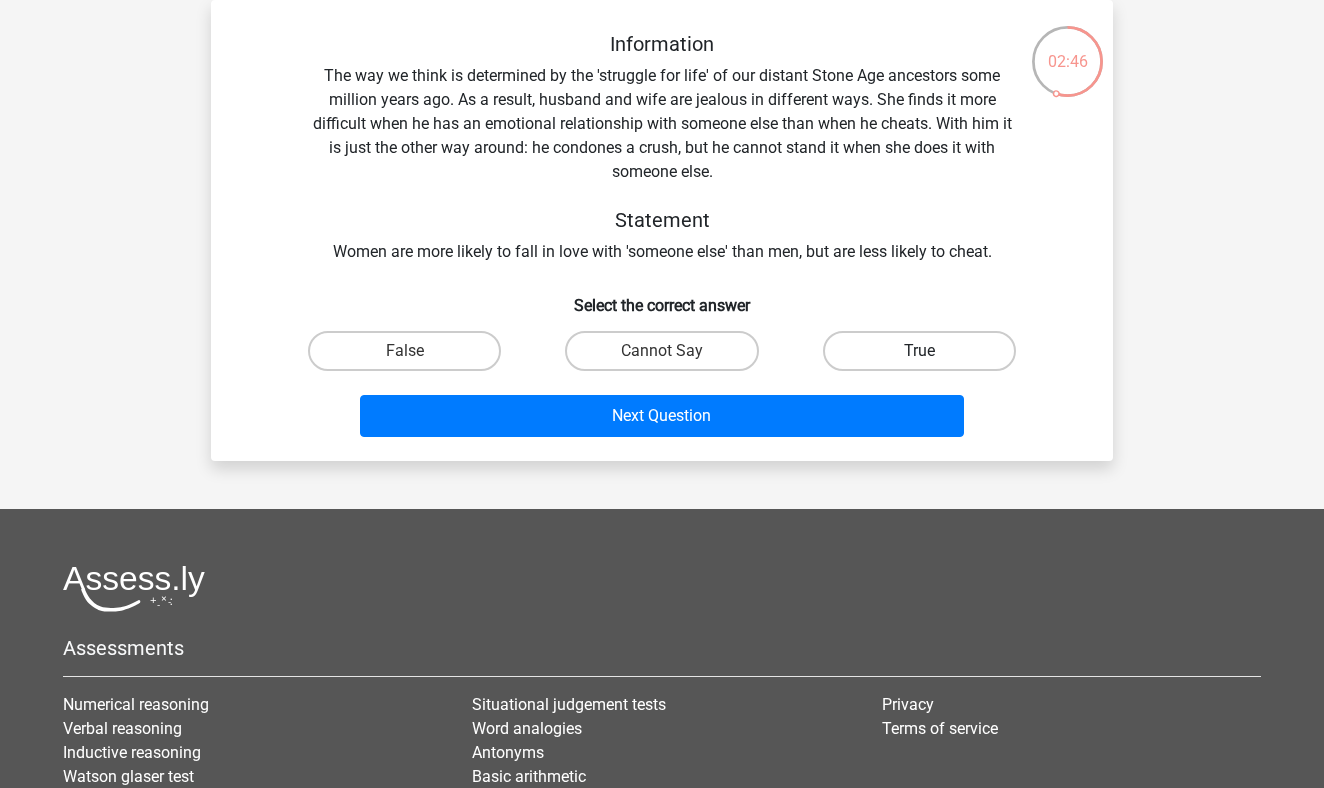 click on "True" at bounding box center (919, 351) 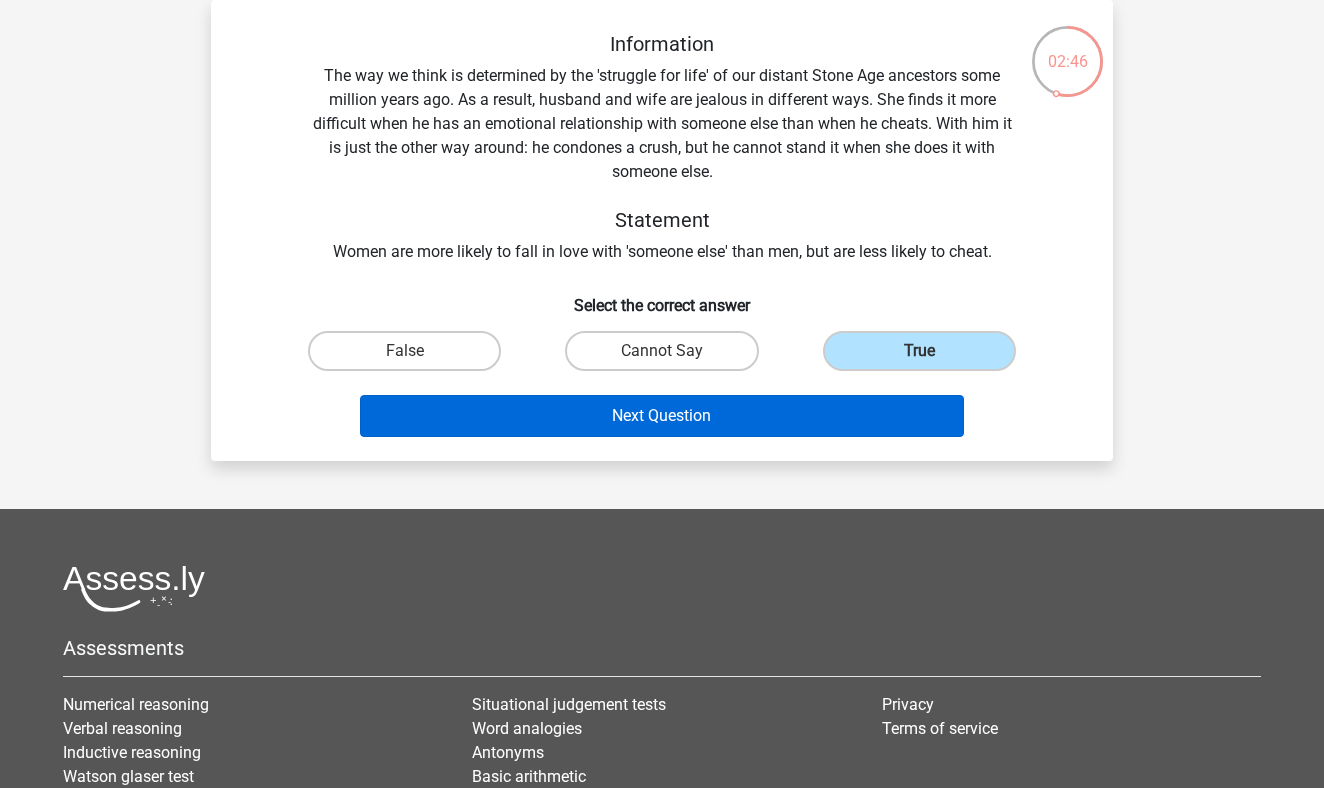 click on "Next Question" at bounding box center [662, 416] 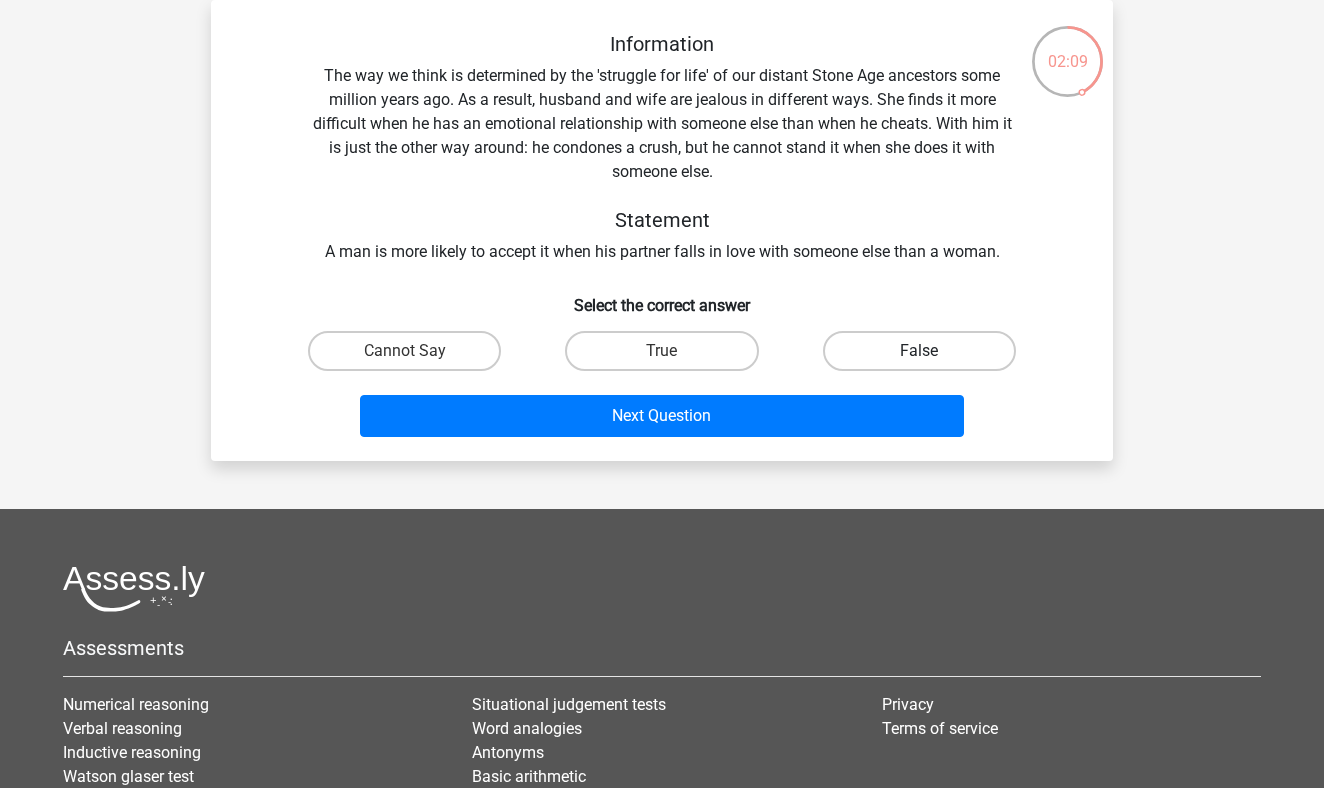 click on "False" at bounding box center (919, 351) 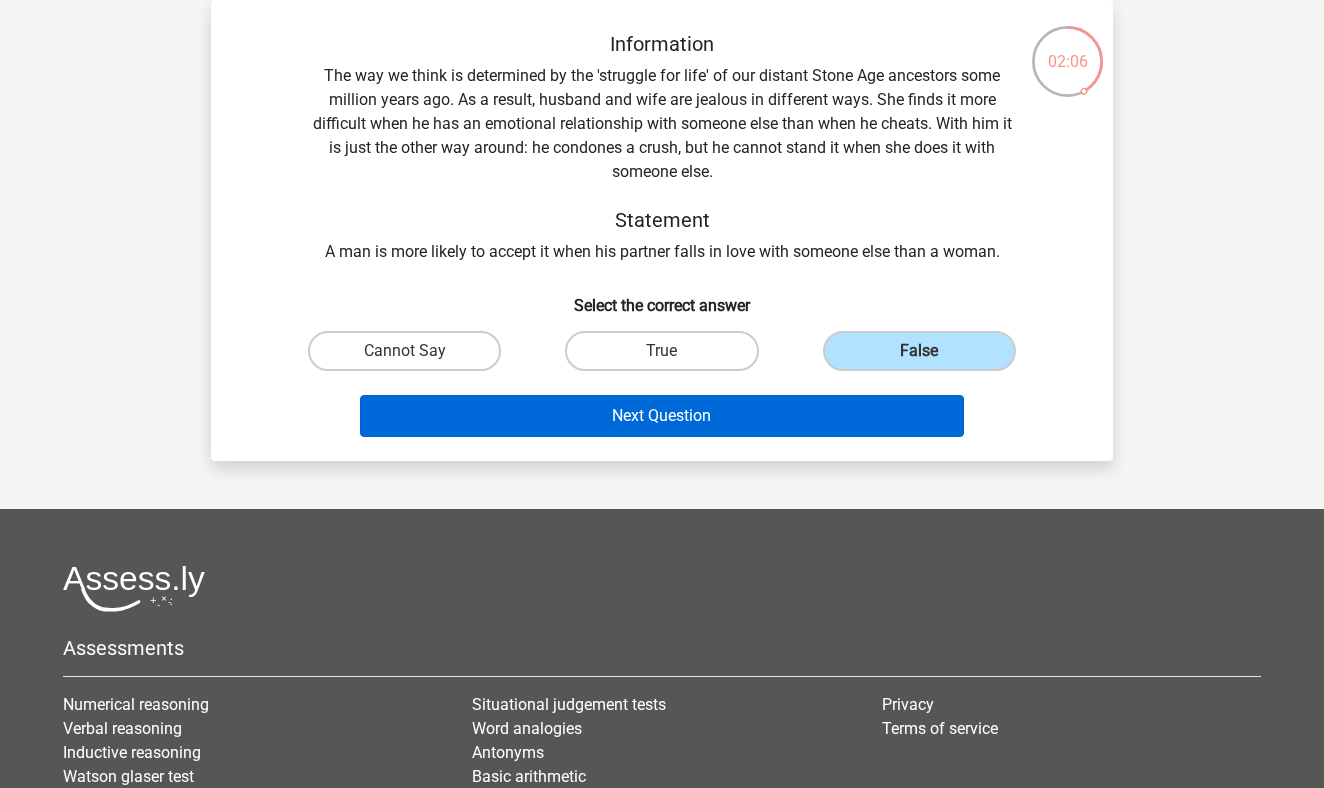 click on "Next Question" at bounding box center [662, 416] 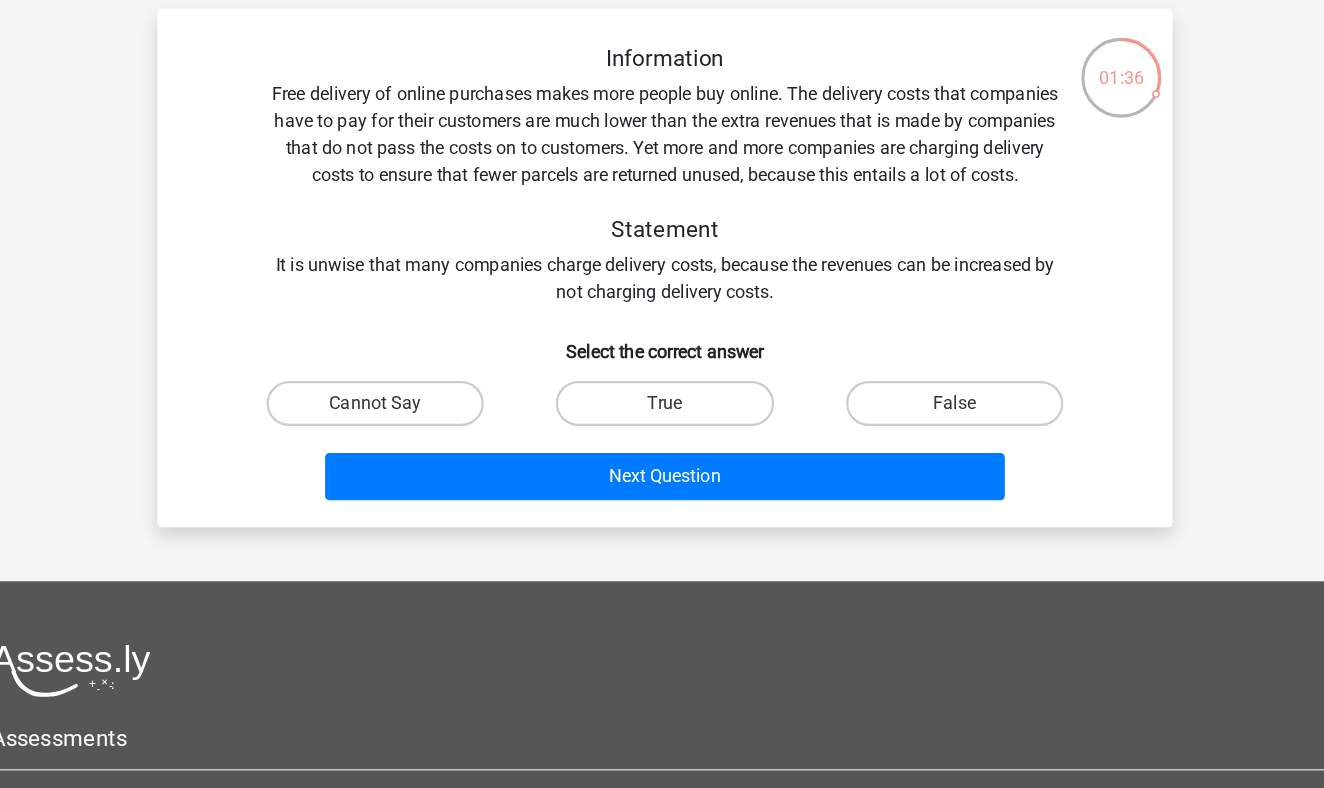 scroll, scrollTop: 76, scrollLeft: 0, axis: vertical 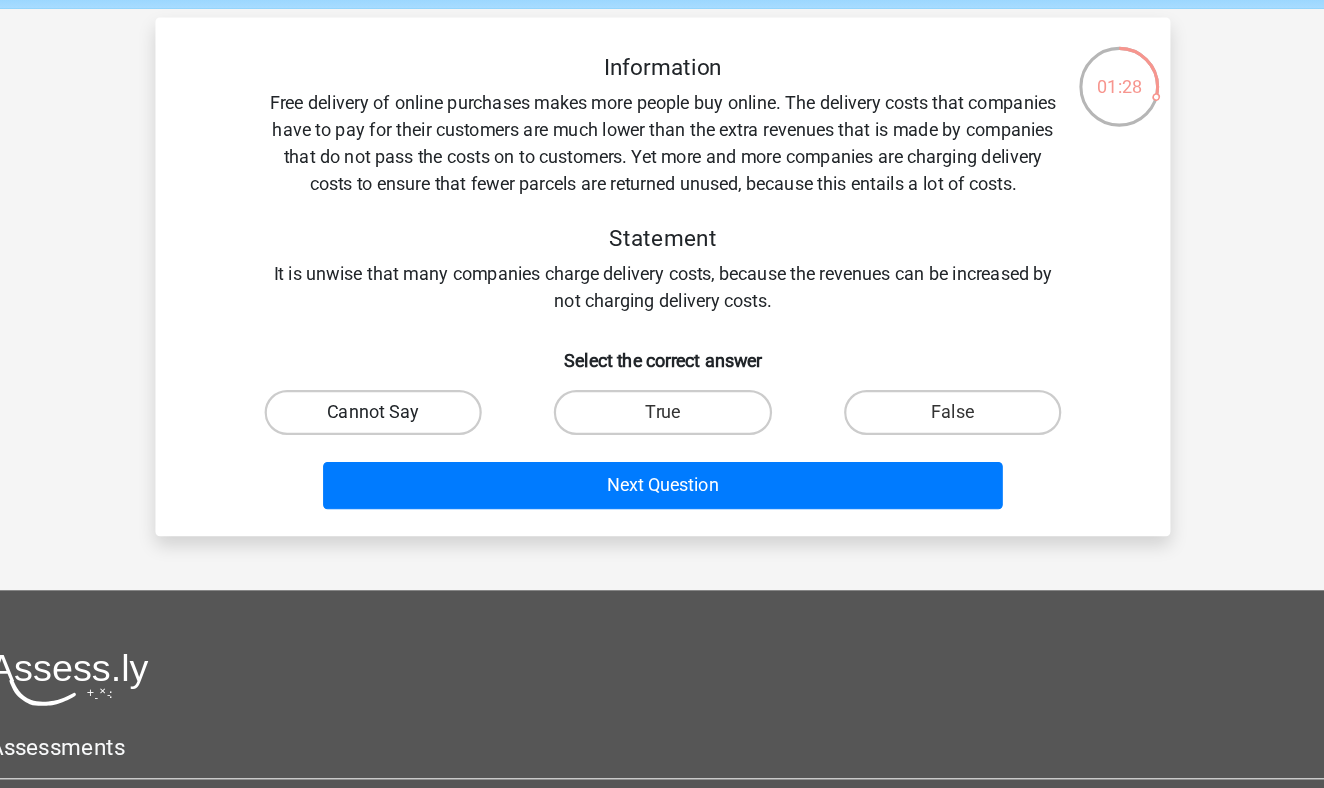 click on "Cannot Say" at bounding box center (404, 367) 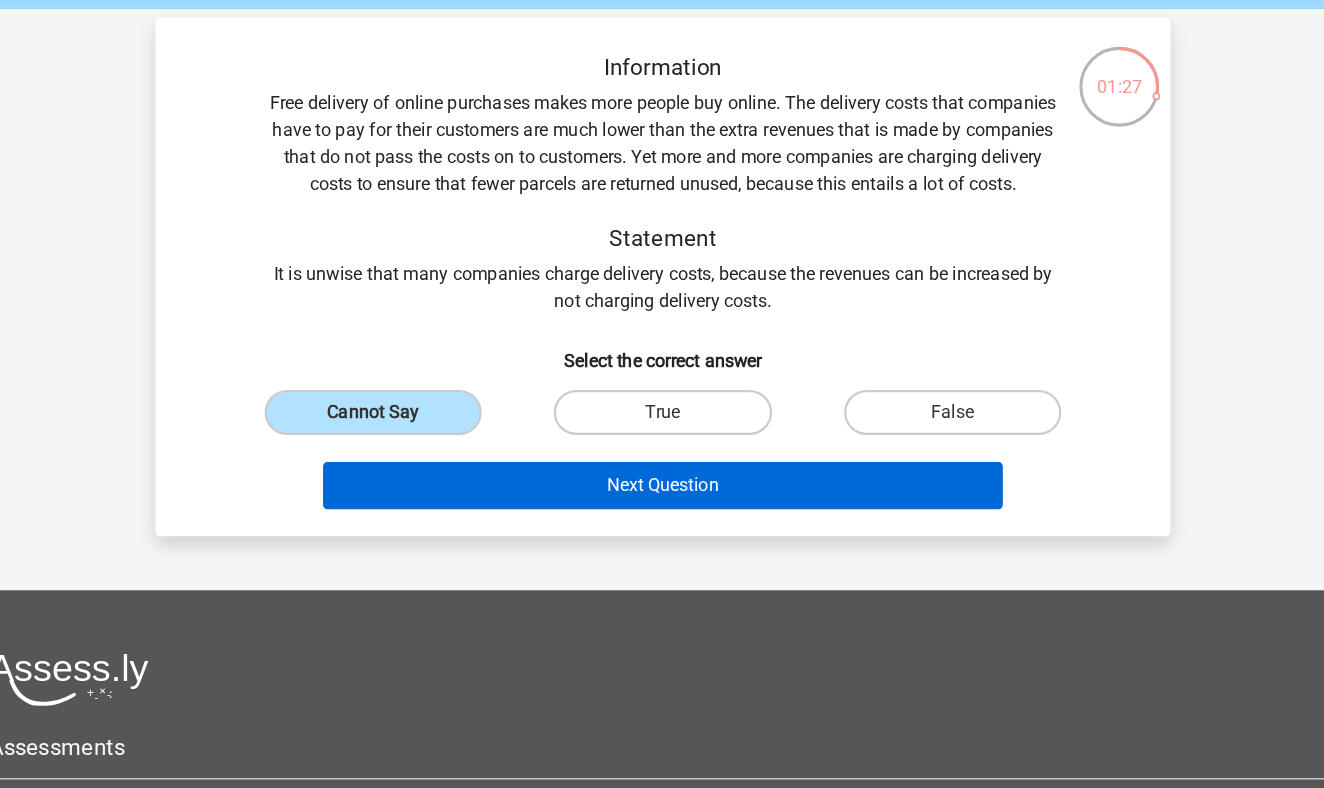 click on "Next Question" at bounding box center [662, 432] 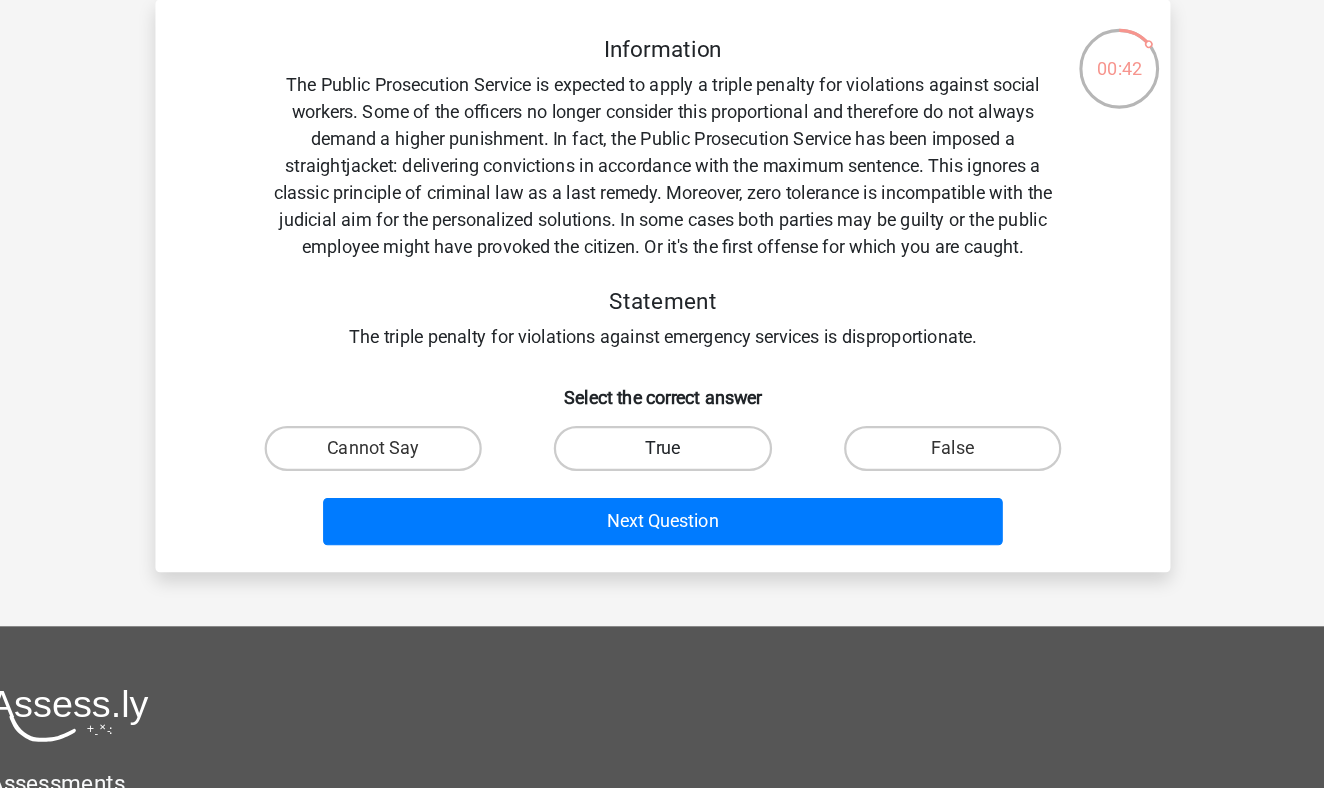click on "True" at bounding box center (661, 415) 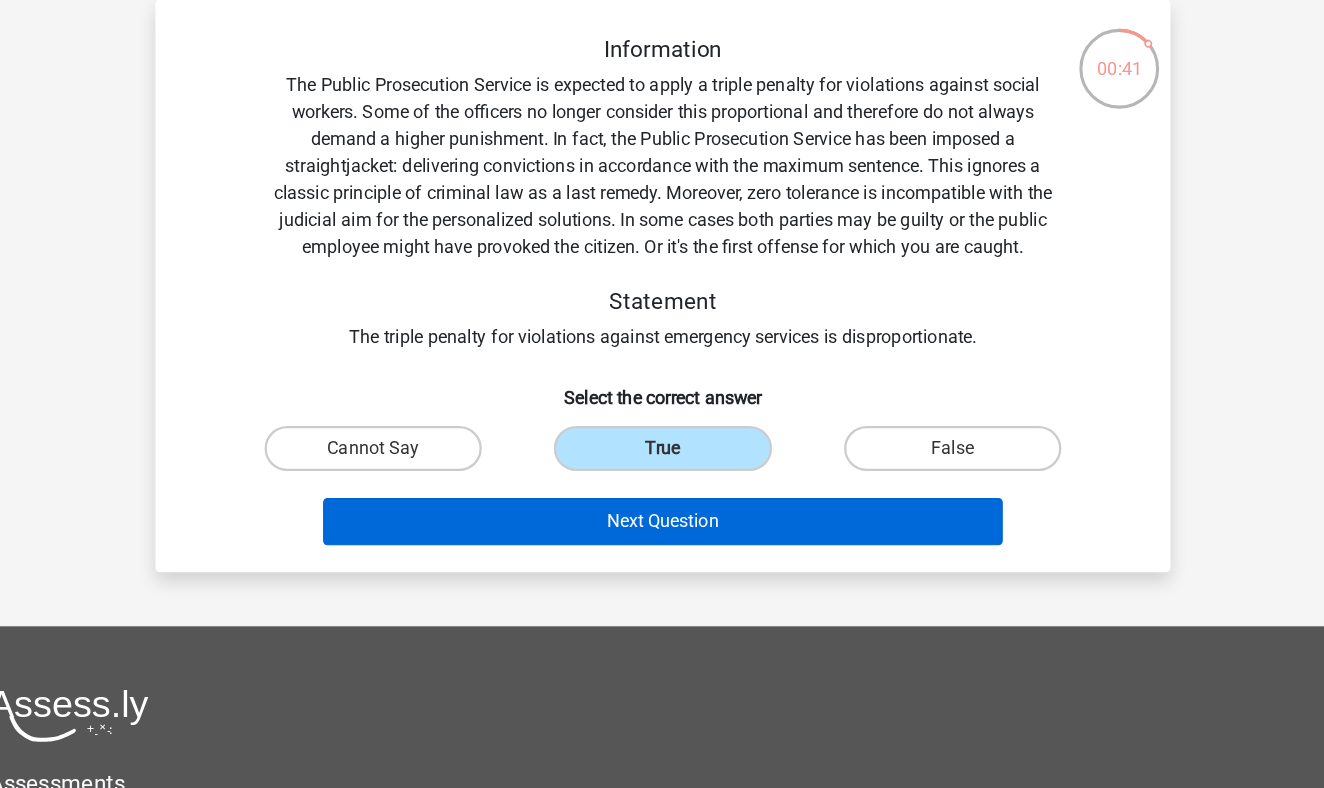 click on "Next Question" at bounding box center [662, 480] 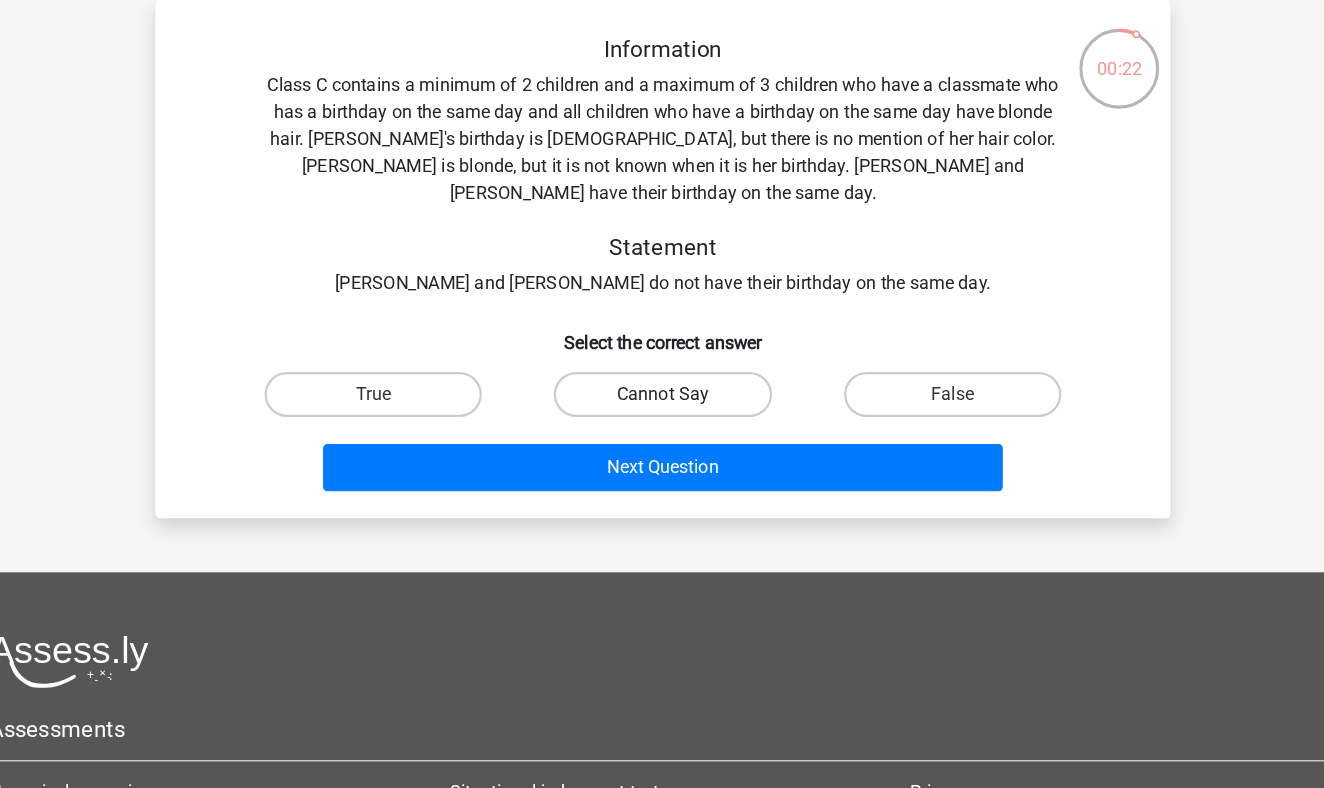 click on "Cannot Say" at bounding box center (661, 367) 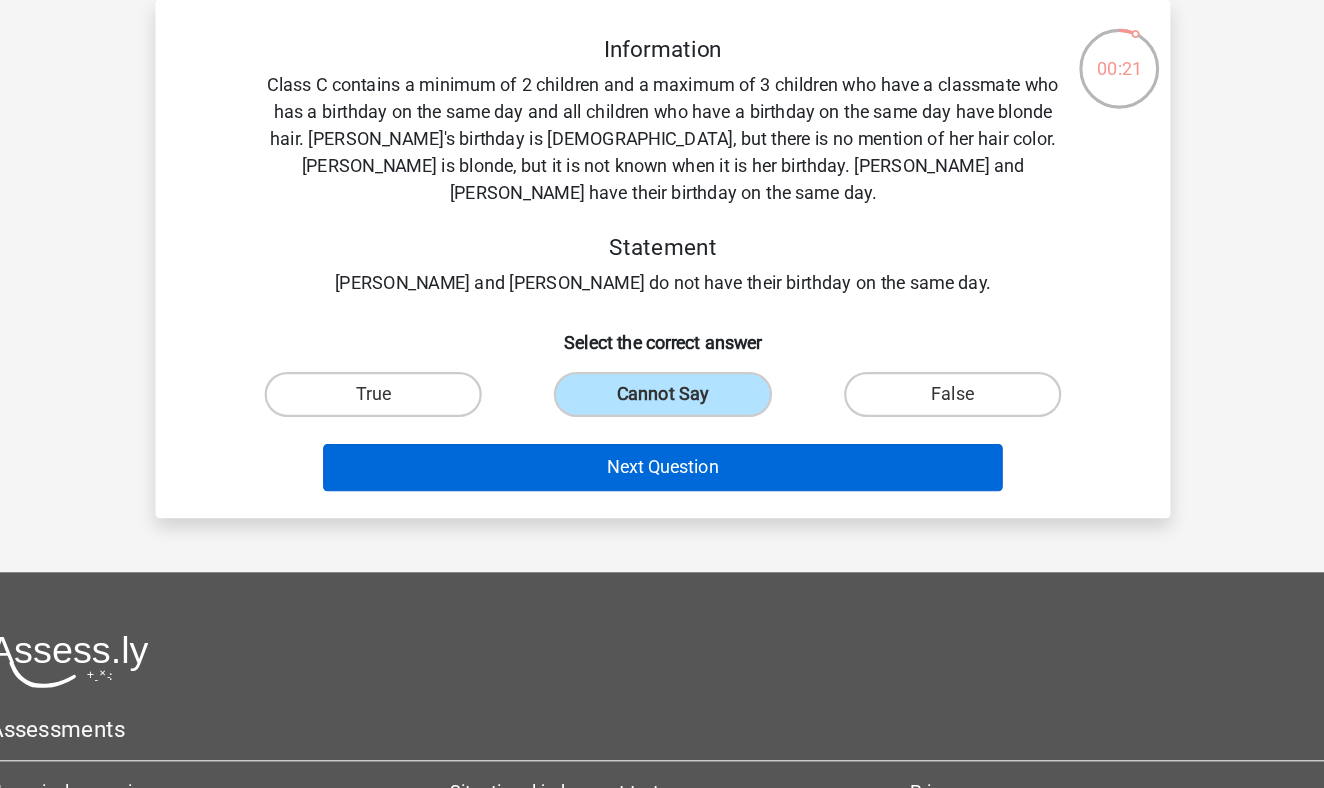 click on "Next Question" at bounding box center [662, 432] 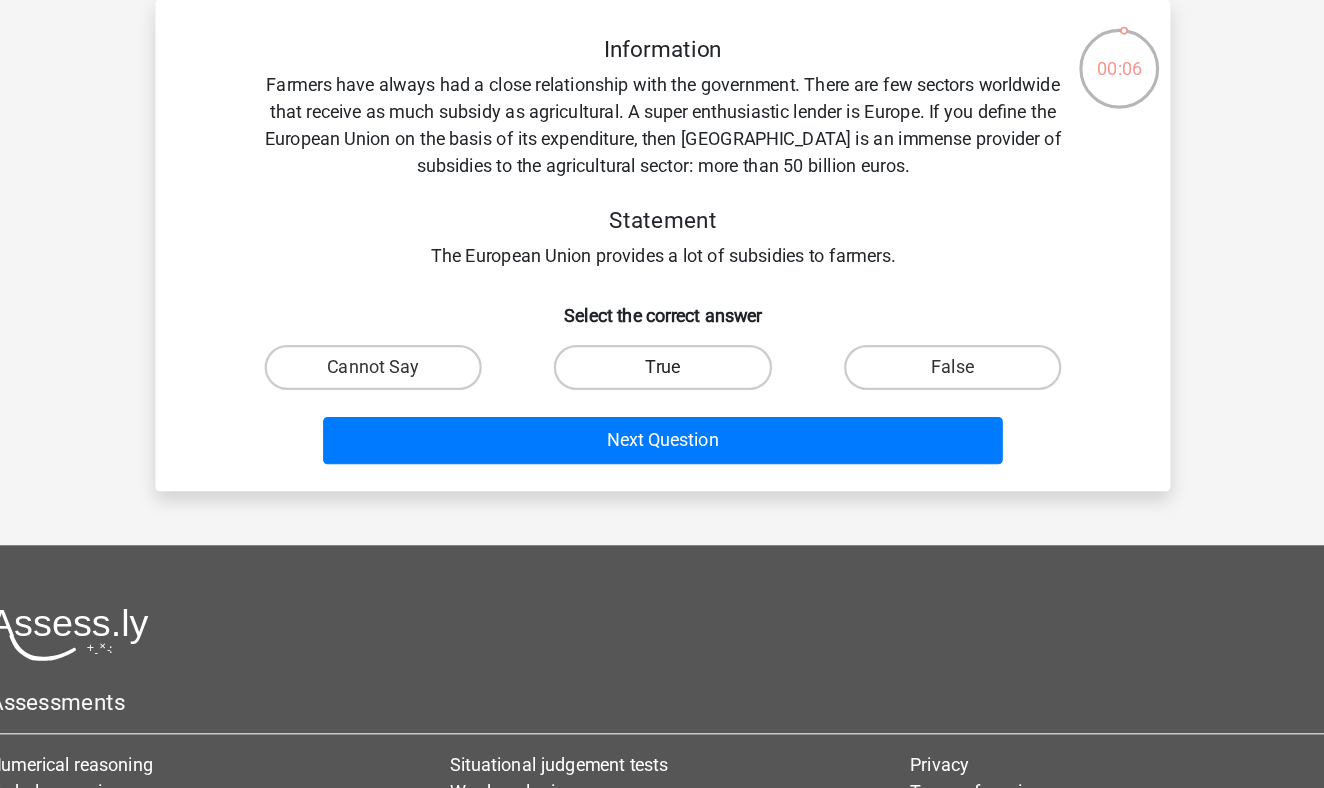 click on "True" at bounding box center (661, 343) 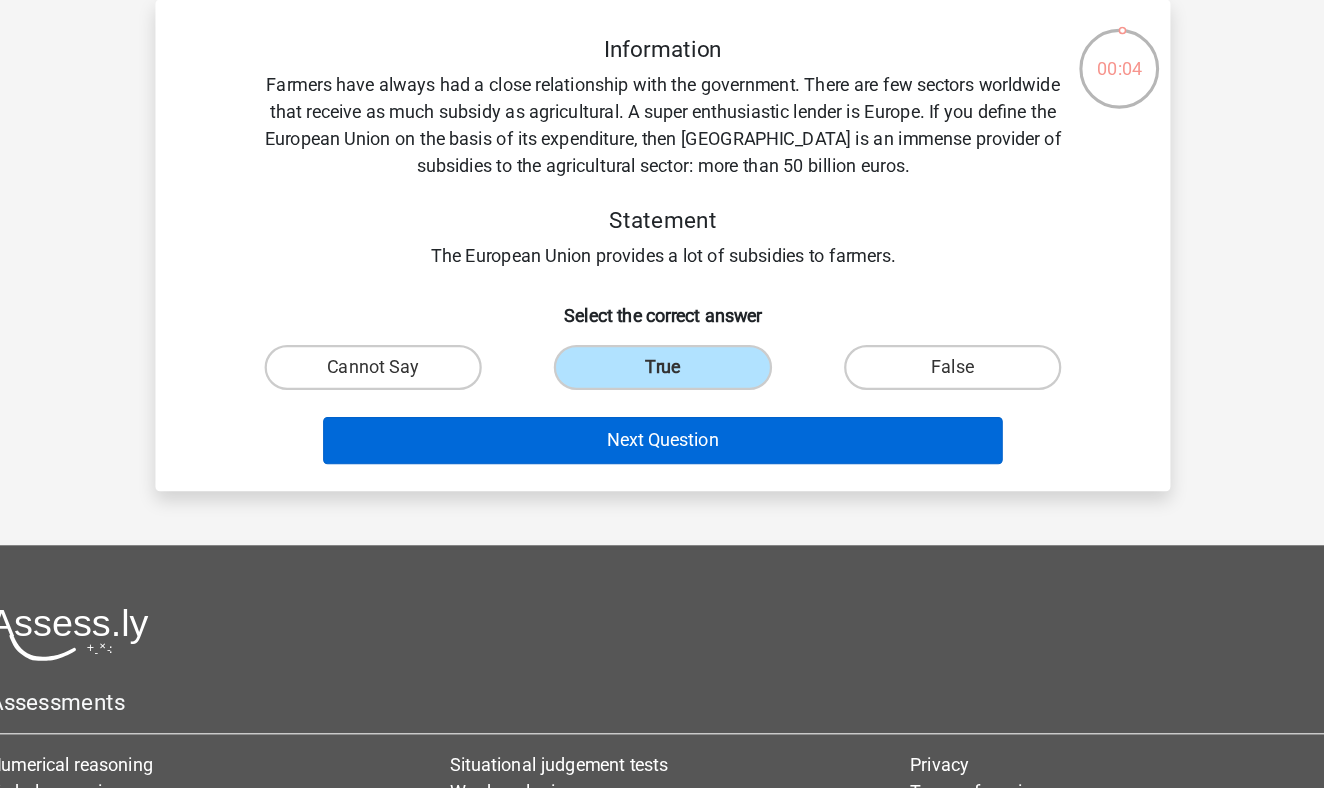 click on "Next Question" at bounding box center [662, 408] 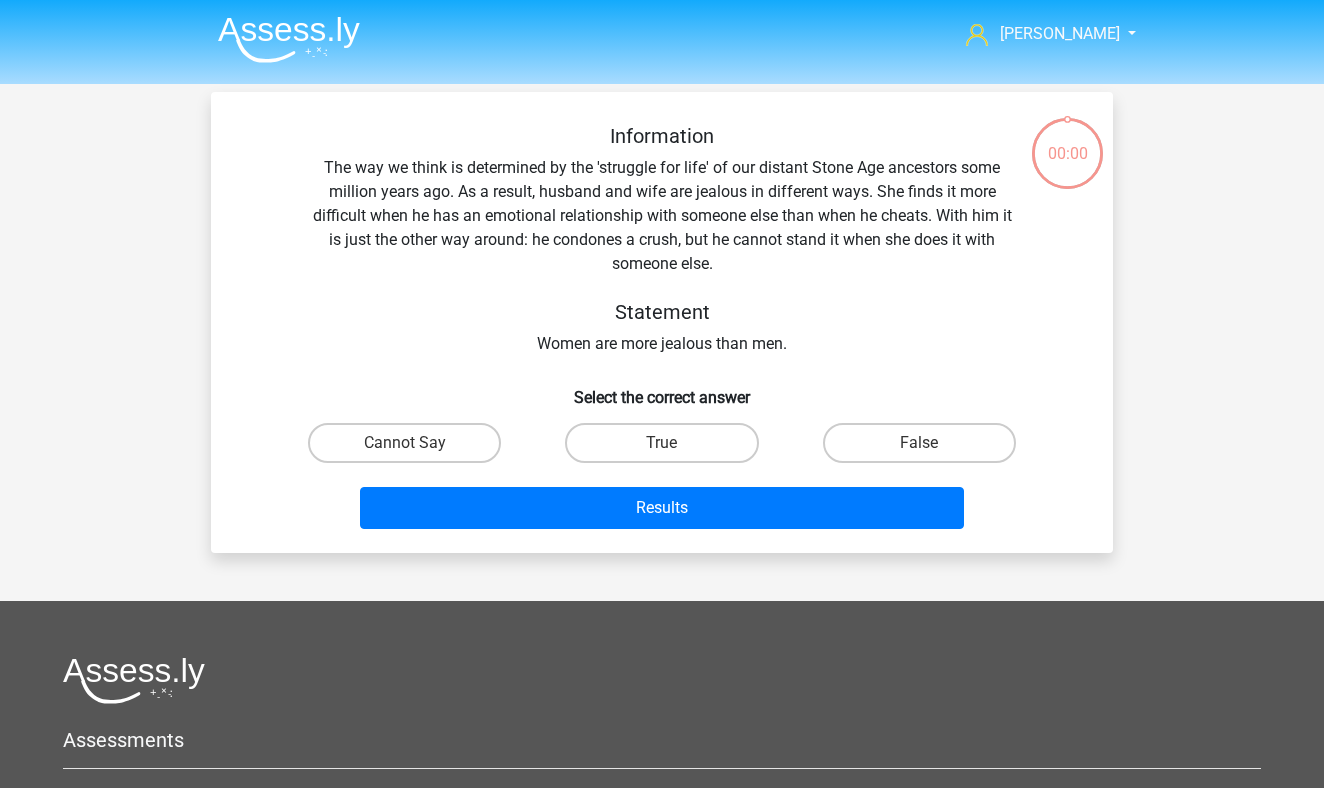 scroll, scrollTop: 4, scrollLeft: 0, axis: vertical 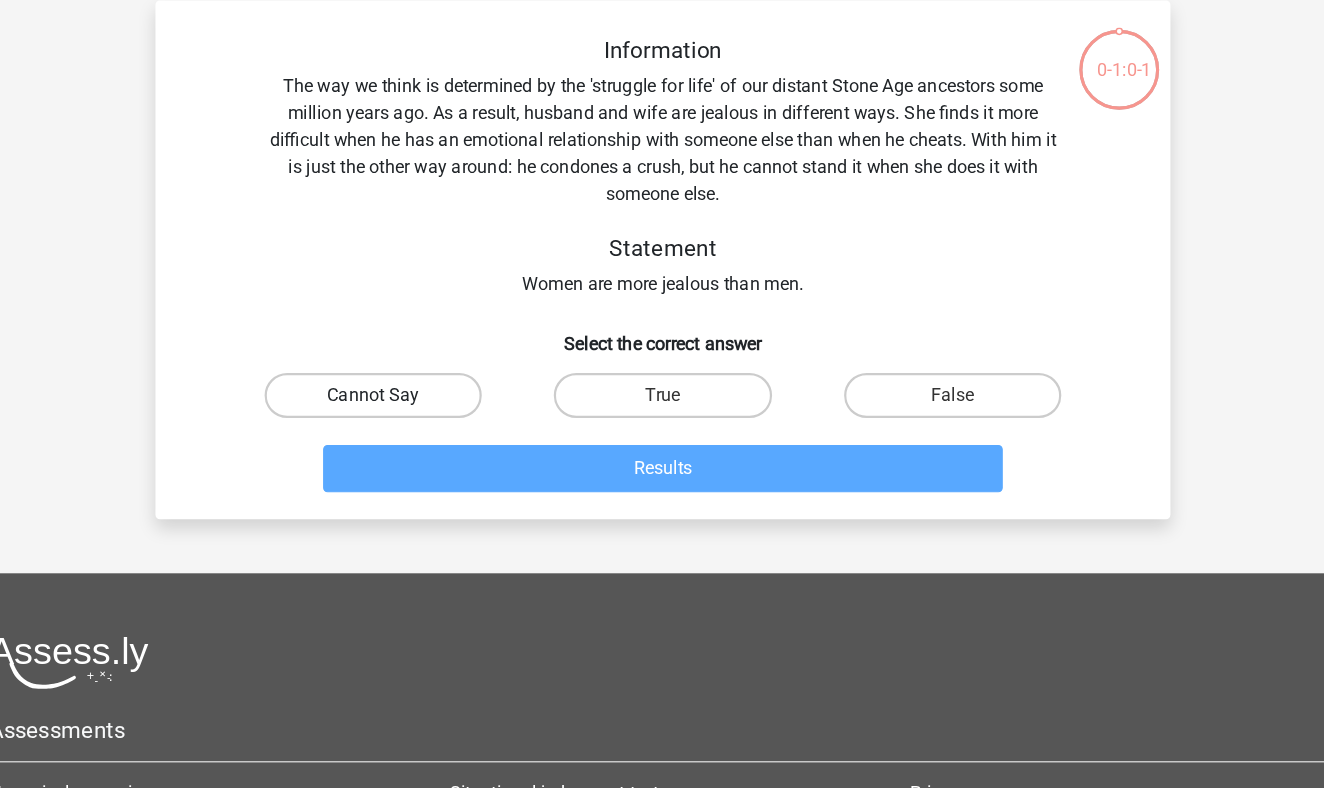 click on "Cannot Say" at bounding box center (404, 439) 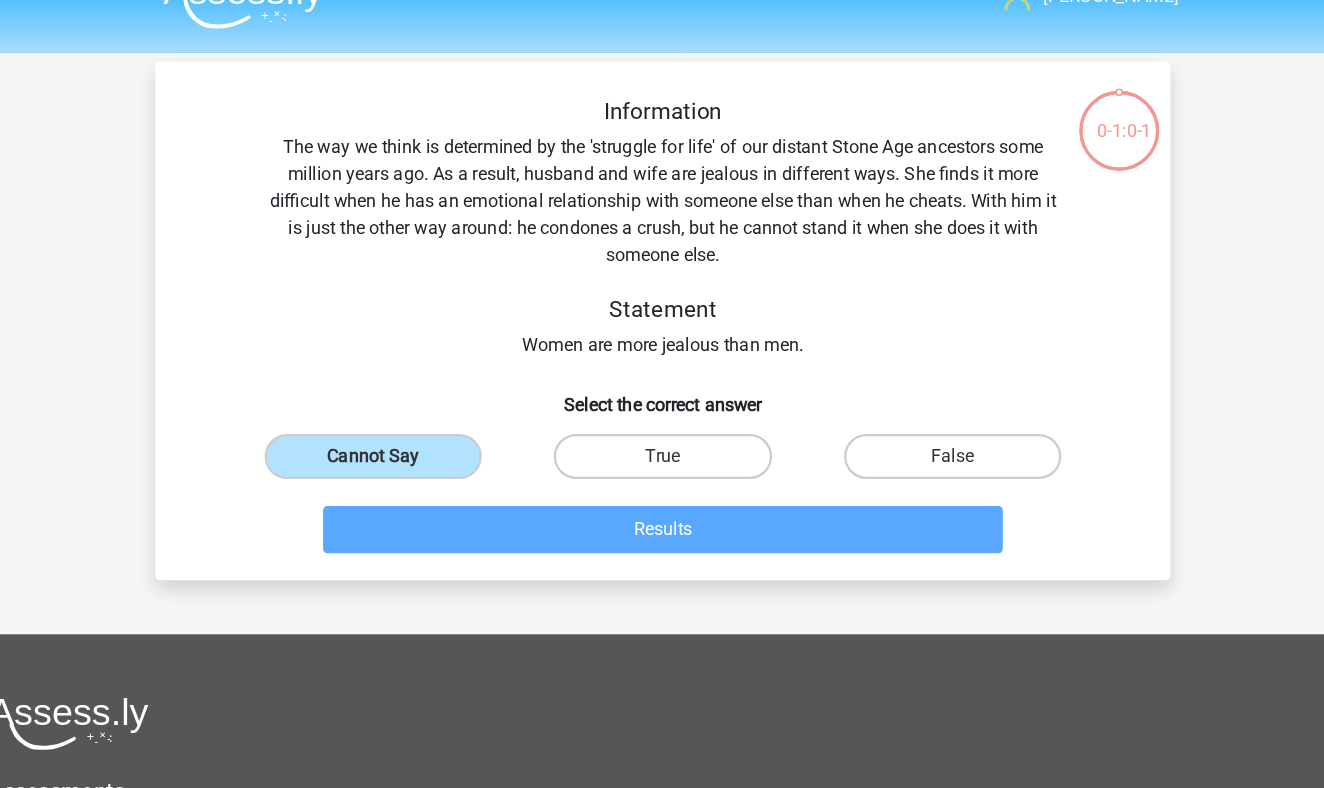 click at bounding box center [289, 35] 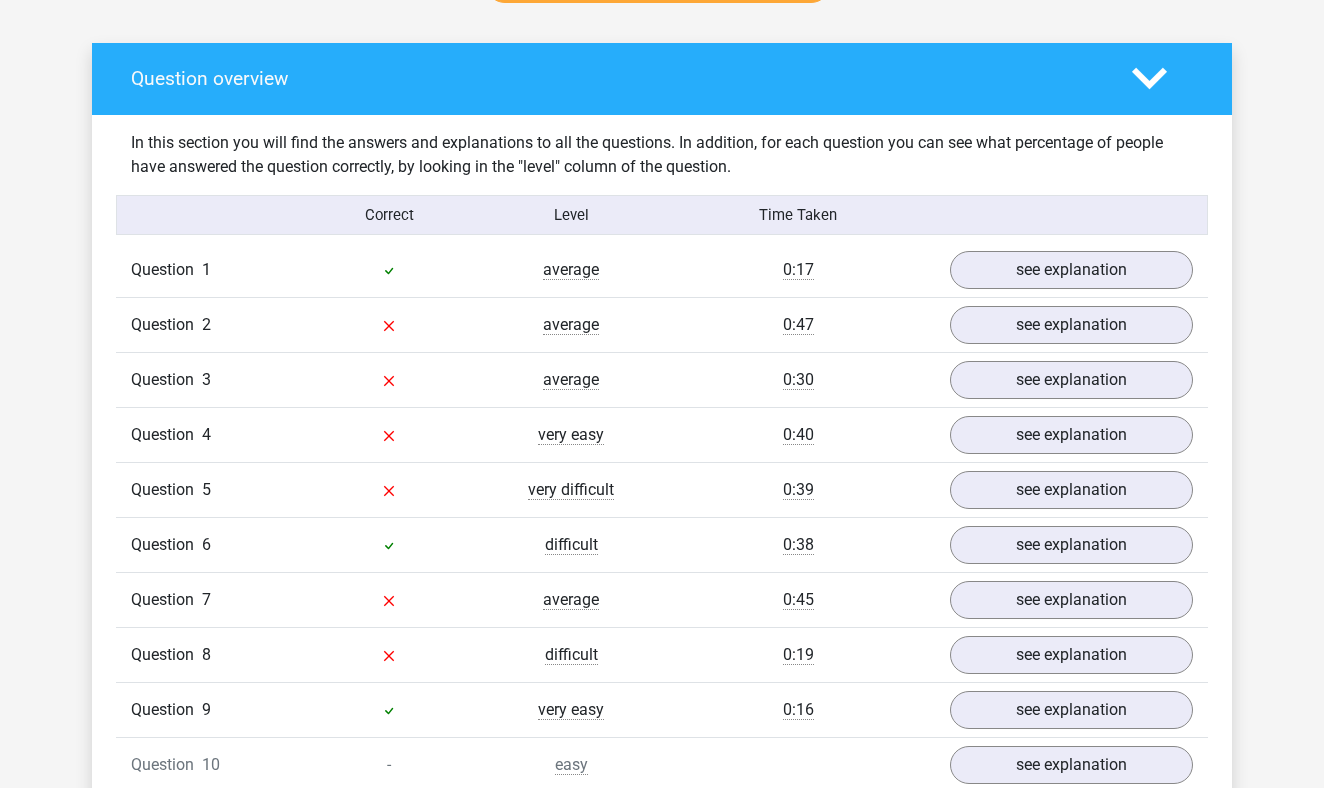 scroll, scrollTop: 1203, scrollLeft: 0, axis: vertical 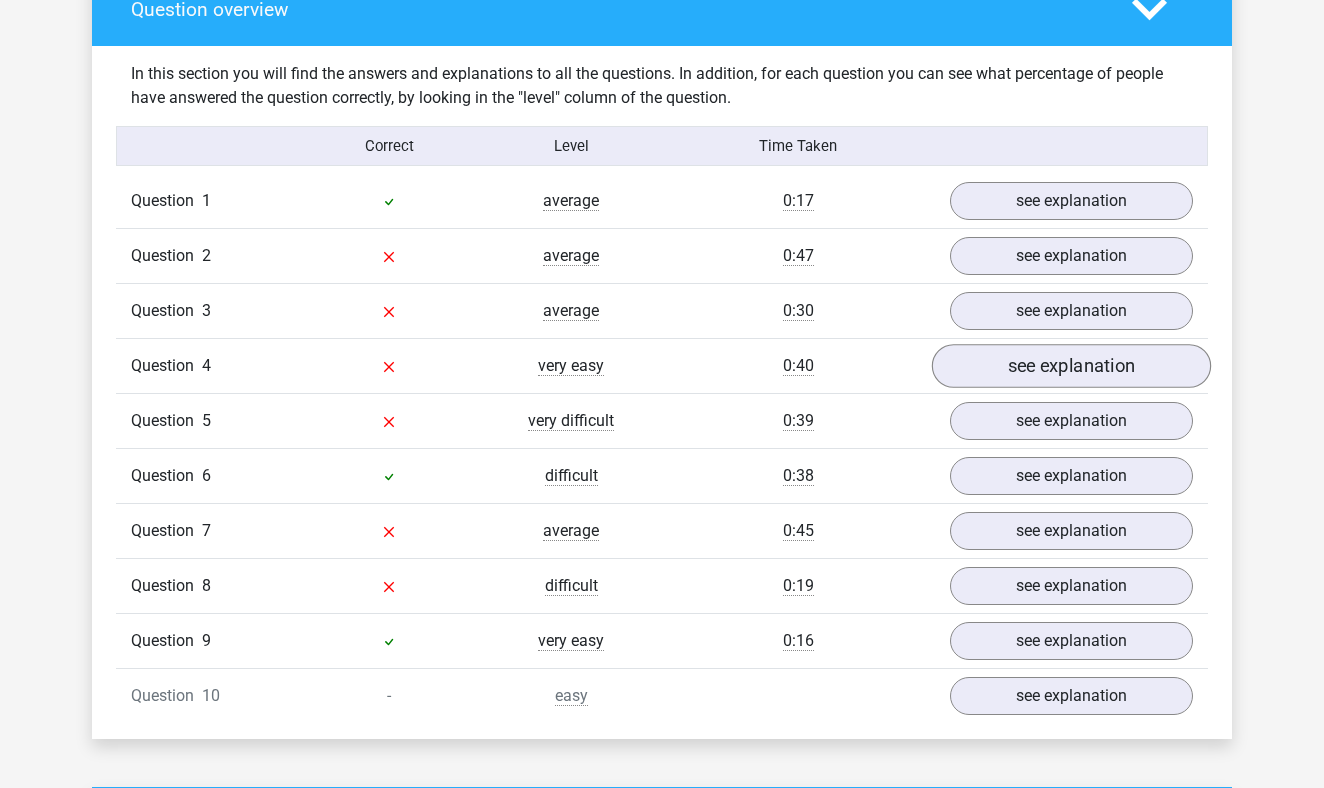 click on "see explanation" at bounding box center (1071, 366) 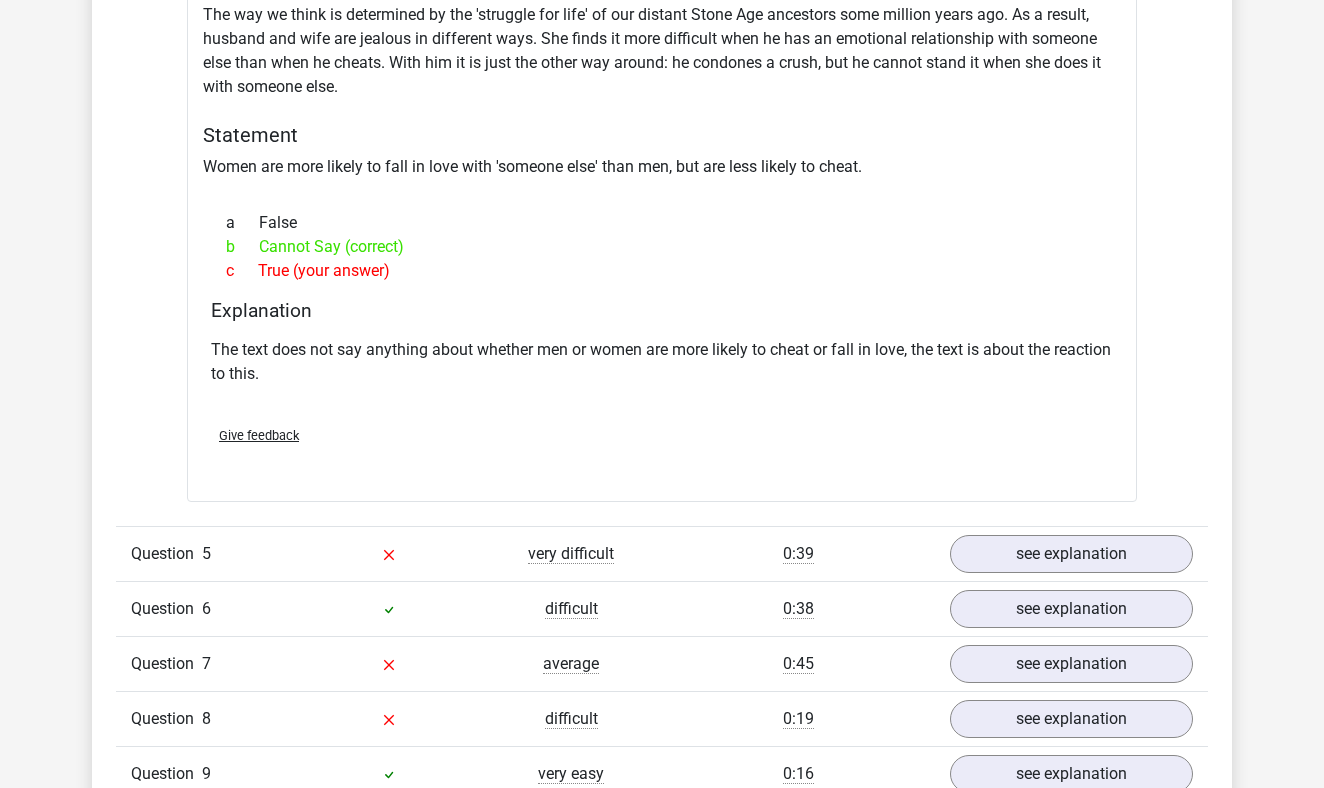 scroll, scrollTop: 1668, scrollLeft: 0, axis: vertical 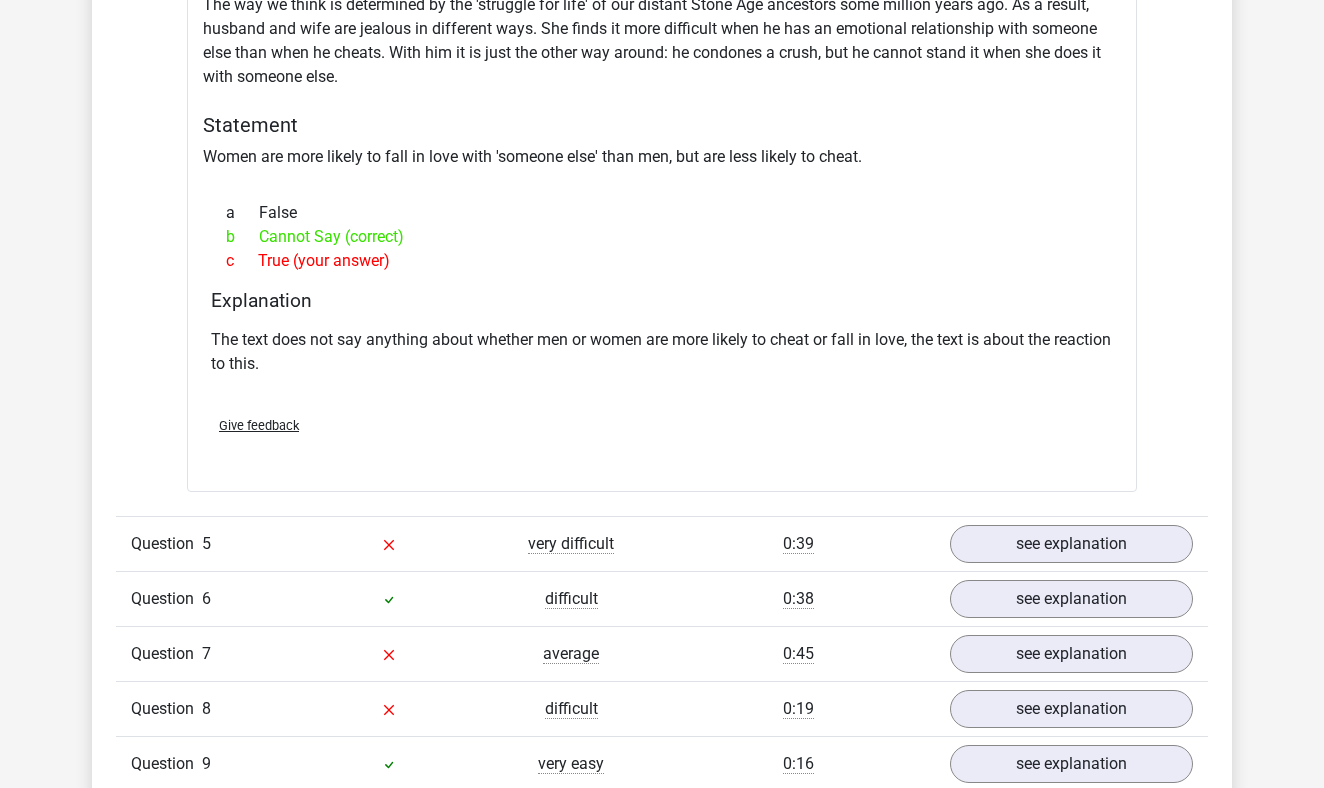 click on "see explanation" at bounding box center [1071, 544] 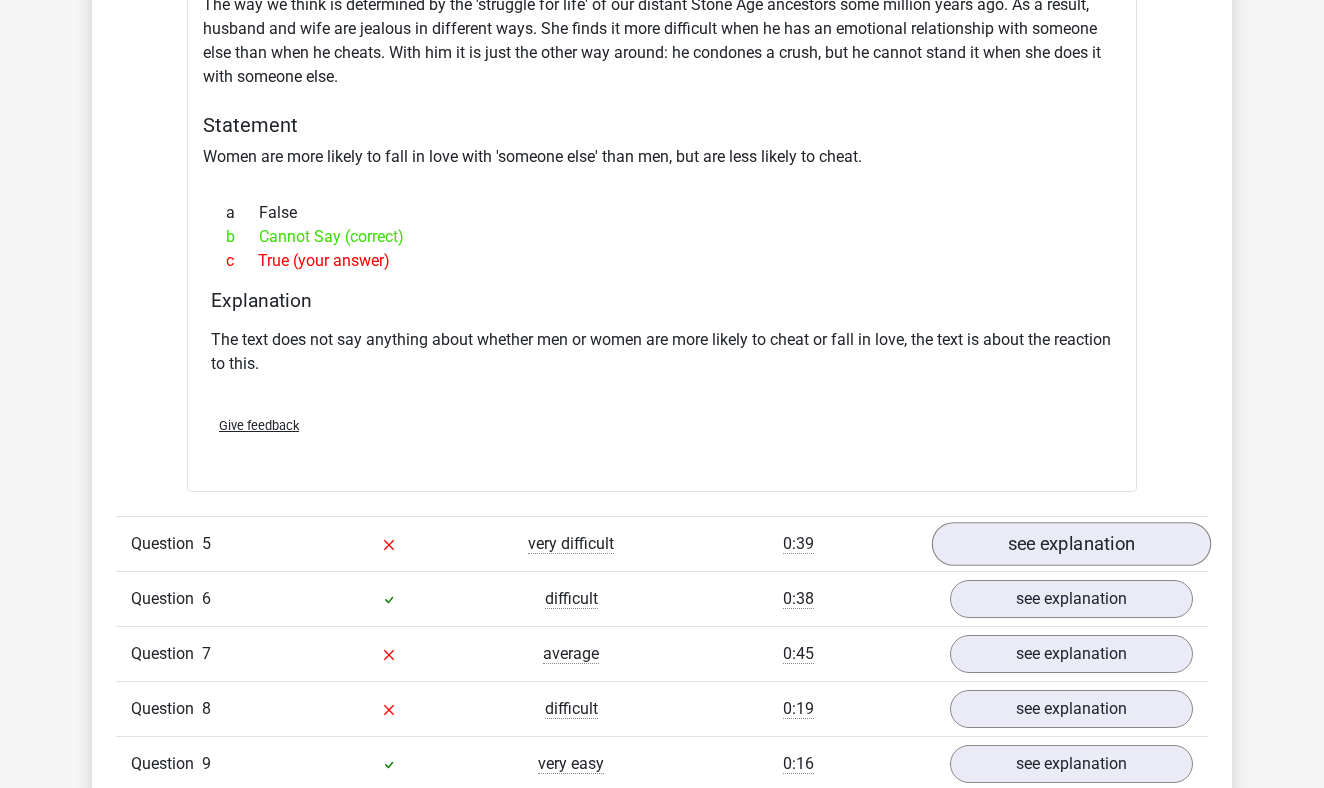 click on "see explanation" at bounding box center [1071, 544] 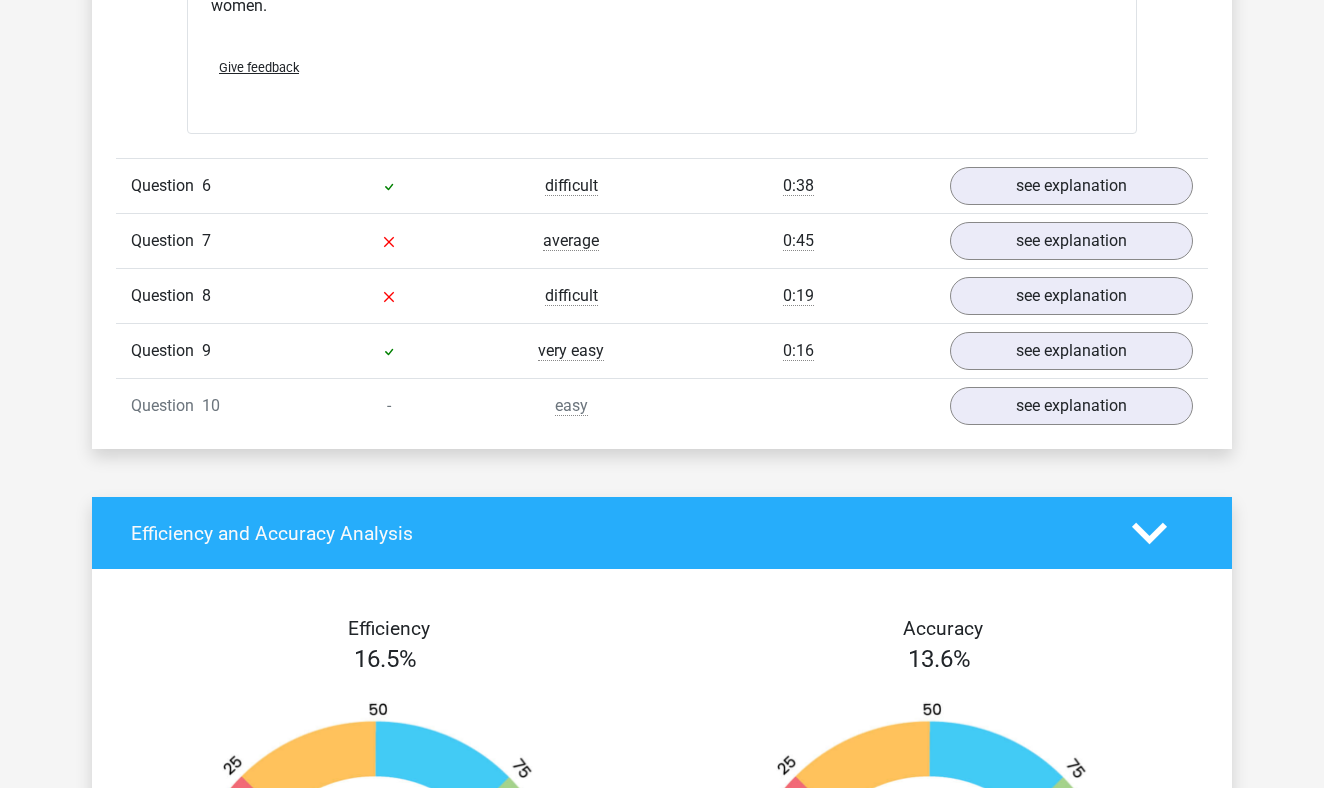 scroll, scrollTop: 2695, scrollLeft: 0, axis: vertical 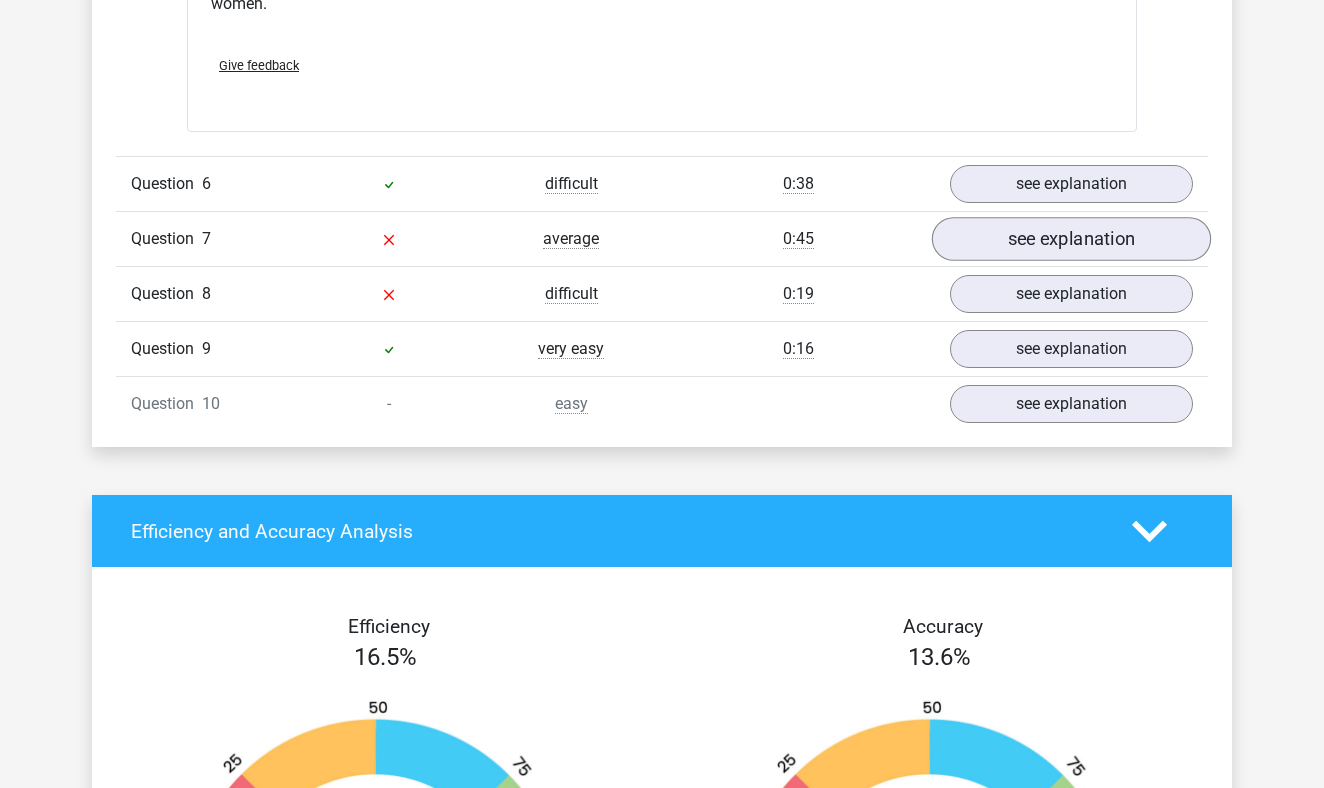 click on "see explanation" at bounding box center [1071, 240] 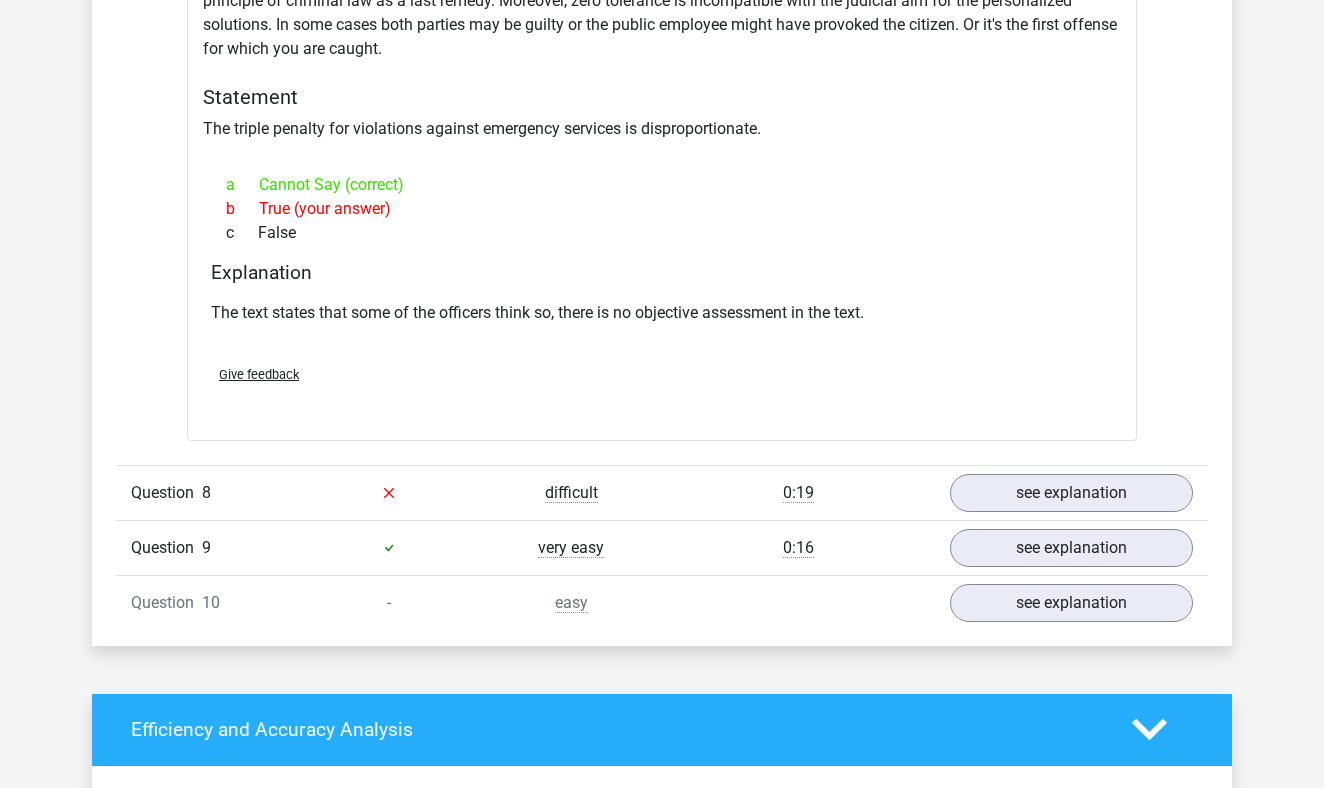 scroll, scrollTop: 3227, scrollLeft: 0, axis: vertical 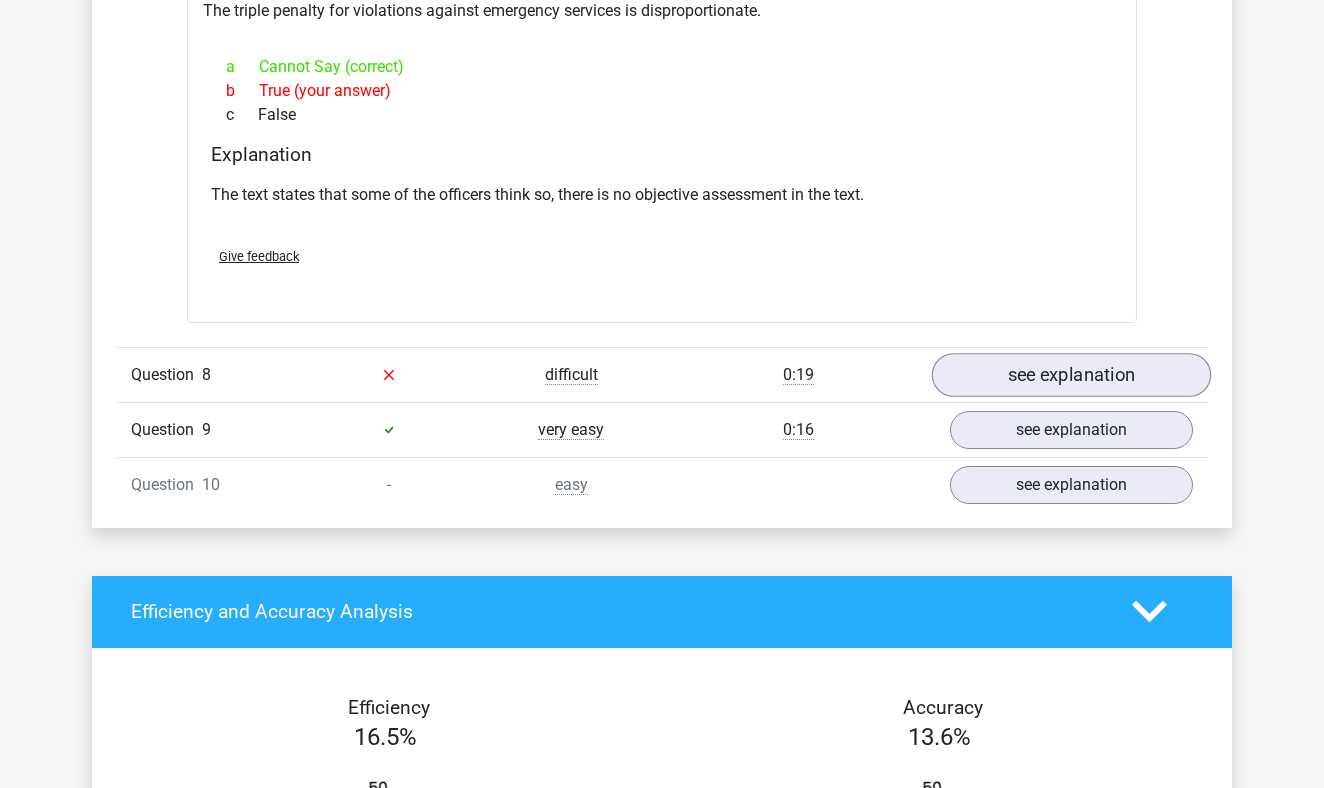 click on "see explanation" at bounding box center [1071, 375] 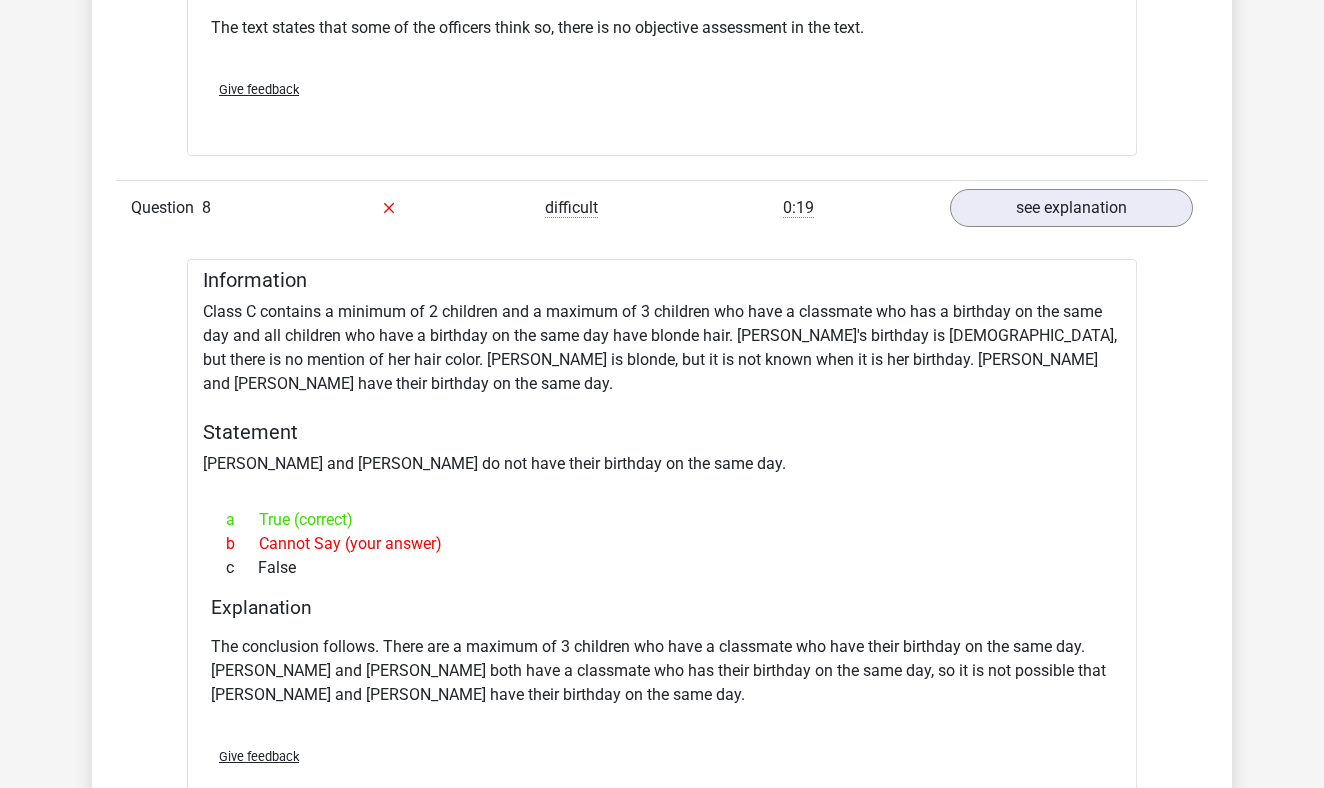 scroll, scrollTop: 3401, scrollLeft: 0, axis: vertical 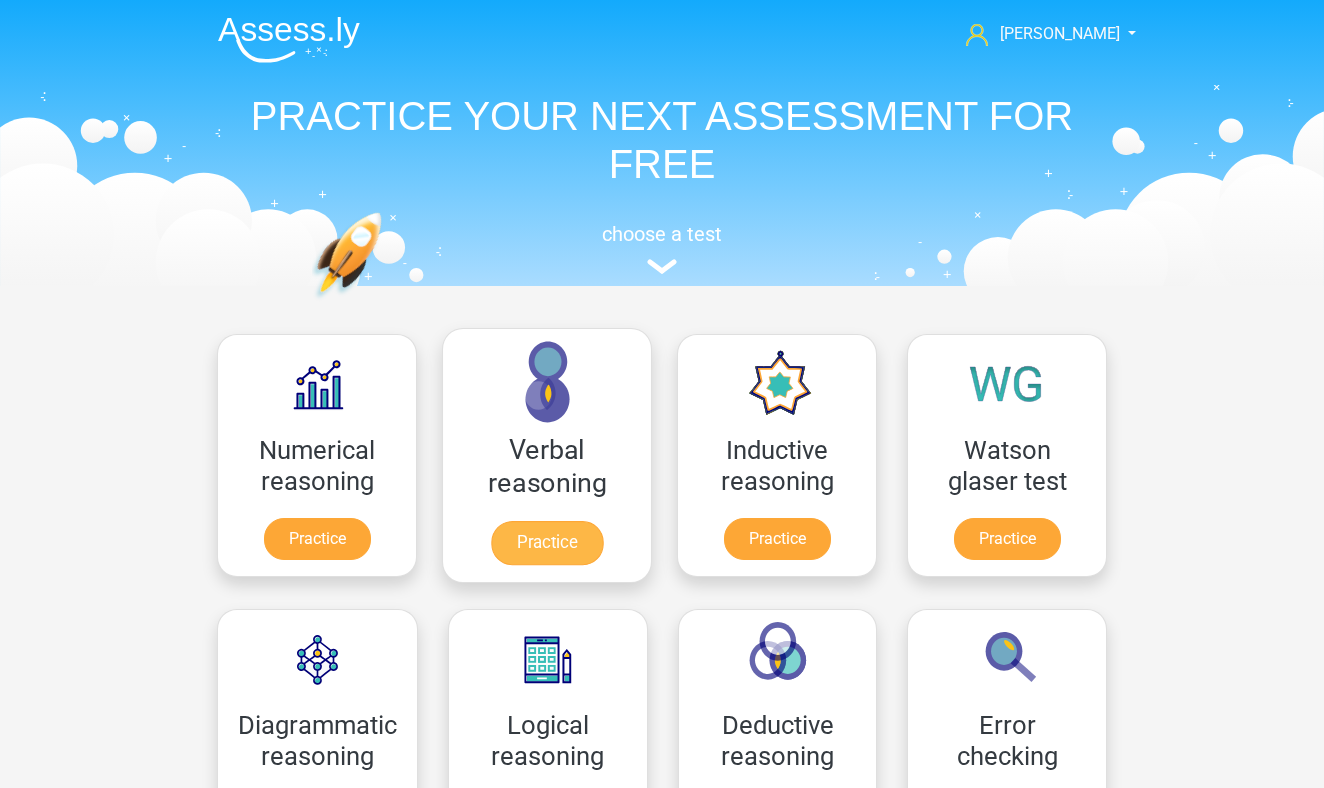 click on "Practice" at bounding box center [547, 543] 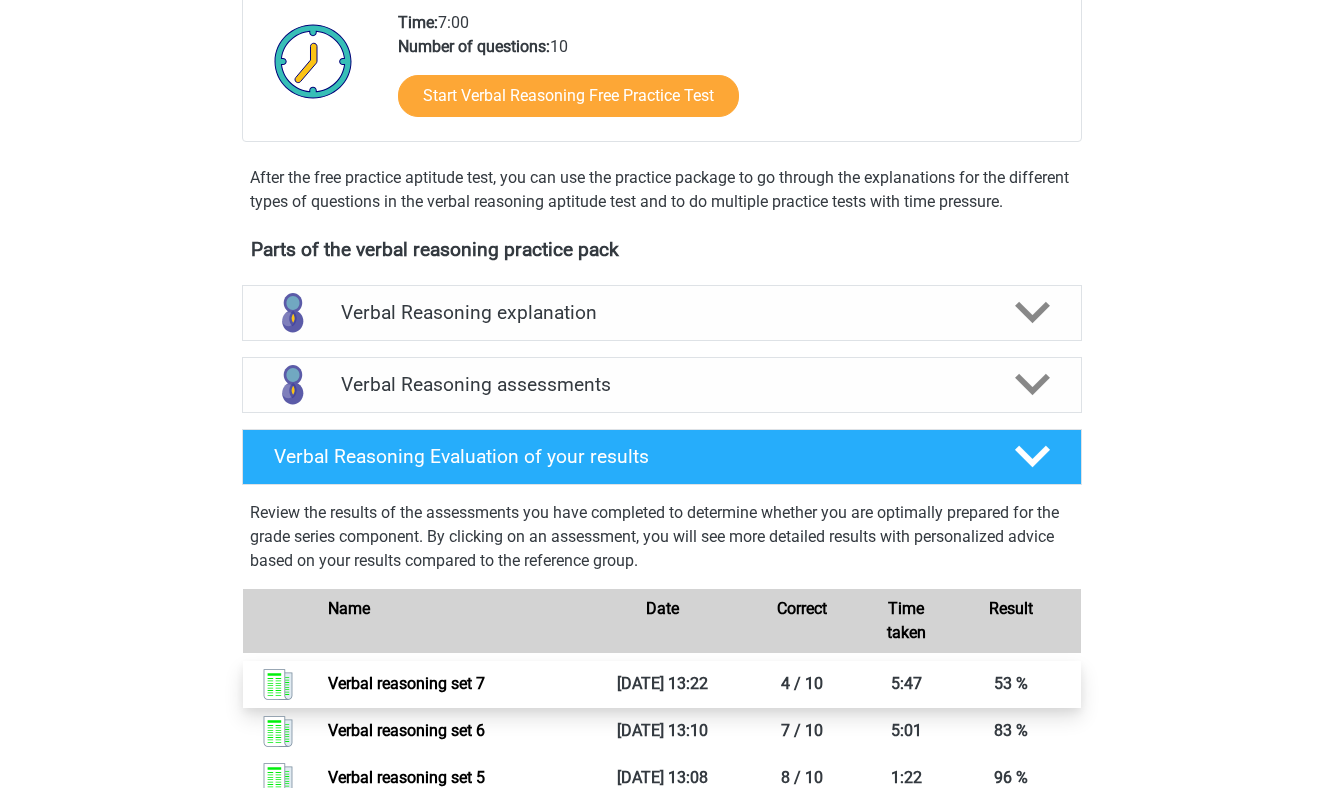 scroll, scrollTop: 456, scrollLeft: 0, axis: vertical 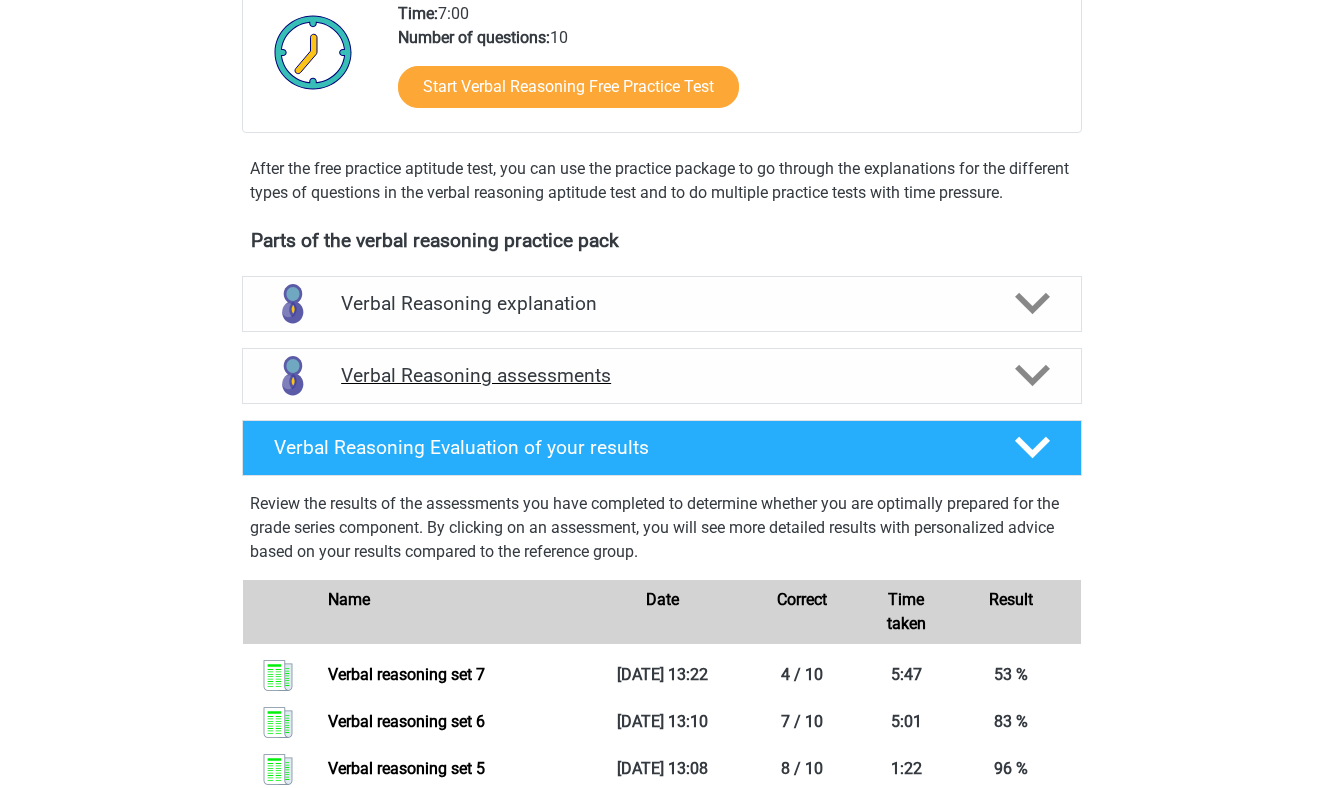 click on "Verbal Reasoning assessments" at bounding box center [662, 375] 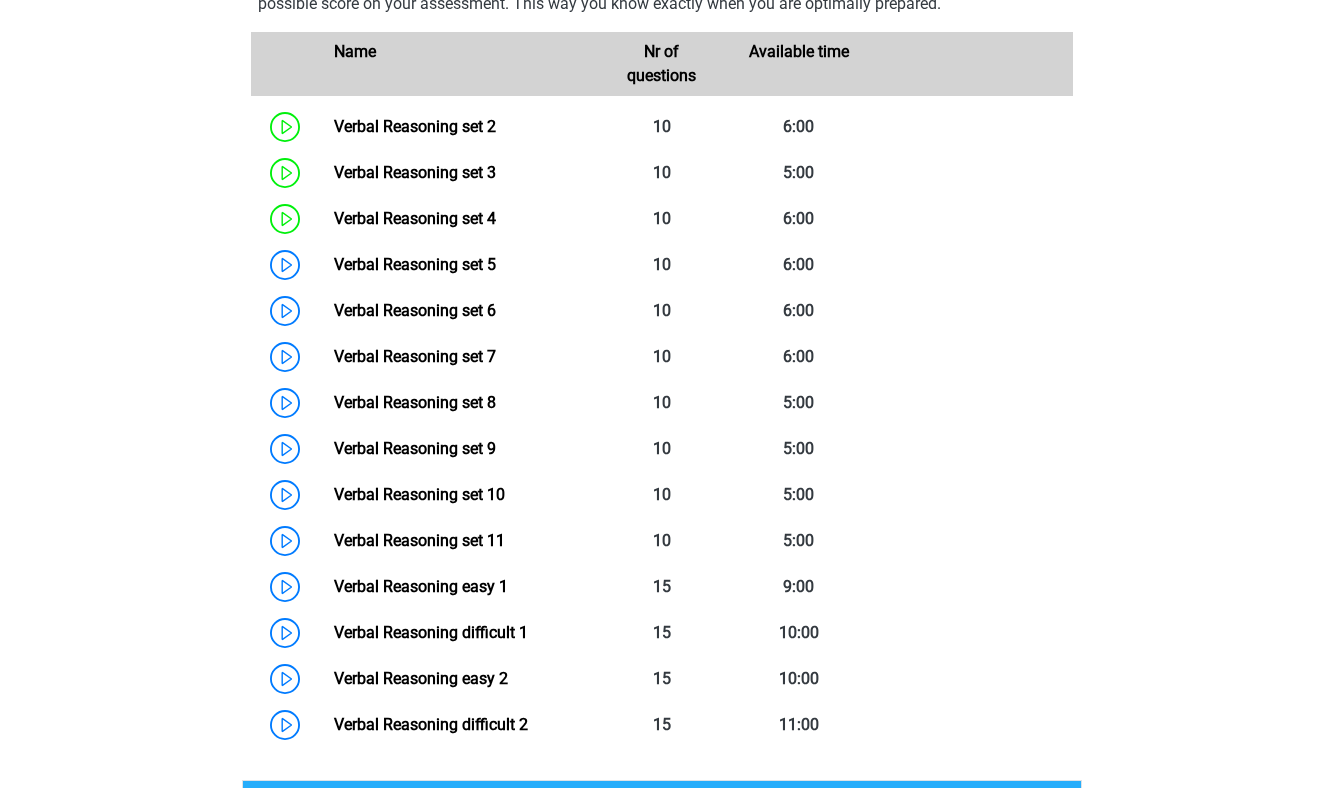 scroll, scrollTop: 982, scrollLeft: 0, axis: vertical 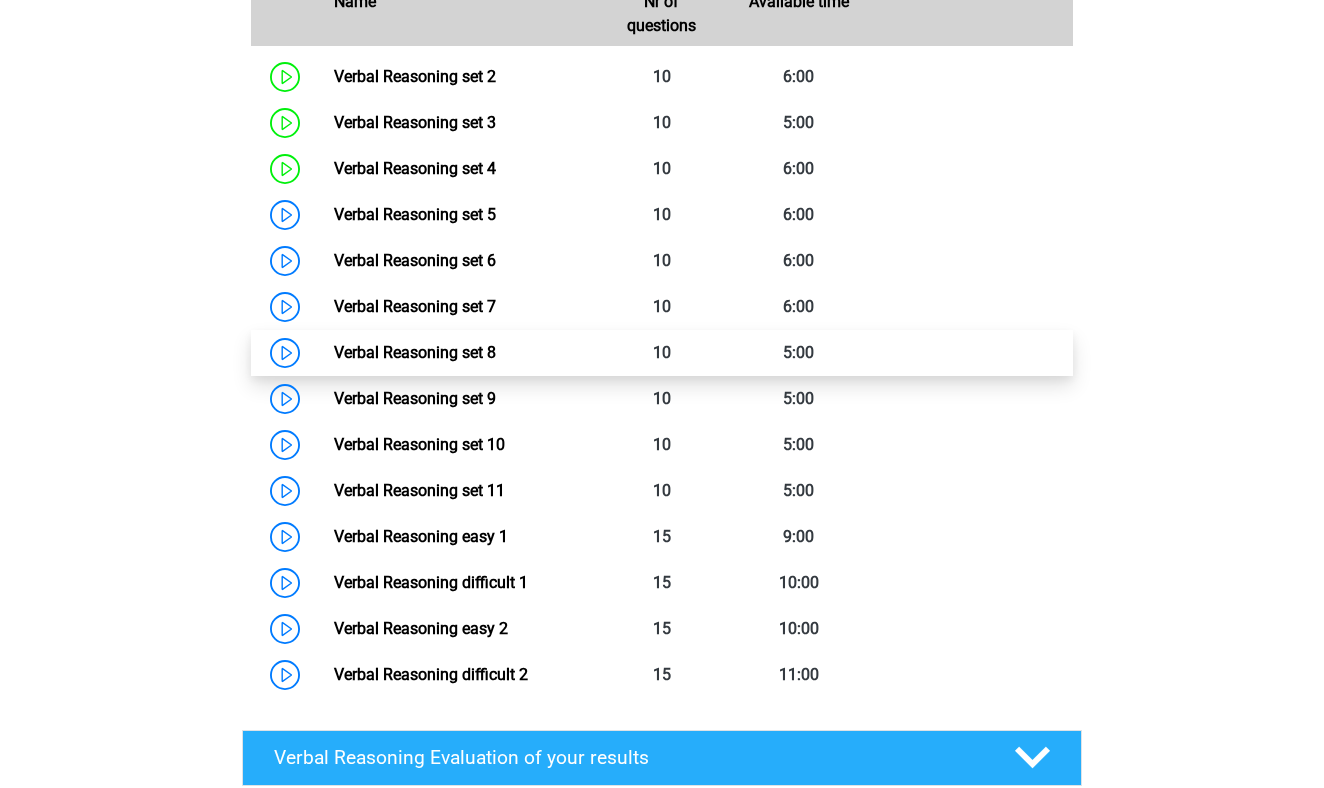 click on "Verbal Reasoning
set 8" at bounding box center [415, 352] 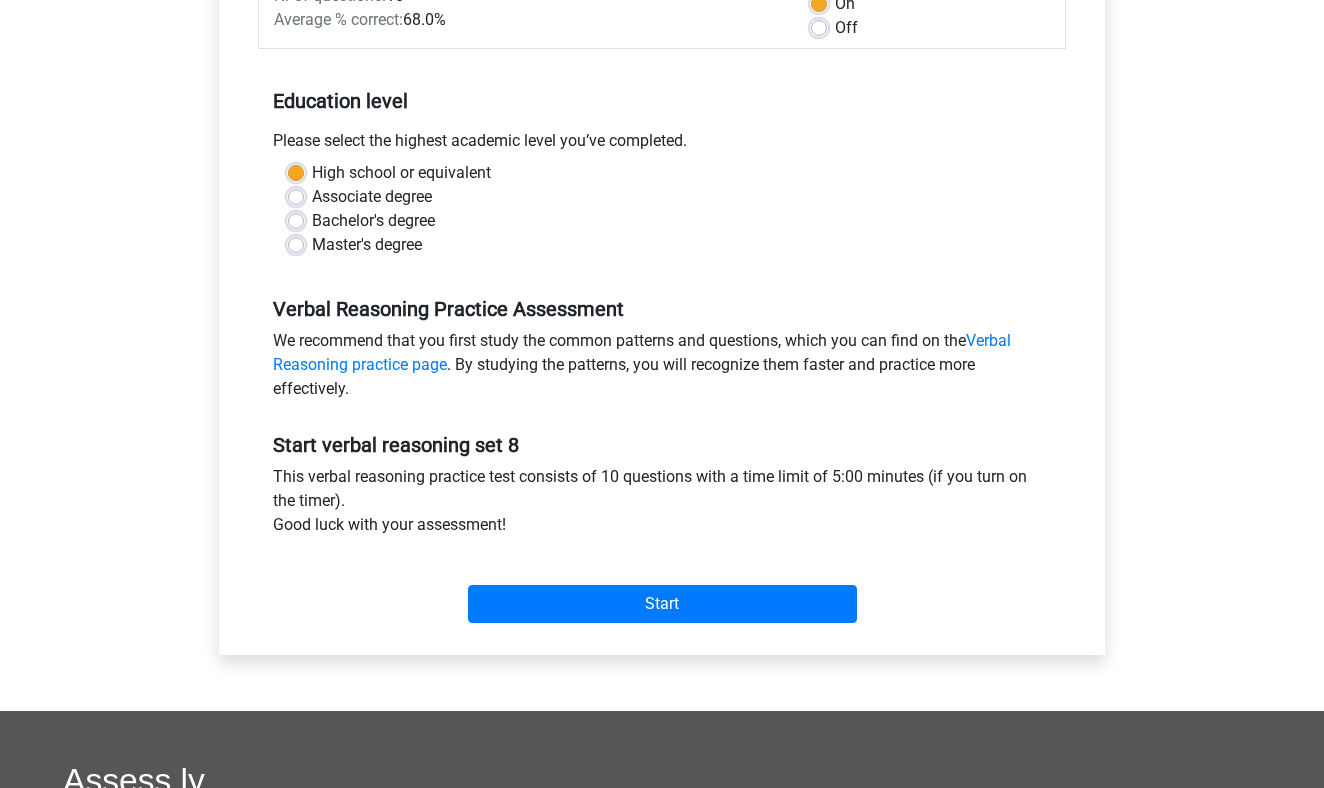 scroll, scrollTop: 347, scrollLeft: 0, axis: vertical 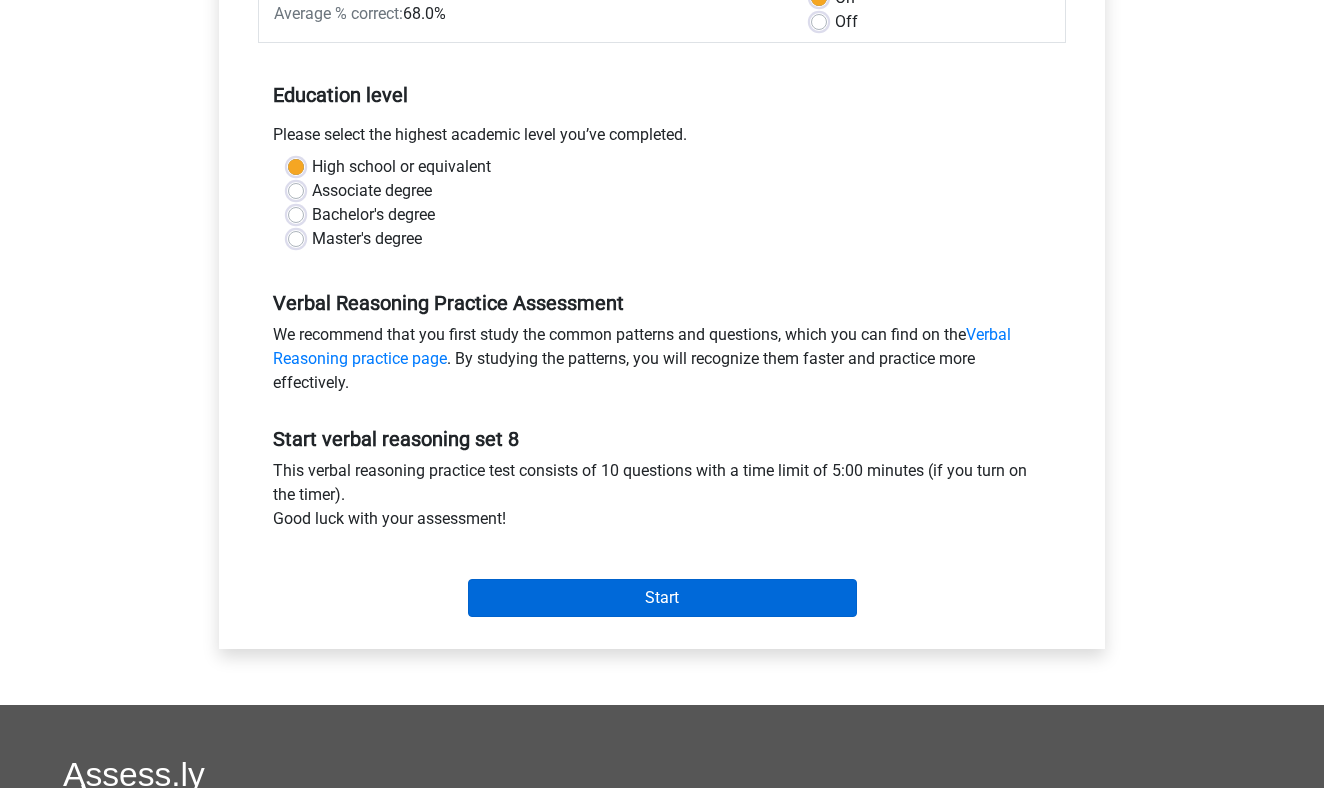click on "Start" at bounding box center [662, 598] 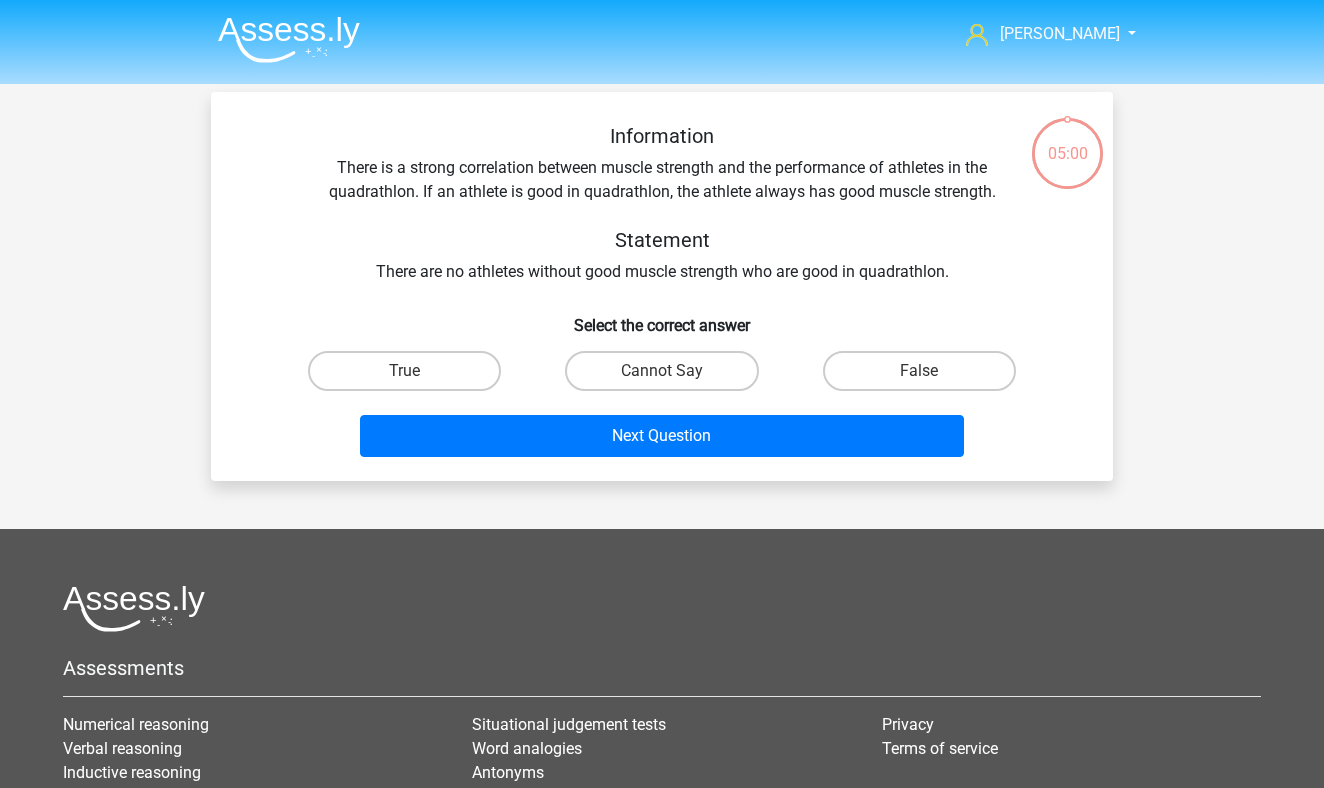 scroll, scrollTop: 0, scrollLeft: 0, axis: both 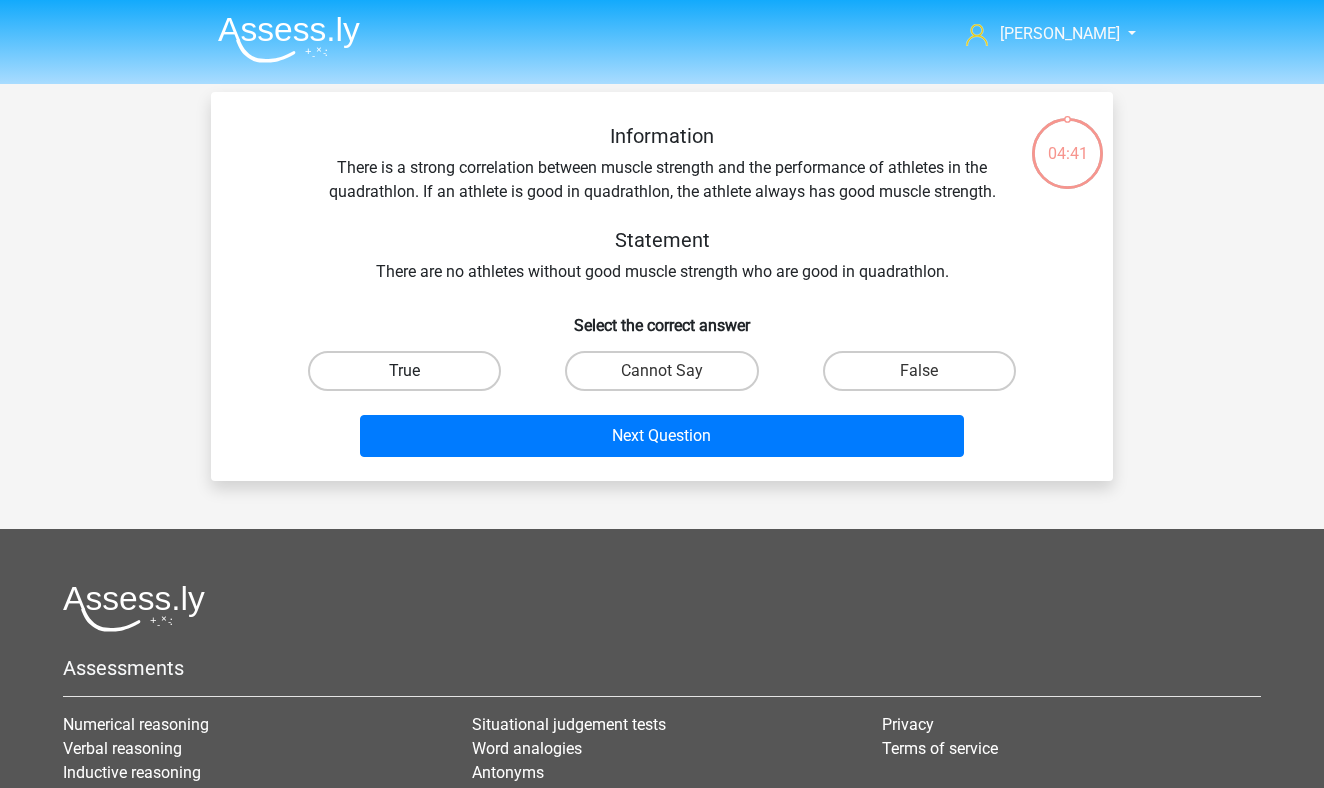 click on "True" at bounding box center (404, 371) 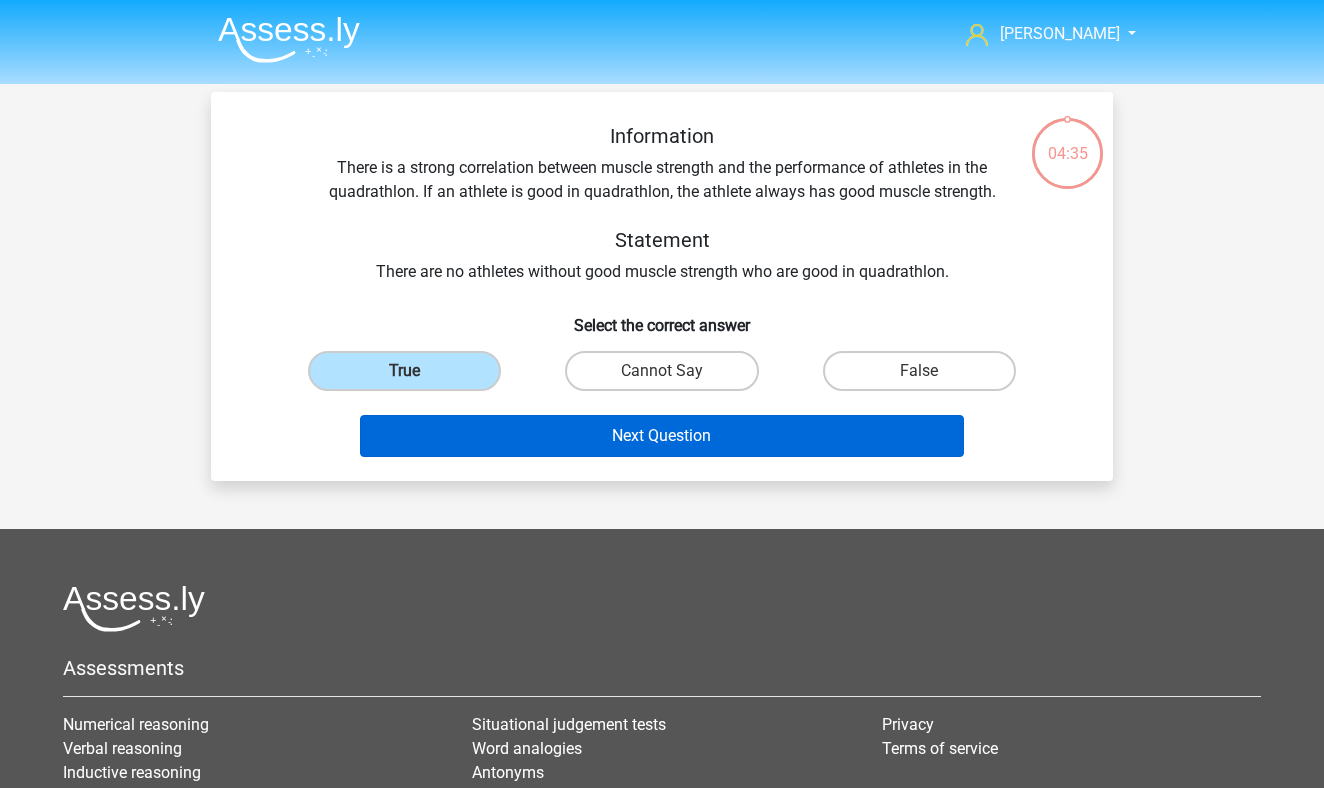 click on "Next Question" at bounding box center [662, 436] 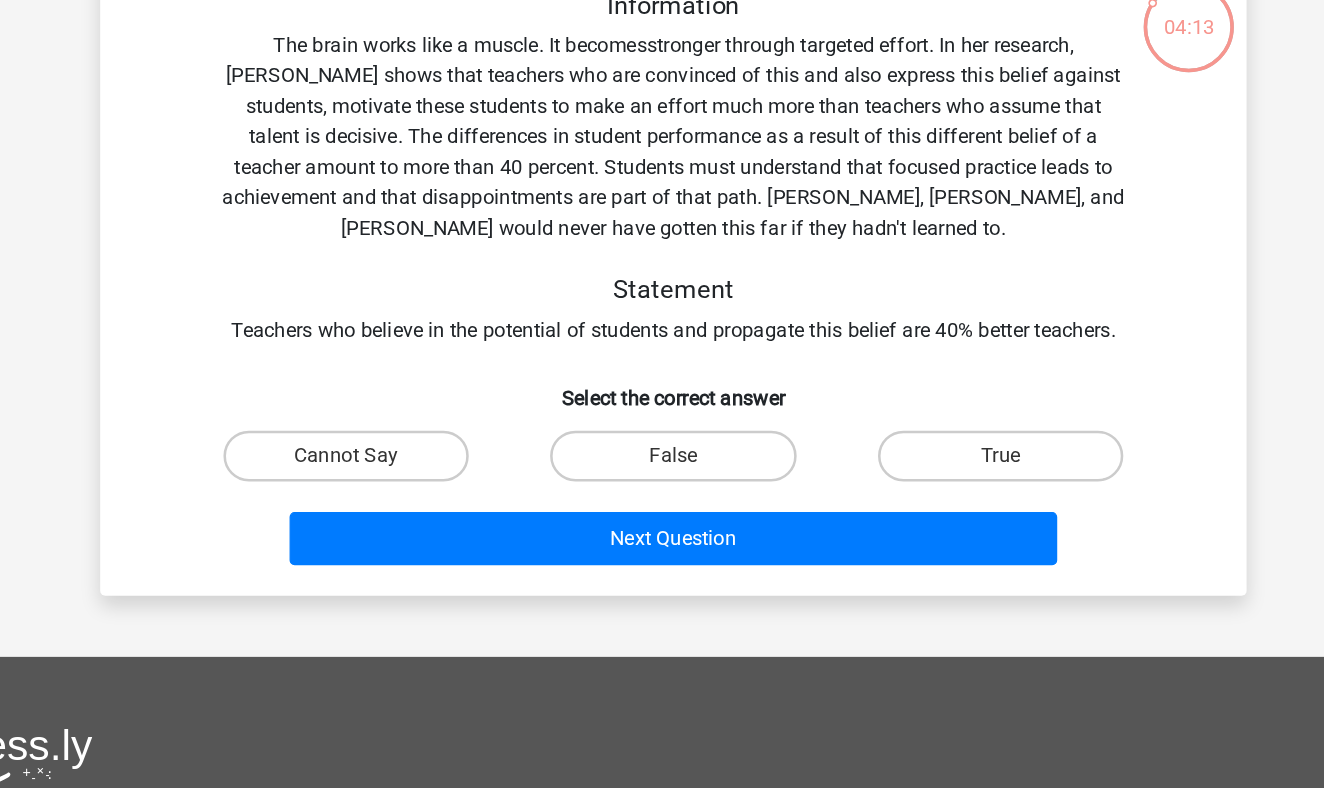 scroll, scrollTop: 92, scrollLeft: 0, axis: vertical 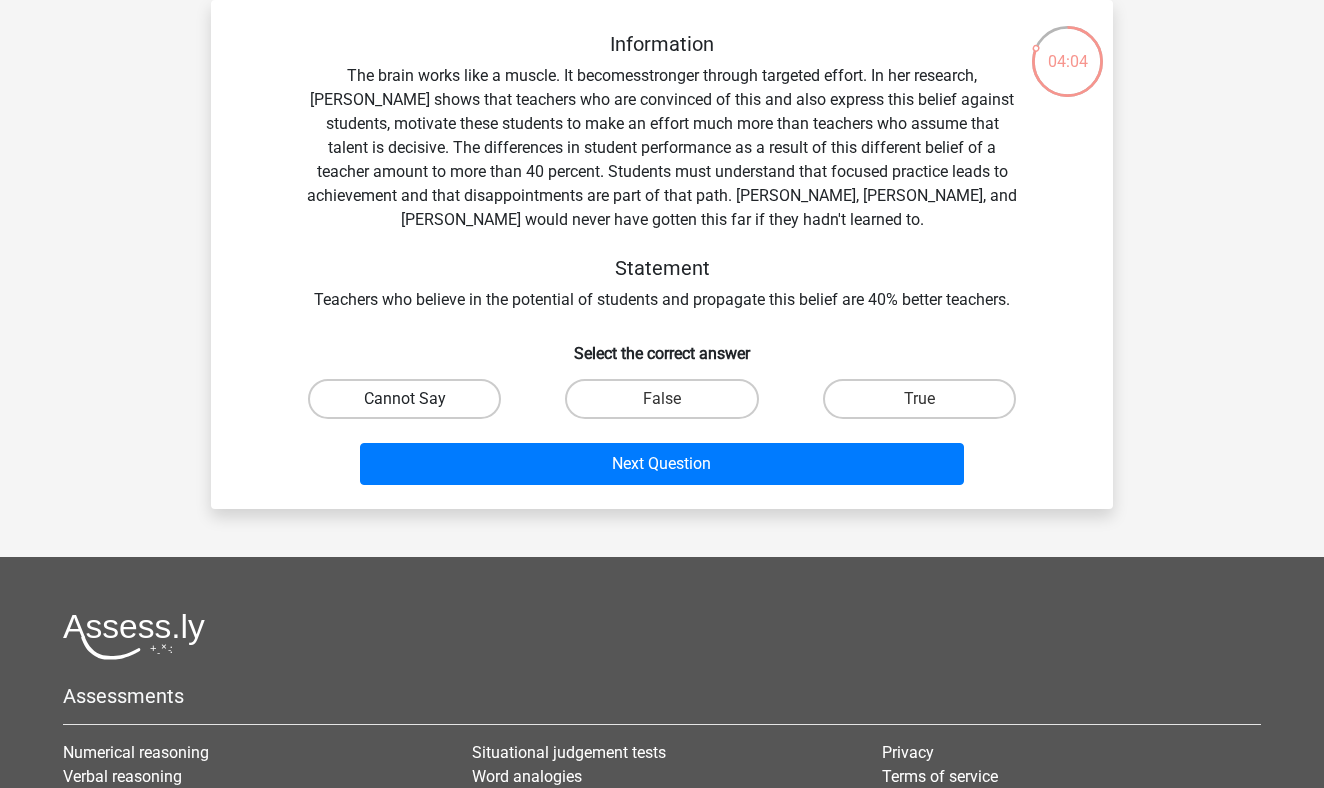 click on "Cannot Say" at bounding box center [404, 399] 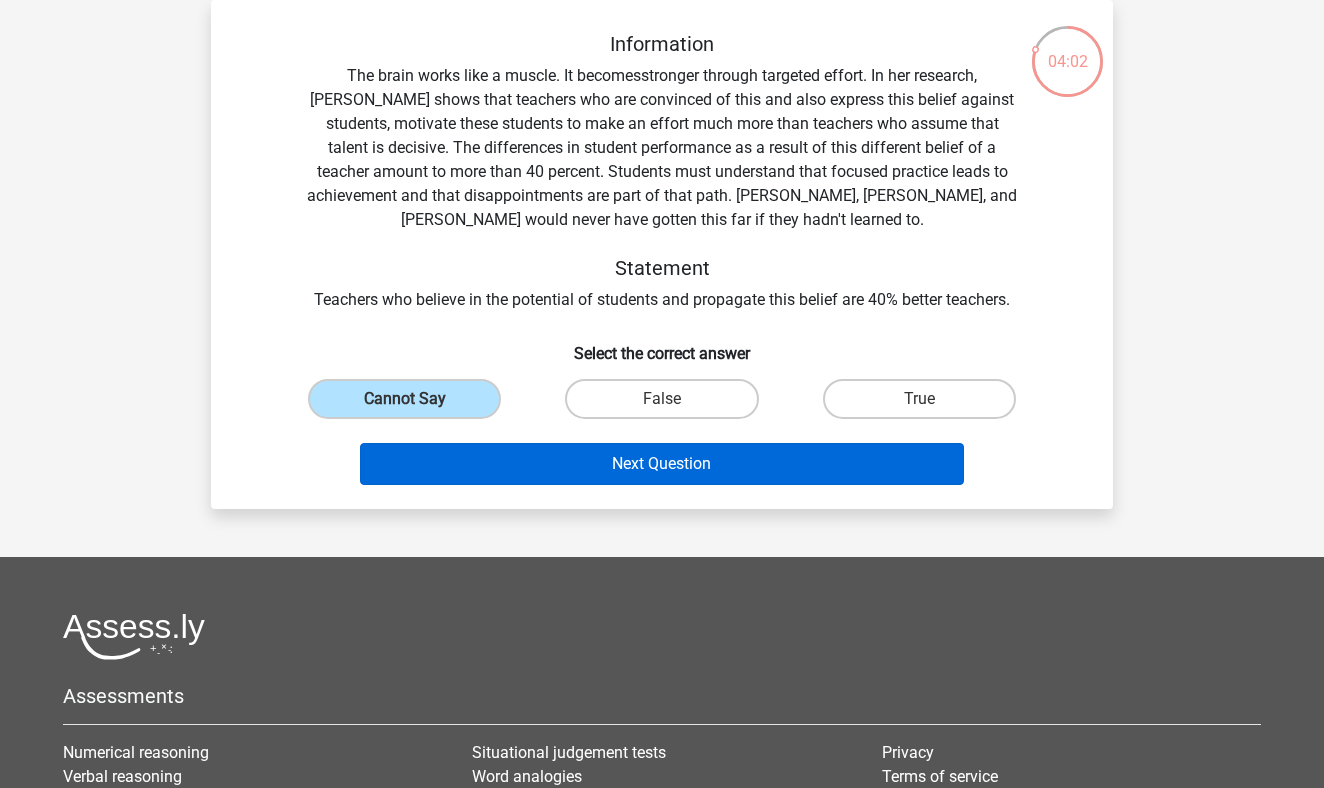 click on "Next Question" at bounding box center (662, 464) 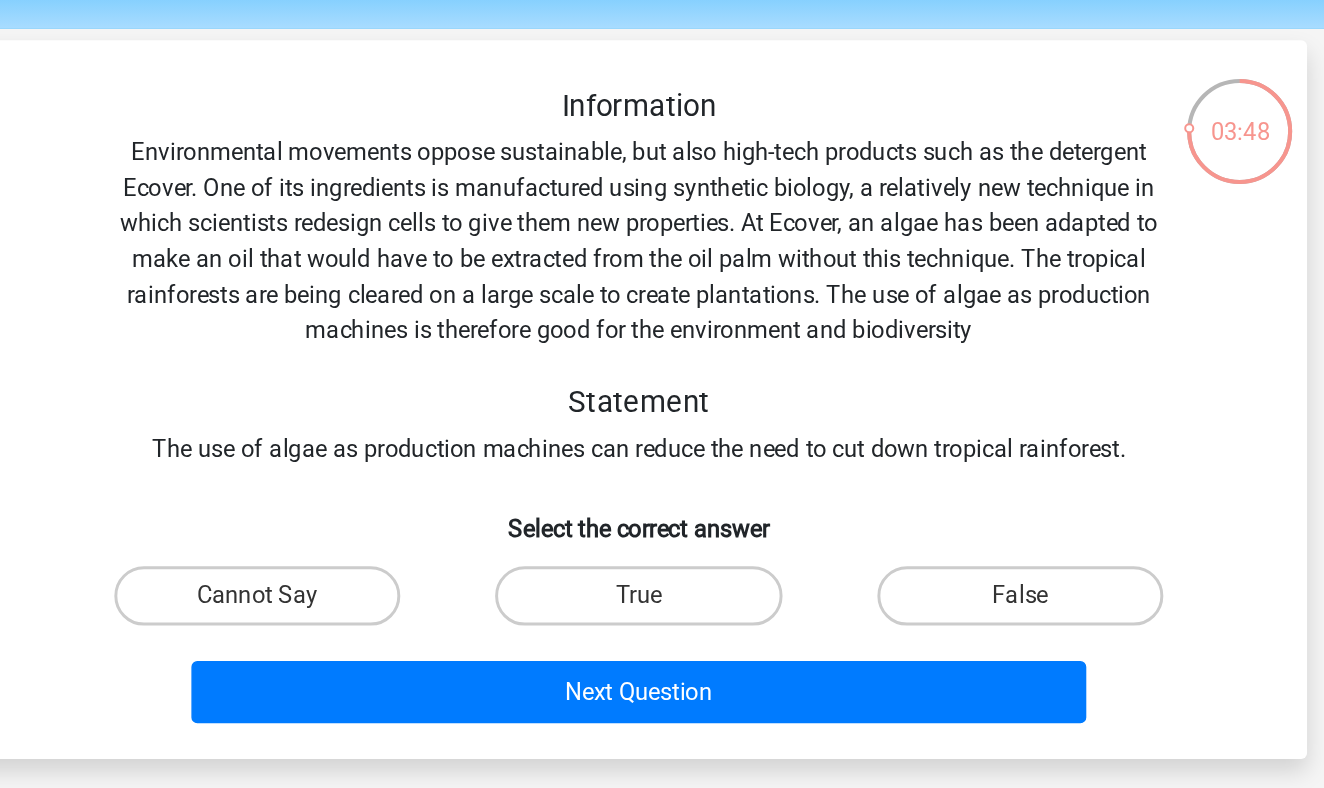 scroll, scrollTop: 60, scrollLeft: 0, axis: vertical 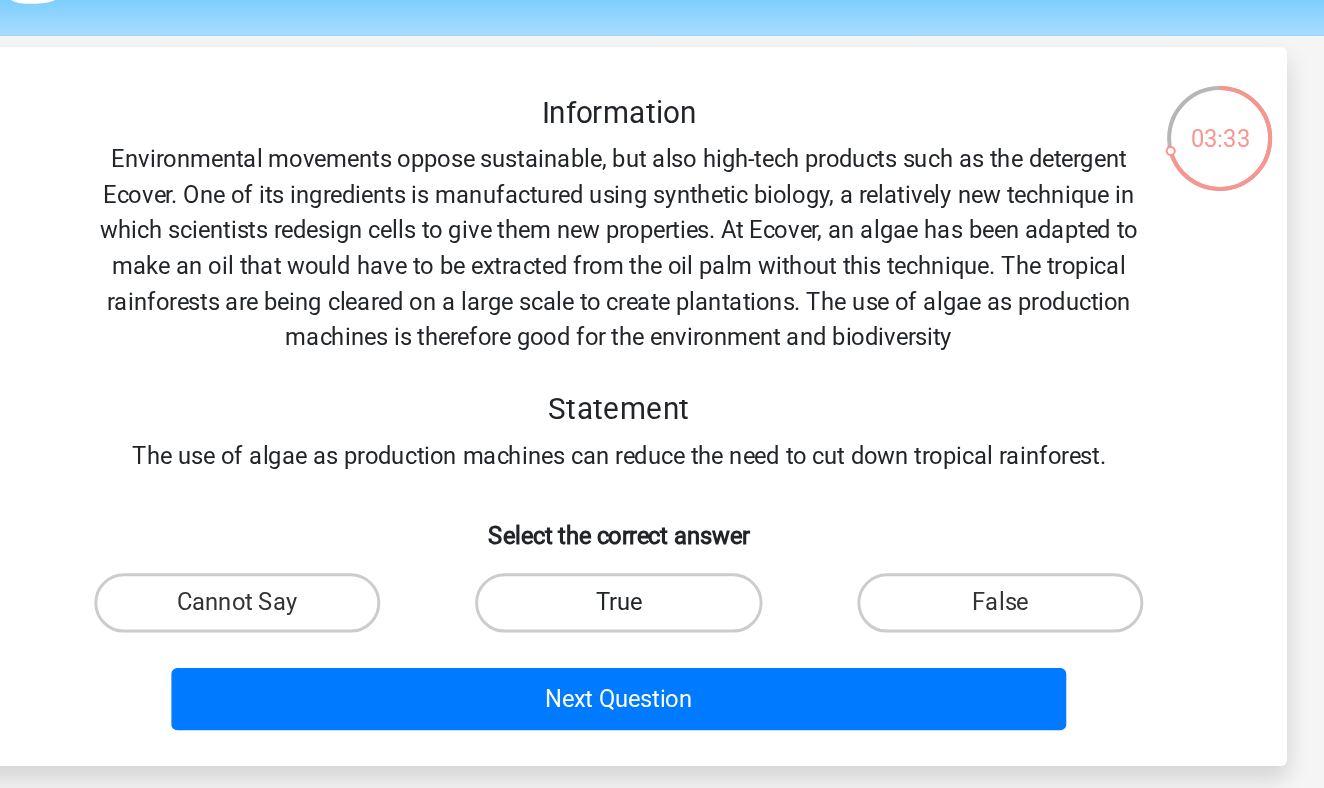 click on "True" at bounding box center (661, 407) 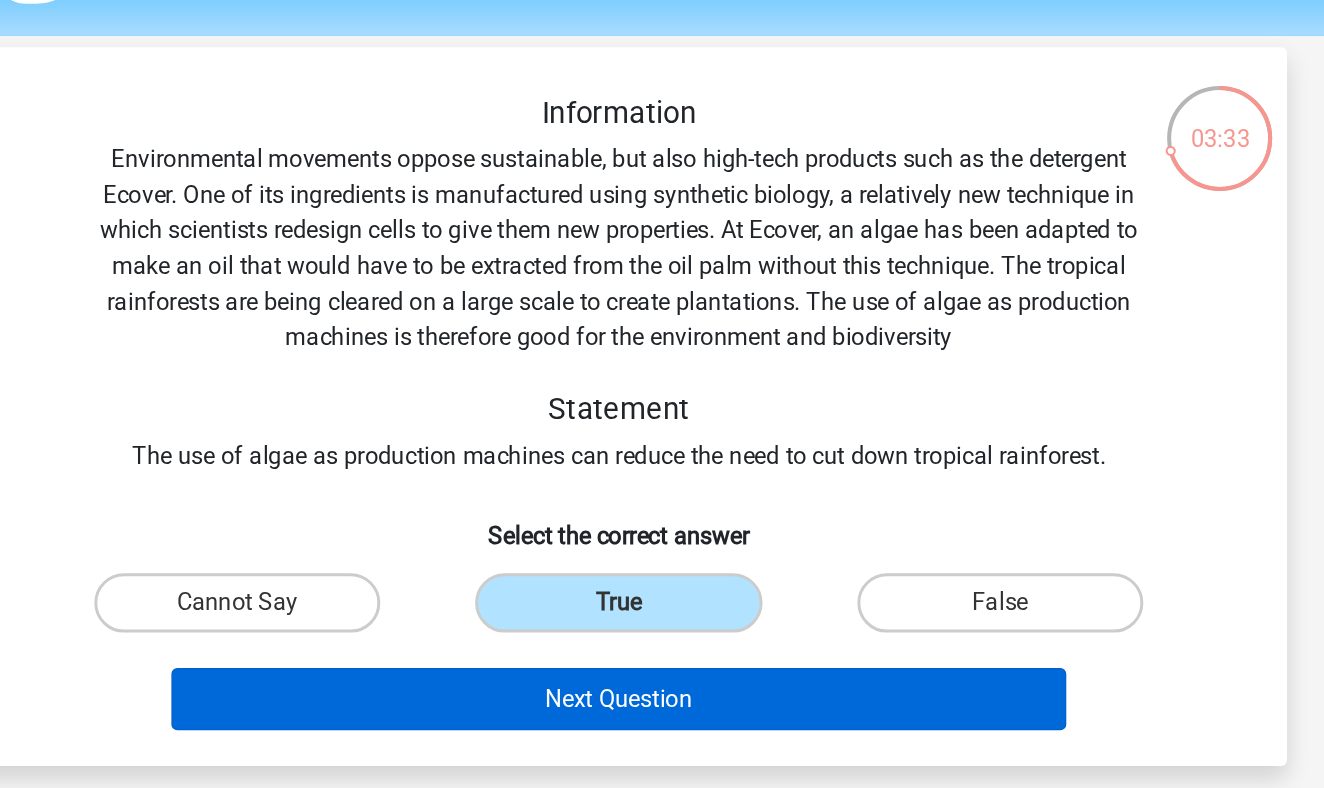 click on "Next Question" at bounding box center (662, 472) 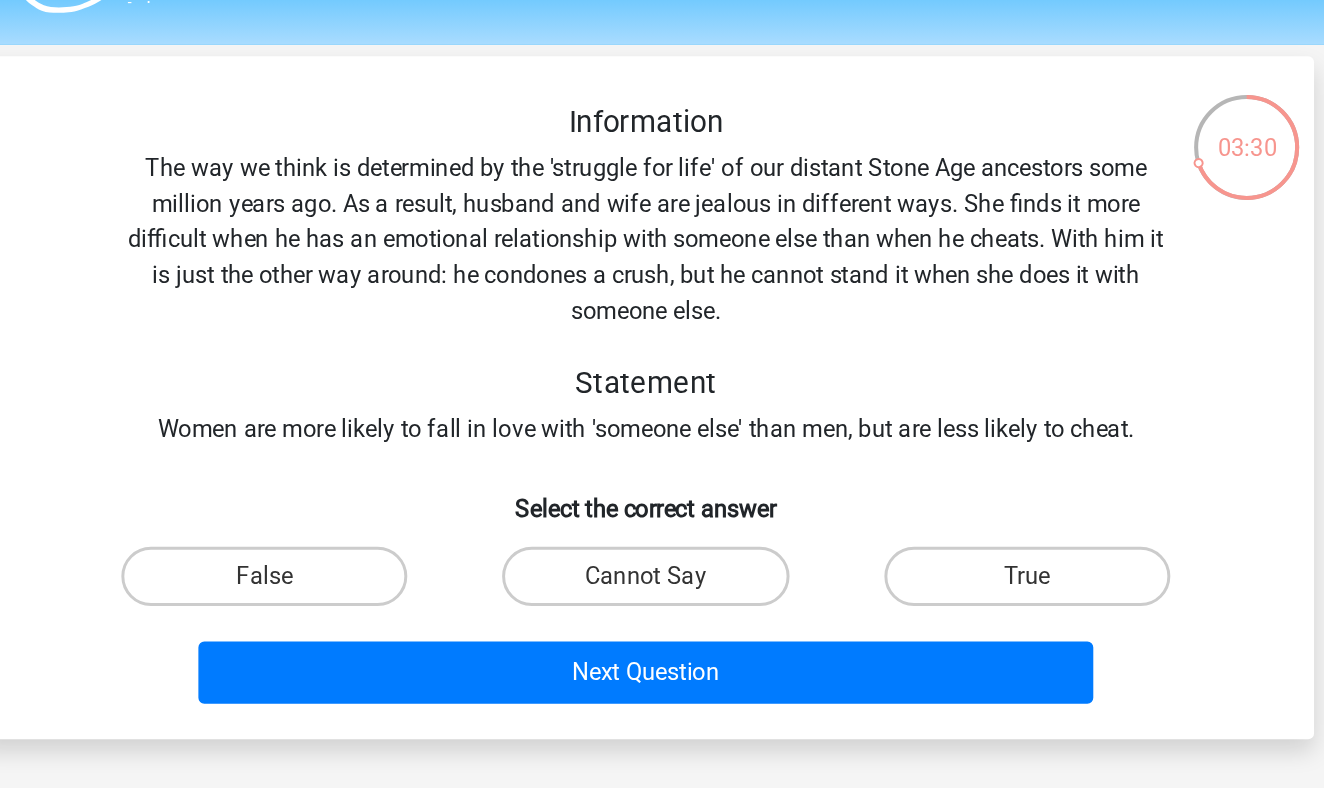 scroll, scrollTop: 52, scrollLeft: 0, axis: vertical 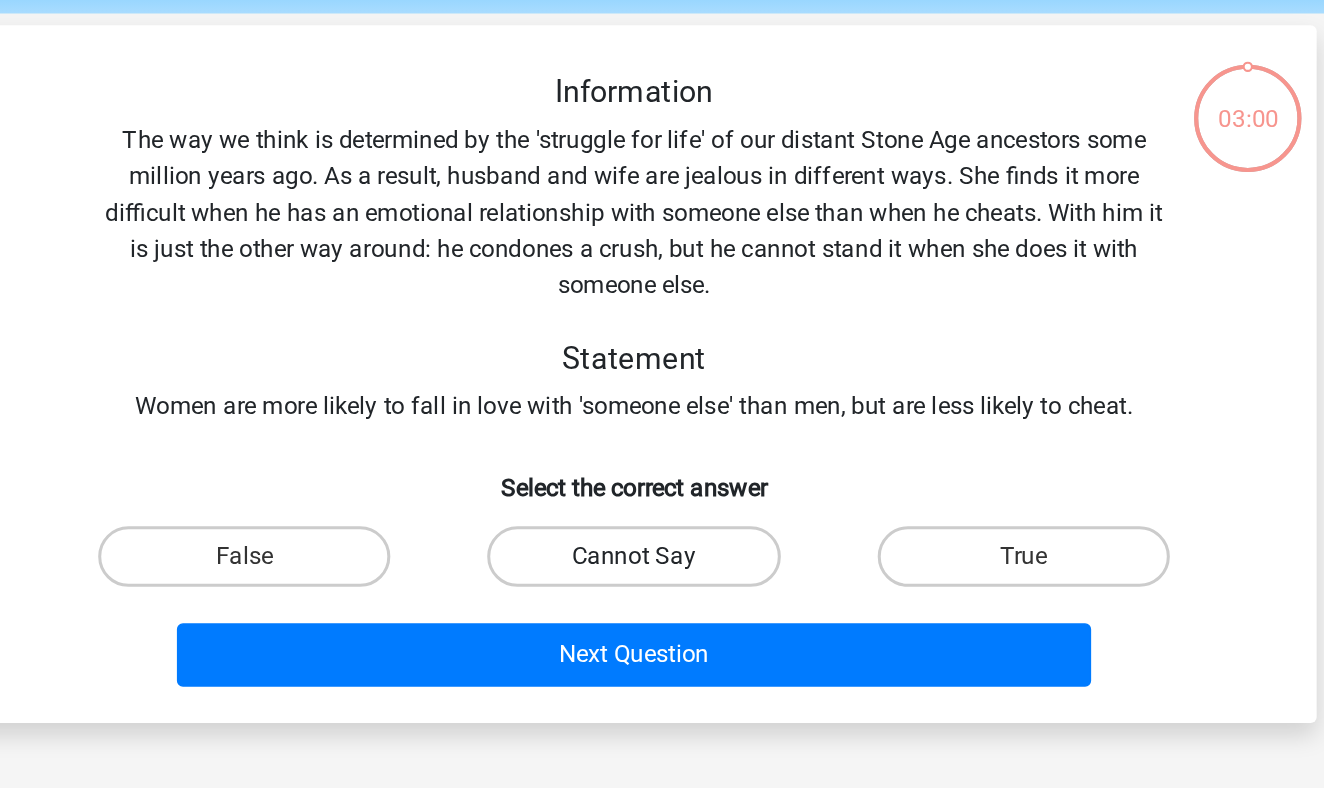 click on "Cannot Say" at bounding box center [661, 443] 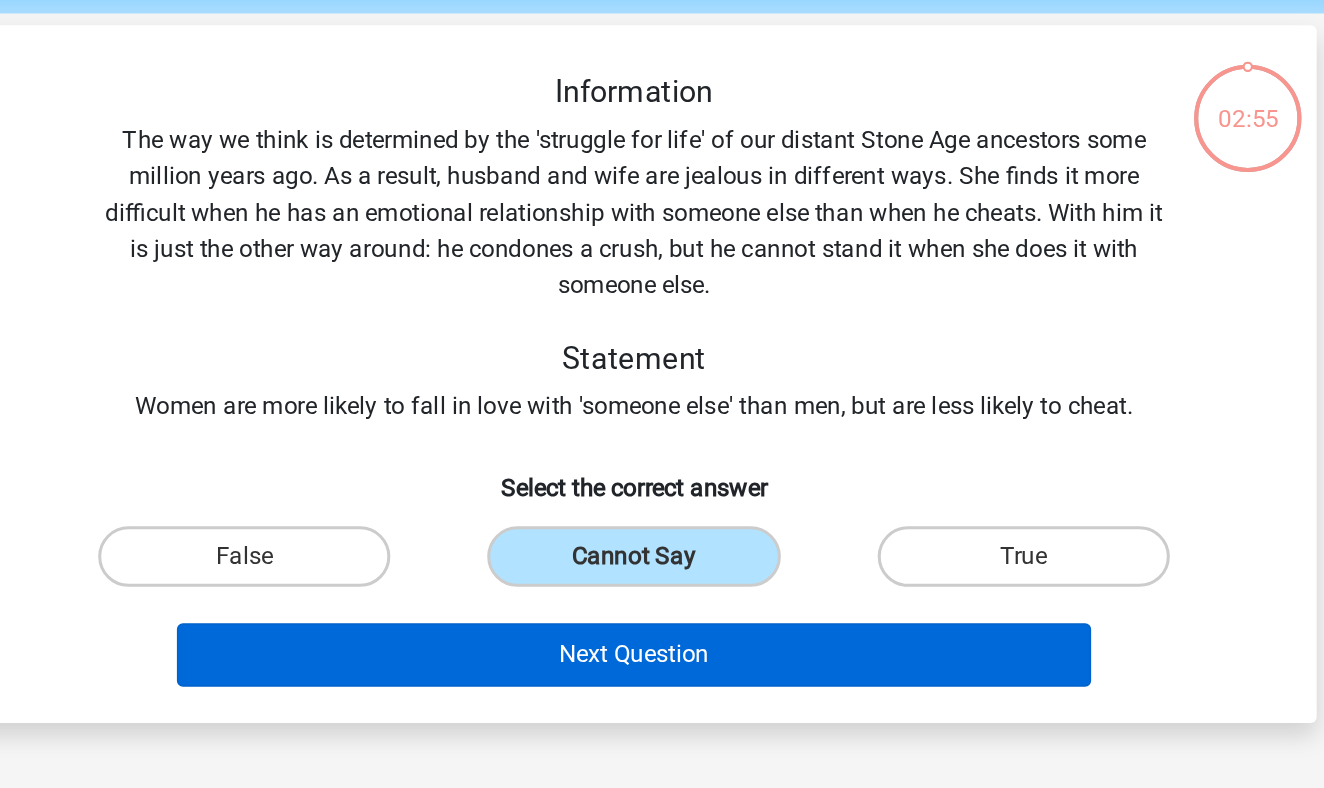 click on "Next Question" at bounding box center (662, 508) 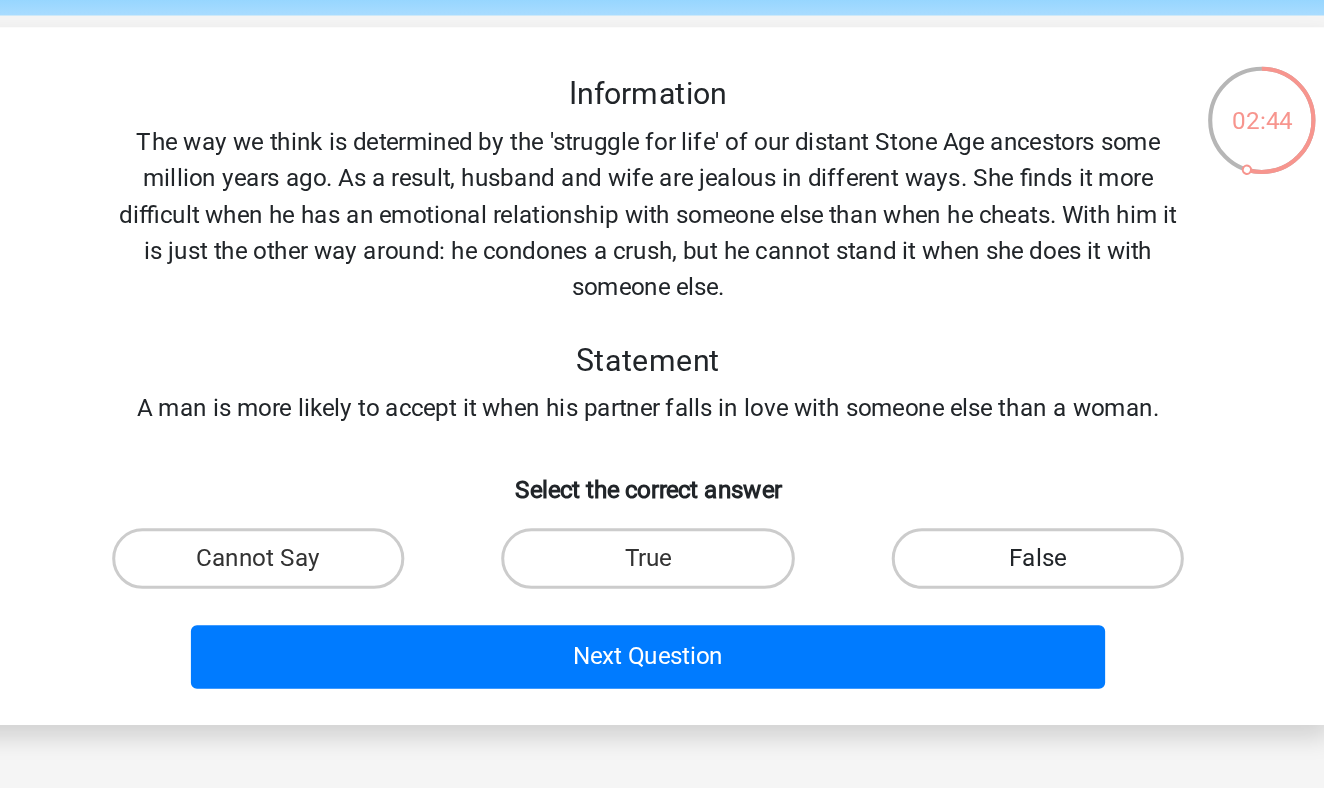 click on "False" at bounding box center [919, 443] 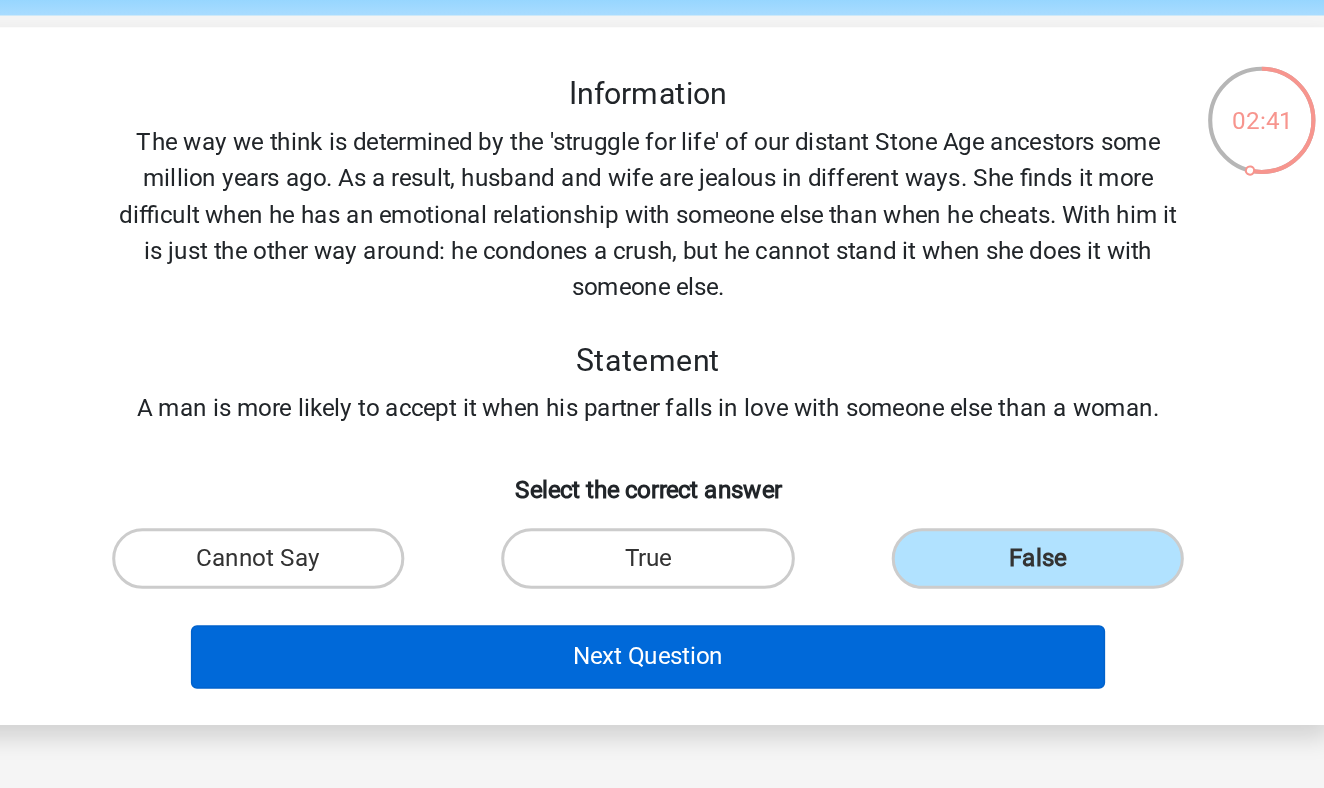 click on "Next Question" at bounding box center [662, 508] 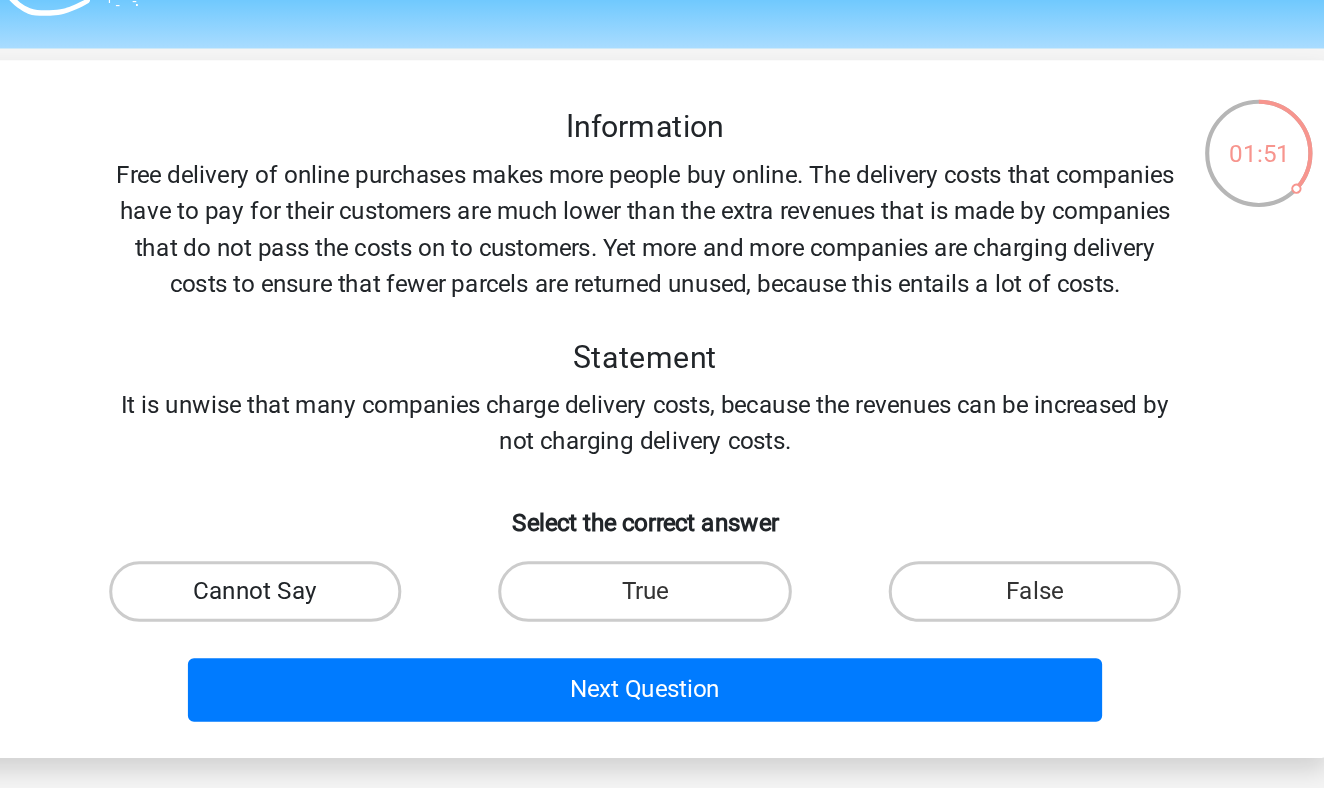click on "Cannot Say" at bounding box center (404, 443) 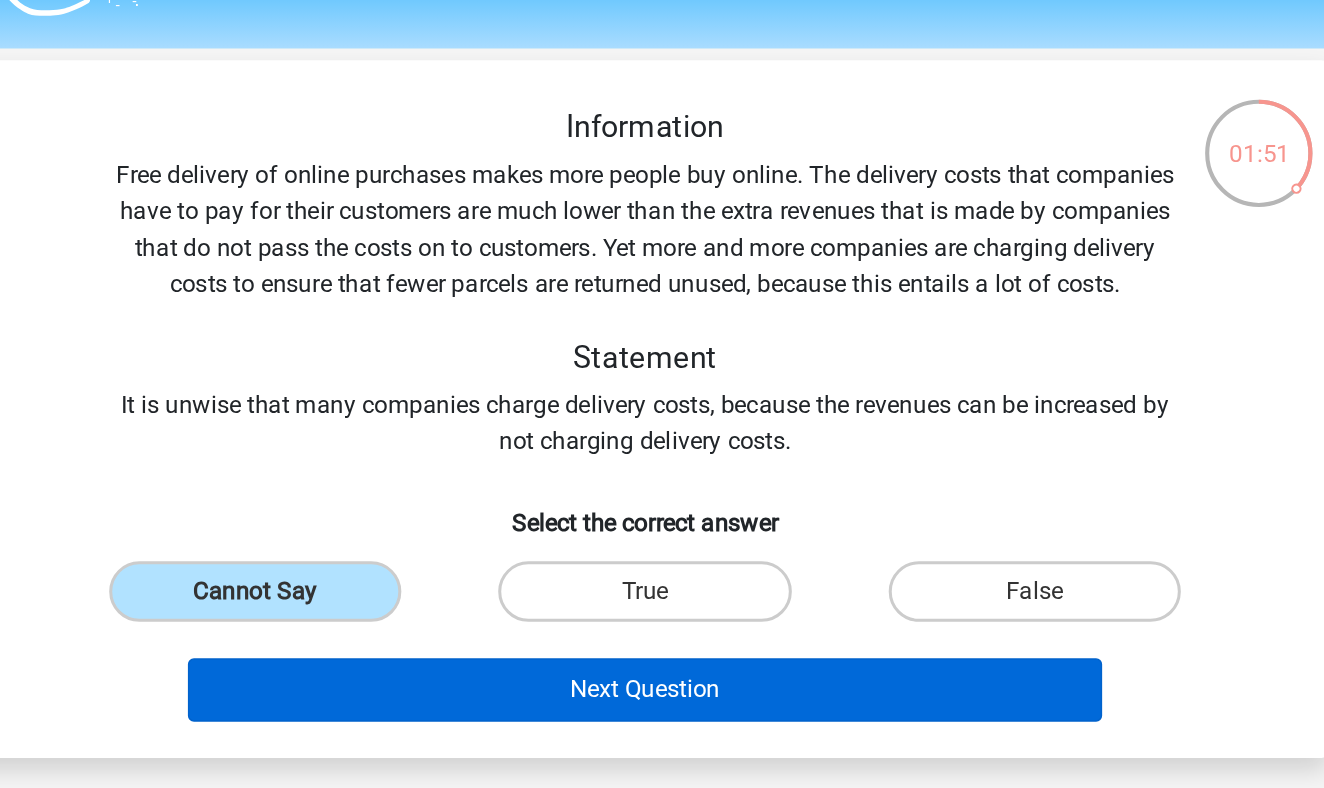 click on "Next Question" at bounding box center [662, 508] 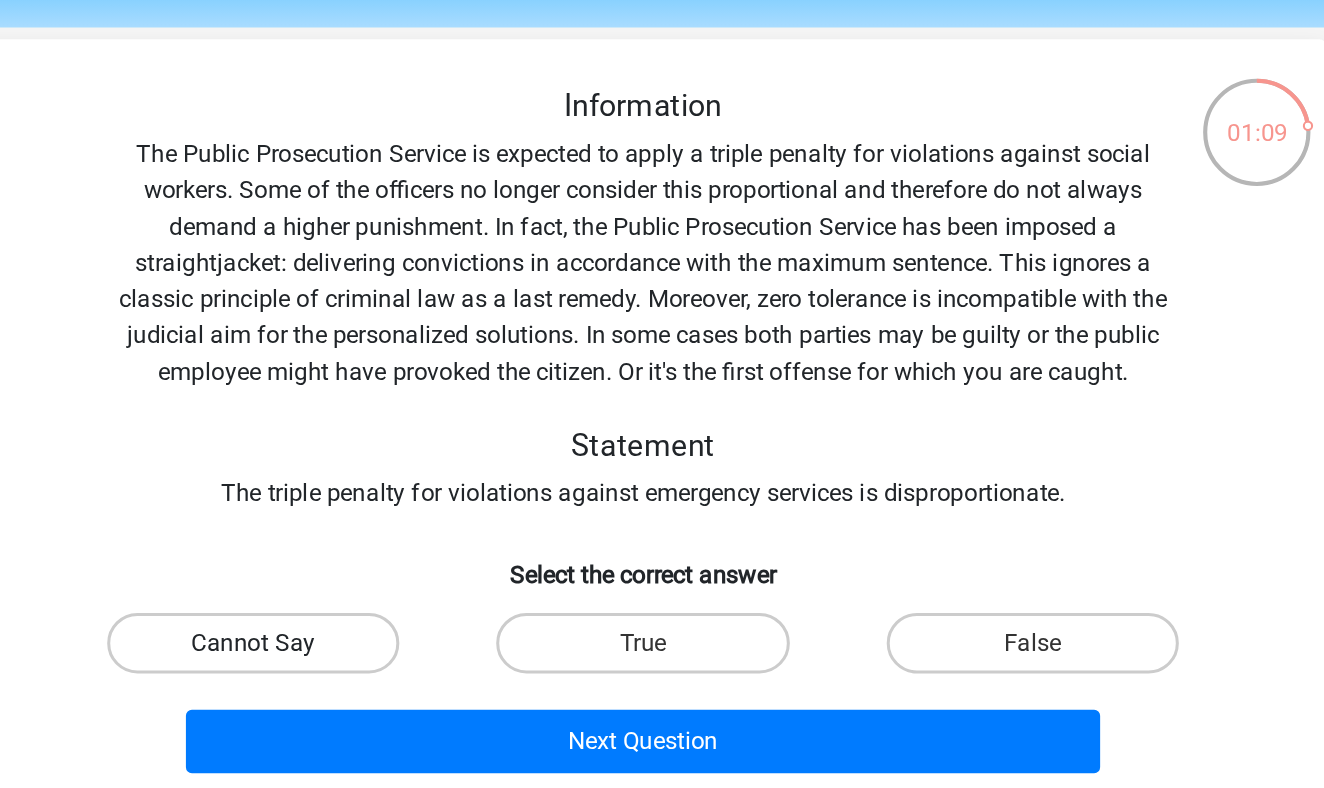 click on "Cannot Say" at bounding box center (404, 491) 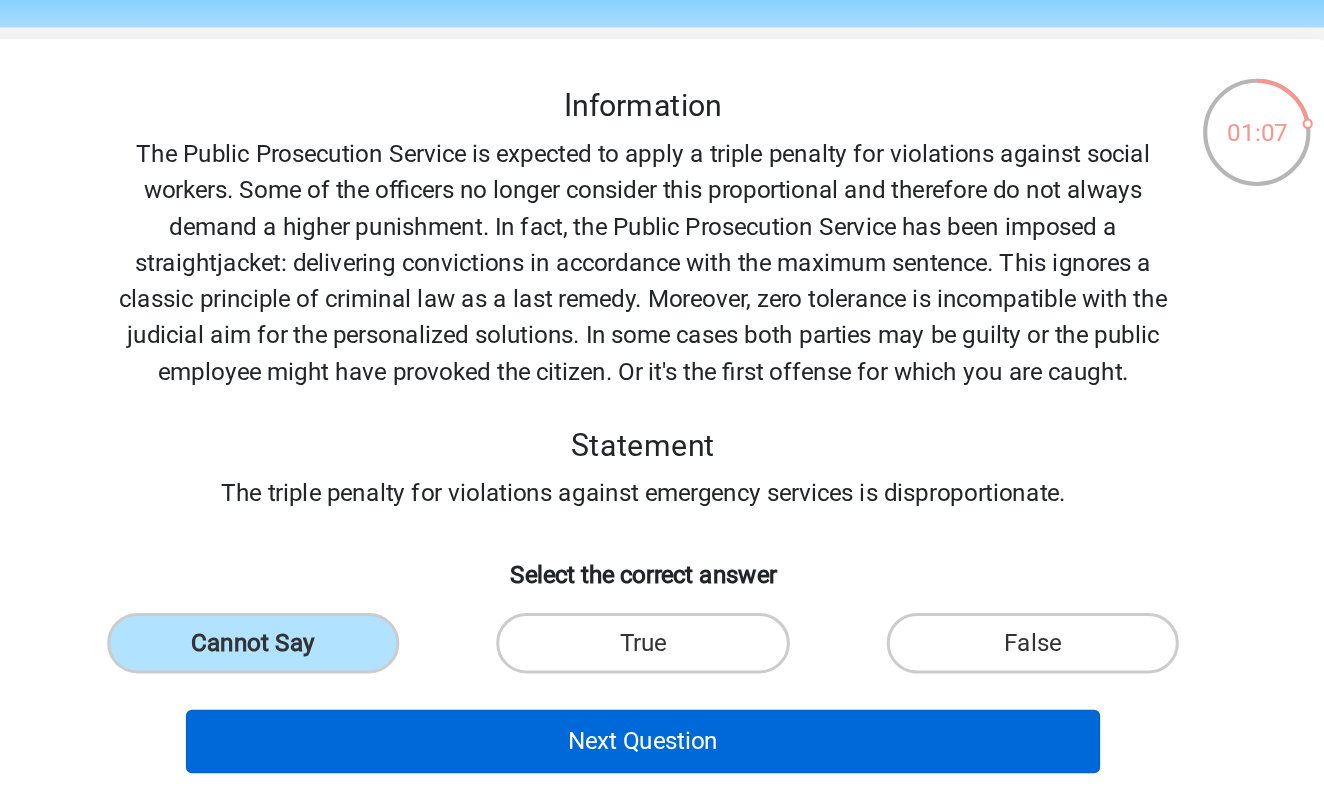 click on "Next Question" at bounding box center (662, 556) 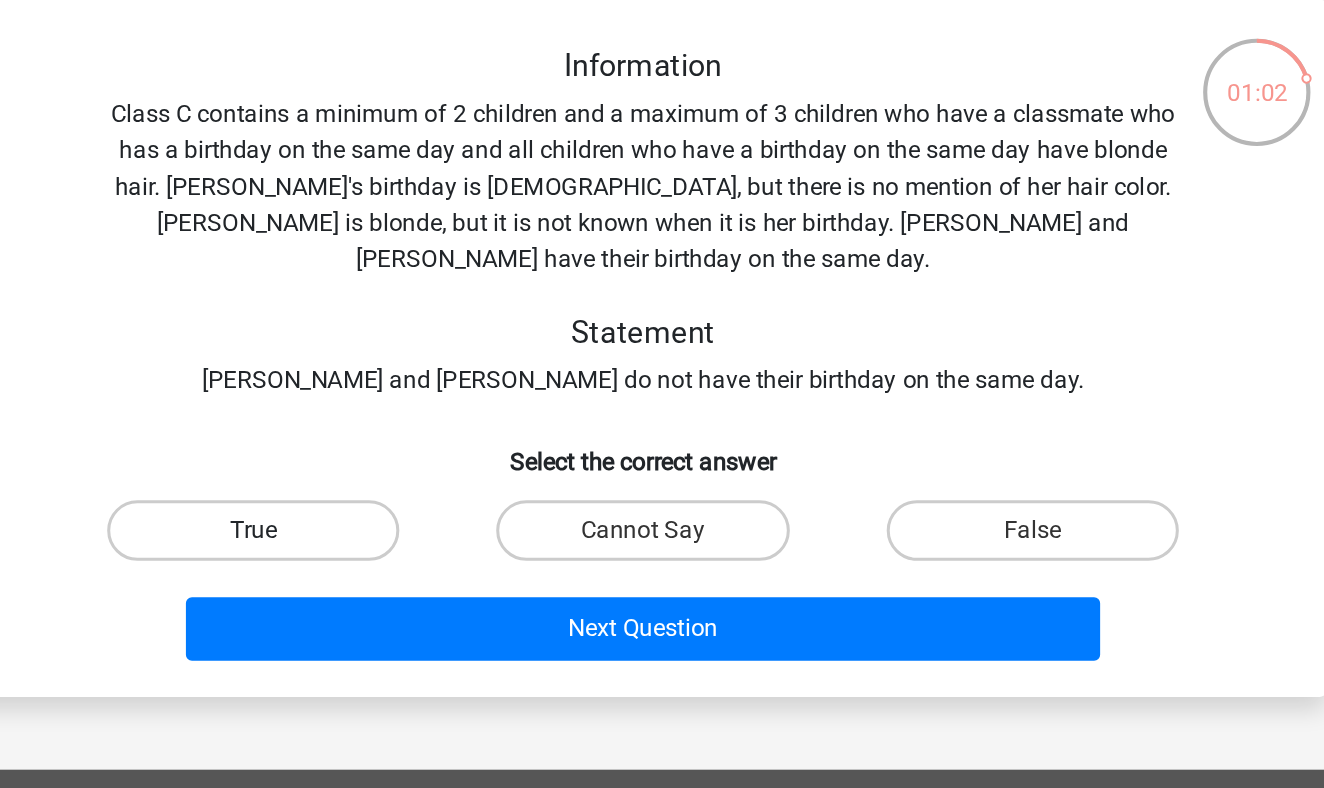 click on "True" at bounding box center (404, 443) 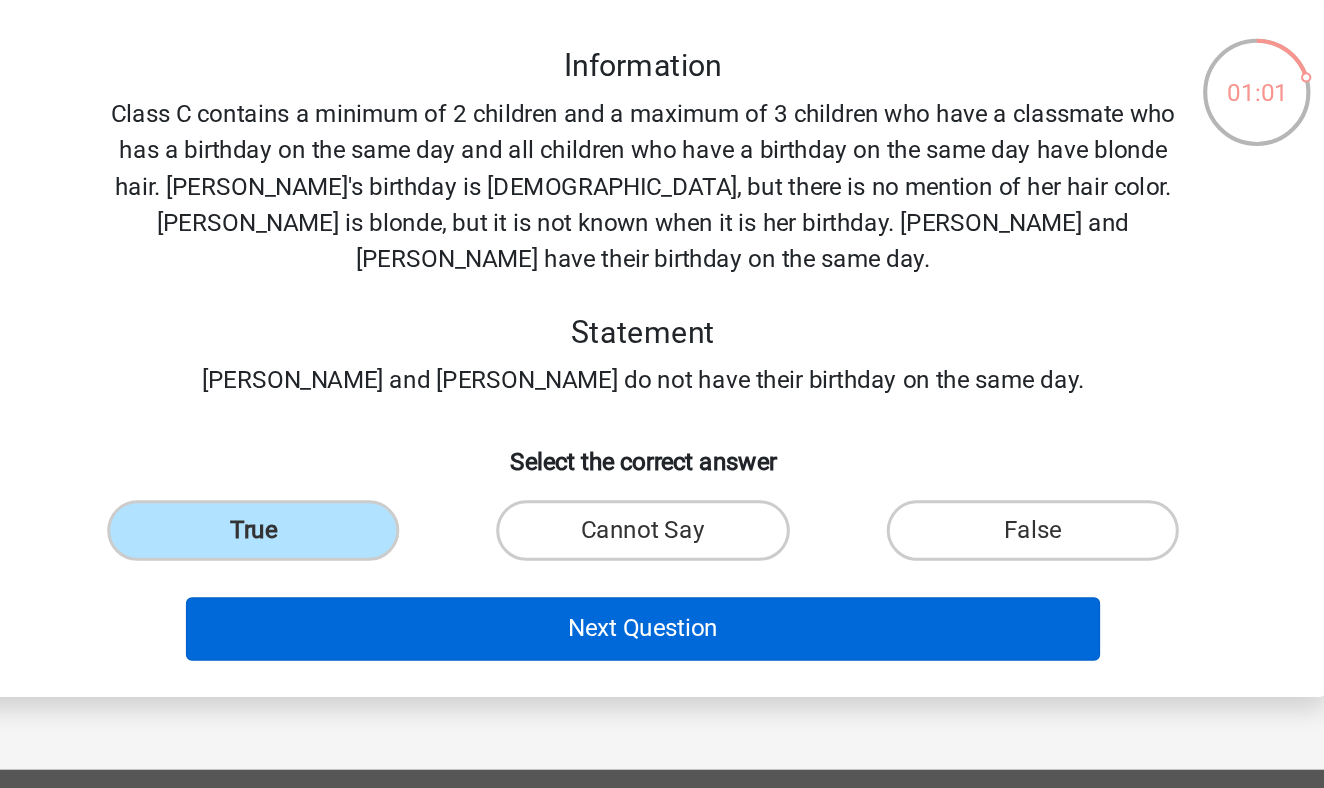 click on "Next Question" at bounding box center (662, 508) 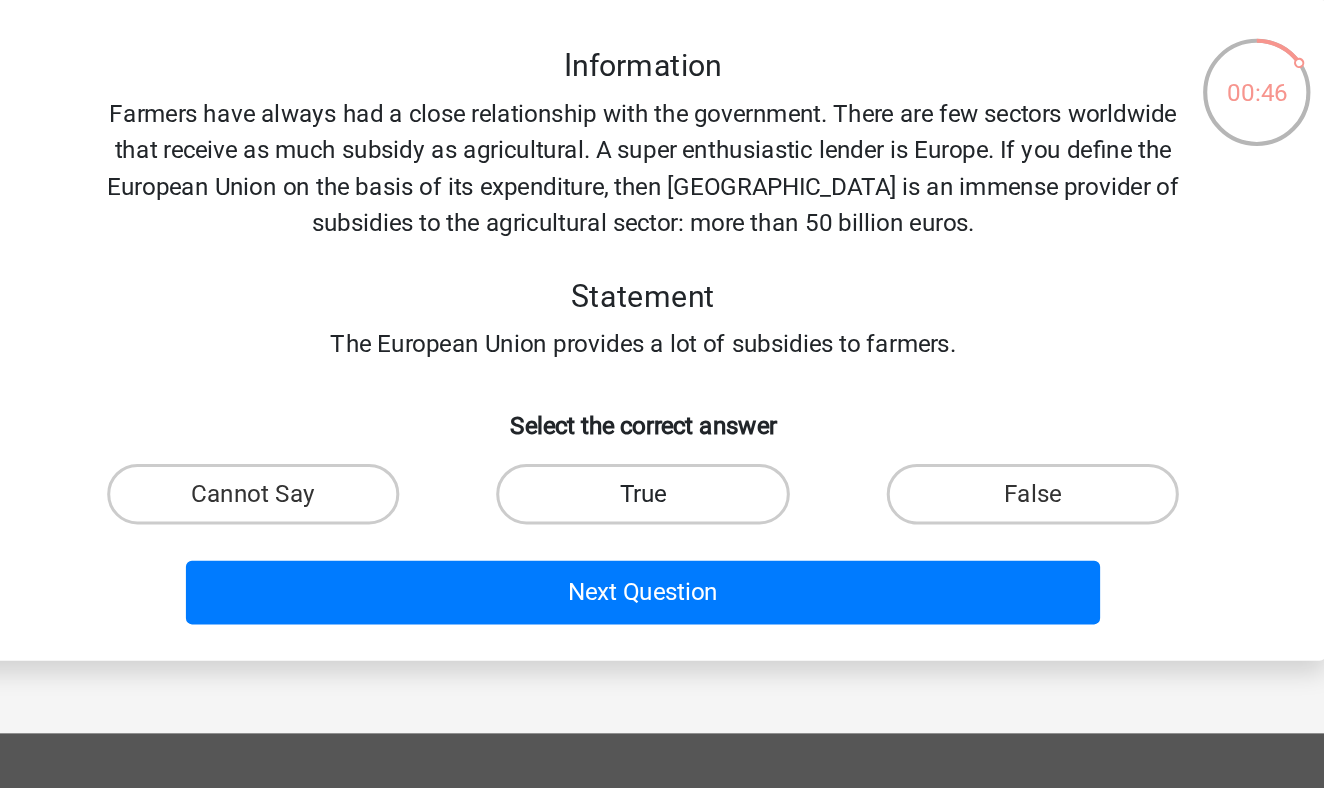 click on "True" at bounding box center (661, 419) 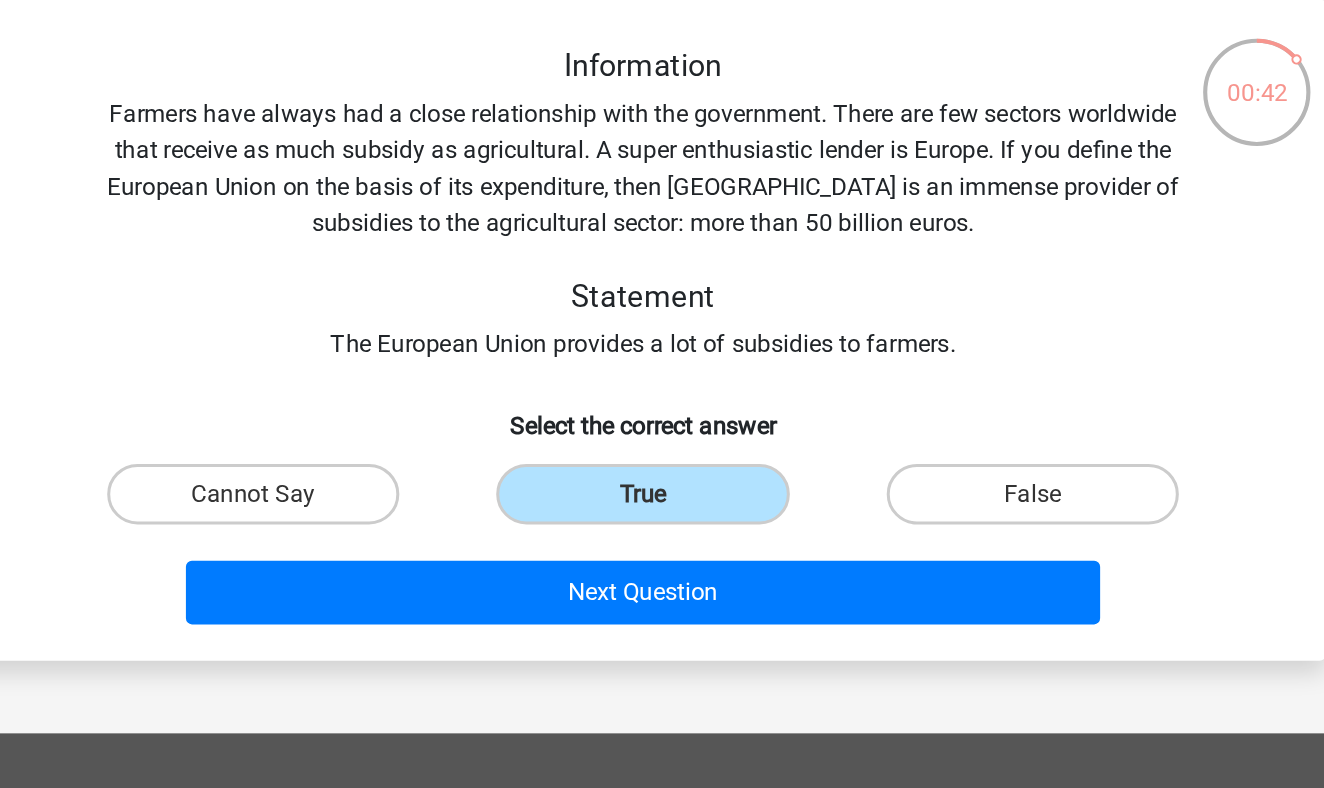 drag, startPoint x: 391, startPoint y: 383, endPoint x: 586, endPoint y: 182, distance: 280.04642 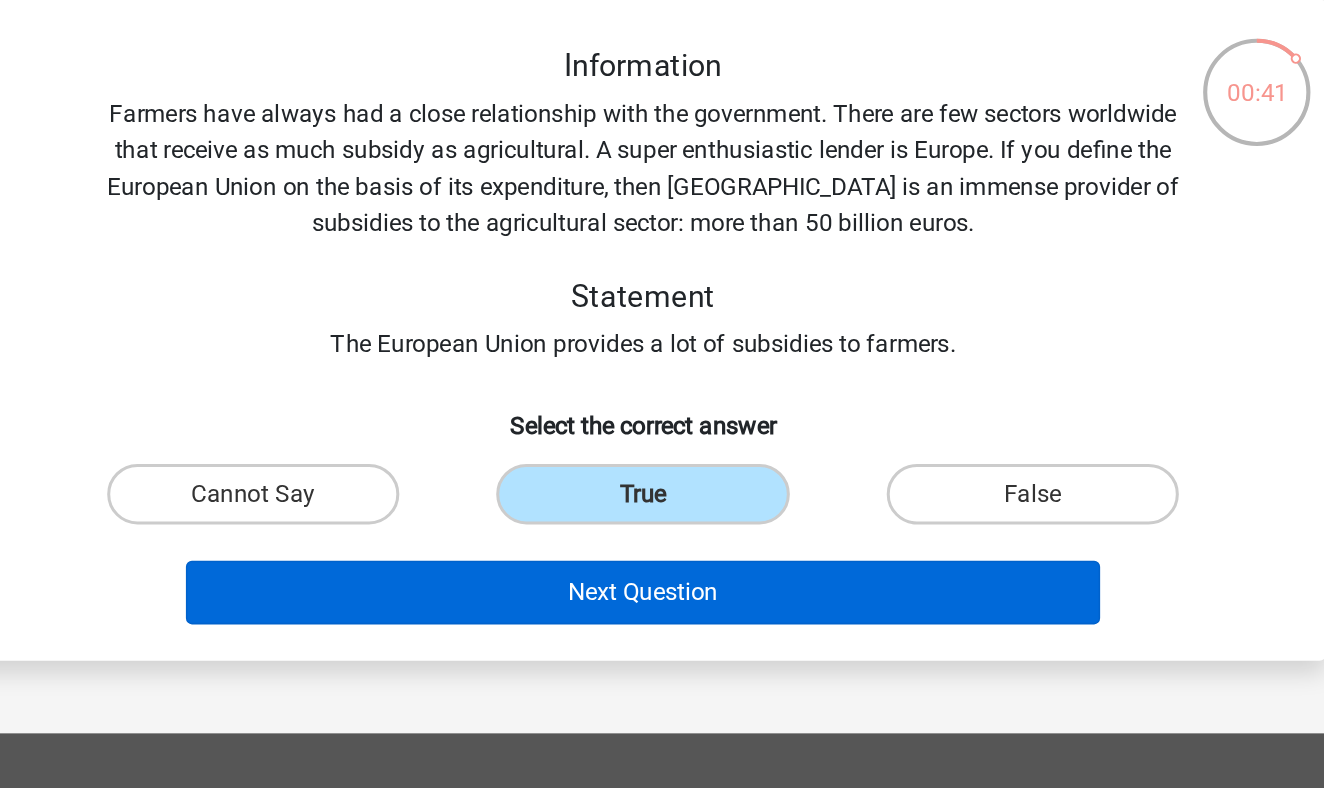 click on "Next Question" at bounding box center [662, 484] 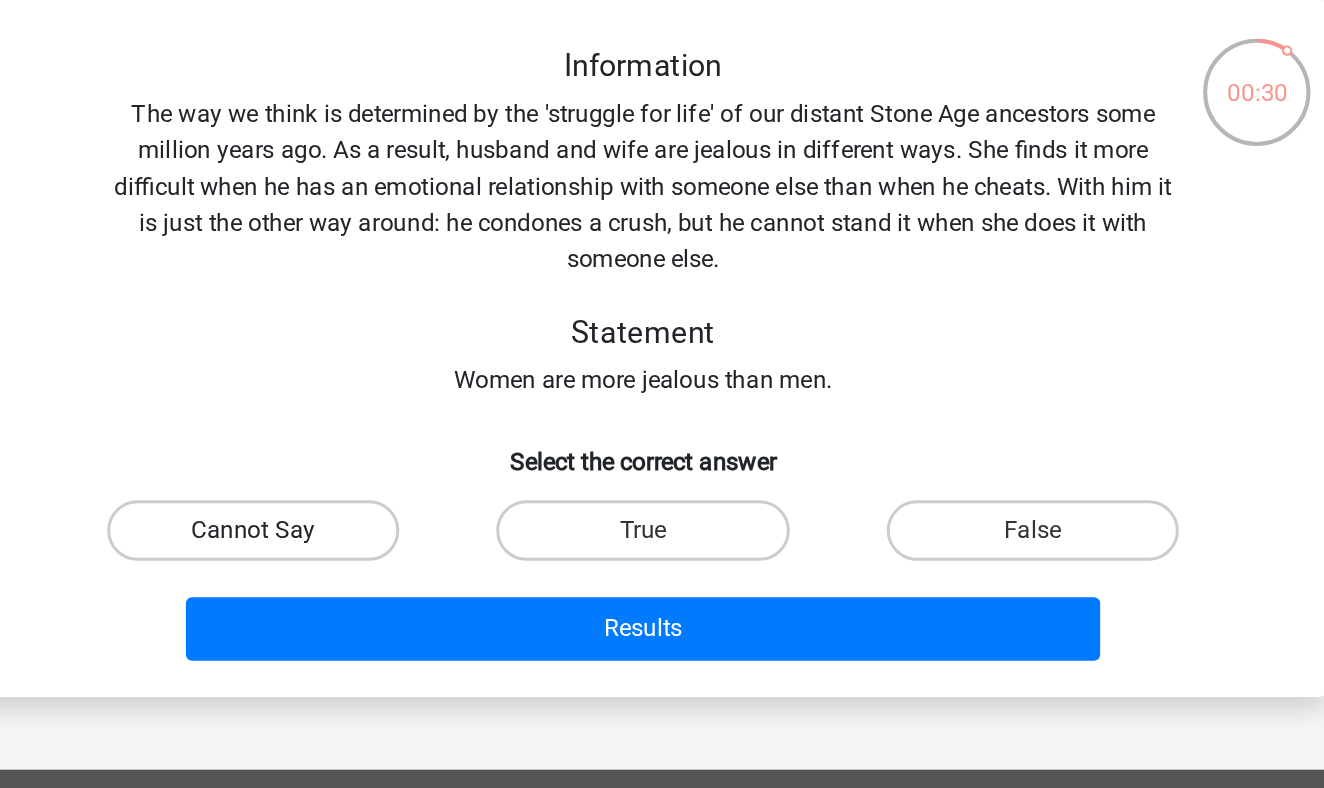 click on "Cannot Say" at bounding box center (404, 443) 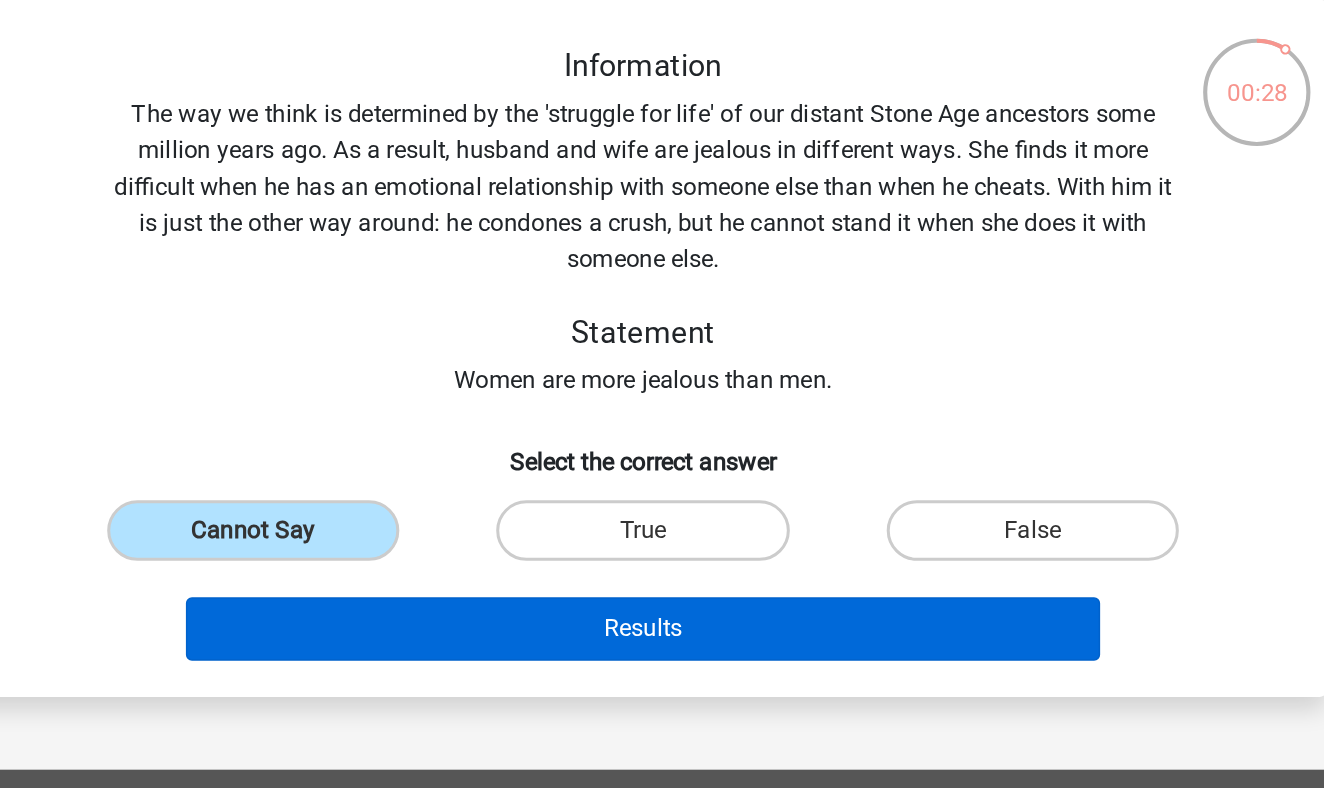 click on "Results" at bounding box center (662, 508) 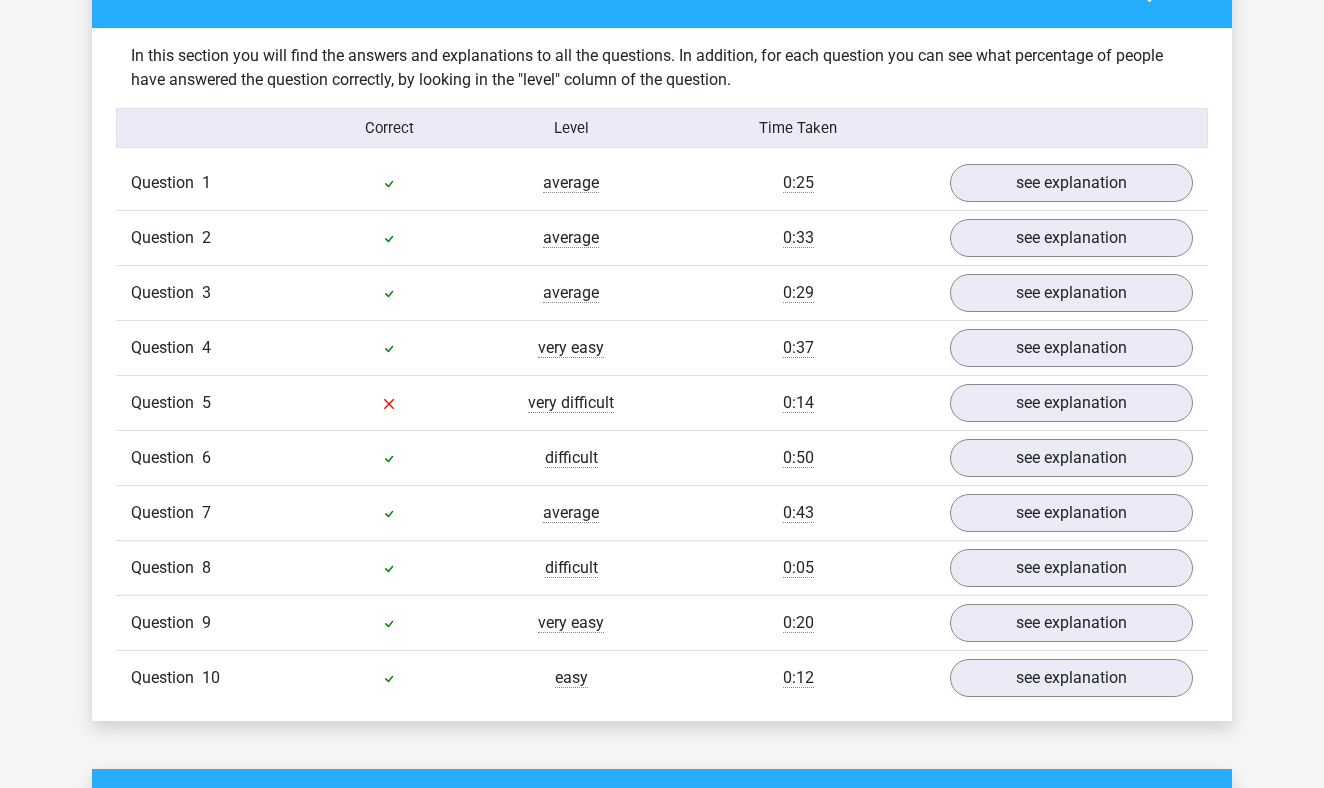 scroll, scrollTop: 1222, scrollLeft: 0, axis: vertical 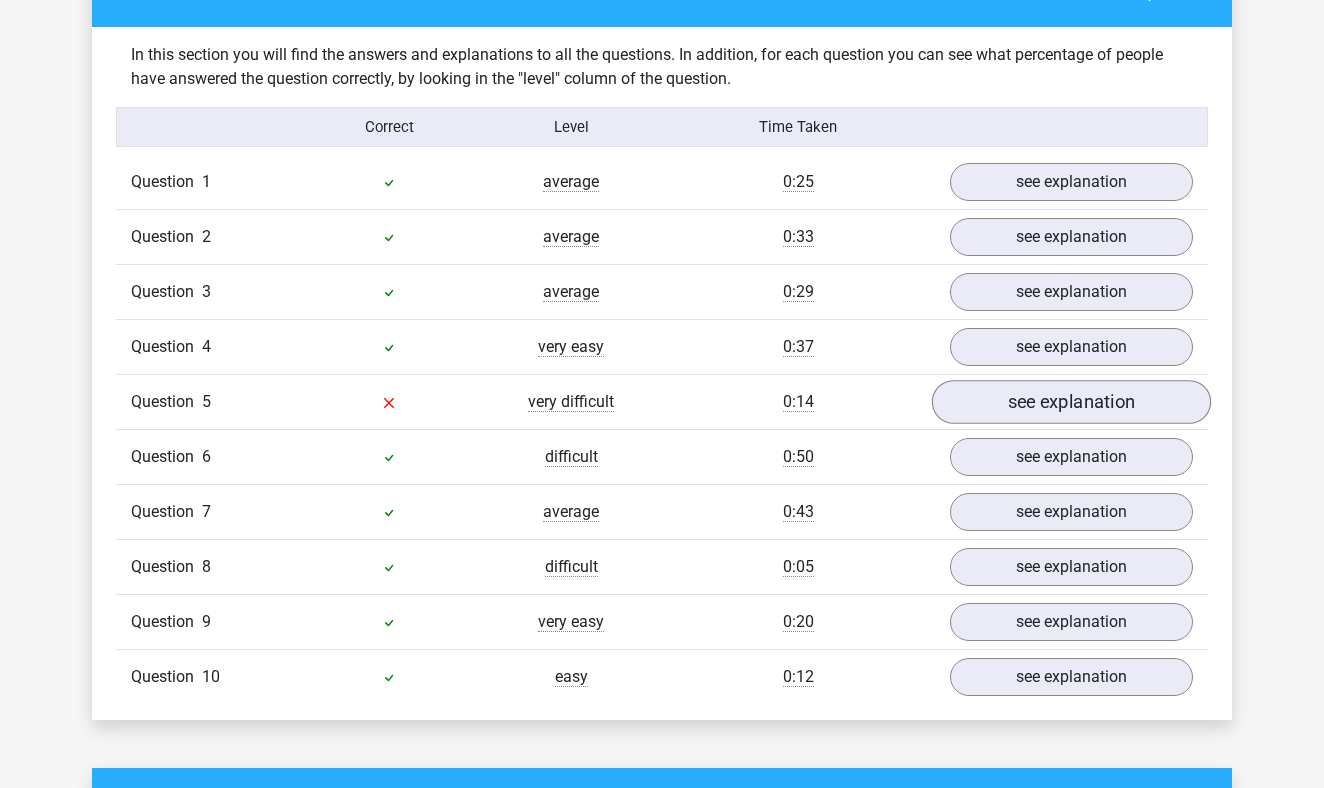 click on "see explanation" at bounding box center (1071, 402) 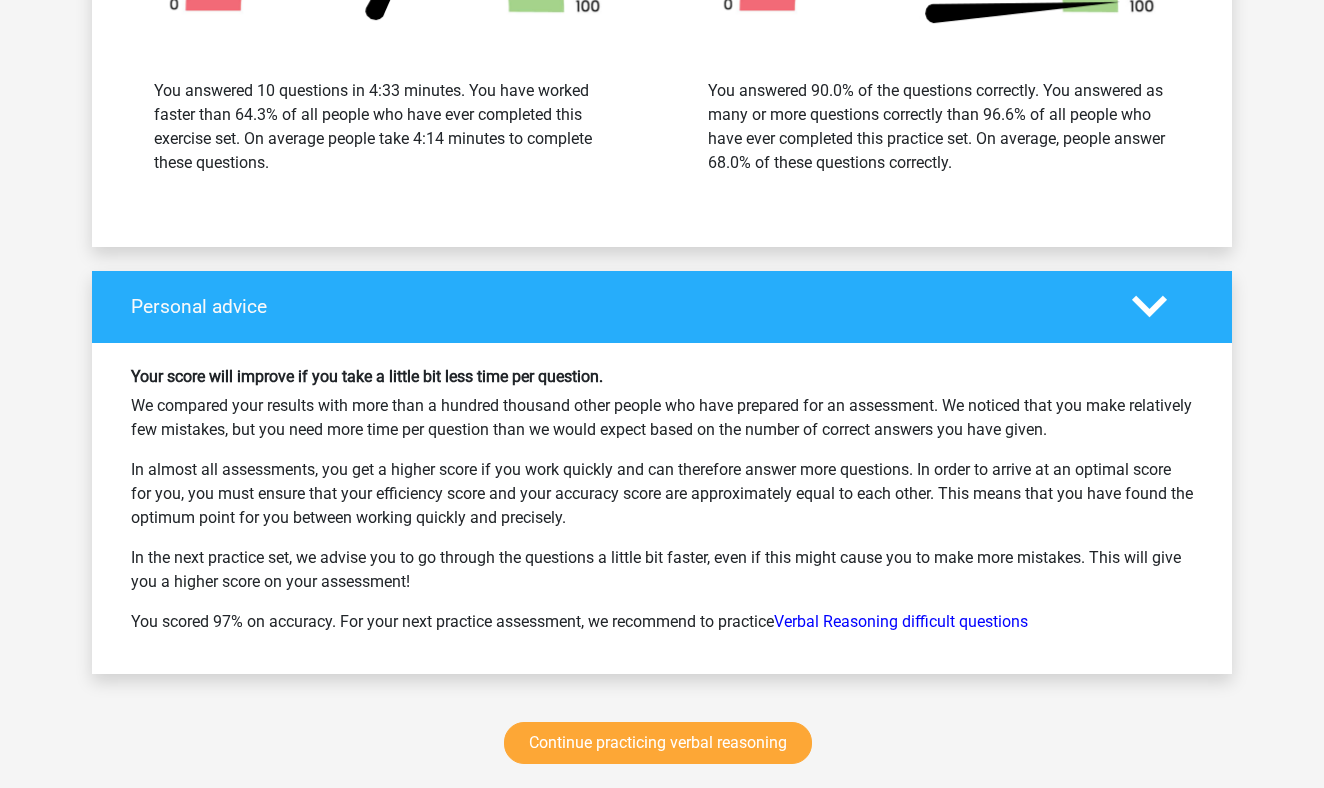 scroll, scrollTop: 3008, scrollLeft: 0, axis: vertical 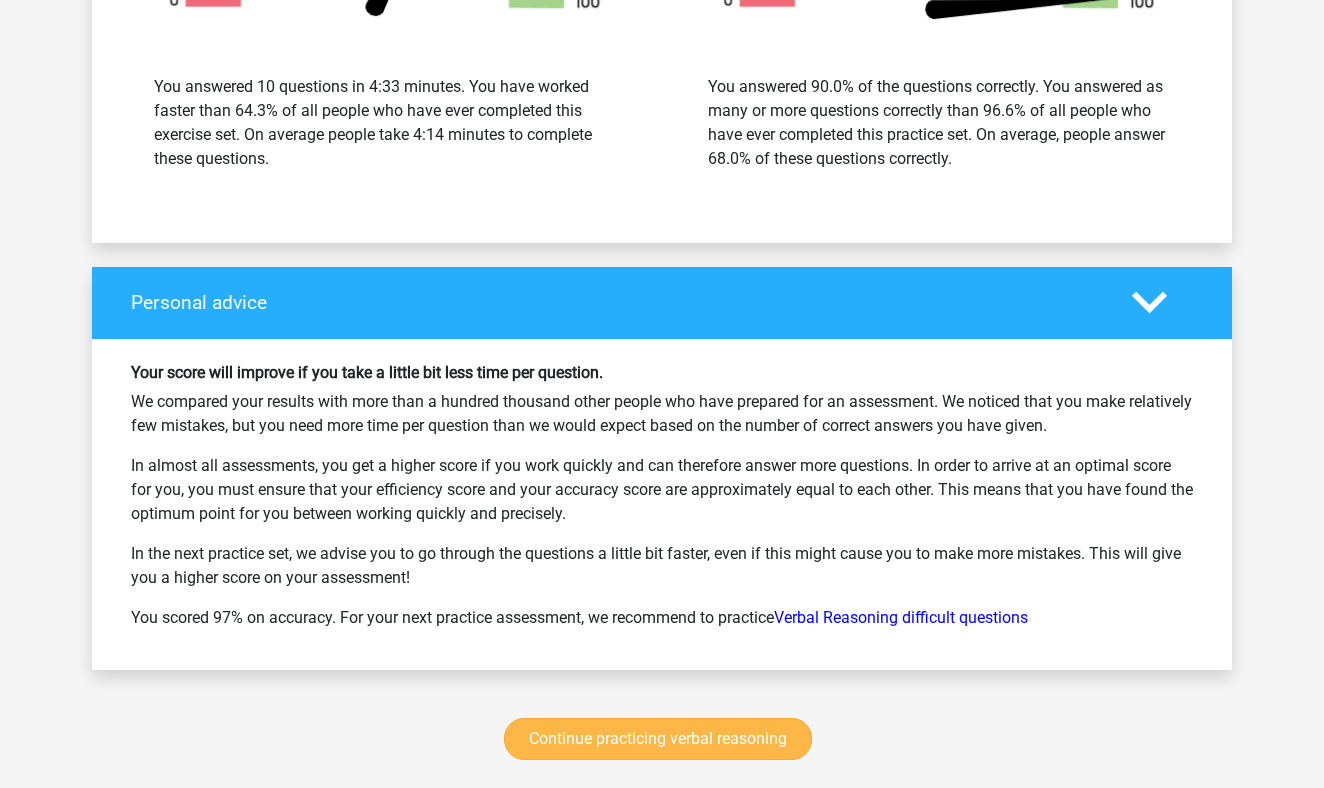 click on "Continue practicing verbal reasoning" at bounding box center [658, 739] 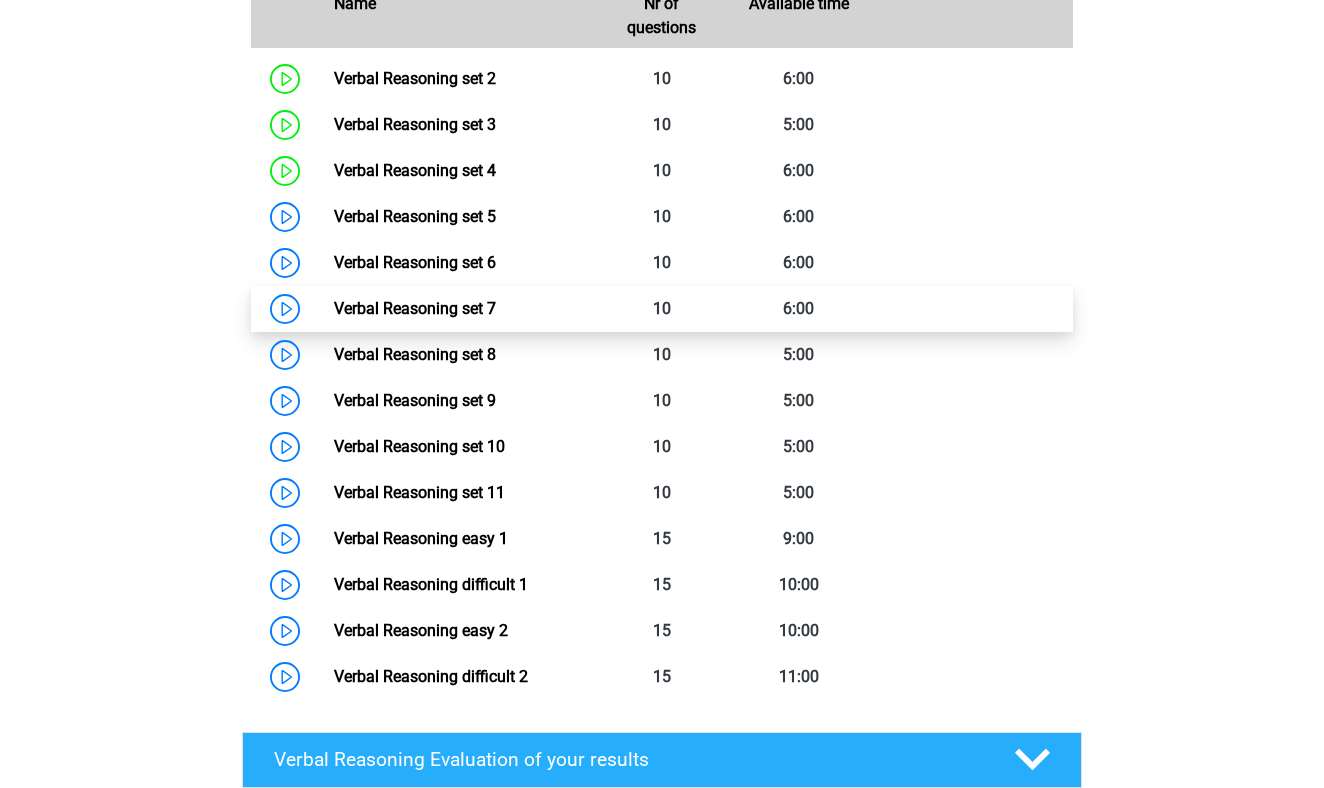 scroll, scrollTop: 995, scrollLeft: 0, axis: vertical 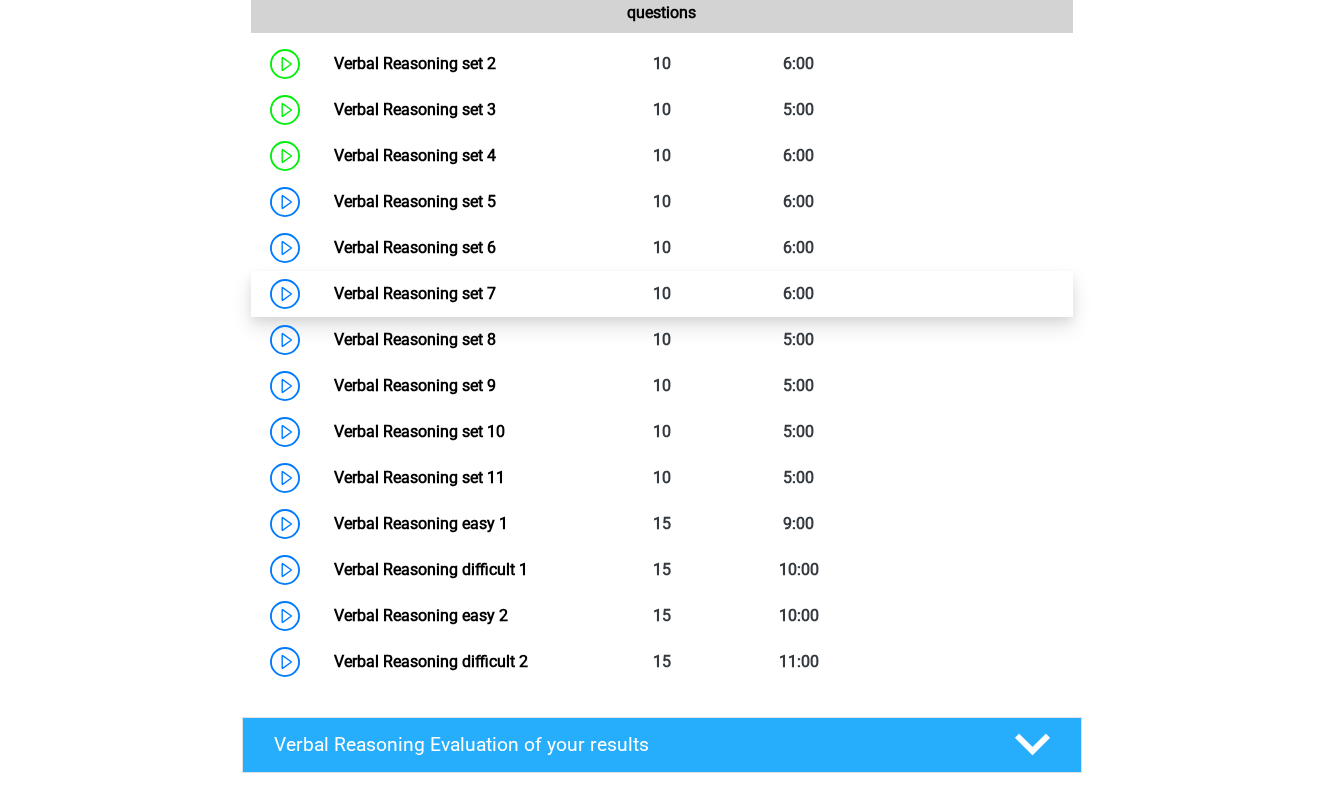 click on "Verbal Reasoning
set 7" at bounding box center [415, 293] 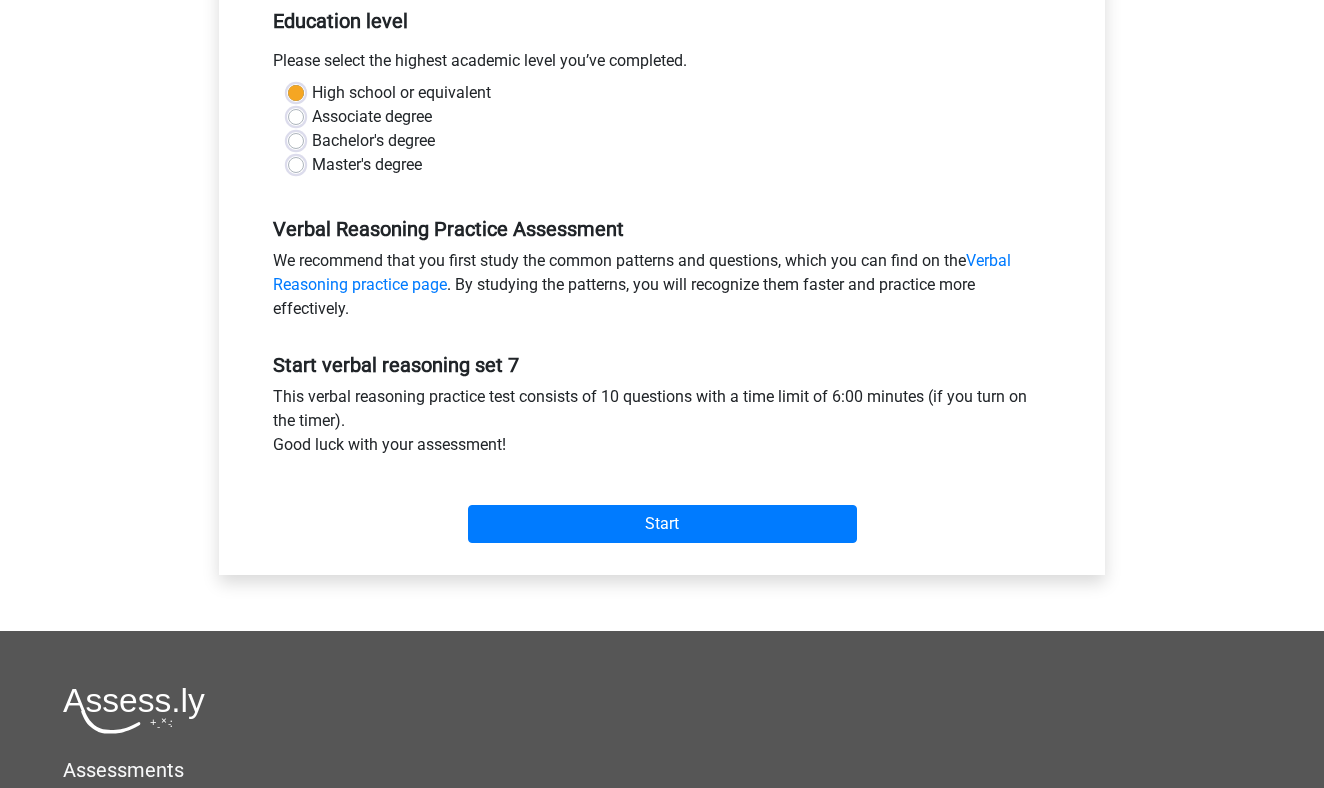 scroll, scrollTop: 493, scrollLeft: 0, axis: vertical 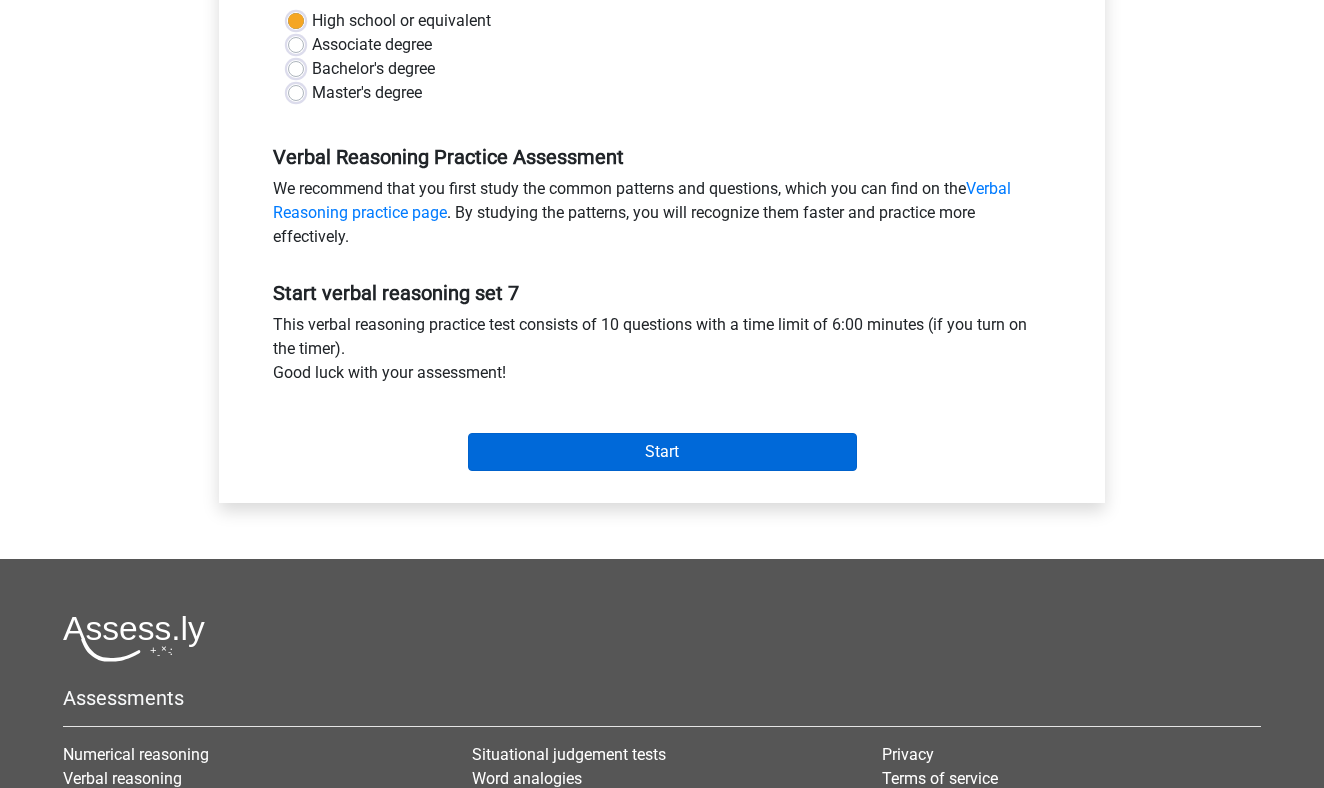 click on "Start" at bounding box center [662, 452] 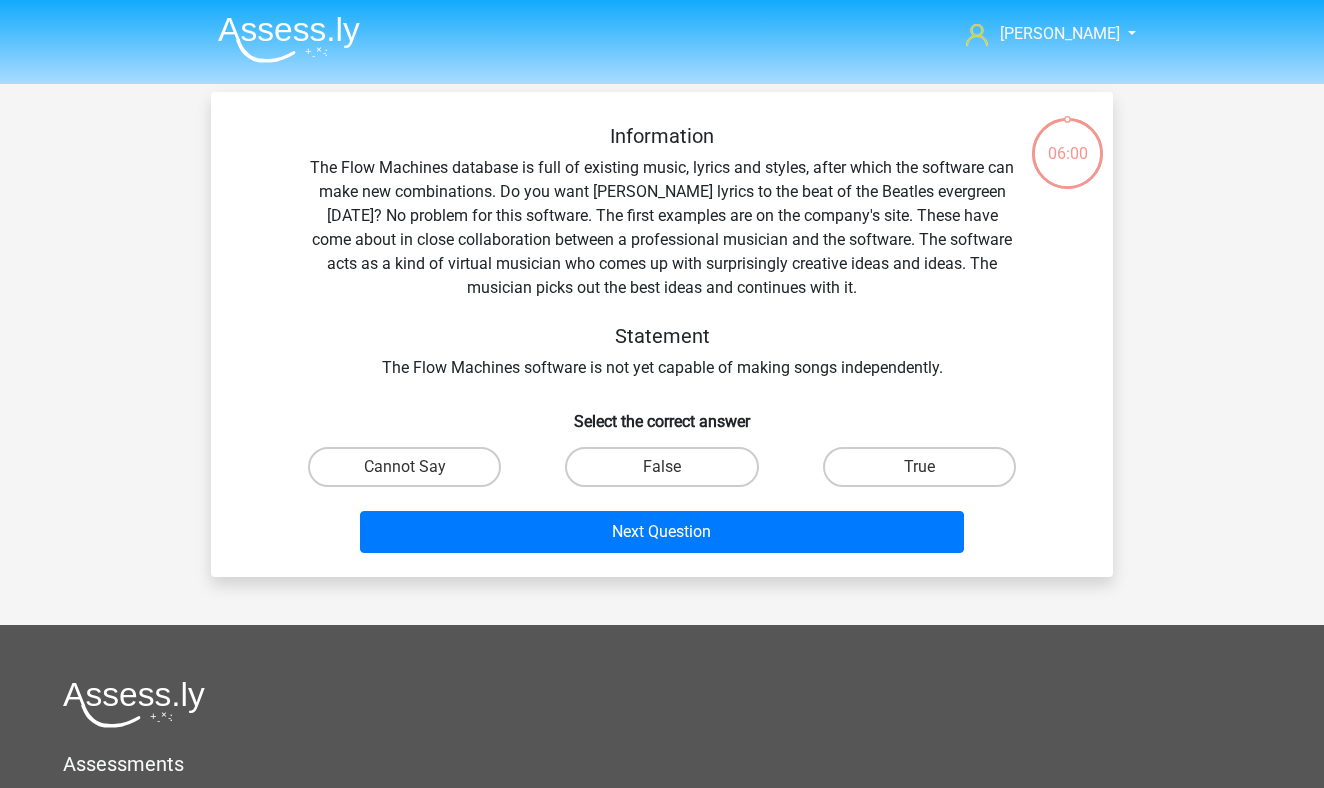 scroll, scrollTop: 0, scrollLeft: 0, axis: both 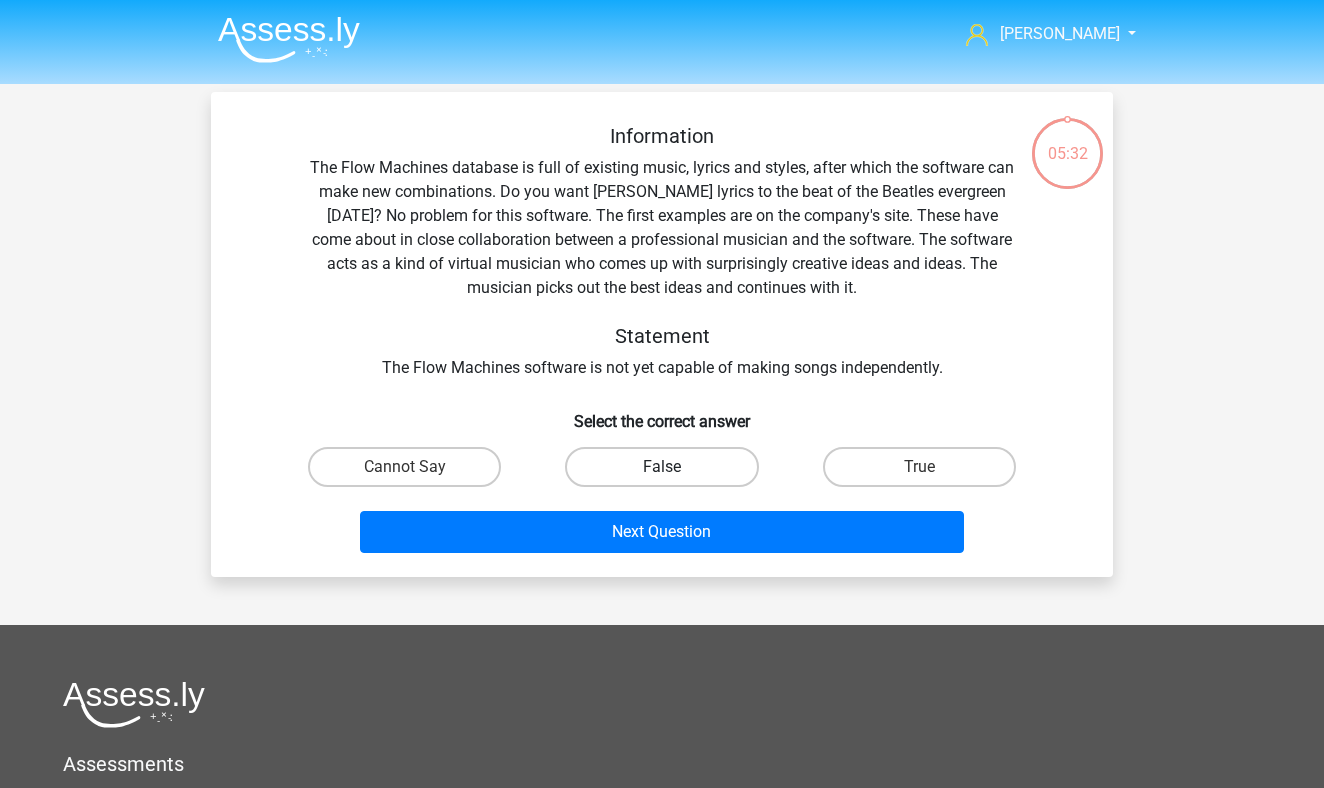 click on "False" at bounding box center [661, 467] 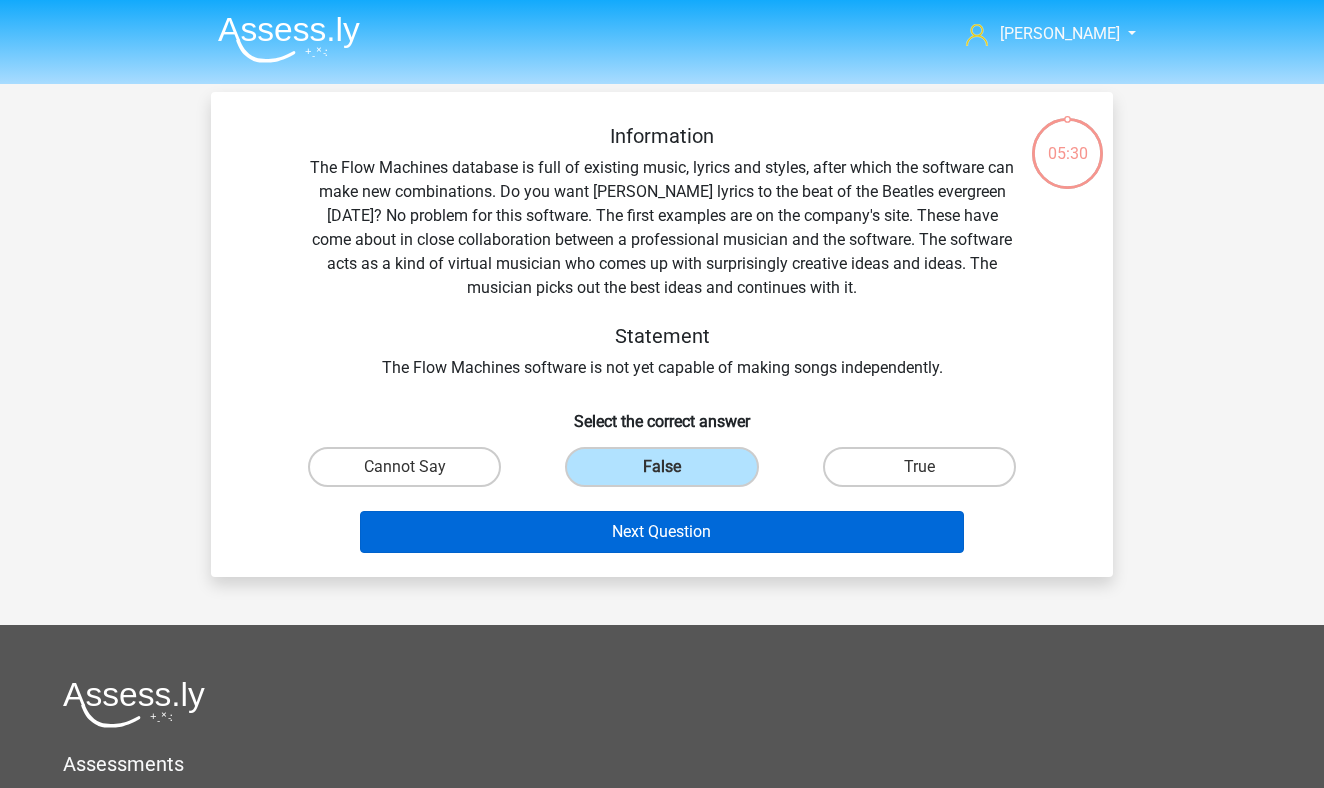 click on "Next Question" at bounding box center (662, 532) 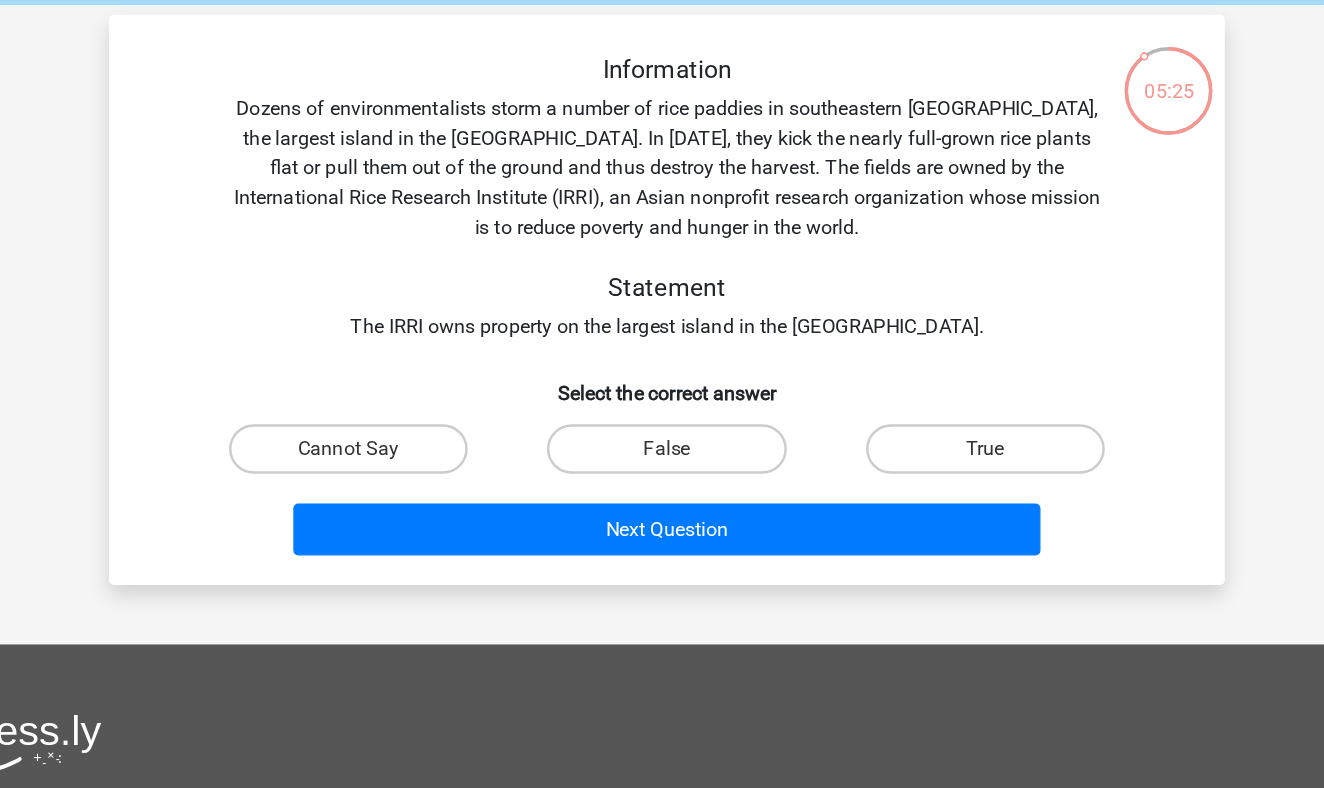 scroll, scrollTop: 67, scrollLeft: 0, axis: vertical 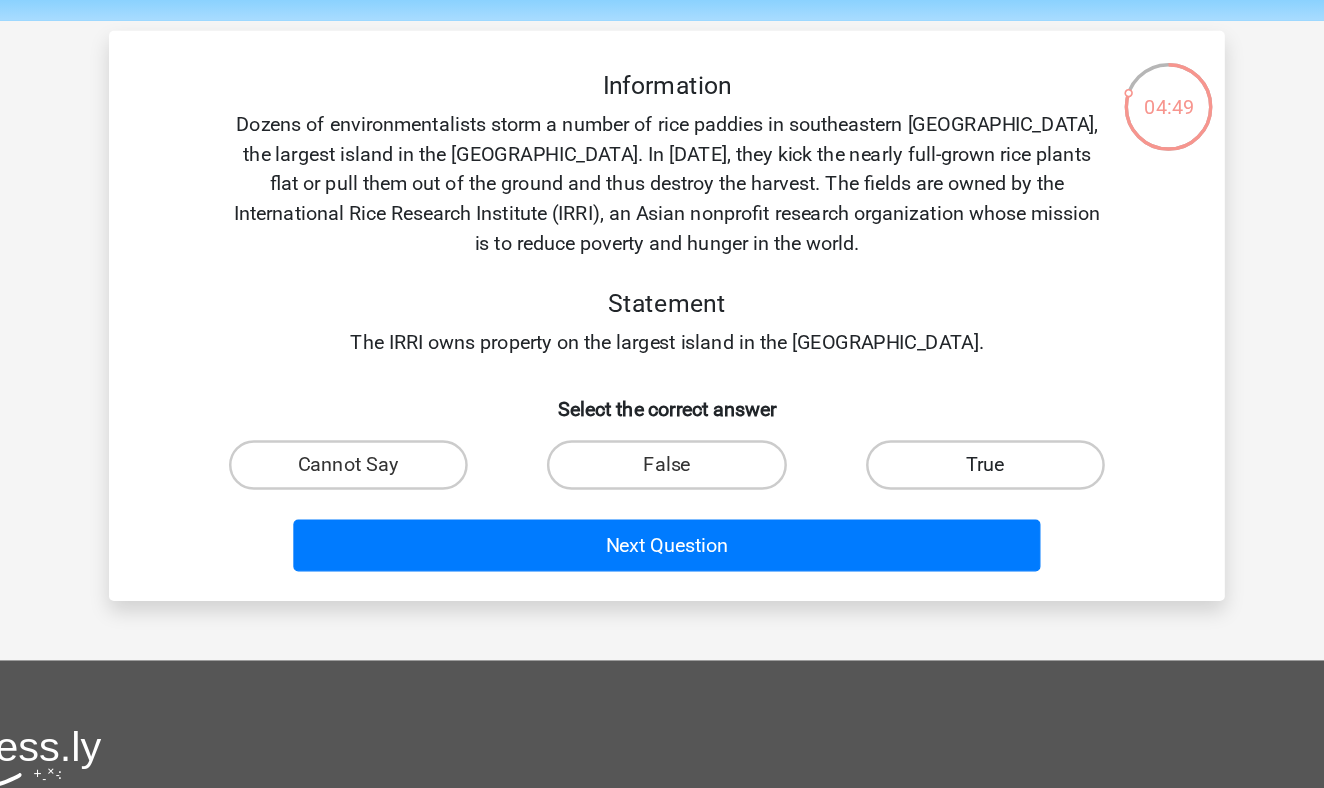 click on "True" at bounding box center [919, 376] 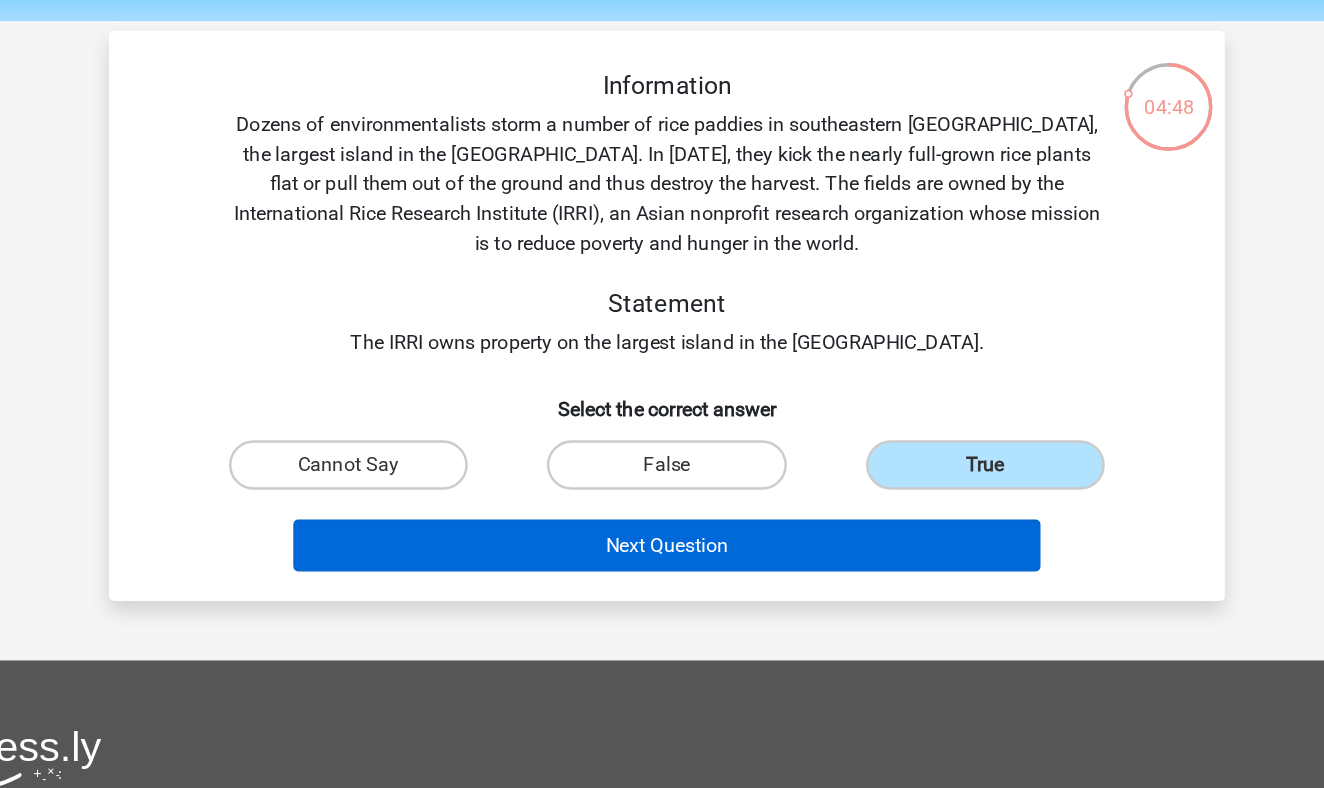 click on "Next Question" at bounding box center [662, 441] 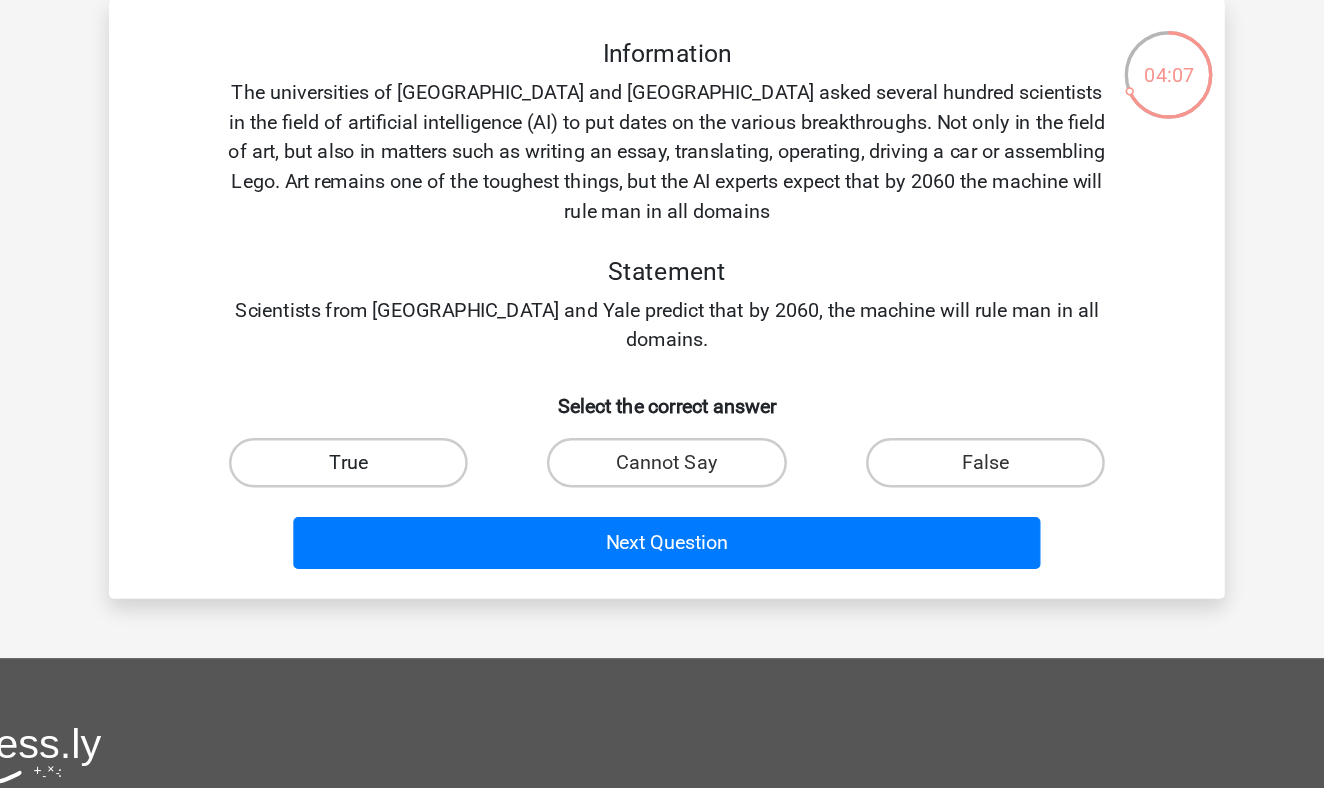click on "True" at bounding box center [404, 400] 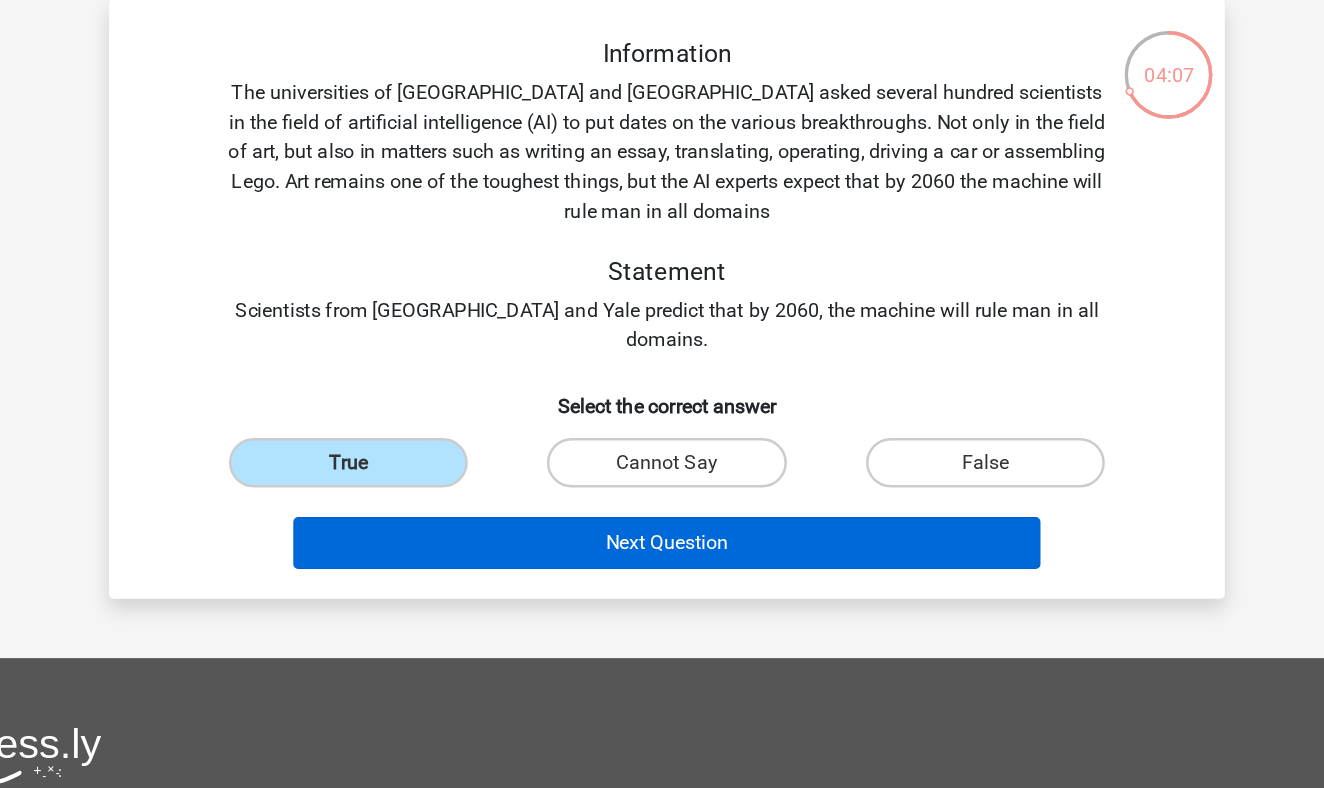 click on "Next Question" at bounding box center [662, 465] 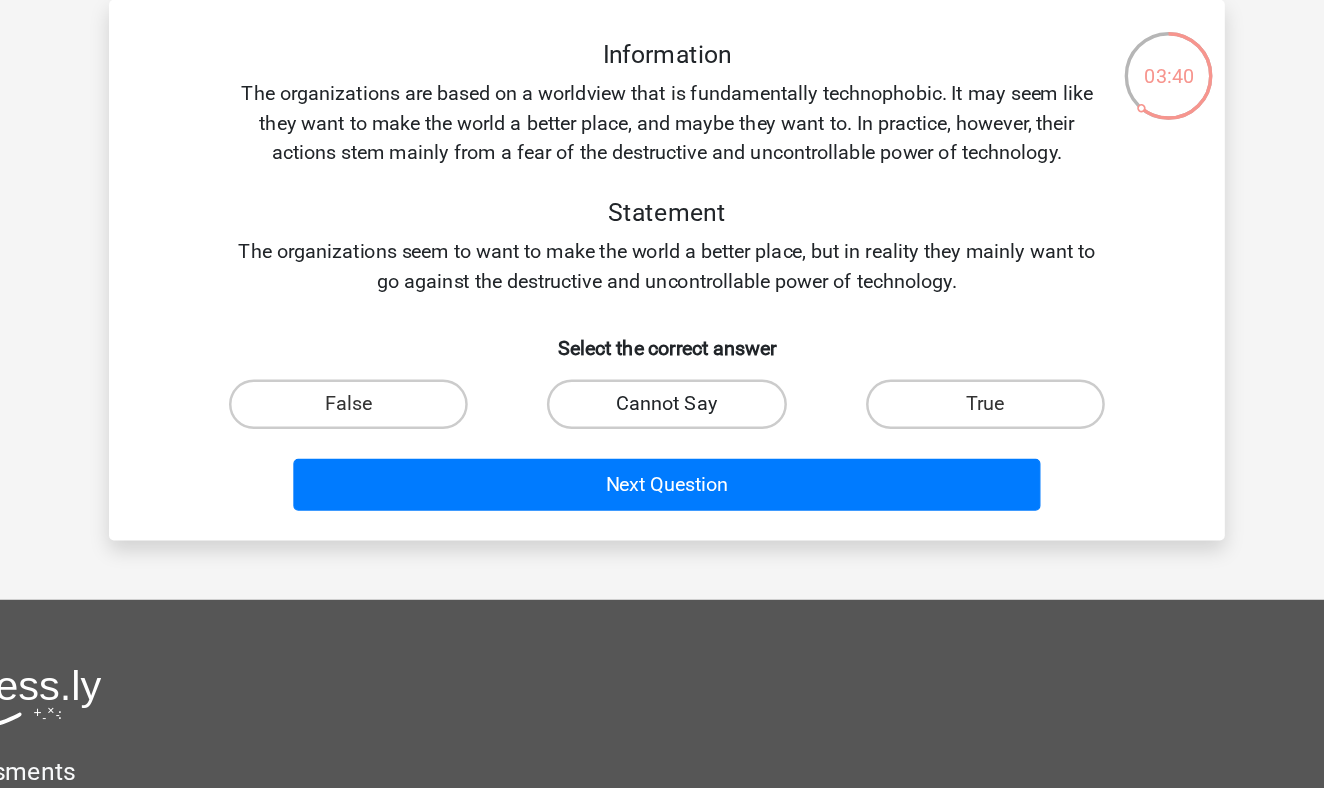 click on "Cannot Say" at bounding box center [661, 352] 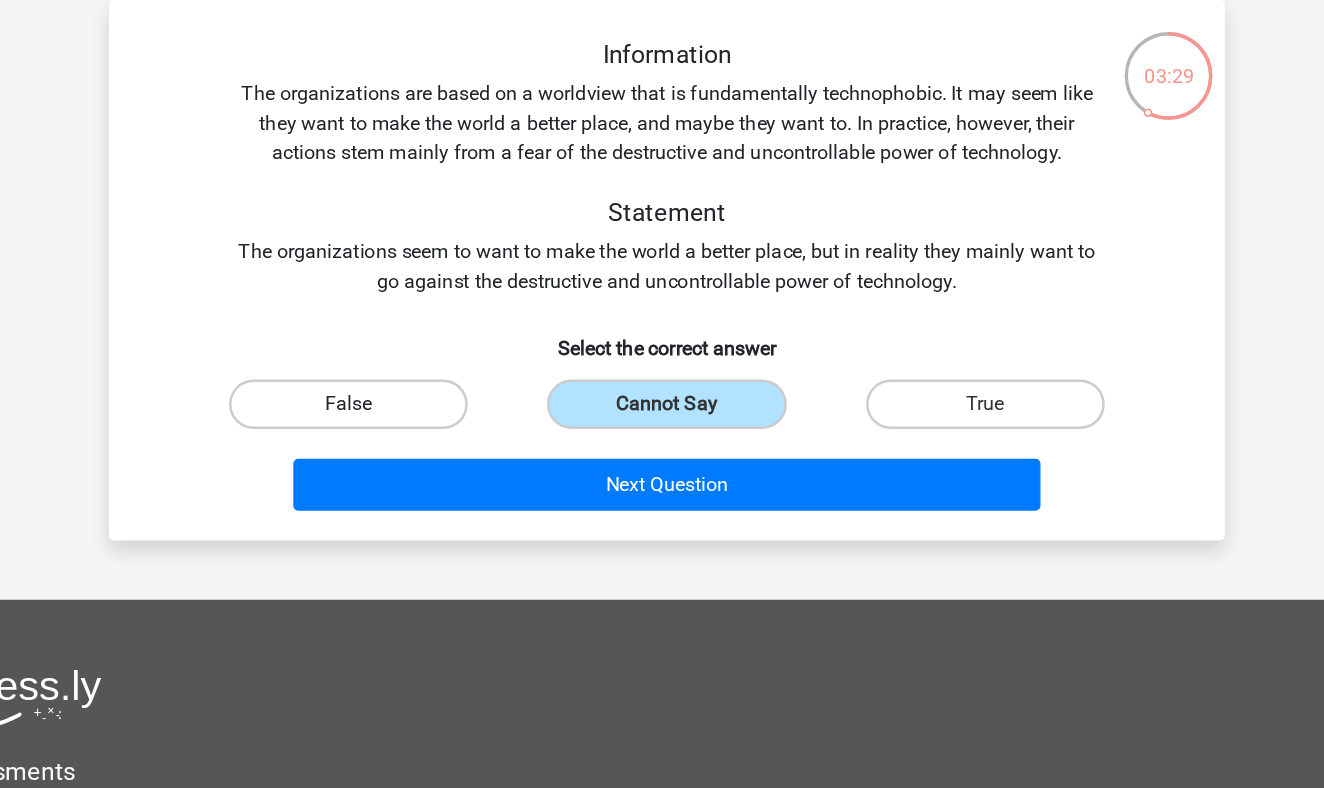 click on "False" at bounding box center [404, 352] 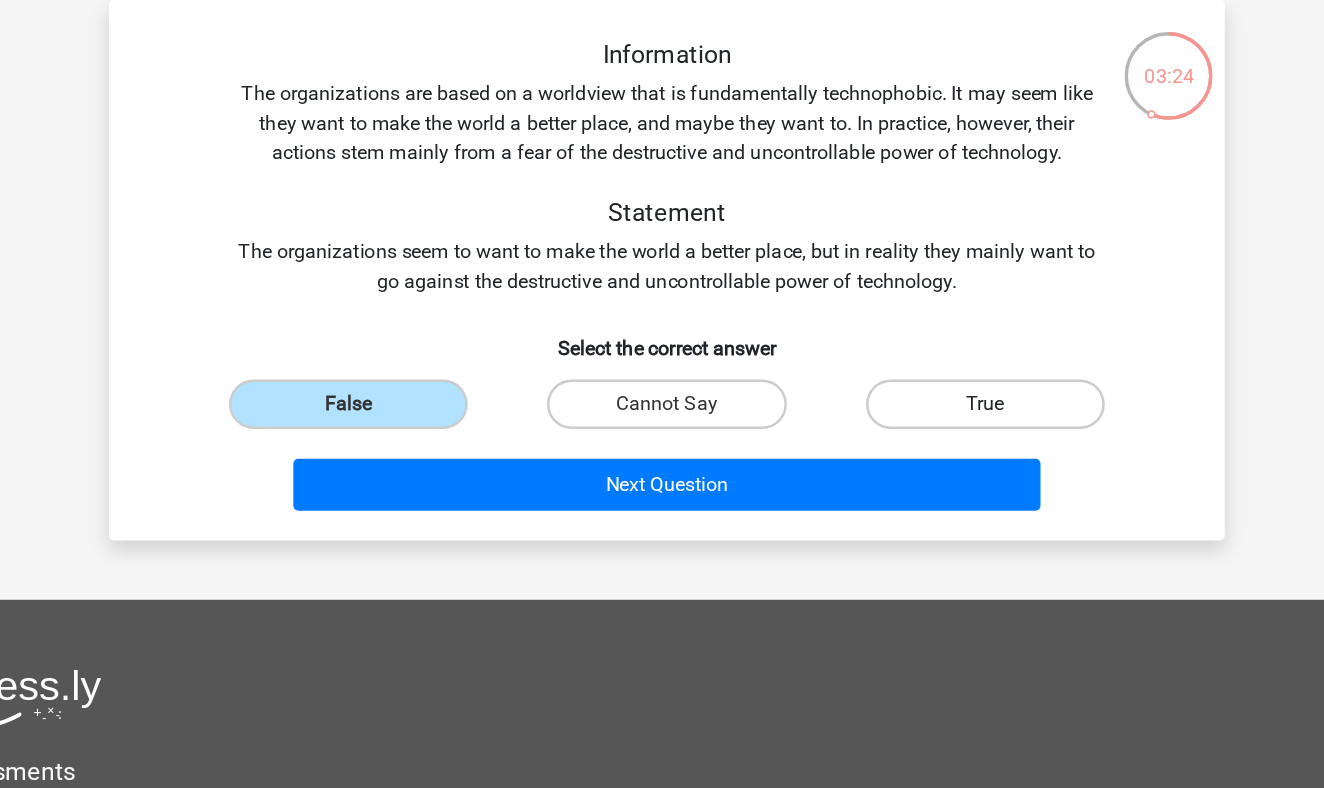 click on "True" at bounding box center [919, 352] 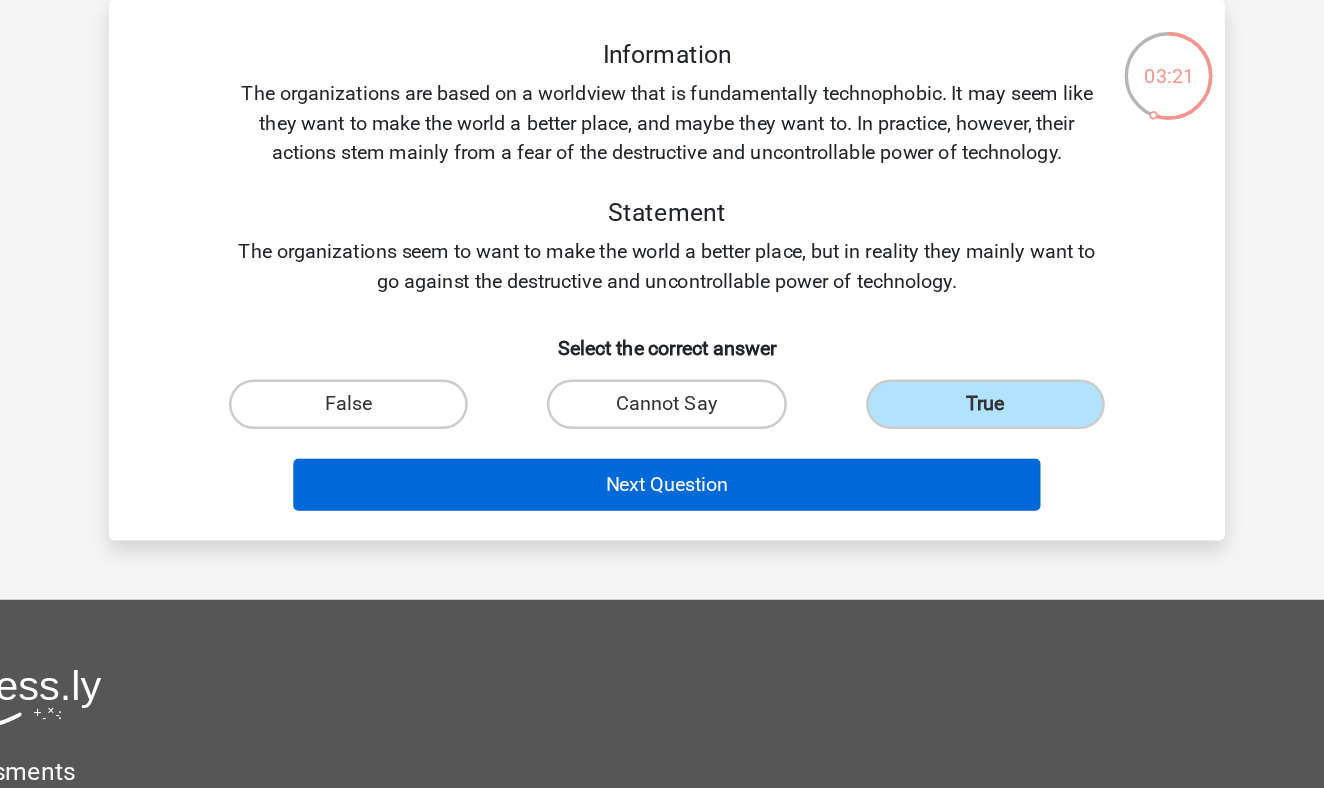click on "Next Question" at bounding box center [662, 417] 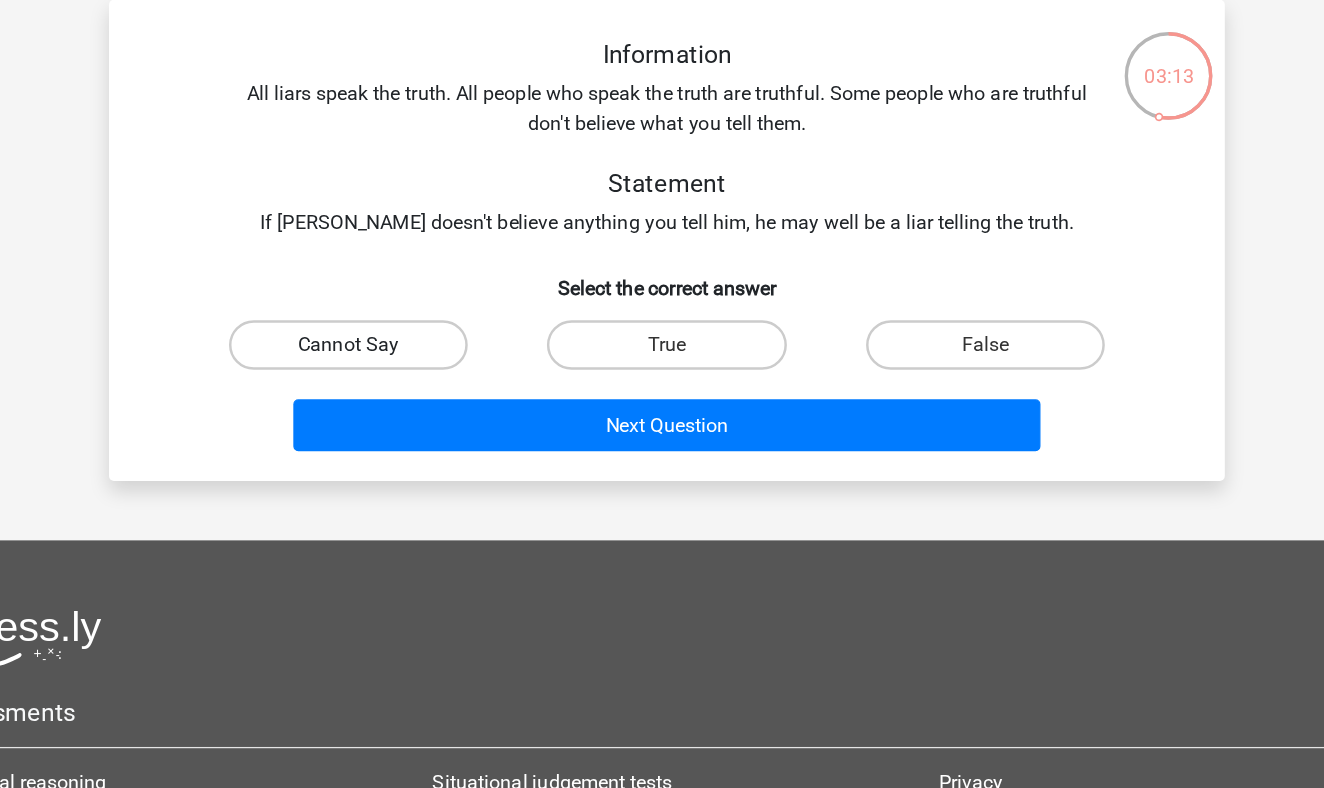 click on "Cannot Say" at bounding box center [404, 304] 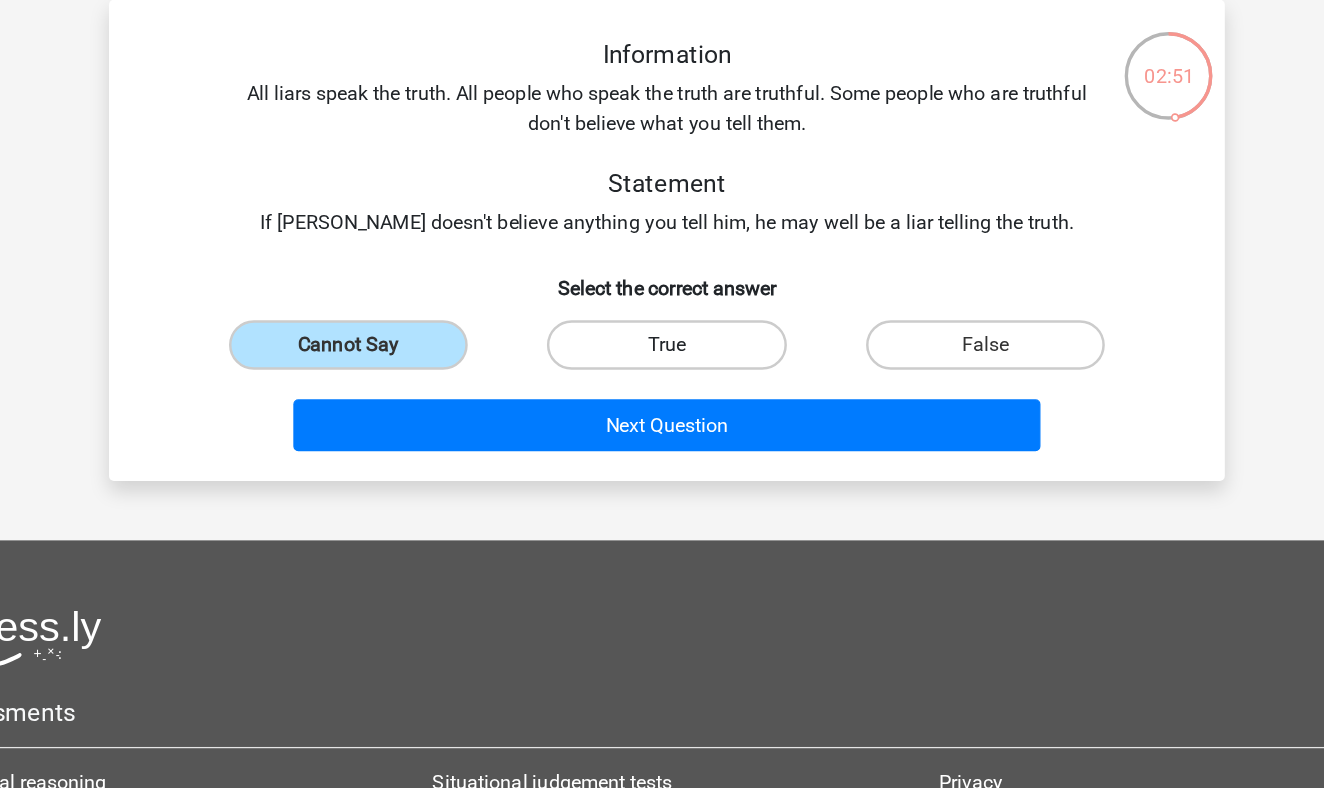 click on "True" at bounding box center [661, 304] 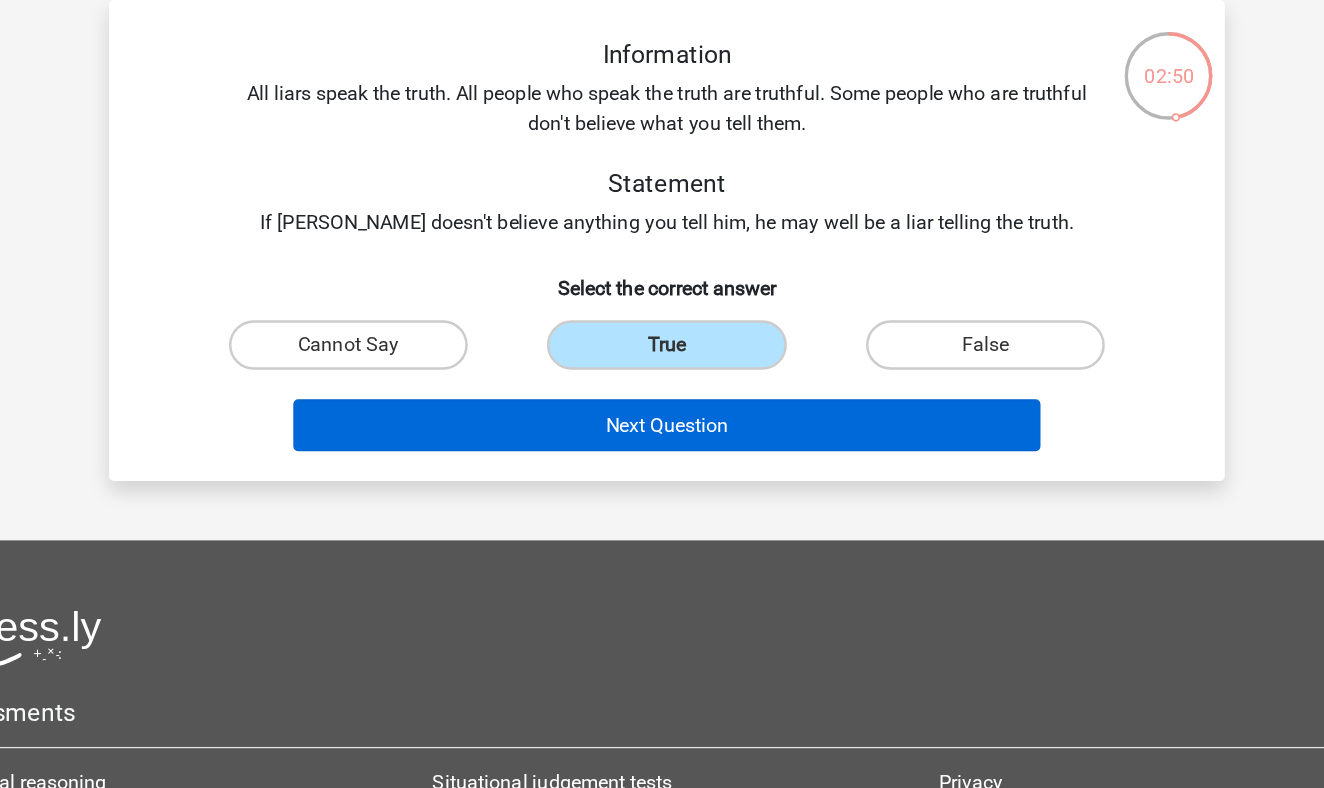 click on "Next Question" at bounding box center [662, 369] 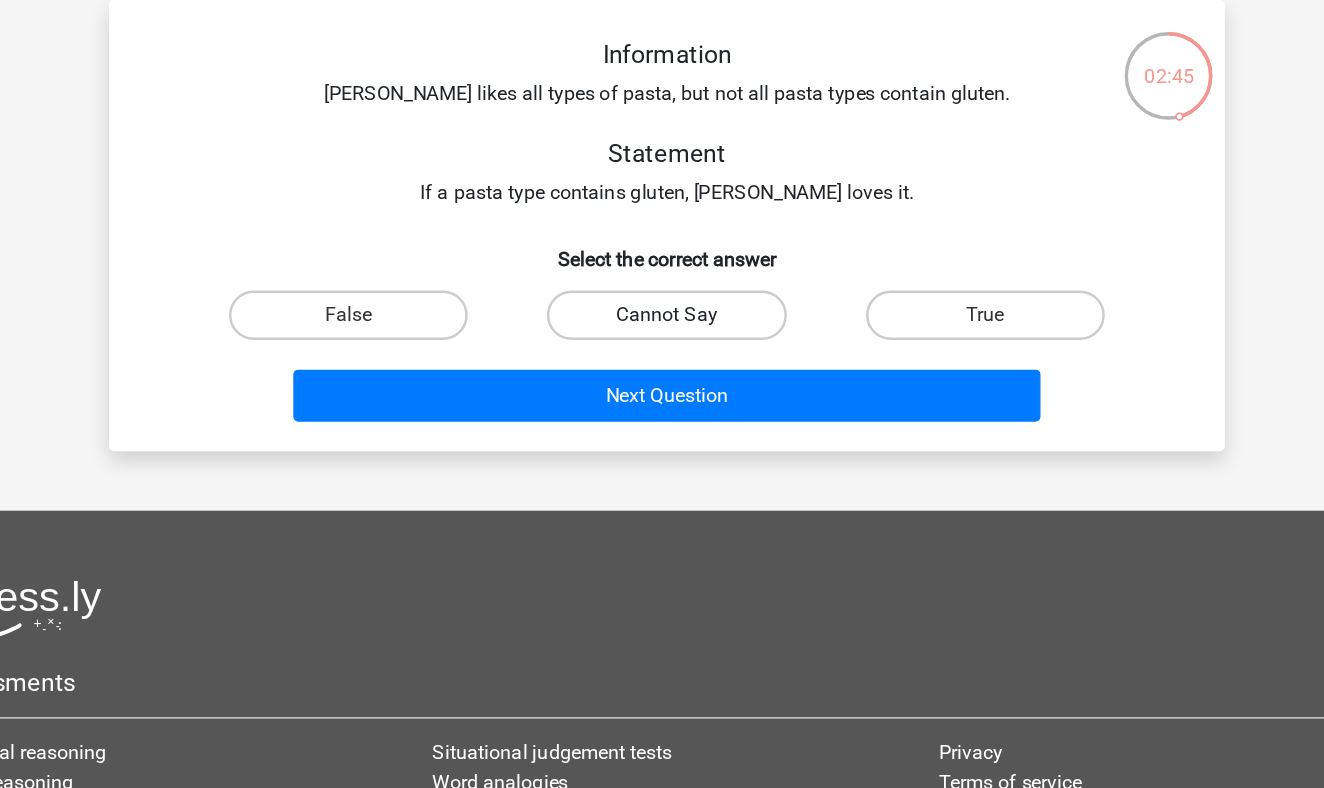 click on "Cannot Say" at bounding box center (661, 280) 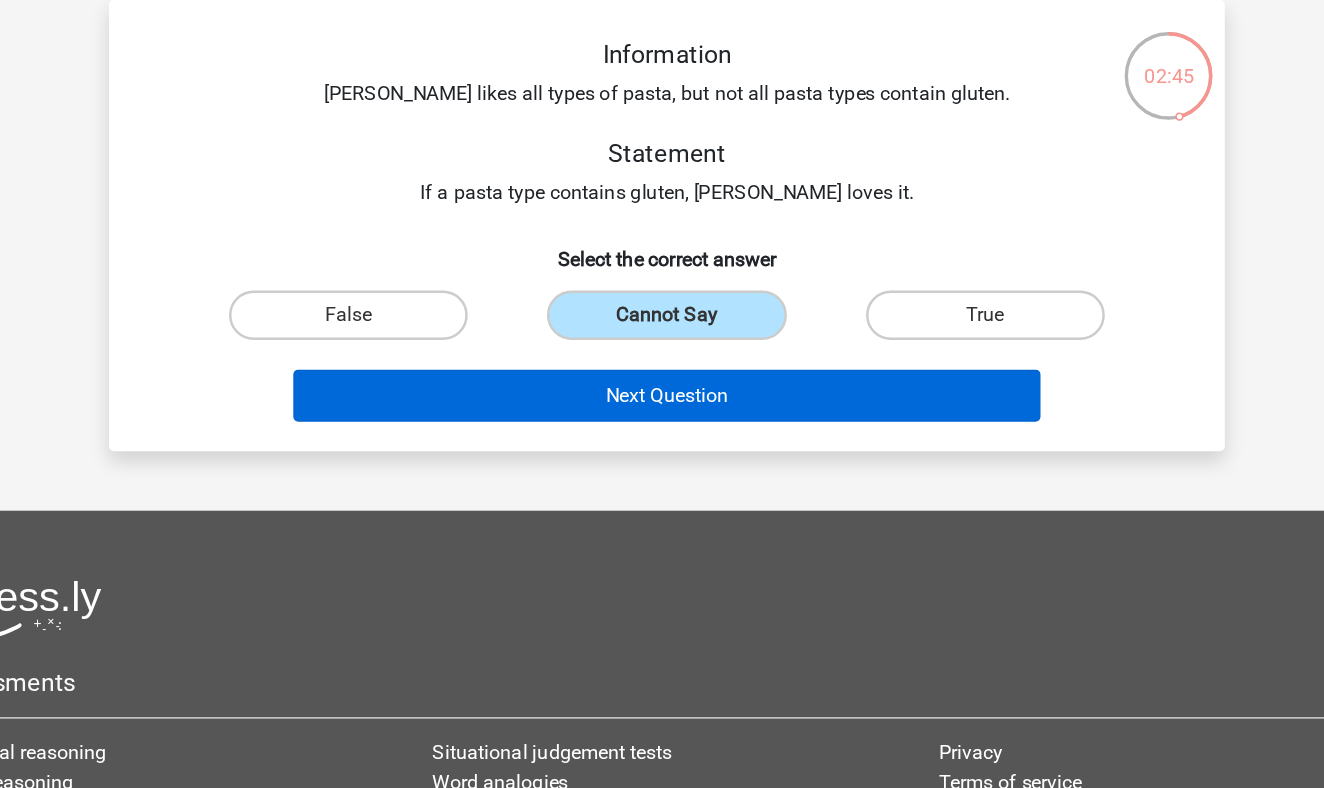click on "Next Question" at bounding box center (662, 345) 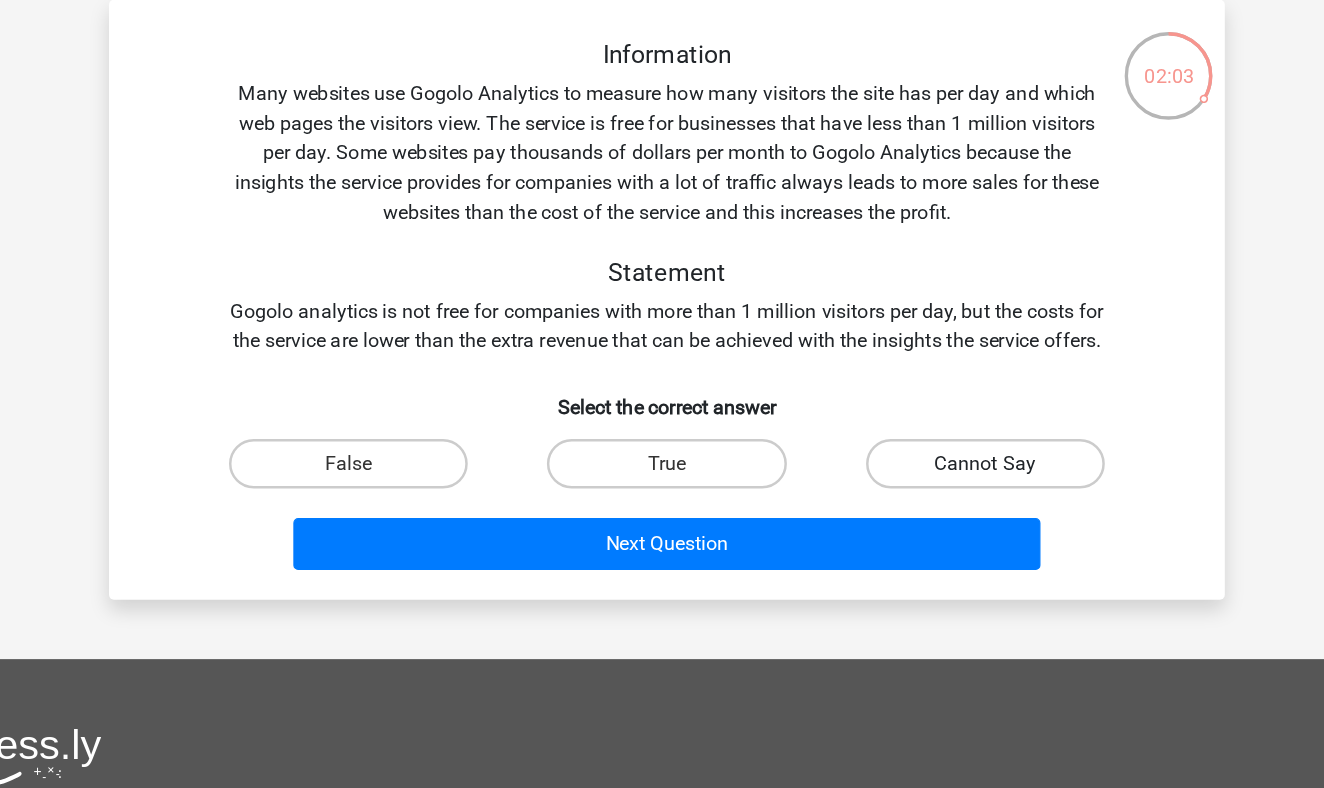 click on "Cannot Say" at bounding box center [919, 400] 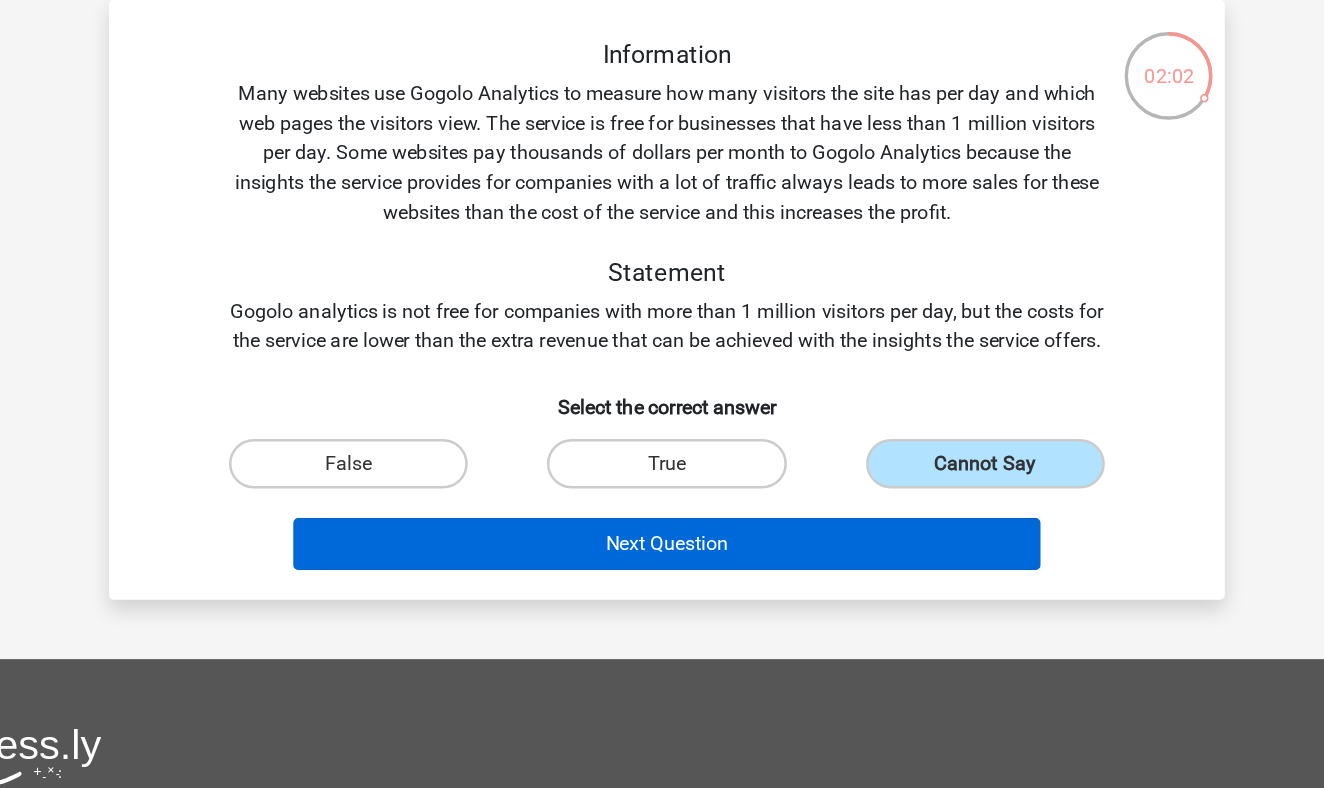 click on "Next Question" at bounding box center (662, 465) 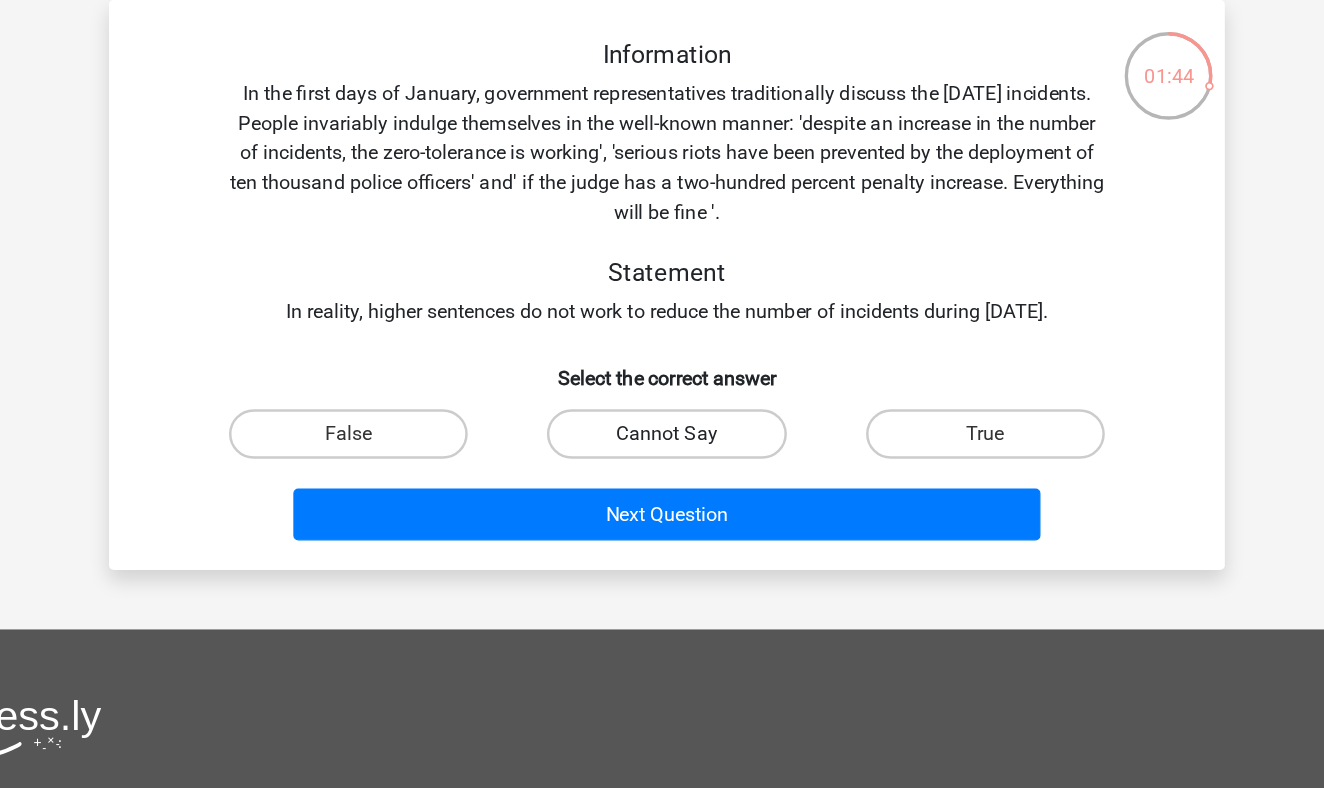 click on "Cannot Say" at bounding box center [661, 376] 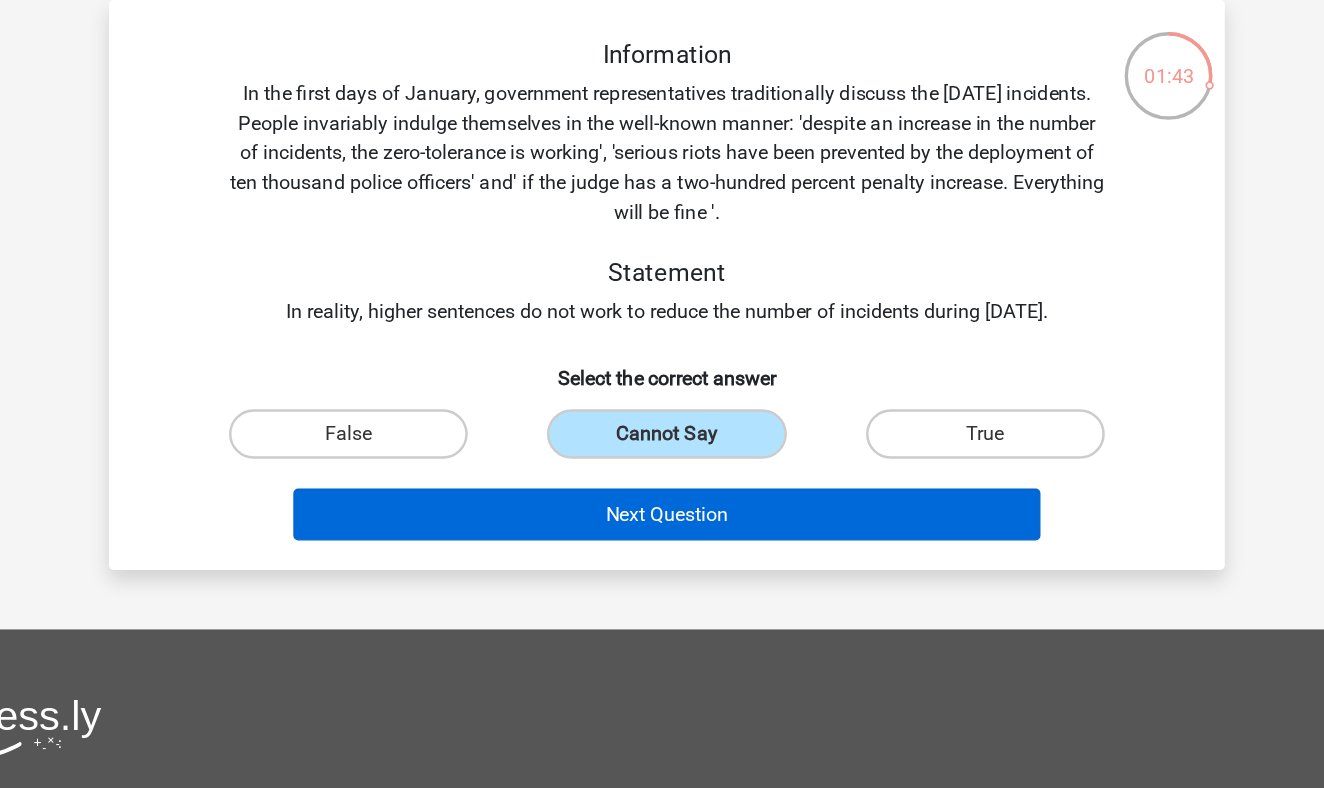 click on "Next Question" at bounding box center (662, 441) 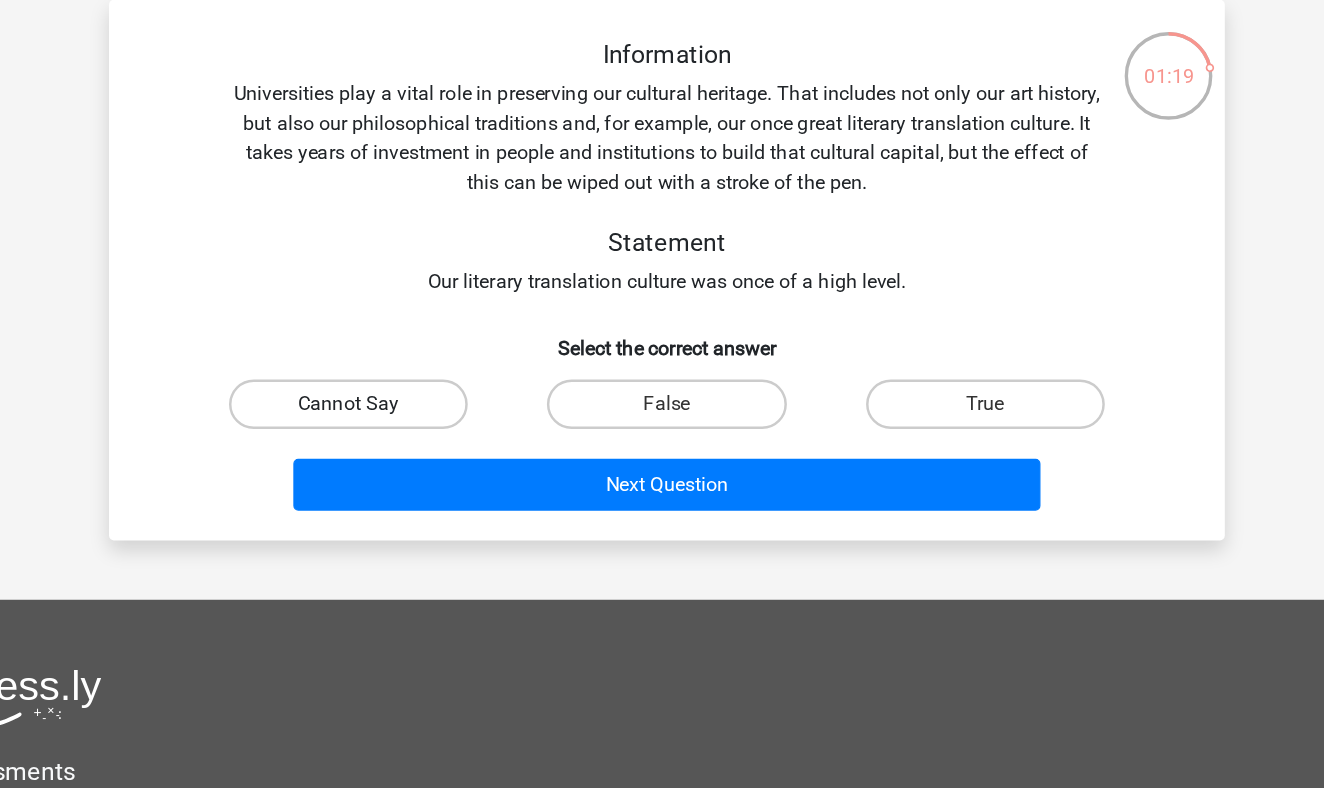 click on "Cannot Say" at bounding box center (404, 352) 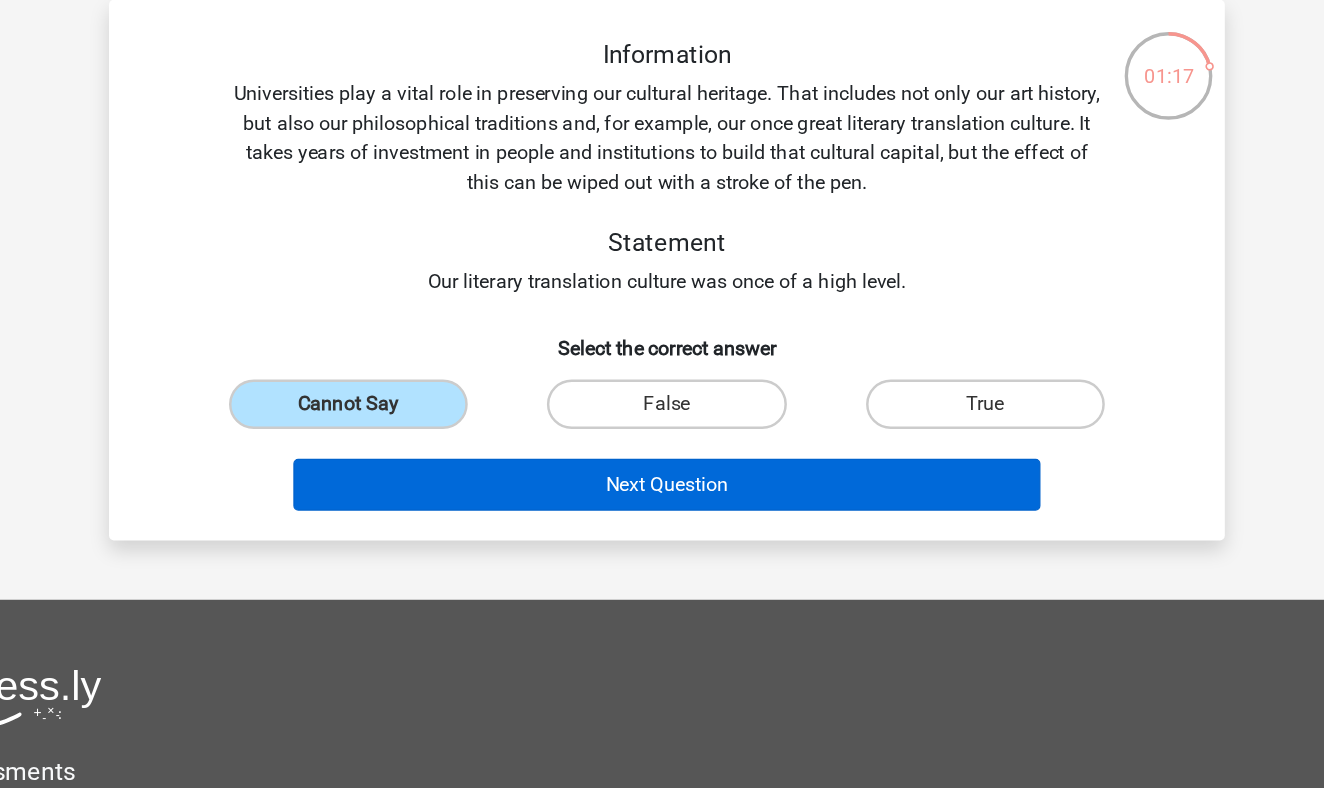 click on "Next Question" at bounding box center [662, 417] 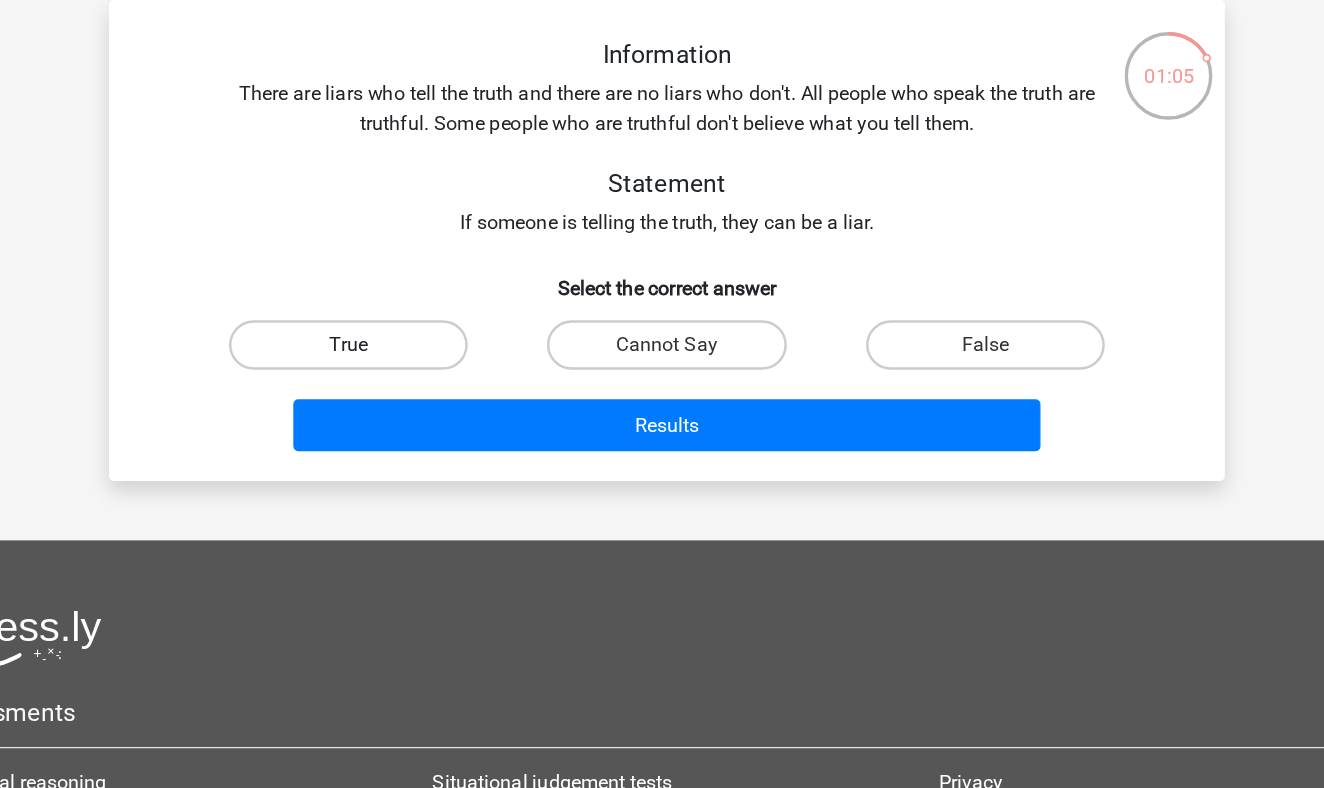 click on "True" at bounding box center [404, 304] 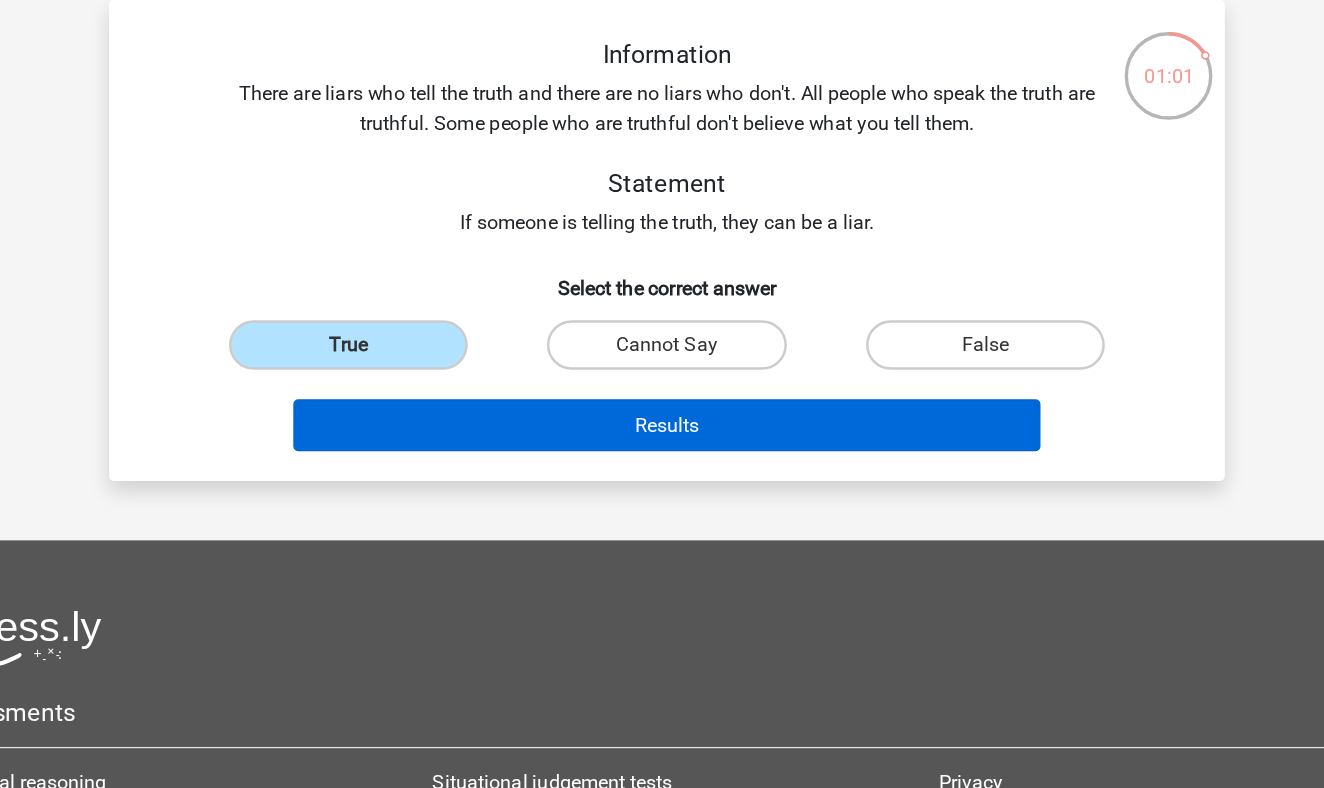 click on "Results" at bounding box center [662, 369] 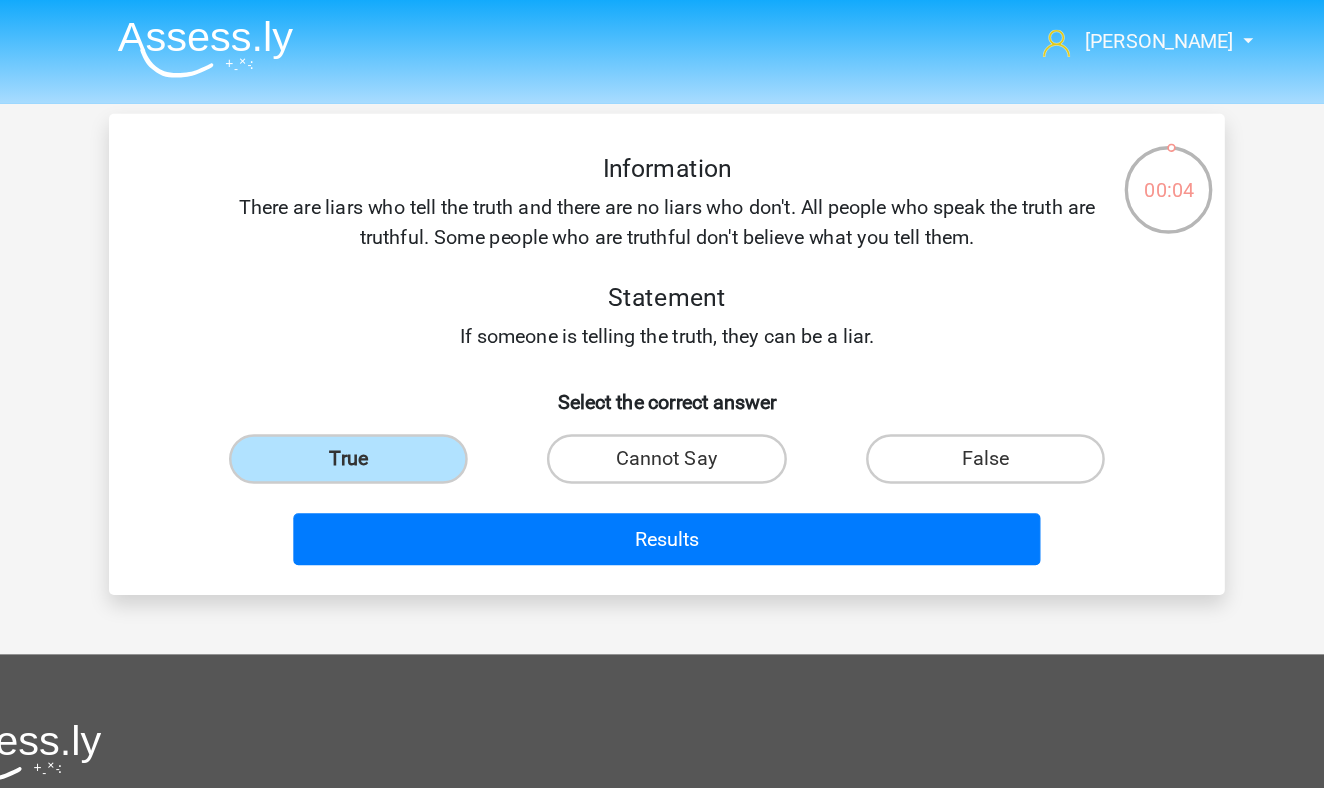 scroll, scrollTop: 0, scrollLeft: 0, axis: both 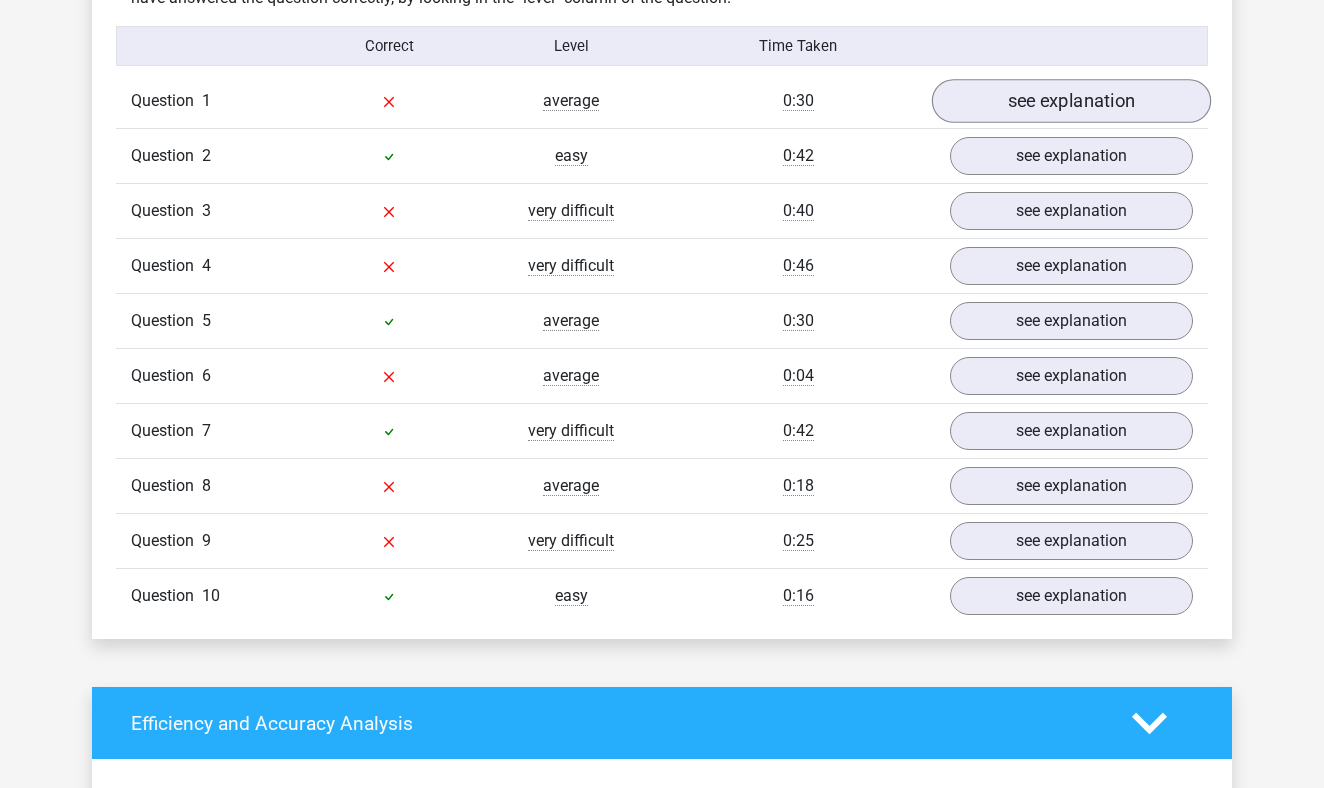 click on "see explanation" at bounding box center [1071, 101] 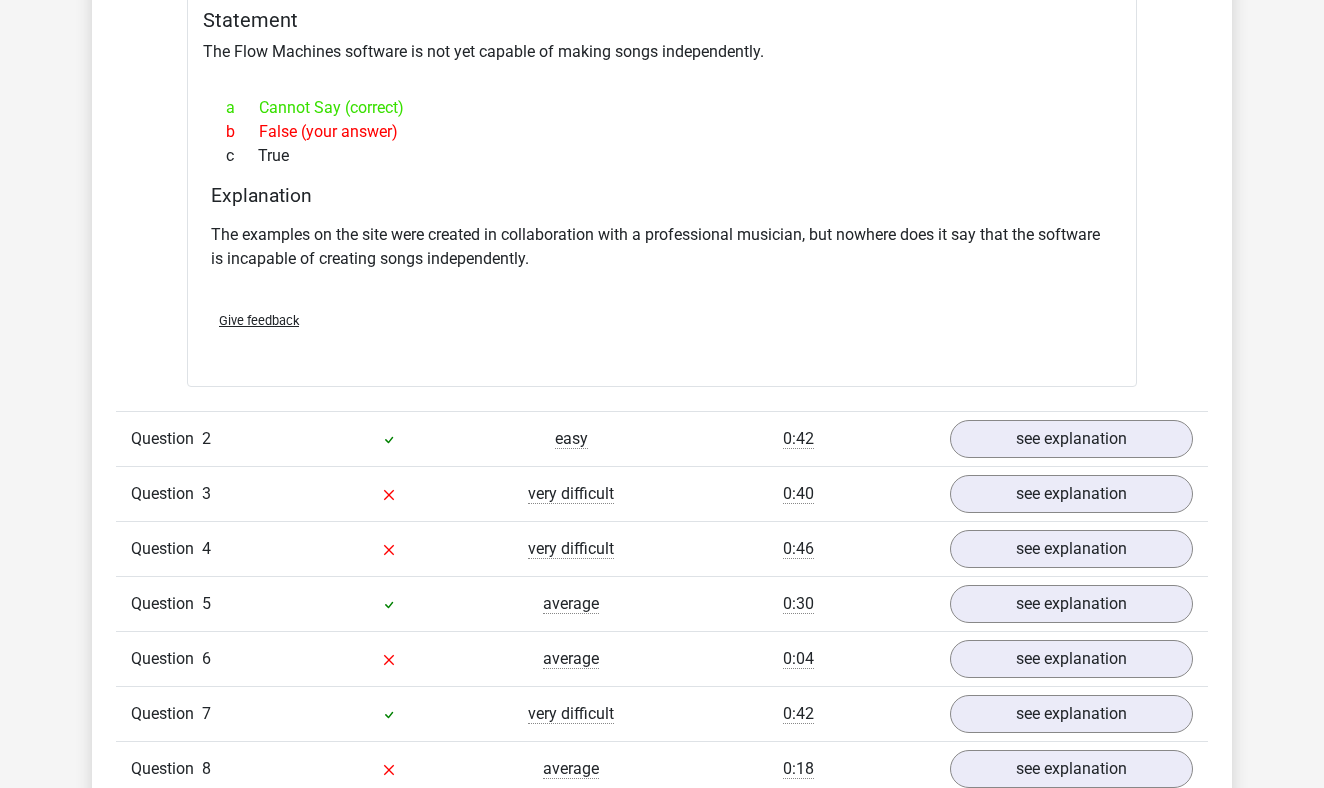 scroll, scrollTop: 1636, scrollLeft: 0, axis: vertical 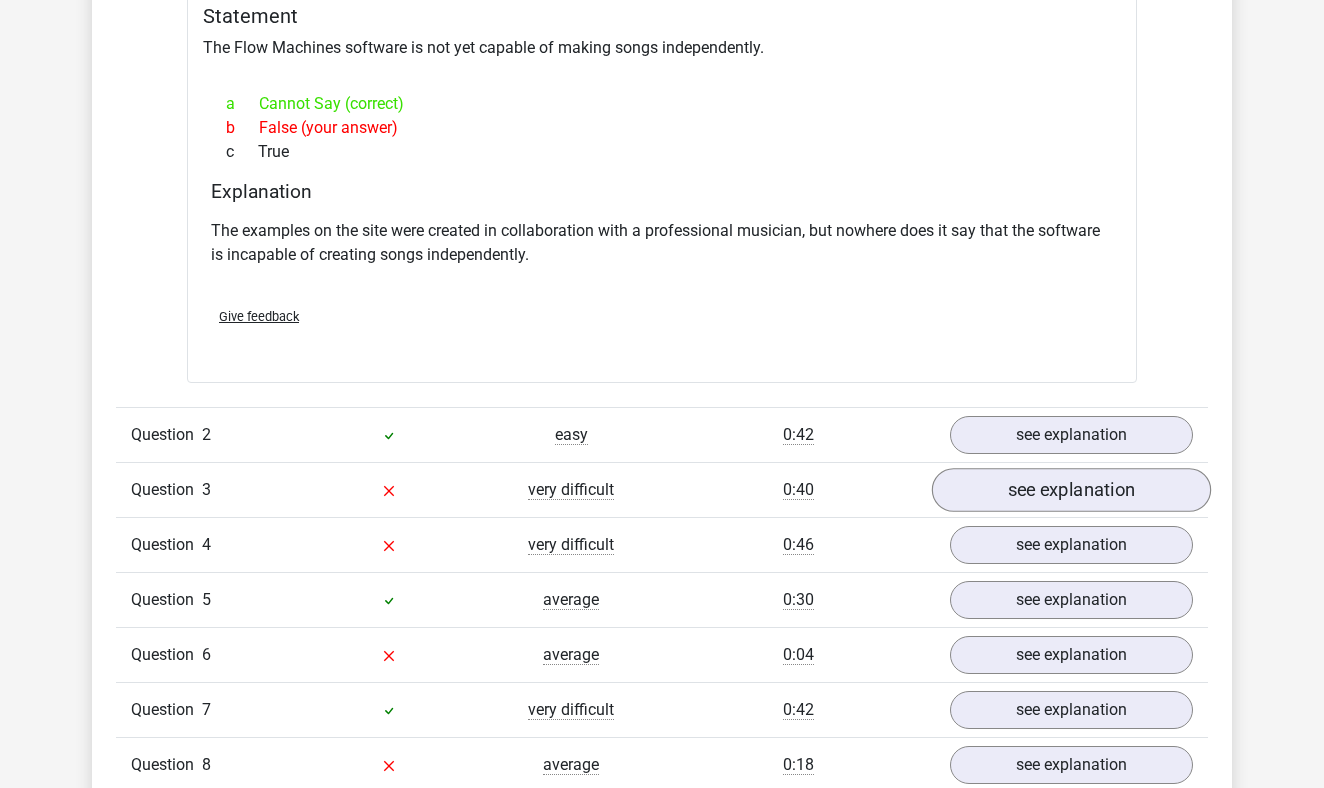 click on "see explanation" at bounding box center (1071, 490) 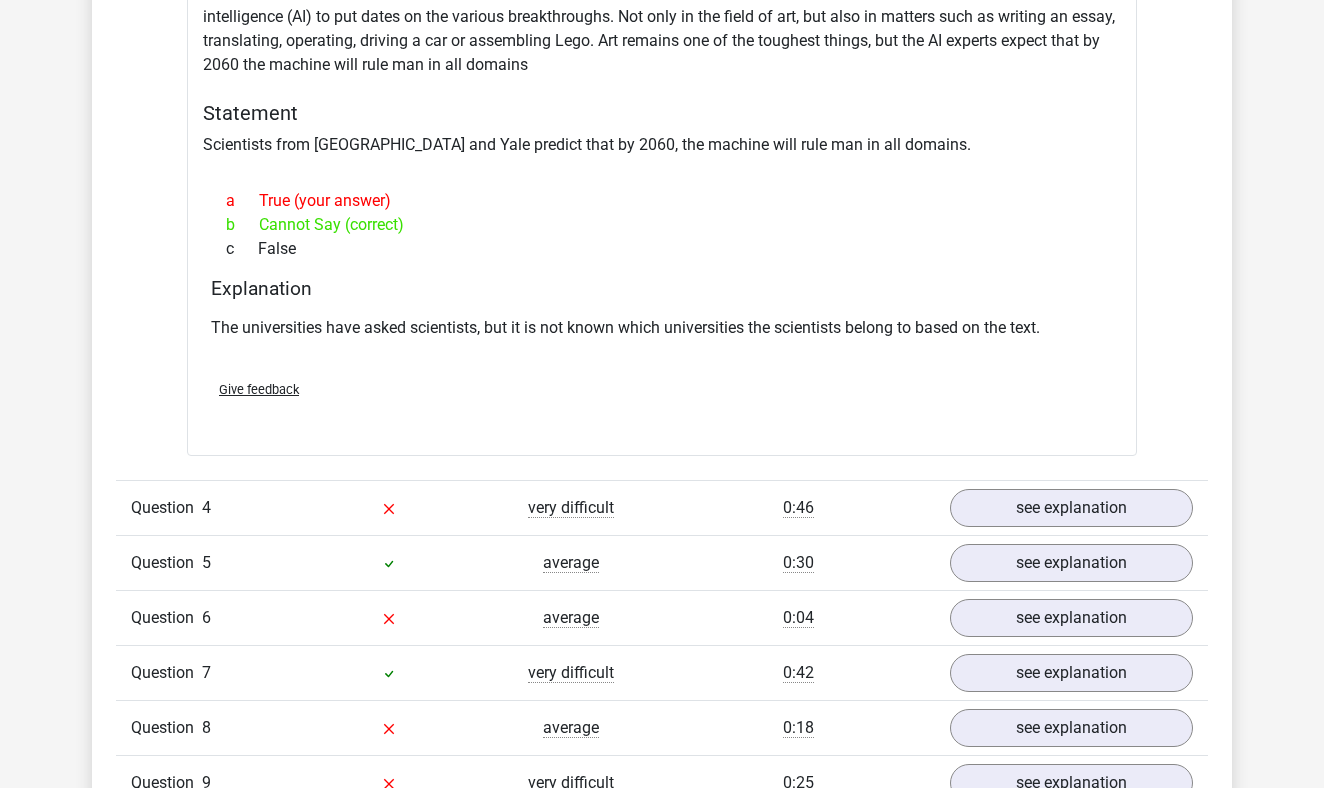 scroll, scrollTop: 2353, scrollLeft: 0, axis: vertical 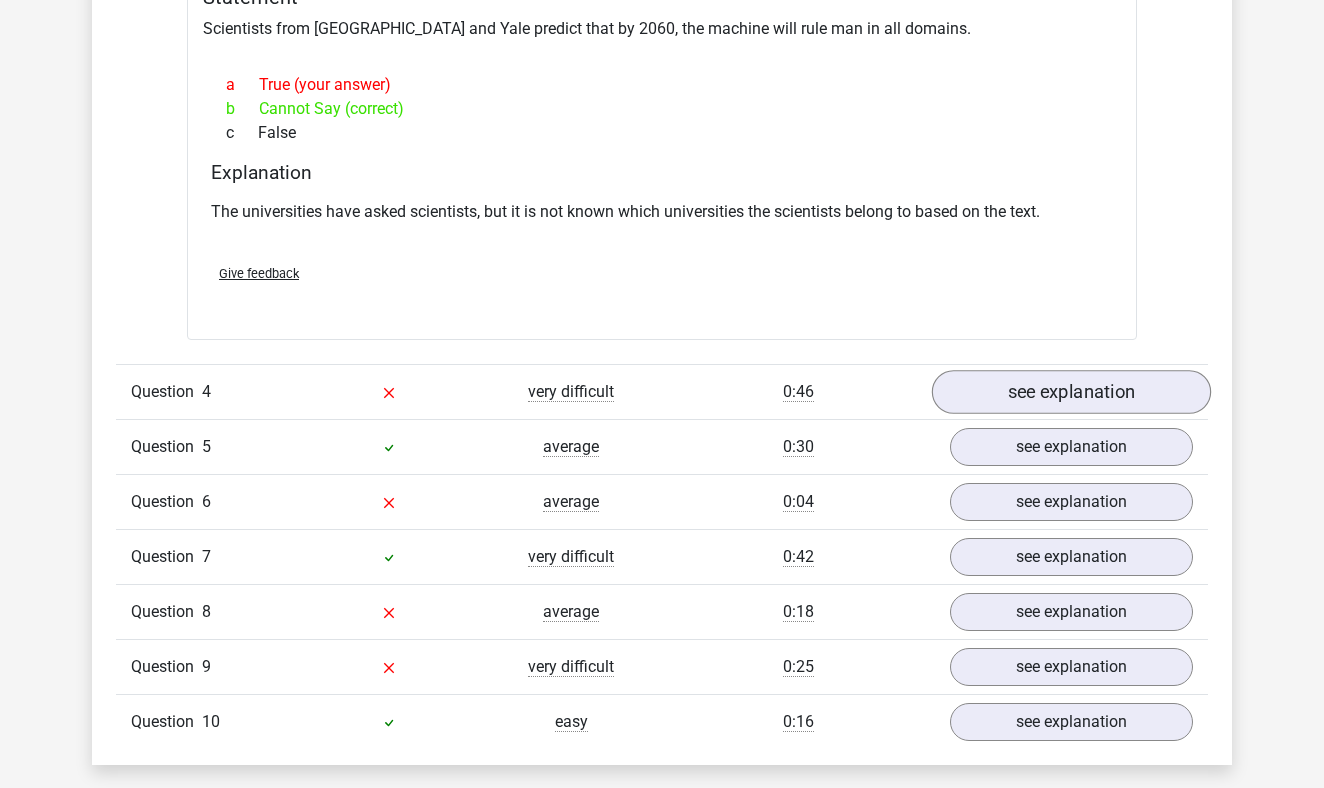 click on "see explanation" at bounding box center [1071, 393] 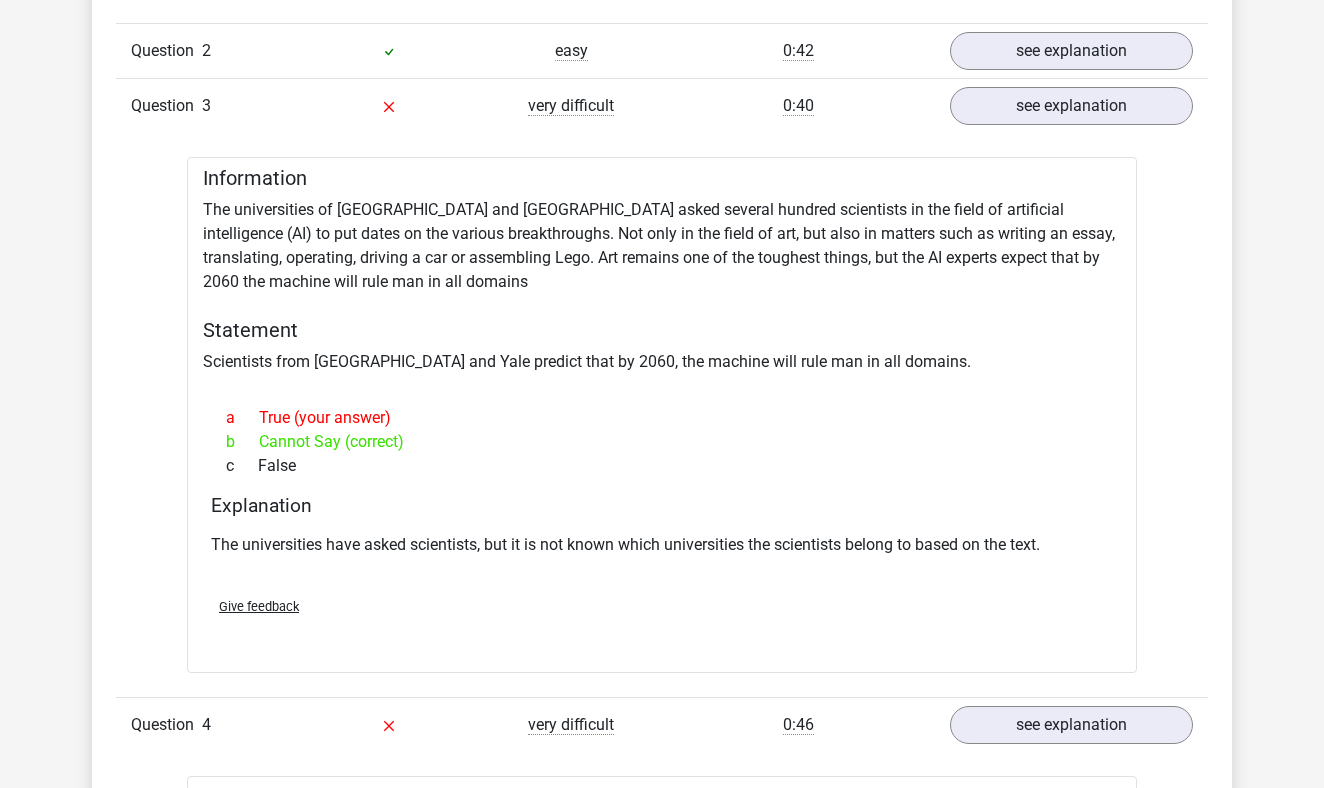 scroll, scrollTop: 1540, scrollLeft: 0, axis: vertical 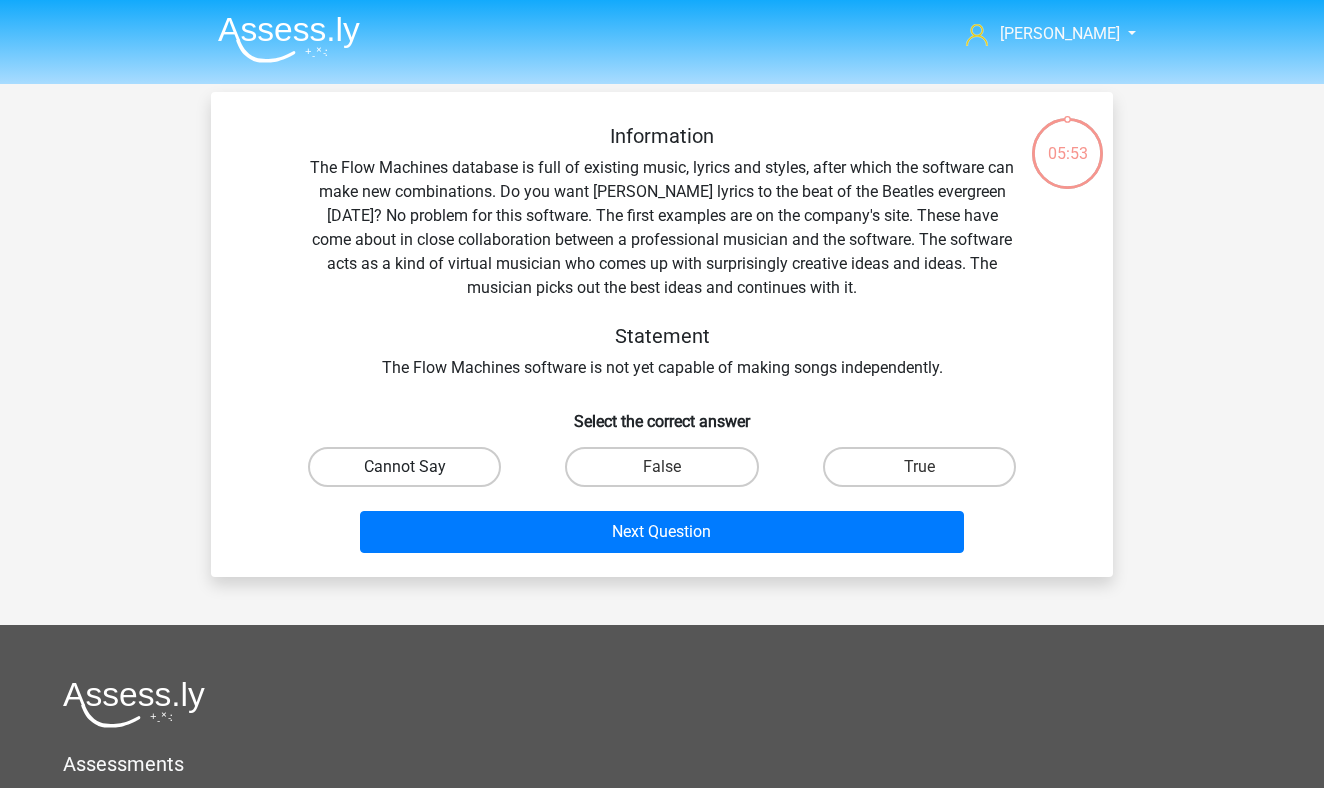 click on "Cannot Say" at bounding box center (404, 467) 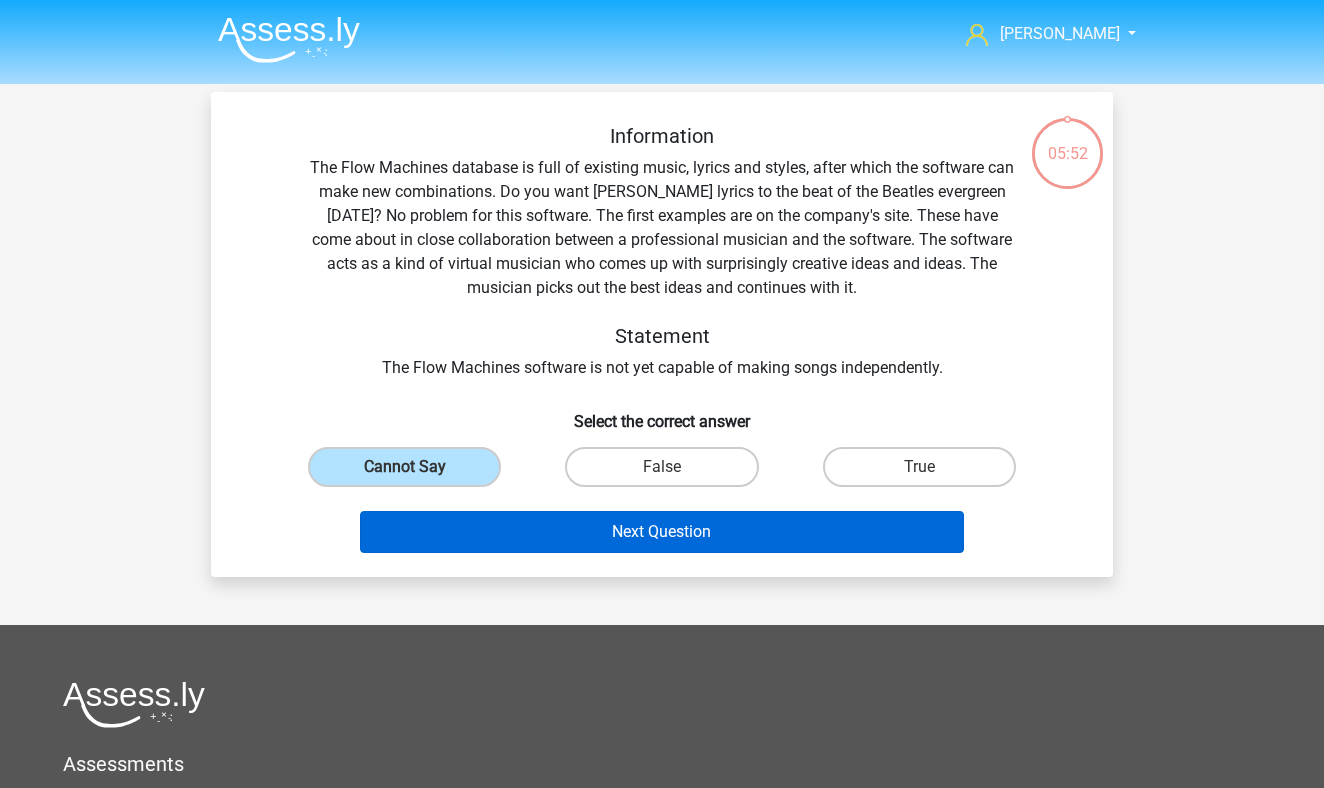 click on "Next Question" at bounding box center (662, 532) 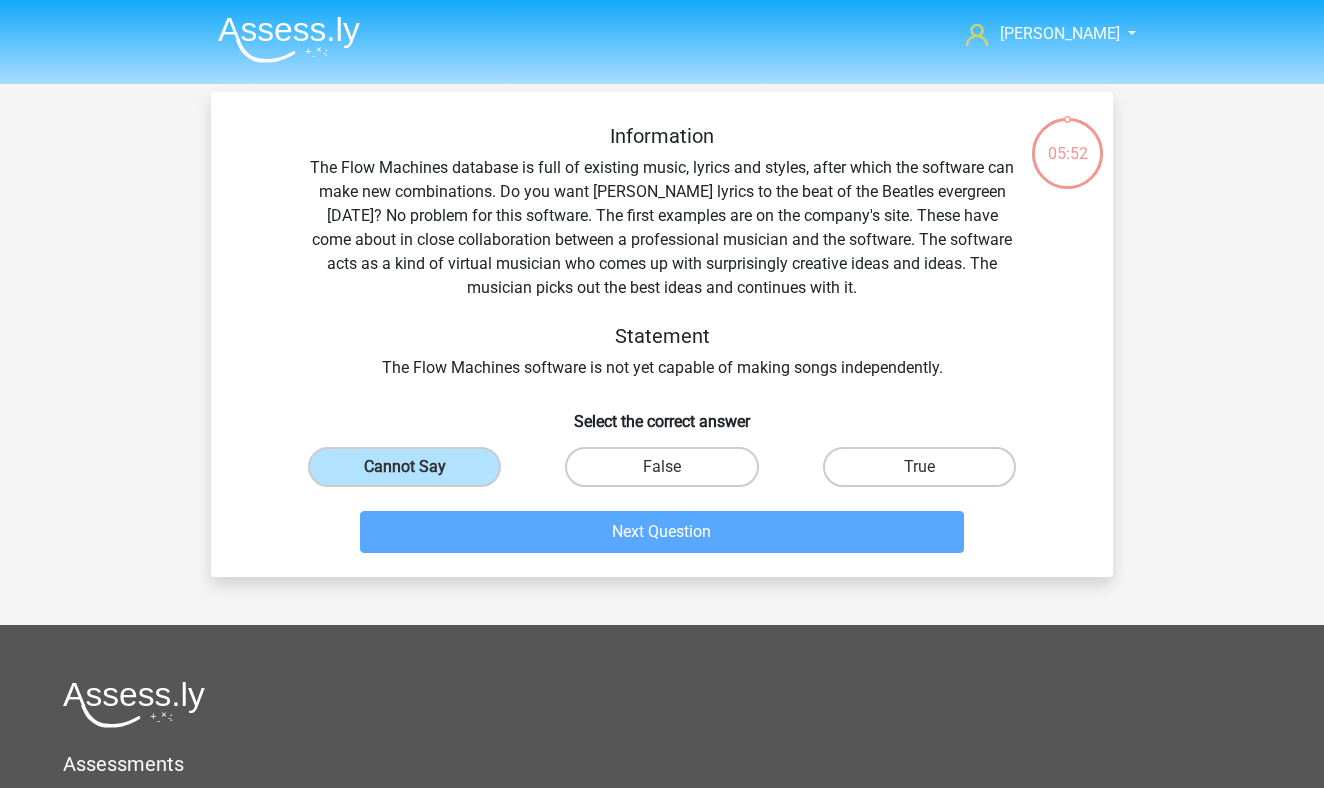 scroll, scrollTop: 92, scrollLeft: 0, axis: vertical 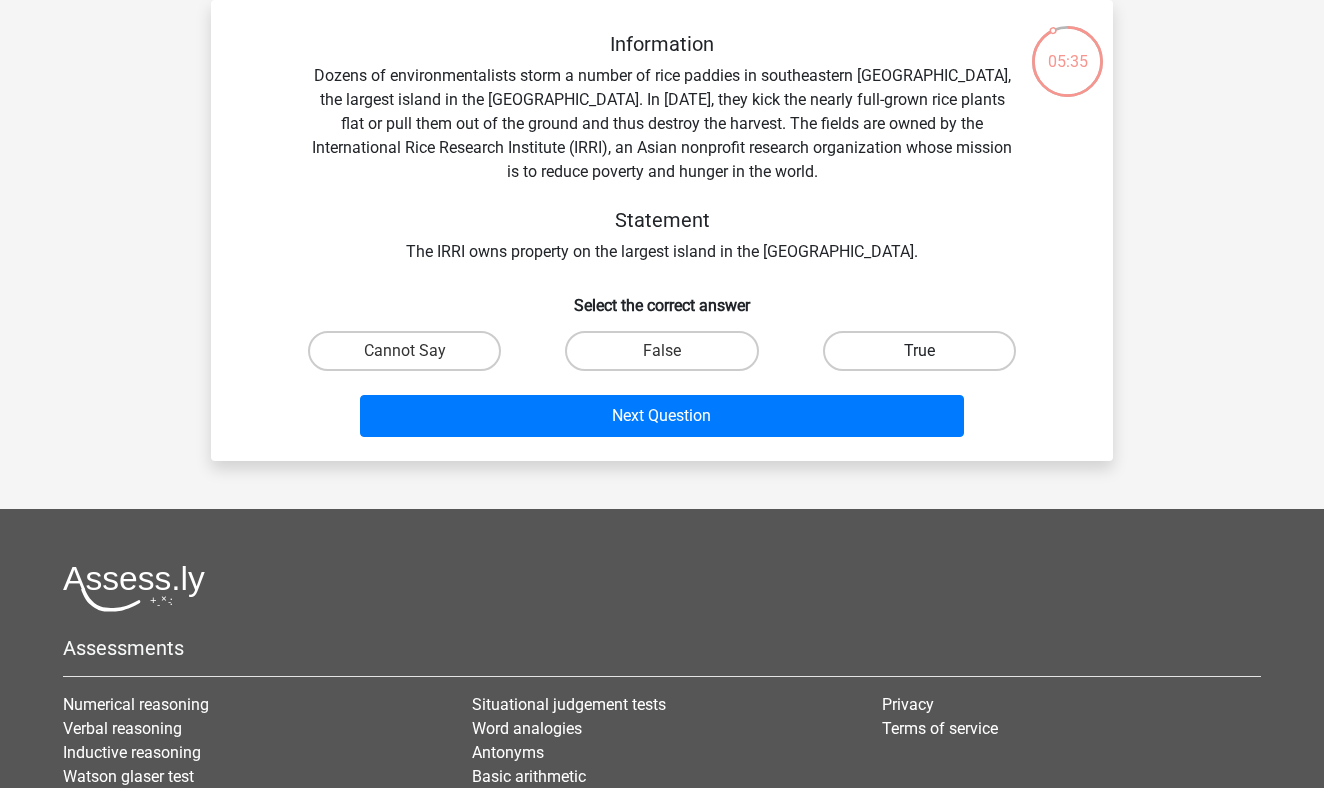 click on "True" at bounding box center [919, 351] 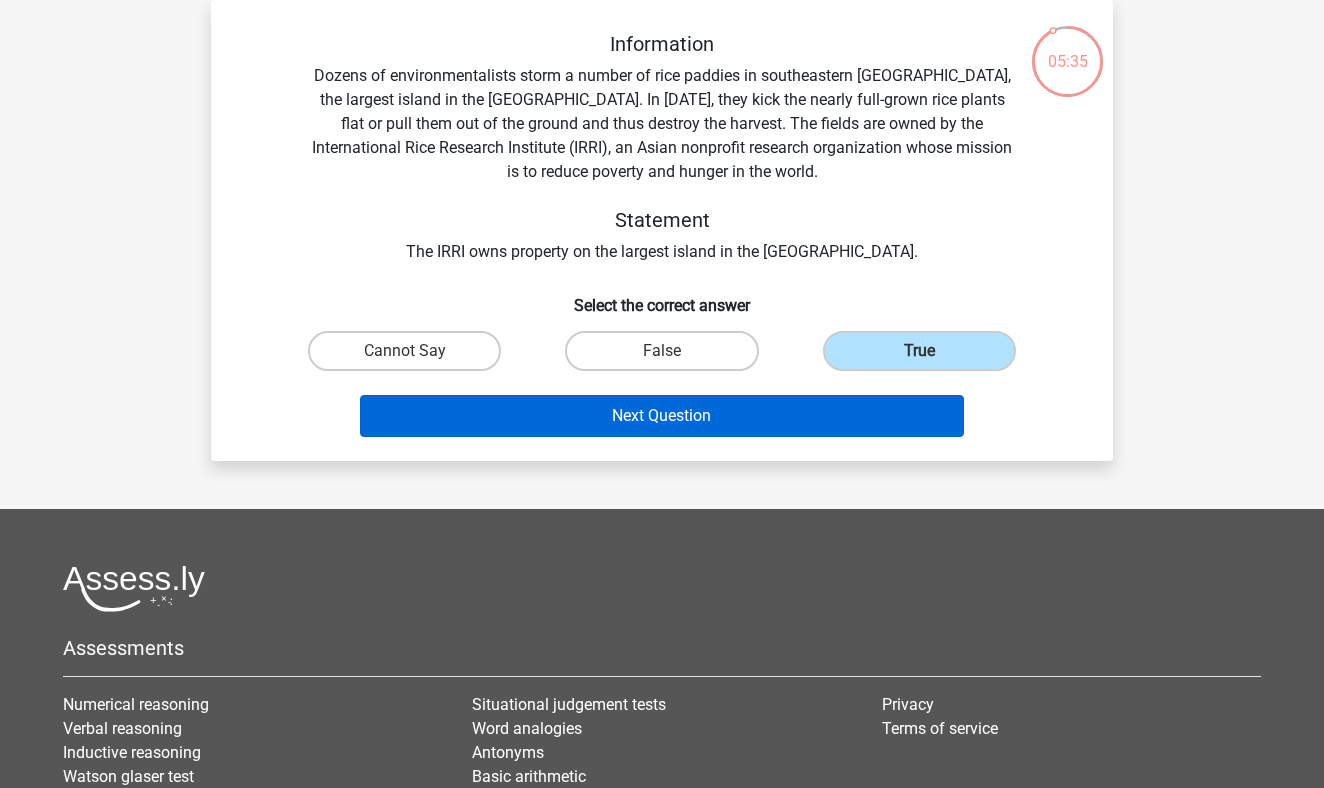 click on "Next Question" at bounding box center (662, 416) 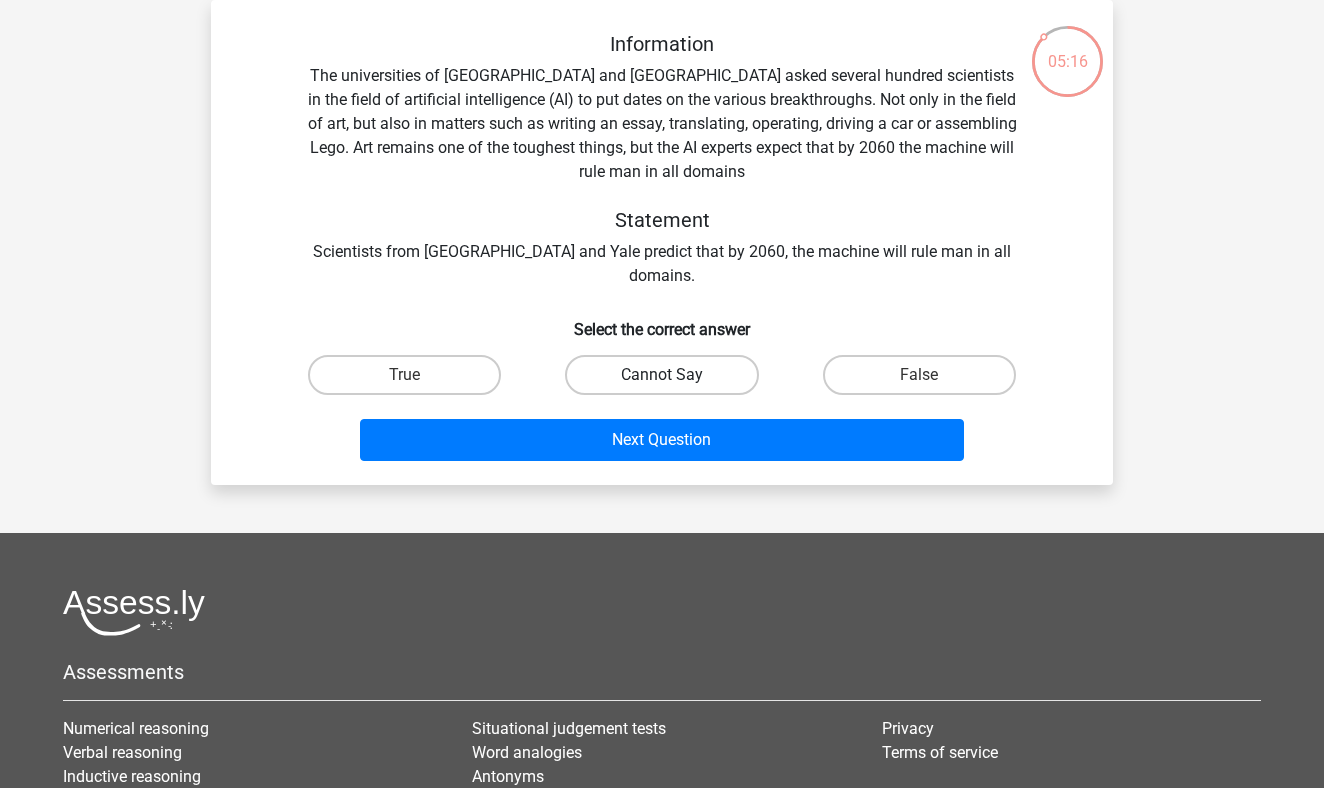 click on "Cannot Say" at bounding box center [661, 375] 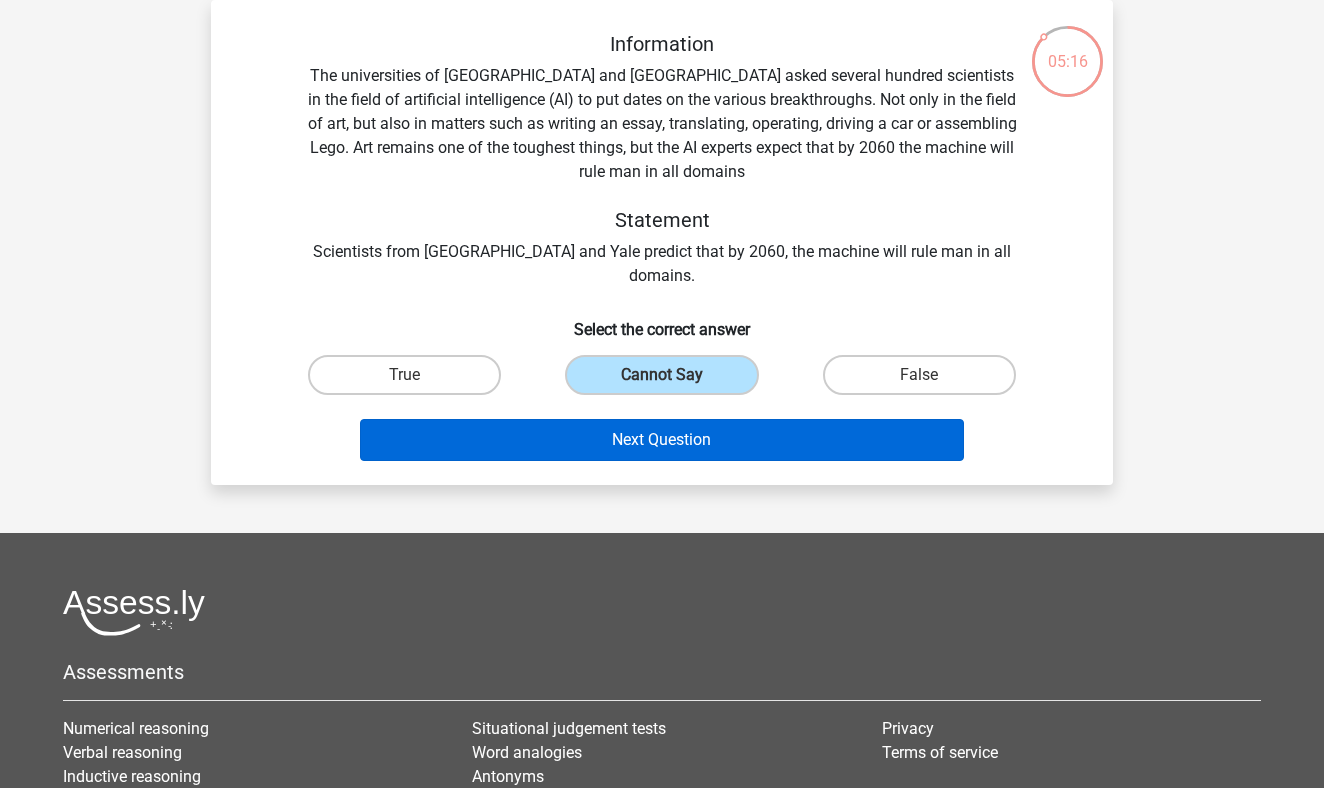 click on "Next Question" at bounding box center (662, 440) 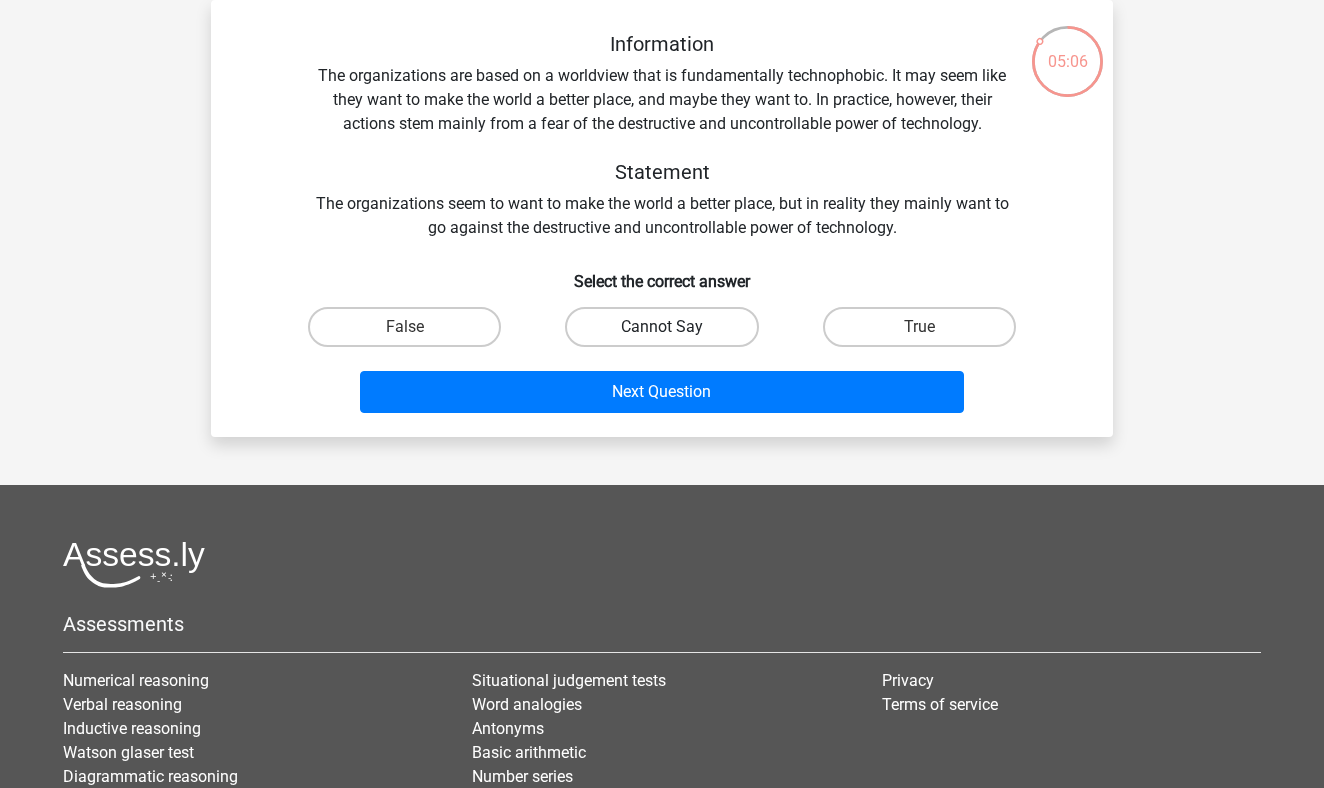 click on "Cannot Say" at bounding box center [661, 327] 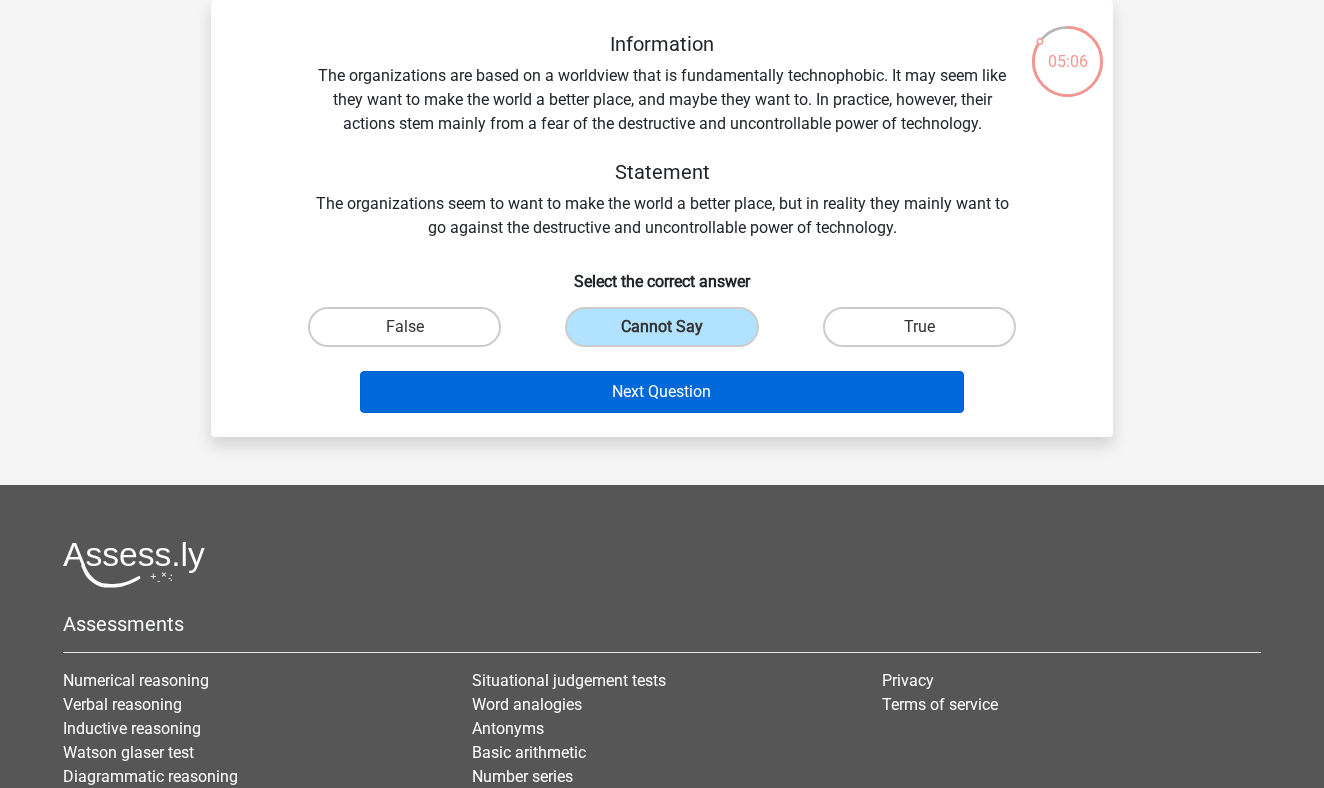 click on "Next Question" at bounding box center (662, 392) 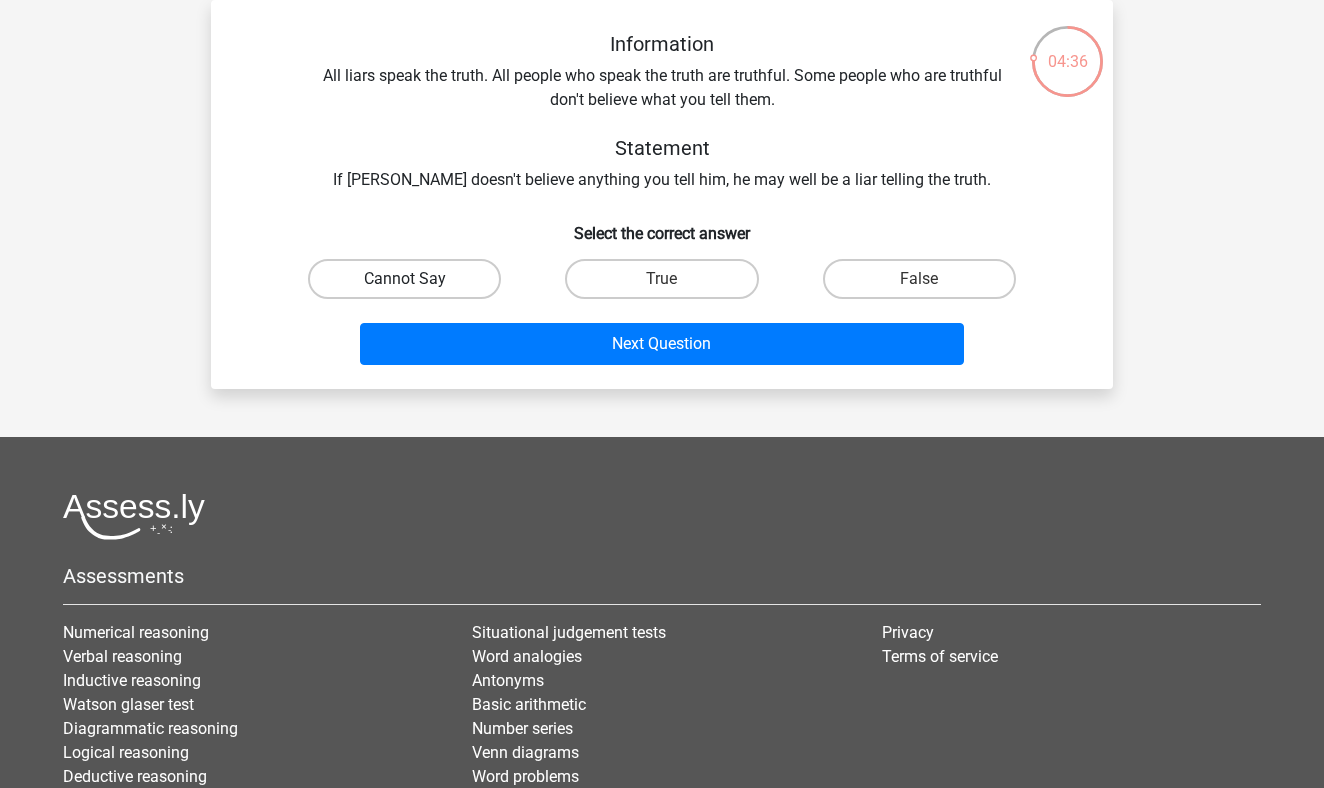 click on "Cannot Say" at bounding box center [404, 279] 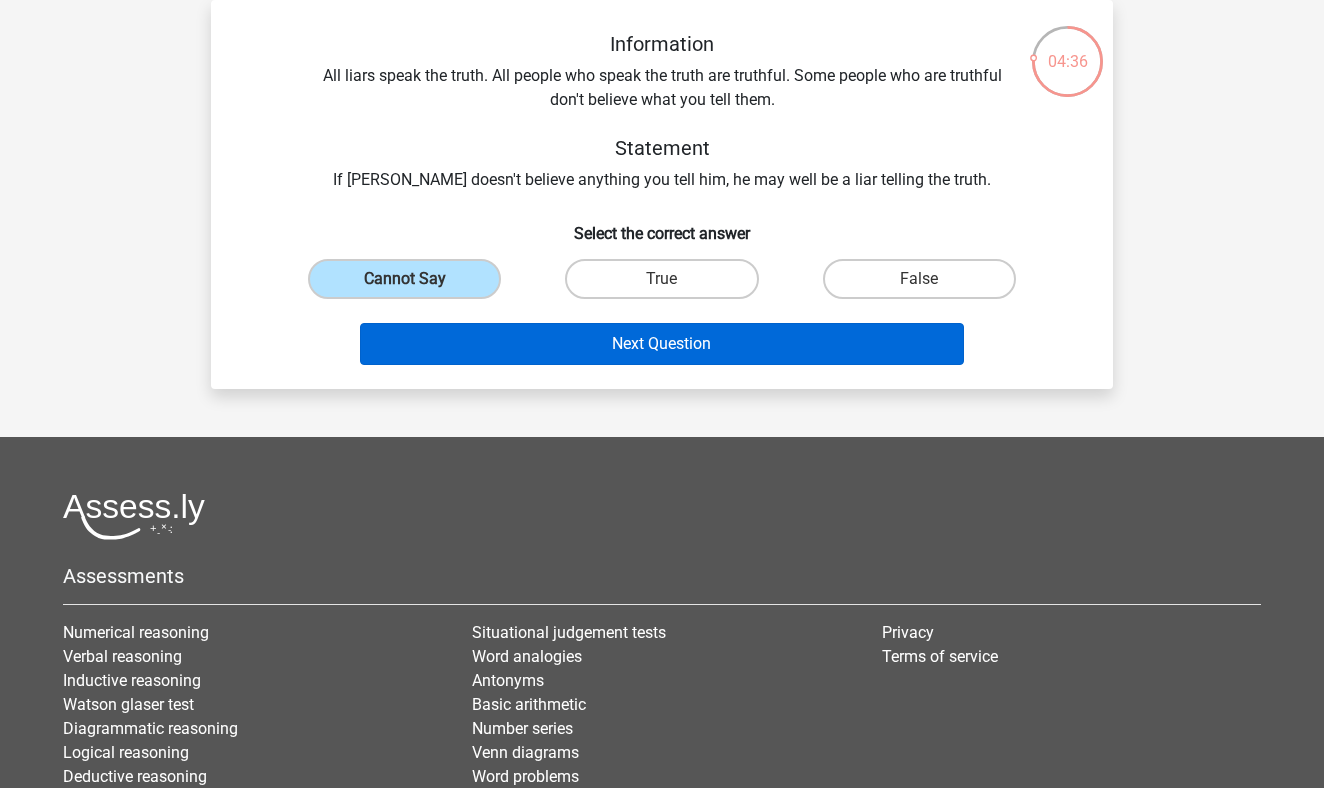 click on "Next Question" at bounding box center (662, 344) 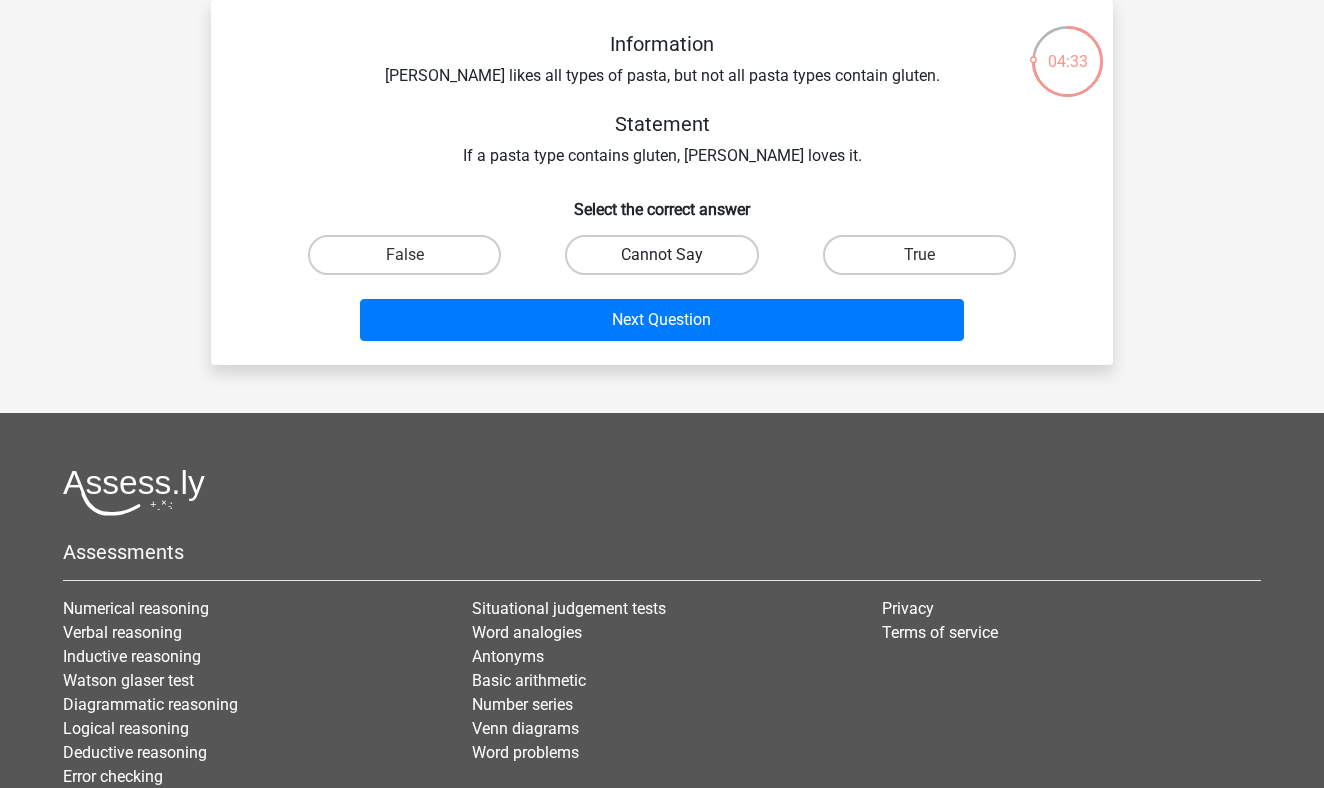 click on "Cannot Say" at bounding box center (661, 255) 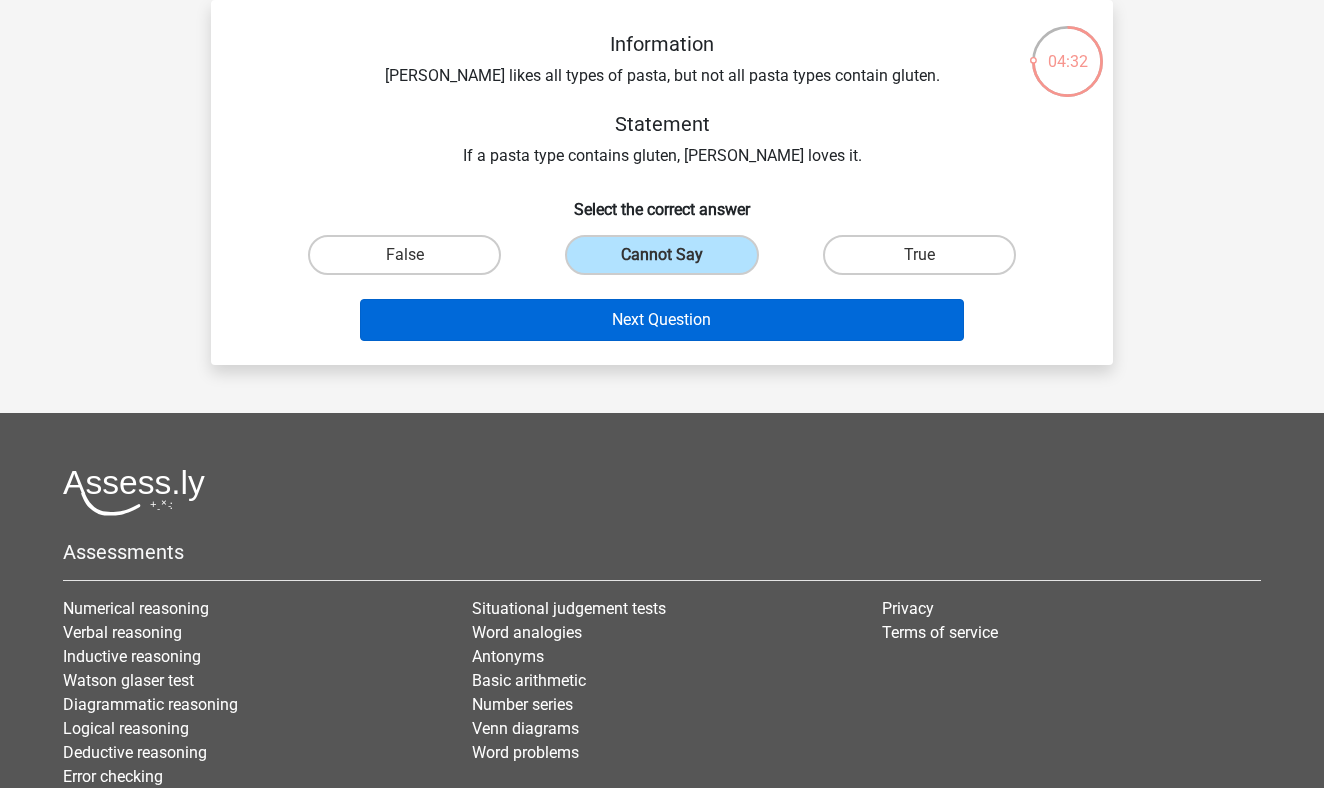 click on "Next Question" at bounding box center [662, 320] 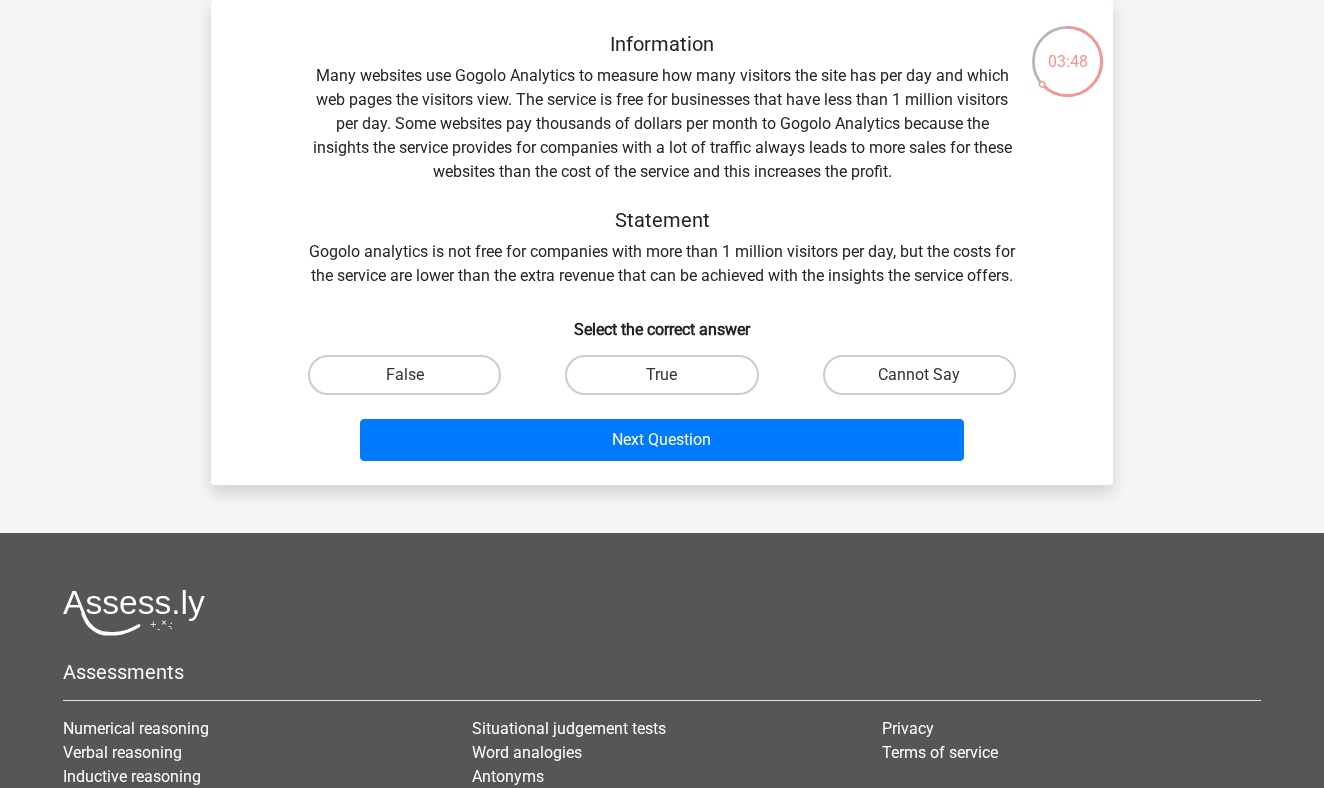 click on "False" at bounding box center [404, 375] 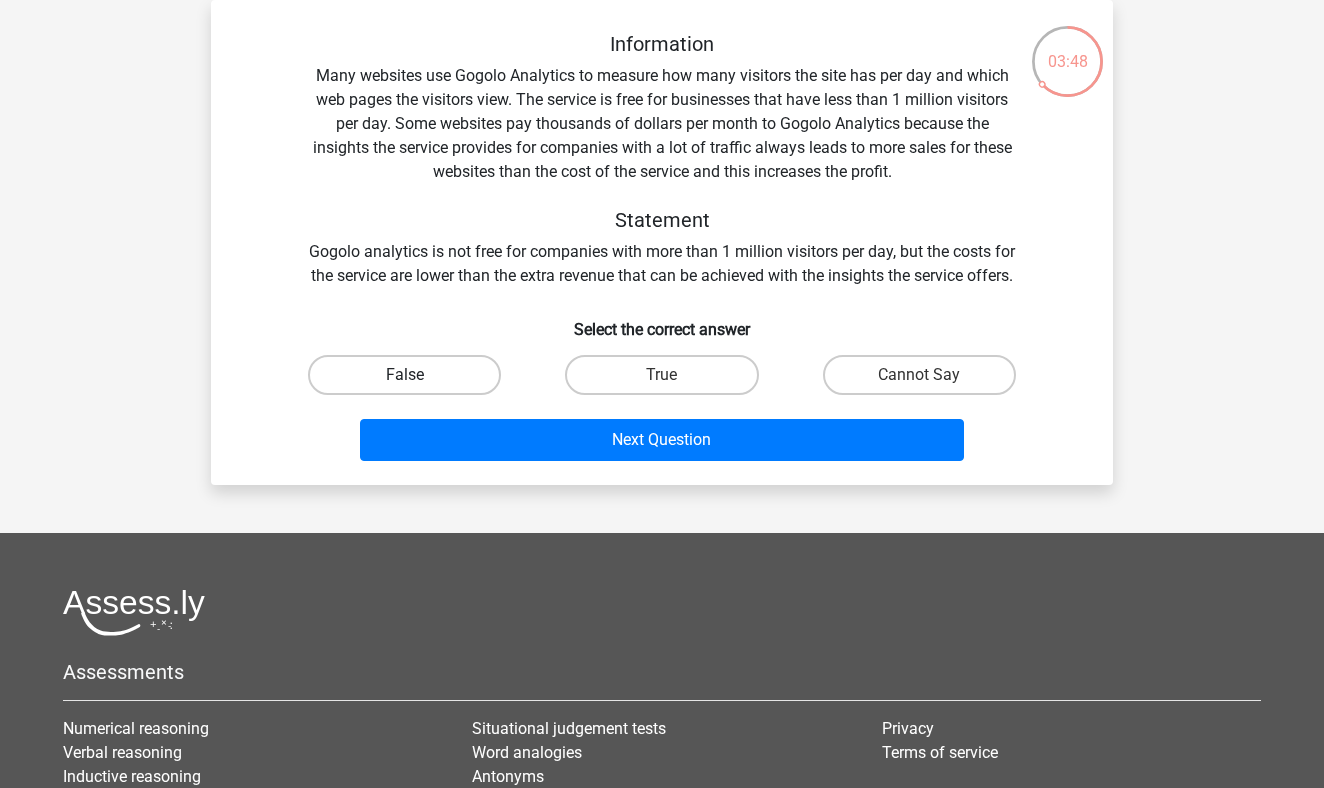 click on "False" at bounding box center (404, 375) 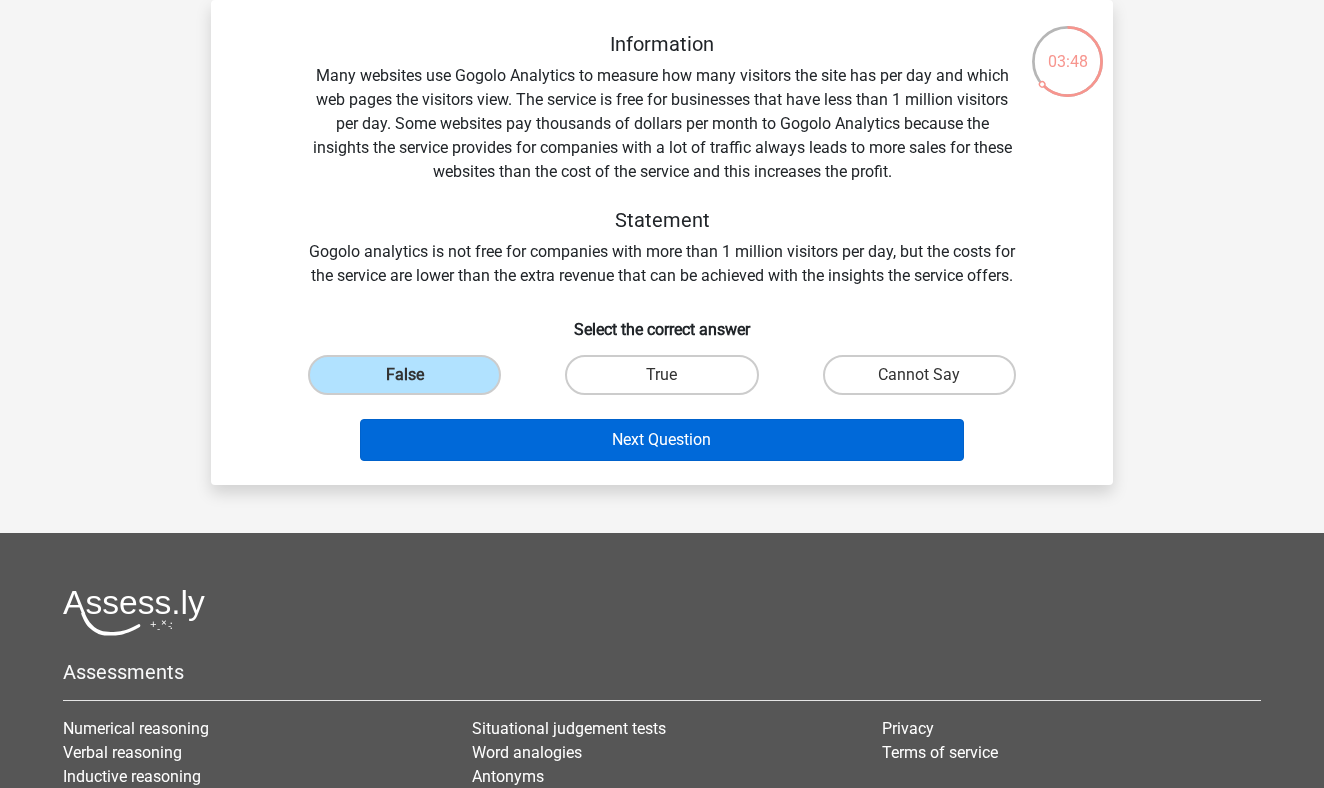 click on "Next Question" at bounding box center [662, 440] 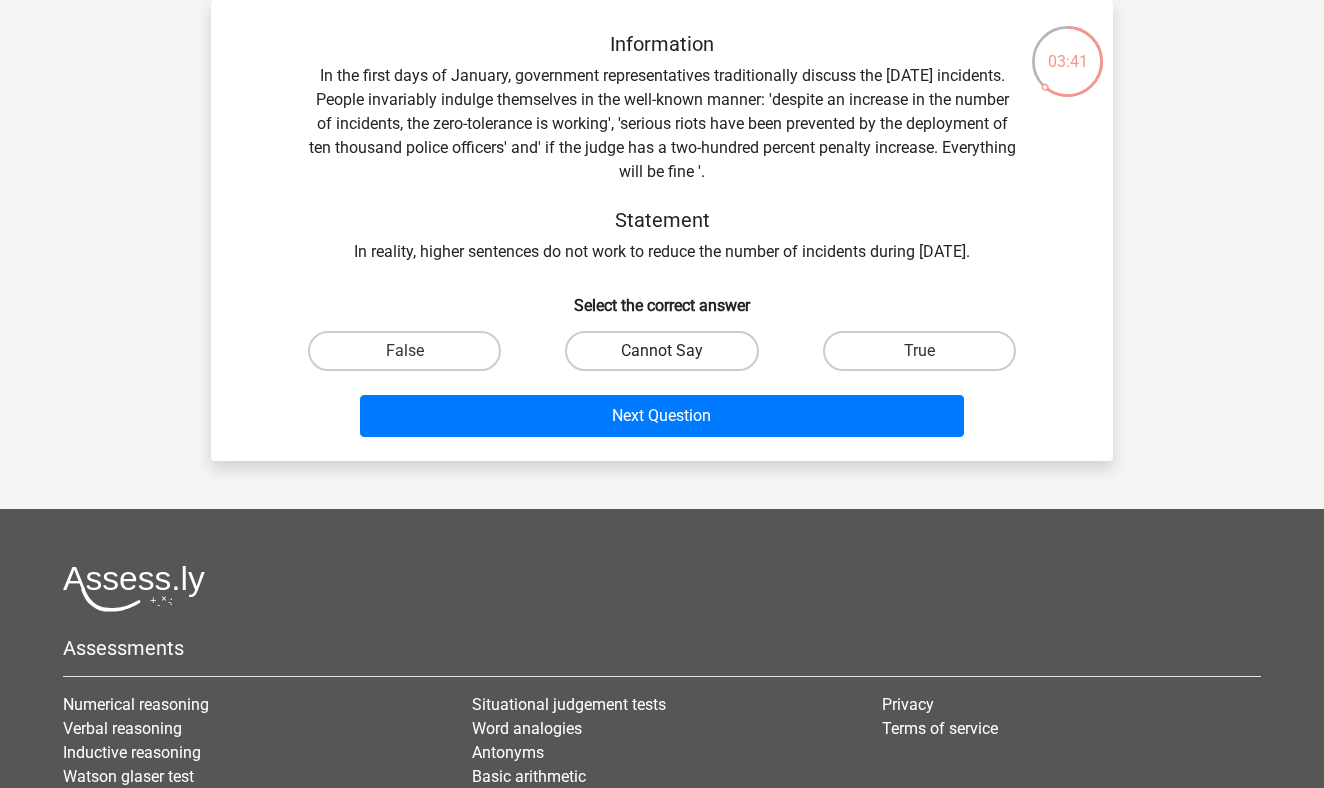click on "Cannot Say" at bounding box center (661, 351) 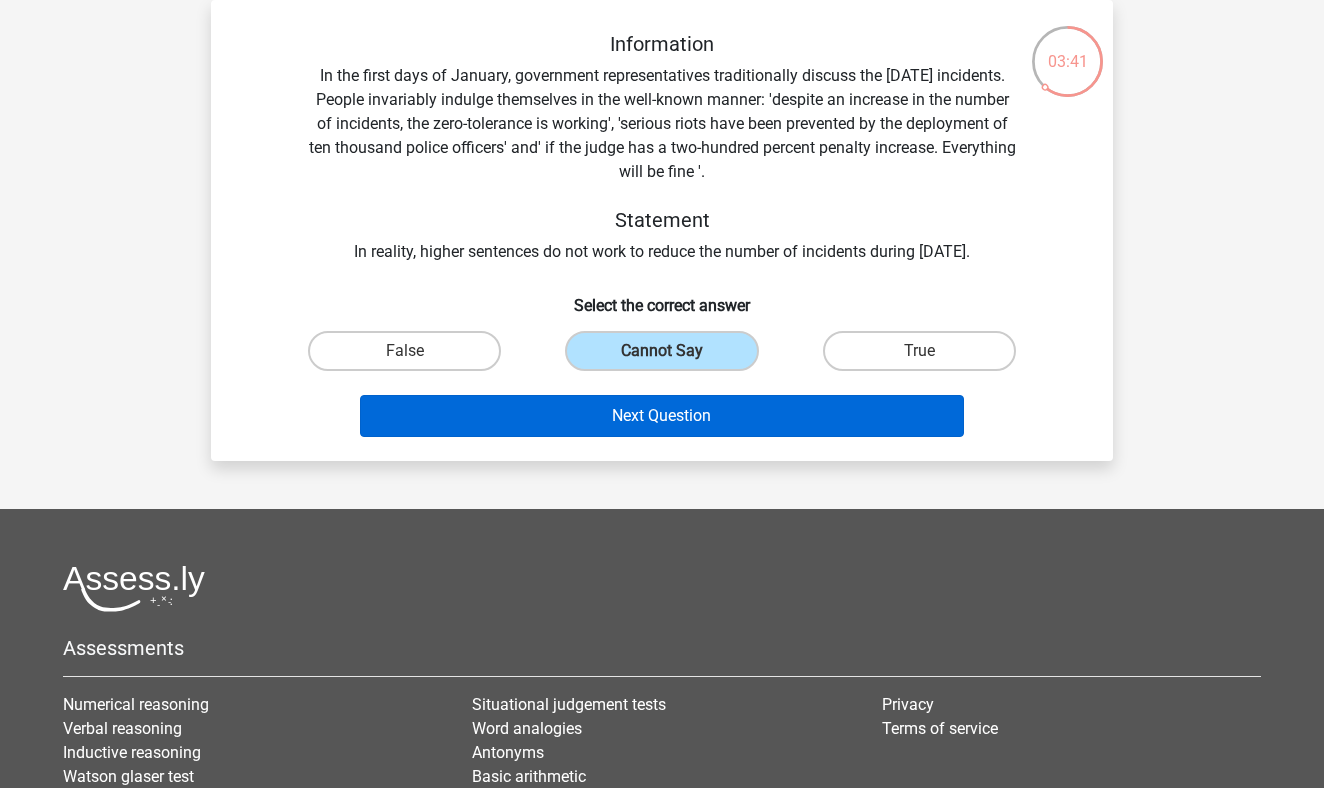 click on "Next Question" at bounding box center (662, 416) 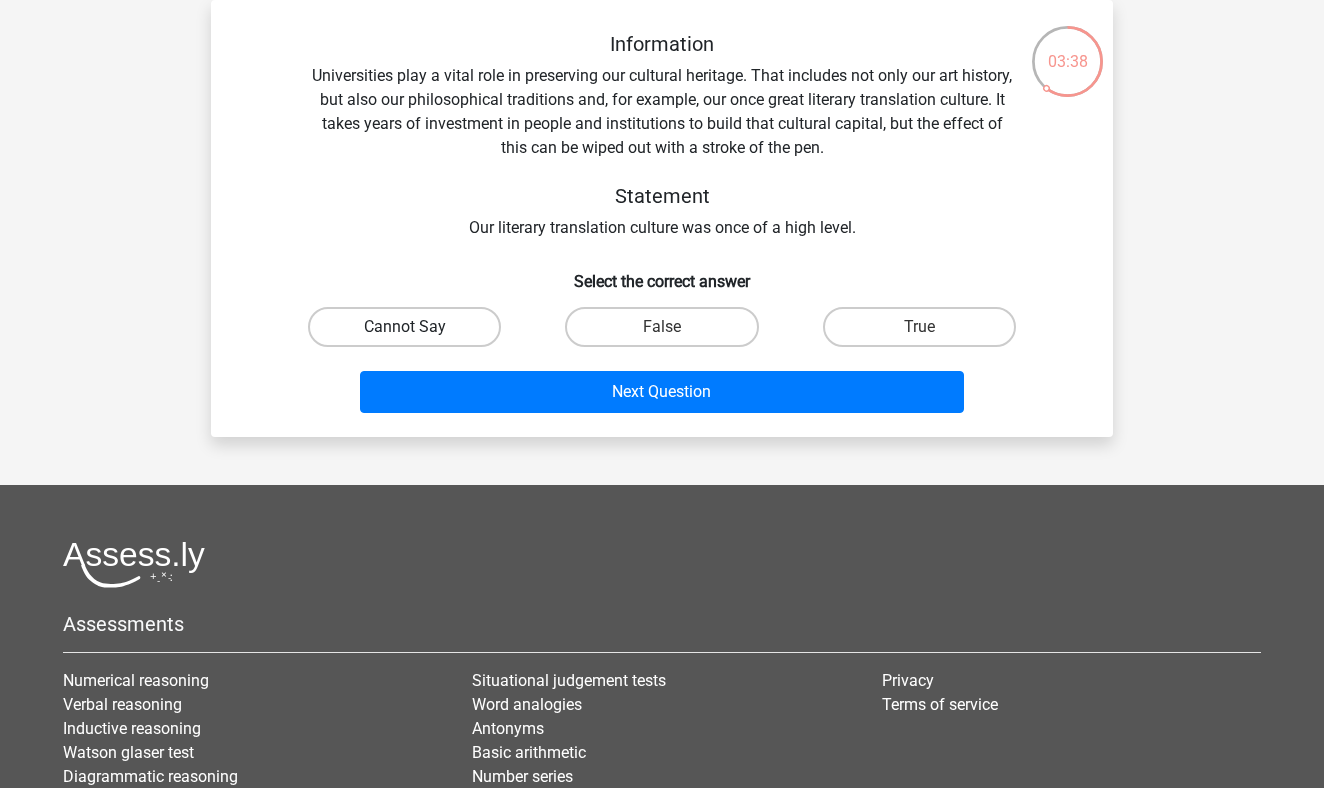 click on "Cannot Say" at bounding box center (404, 327) 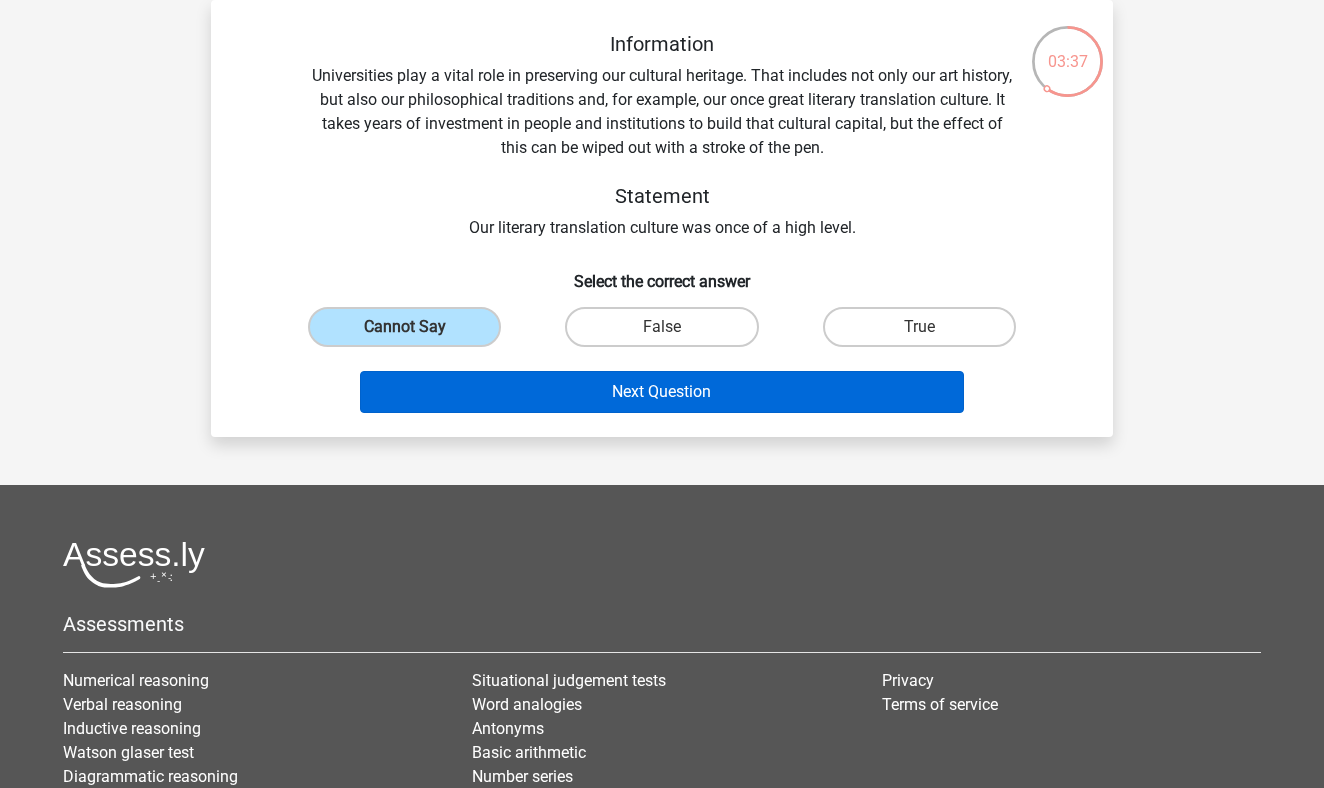 click on "Next Question" at bounding box center (662, 392) 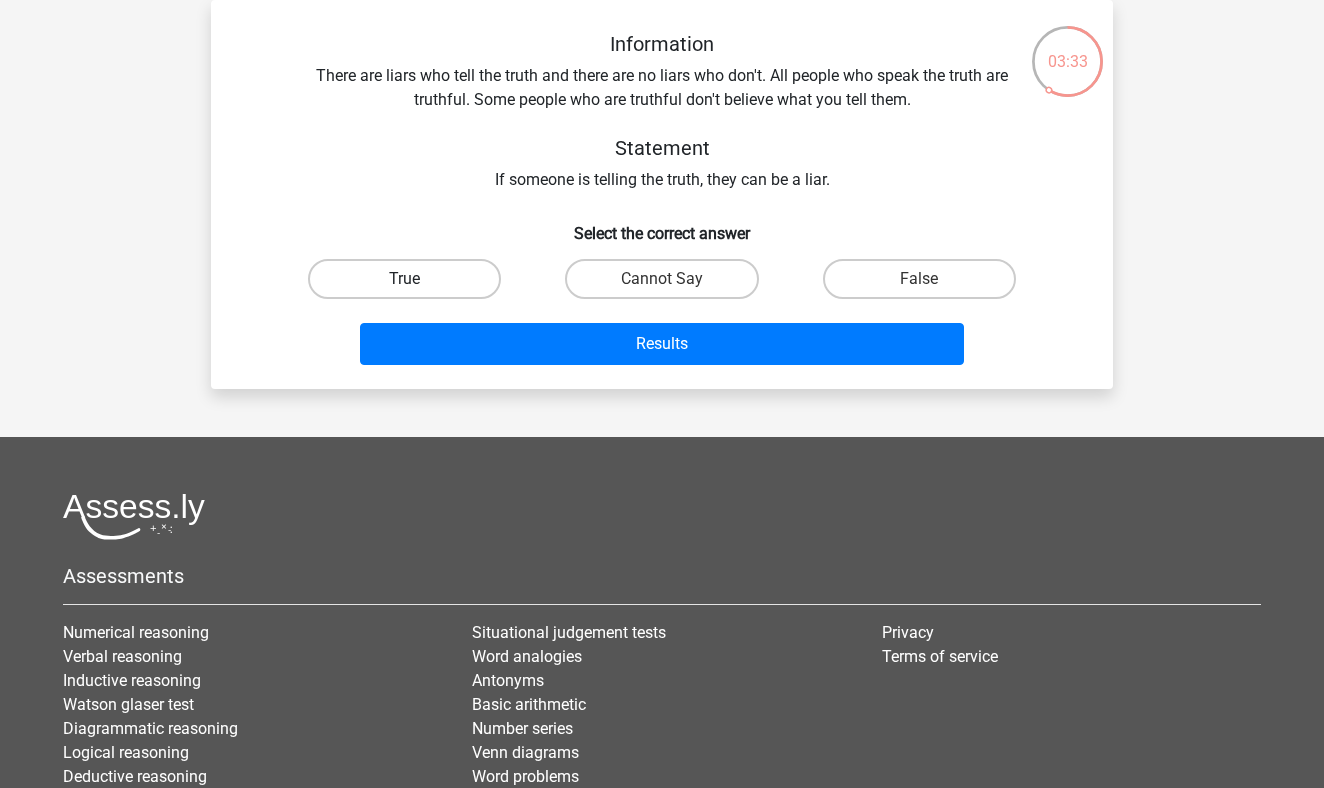 click on "True" at bounding box center [404, 279] 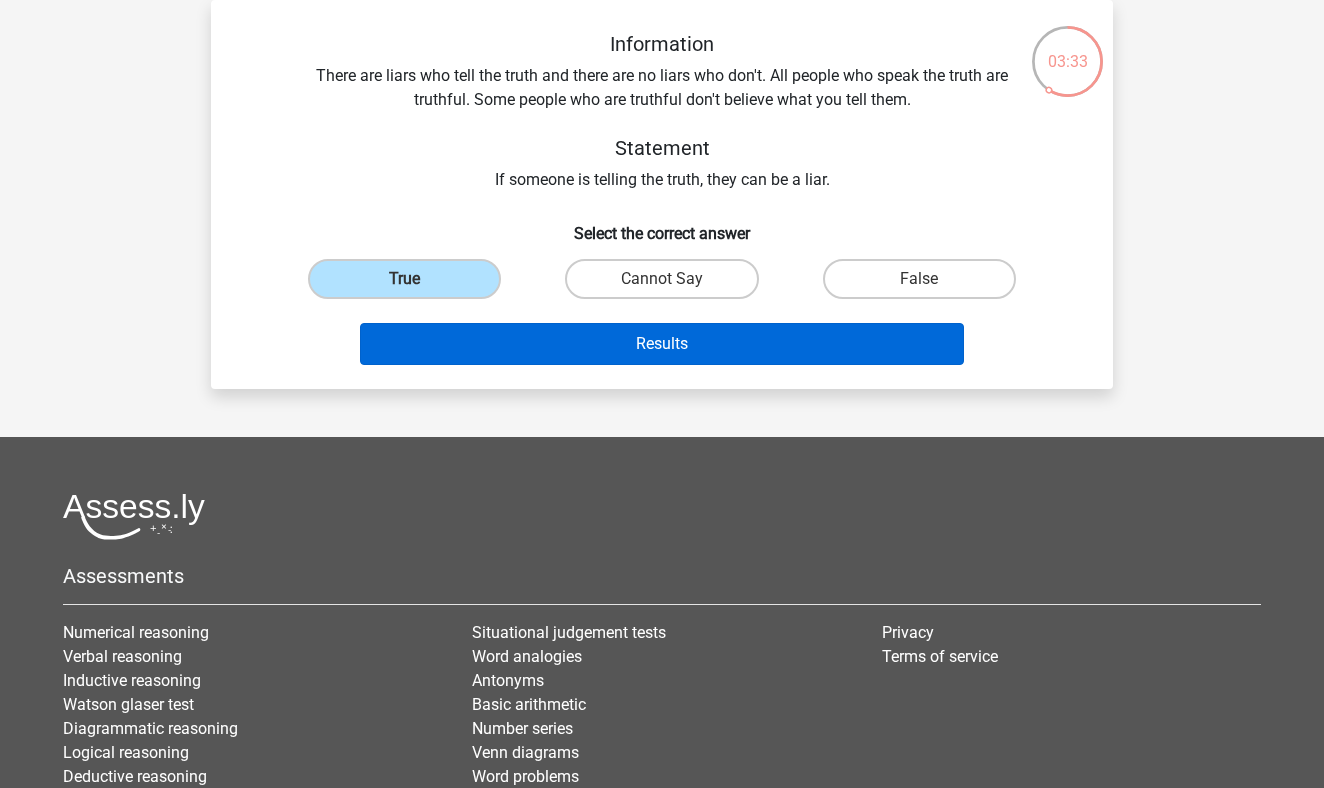 click on "Results" at bounding box center [662, 344] 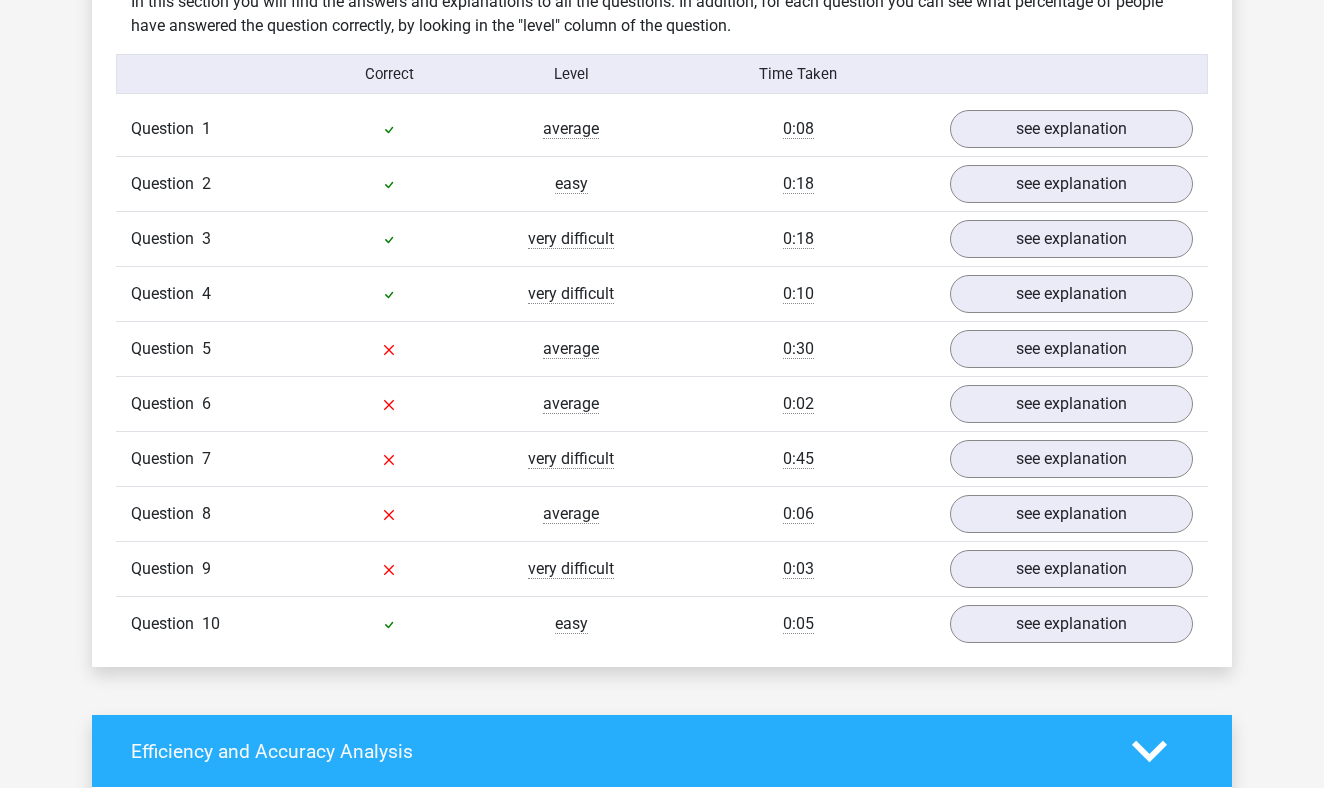 scroll, scrollTop: 1303, scrollLeft: 0, axis: vertical 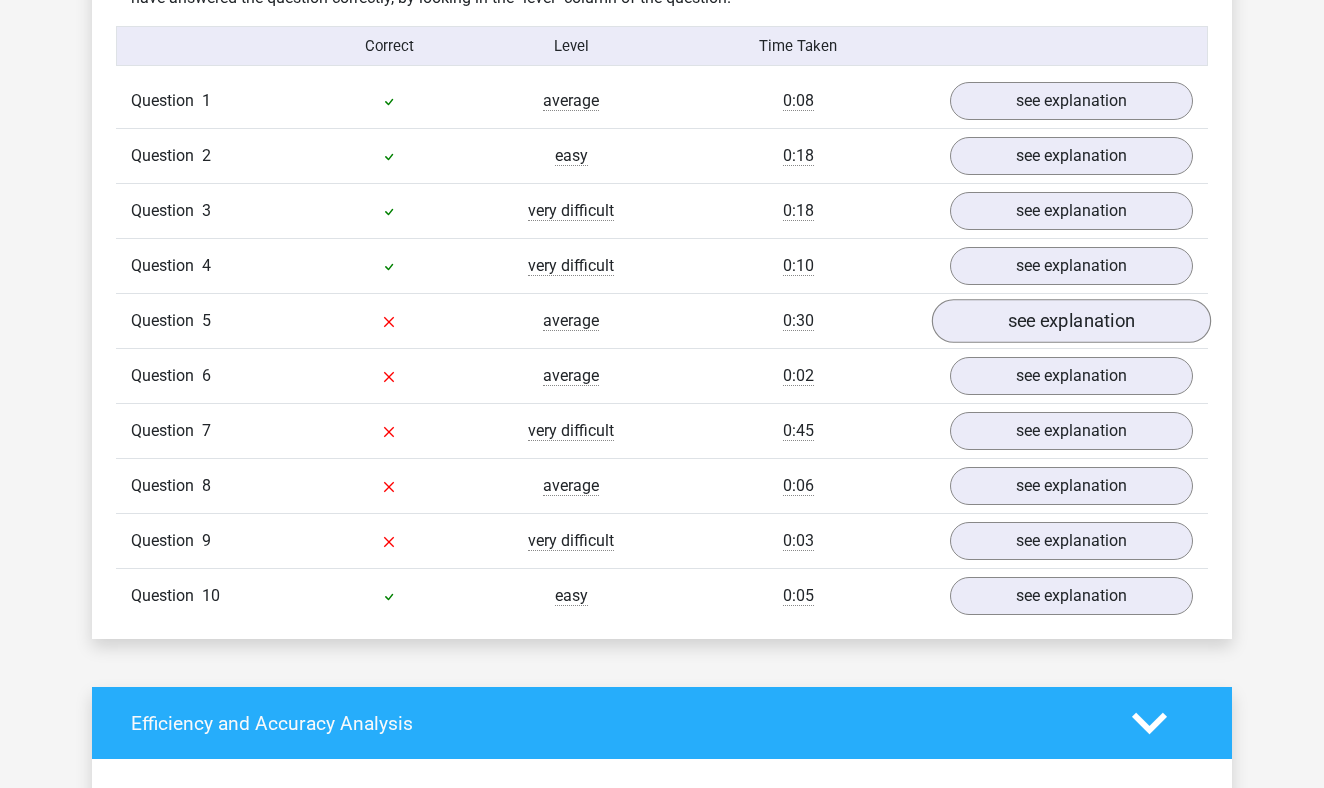click on "see explanation" at bounding box center [1071, 321] 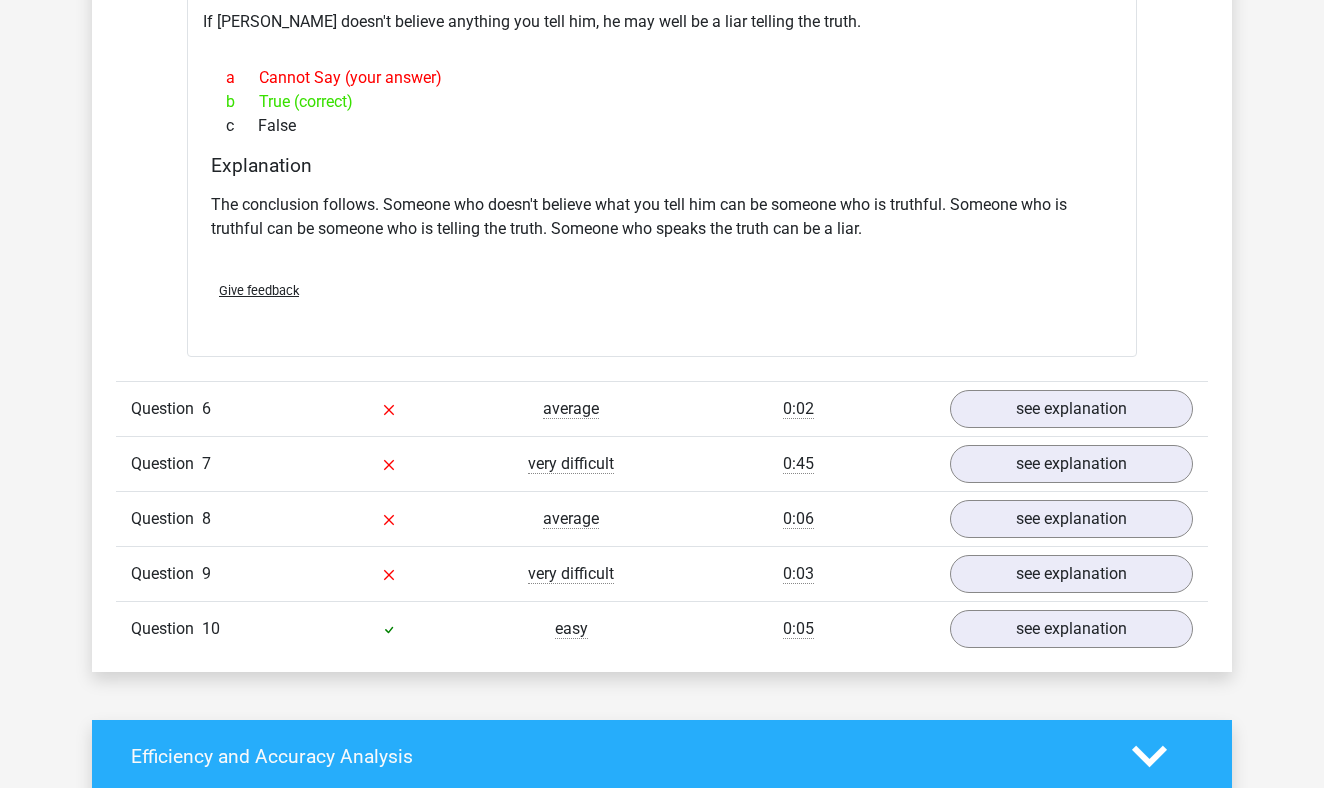 scroll, scrollTop: 1808, scrollLeft: 0, axis: vertical 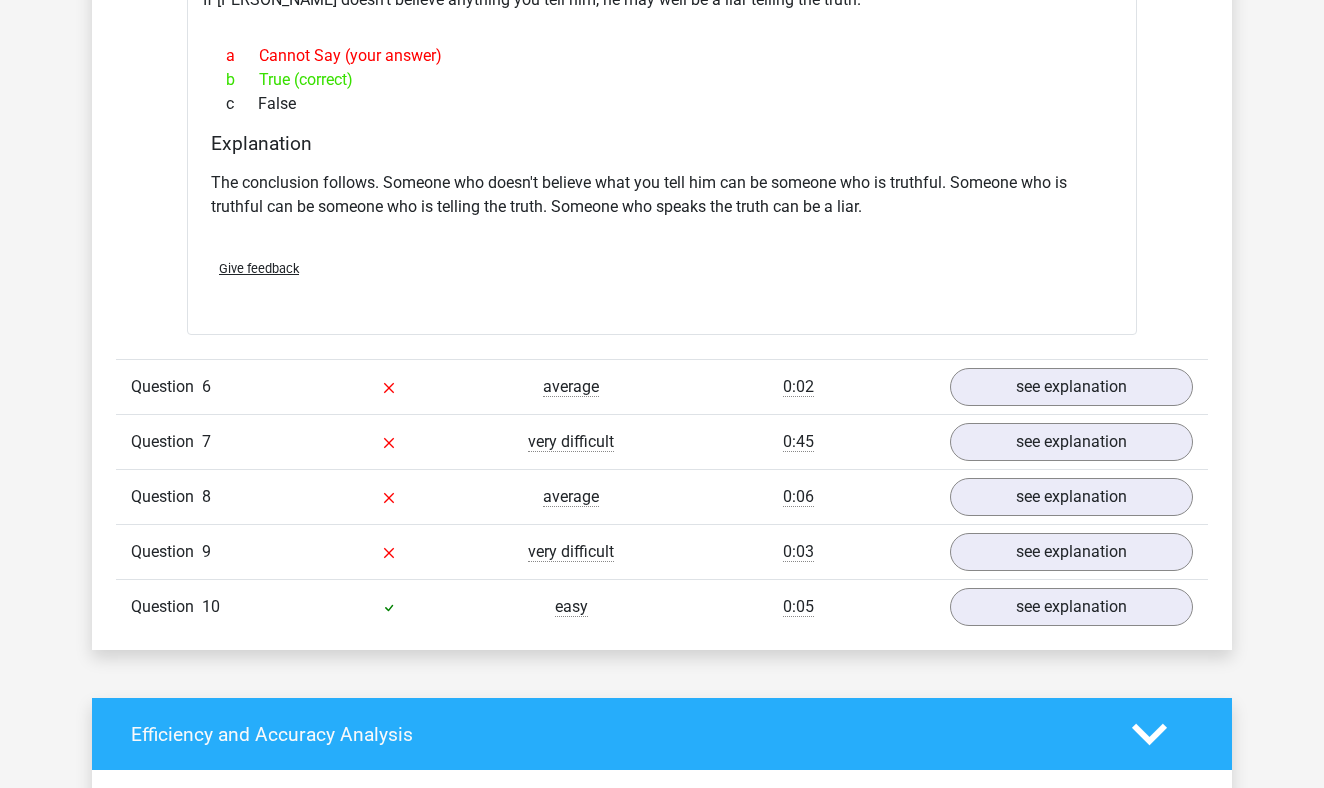 click on "Question
6
average
0:02
see explanation" at bounding box center (662, 386) 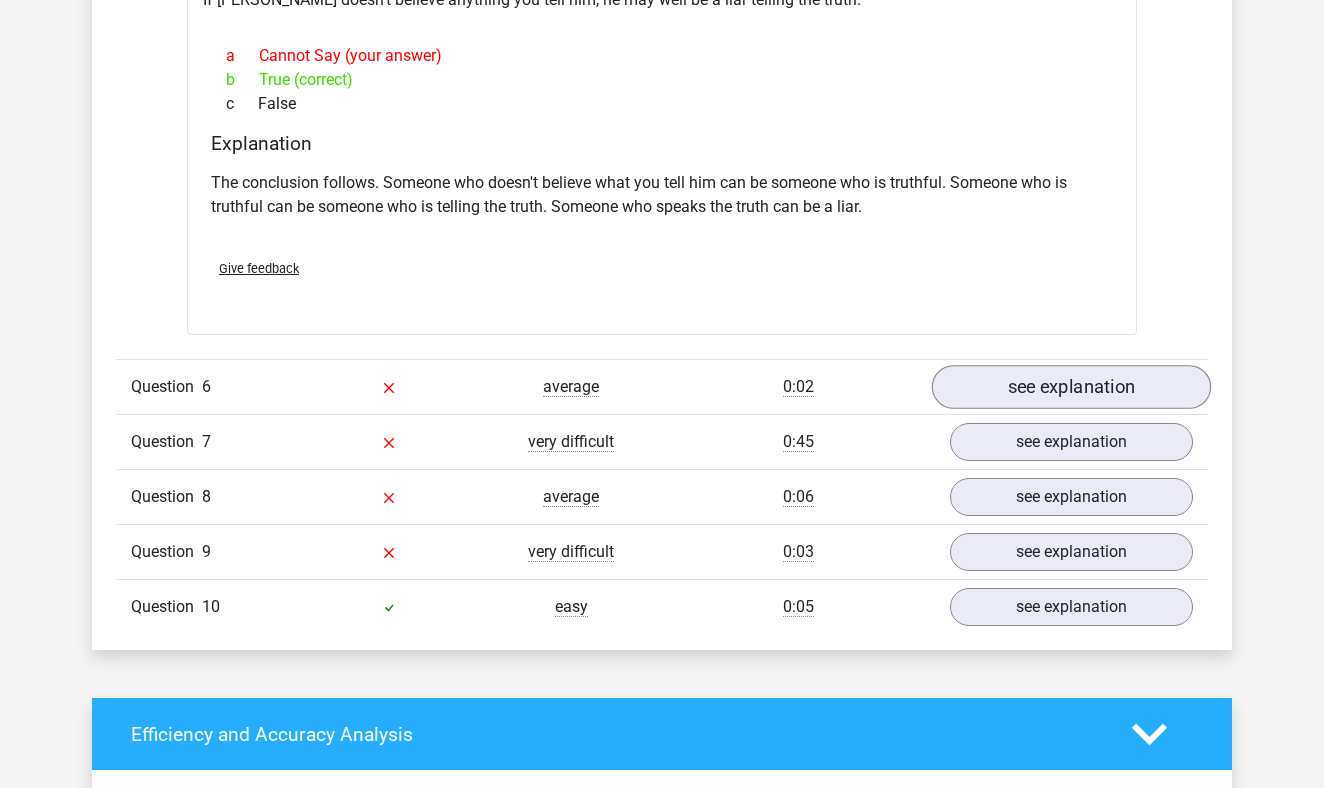 click on "see explanation" at bounding box center [1071, 387] 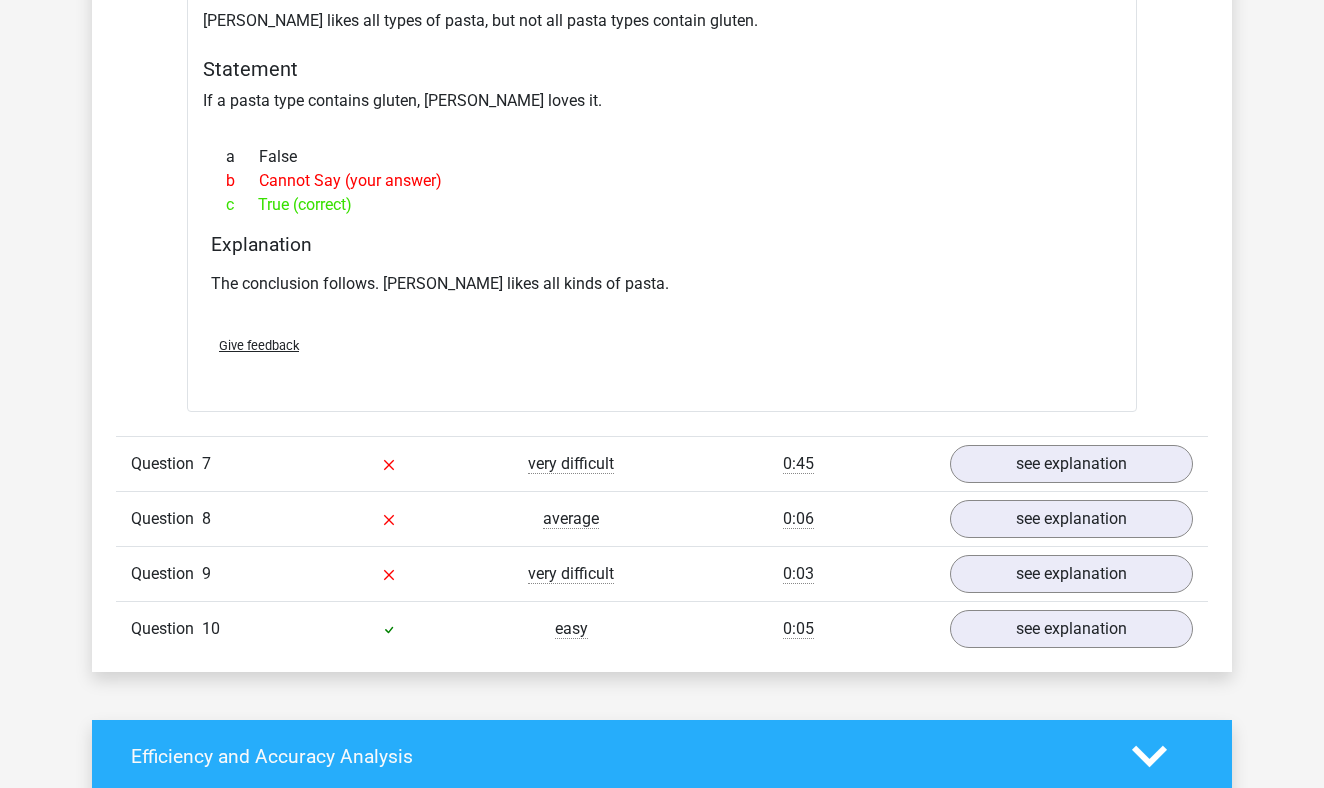 scroll, scrollTop: 2388, scrollLeft: 0, axis: vertical 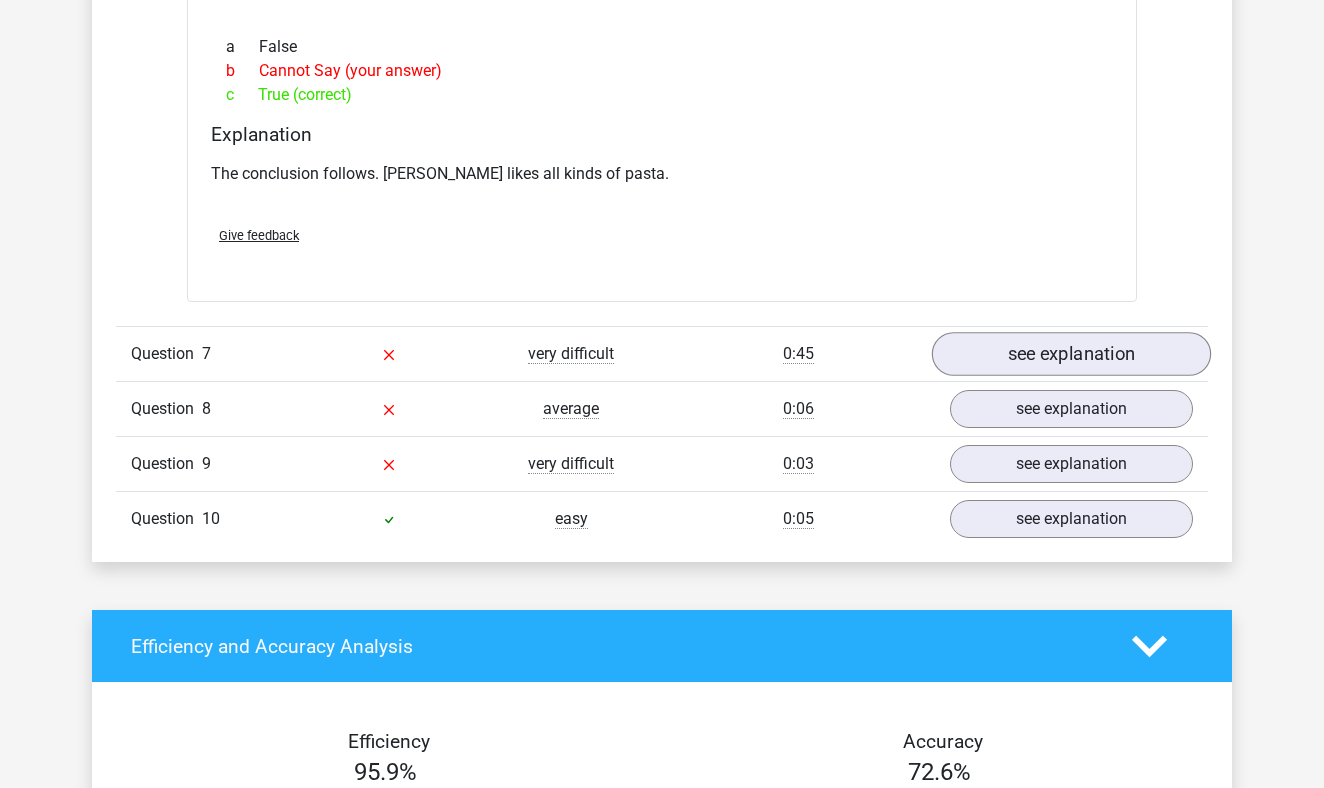 click on "see explanation" at bounding box center [1071, 355] 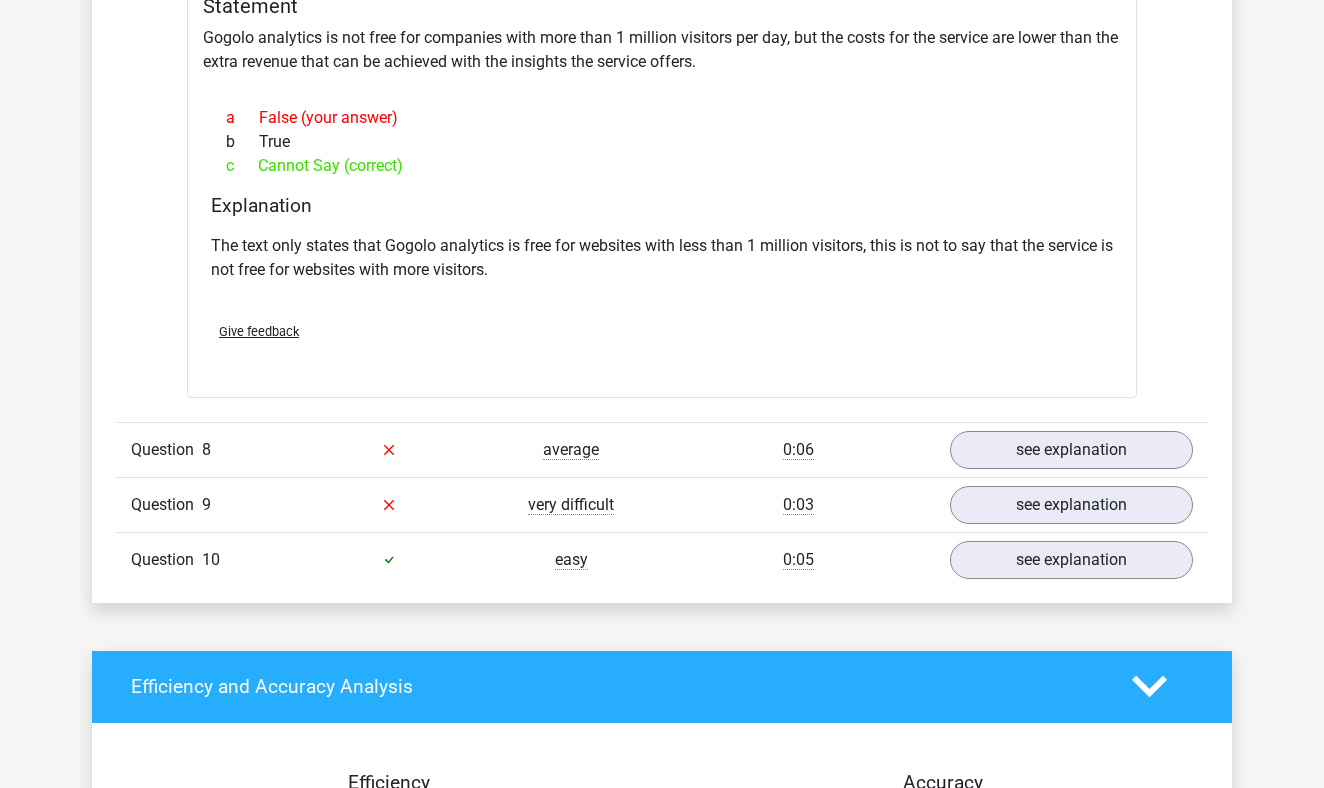 scroll, scrollTop: 2963, scrollLeft: 0, axis: vertical 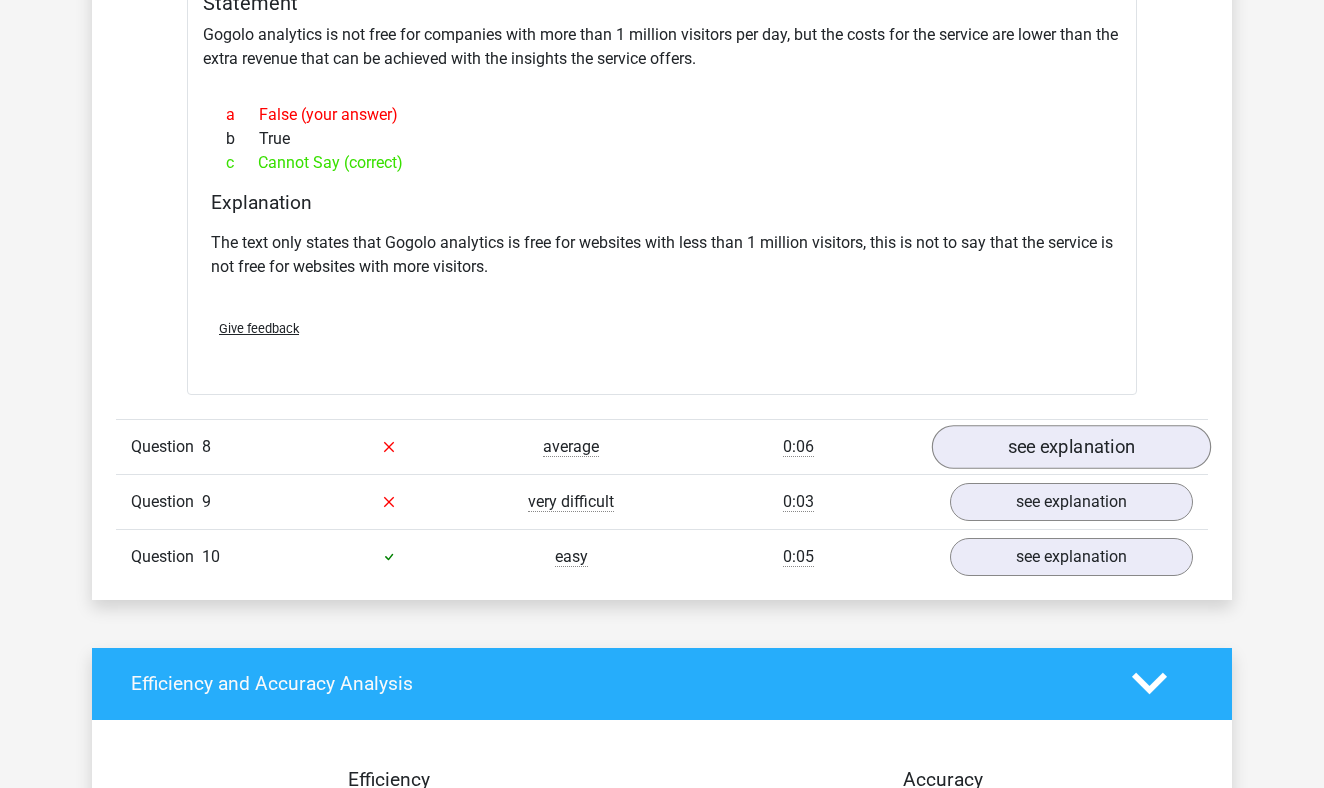click on "see explanation" at bounding box center (1071, 447) 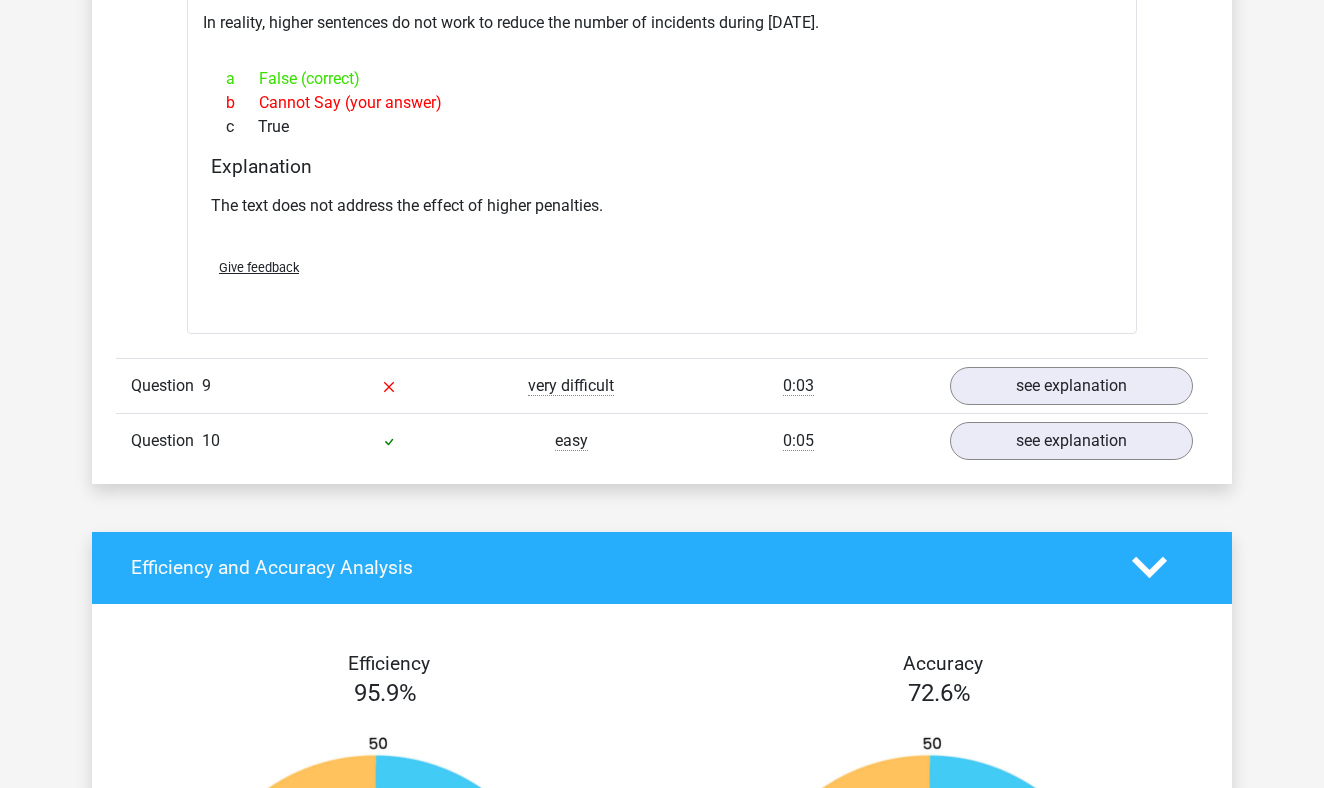 scroll, scrollTop: 3689, scrollLeft: 0, axis: vertical 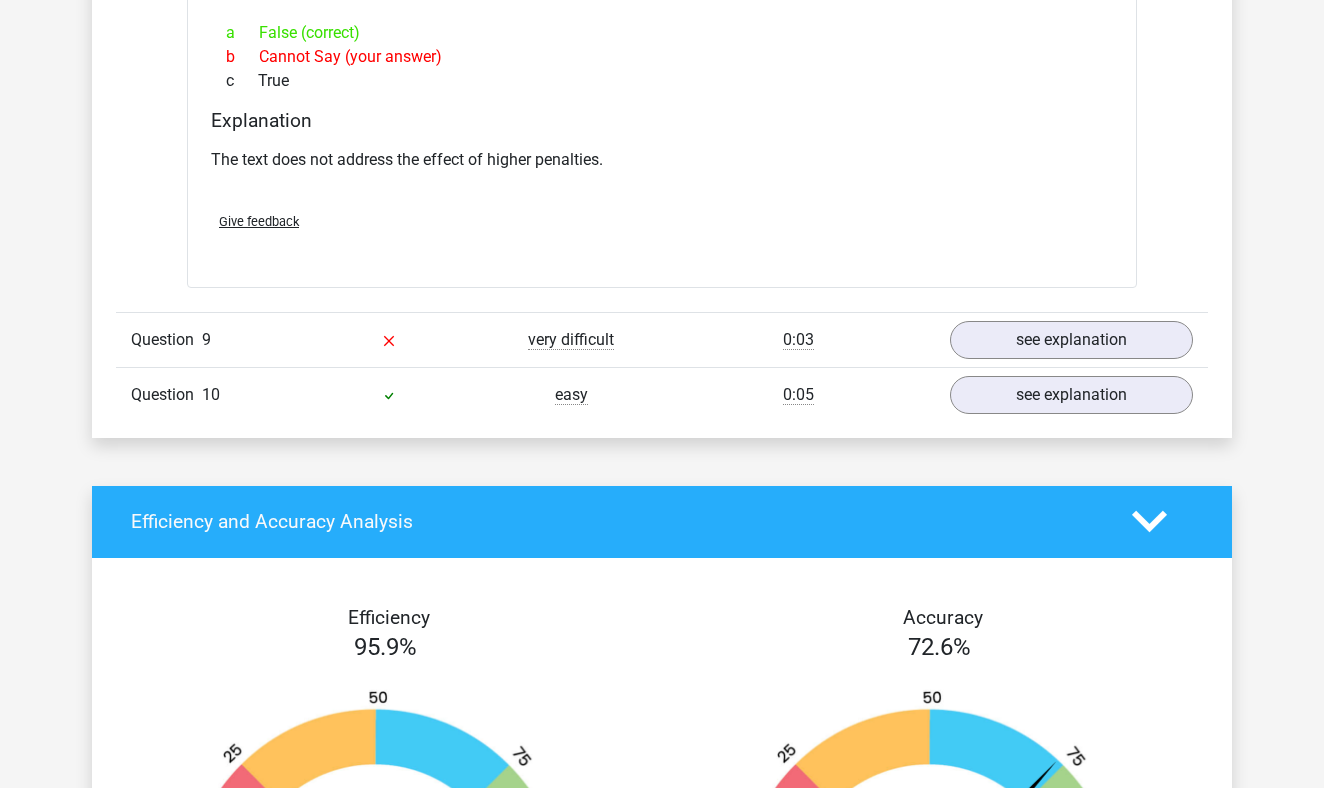 click on "Question
9
very difficult
0:03
see explanation" at bounding box center (662, 339) 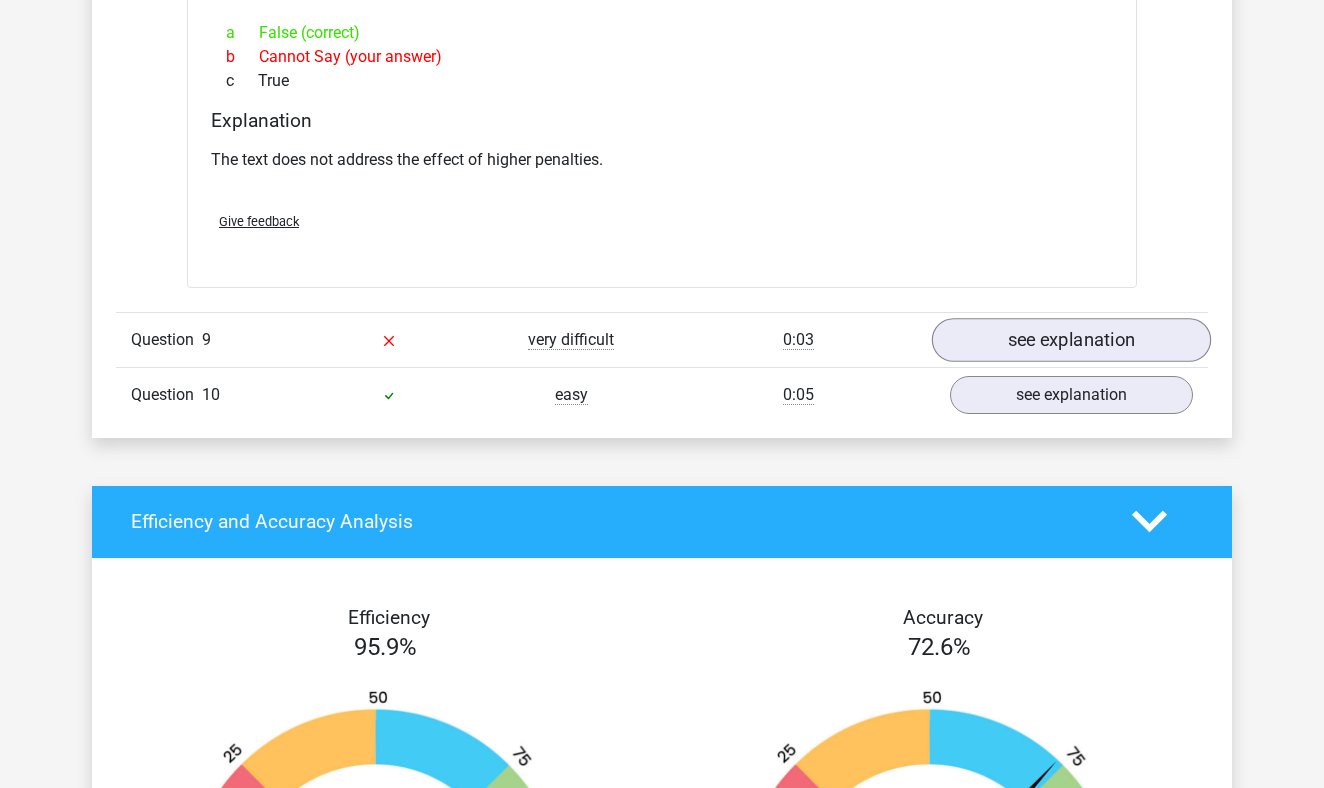 click on "see explanation" at bounding box center [1071, 340] 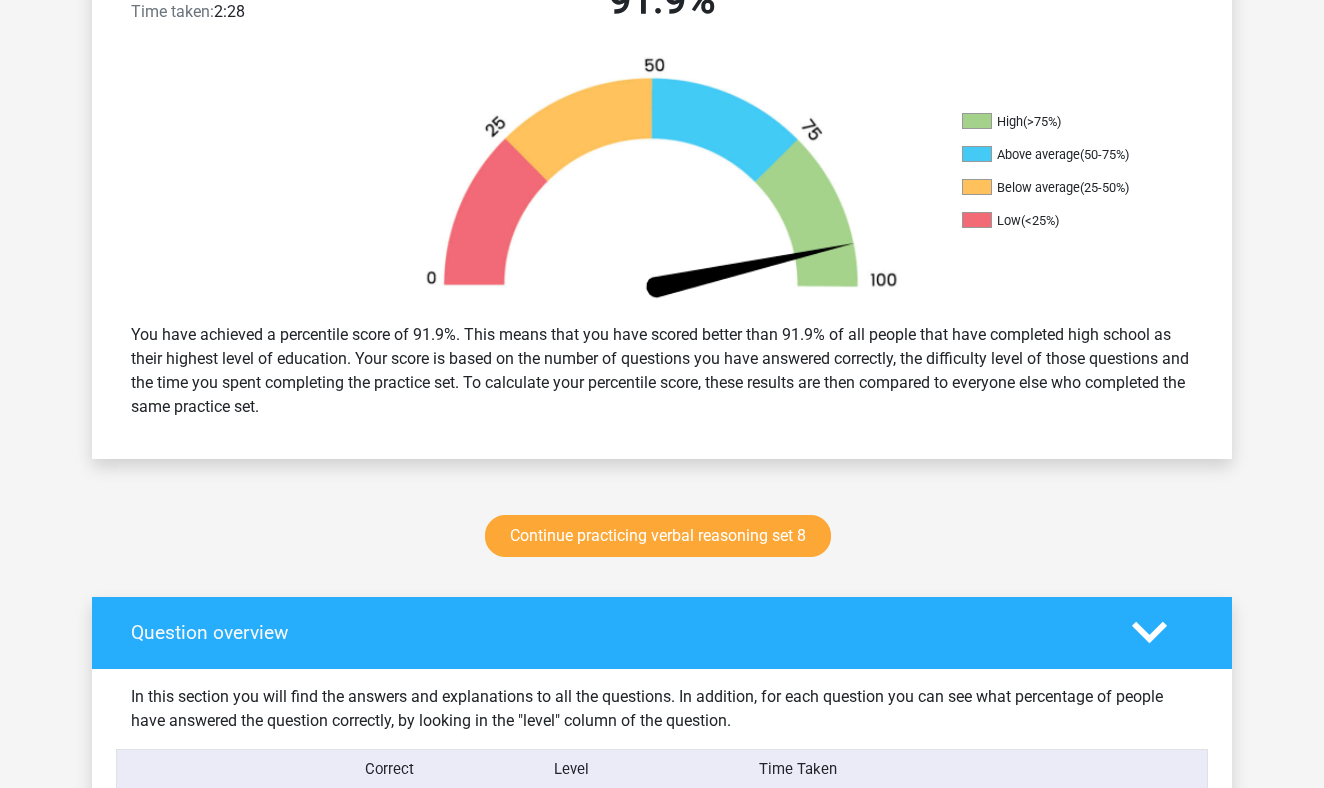 scroll, scrollTop: 588, scrollLeft: 0, axis: vertical 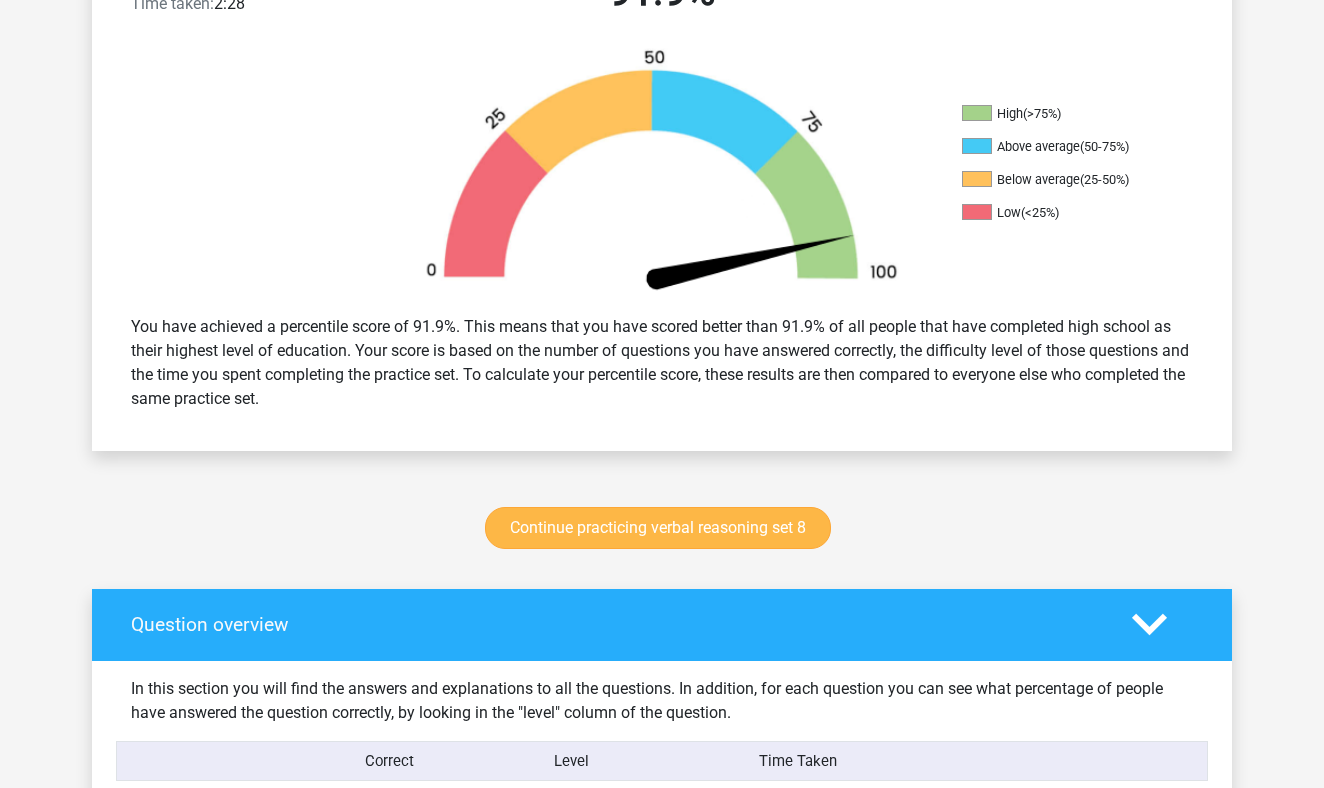 click on "Continue practicing verbal reasoning set 8" at bounding box center [658, 528] 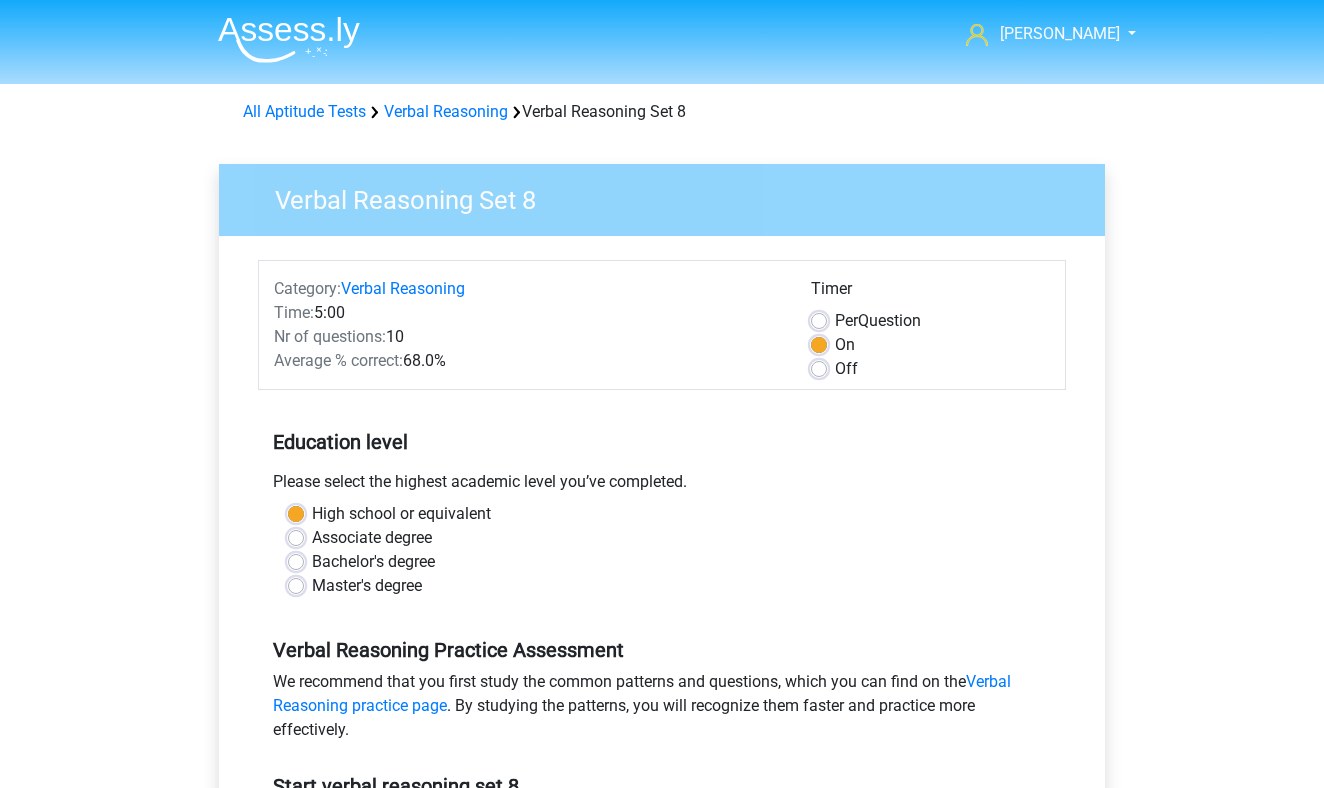 scroll, scrollTop: 0, scrollLeft: 0, axis: both 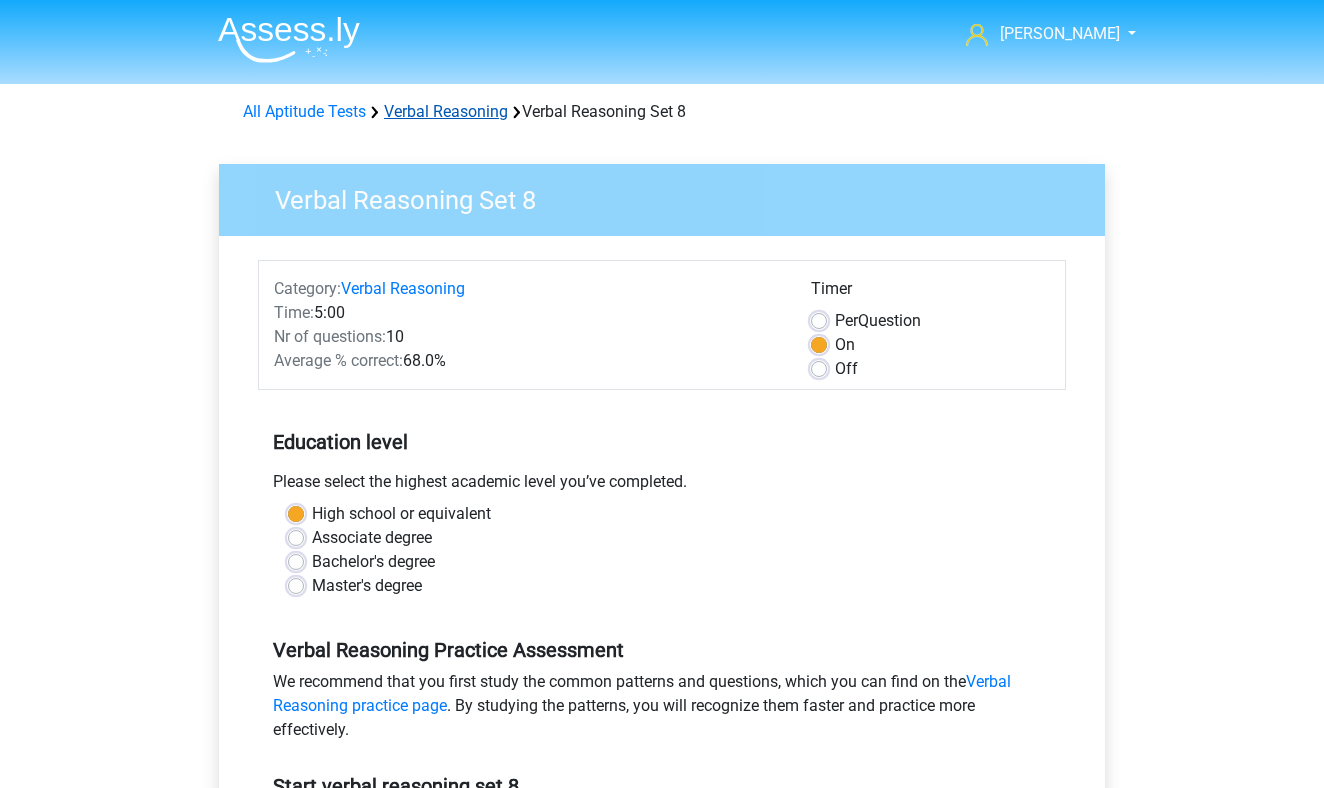 click on "Verbal Reasoning" at bounding box center (446, 111) 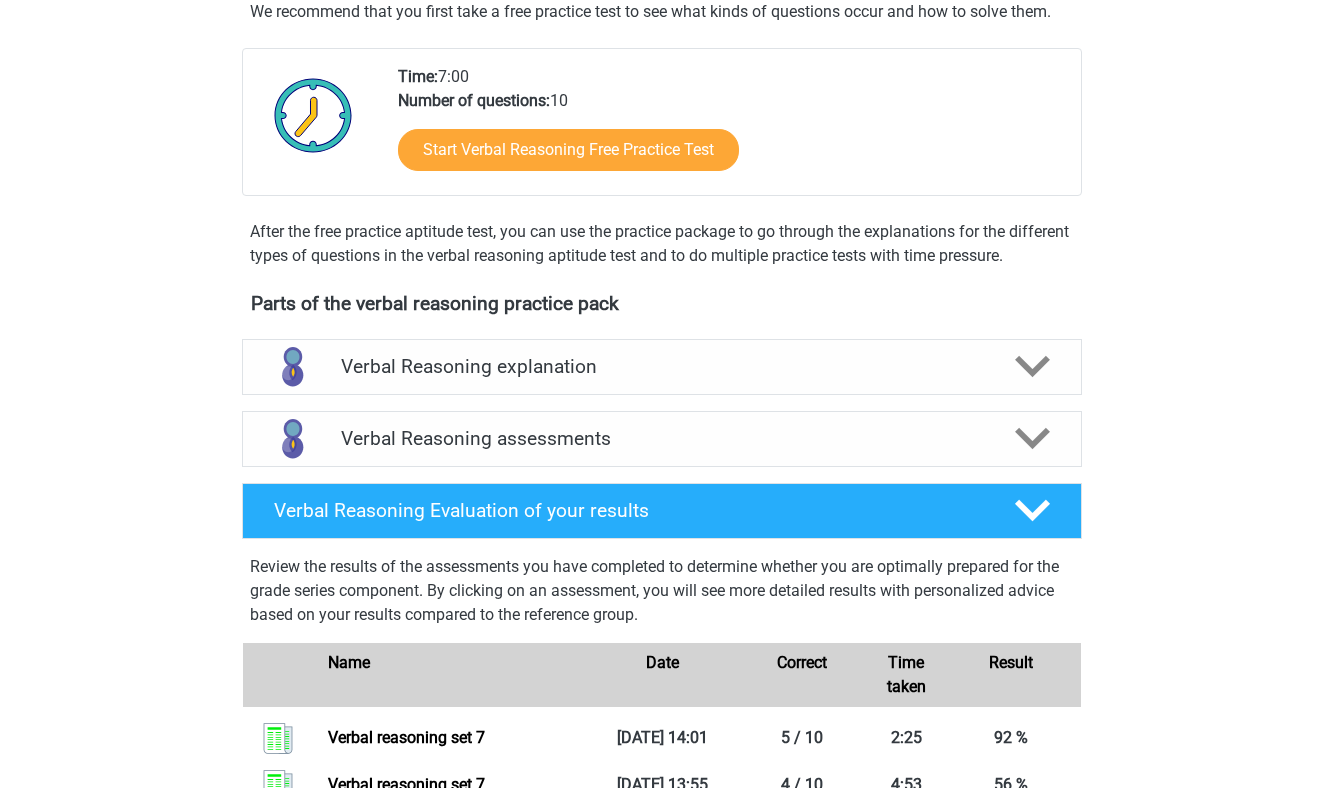 scroll, scrollTop: 368, scrollLeft: 0, axis: vertical 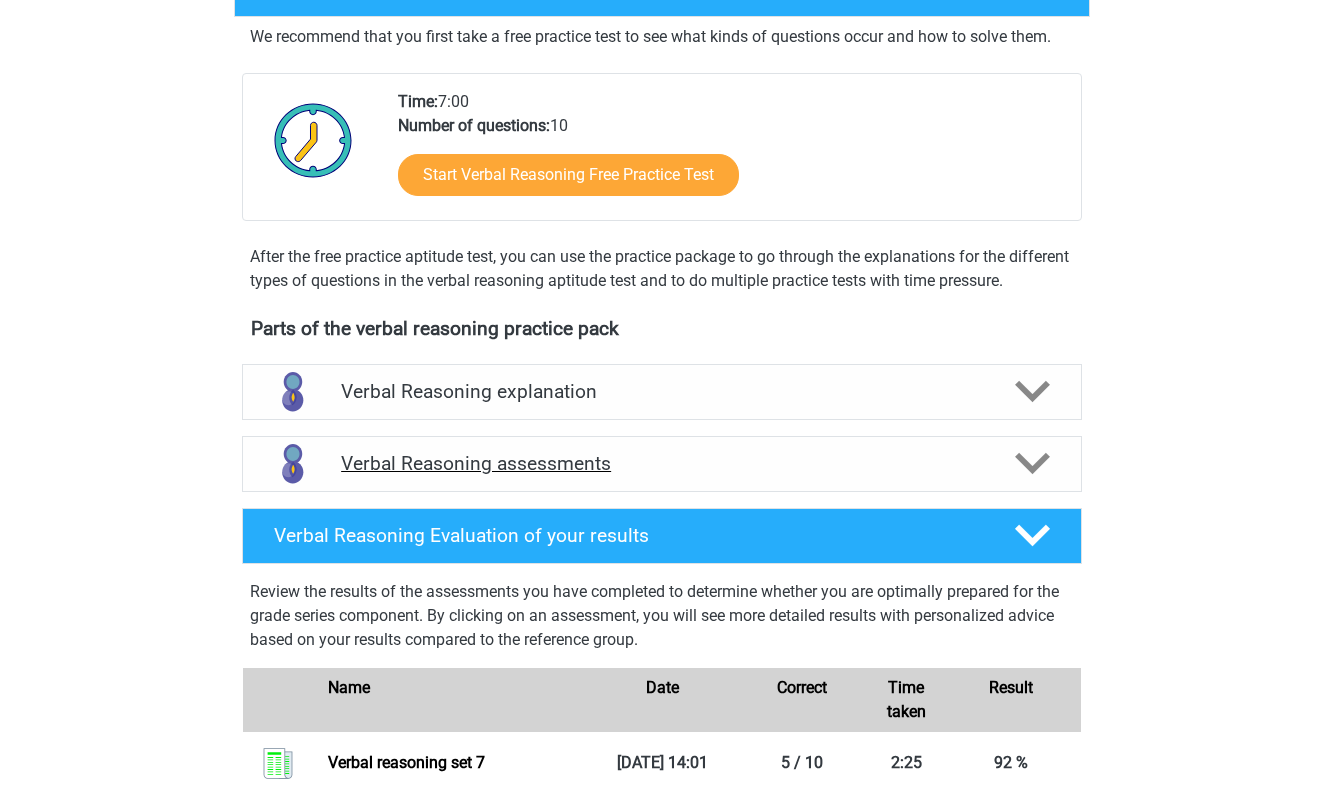 click on "Verbal Reasoning assessments" at bounding box center [662, 463] 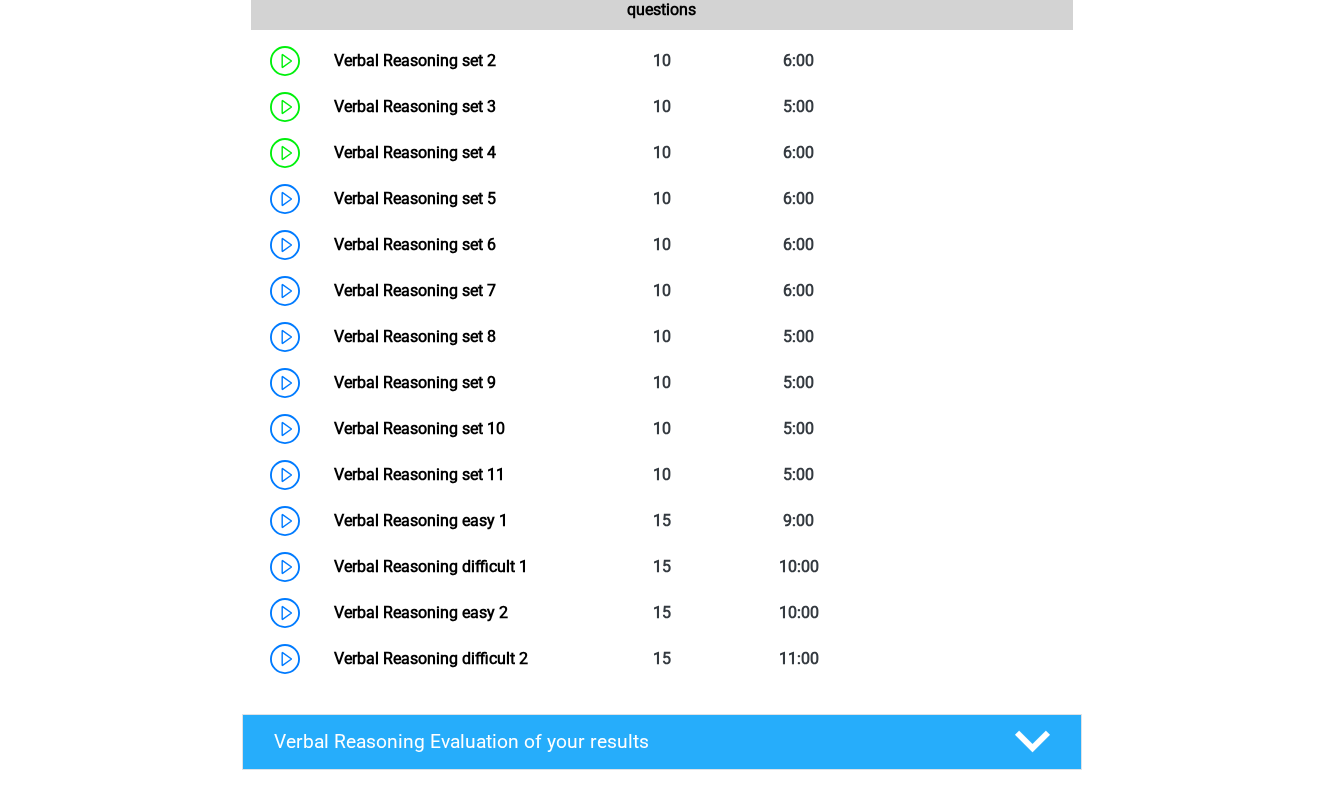 scroll, scrollTop: 1008, scrollLeft: 0, axis: vertical 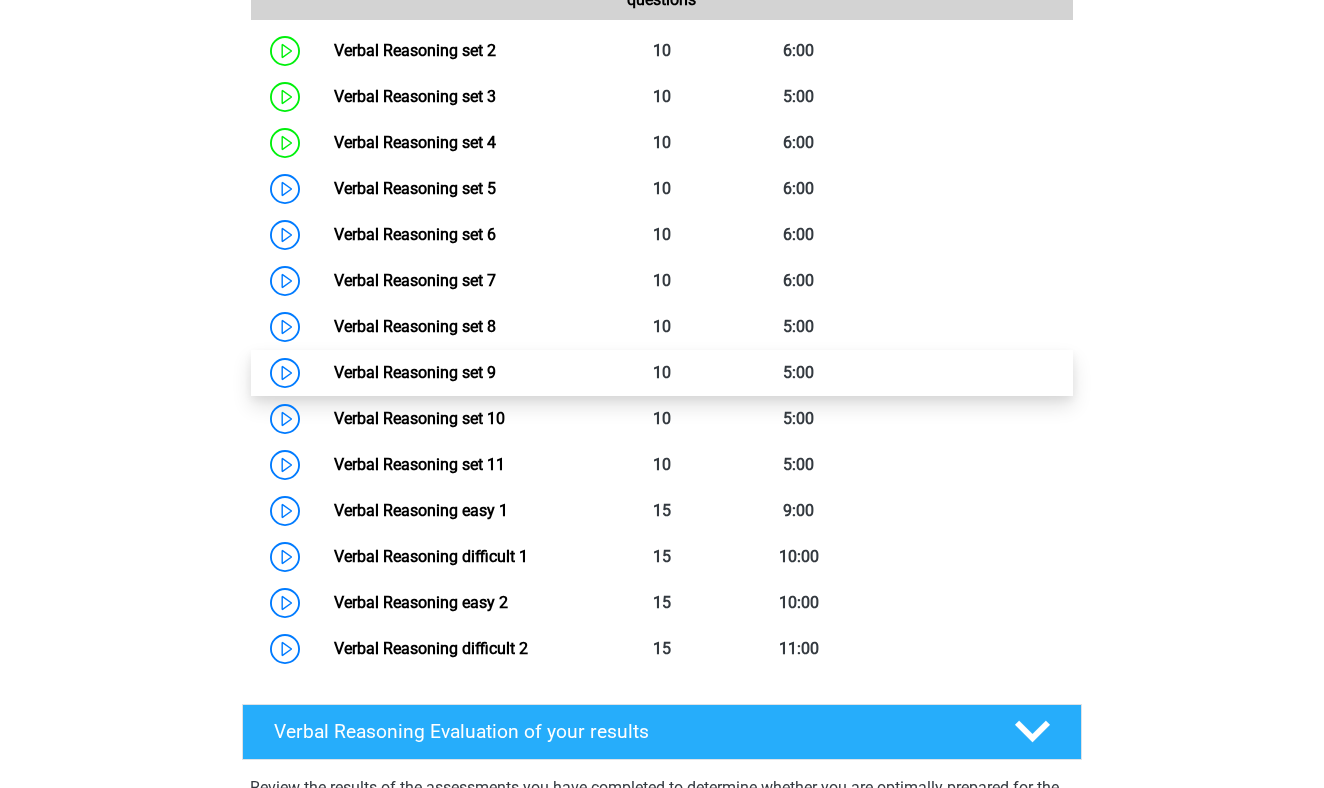 click on "Verbal Reasoning
set 9" at bounding box center (415, 372) 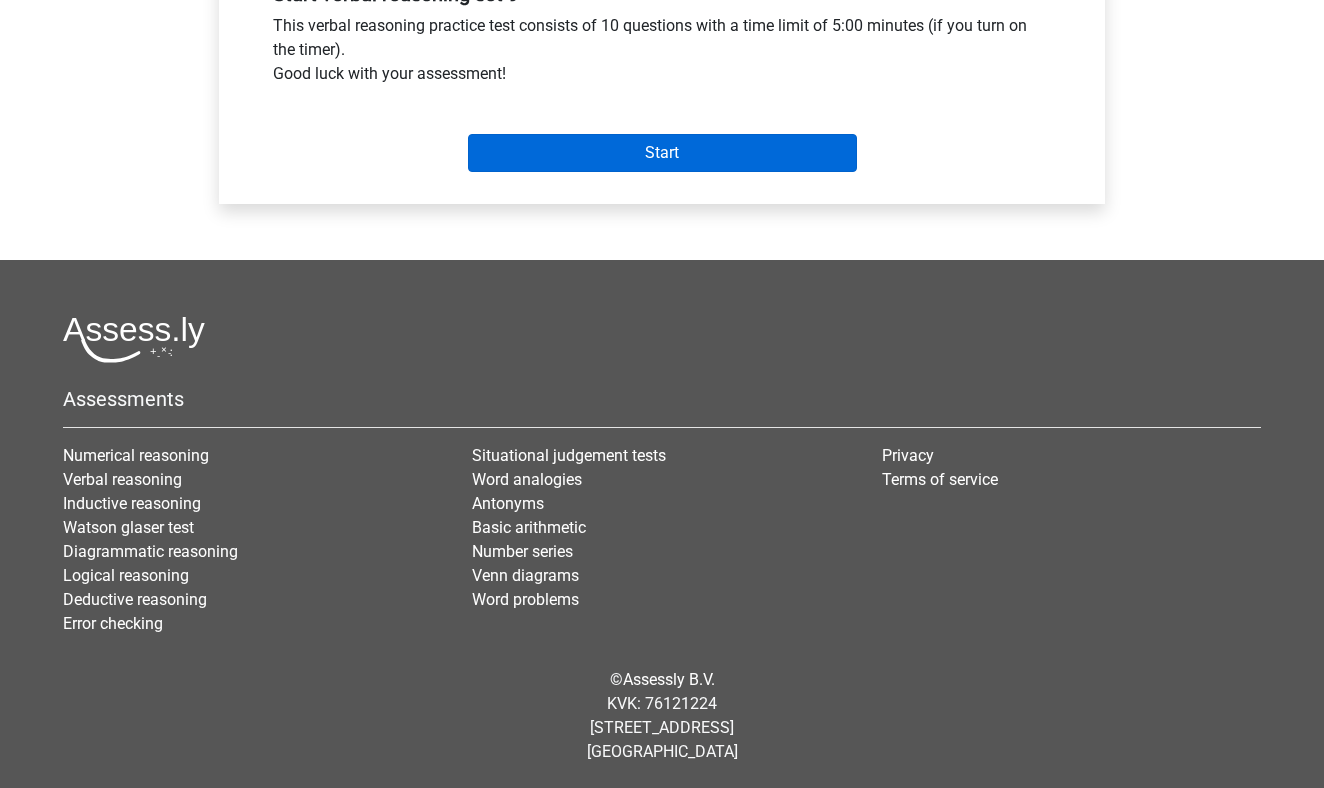 scroll, scrollTop: 792, scrollLeft: 0, axis: vertical 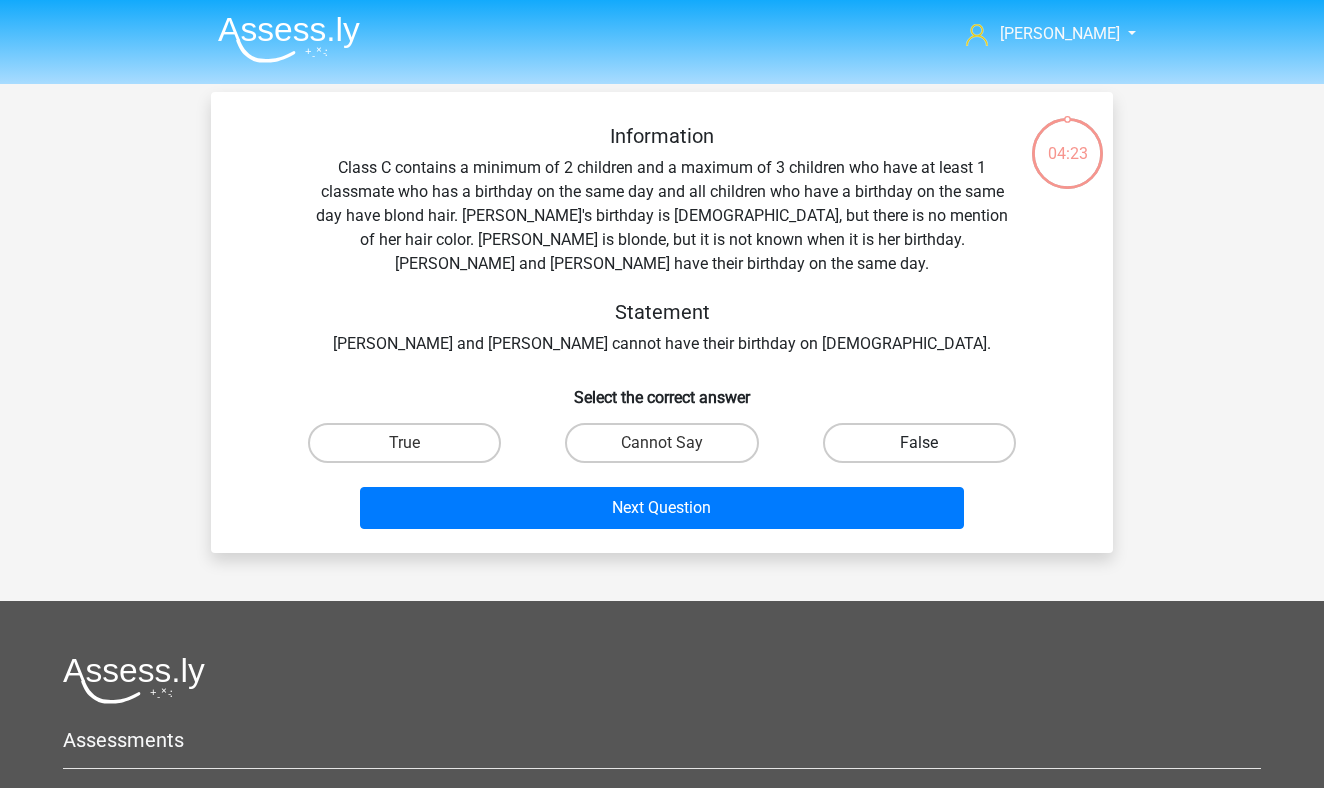 click on "False" at bounding box center (919, 443) 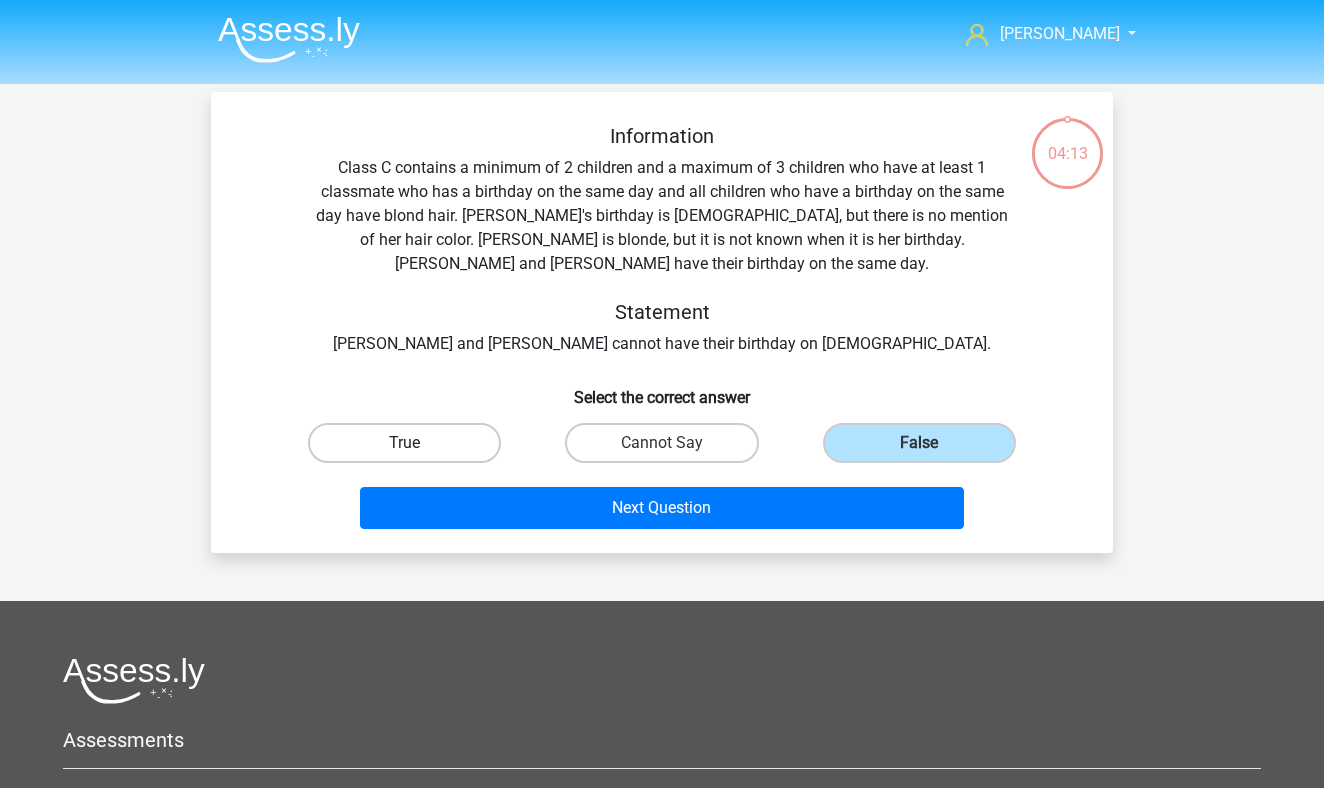 click on "True" at bounding box center [404, 443] 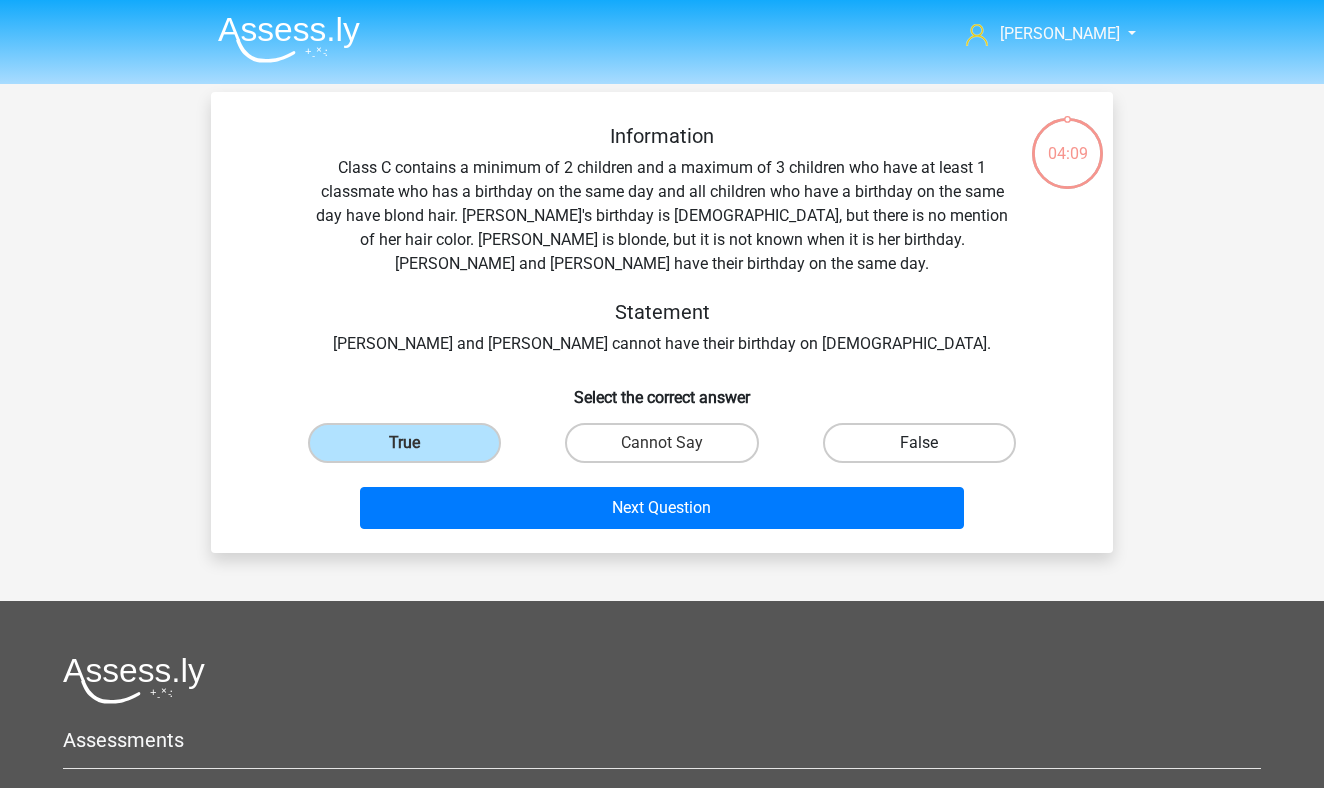 click on "False" at bounding box center (919, 443) 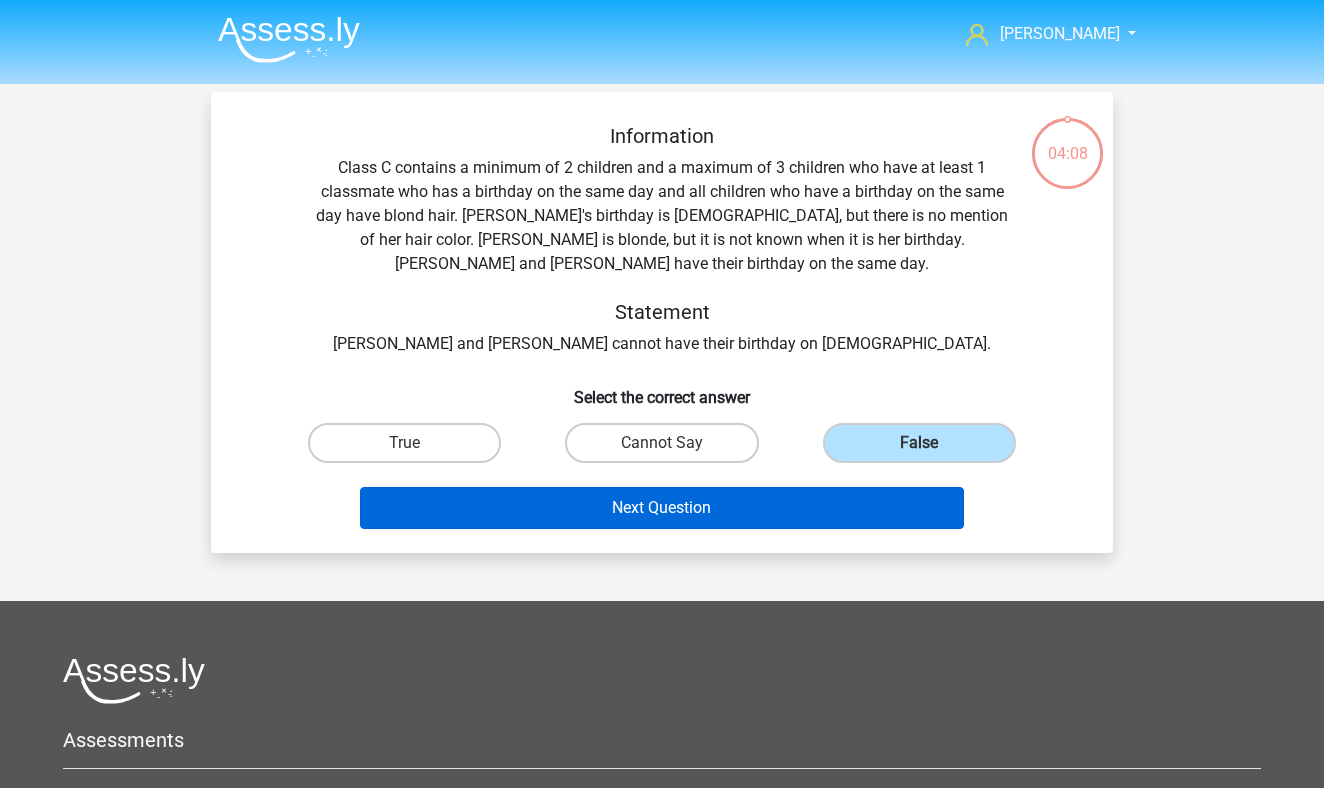 click on "Next Question" at bounding box center (662, 508) 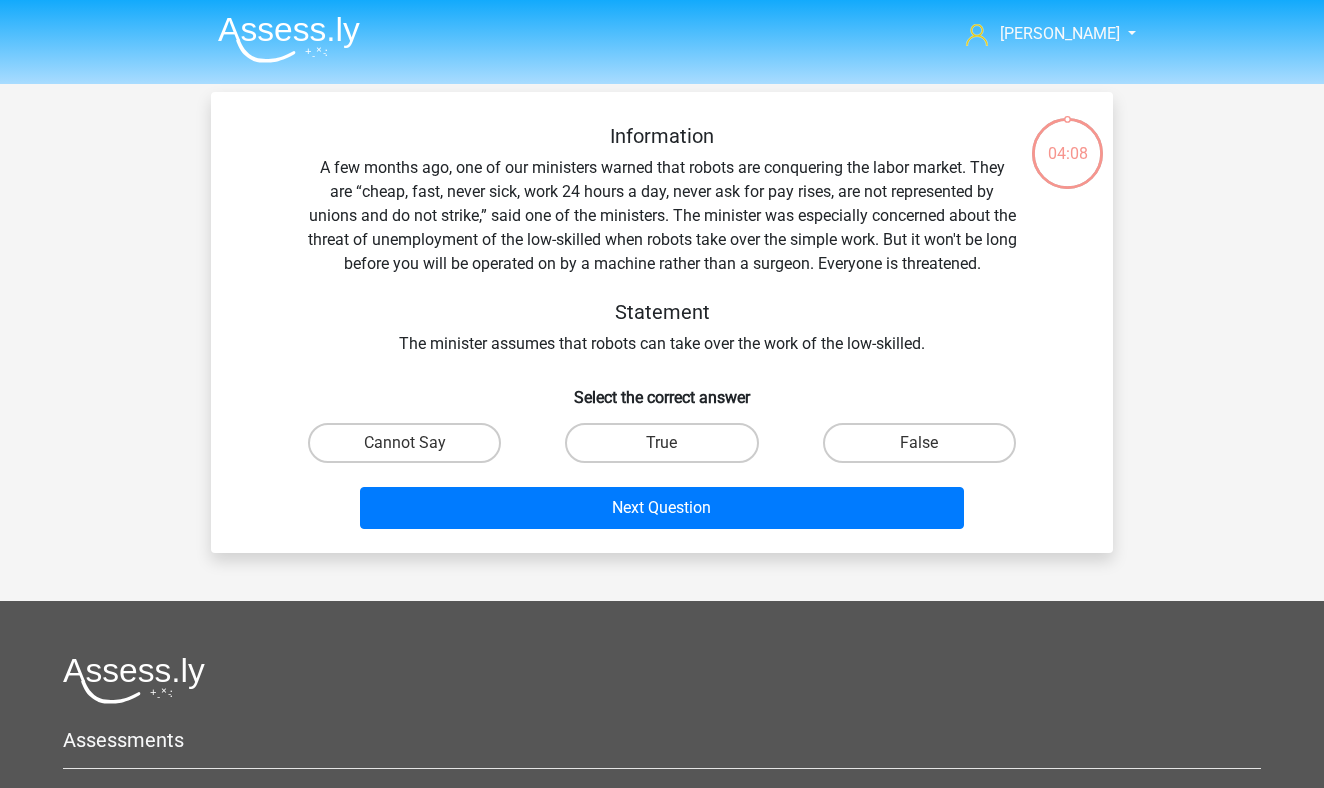 scroll, scrollTop: 92, scrollLeft: 0, axis: vertical 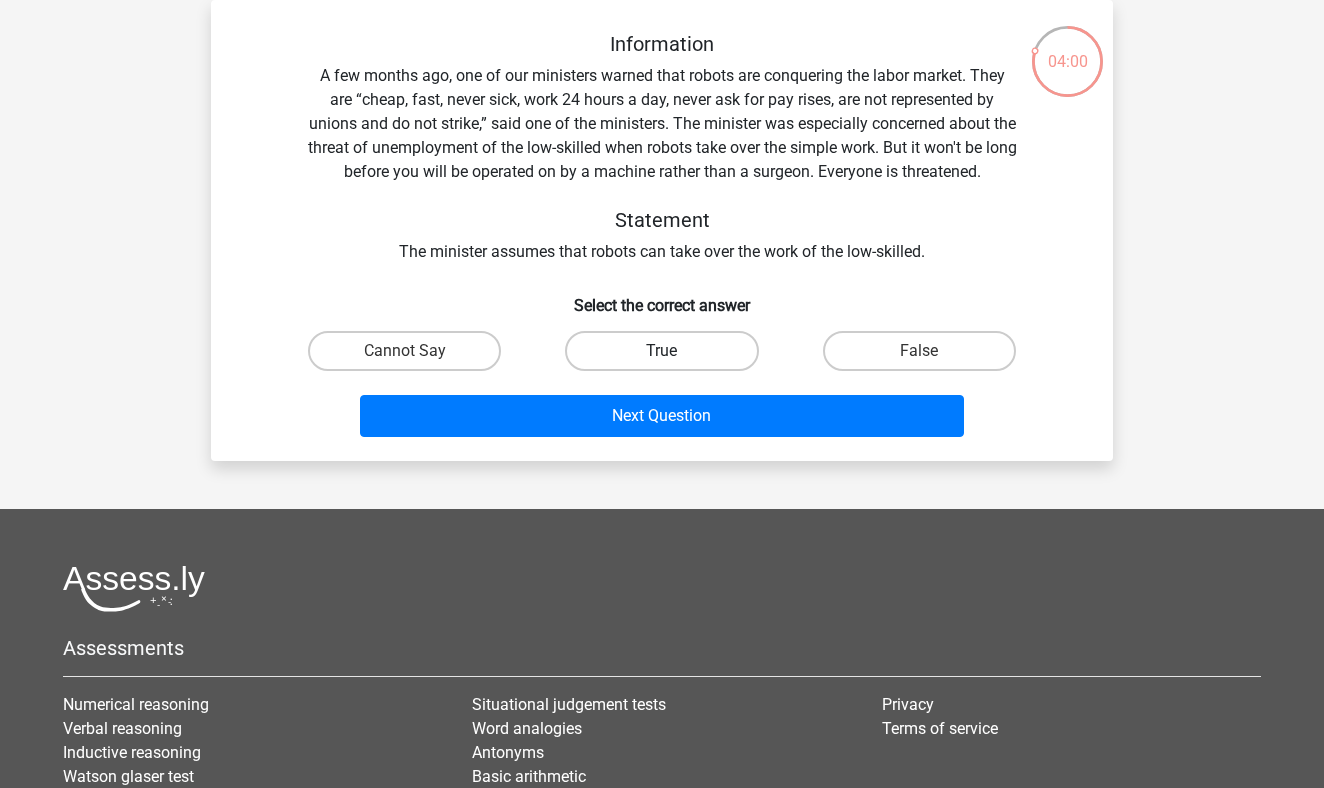 click on "True" at bounding box center [661, 351] 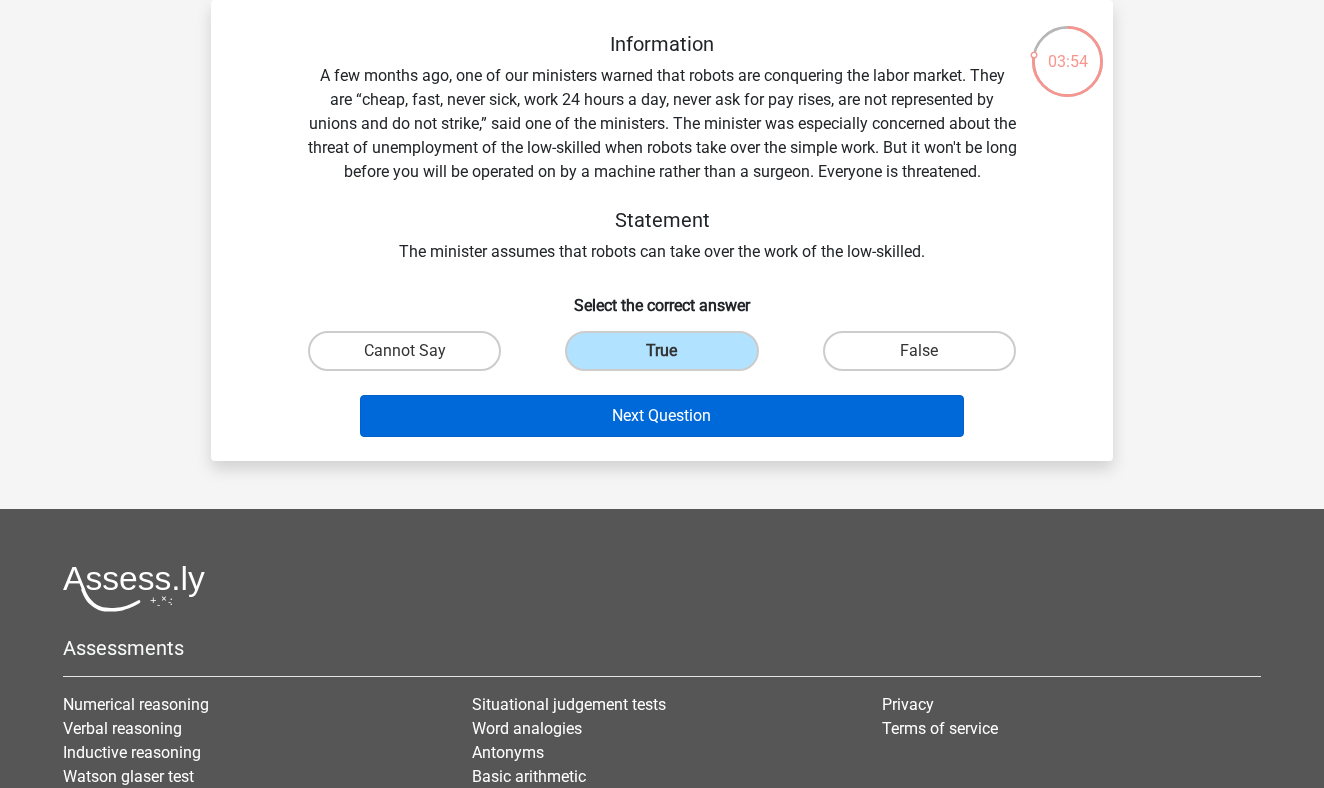 click on "Next Question" at bounding box center (662, 416) 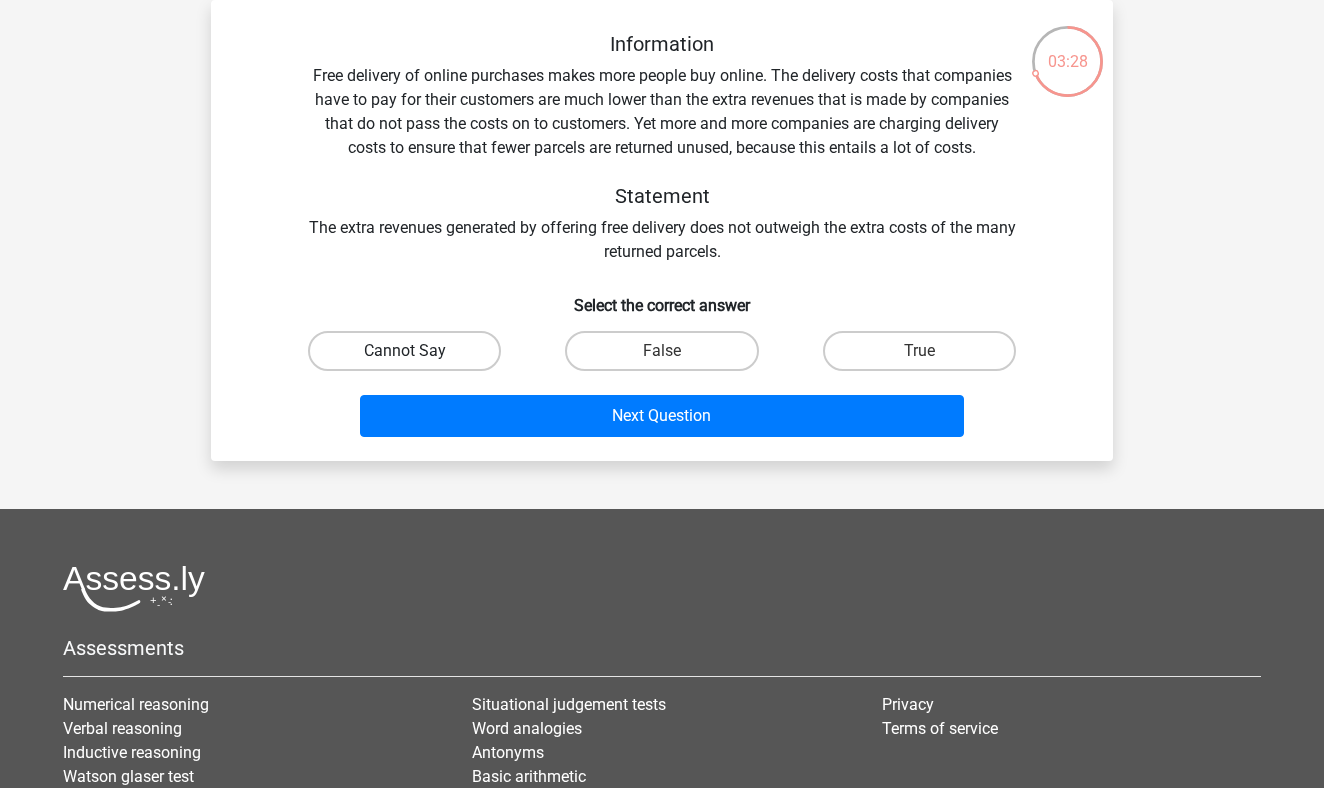 click on "Cannot Say" at bounding box center [404, 351] 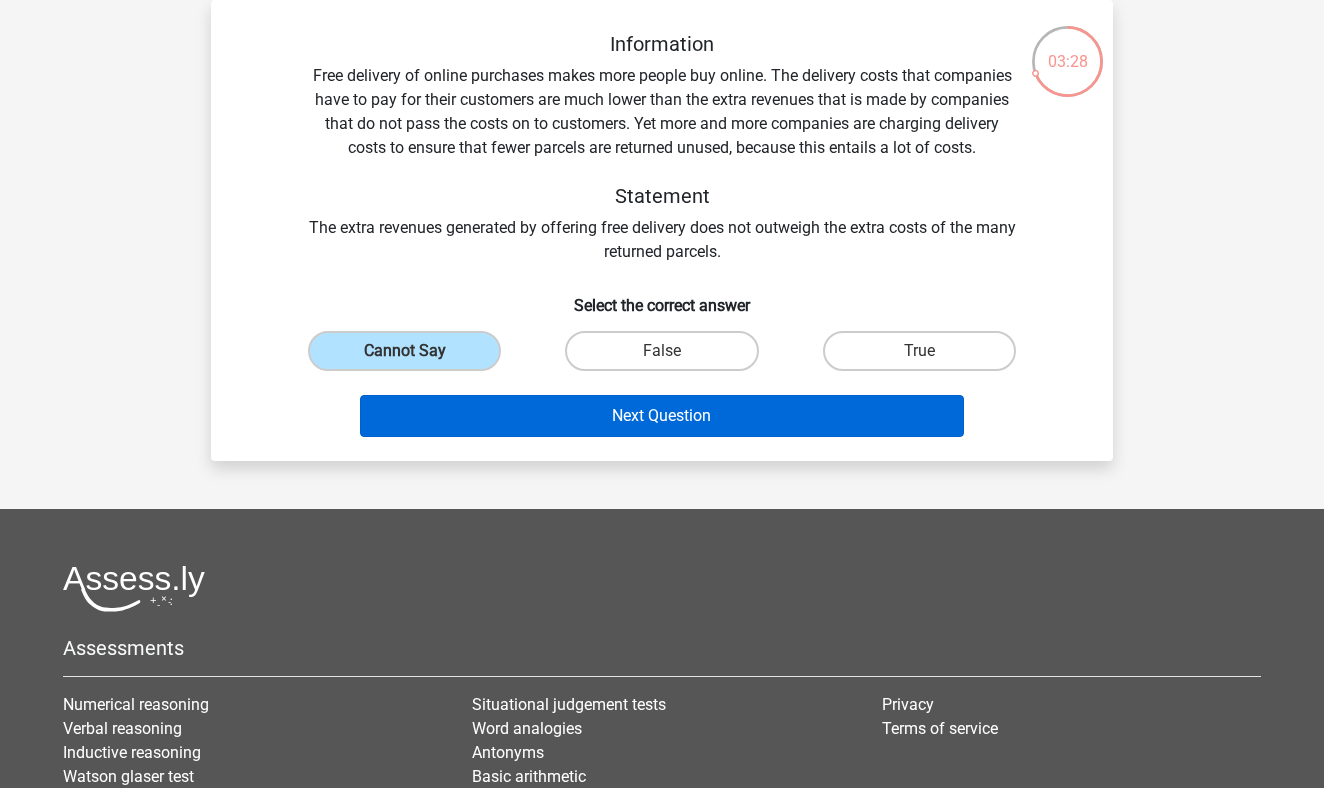 click on "Next Question" at bounding box center [662, 416] 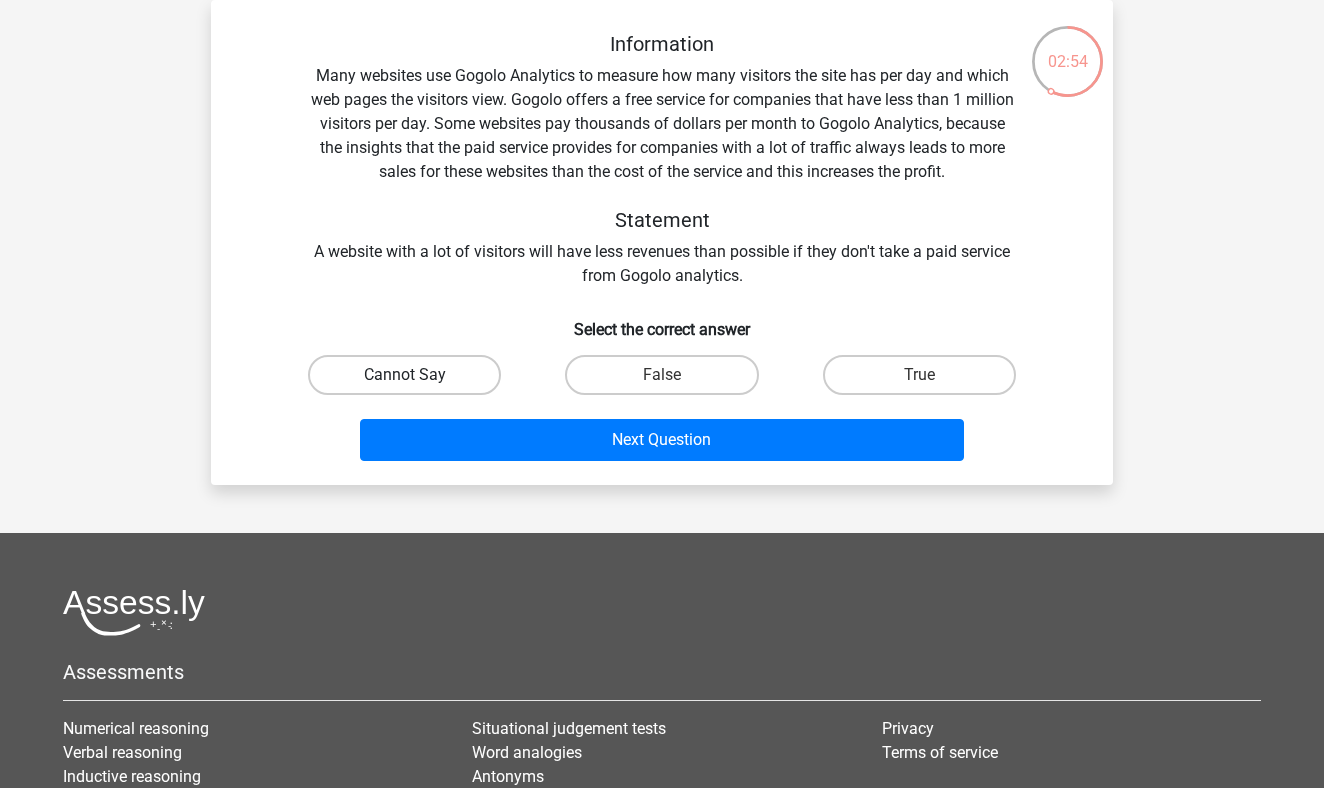 click on "Cannot Say" at bounding box center (404, 375) 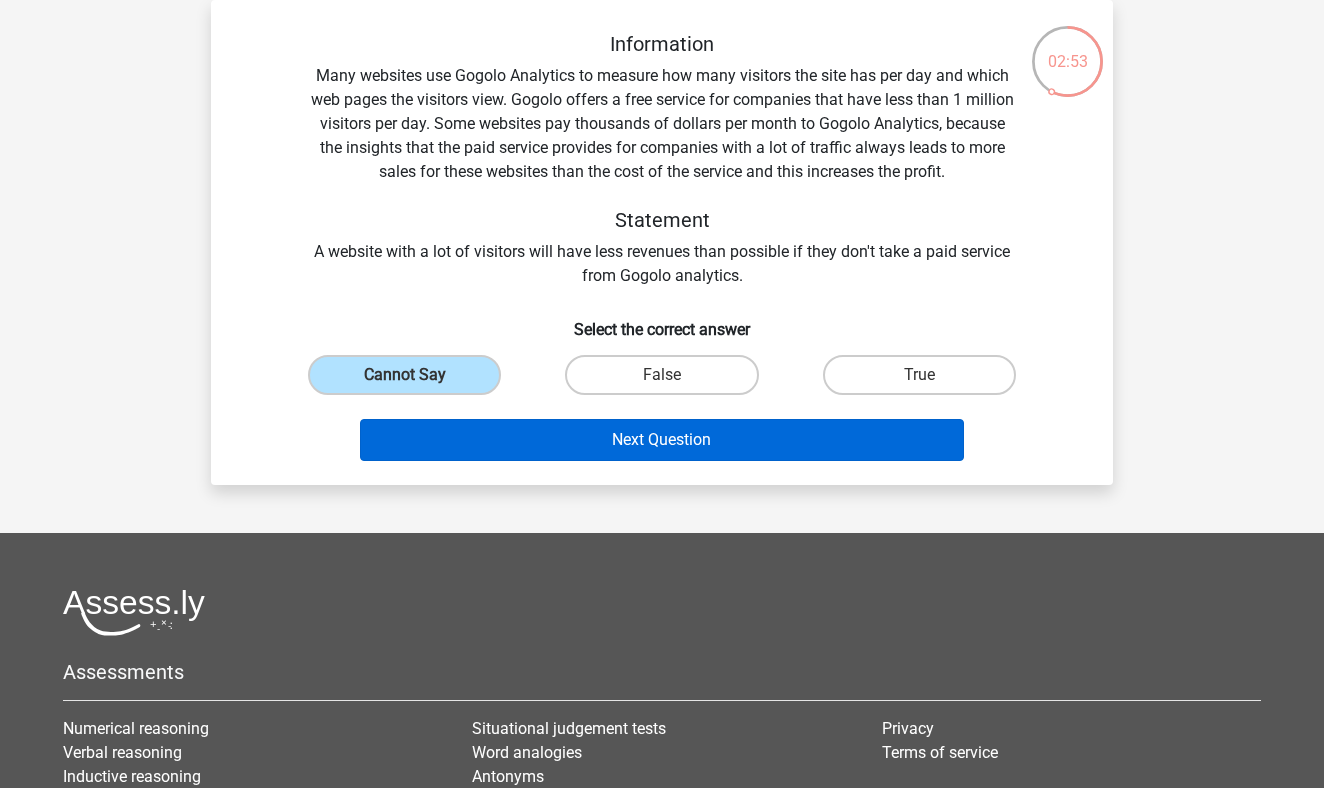 click on "Next Question" at bounding box center (662, 440) 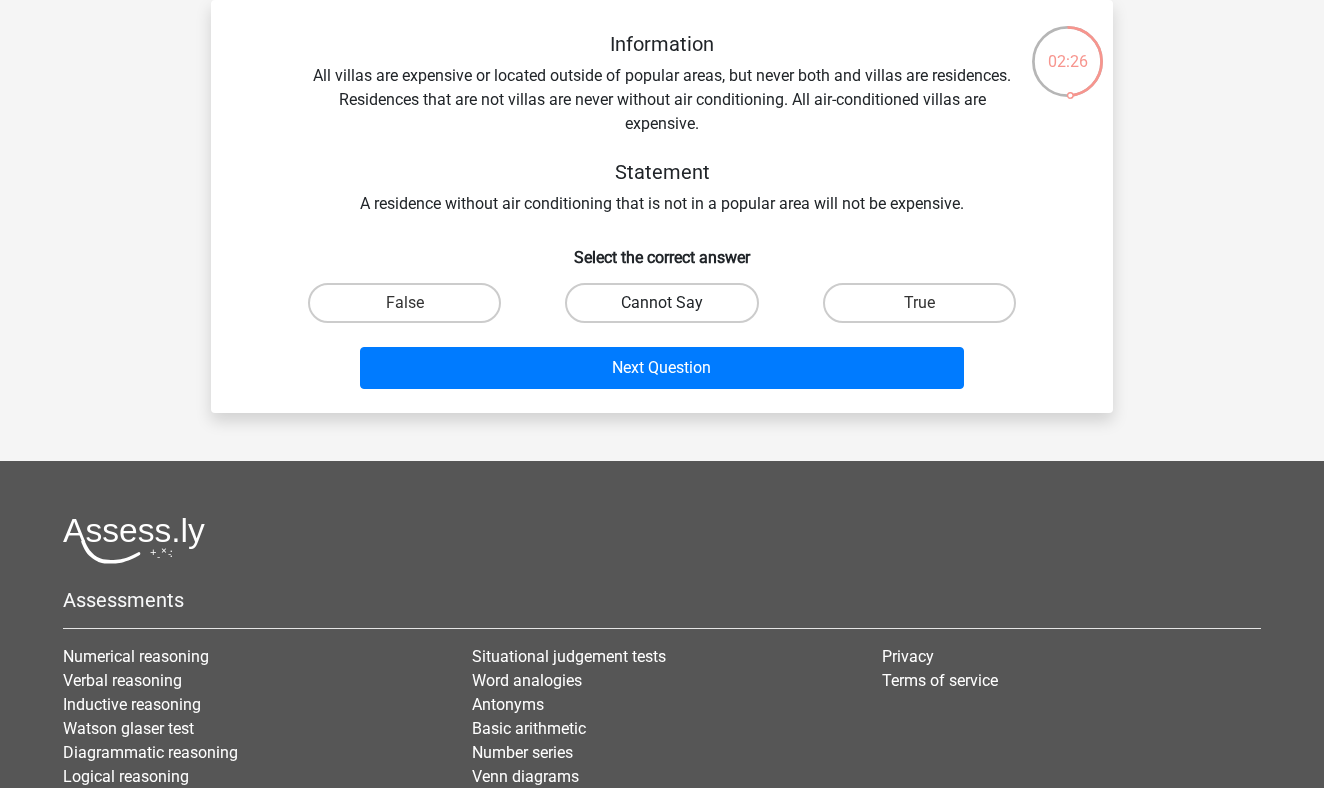 click on "Cannot Say" at bounding box center (661, 303) 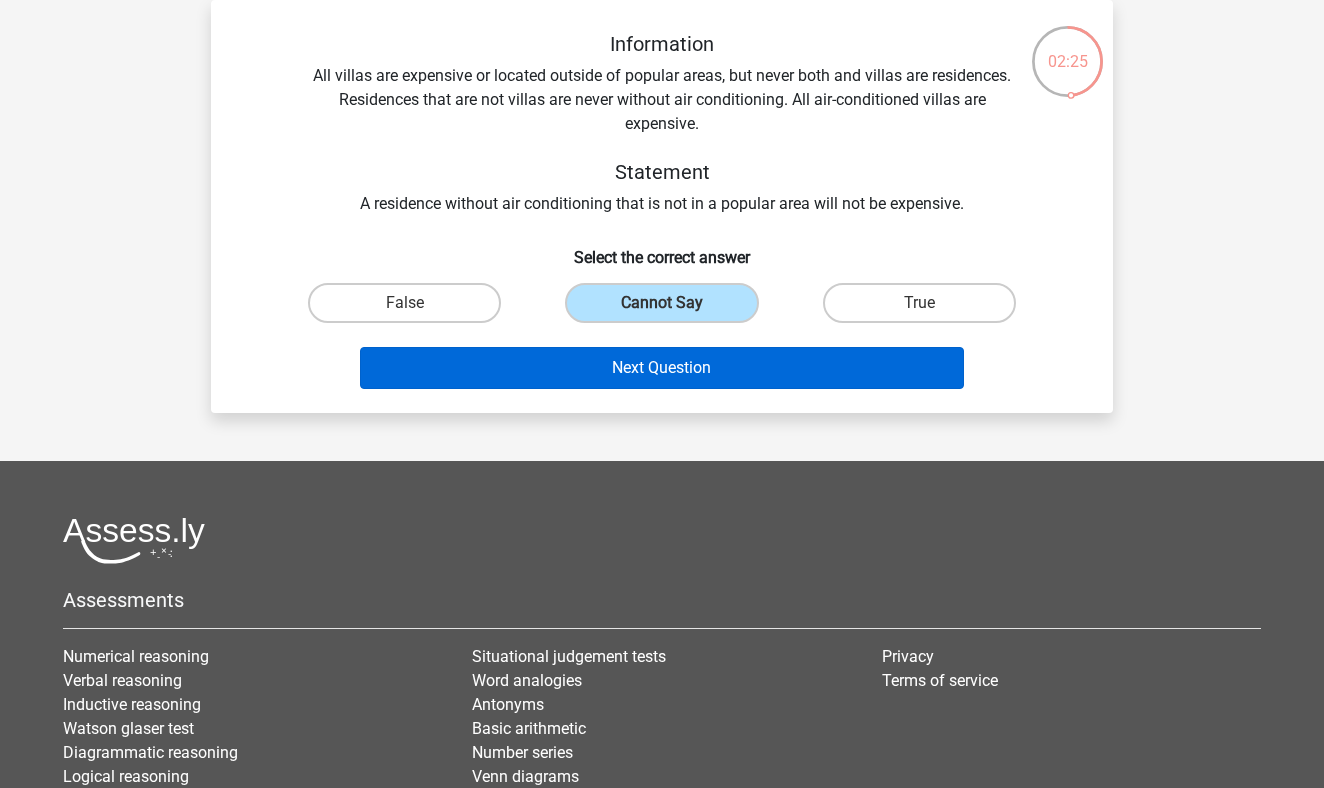 click on "Next Question" at bounding box center [662, 368] 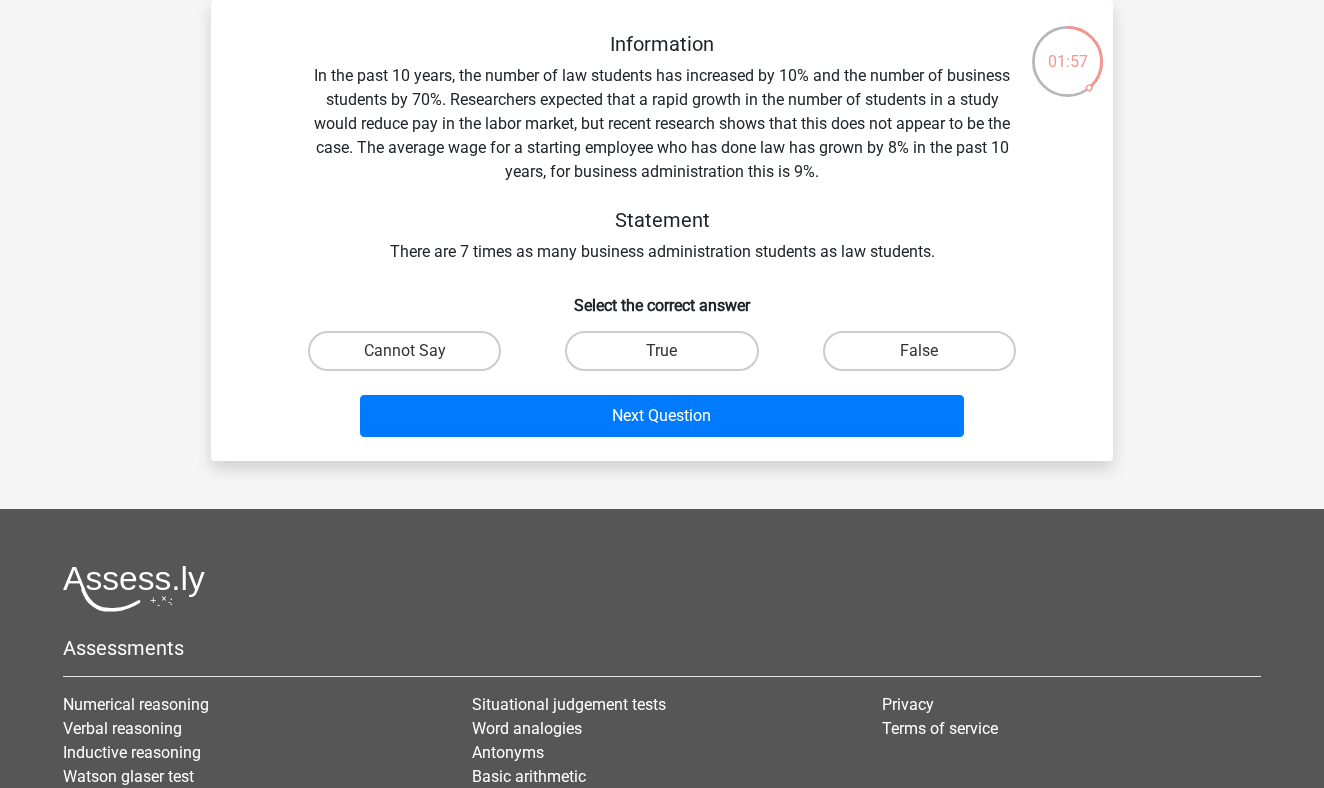 click on "Cannot Say" at bounding box center [411, 357] 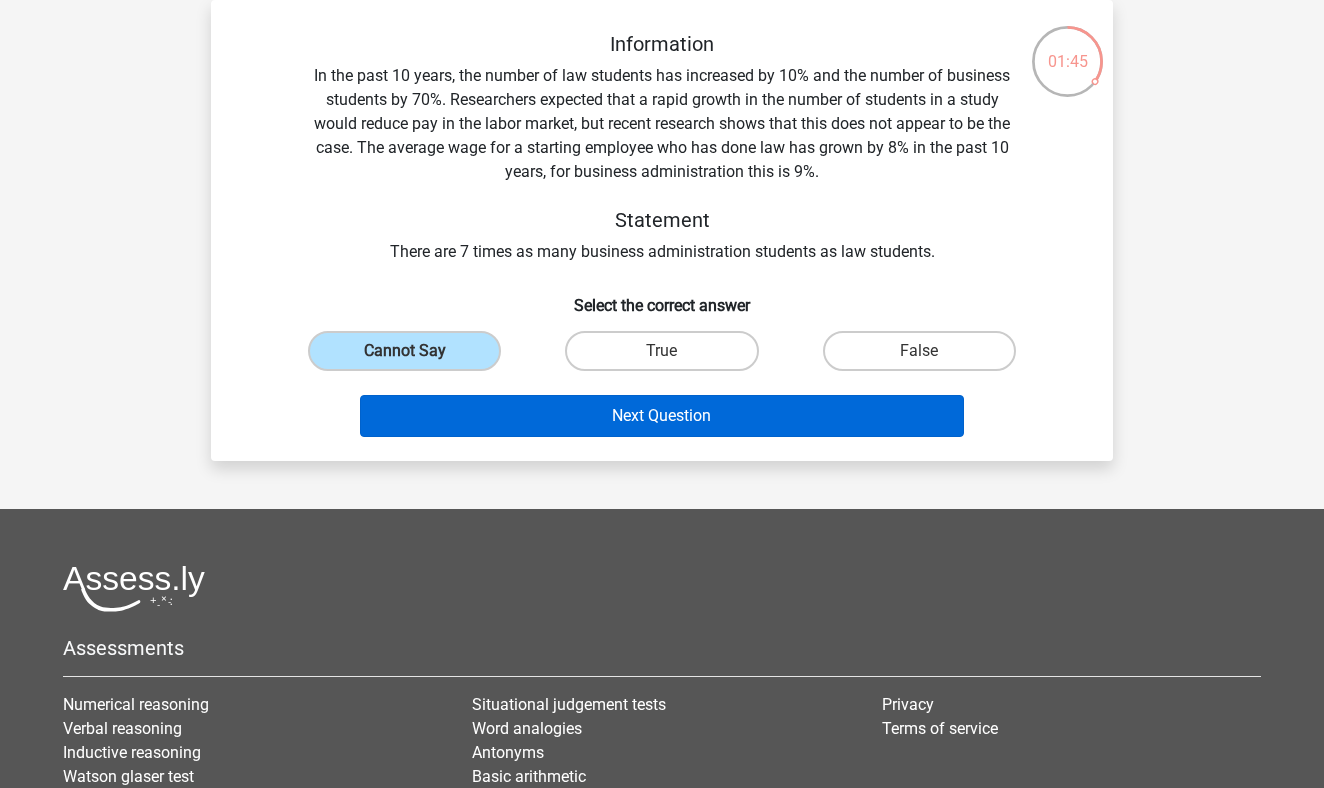 click on "Next Question" at bounding box center (662, 416) 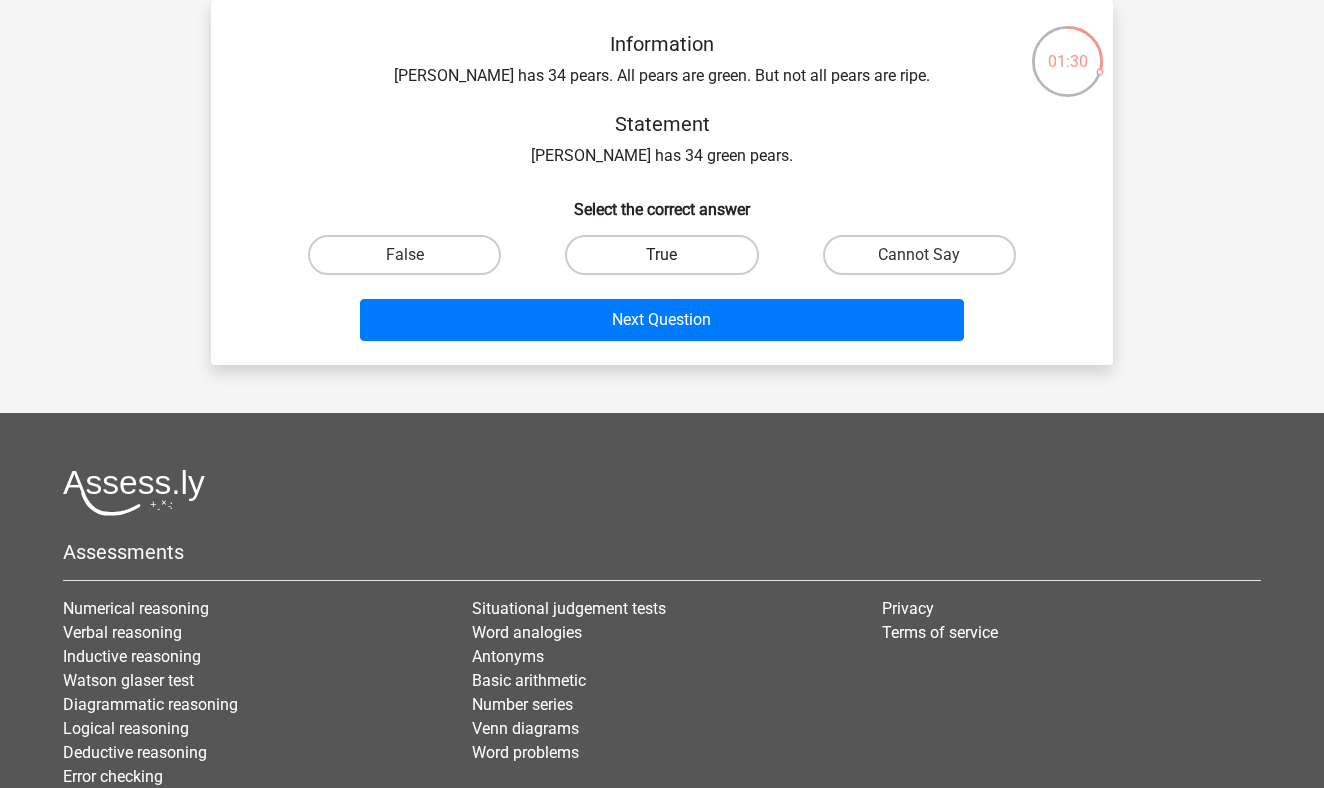 click on "True" at bounding box center (661, 255) 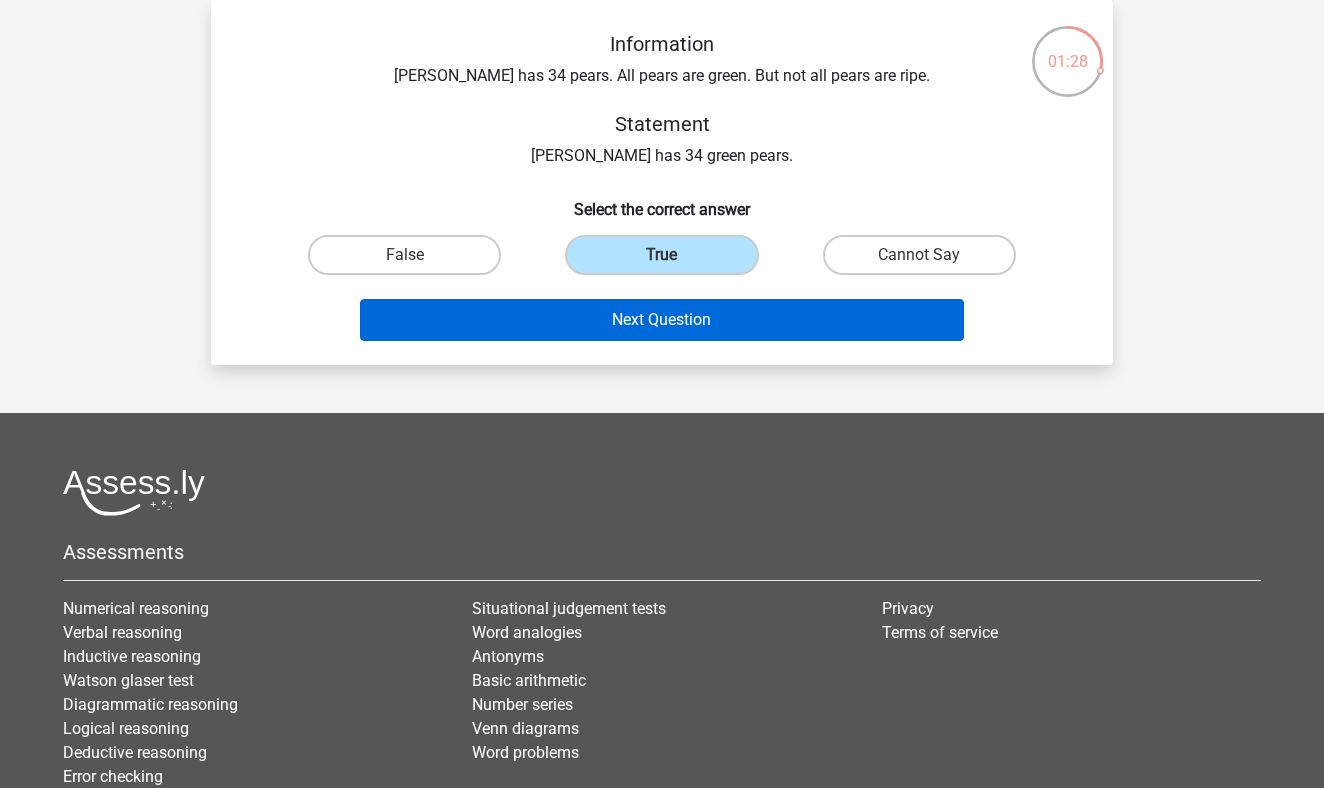click on "Next Question" at bounding box center (662, 320) 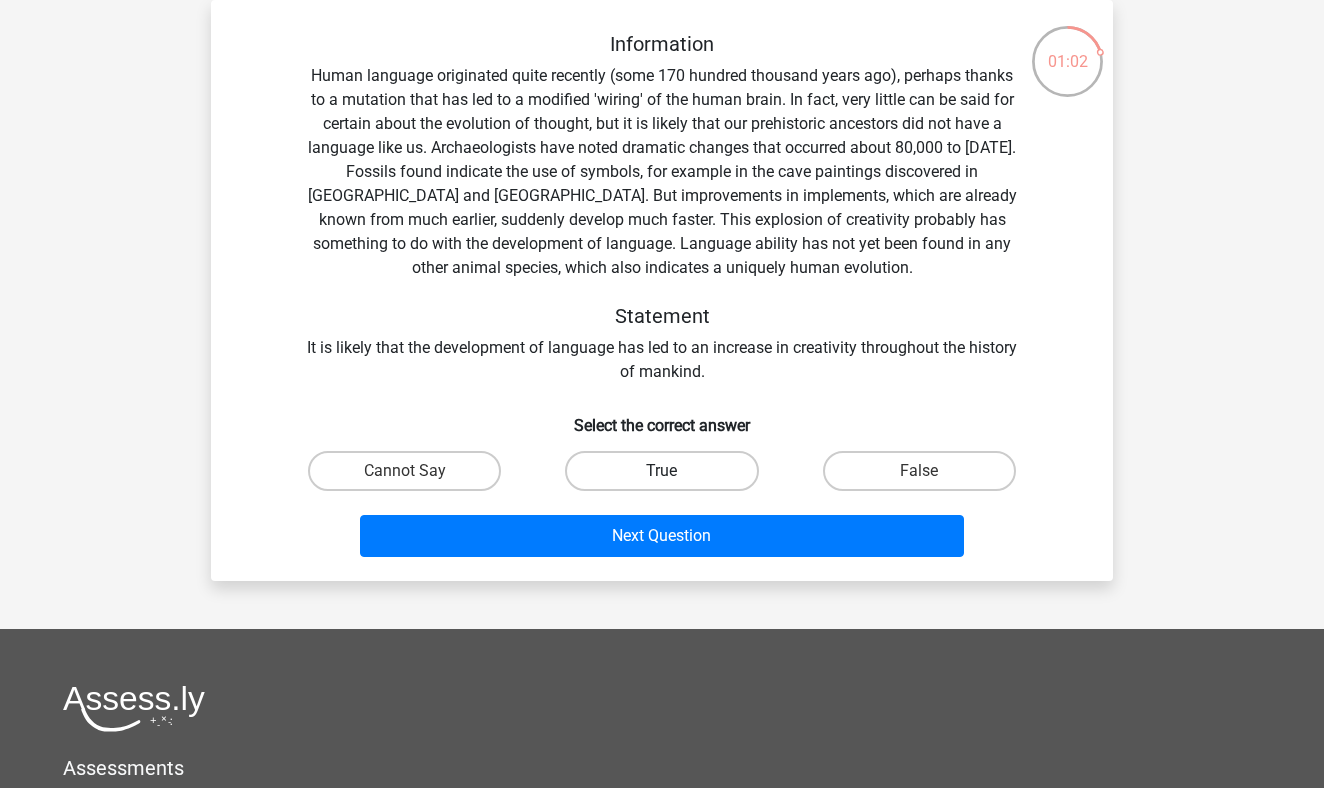 click on "True" at bounding box center (661, 471) 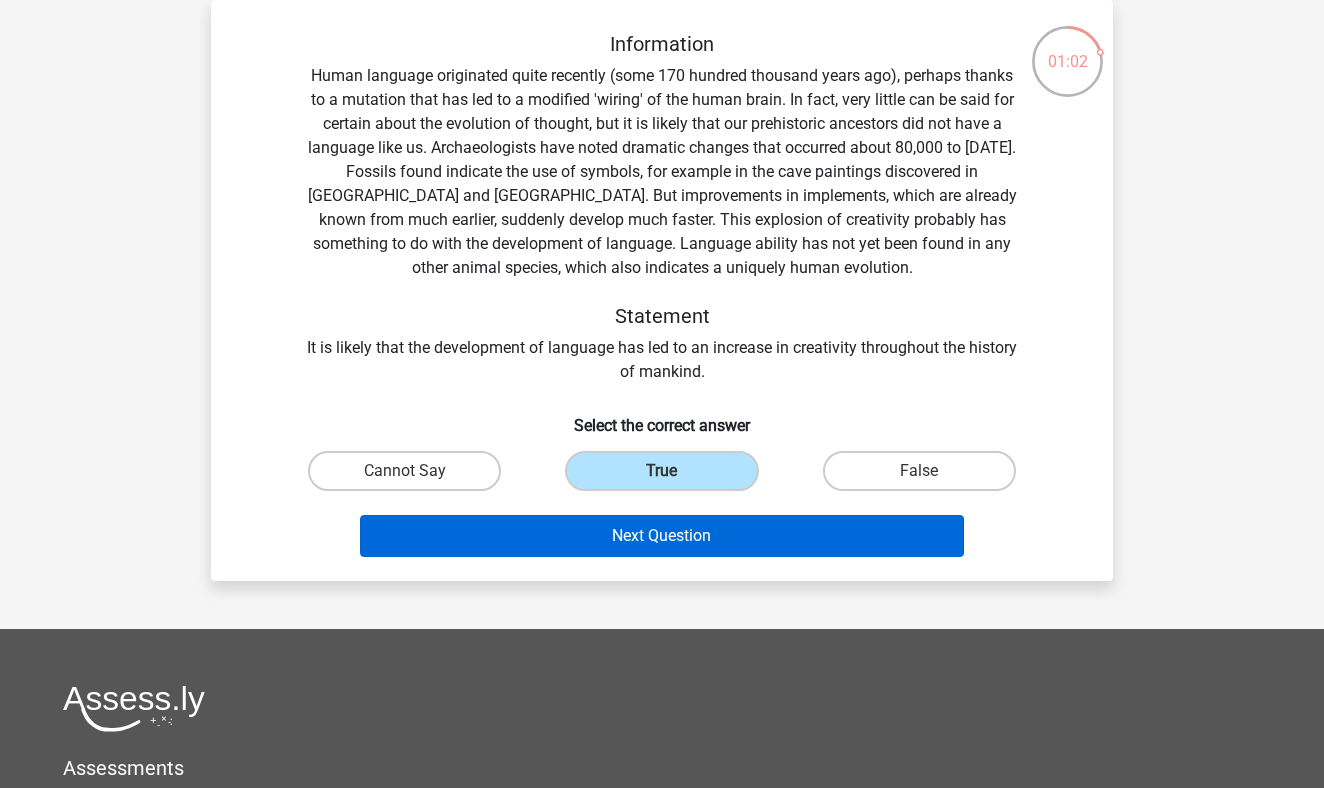 click on "Next Question" at bounding box center [662, 536] 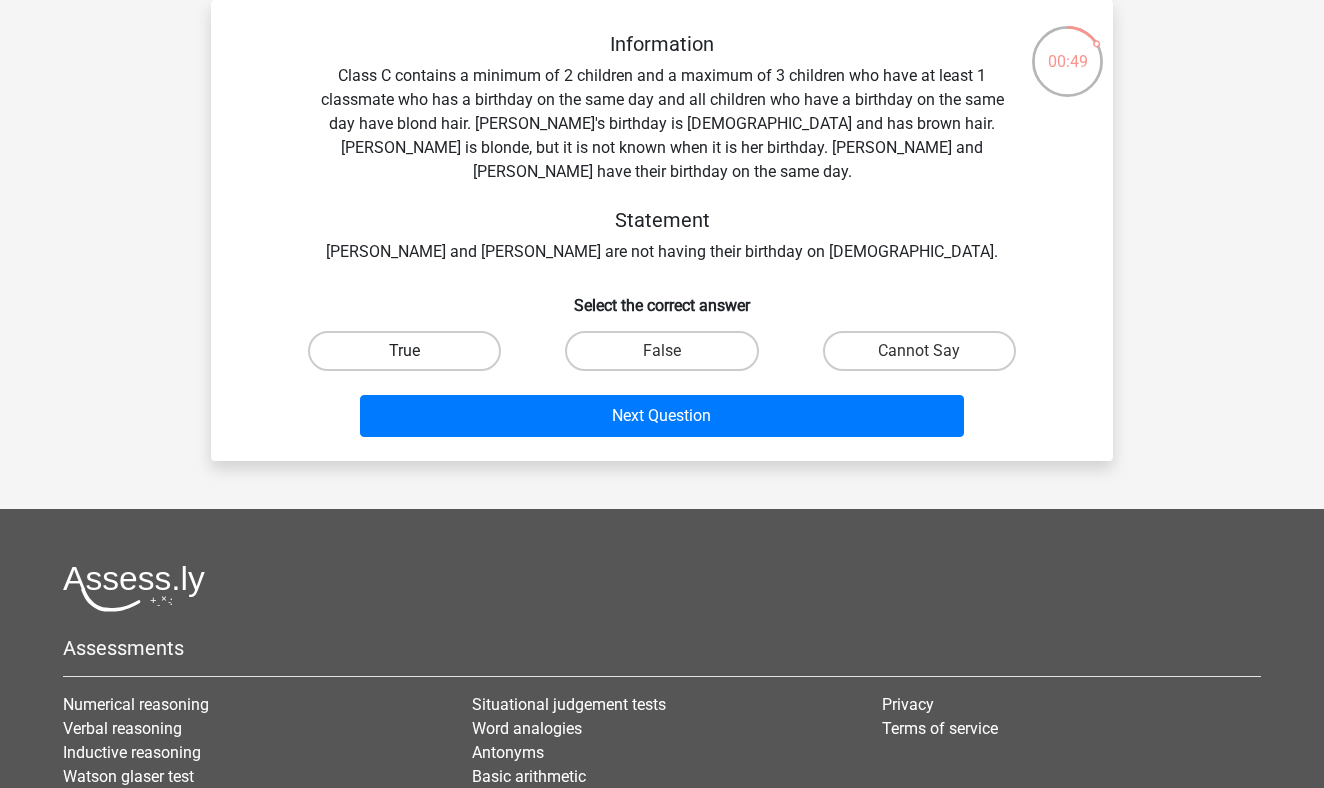 click on "True" at bounding box center (404, 351) 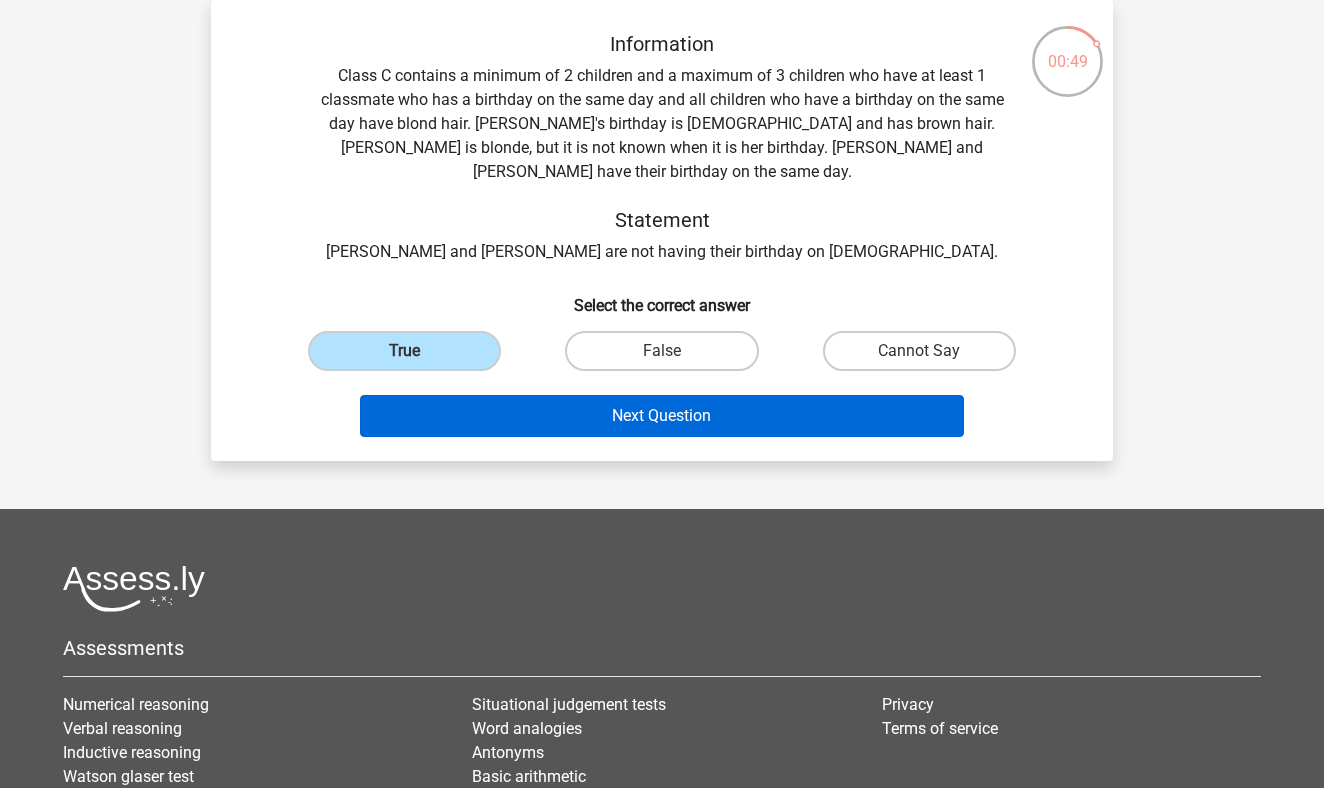 click on "Next Question" at bounding box center [662, 416] 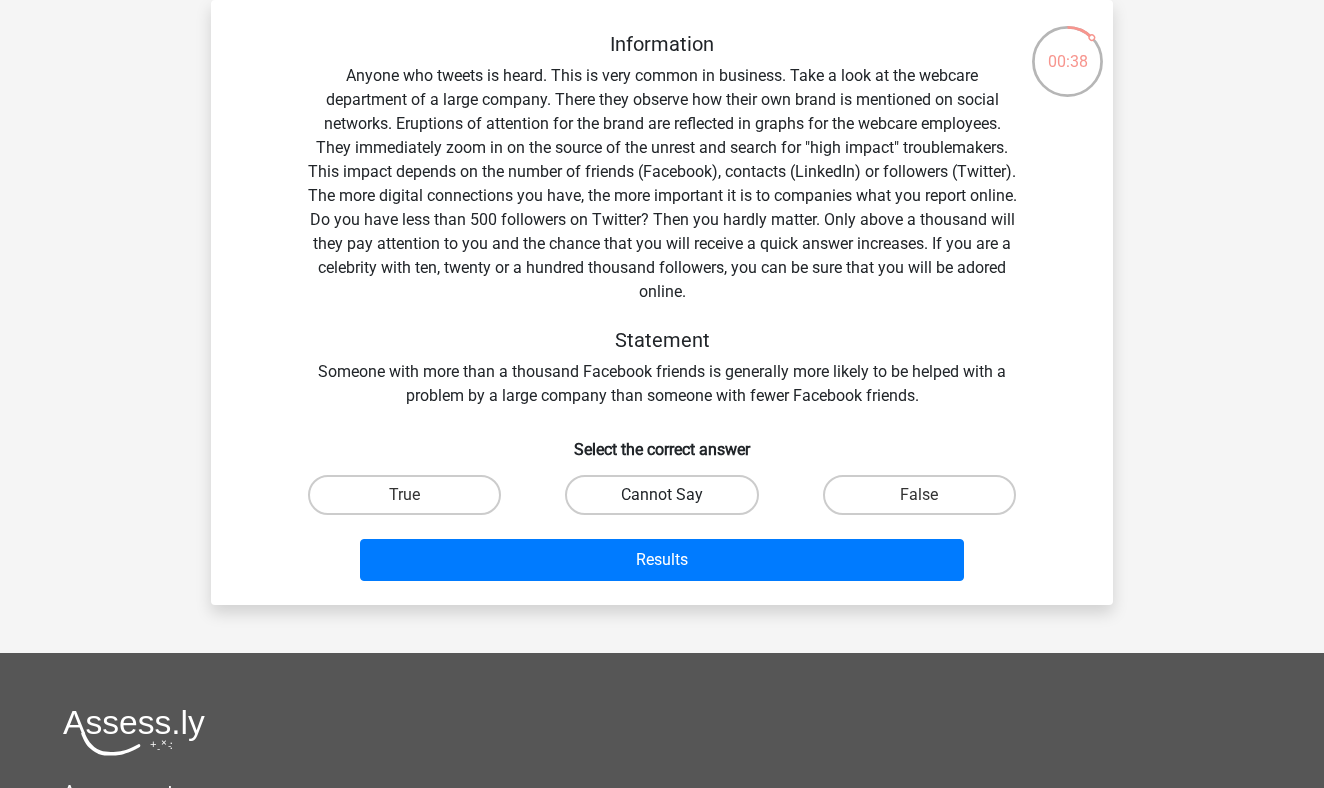 click on "Cannot Say" at bounding box center (661, 495) 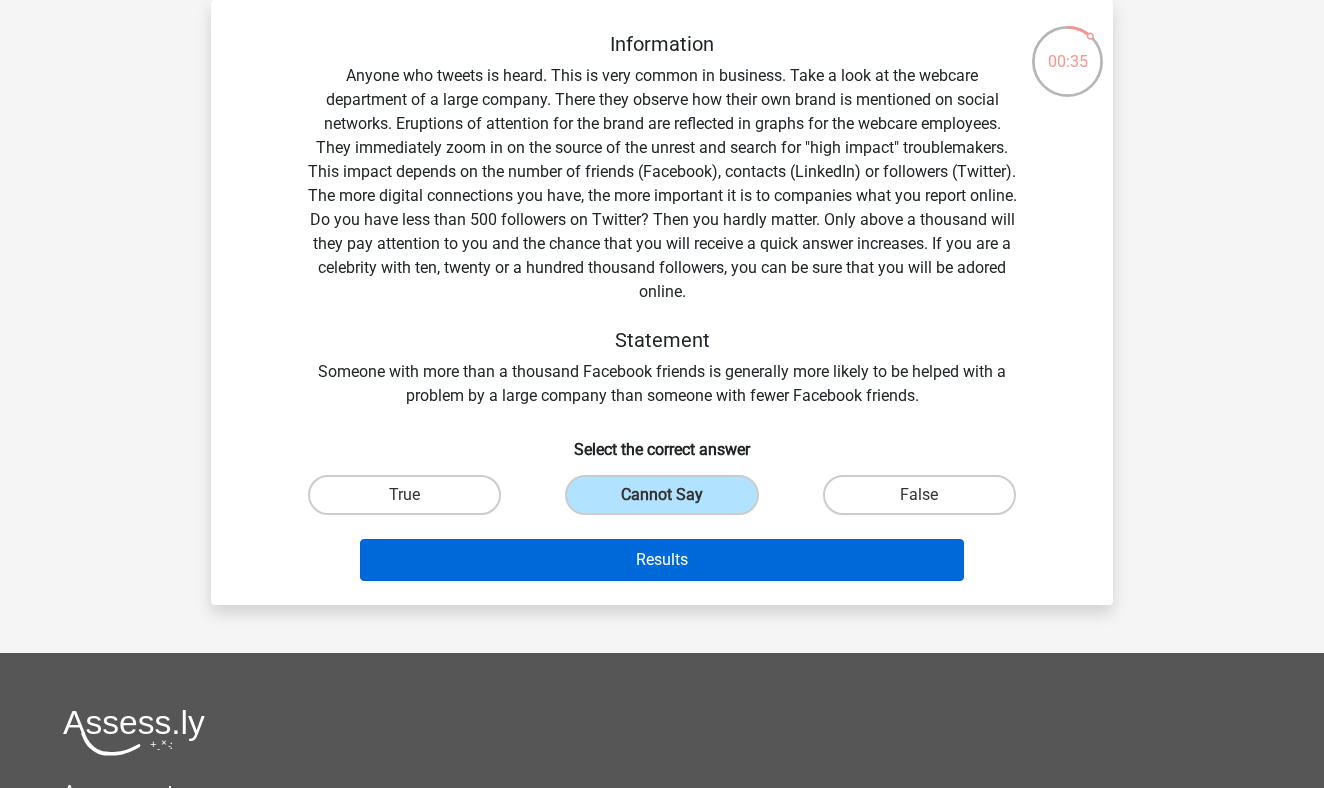 click on "Results" at bounding box center [662, 560] 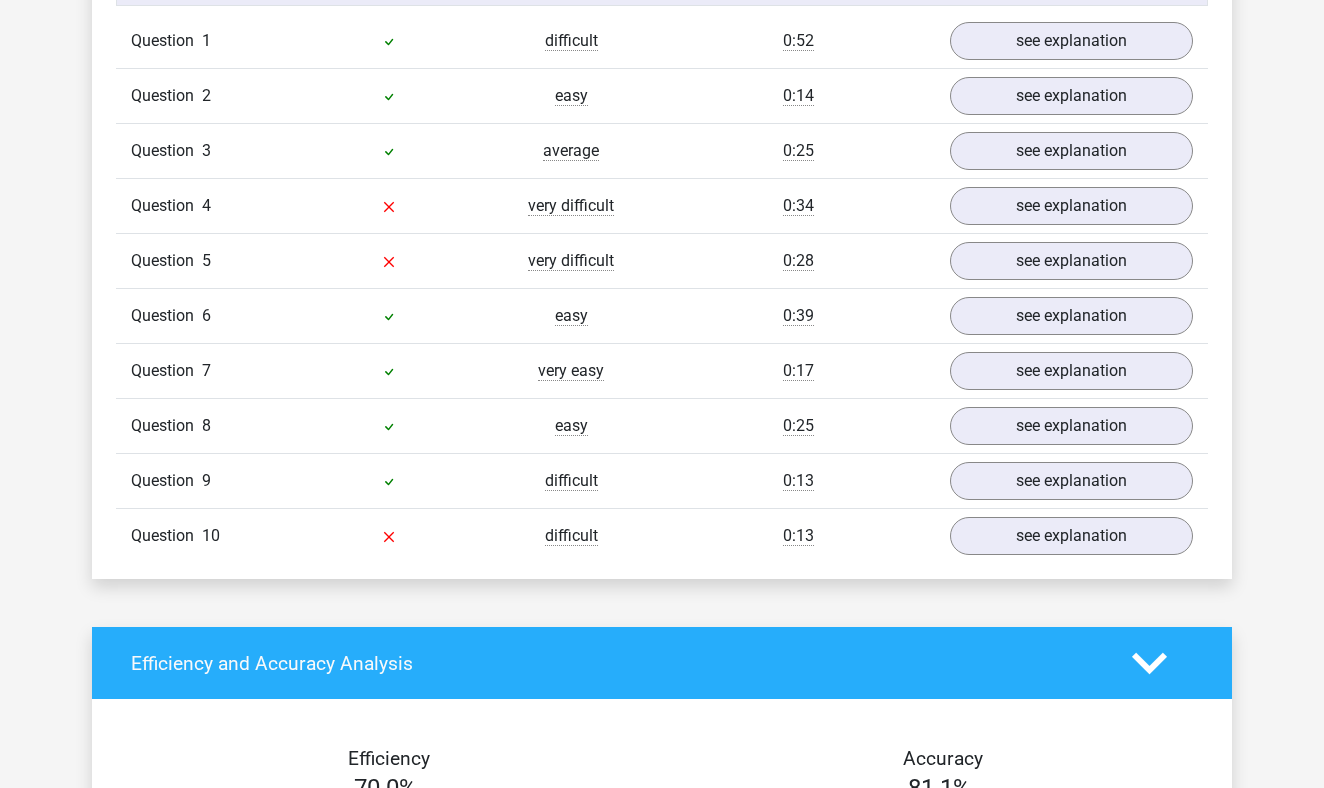 scroll, scrollTop: 1466, scrollLeft: 0, axis: vertical 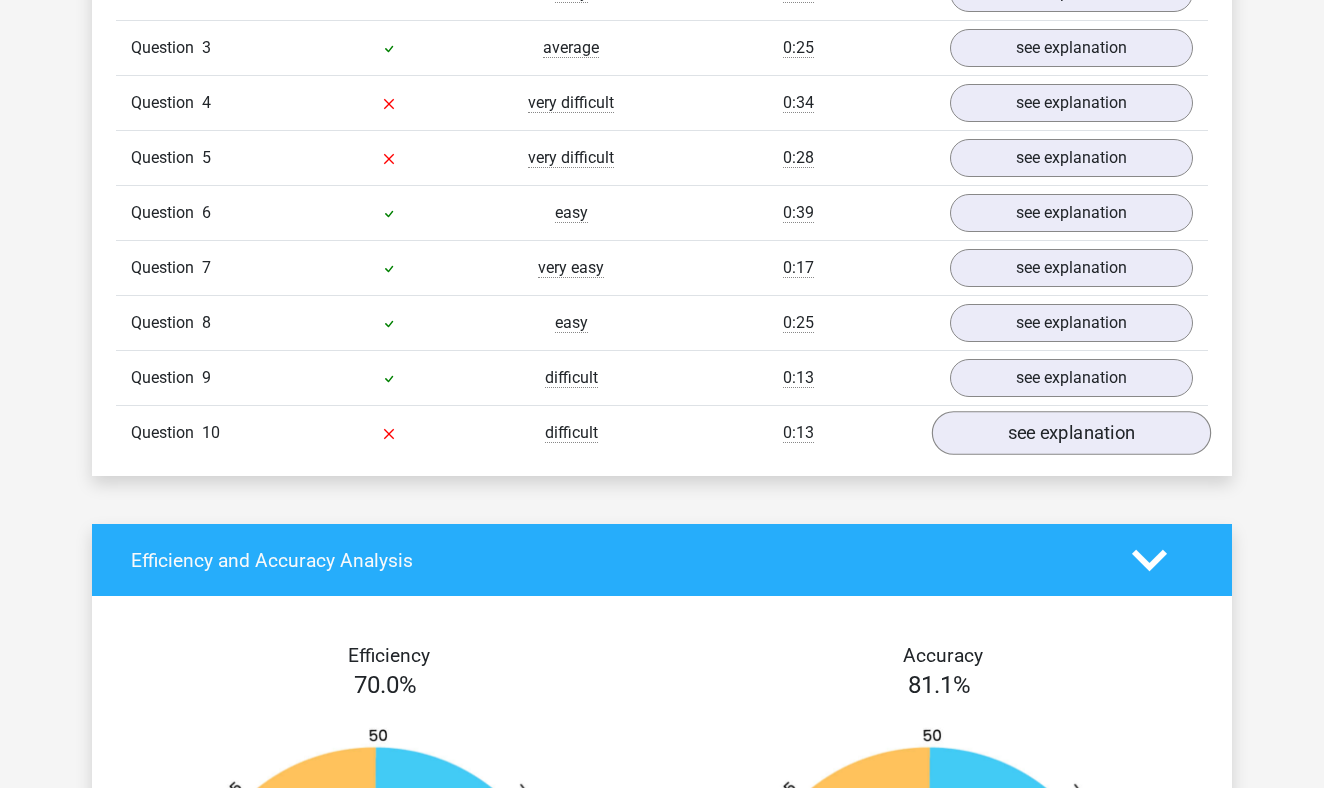 click on "see explanation" at bounding box center [1071, 433] 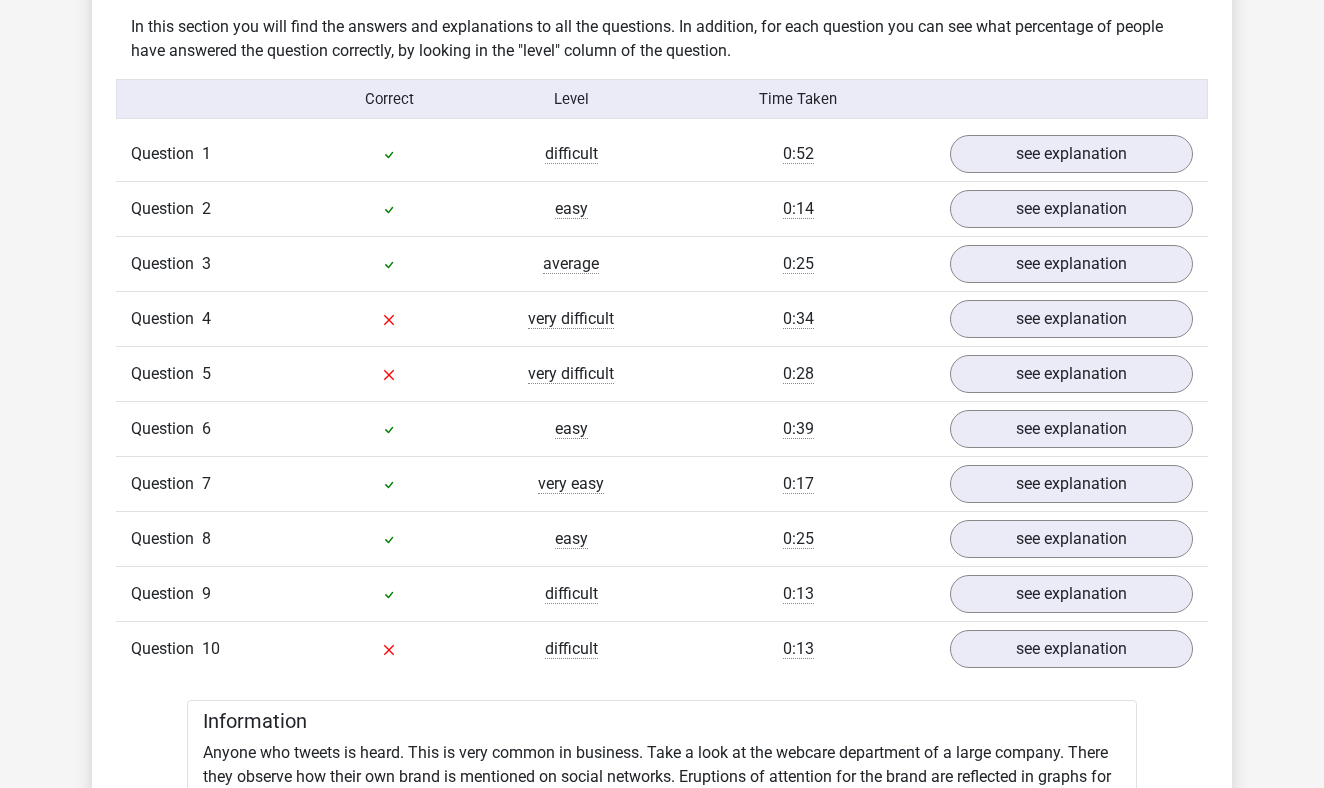 scroll, scrollTop: 1224, scrollLeft: 0, axis: vertical 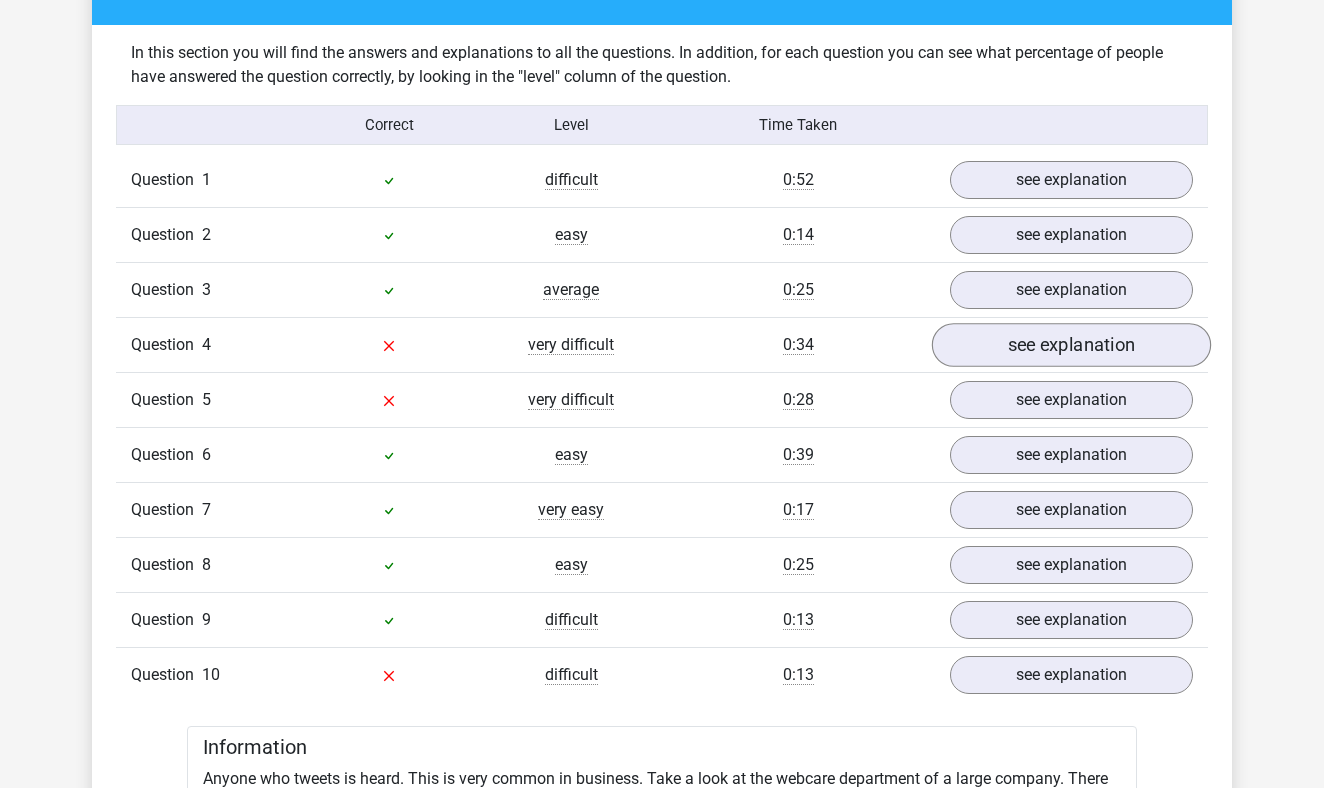 click on "see explanation" at bounding box center [1071, 345] 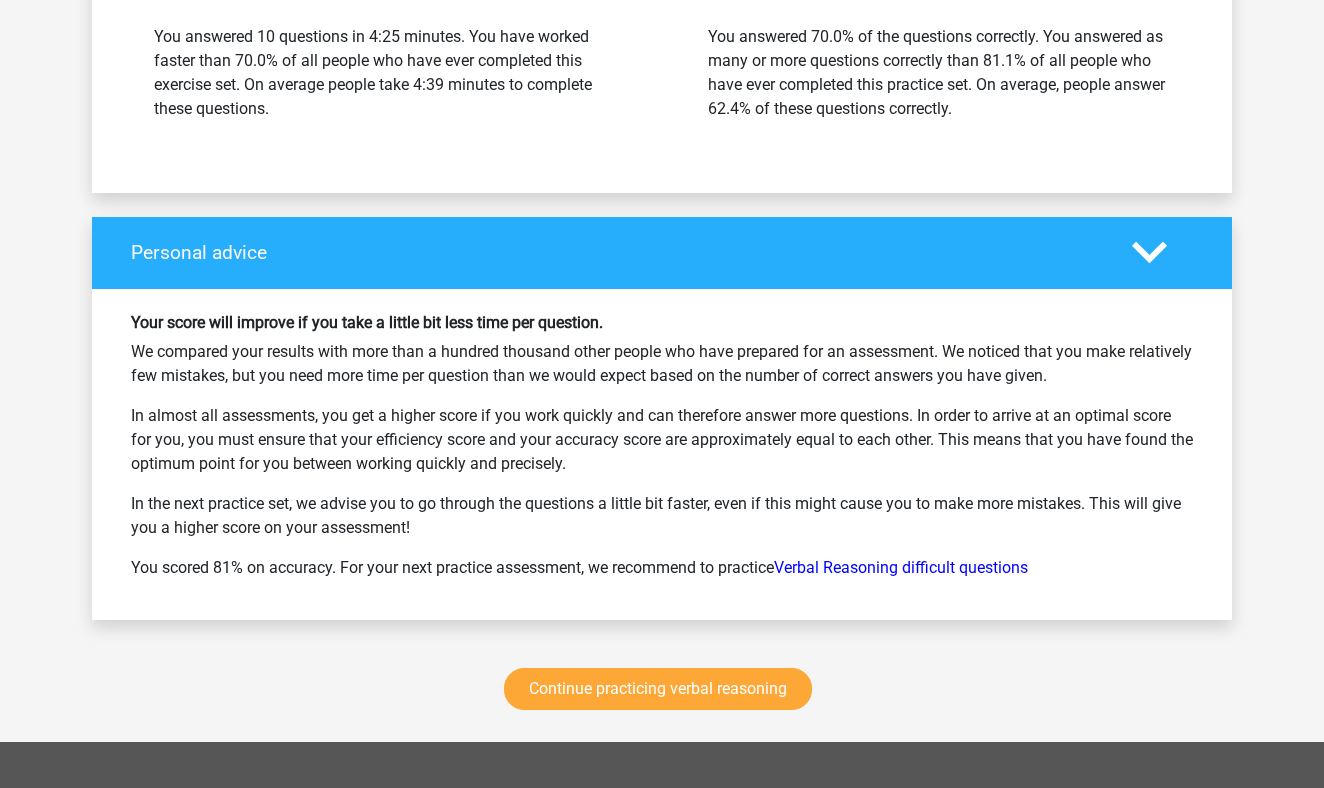 scroll, scrollTop: 3709, scrollLeft: 0, axis: vertical 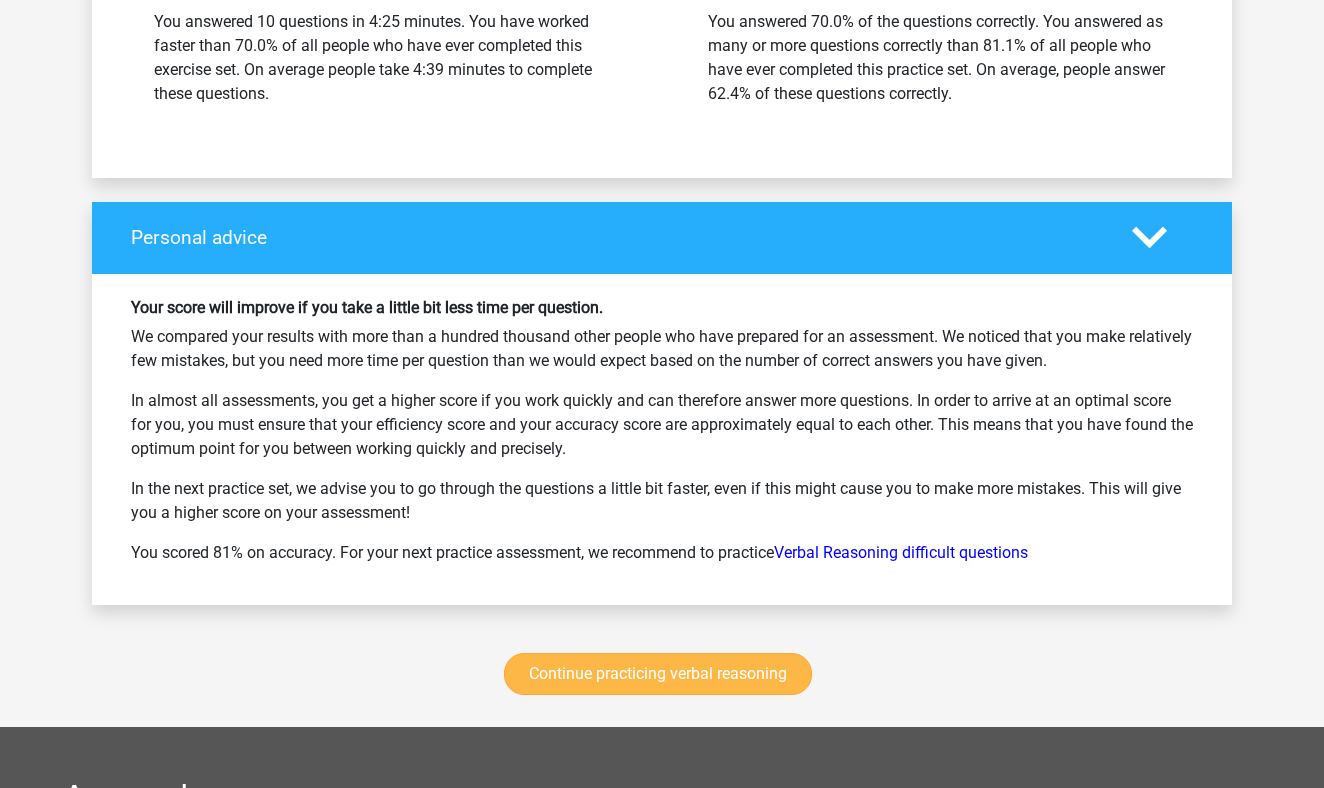 click on "Continue practicing verbal reasoning" at bounding box center [658, 674] 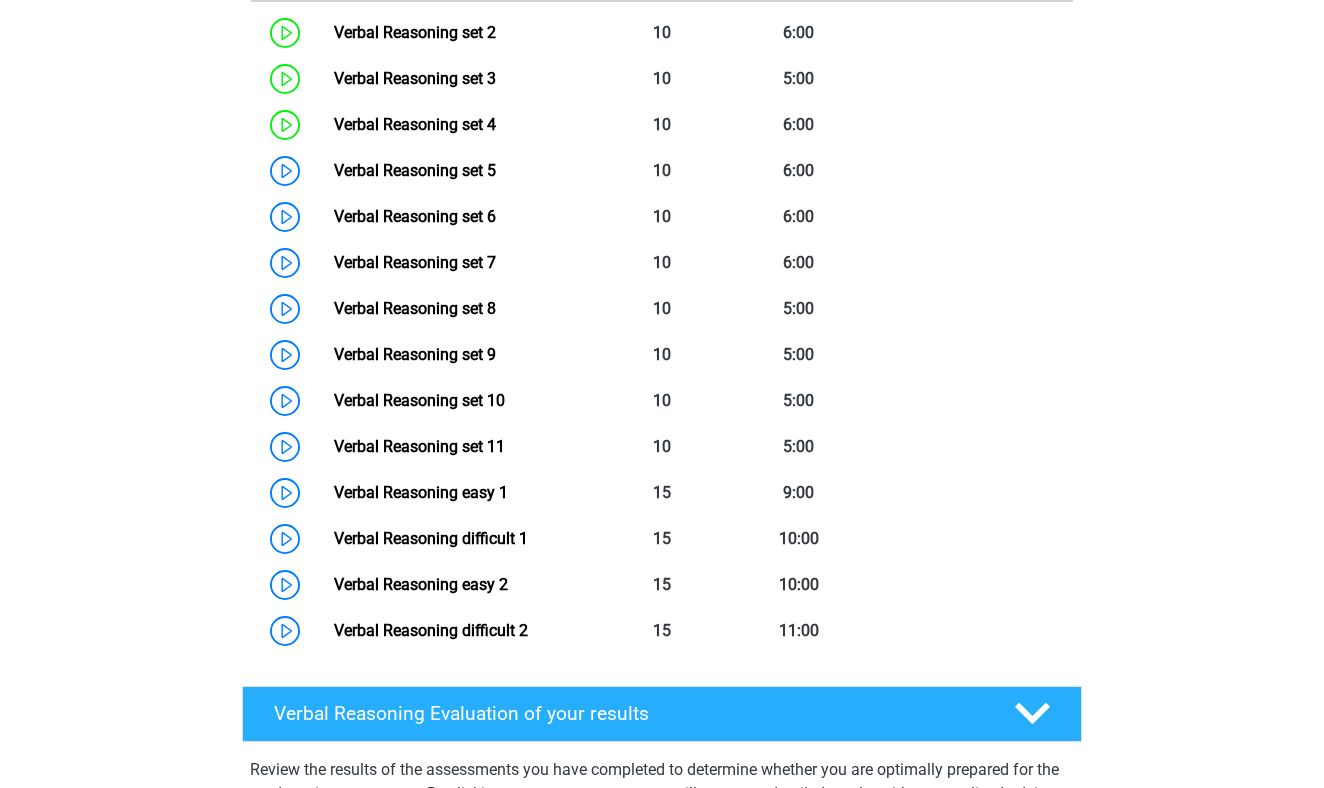 scroll, scrollTop: 1005, scrollLeft: 0, axis: vertical 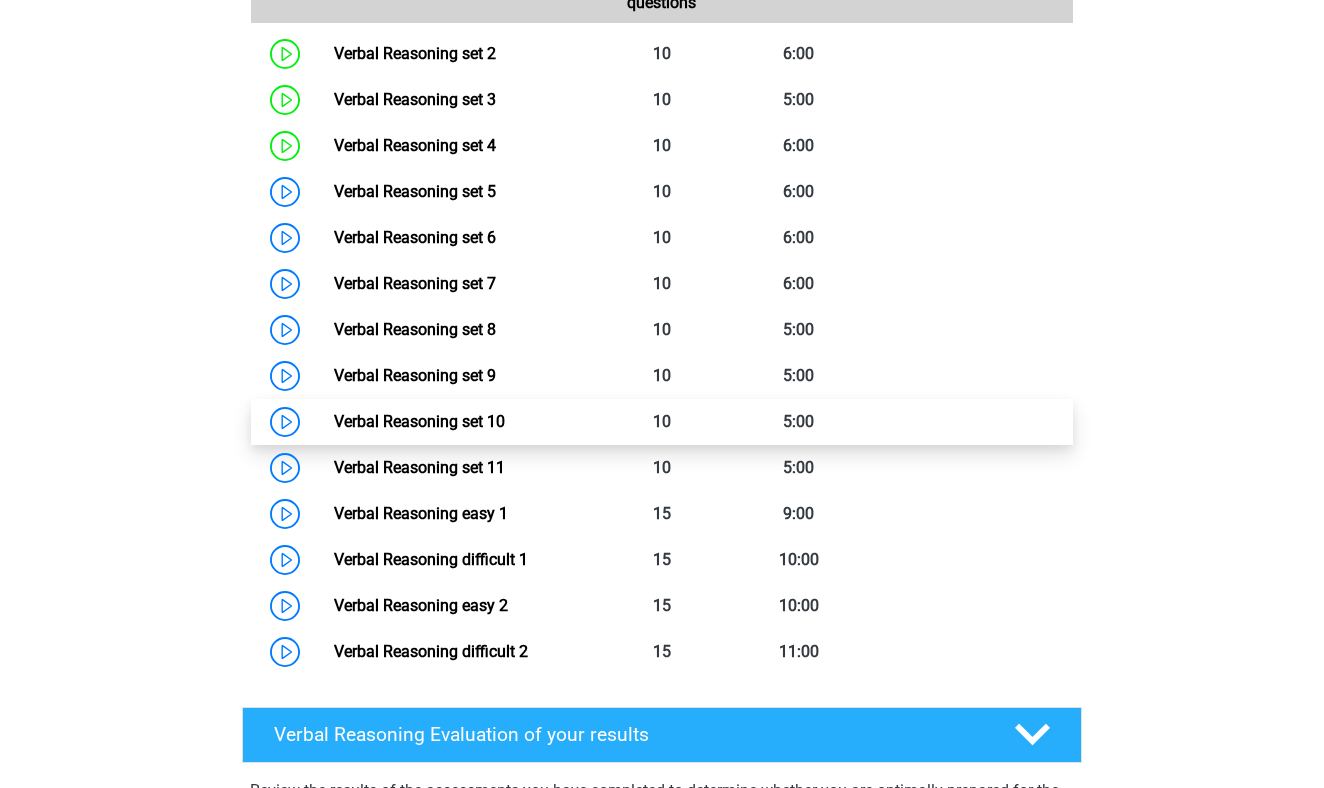click on "Verbal Reasoning
set 10" at bounding box center [419, 421] 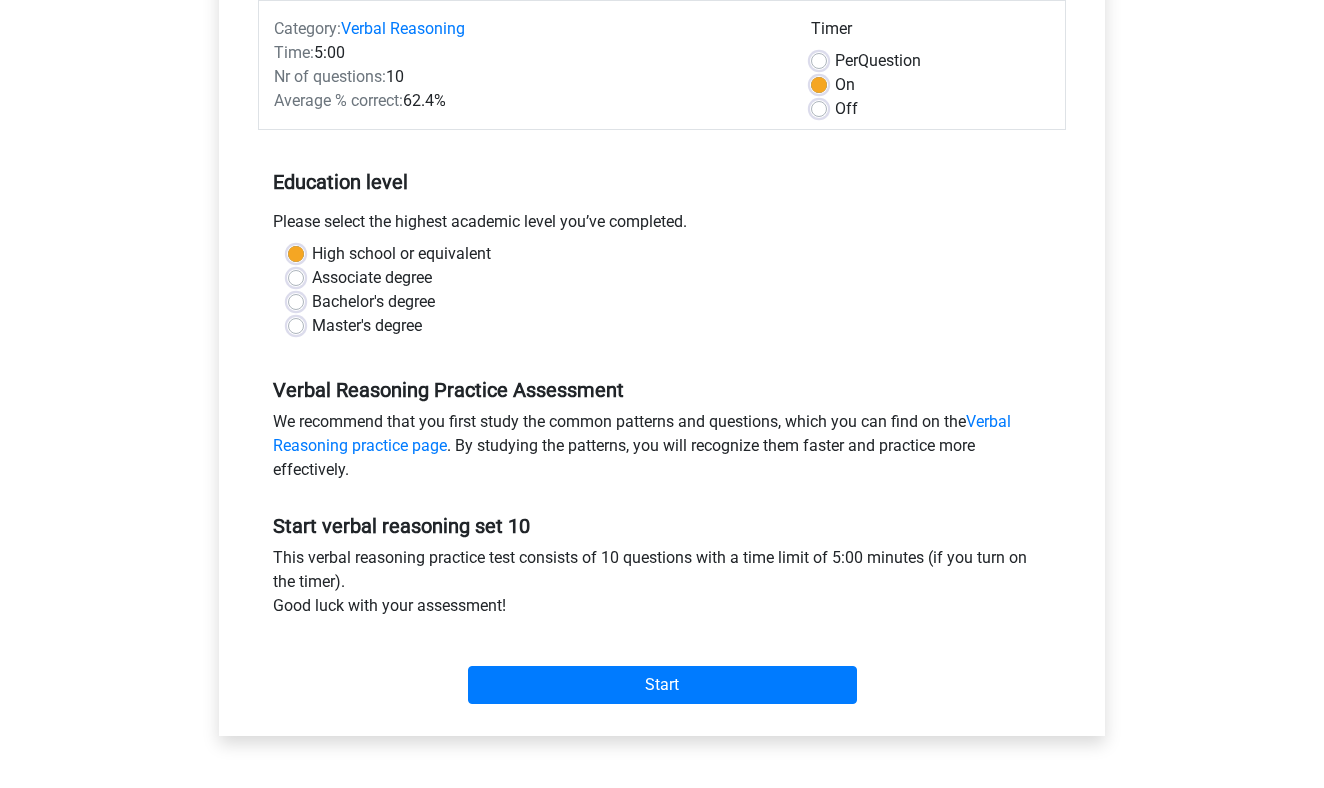 scroll, scrollTop: 261, scrollLeft: 0, axis: vertical 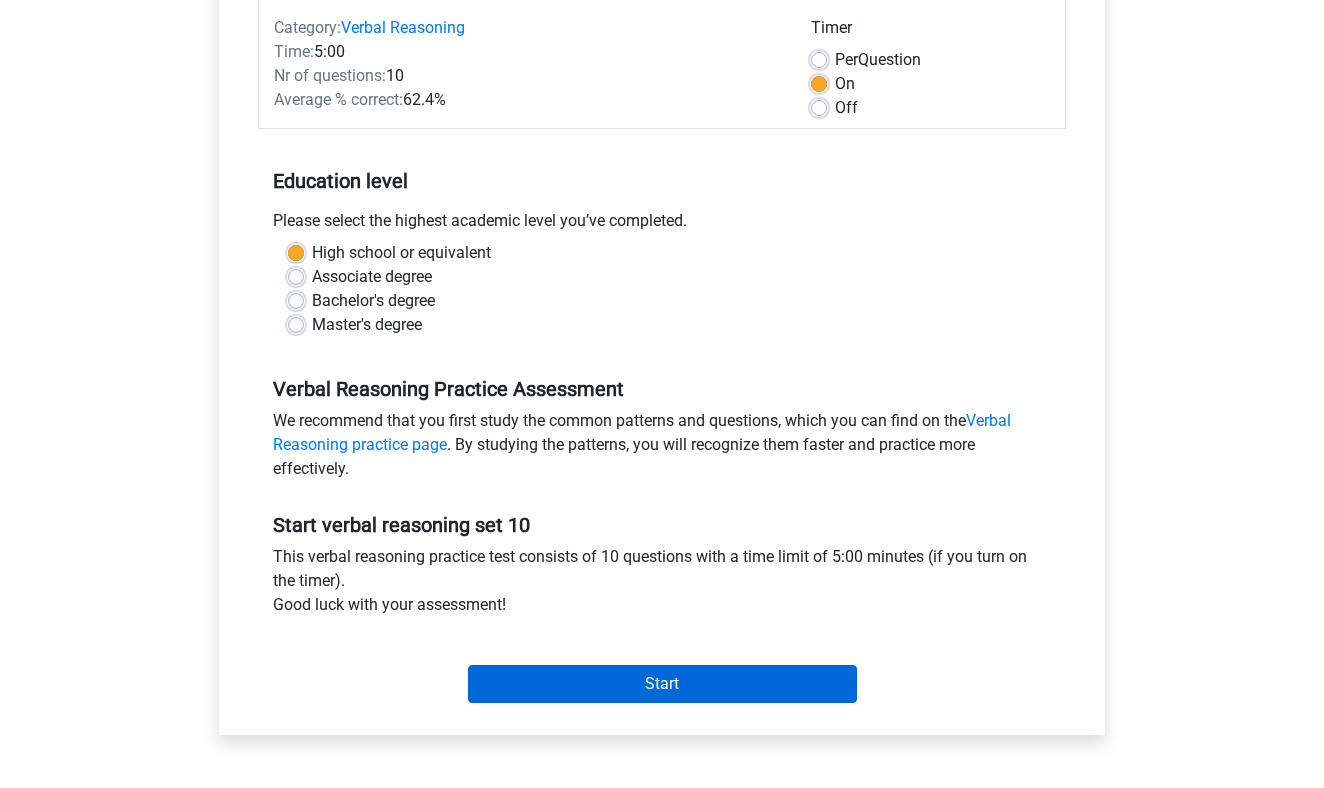 click on "Start" at bounding box center [662, 684] 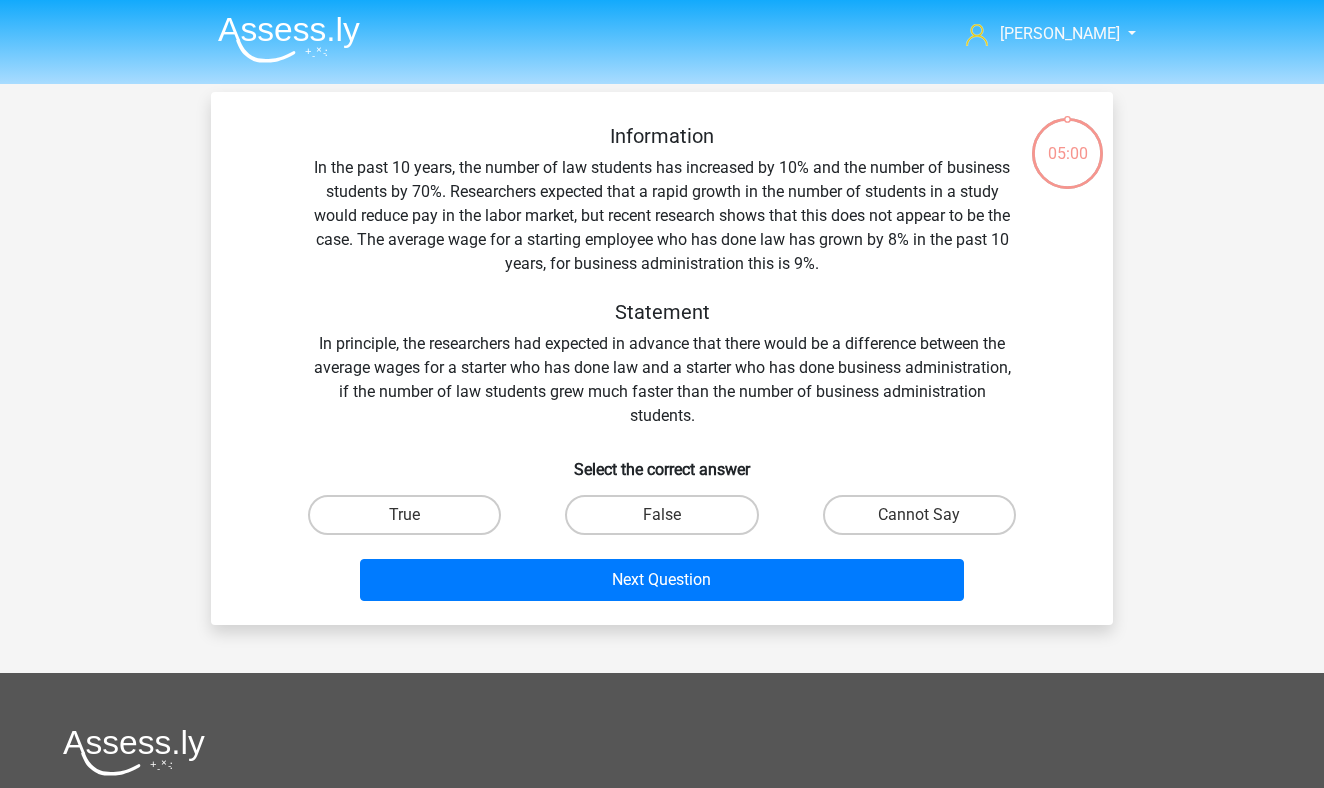 scroll, scrollTop: 0, scrollLeft: 0, axis: both 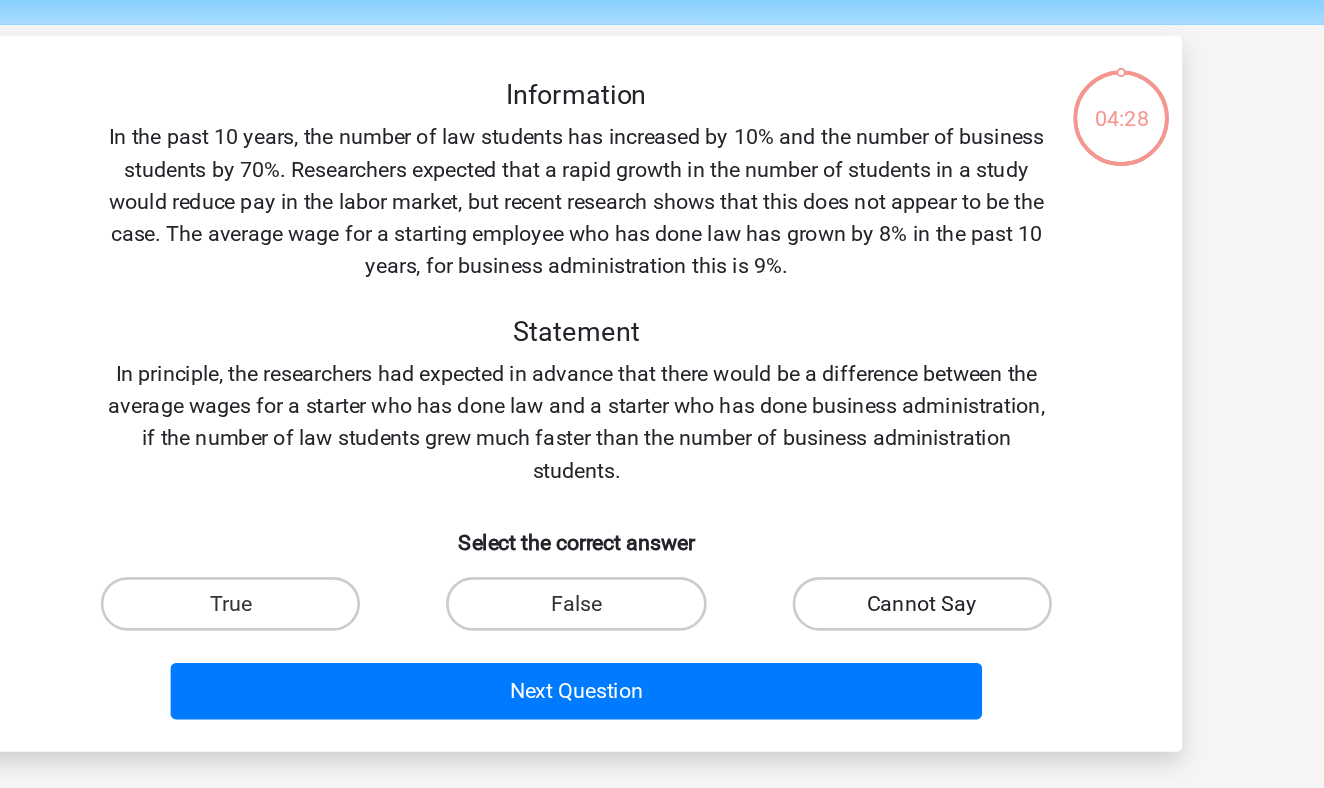 click on "Cannot Say" at bounding box center [919, 515] 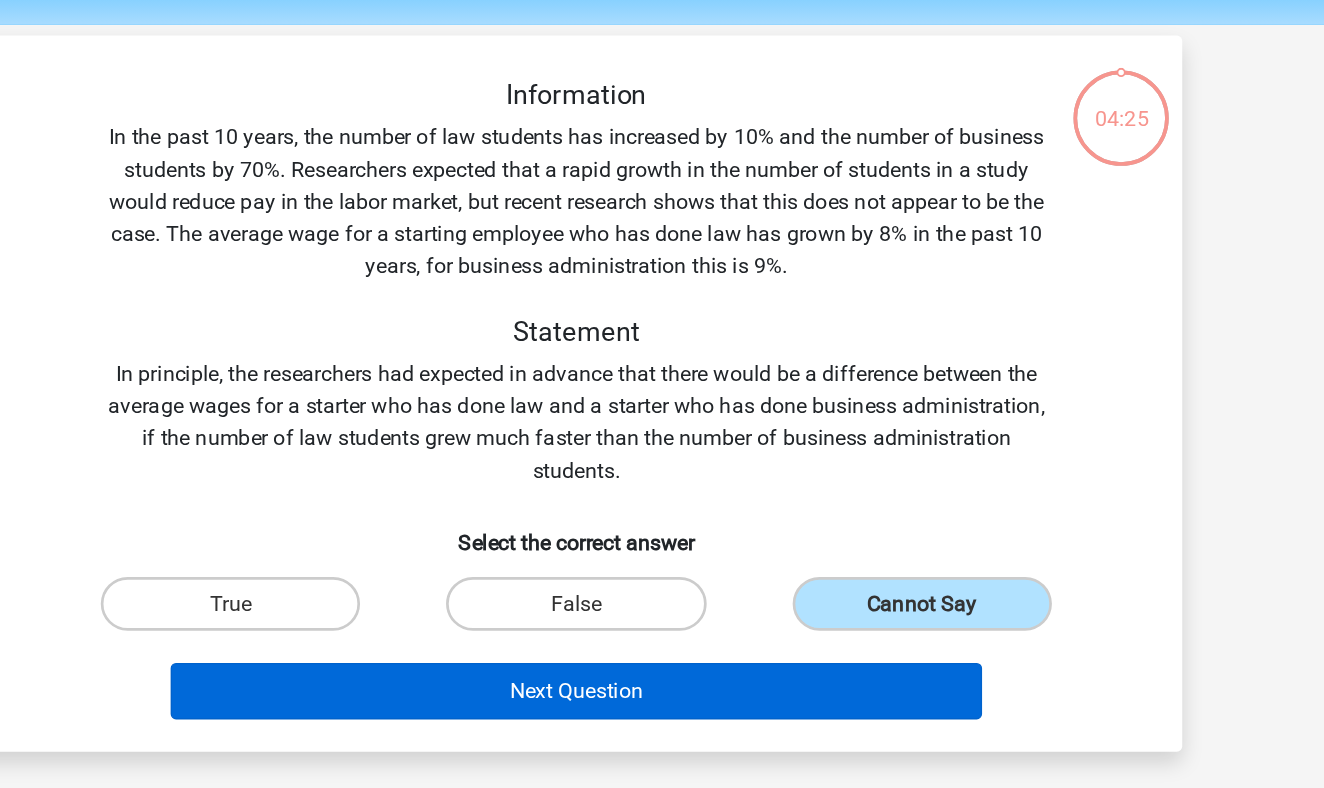 click on "Next Question" at bounding box center (662, 580) 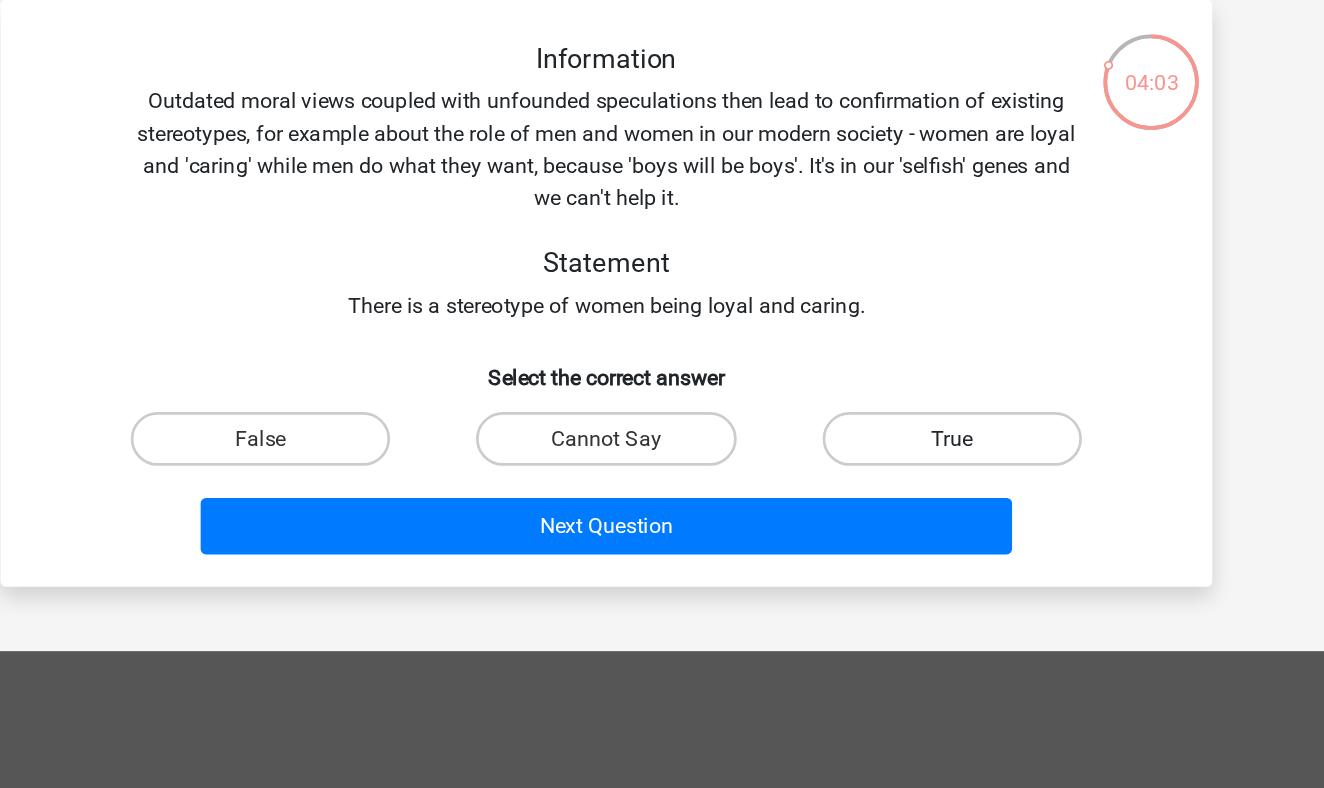 click on "True" at bounding box center [919, 419] 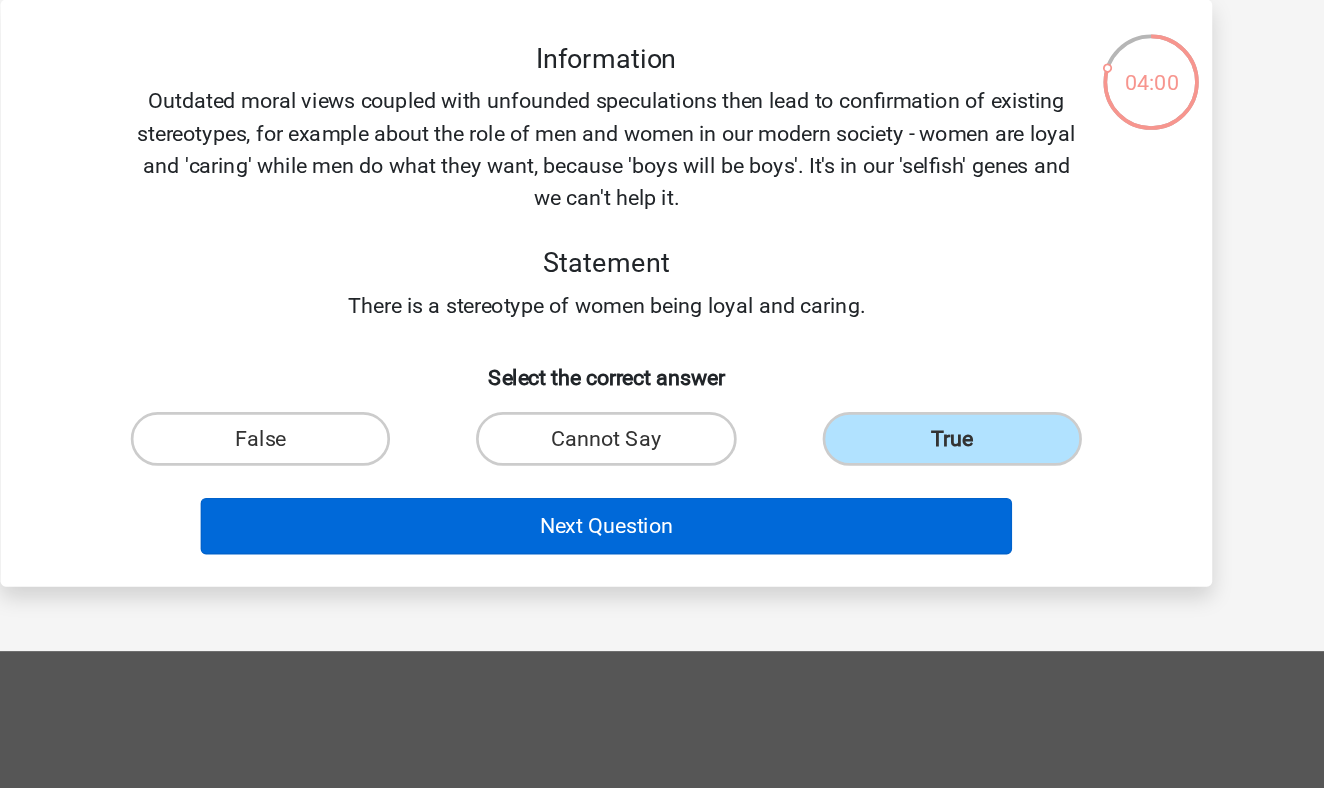 click on "Next Question" at bounding box center (662, 484) 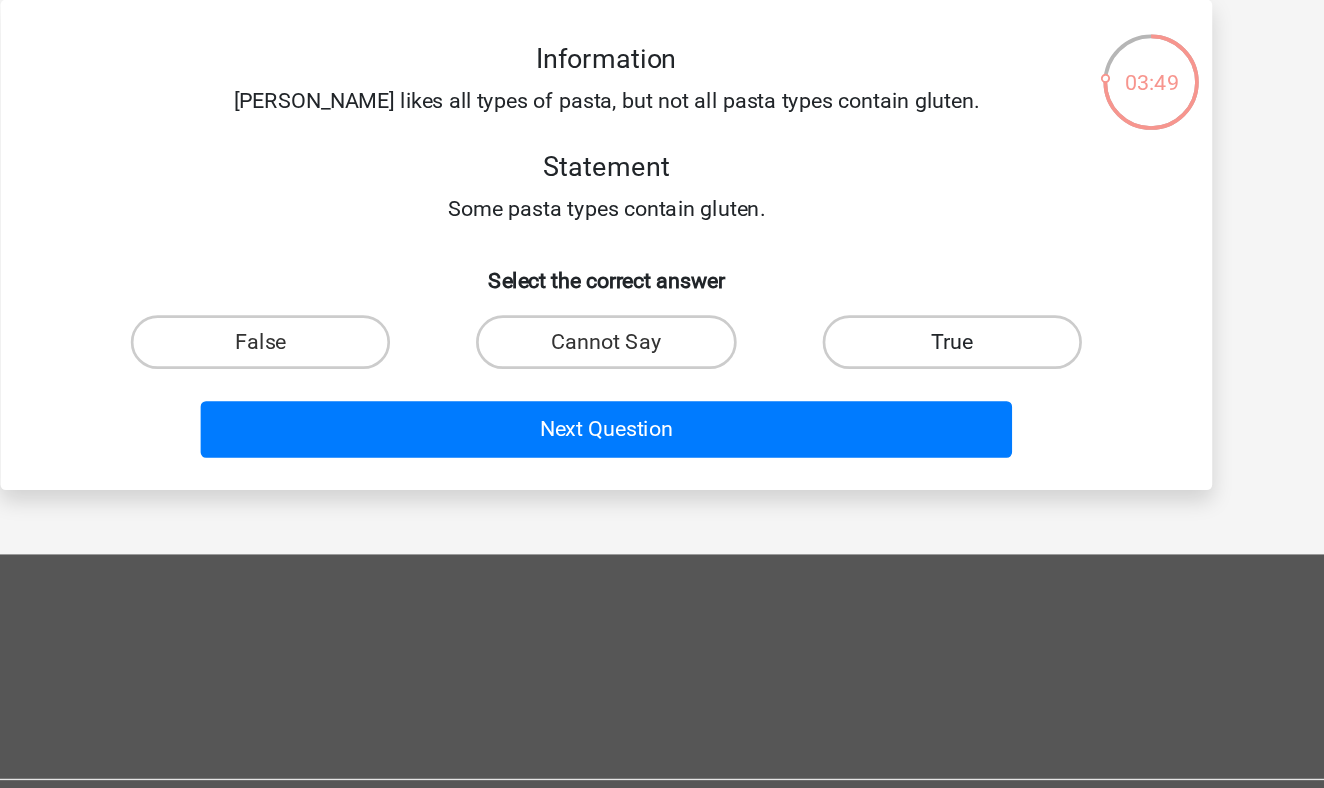 click on "True" at bounding box center (919, 347) 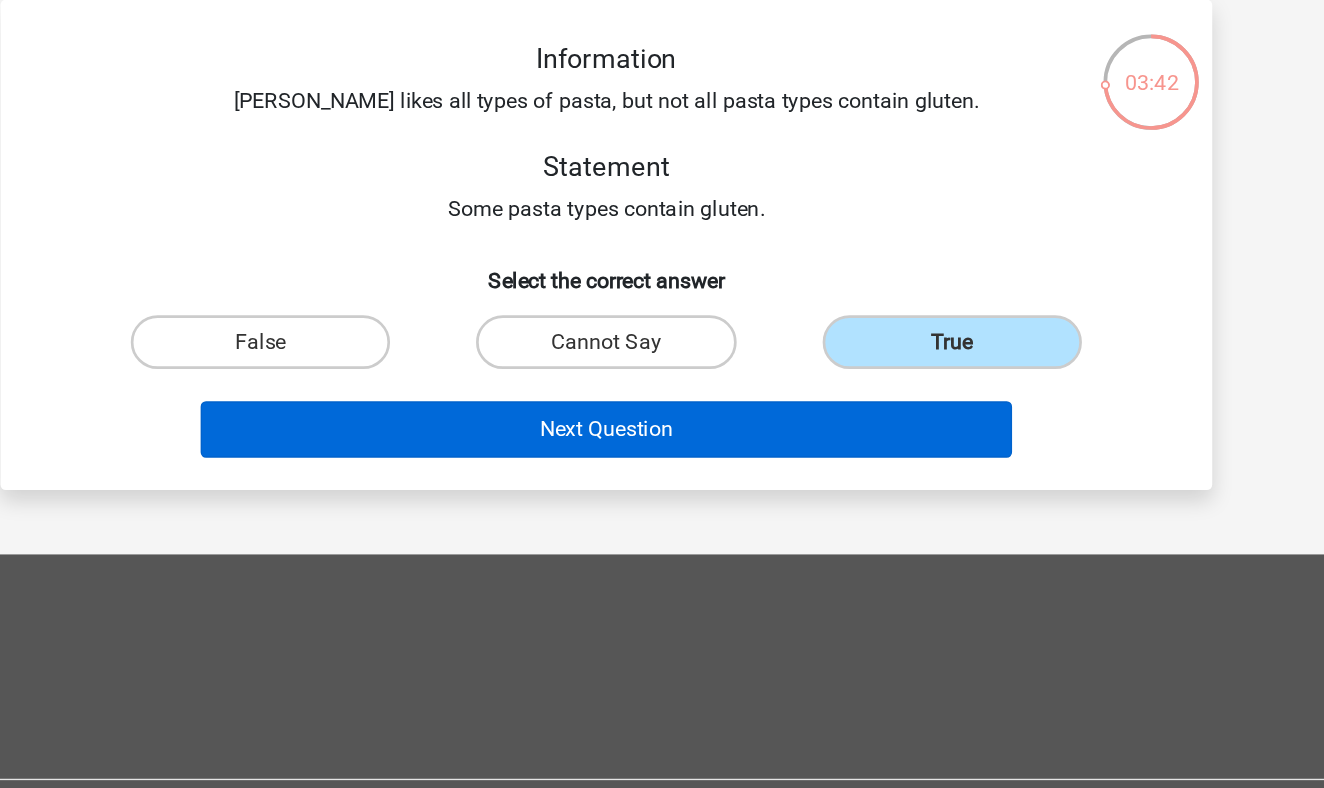 click on "Next Question" at bounding box center [662, 412] 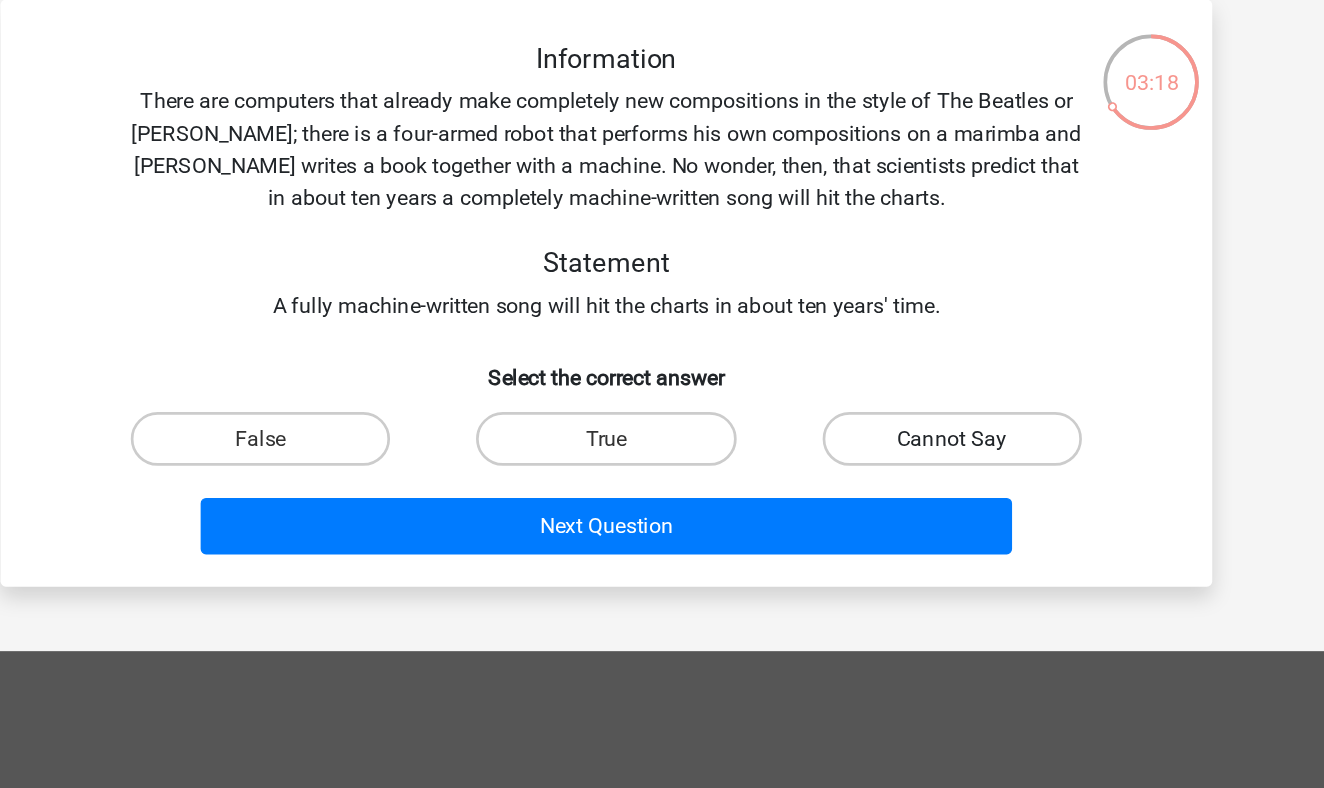 click on "Cannot Say" at bounding box center (919, 419) 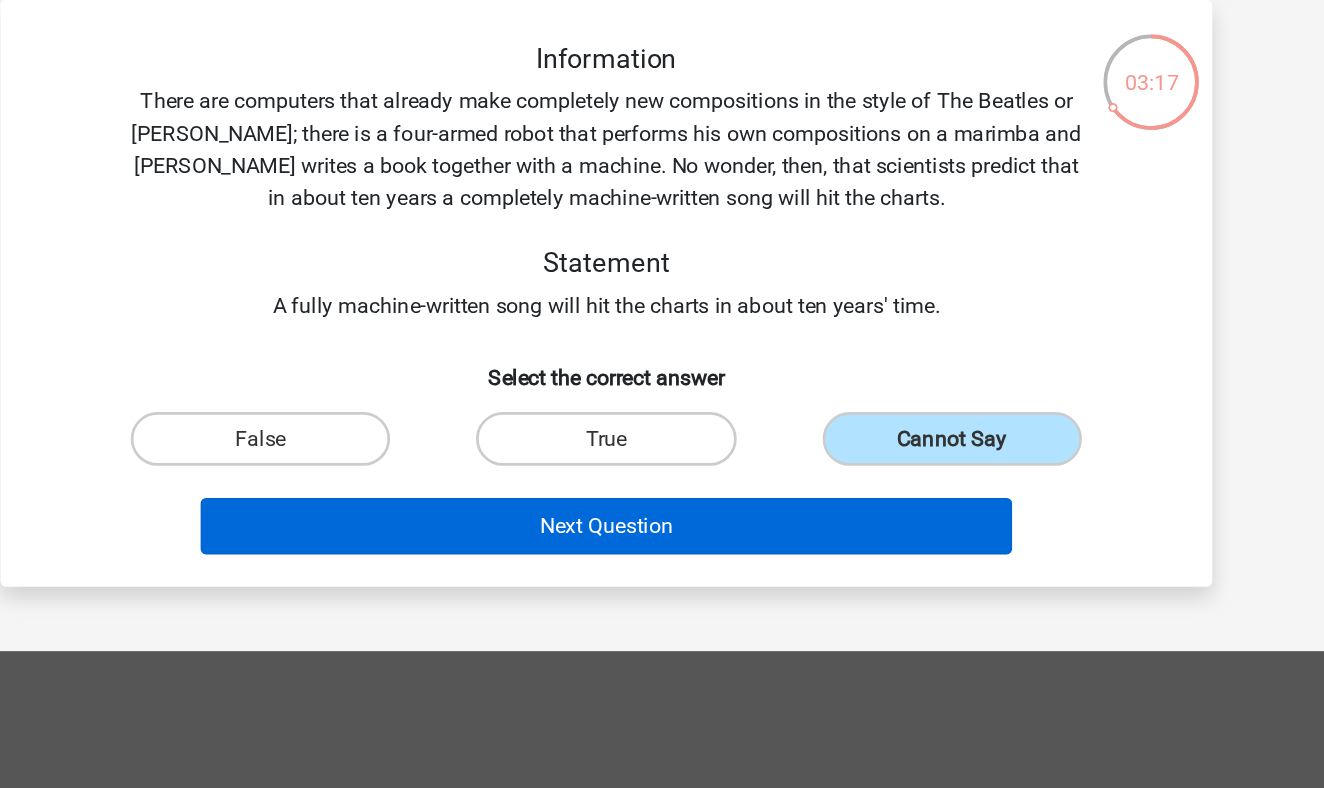 click on "Next Question" at bounding box center (662, 484) 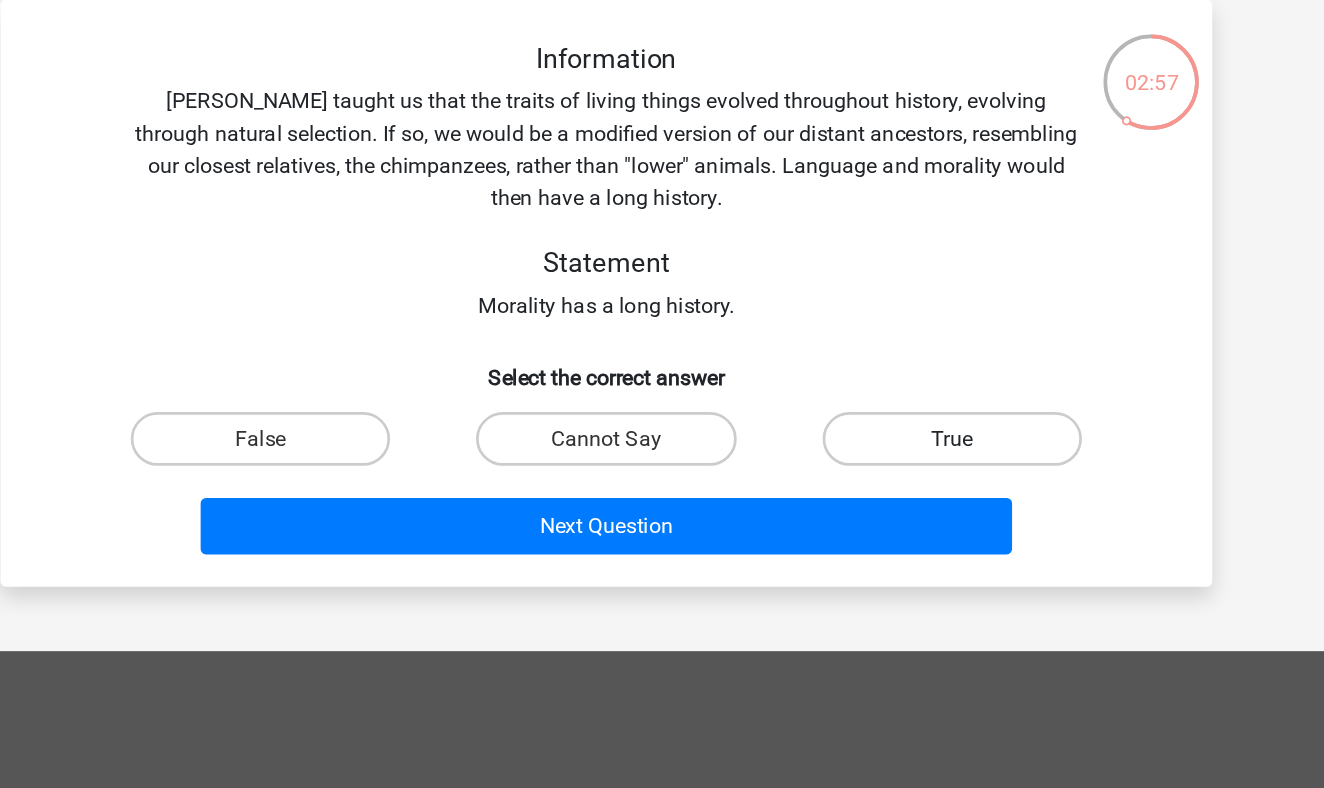click on "True" at bounding box center (919, 419) 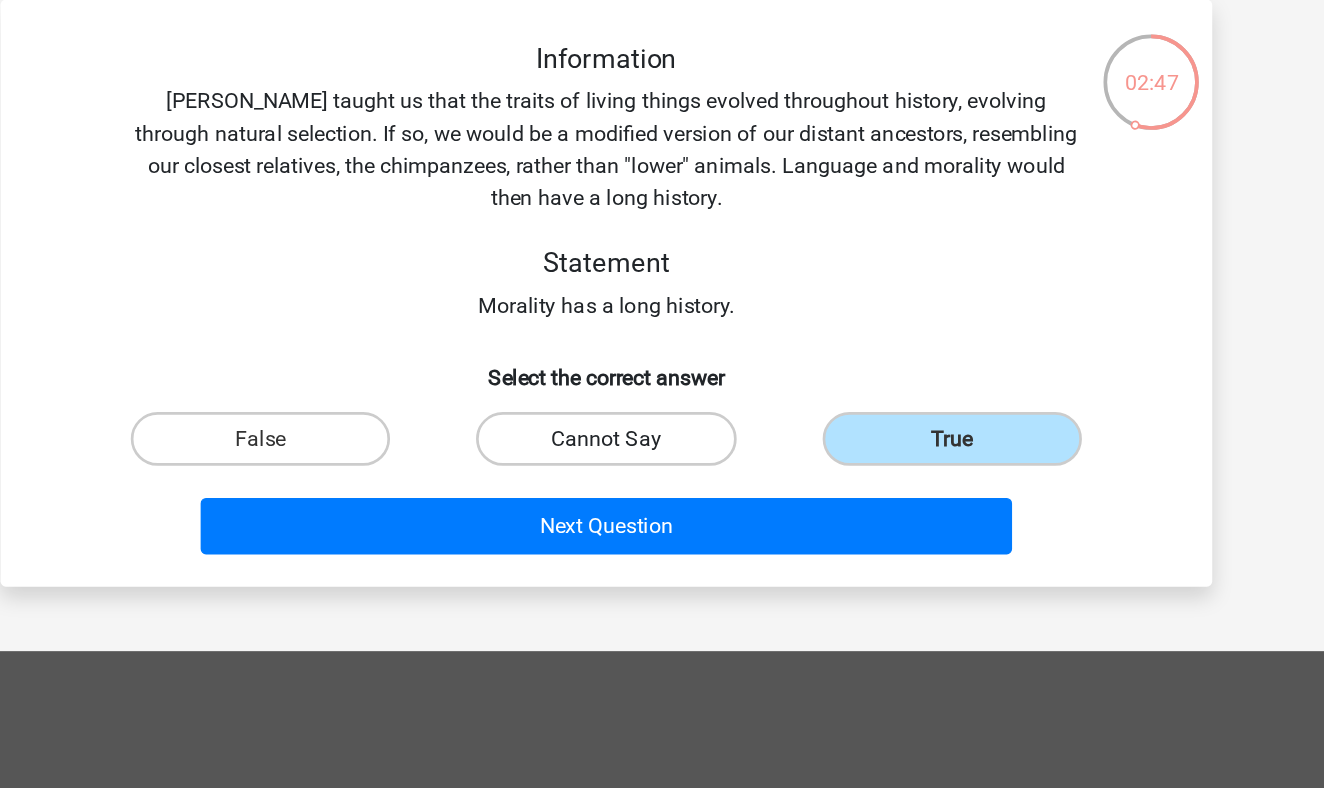 click on "Cannot Say" at bounding box center (661, 419) 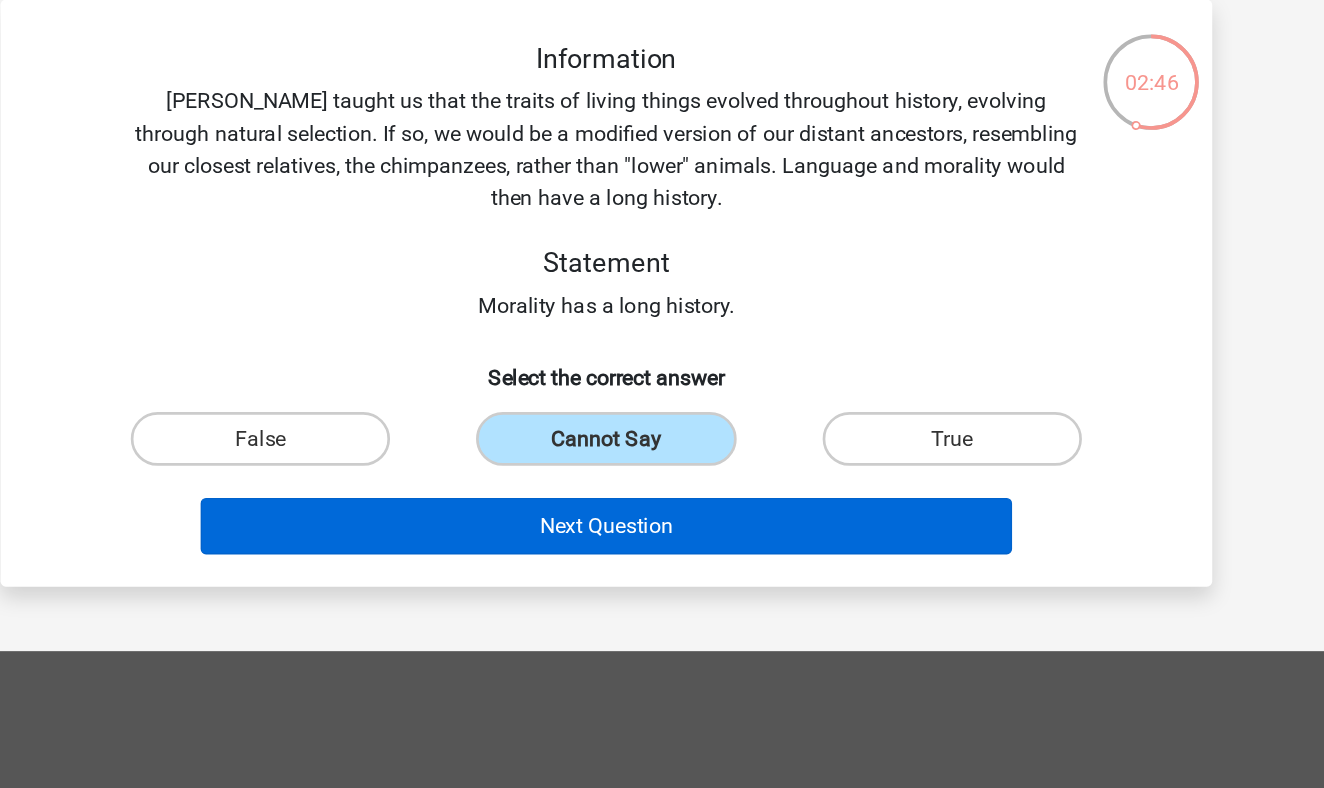 click on "Next Question" at bounding box center [662, 484] 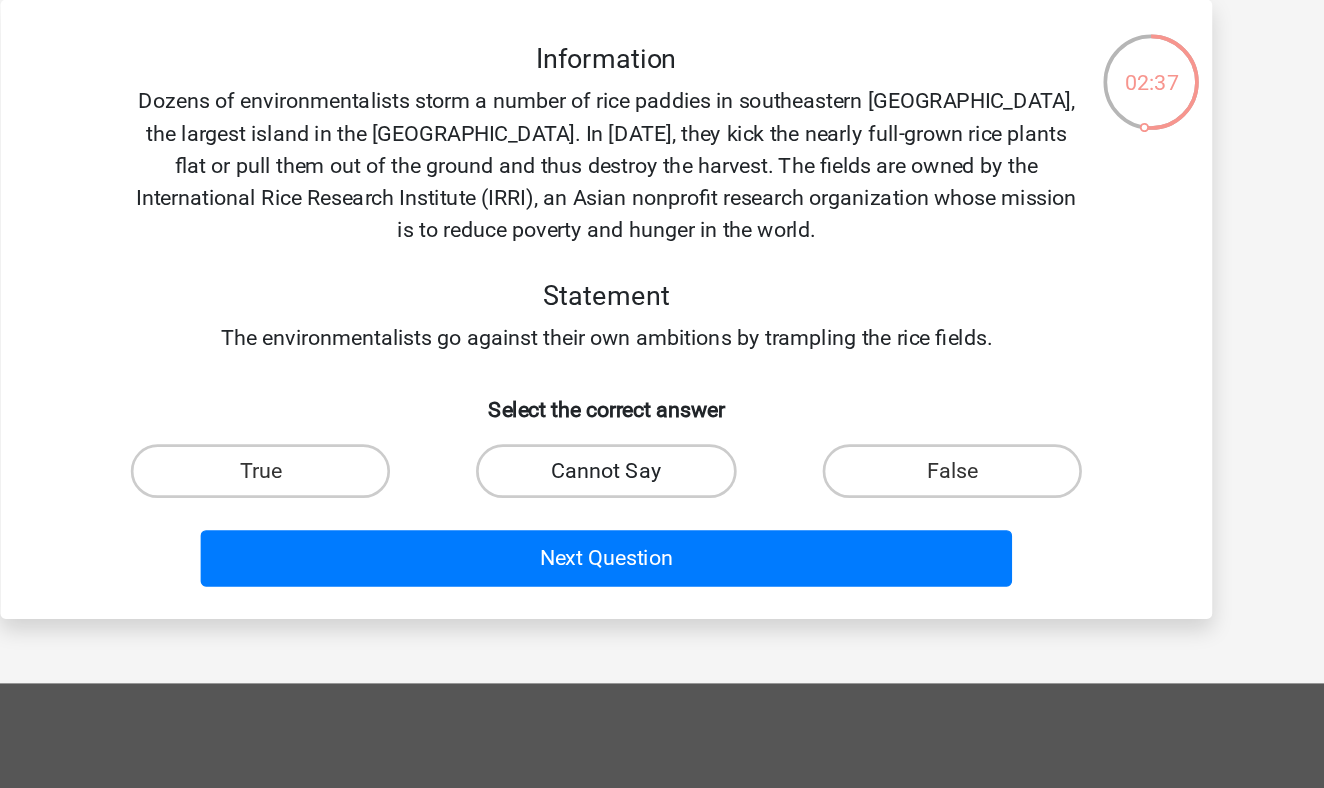 click on "Cannot Say" at bounding box center [661, 443] 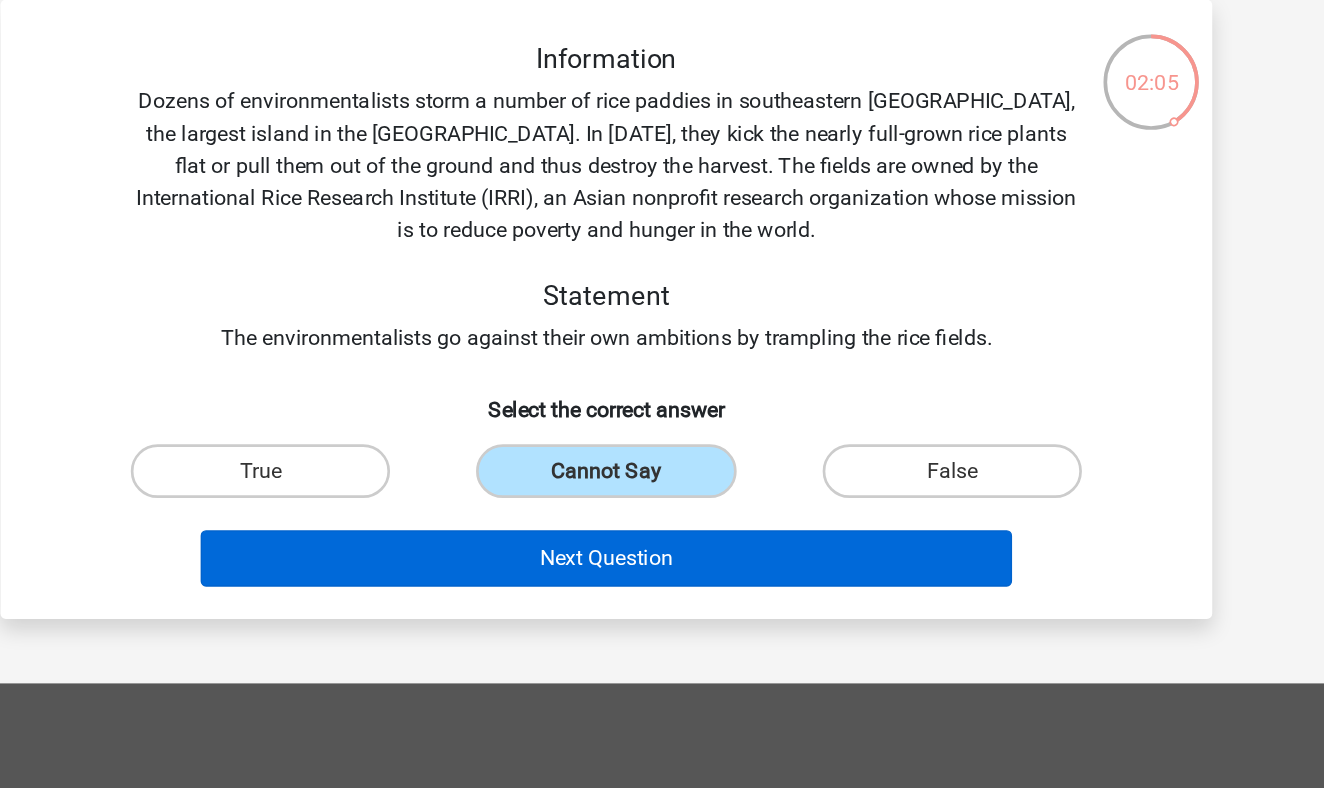 click on "Next Question" at bounding box center (662, 508) 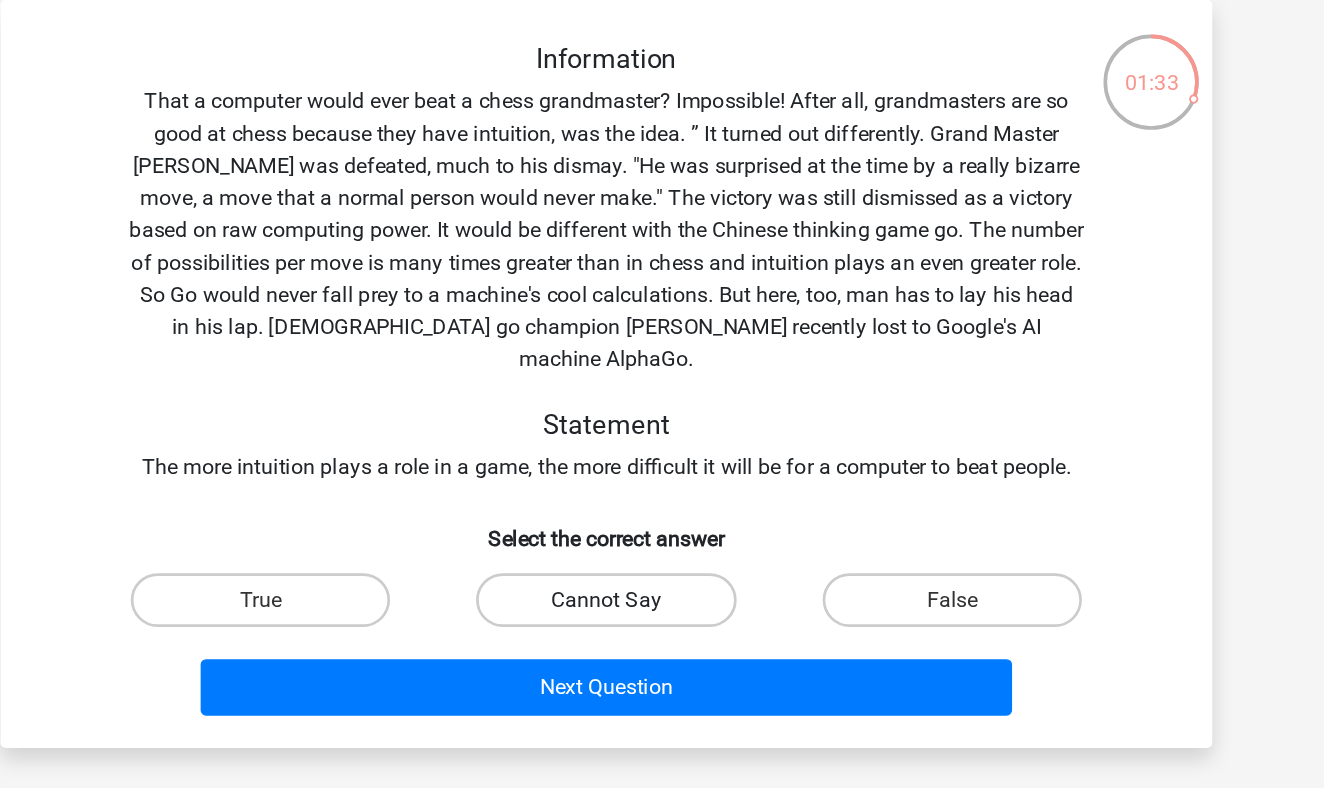 click on "Cannot Say" at bounding box center (661, 539) 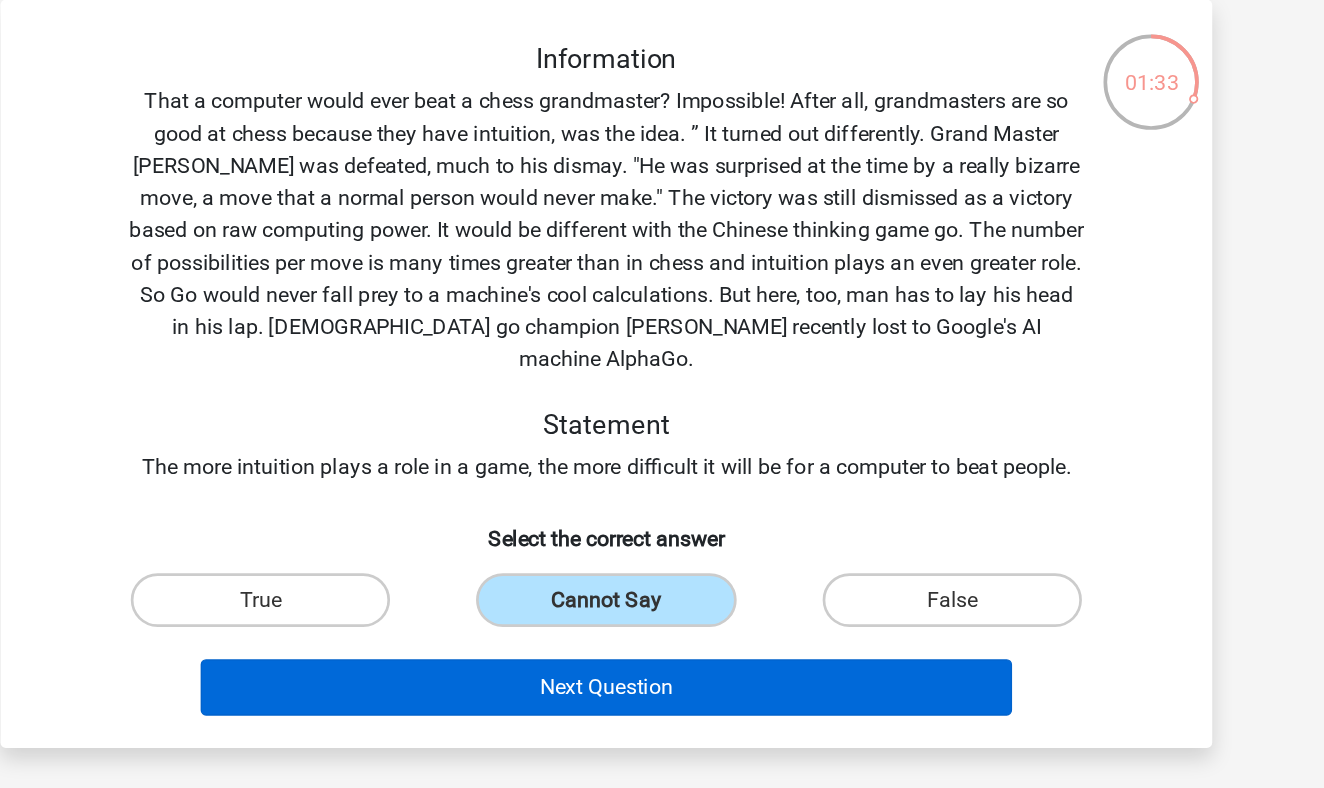 click on "Next Question" at bounding box center (662, 604) 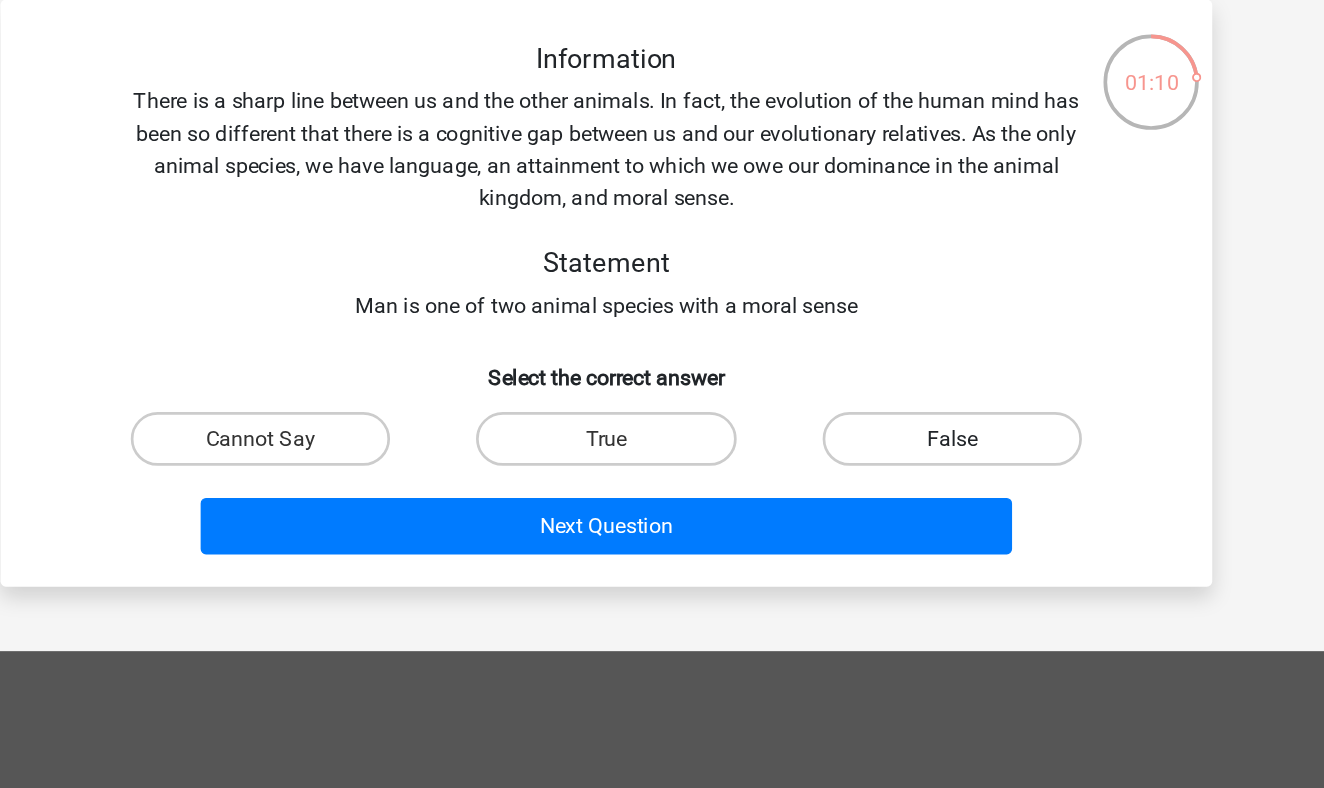 click on "False" at bounding box center [919, 419] 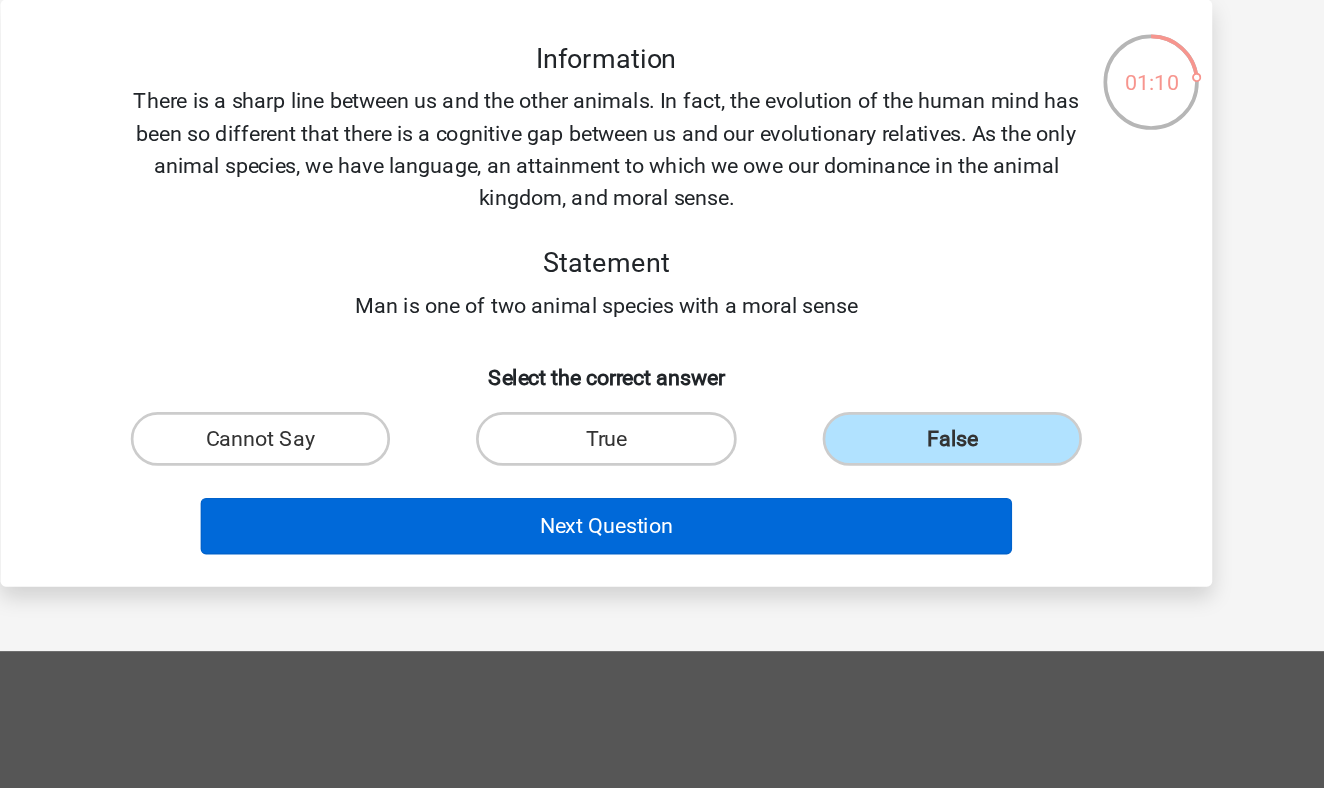 click on "Next Question" at bounding box center [662, 484] 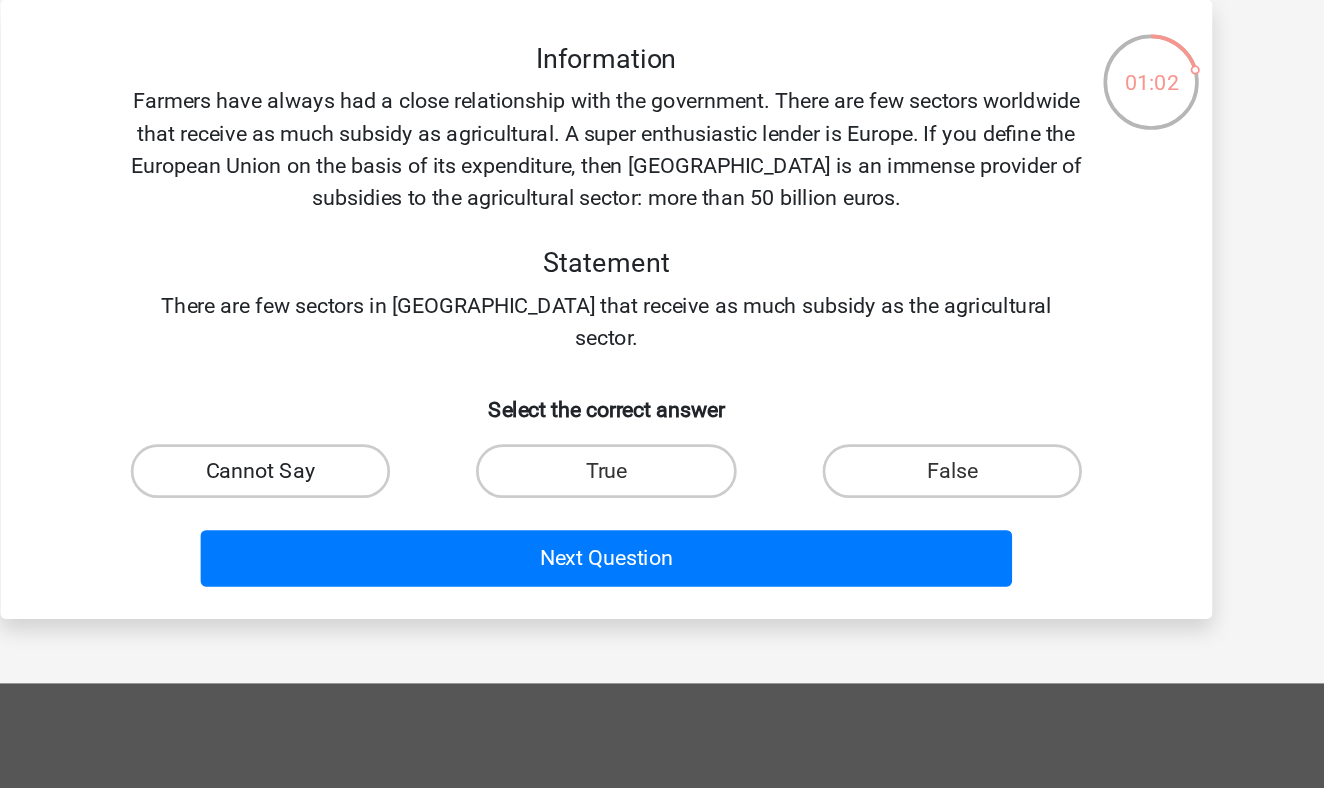 click on "Cannot Say" at bounding box center (404, 443) 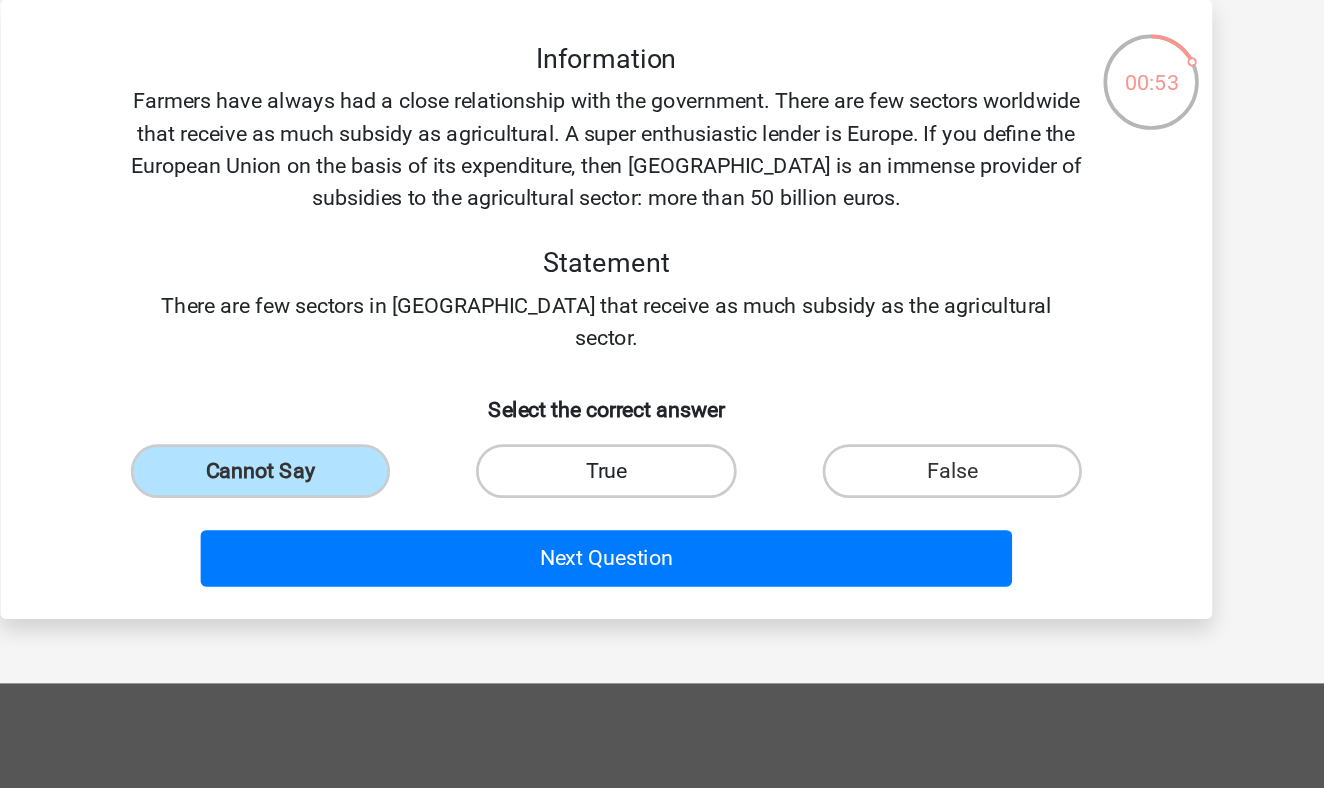 click on "True" at bounding box center [661, 443] 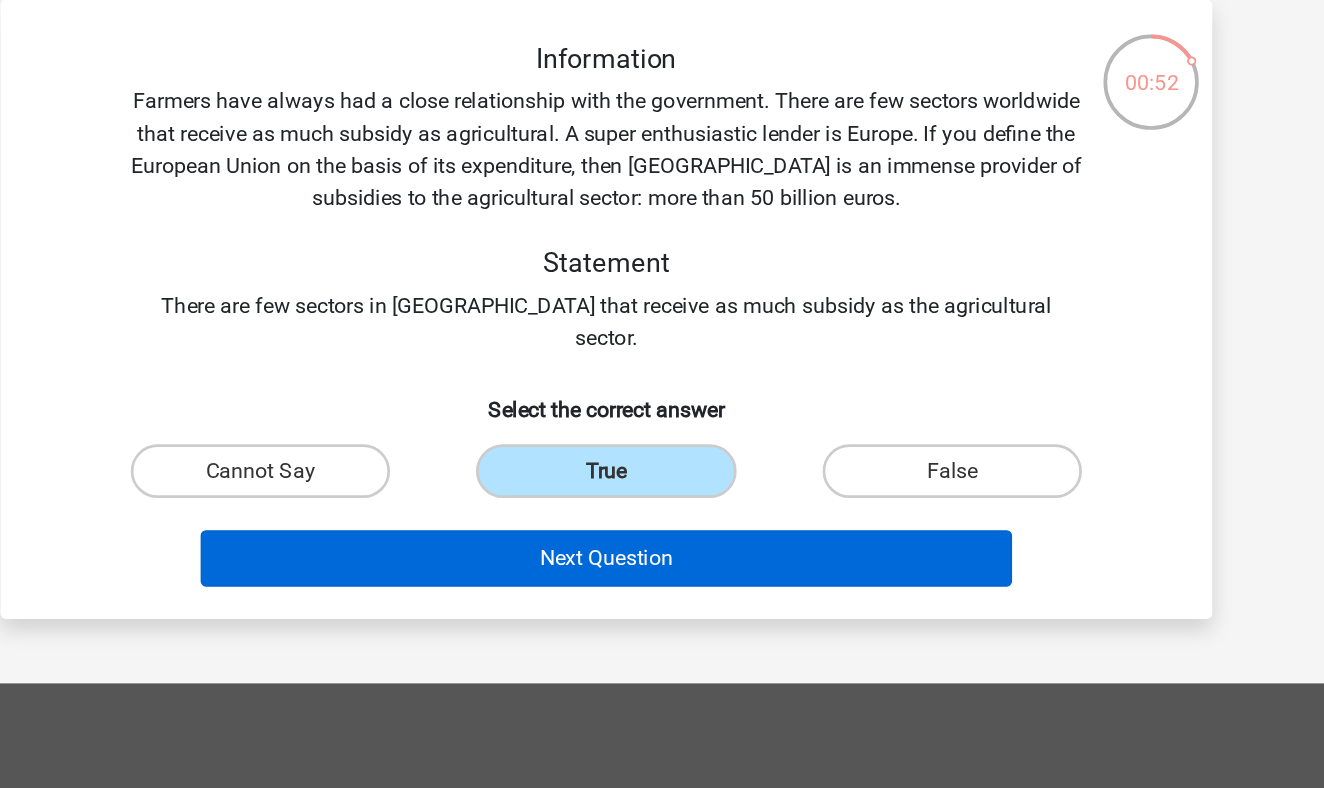 click on "Next Question" at bounding box center (662, 508) 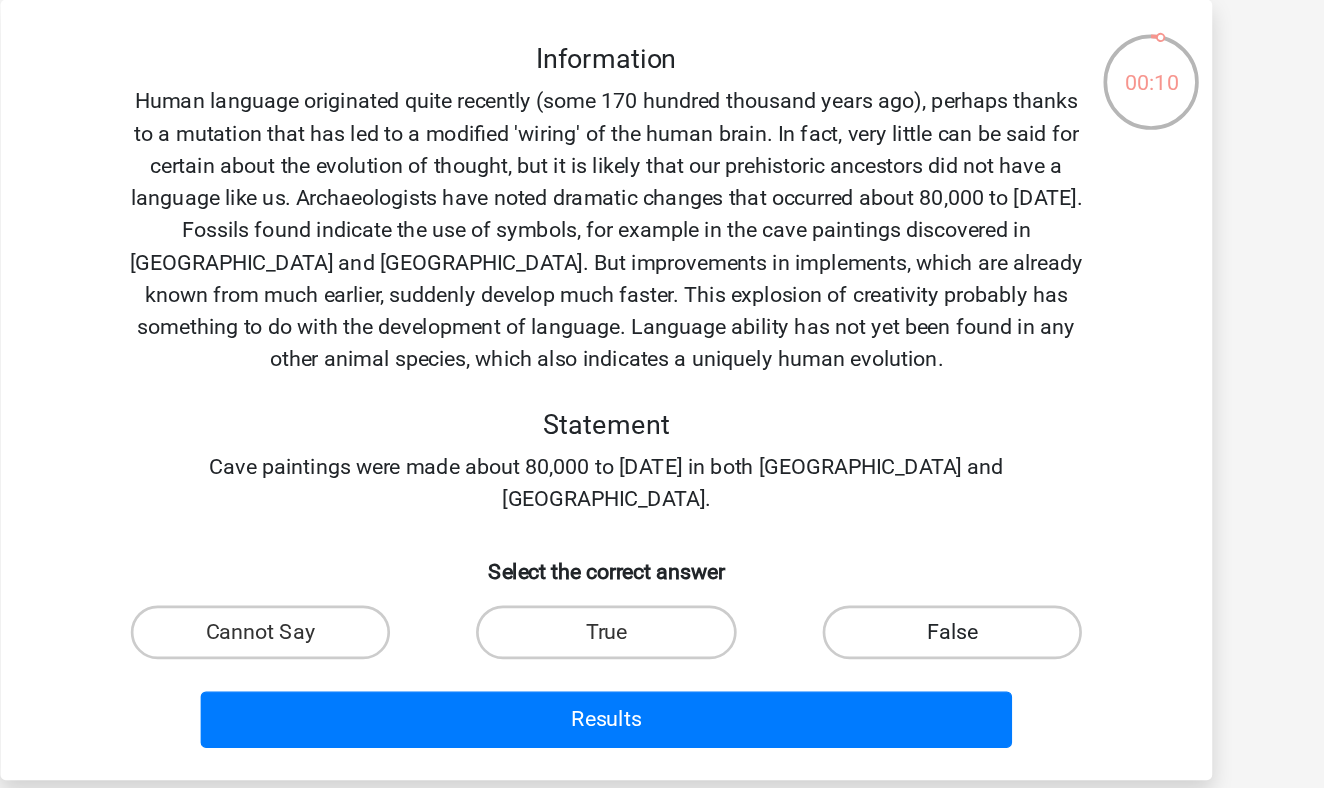 click on "False" at bounding box center [919, 563] 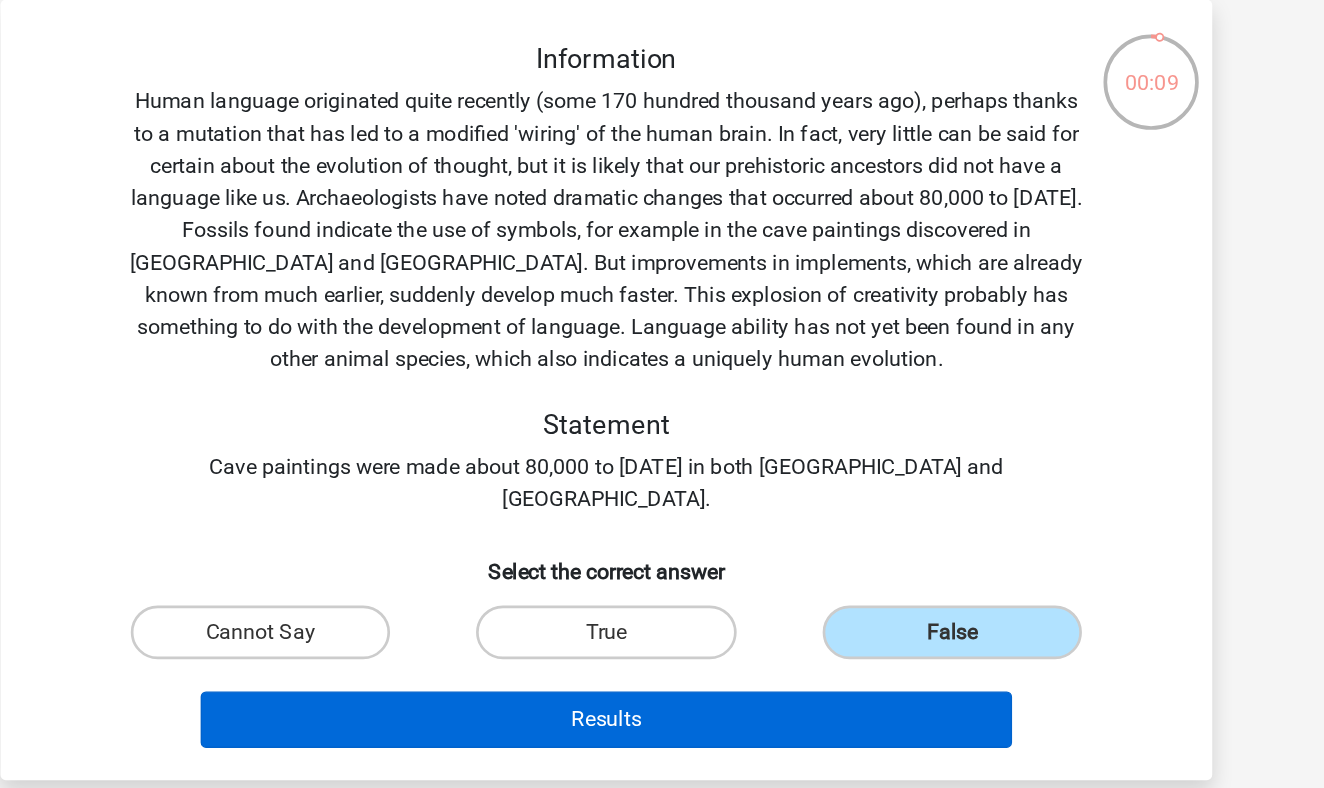 click on "Results" at bounding box center (662, 628) 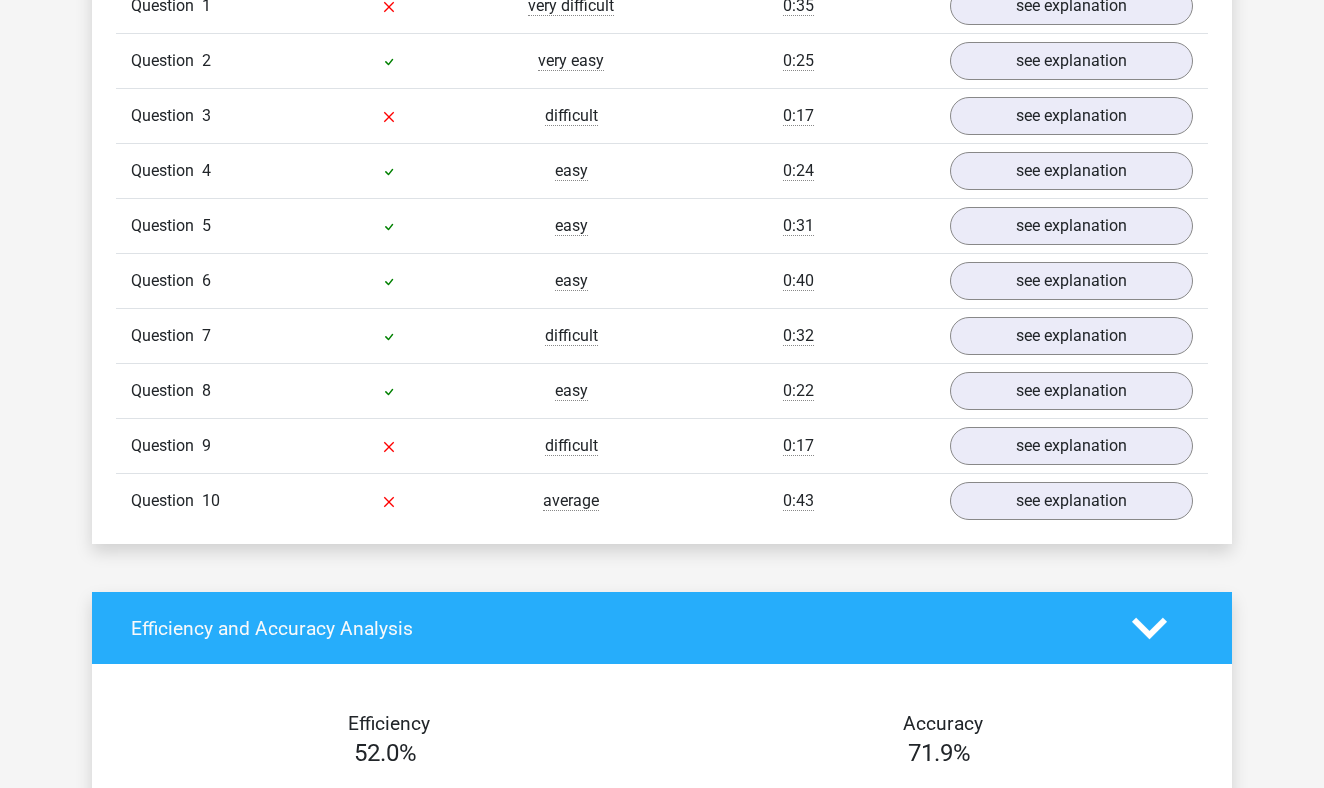 scroll, scrollTop: 1350, scrollLeft: 0, axis: vertical 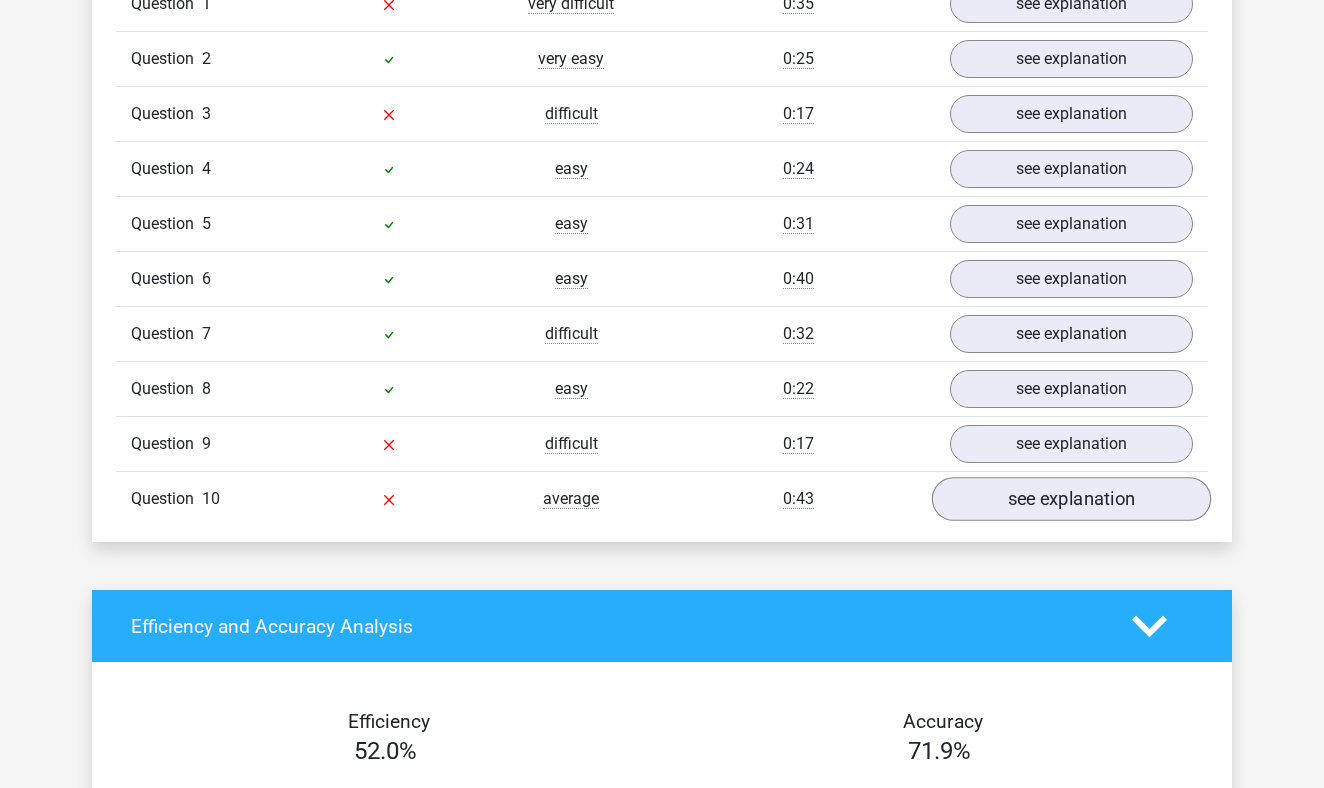click on "see explanation" at bounding box center [1071, 499] 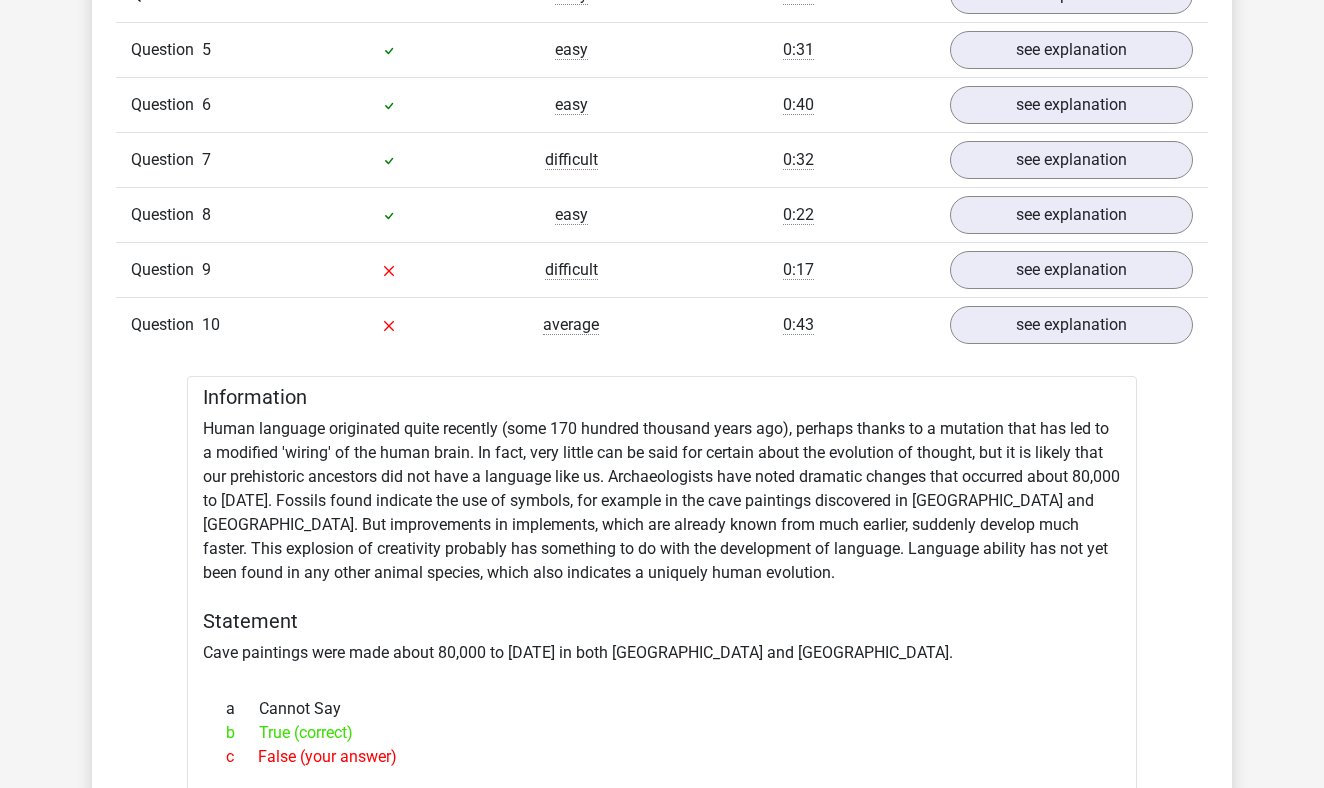 scroll, scrollTop: 1491, scrollLeft: 0, axis: vertical 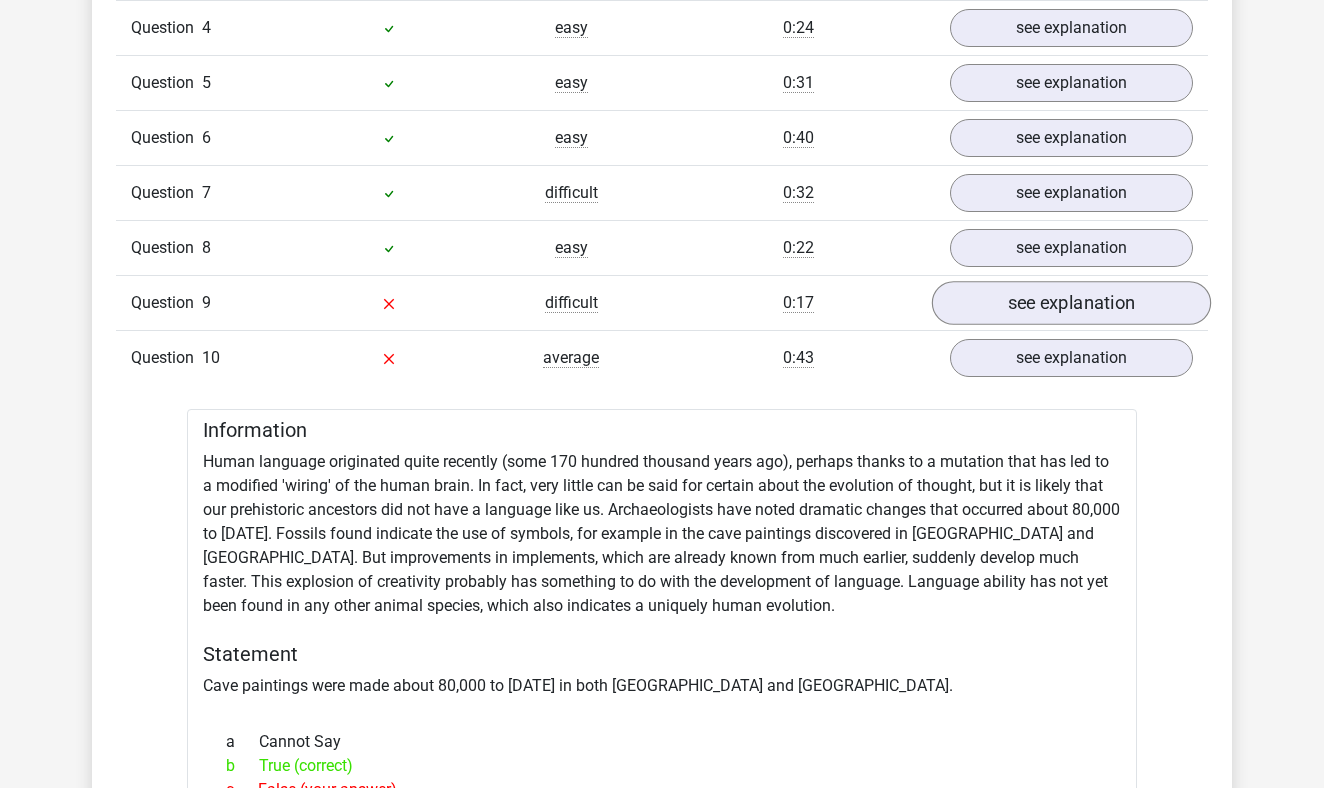 click on "see explanation" at bounding box center [1071, 303] 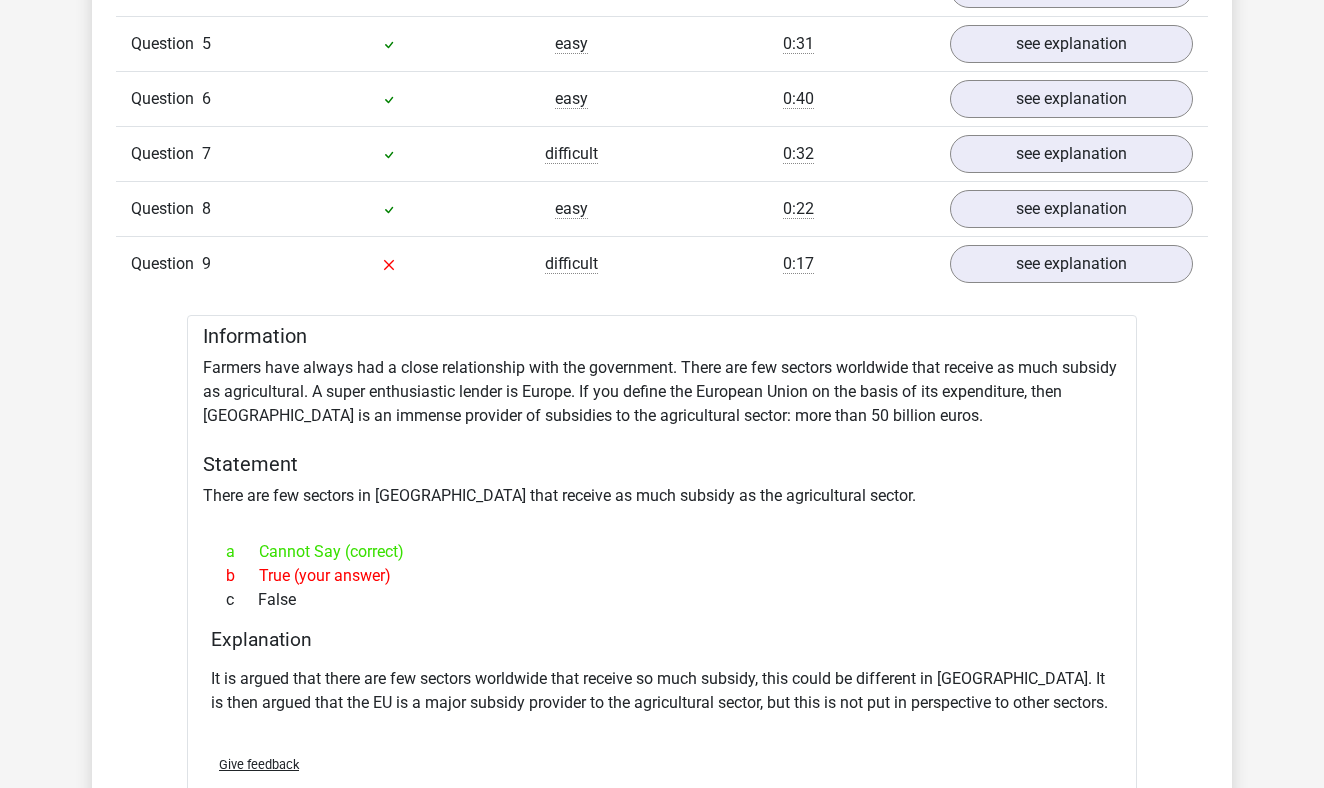 scroll, scrollTop: 1536, scrollLeft: 0, axis: vertical 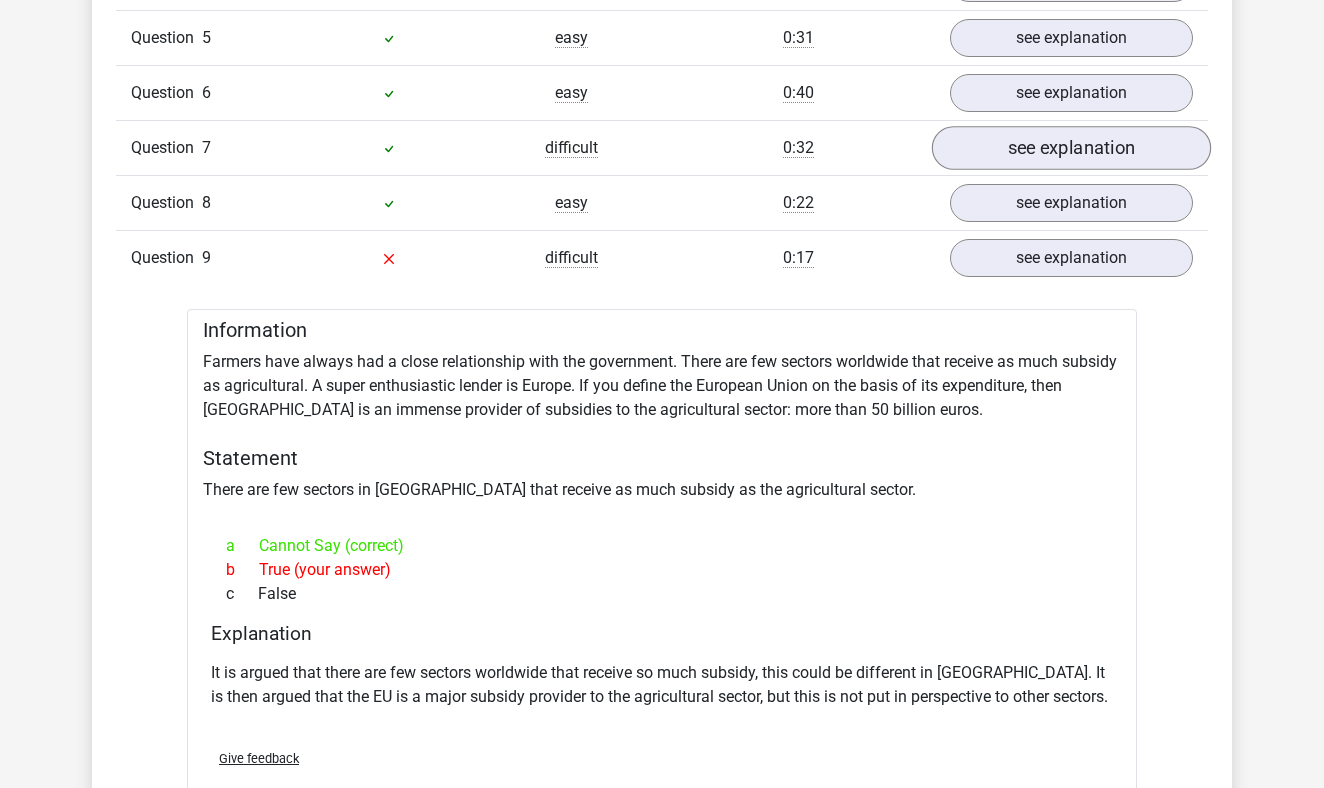 click on "see explanation" at bounding box center (1071, 148) 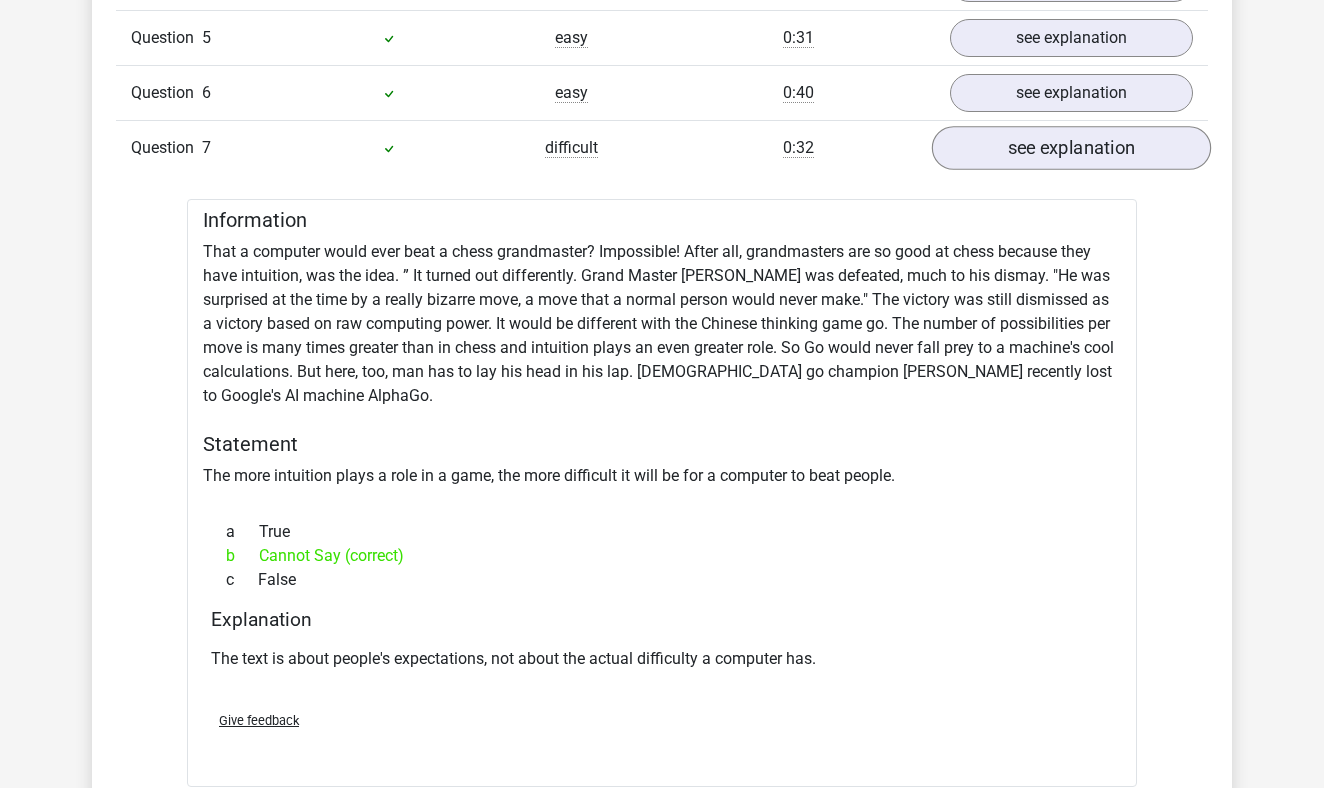 click on "see explanation" at bounding box center (1071, 148) 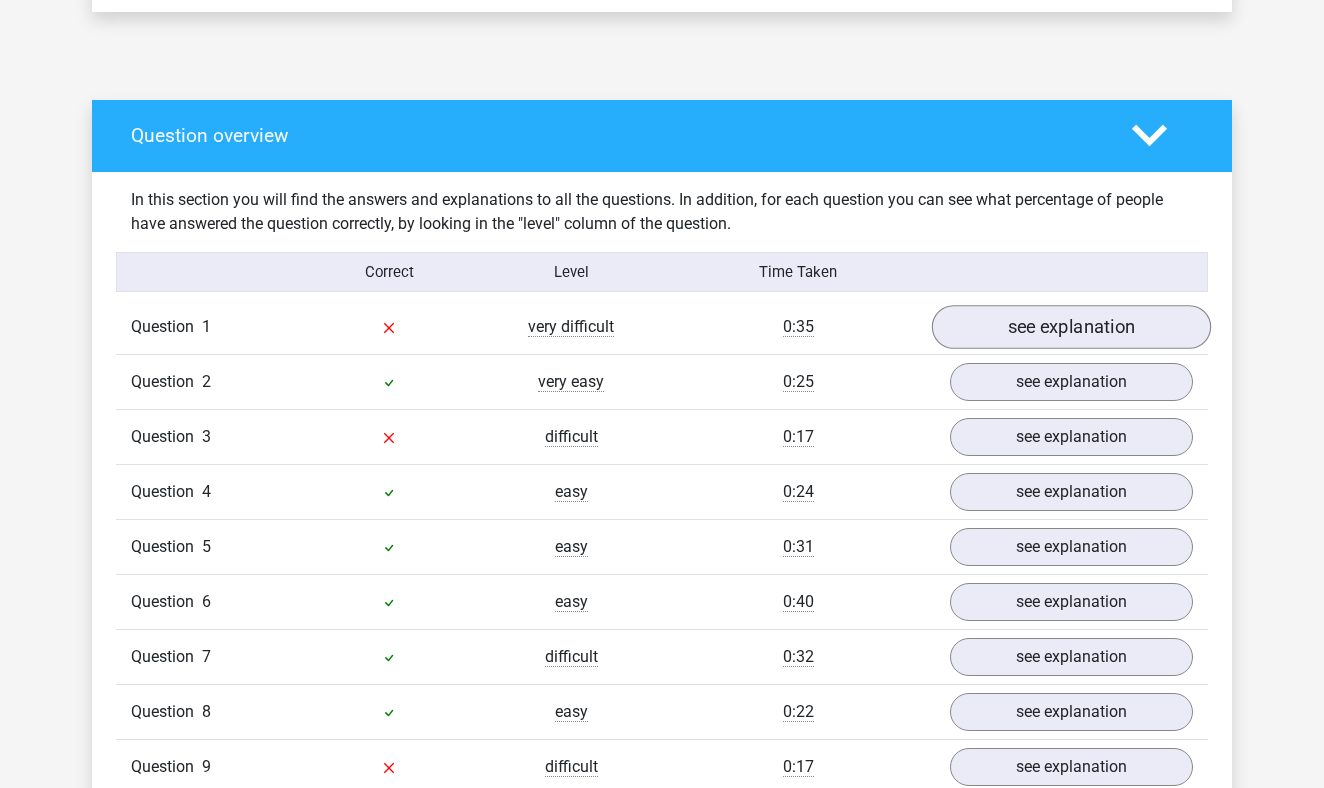 scroll, scrollTop: 1042, scrollLeft: 0, axis: vertical 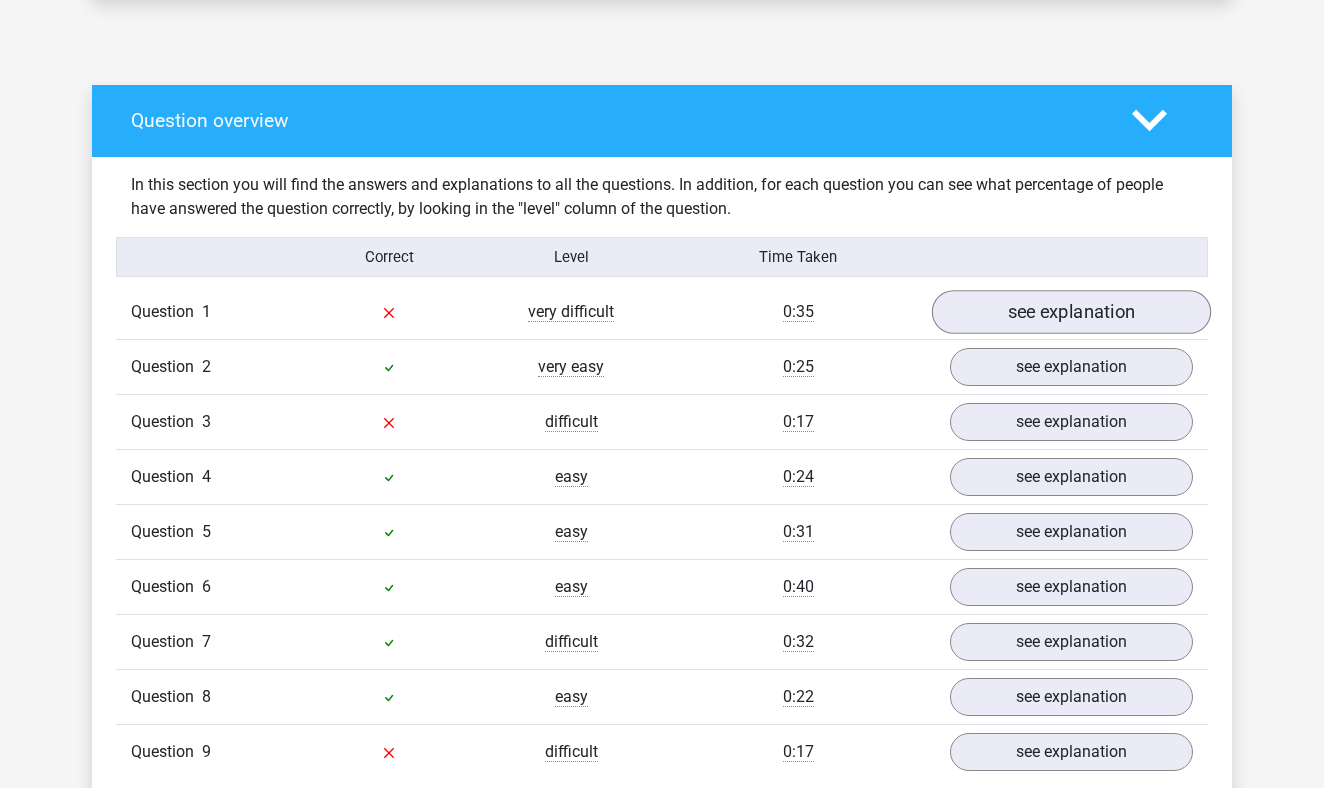 click on "see explanation" at bounding box center [1071, 312] 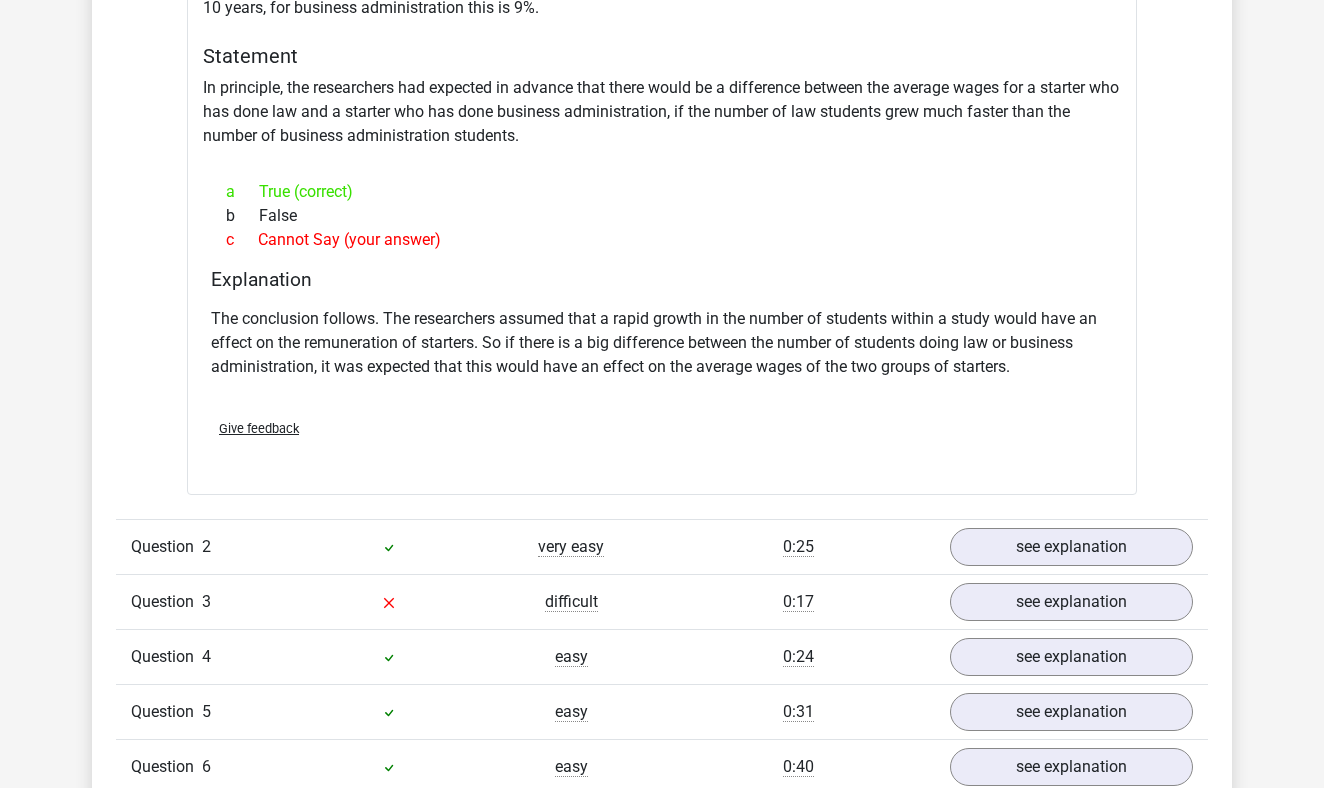 scroll, scrollTop: 1649, scrollLeft: 0, axis: vertical 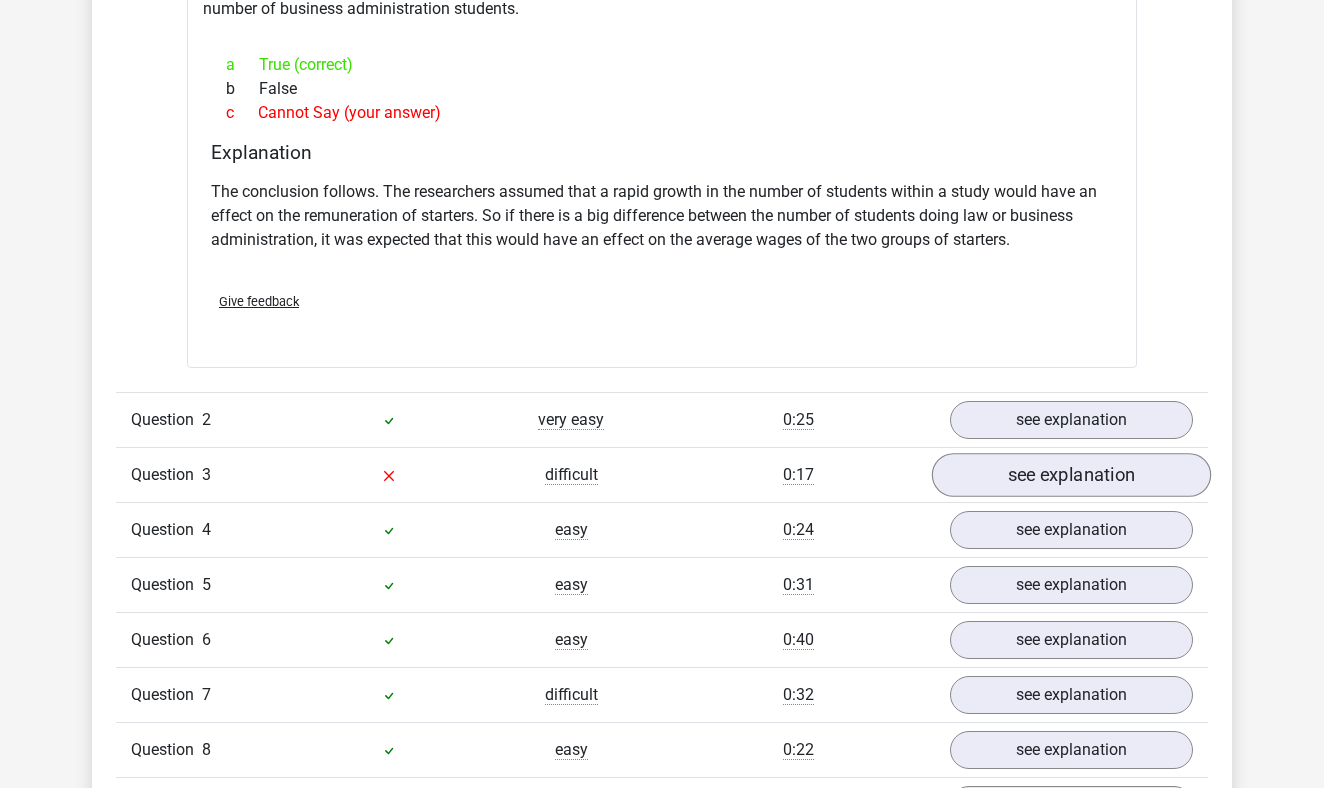click on "see explanation" at bounding box center (1071, 475) 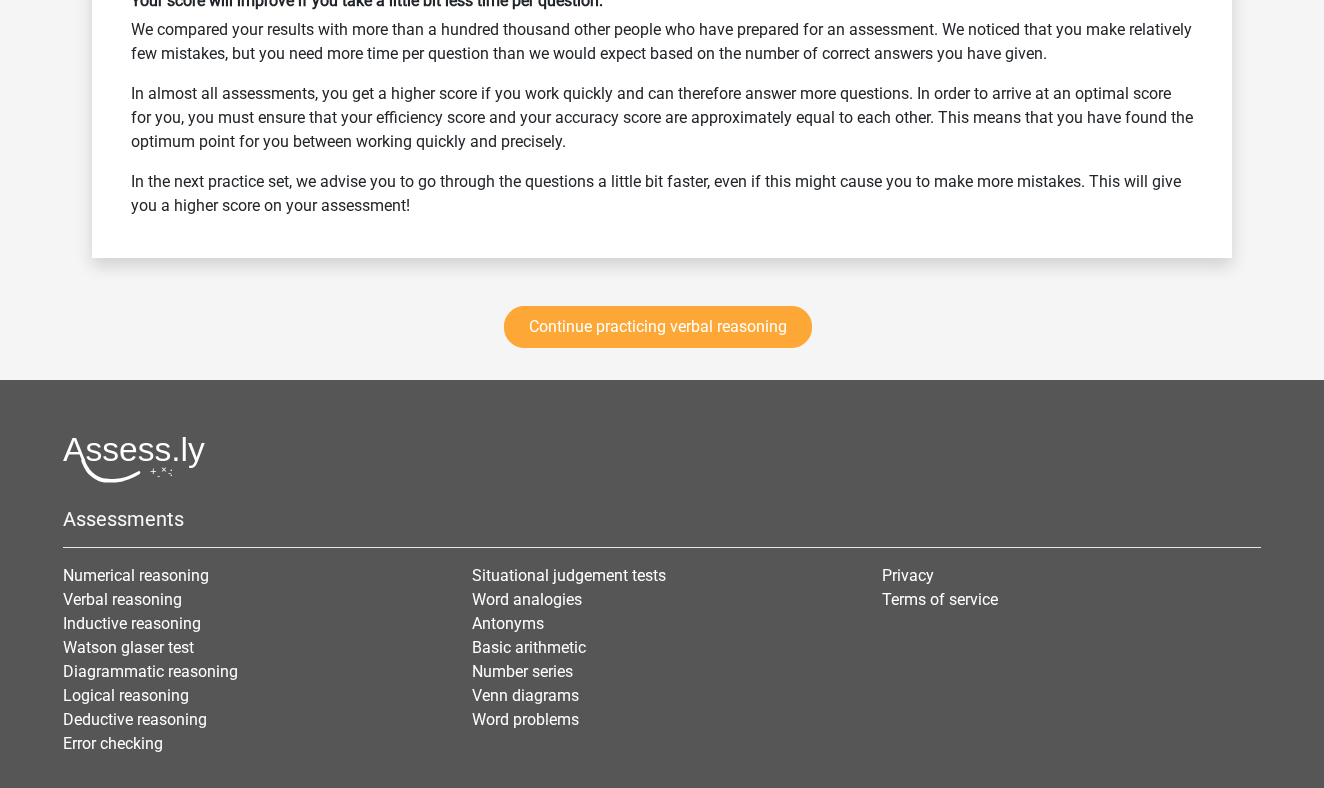 scroll, scrollTop: 5089, scrollLeft: 0, axis: vertical 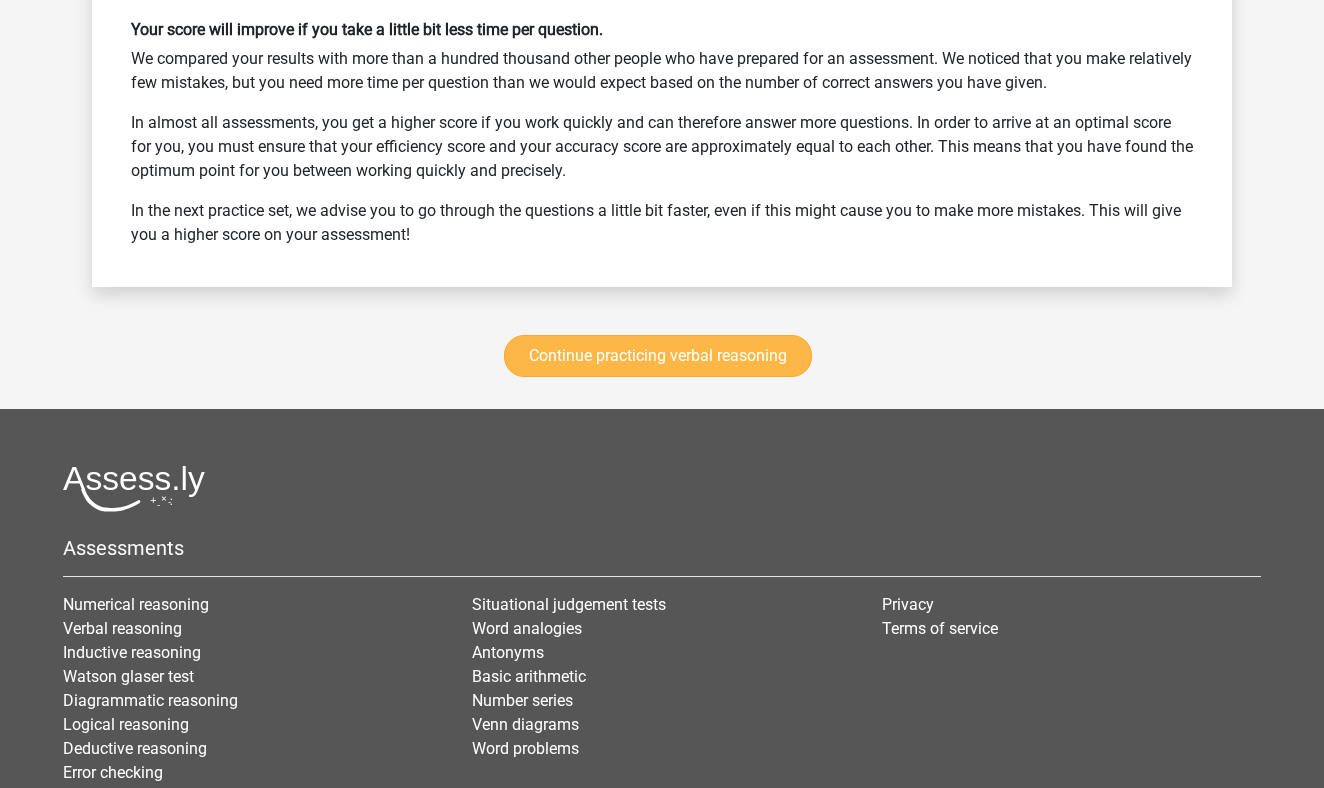 click on "Continue practicing verbal reasoning" at bounding box center [658, 356] 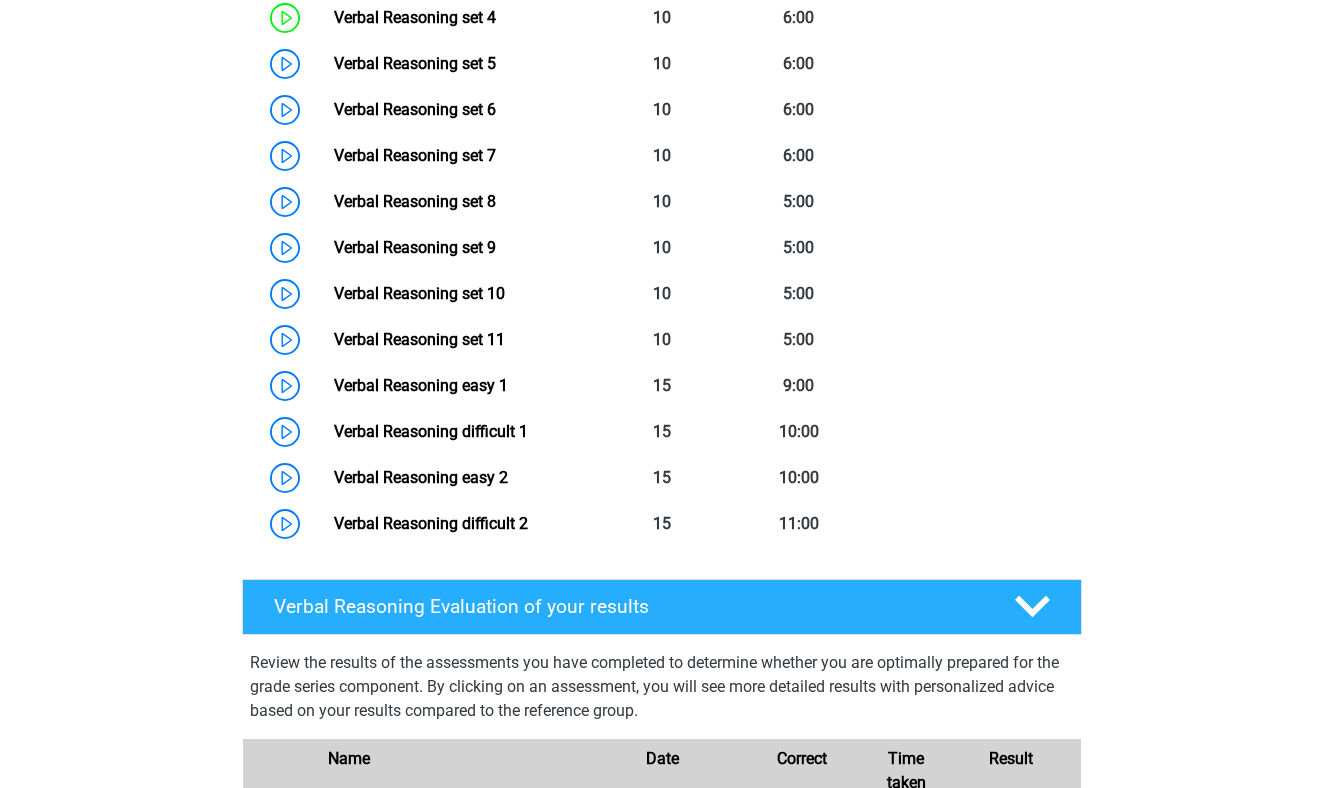 scroll, scrollTop: 1192, scrollLeft: 0, axis: vertical 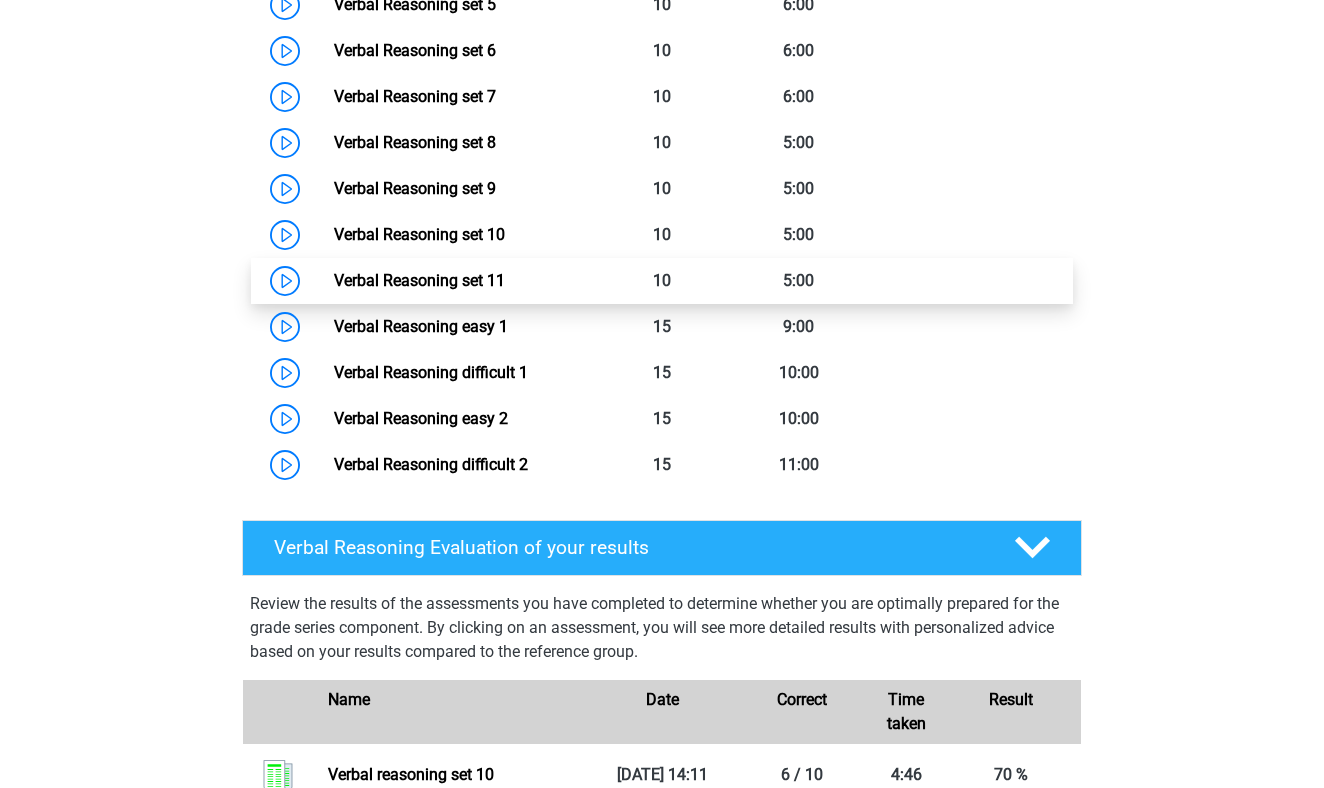 click on "Verbal Reasoning
set 11" at bounding box center (419, 280) 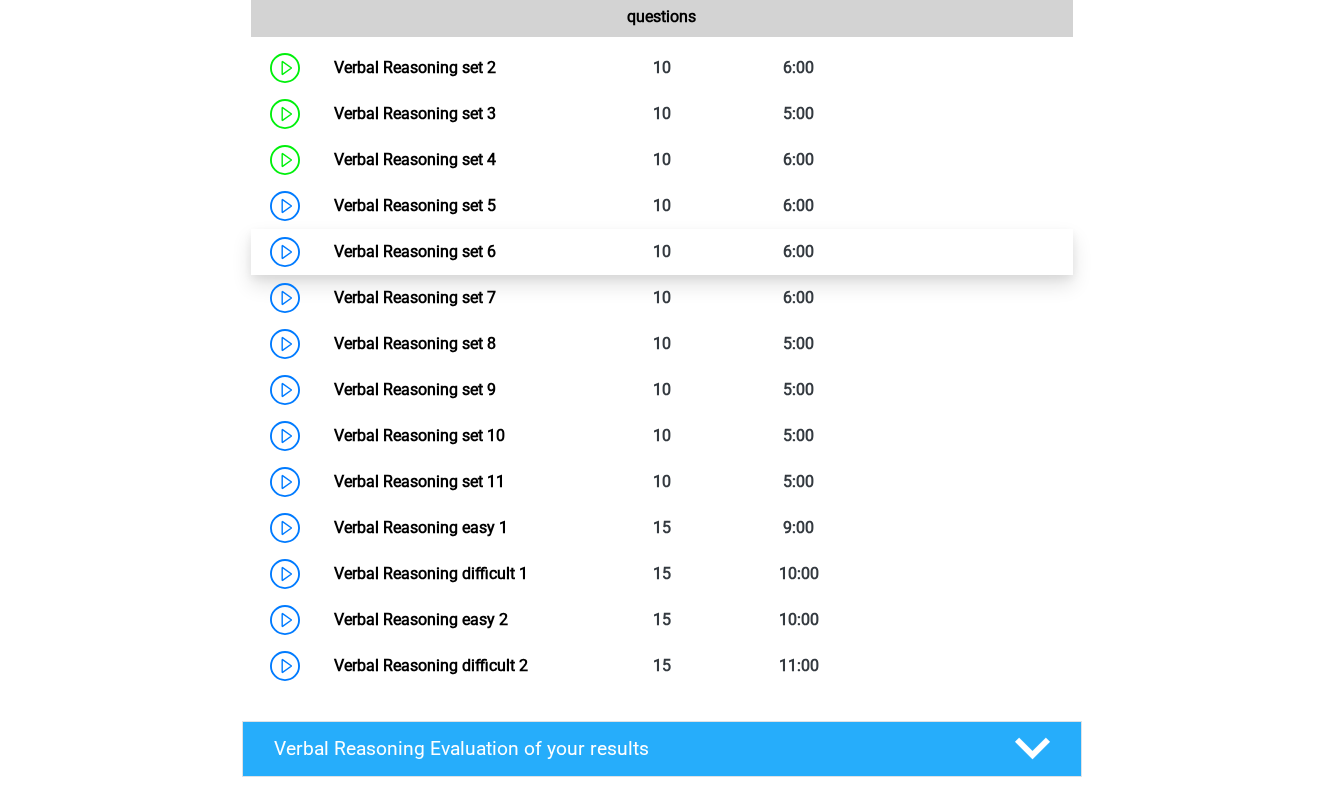 scroll, scrollTop: 993, scrollLeft: 0, axis: vertical 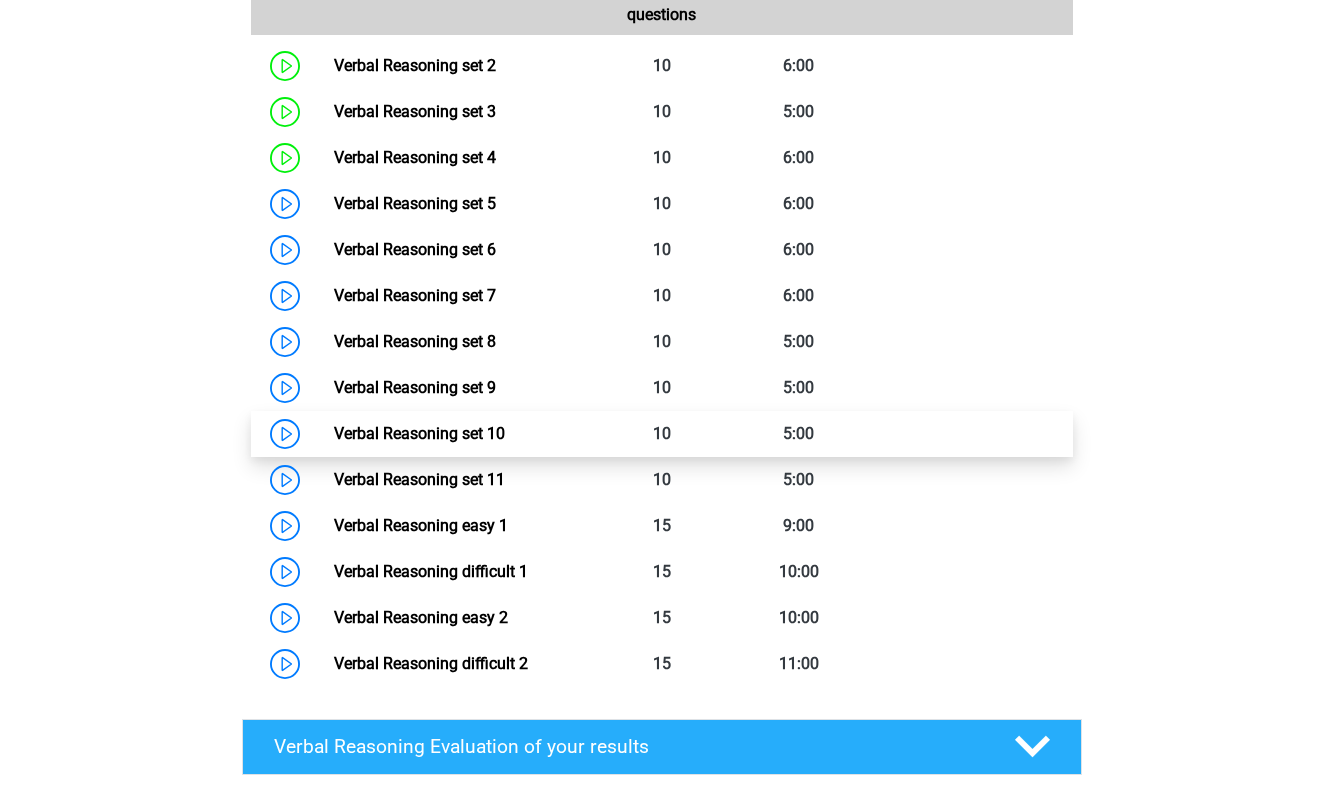 click on "Verbal Reasoning
set 10" at bounding box center (419, 433) 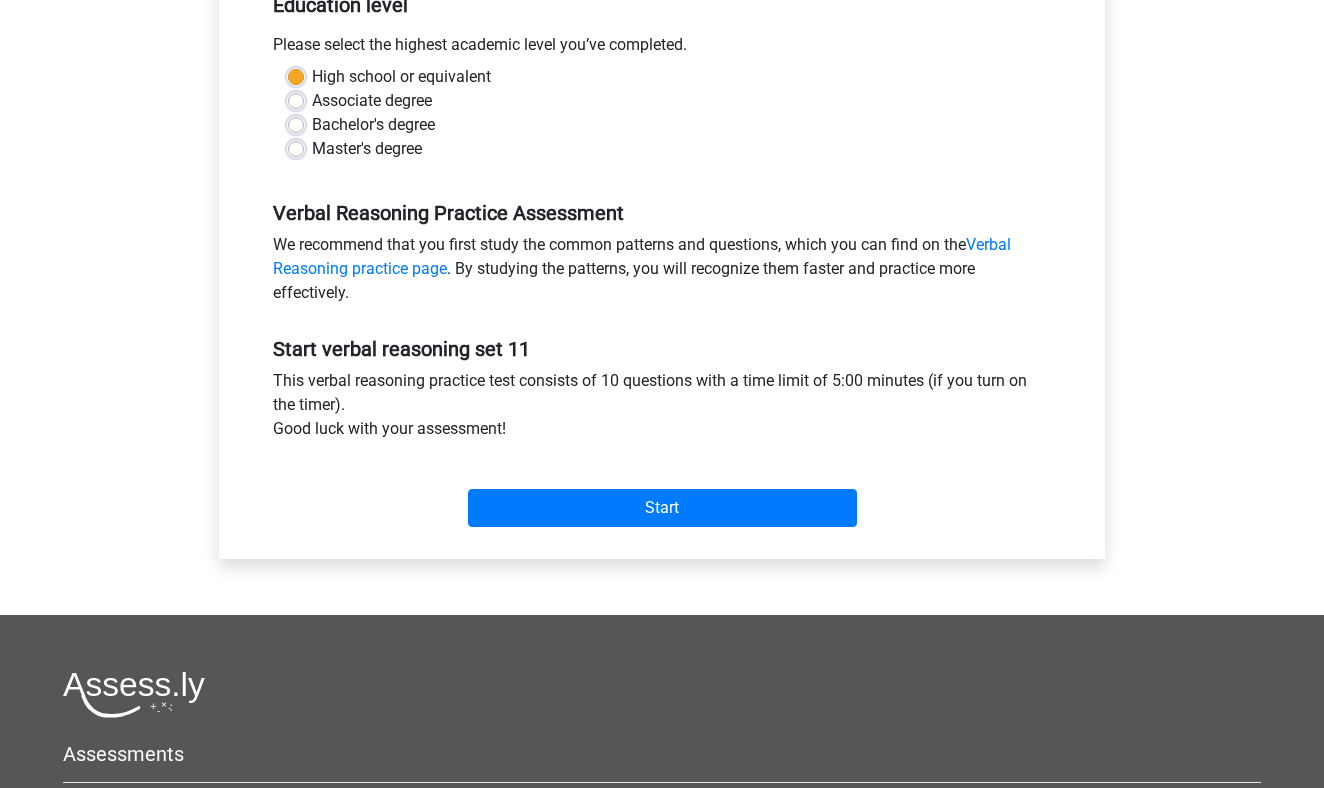 scroll, scrollTop: 440, scrollLeft: 0, axis: vertical 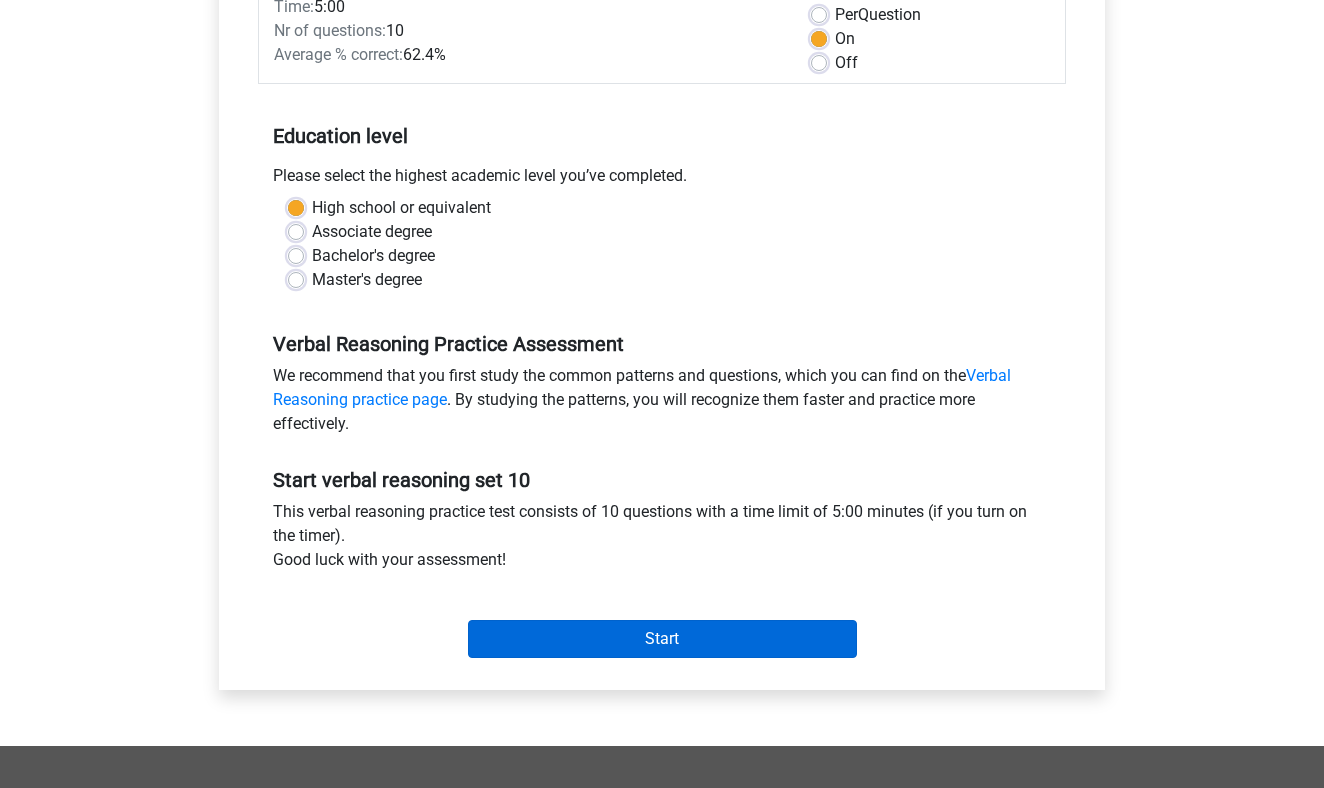 click on "Start" at bounding box center [662, 639] 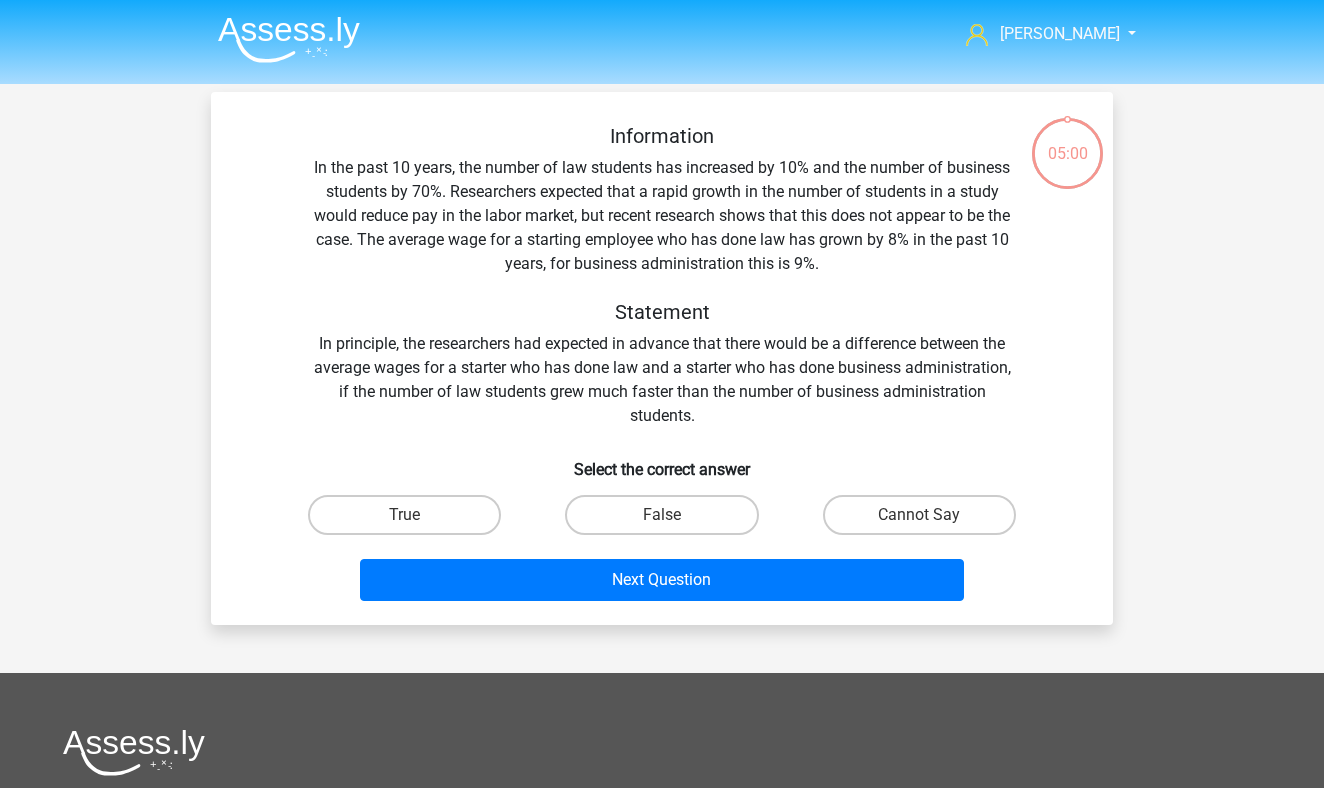 scroll, scrollTop: 0, scrollLeft: 0, axis: both 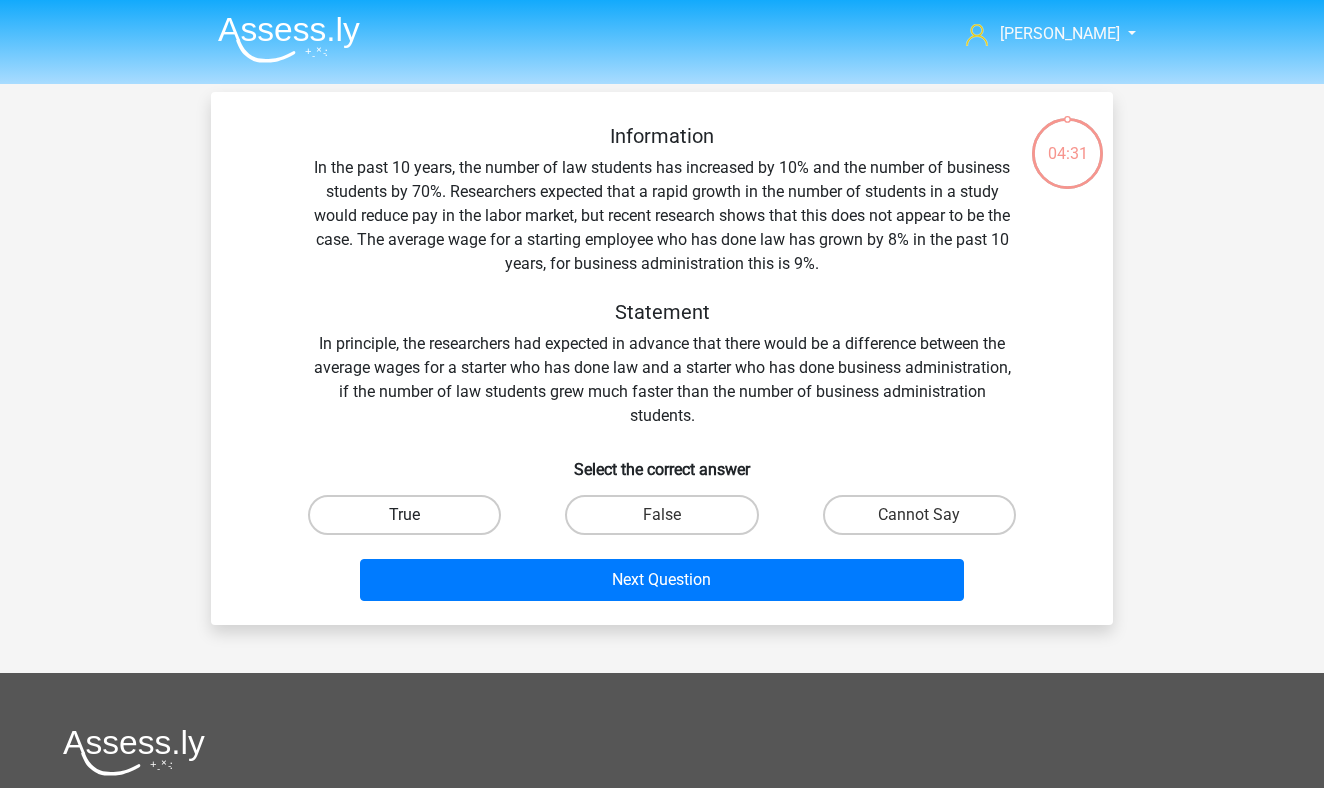 click on "True" at bounding box center [404, 515] 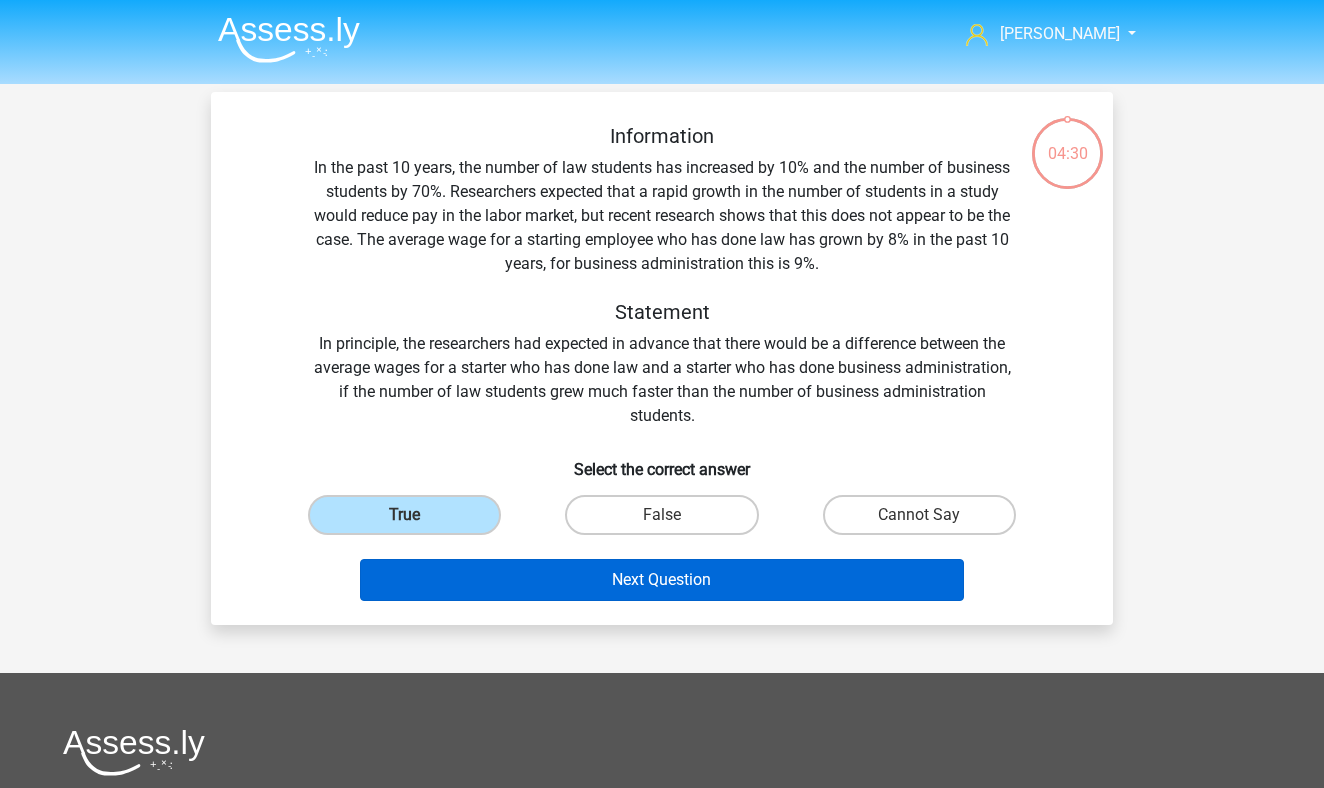 click on "Next Question" at bounding box center [662, 580] 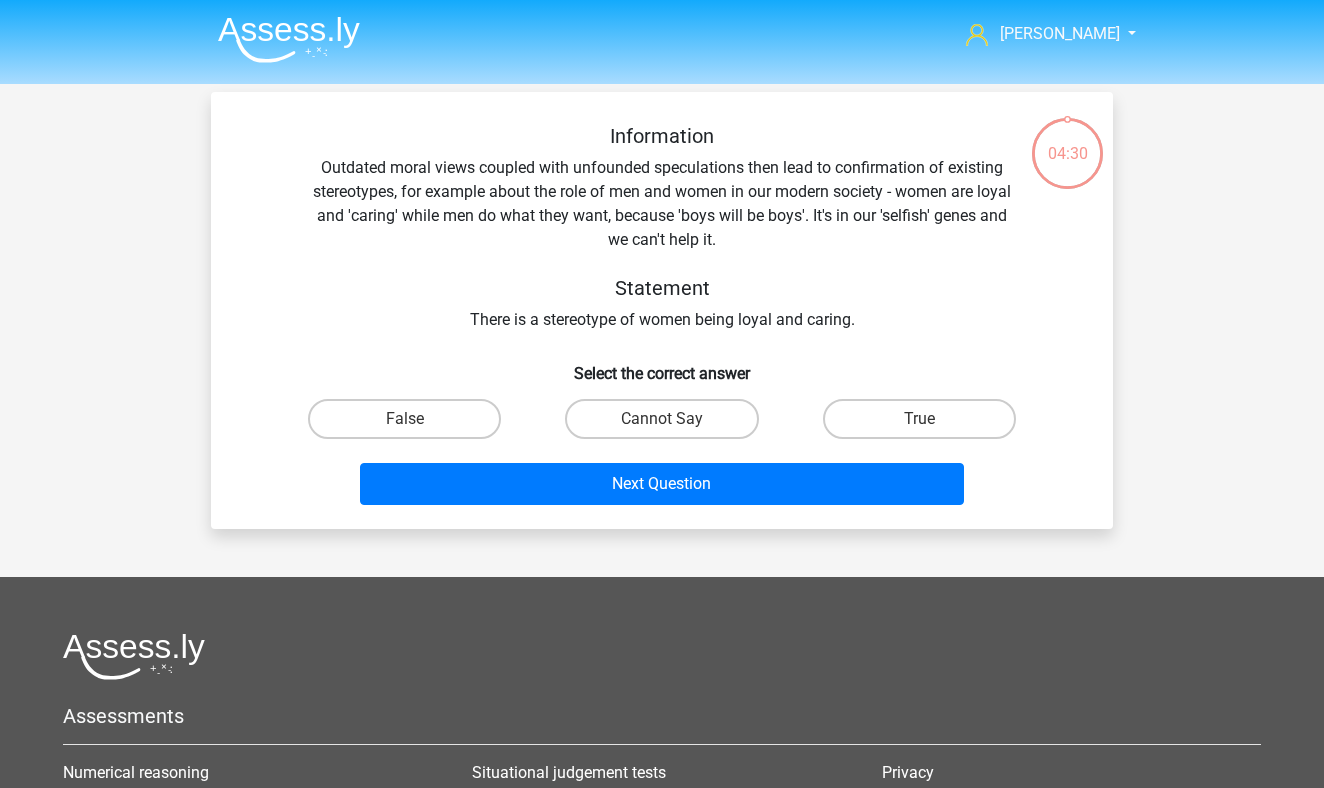 scroll, scrollTop: 92, scrollLeft: 0, axis: vertical 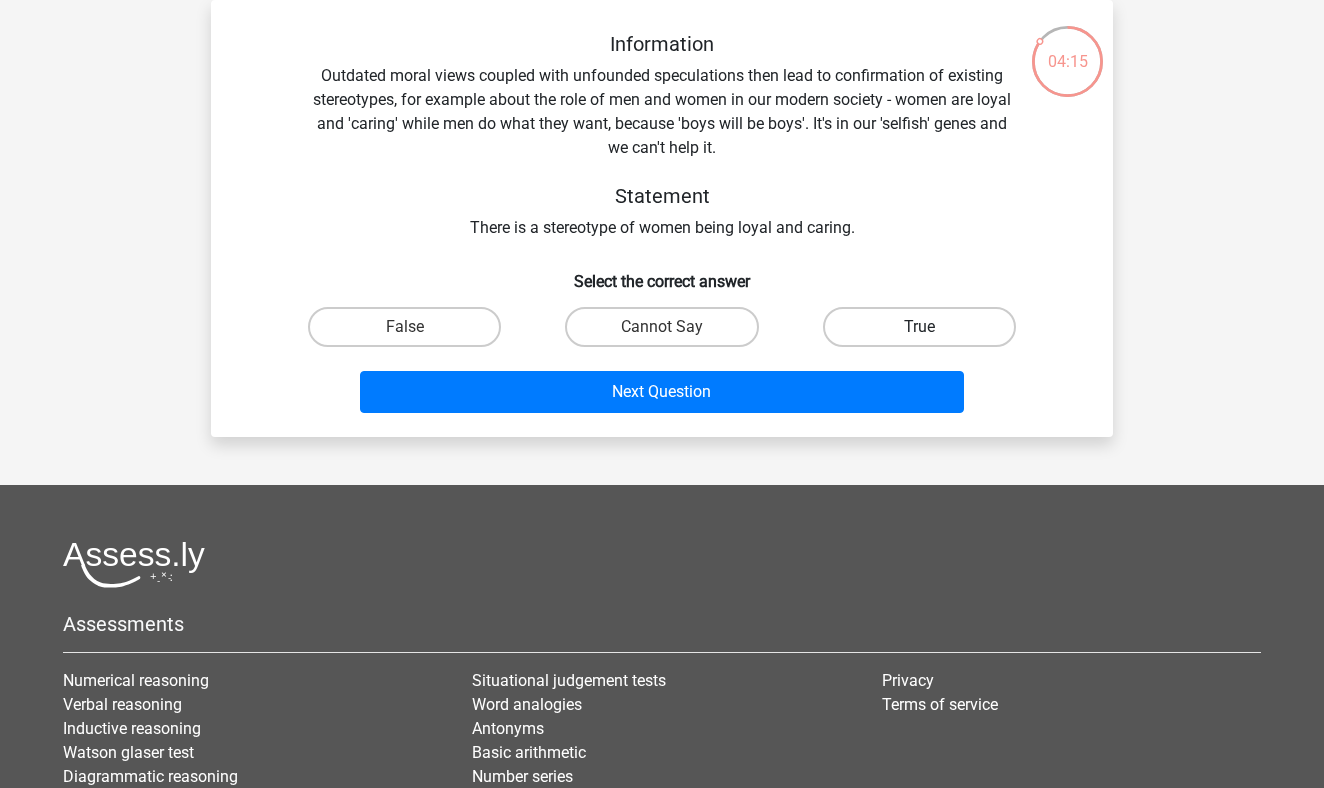 click on "True" at bounding box center (919, 327) 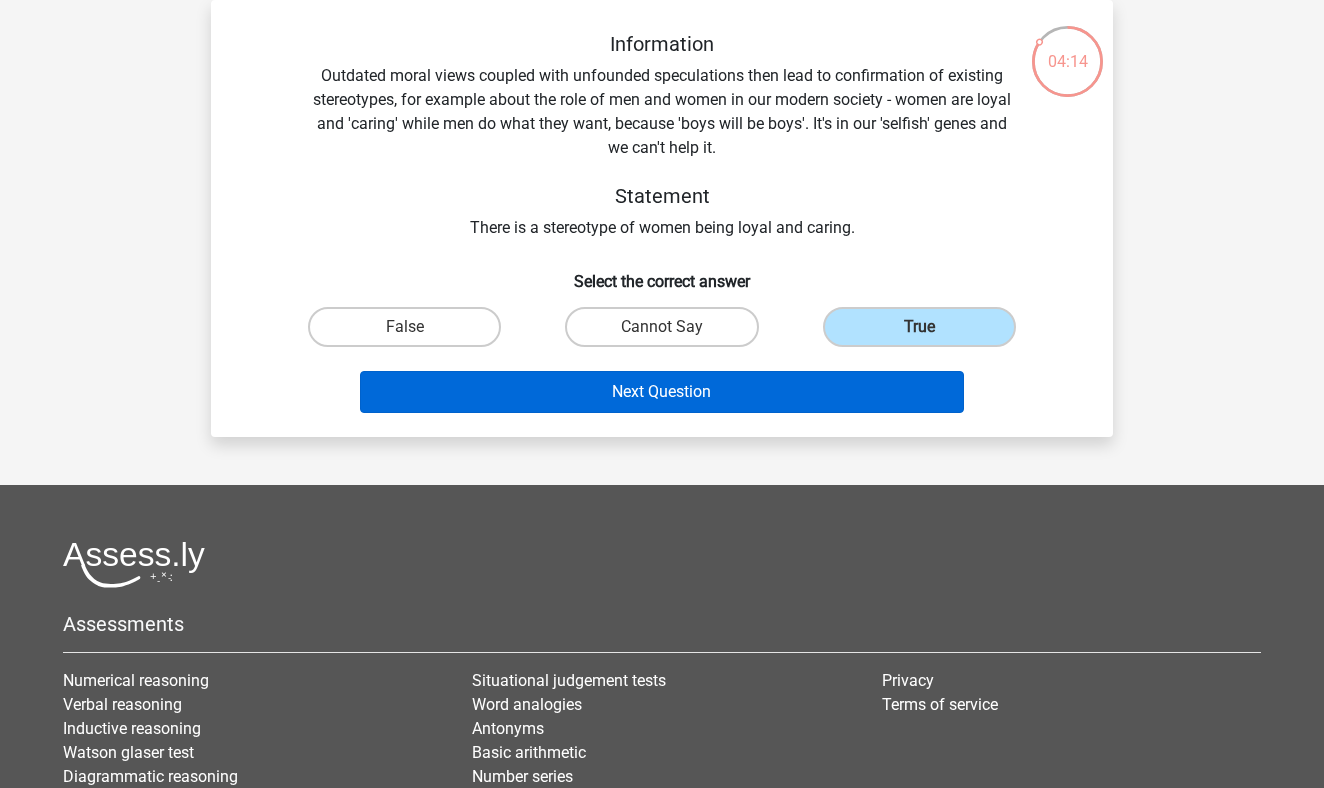 click on "Next Question" at bounding box center (662, 392) 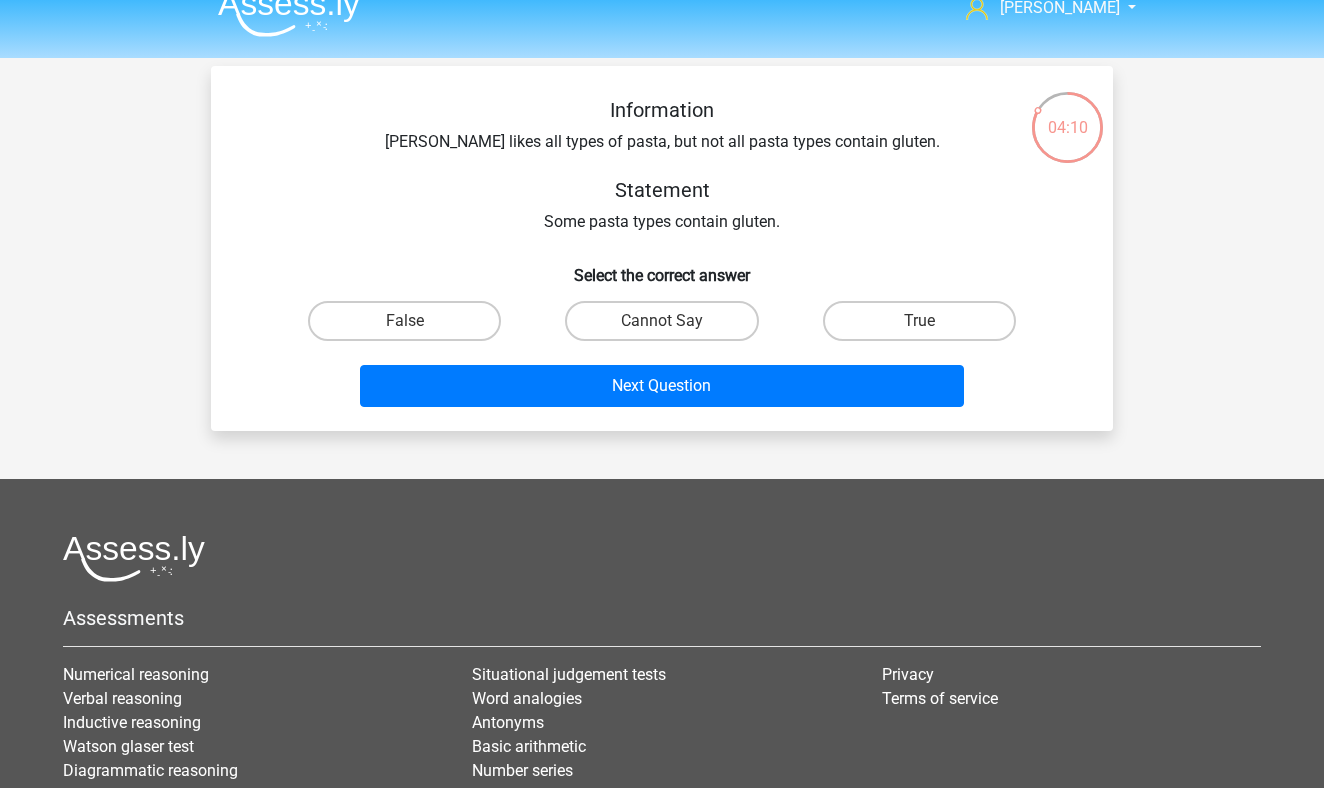 scroll, scrollTop: 25, scrollLeft: 0, axis: vertical 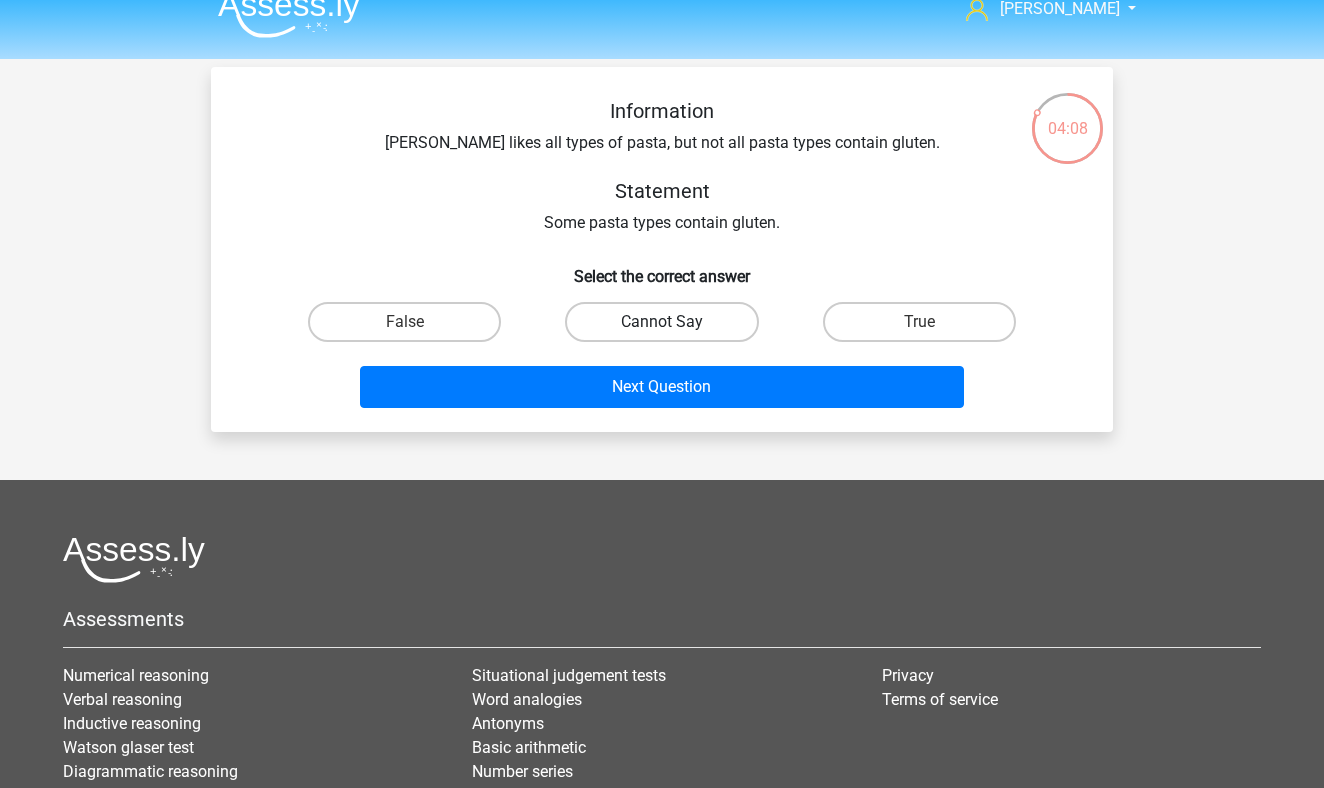 click on "Cannot Say" at bounding box center [661, 322] 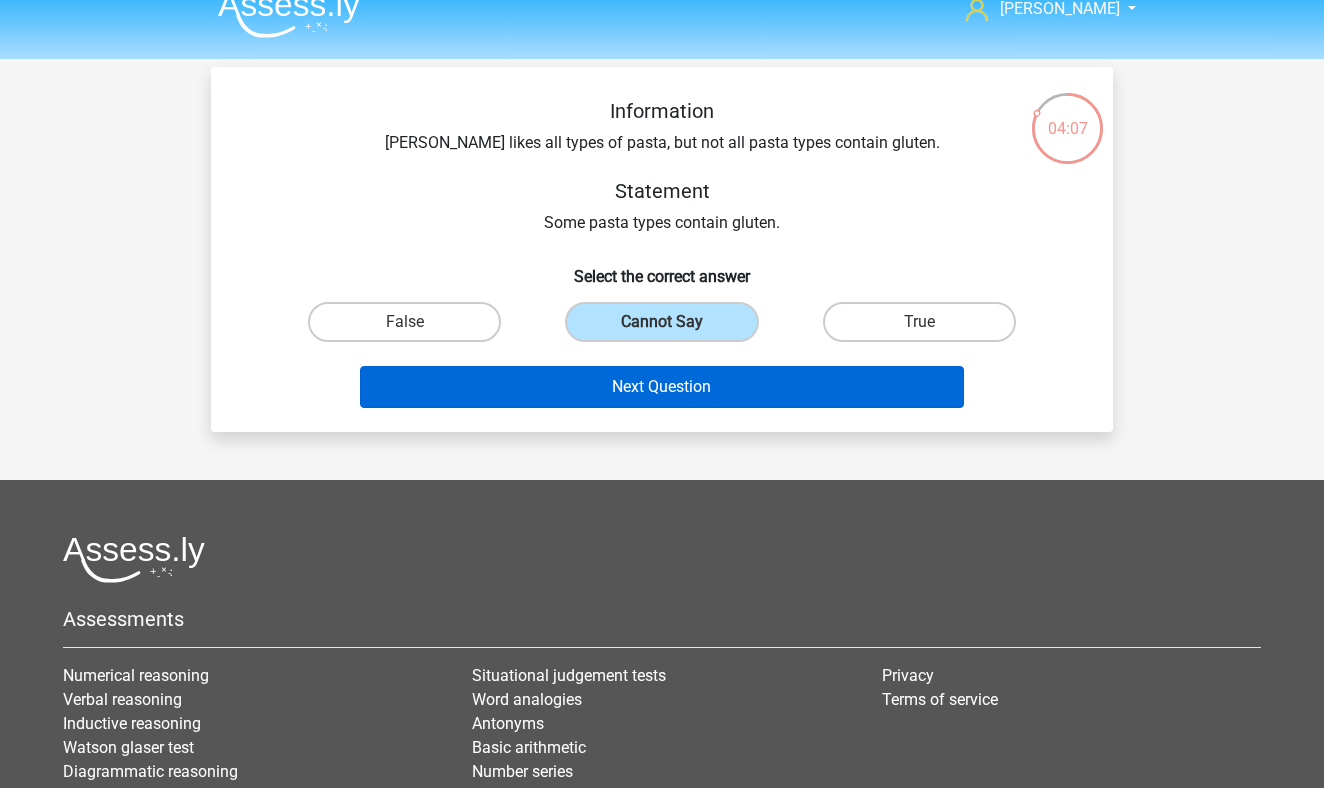 click on "Next Question" at bounding box center [662, 387] 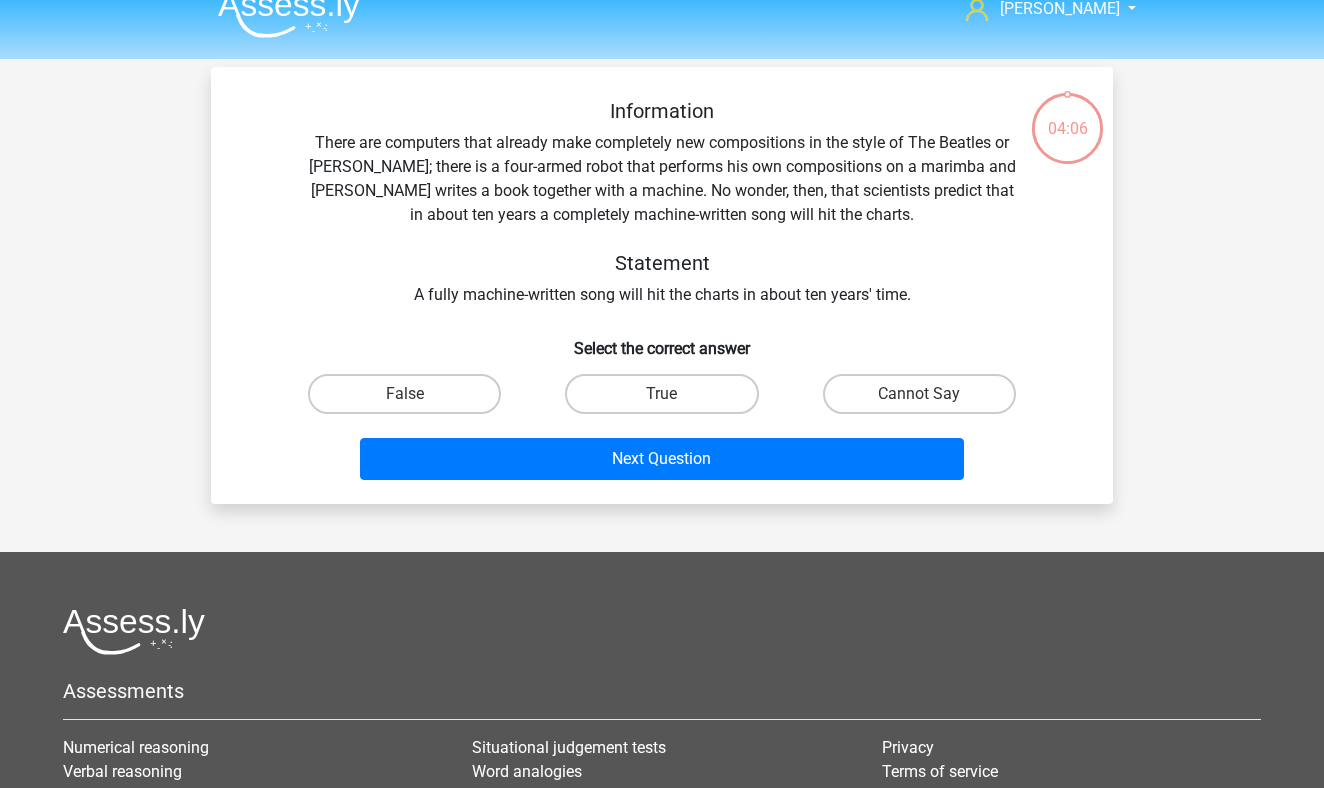 scroll, scrollTop: 92, scrollLeft: 0, axis: vertical 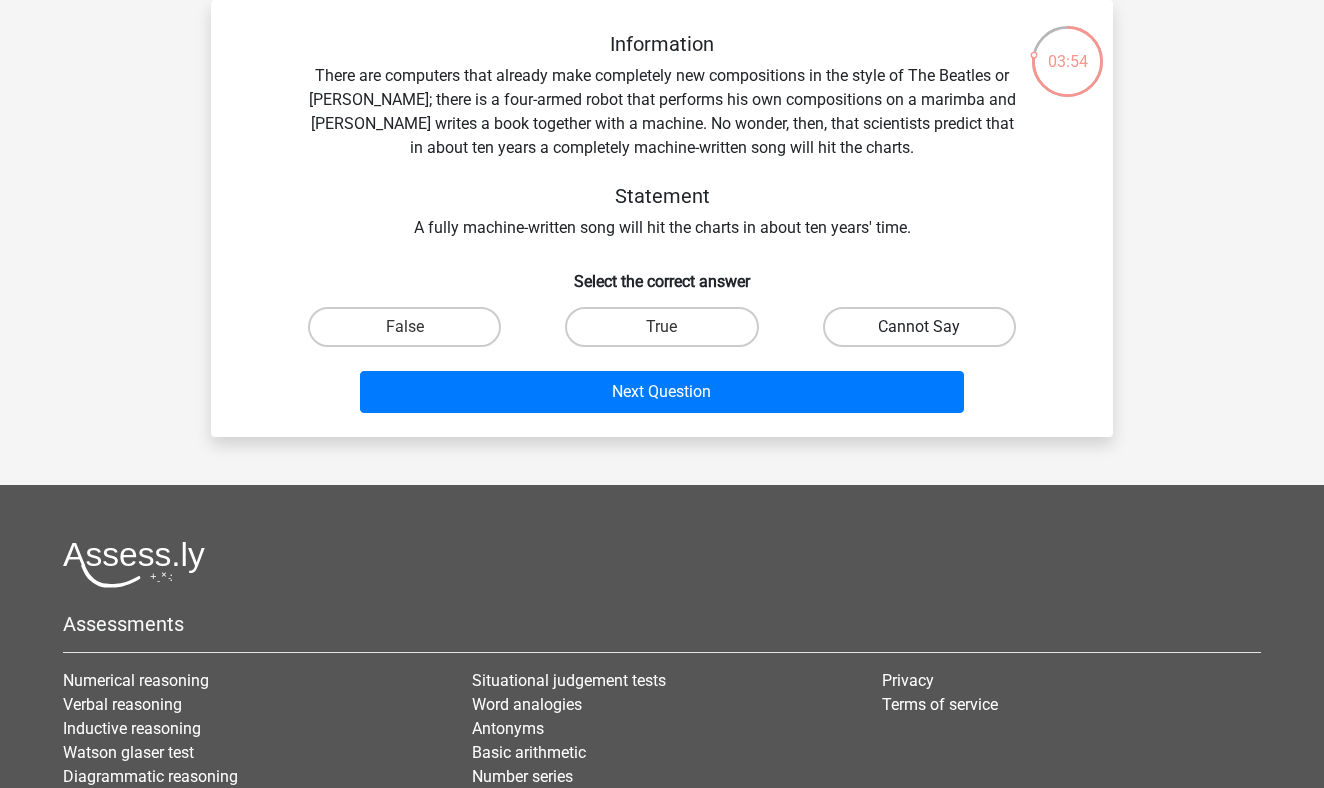 click on "Cannot Say" at bounding box center [919, 327] 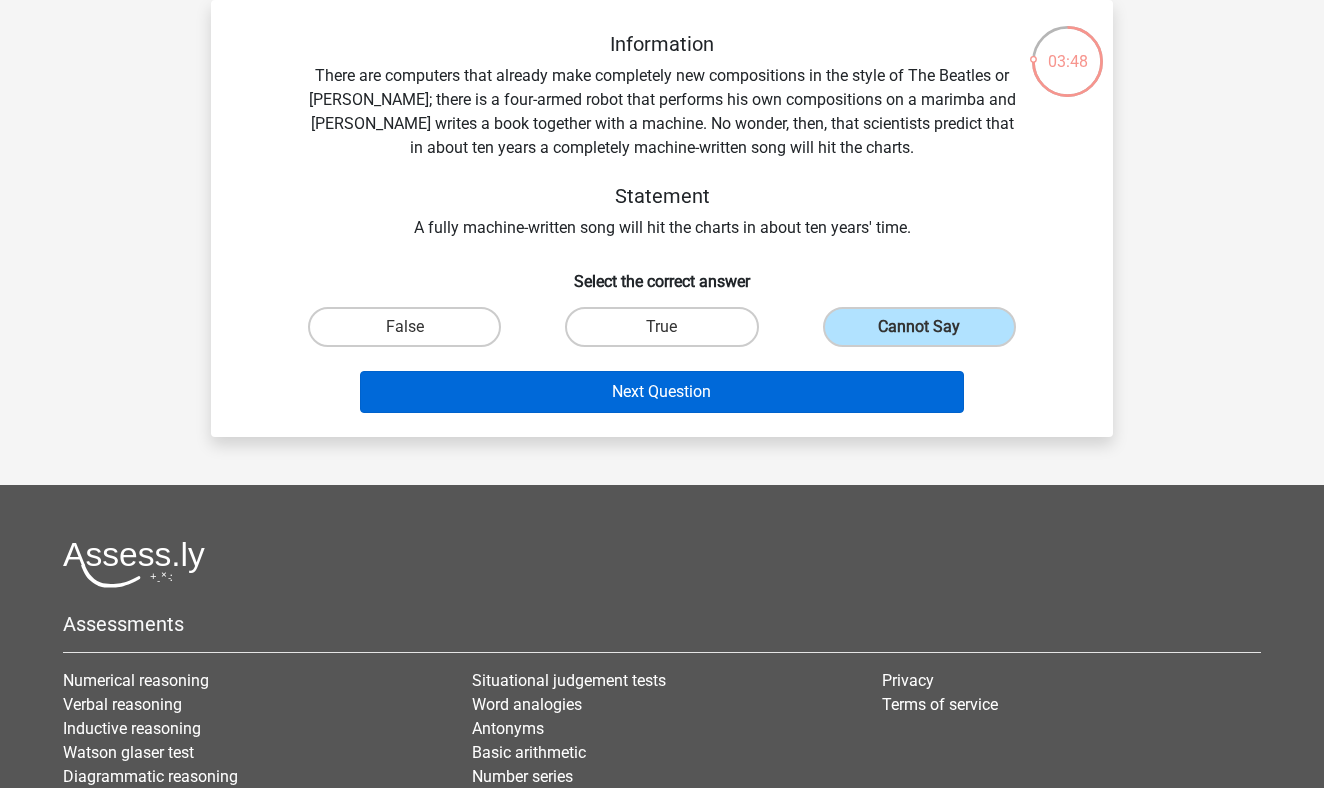 click on "Next Question" at bounding box center (662, 392) 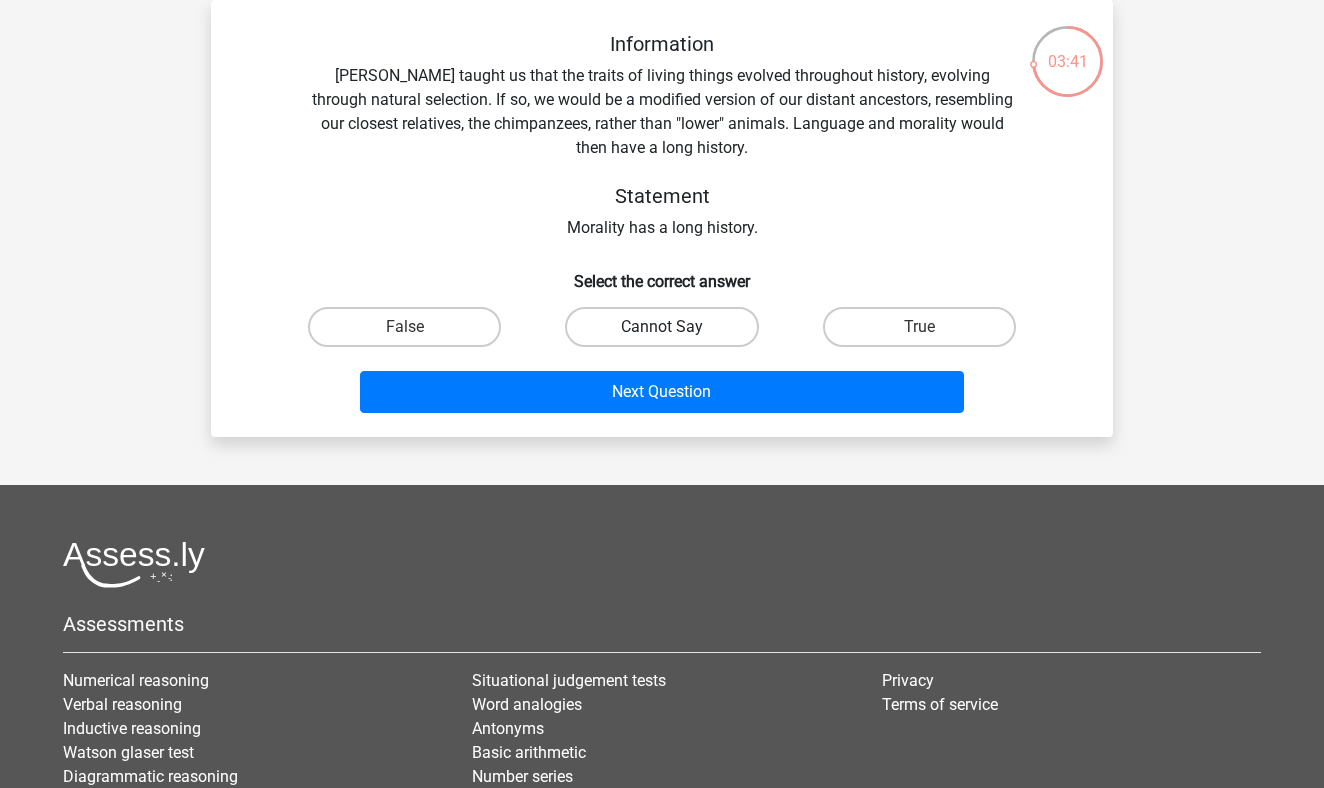 click on "Cannot Say" at bounding box center [661, 327] 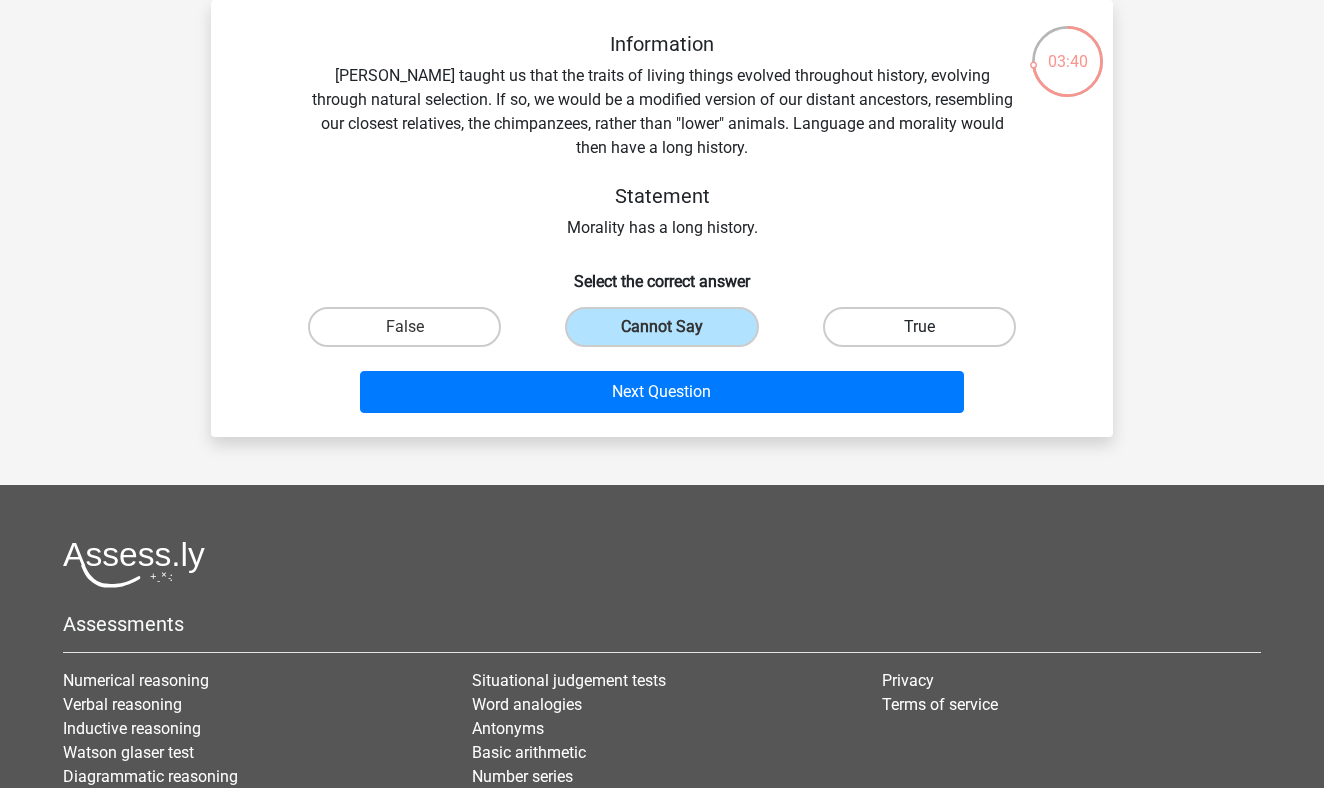 click on "True" at bounding box center (919, 327) 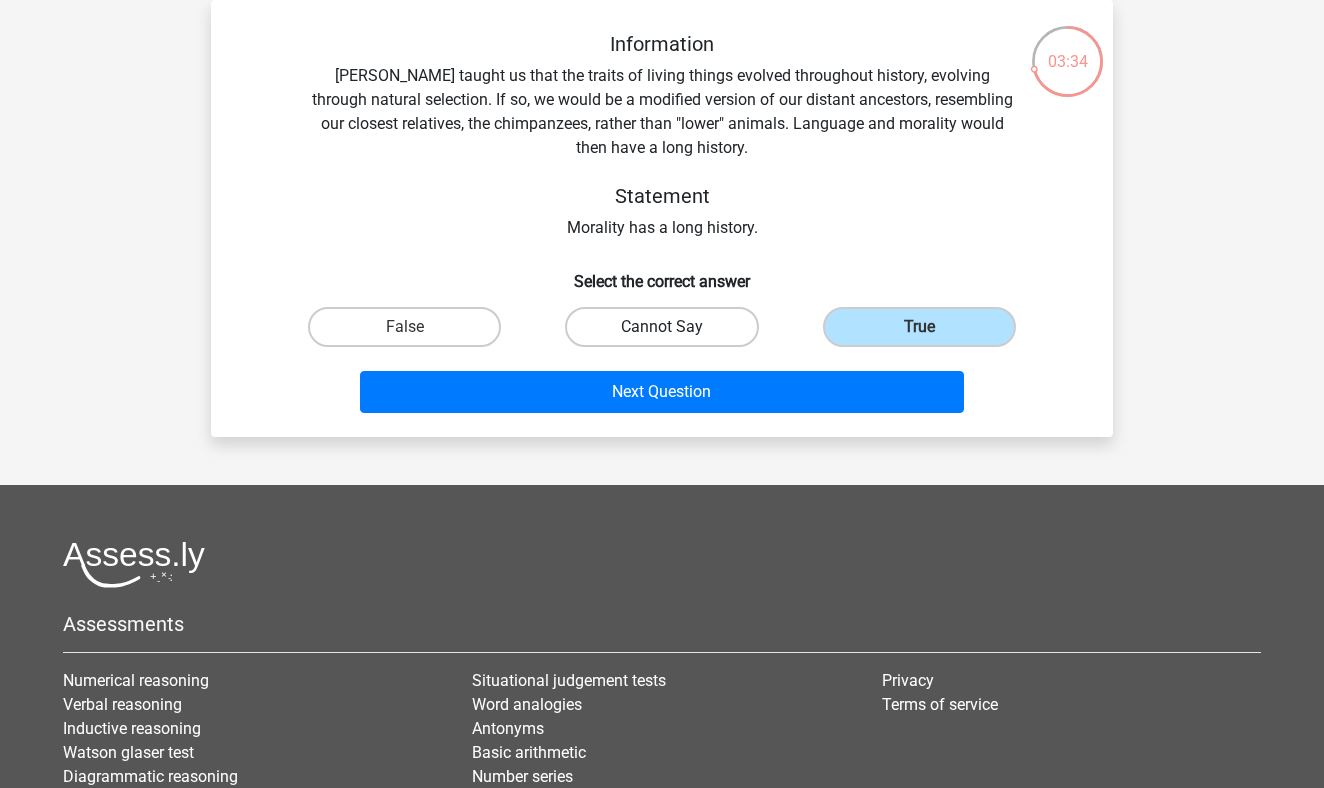click on "Cannot Say" at bounding box center [661, 327] 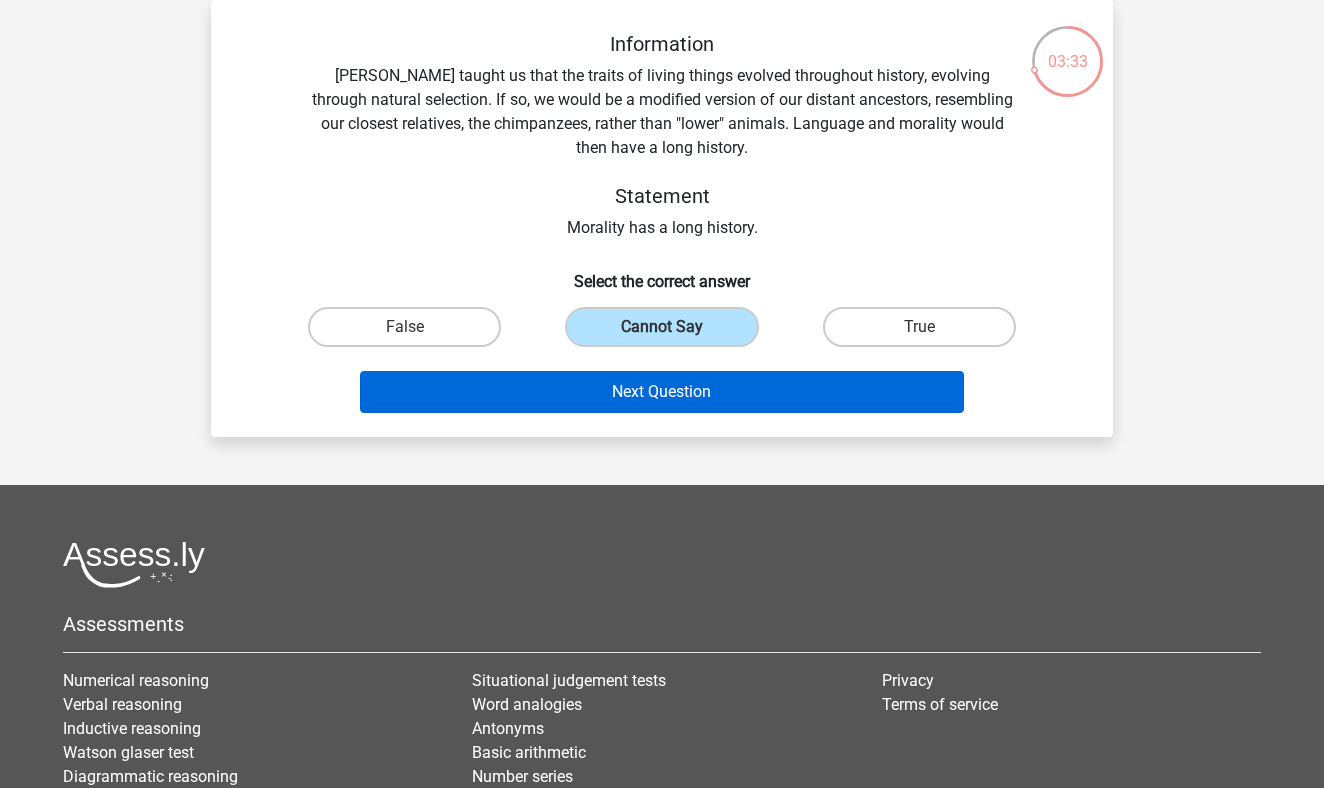 click on "Next Question" at bounding box center [662, 392] 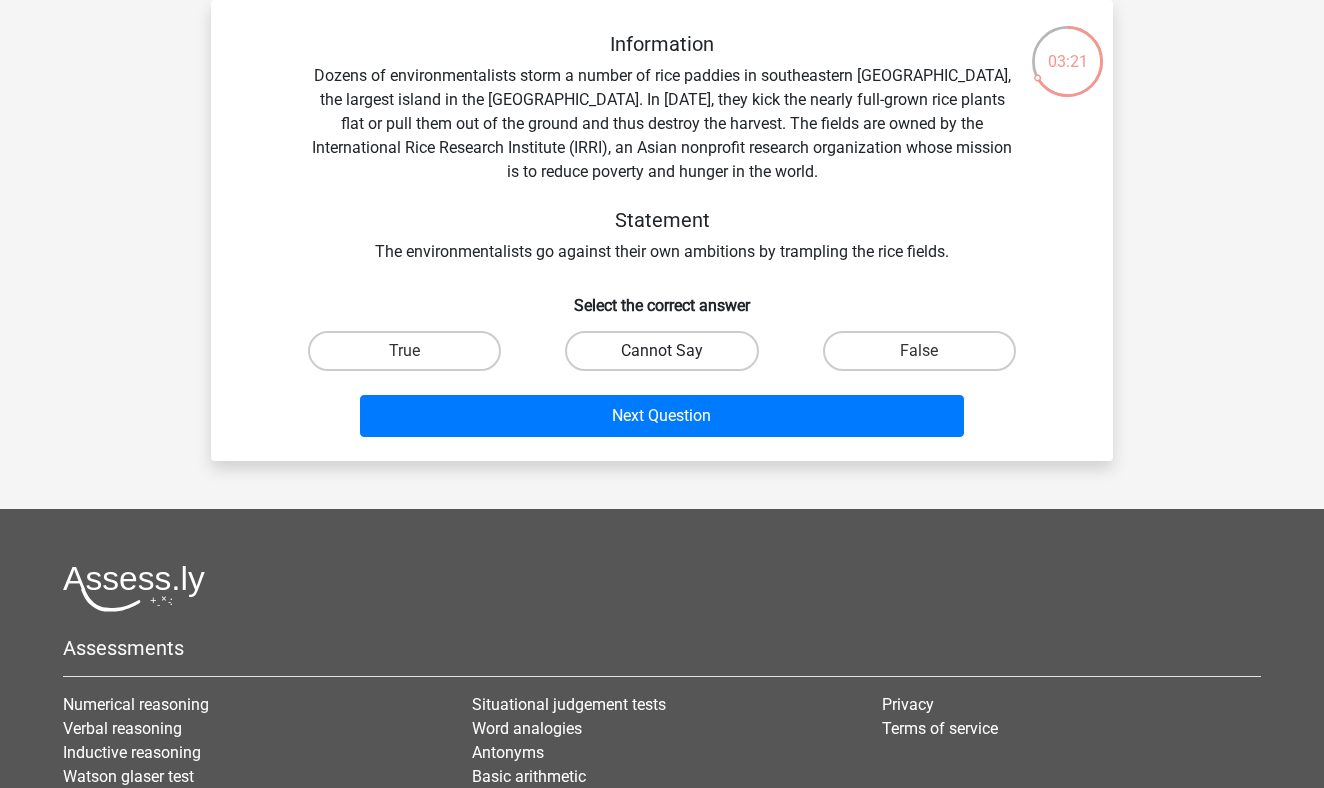 click on "Cannot Say" at bounding box center [661, 351] 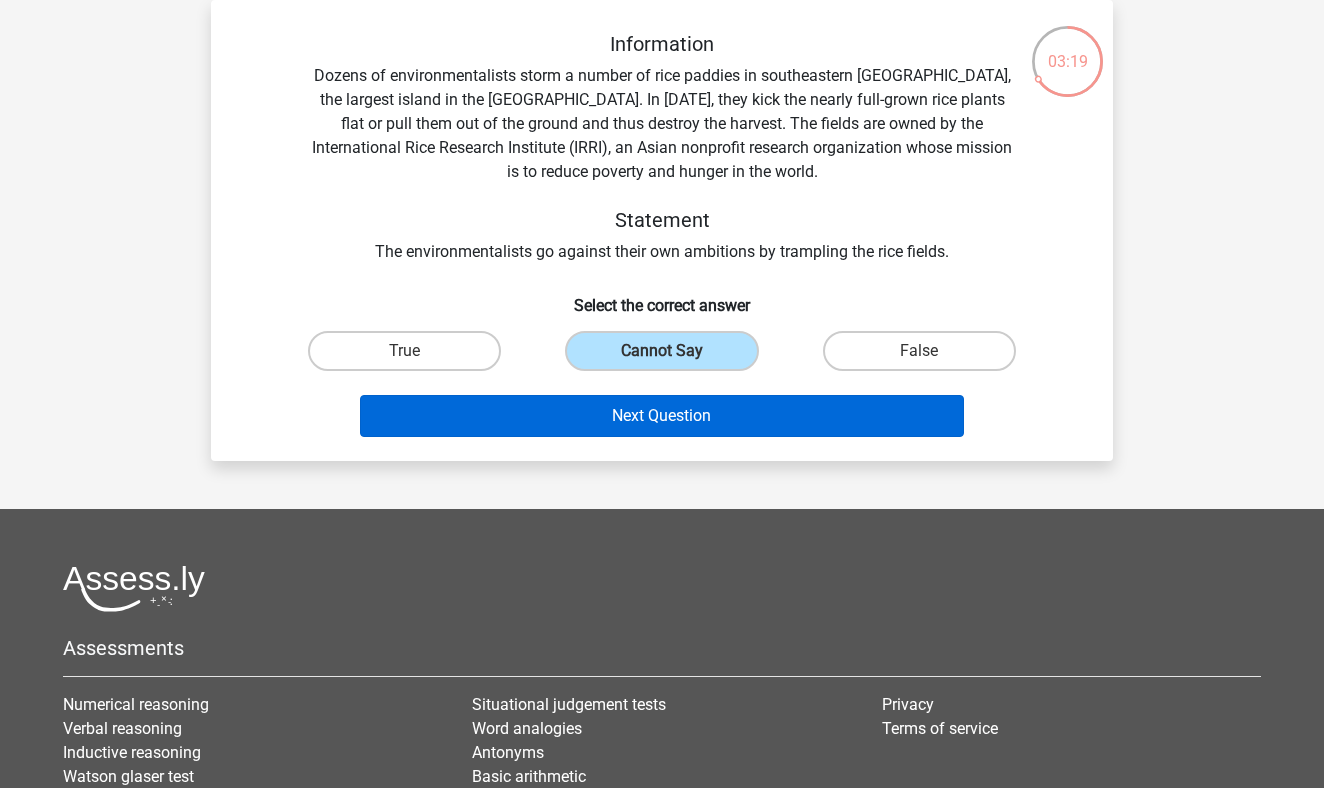 click on "Next Question" at bounding box center [662, 416] 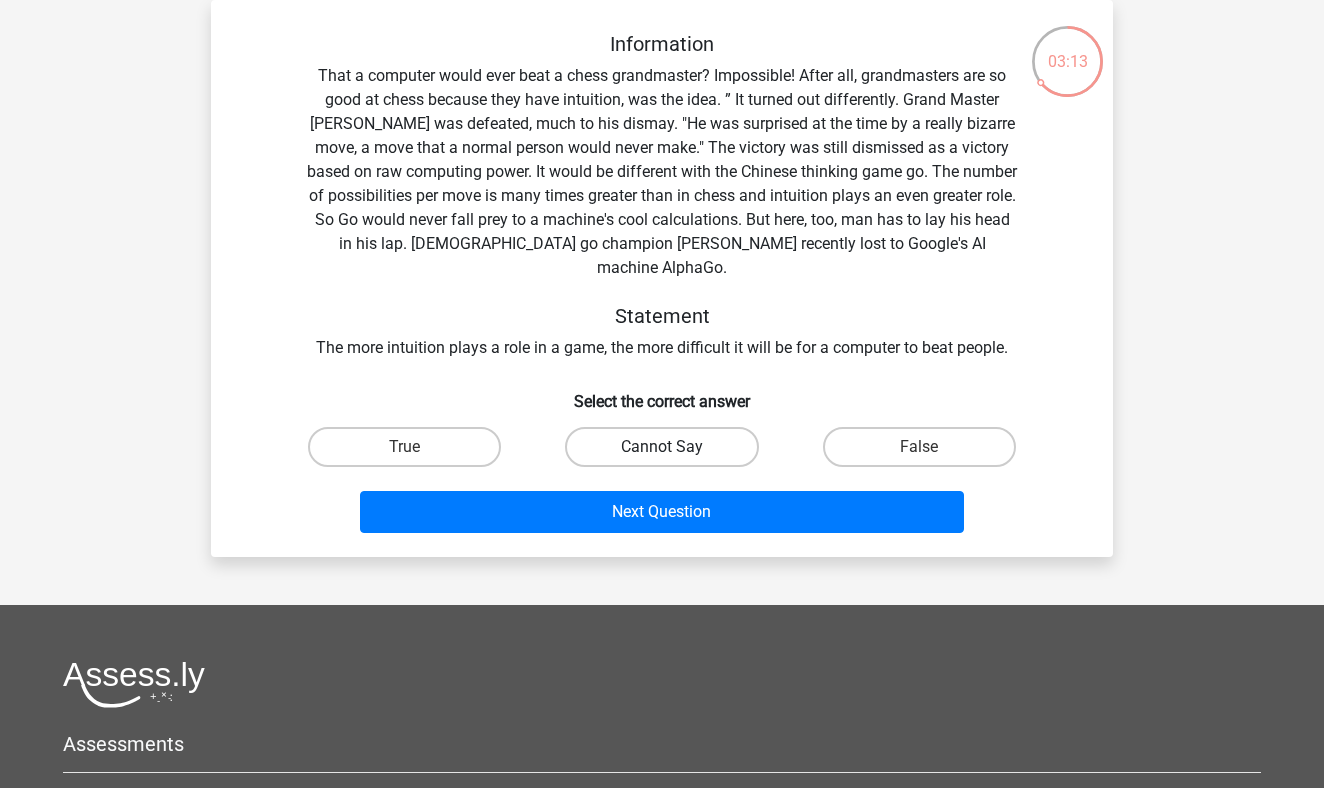 click on "Cannot Say" at bounding box center (661, 447) 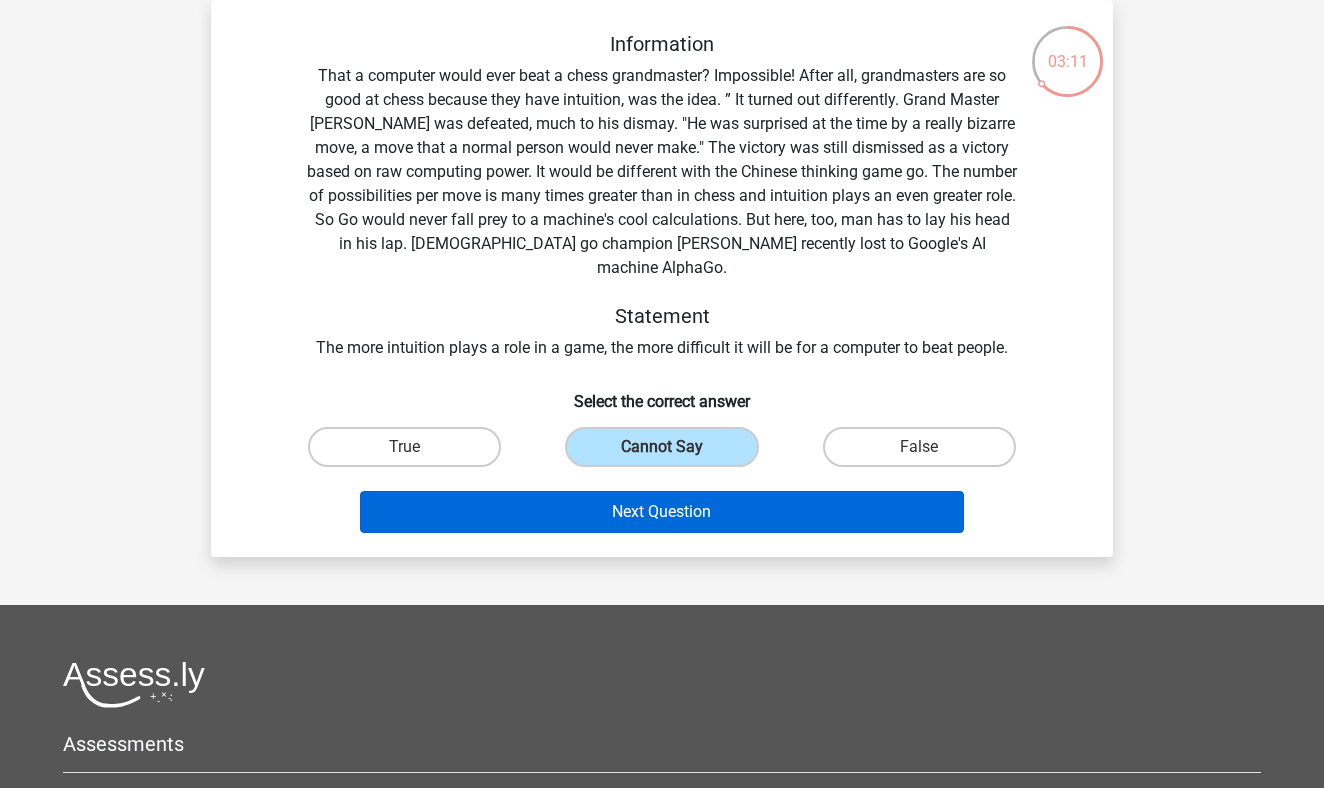 click on "Next Question" at bounding box center [662, 512] 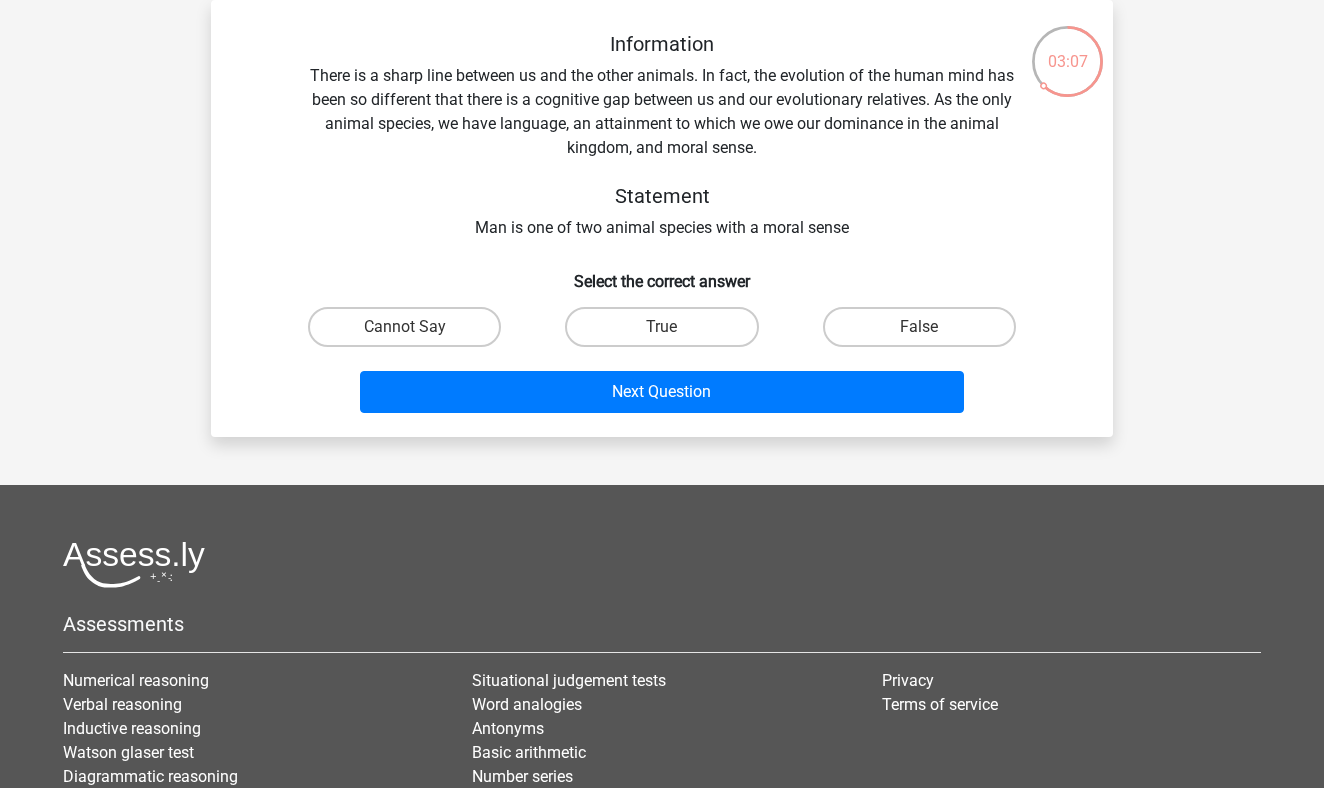 click on "False" at bounding box center [919, 327] 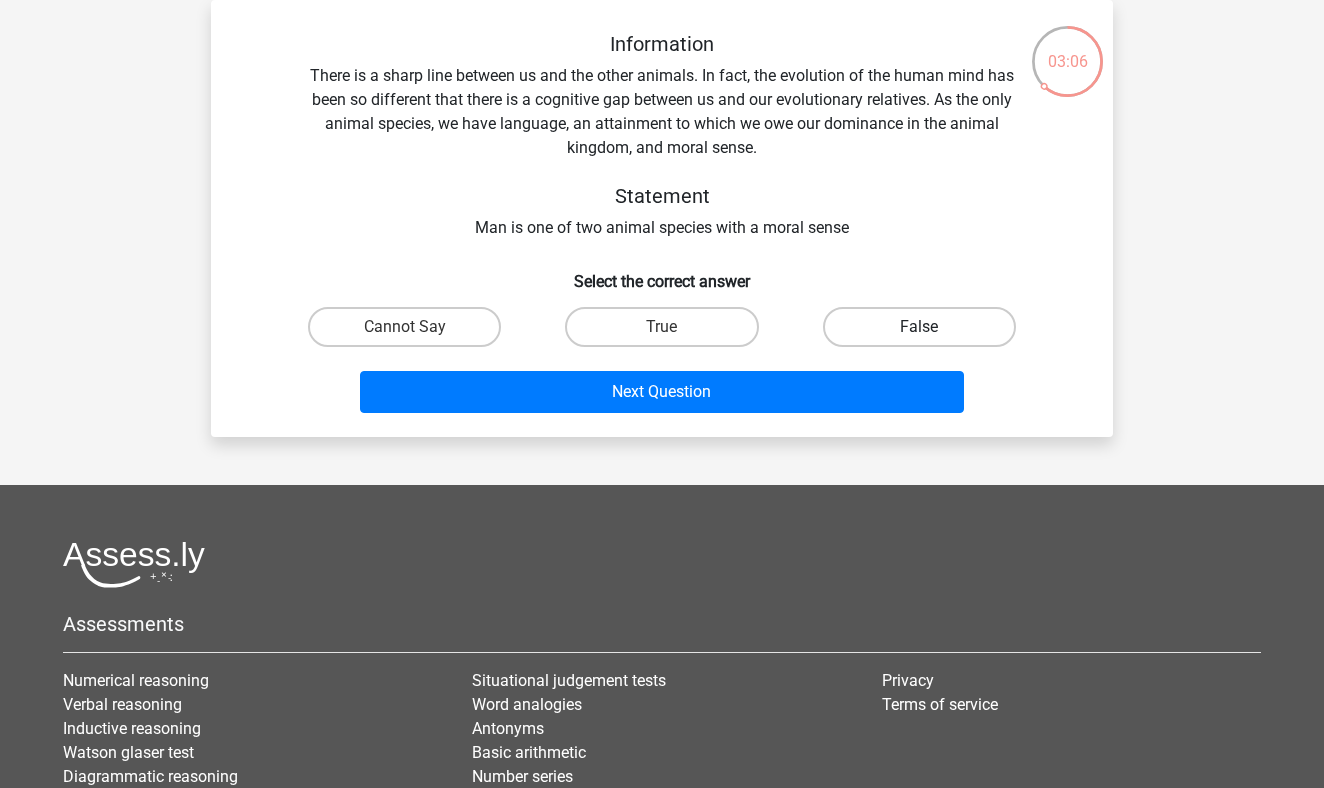 click on "False" at bounding box center (919, 327) 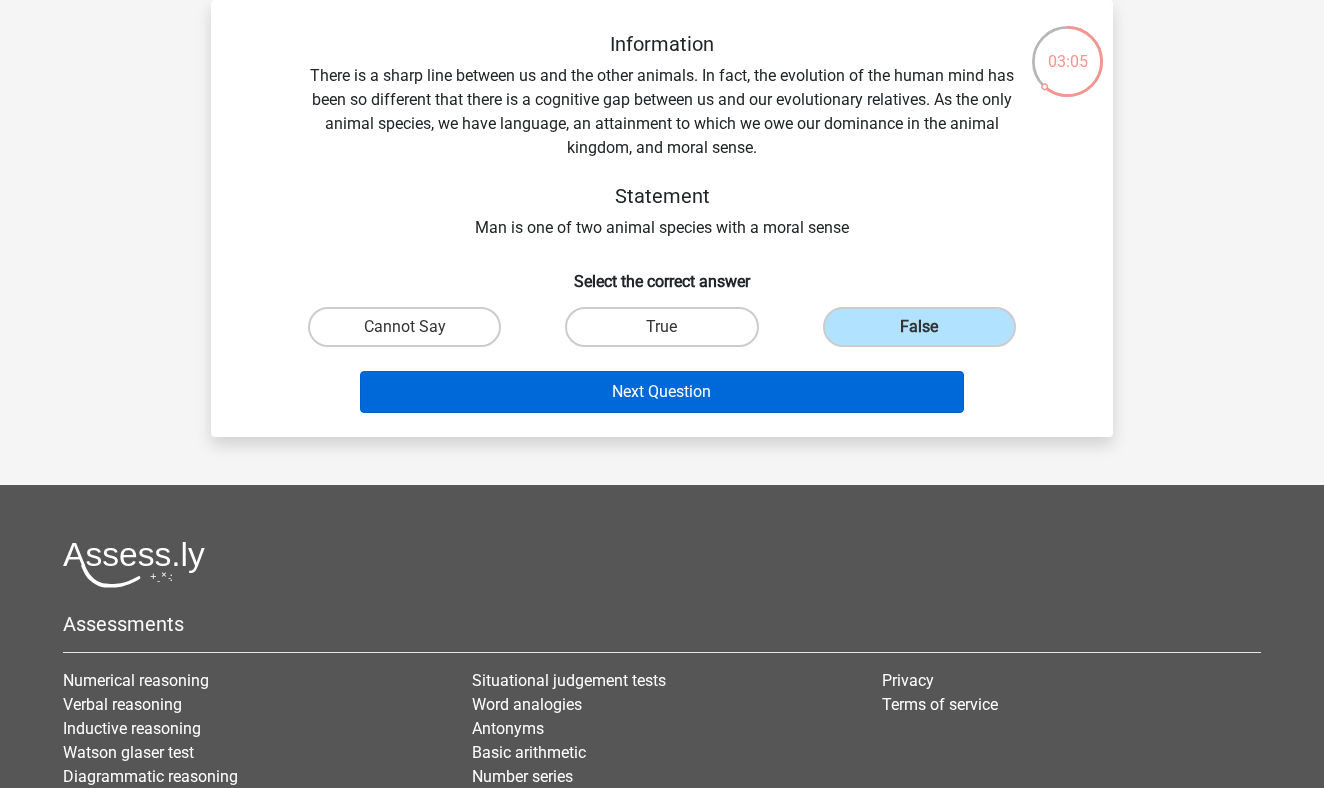 click on "Next Question" at bounding box center (662, 392) 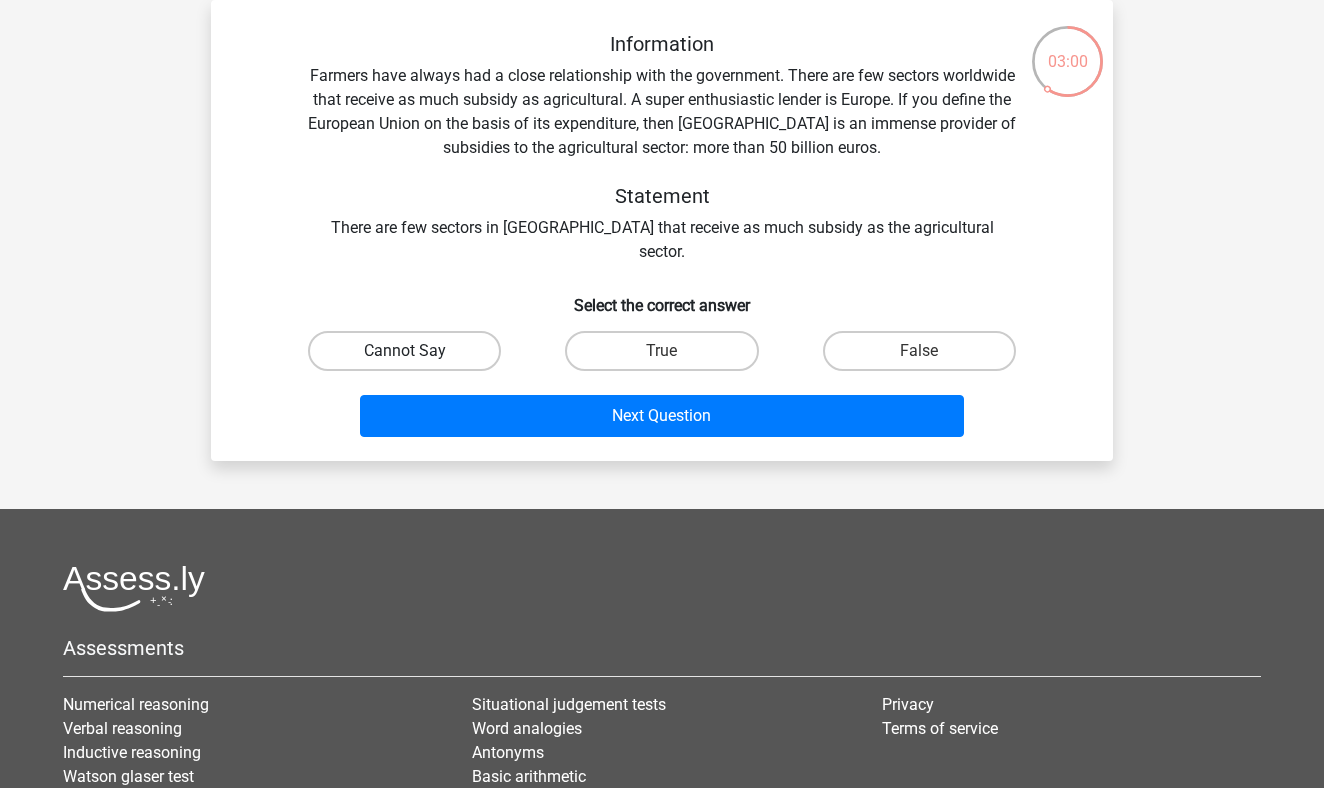 click on "Cannot Say" at bounding box center [404, 351] 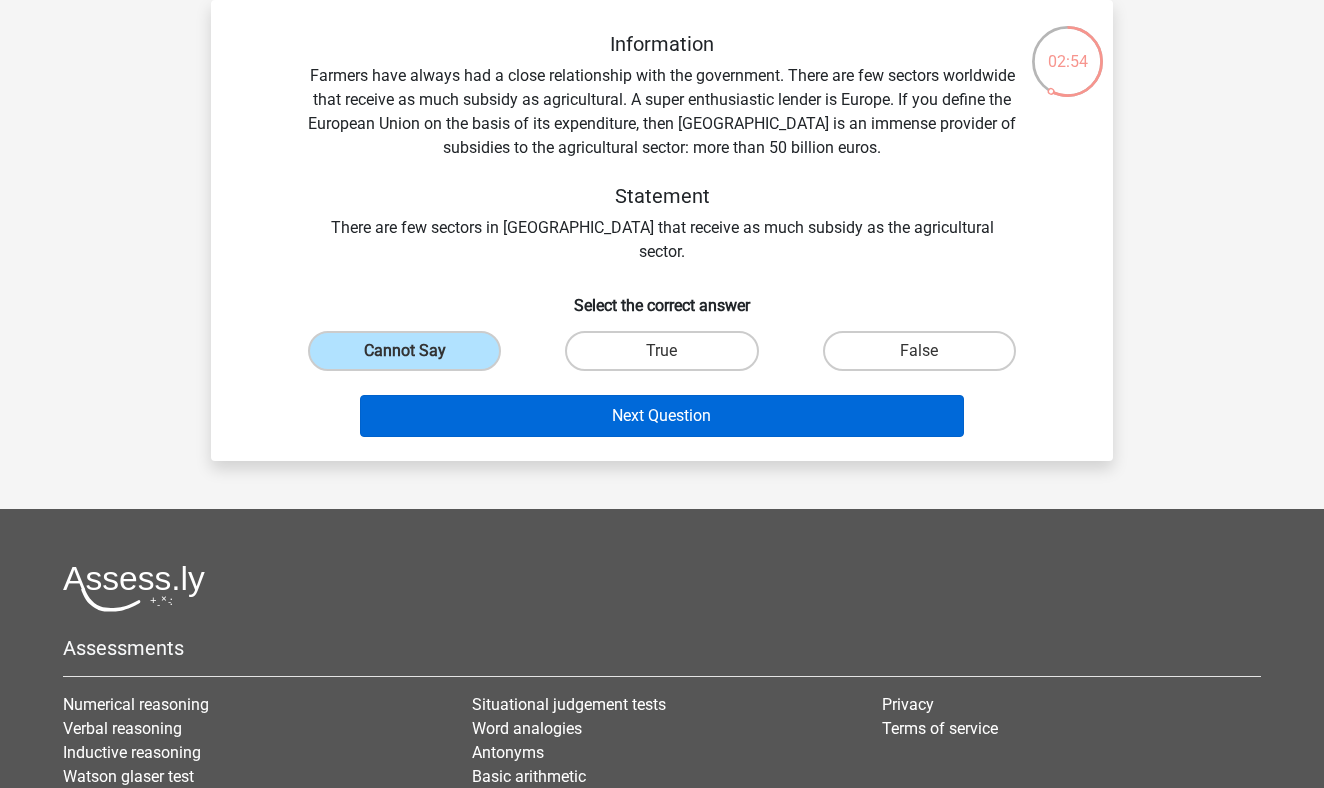 click on "Next Question" at bounding box center (662, 416) 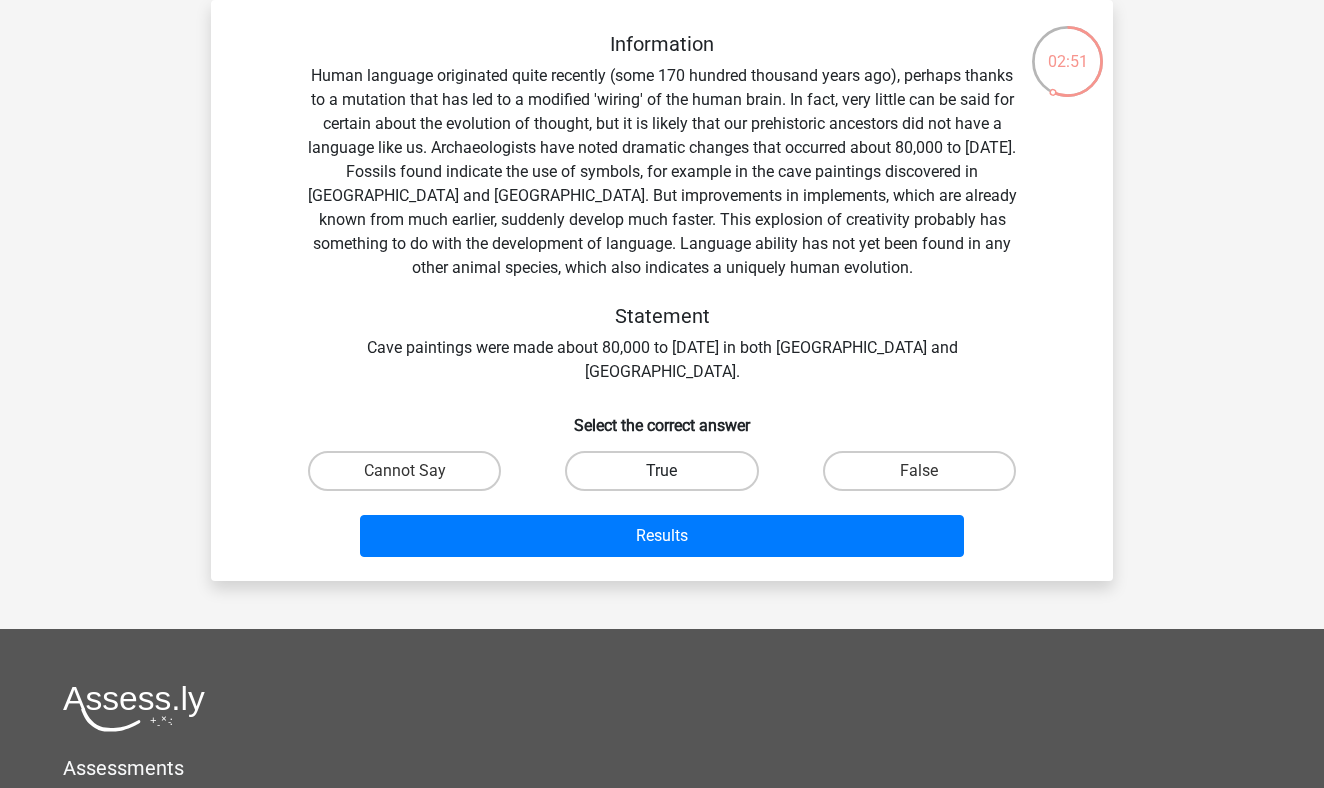 click on "True" at bounding box center [661, 471] 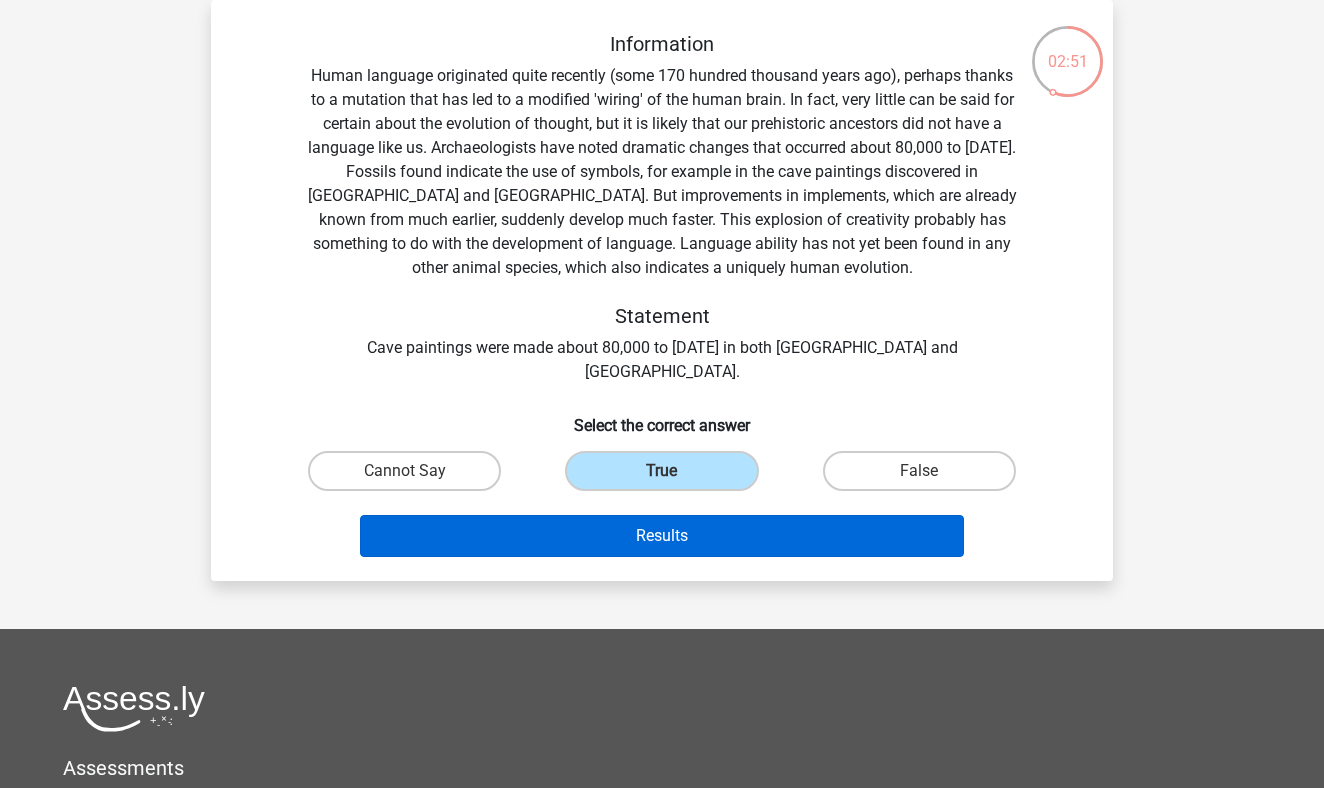 click on "Results" at bounding box center (662, 536) 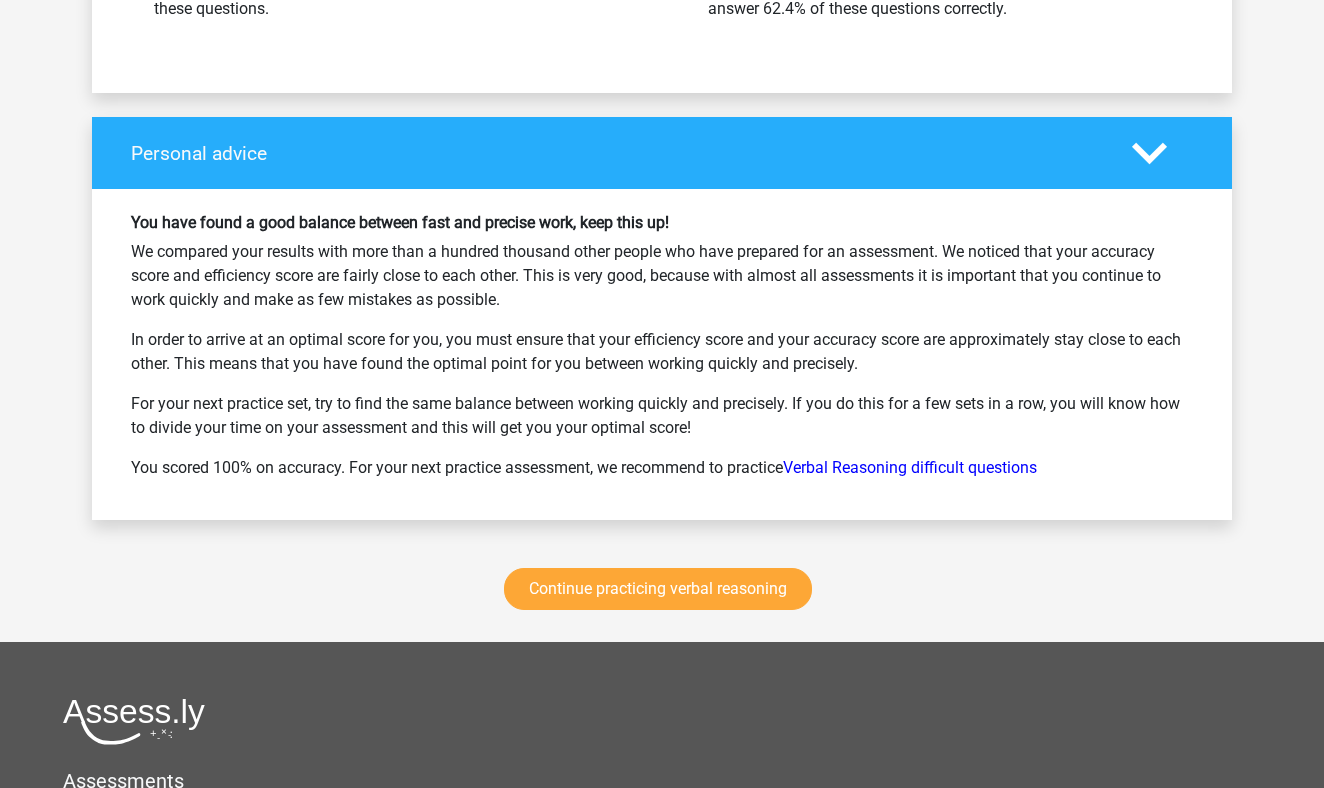 scroll, scrollTop: 2509, scrollLeft: 0, axis: vertical 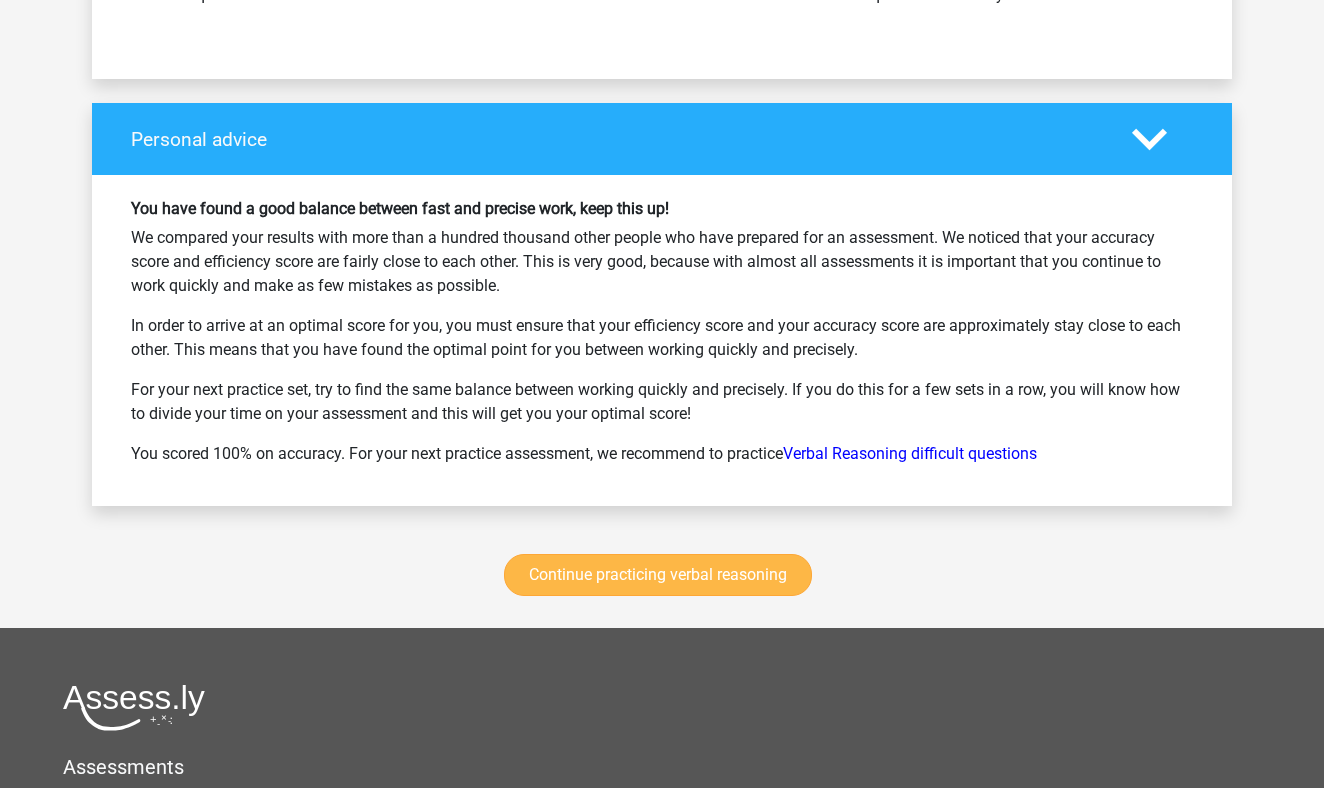 click on "Continue practicing verbal reasoning" at bounding box center (658, 575) 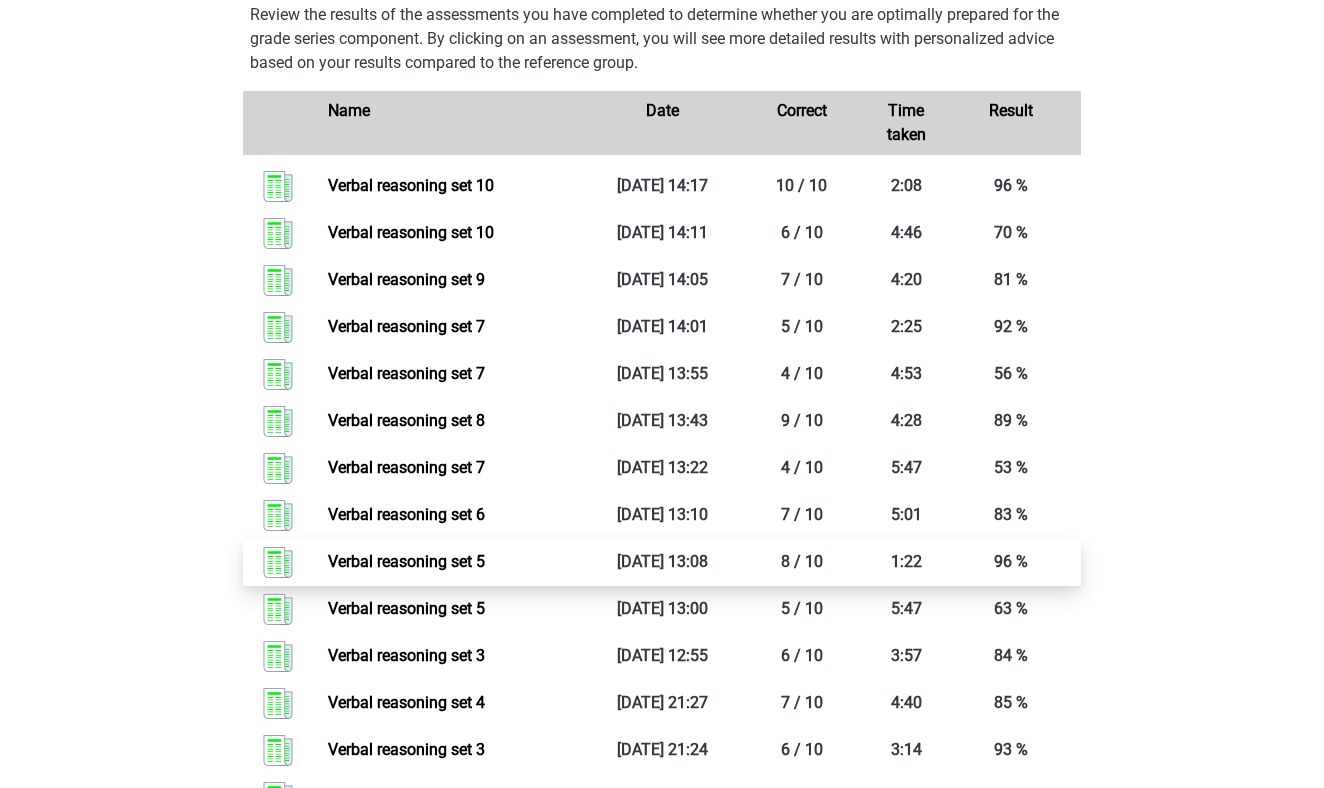 scroll, scrollTop: 1297, scrollLeft: 0, axis: vertical 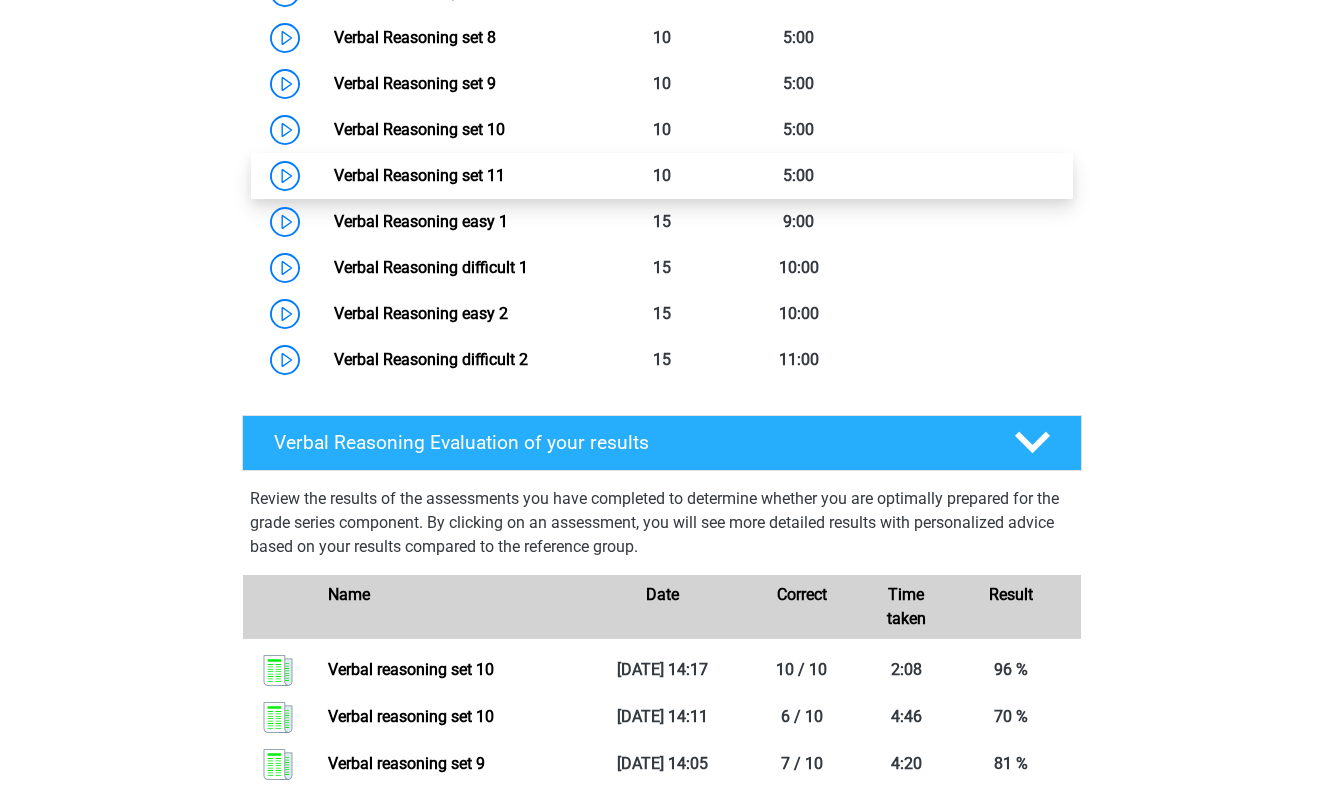 click on "Verbal Reasoning
set 11" at bounding box center (419, 175) 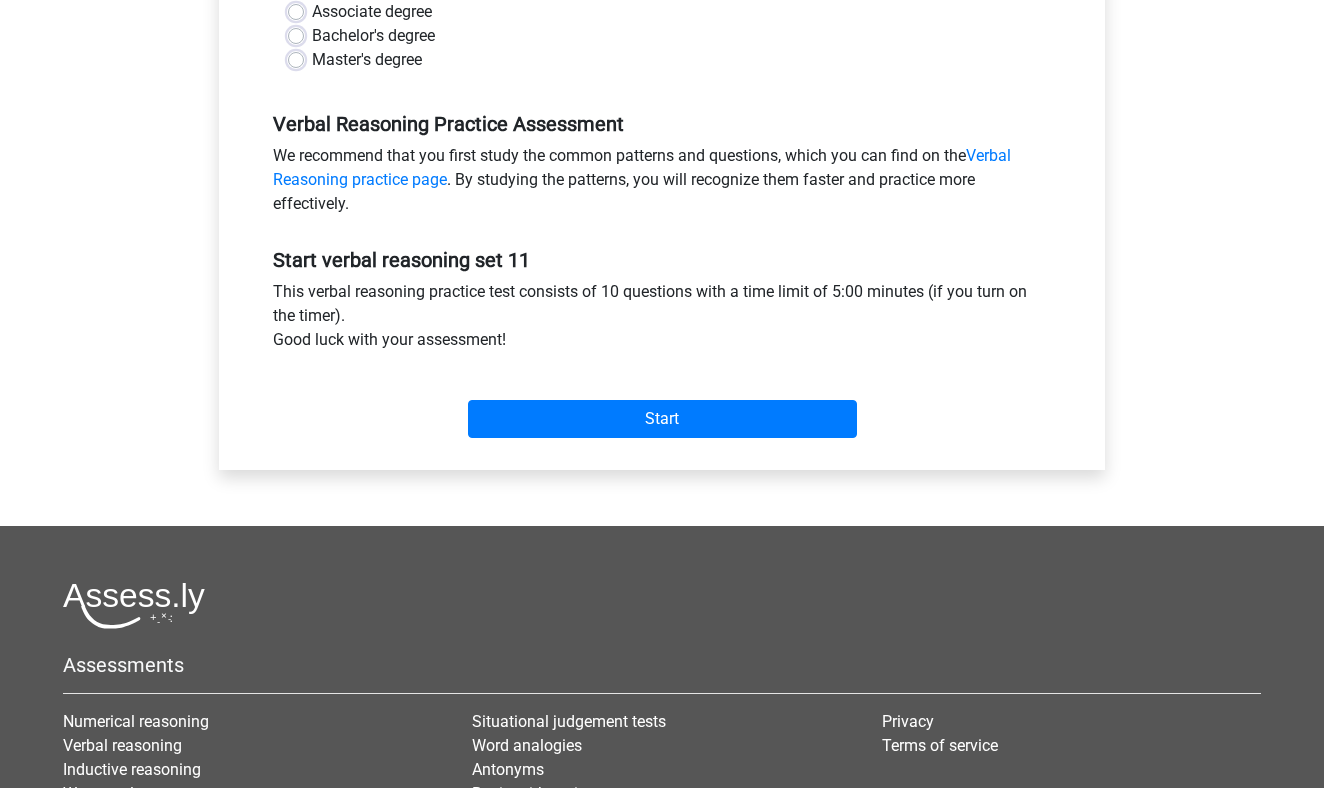scroll, scrollTop: 743, scrollLeft: 0, axis: vertical 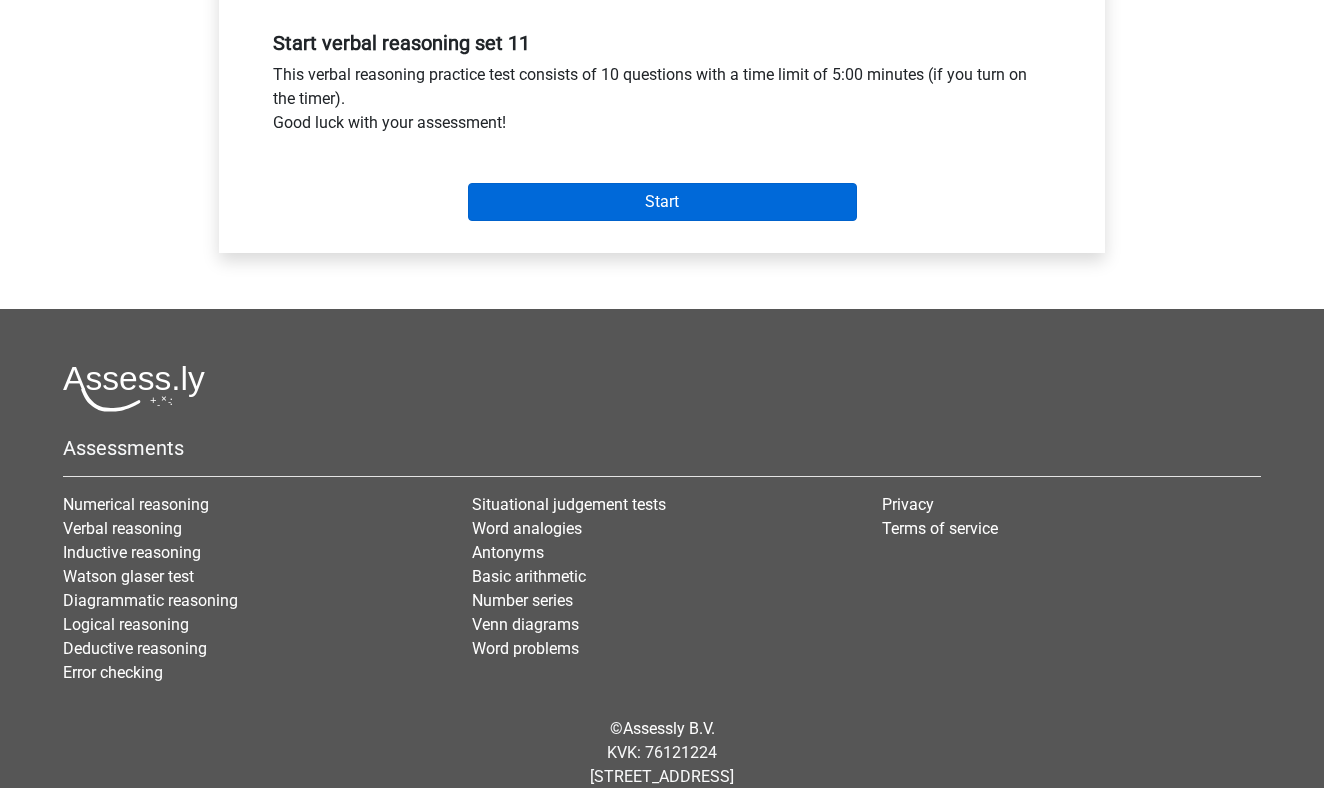 click on "Start" at bounding box center [662, 202] 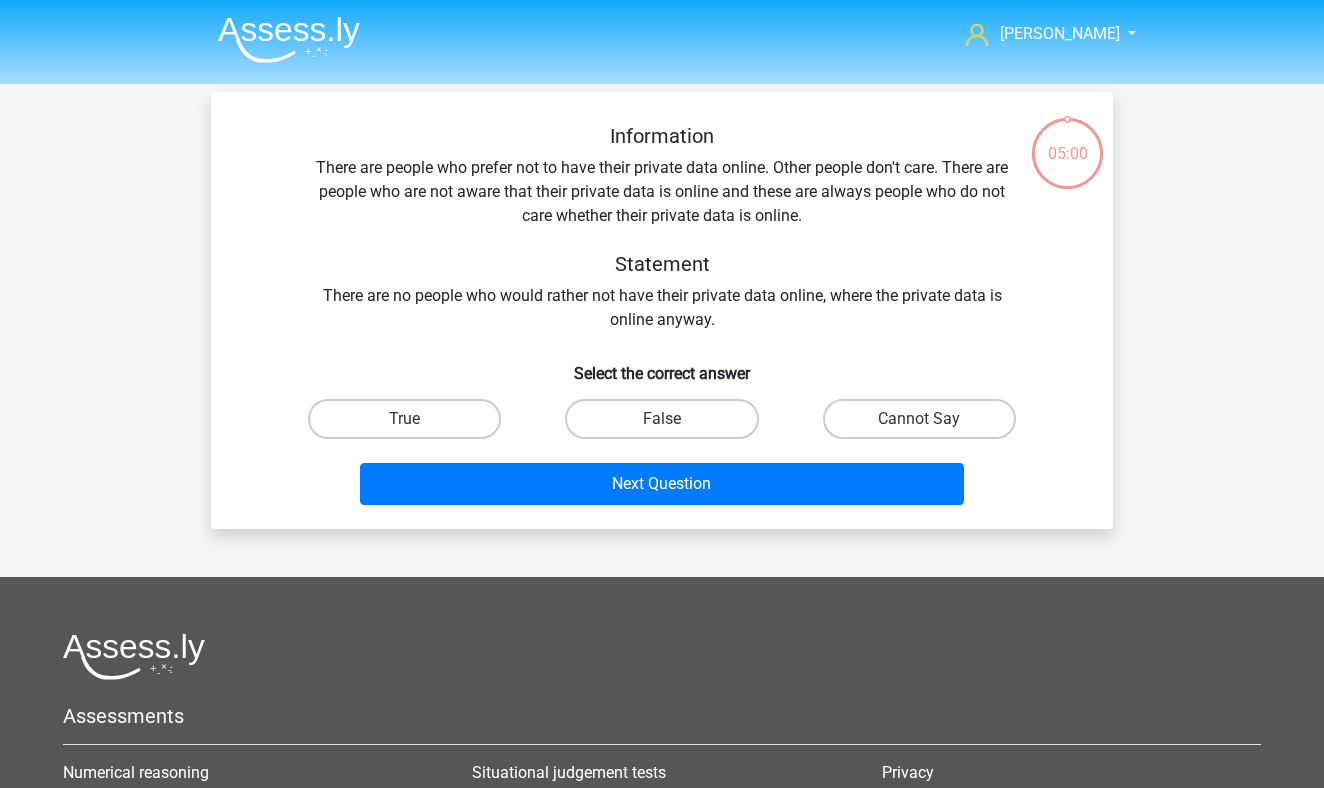 scroll, scrollTop: 0, scrollLeft: 0, axis: both 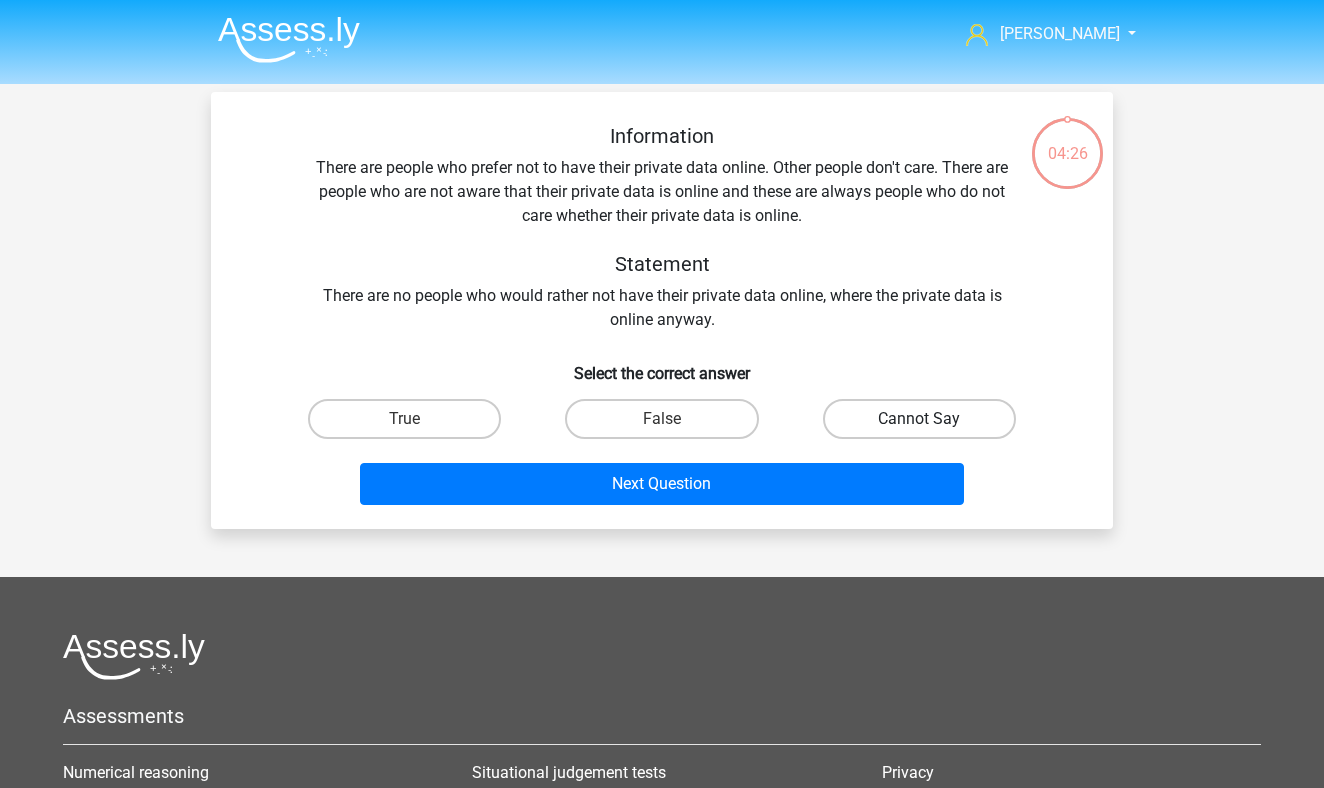 click on "Cannot Say" at bounding box center [919, 419] 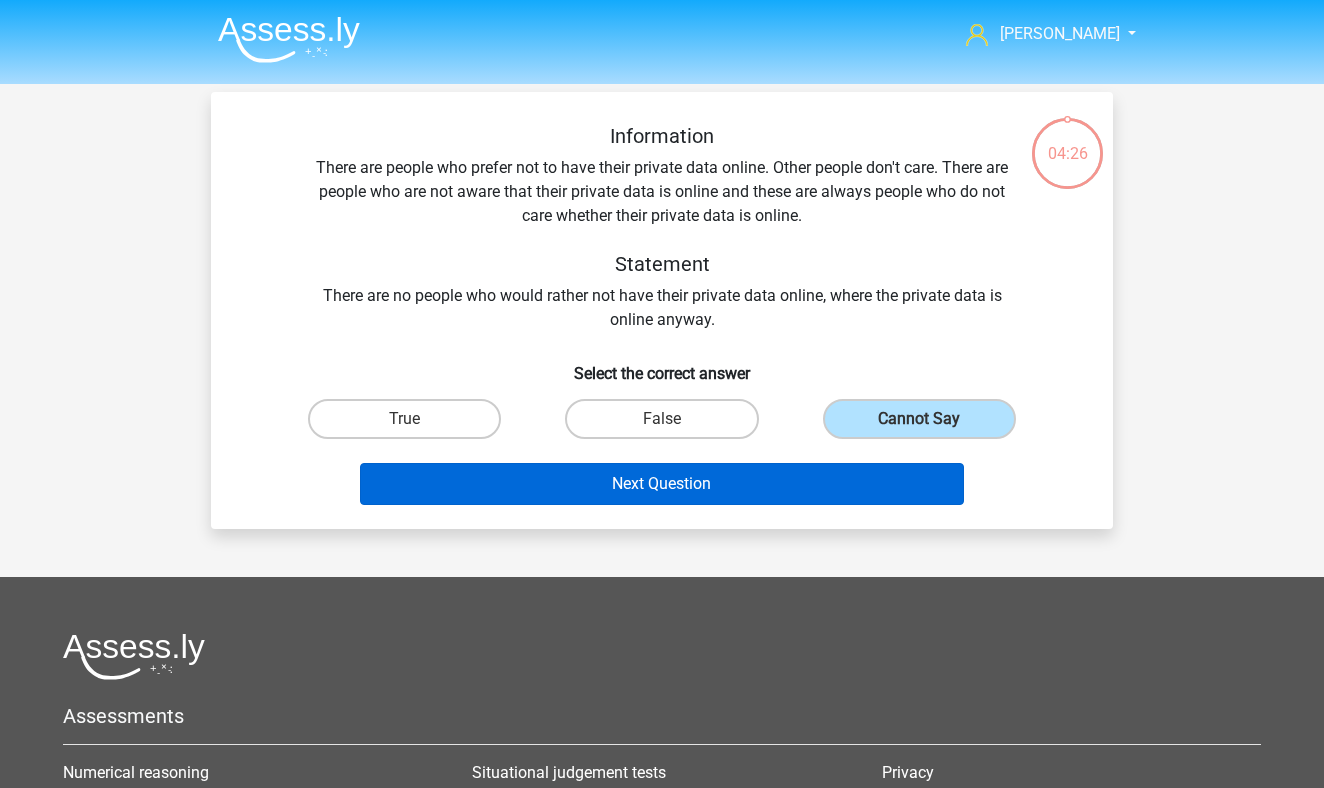 click on "Next Question" at bounding box center [662, 484] 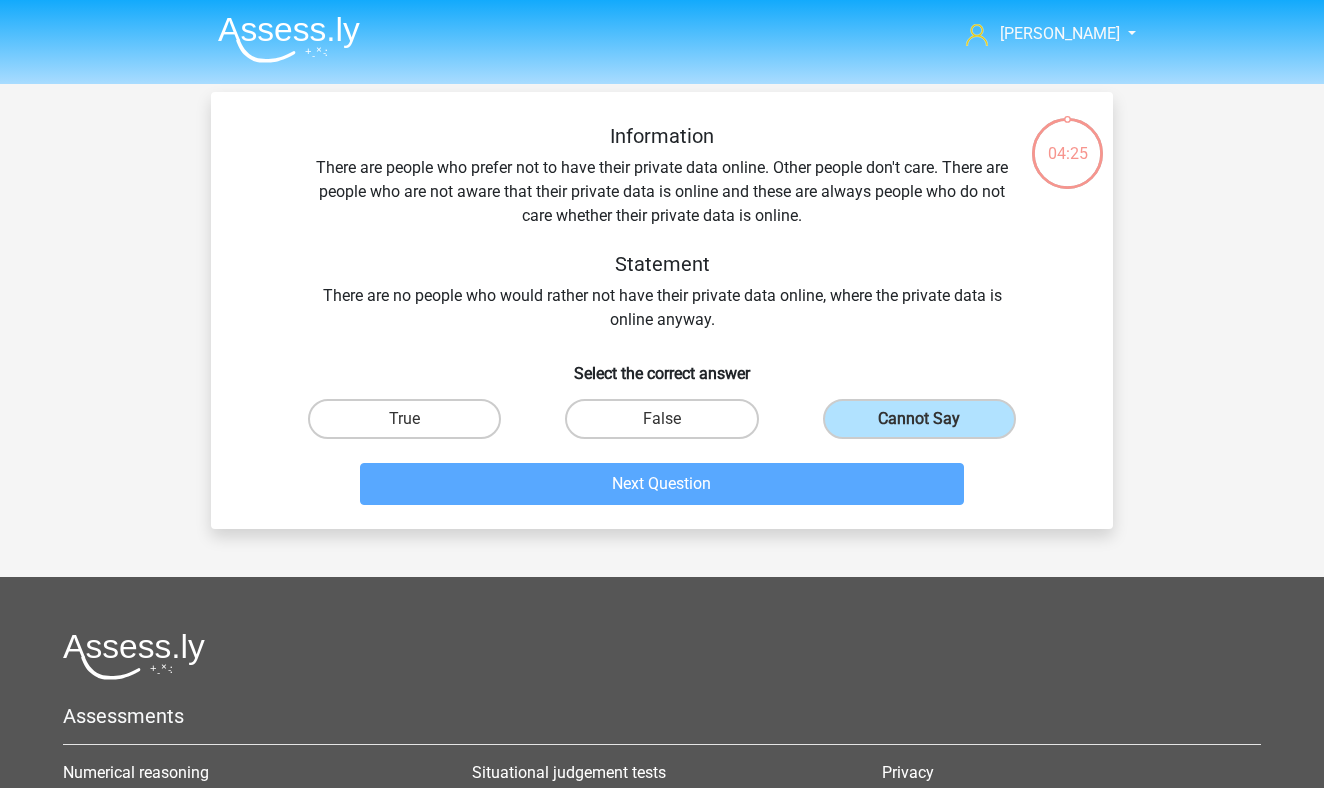 scroll, scrollTop: 92, scrollLeft: 0, axis: vertical 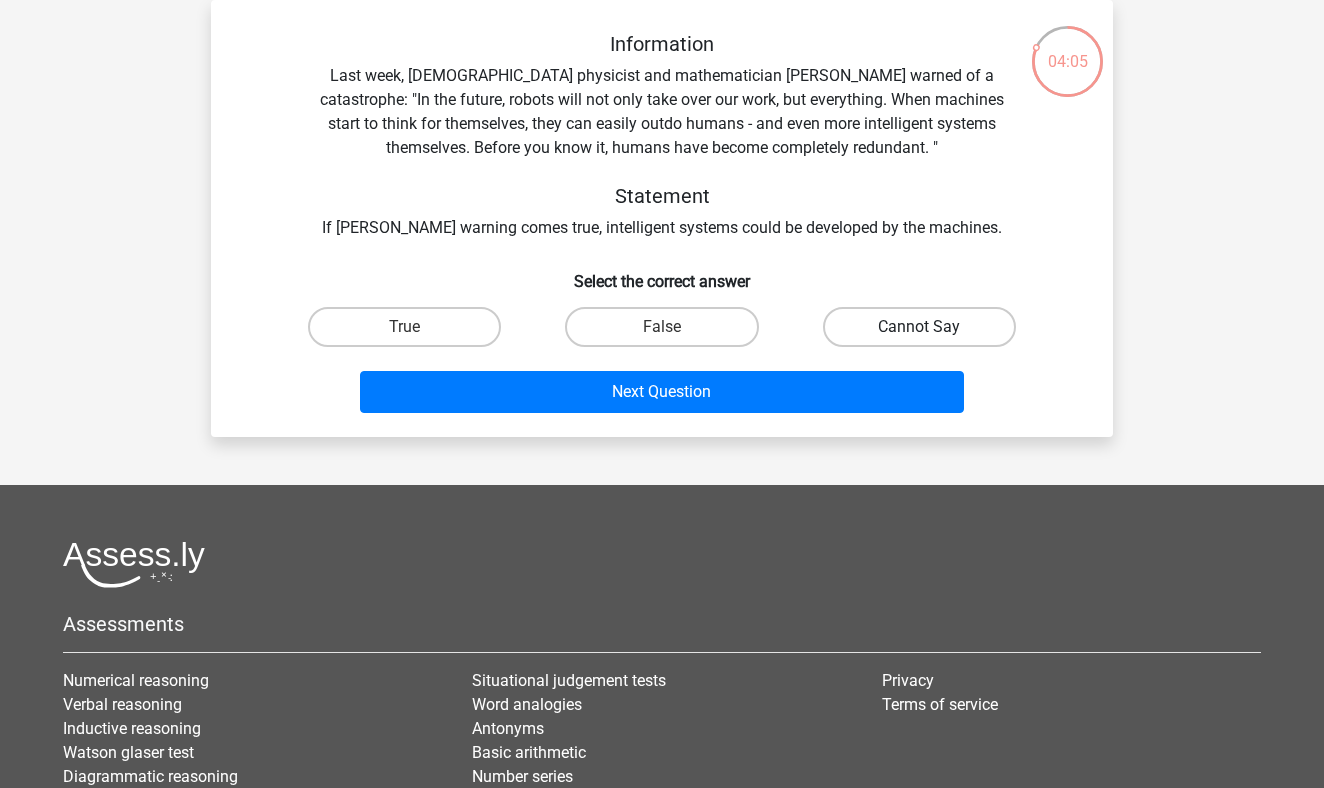 click on "Cannot Say" at bounding box center [919, 327] 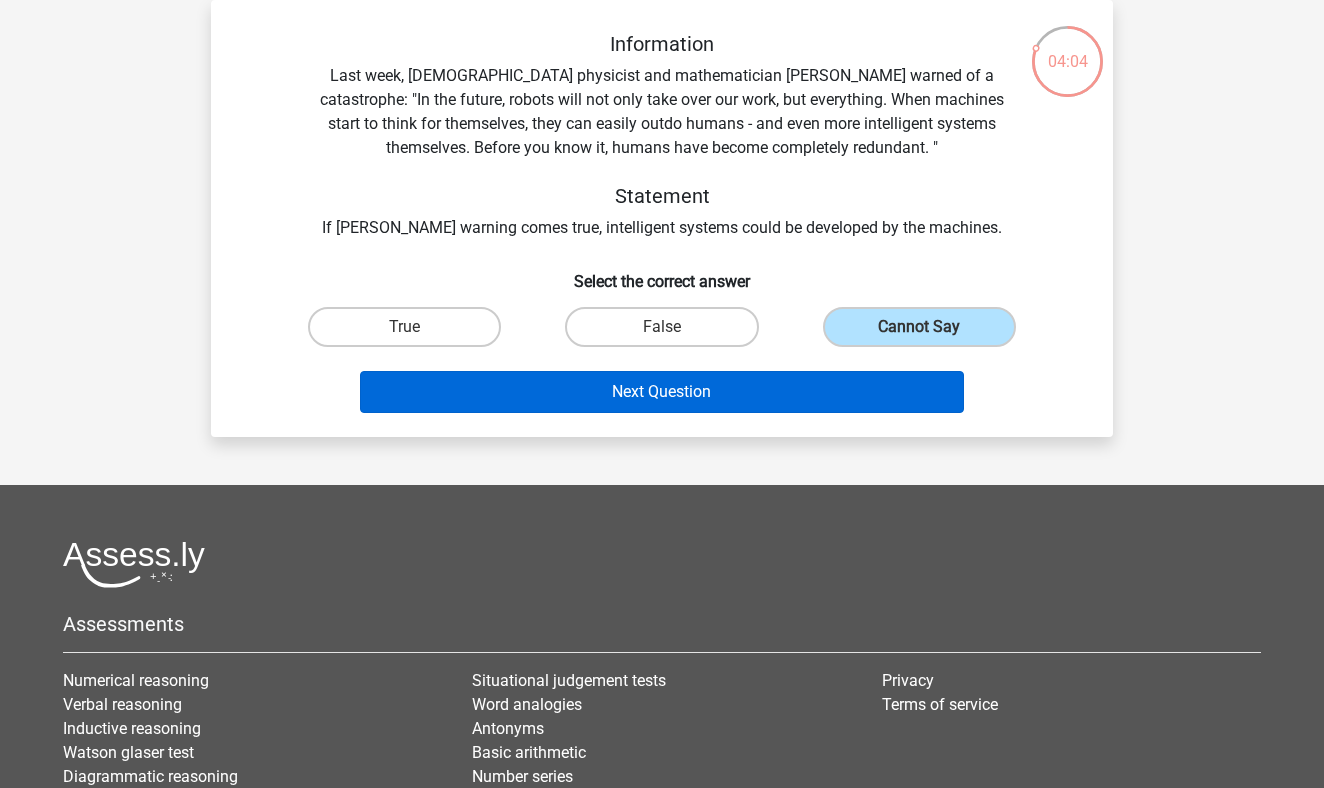 click on "Next Question" at bounding box center (662, 392) 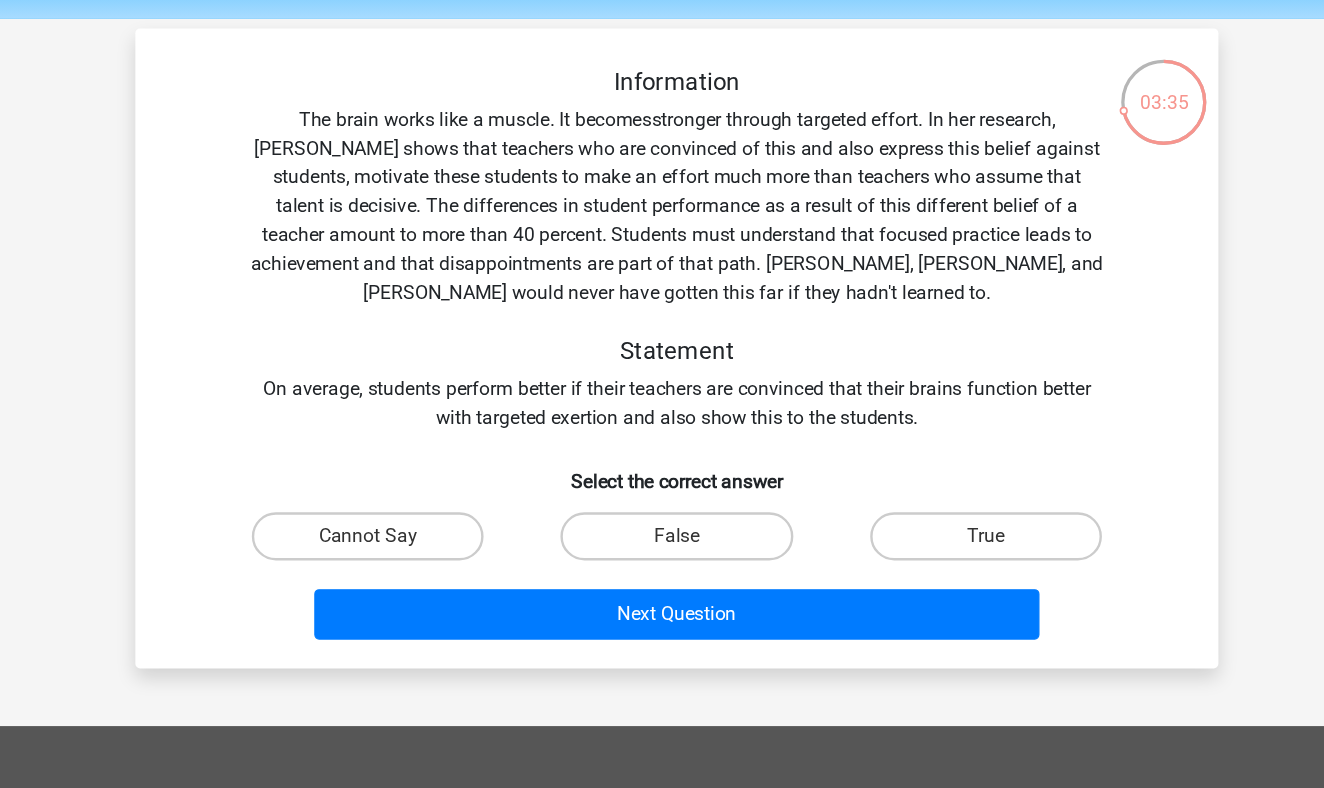 scroll, scrollTop: 59, scrollLeft: 0, axis: vertical 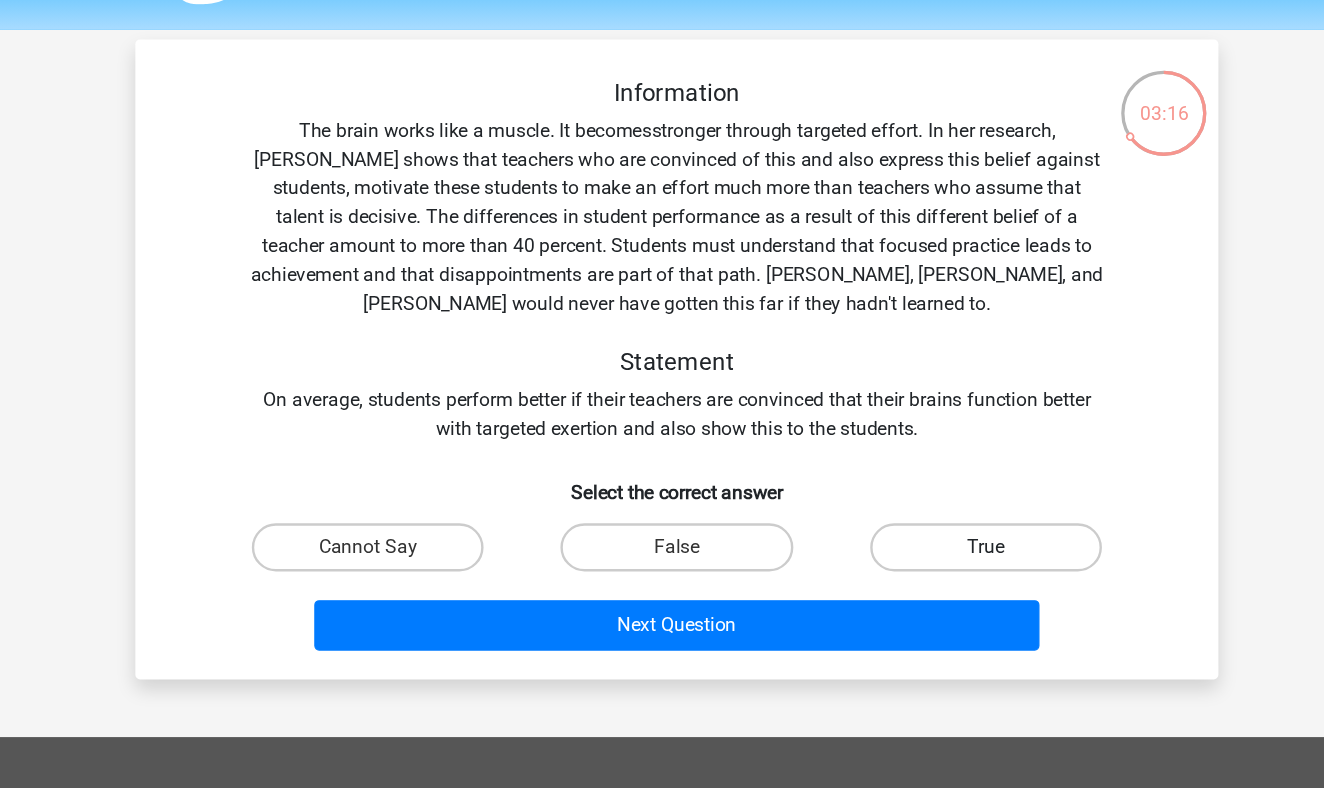click on "True" at bounding box center (919, 456) 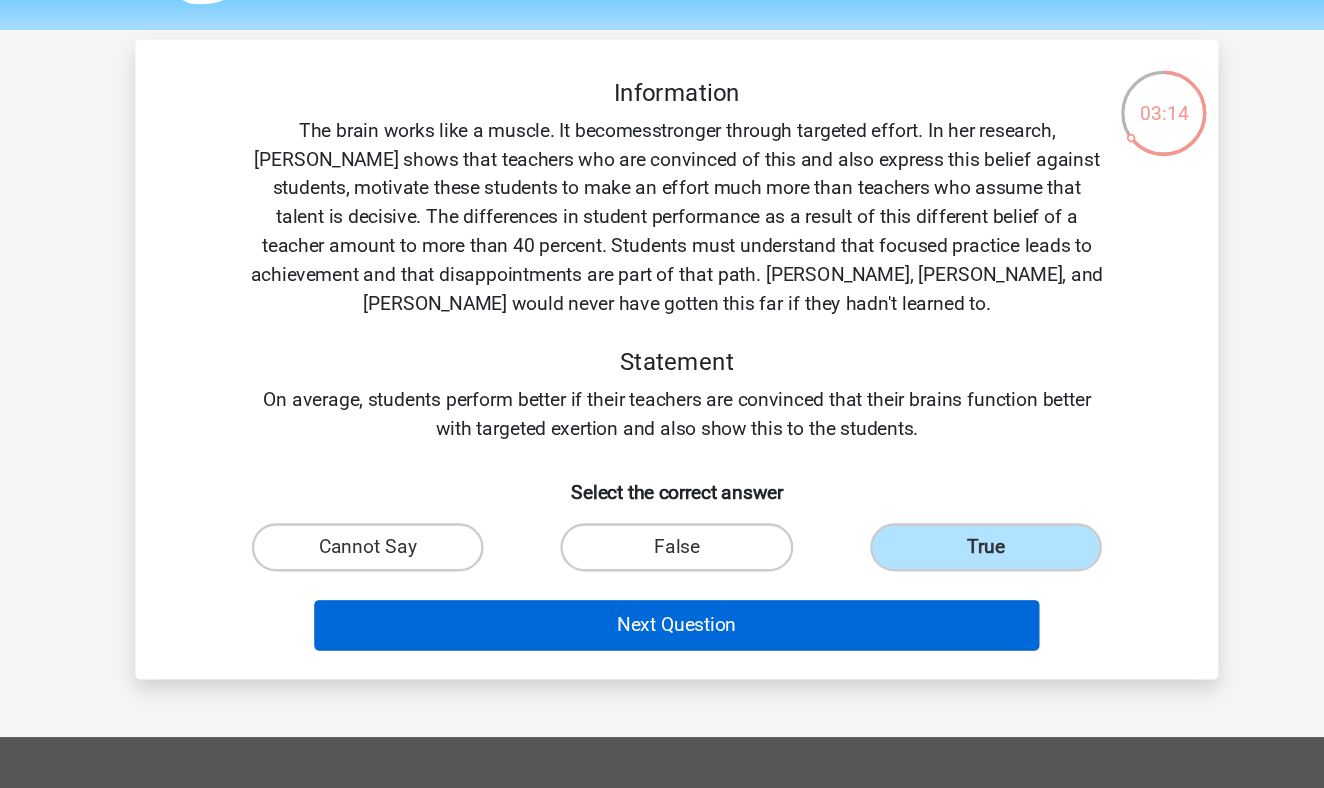 click on "Next Question" at bounding box center [662, 521] 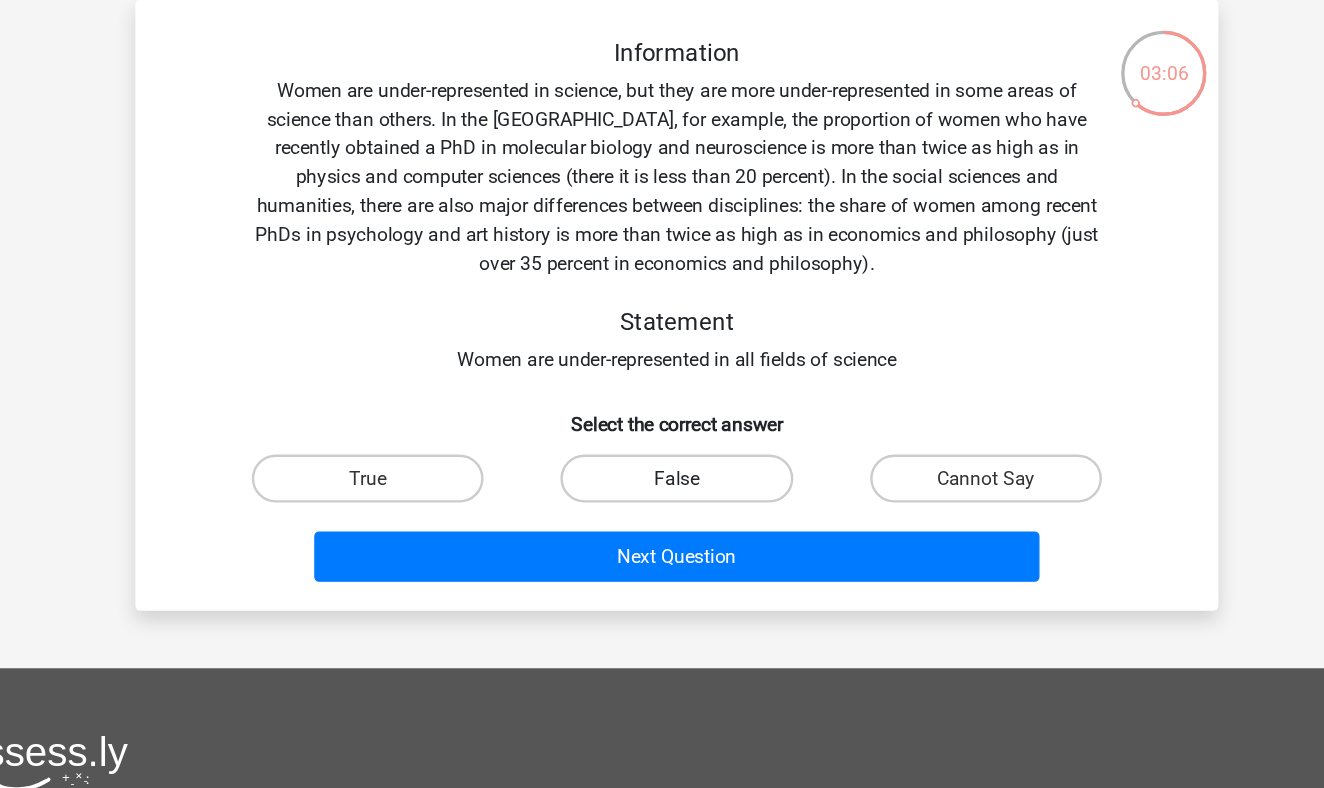 click on "False" at bounding box center (661, 432) 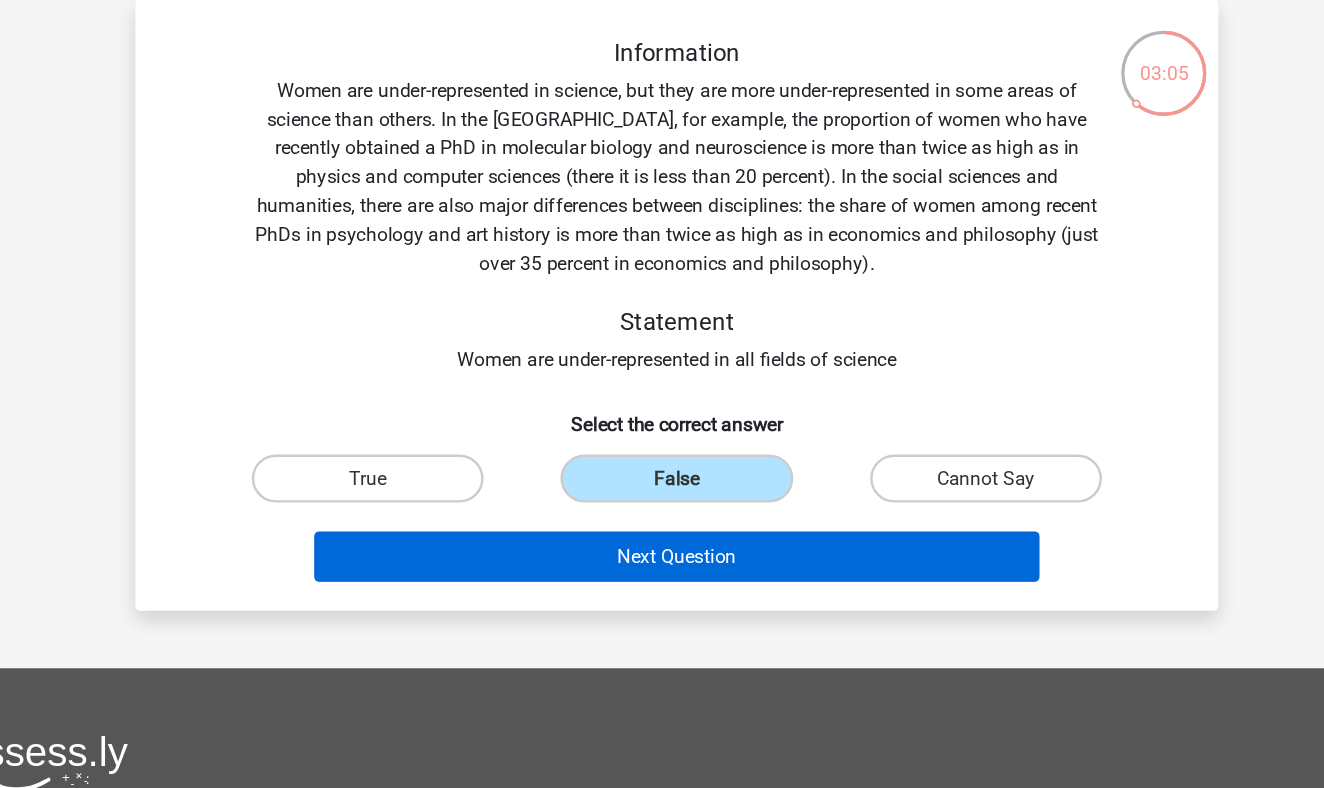 click on "Next Question" at bounding box center [662, 497] 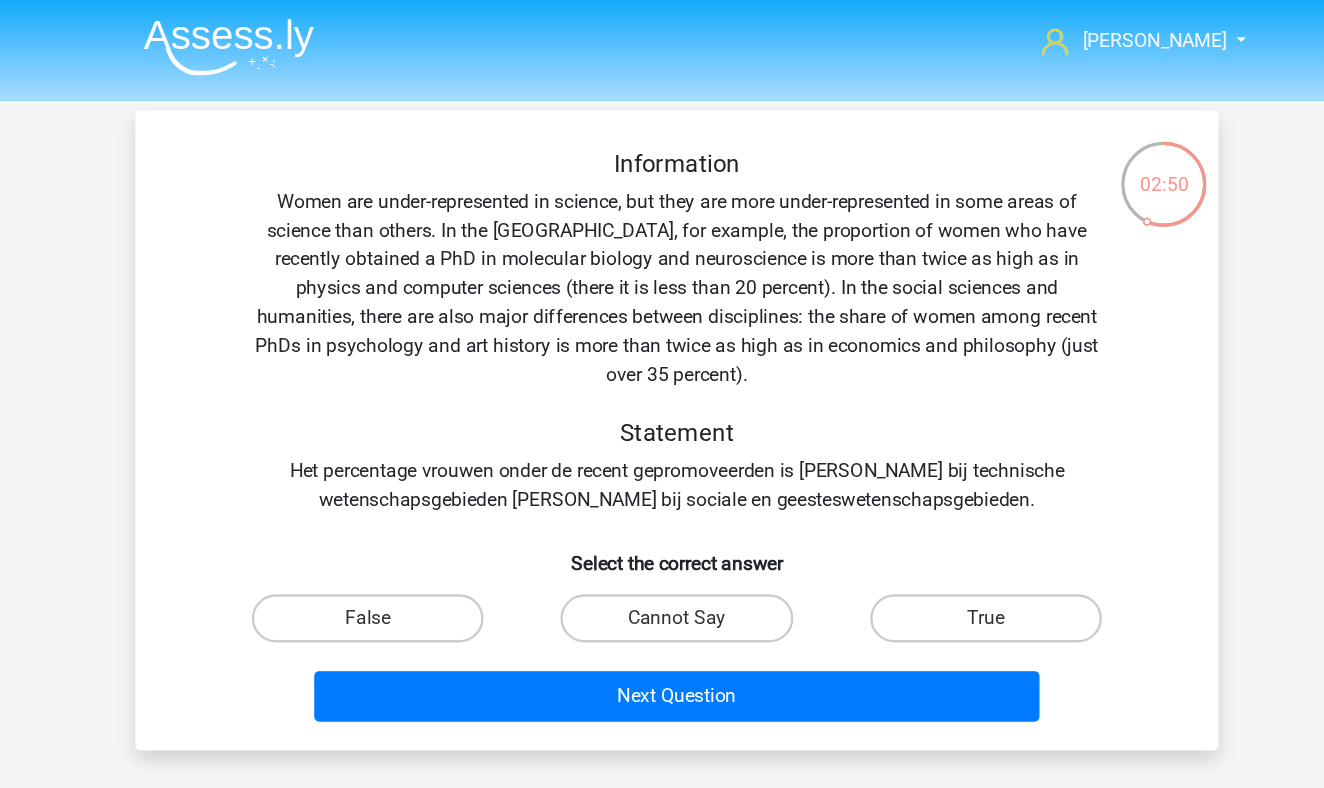 scroll, scrollTop: 0, scrollLeft: 0, axis: both 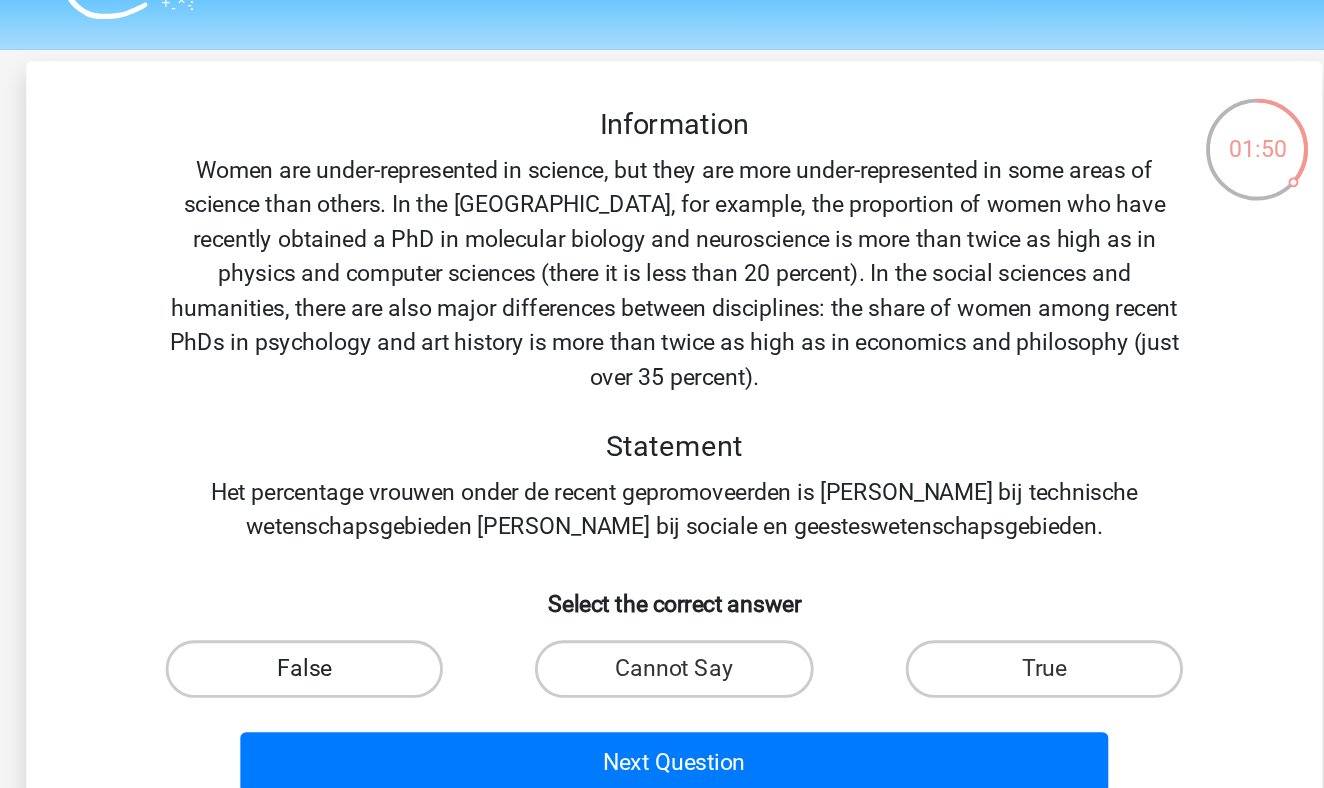 click on "False" at bounding box center (404, 515) 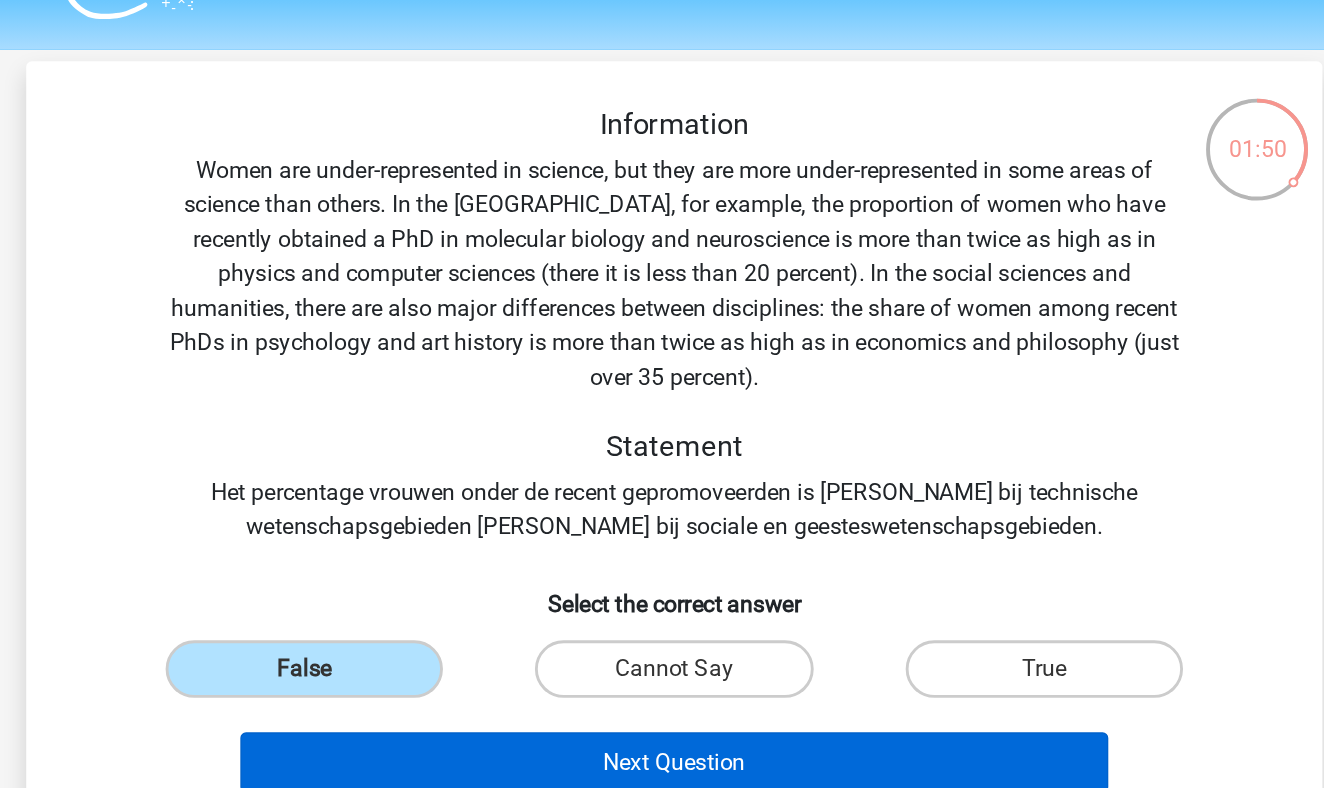 click on "Next Question" at bounding box center (662, 580) 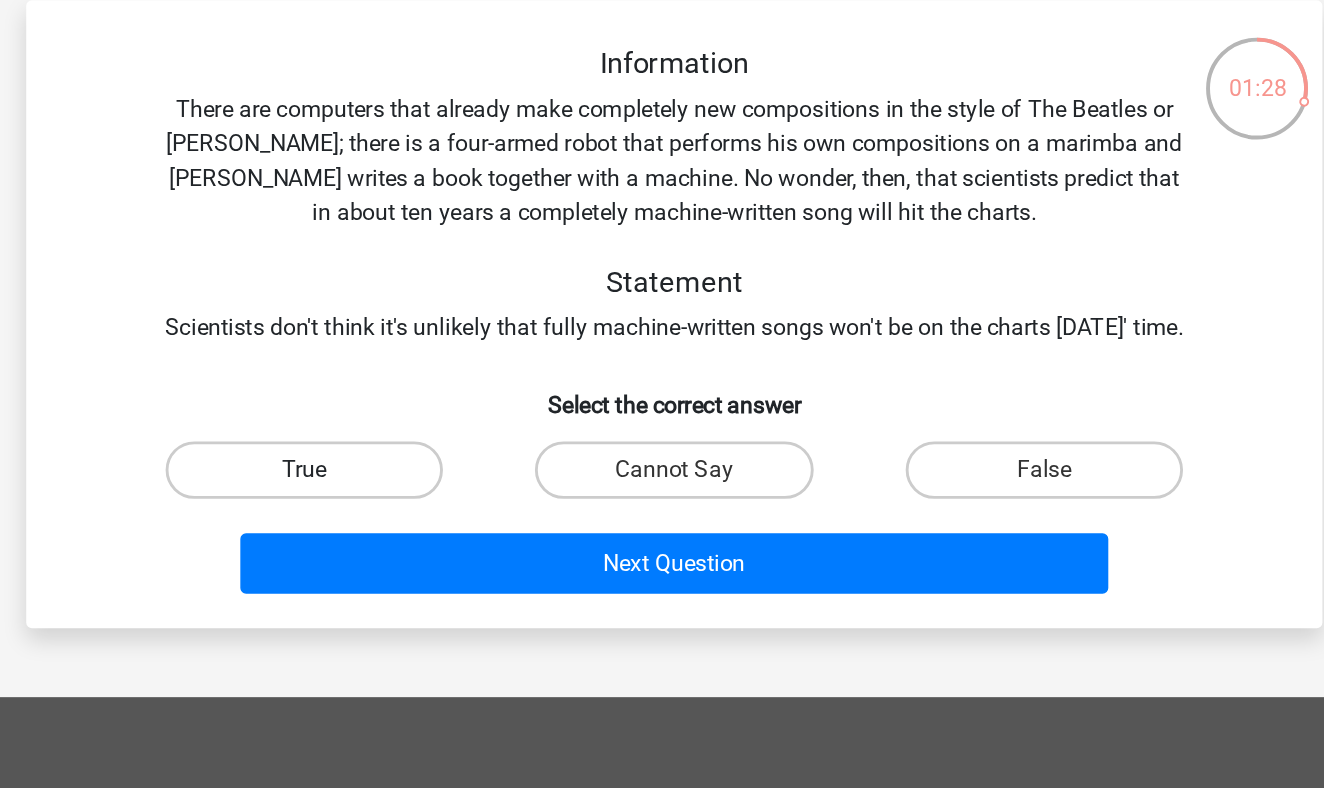 click on "True" at bounding box center [404, 419] 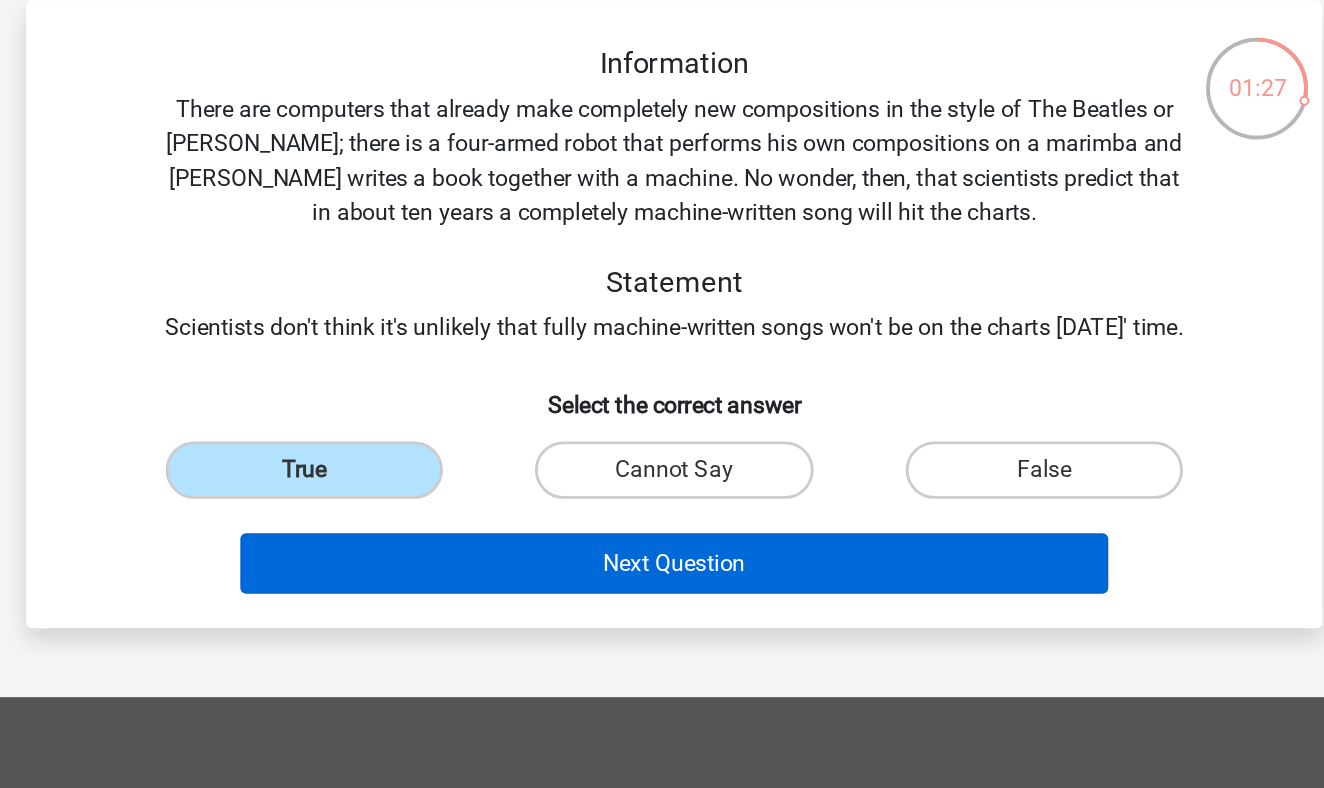click on "Next Question" at bounding box center [662, 484] 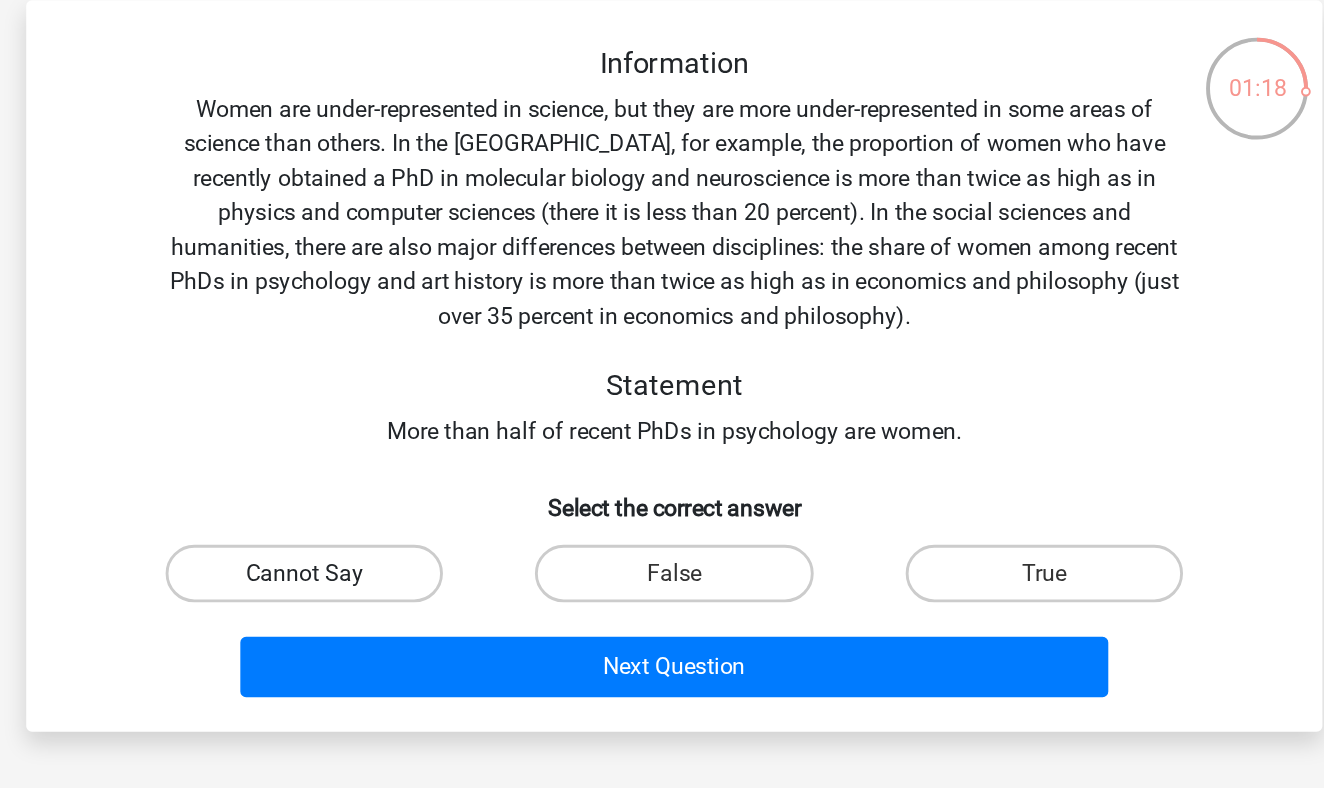 click on "Cannot Say" at bounding box center (404, 491) 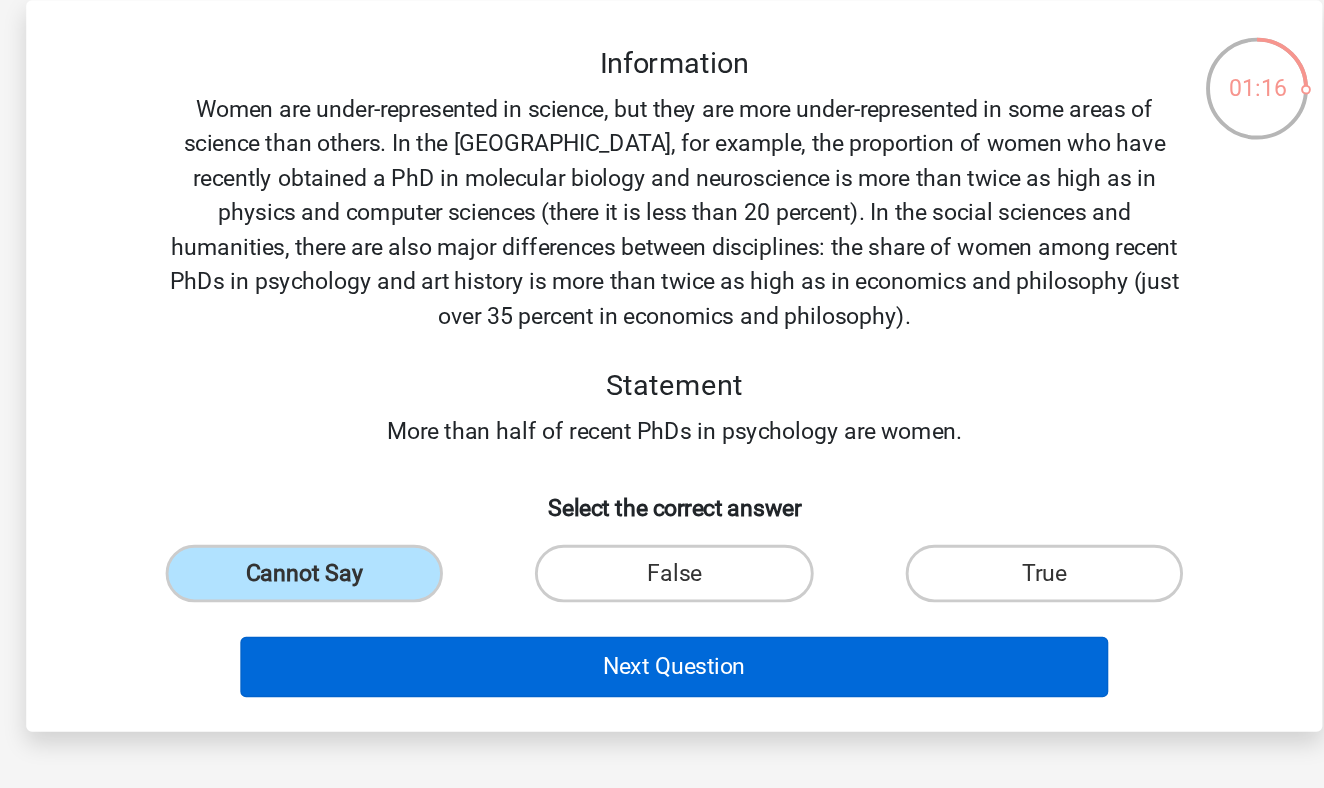 click on "Next Question" at bounding box center [662, 556] 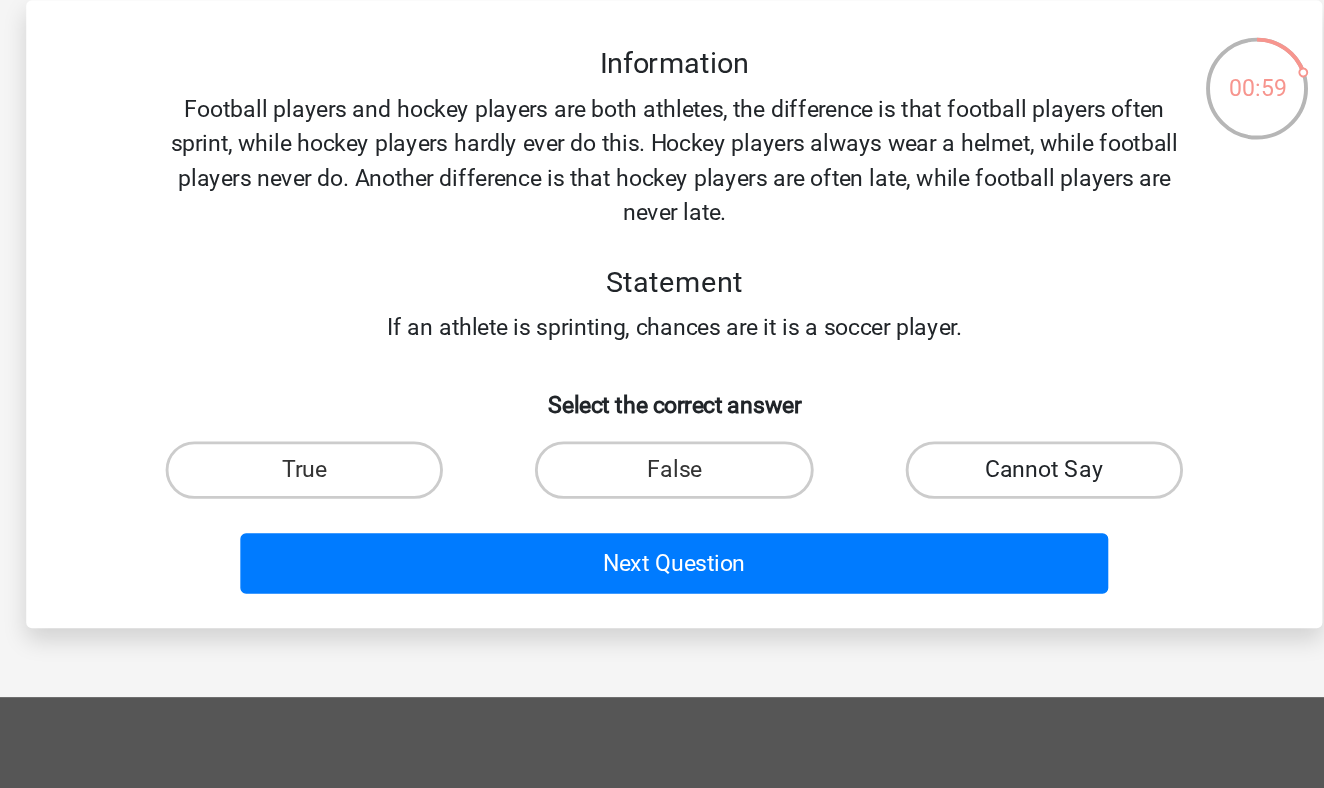 click on "Cannot Say" at bounding box center (919, 419) 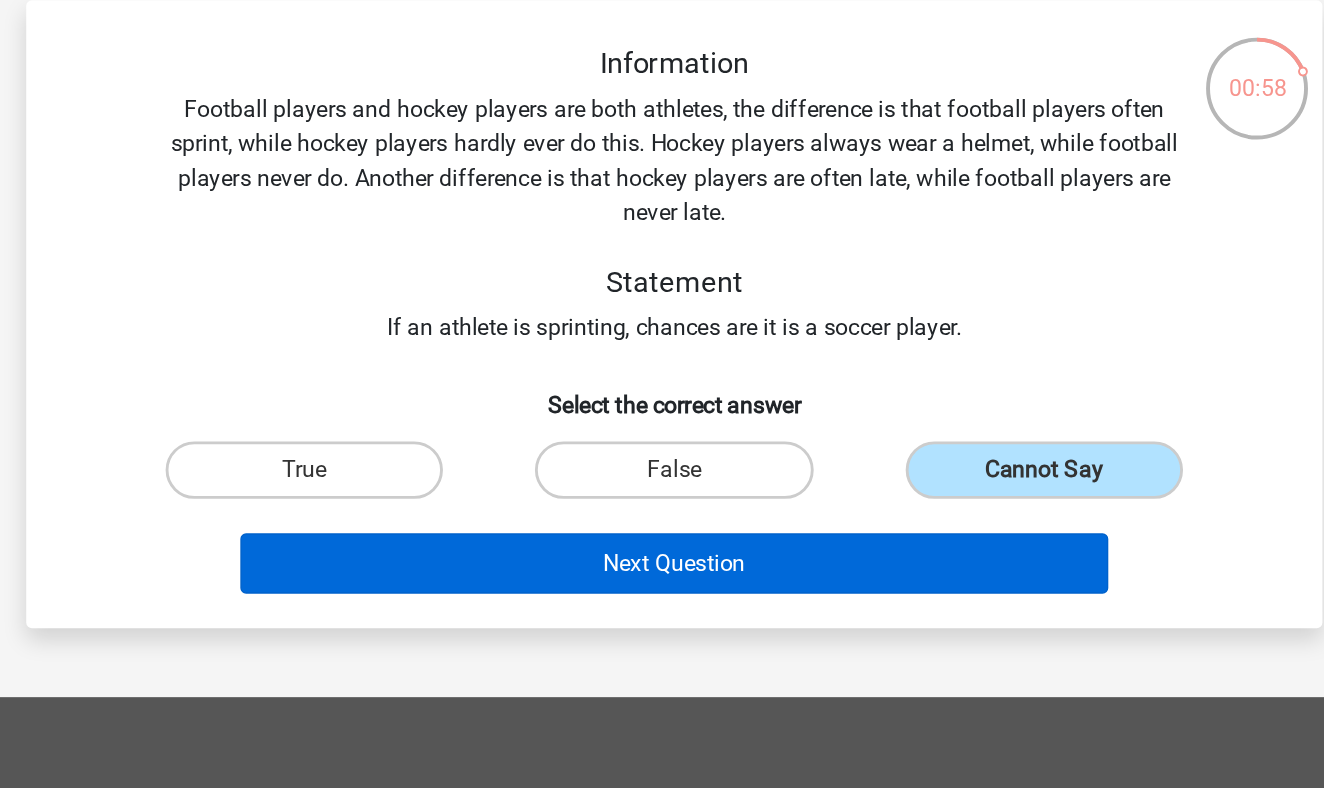 click on "Next Question" at bounding box center (662, 484) 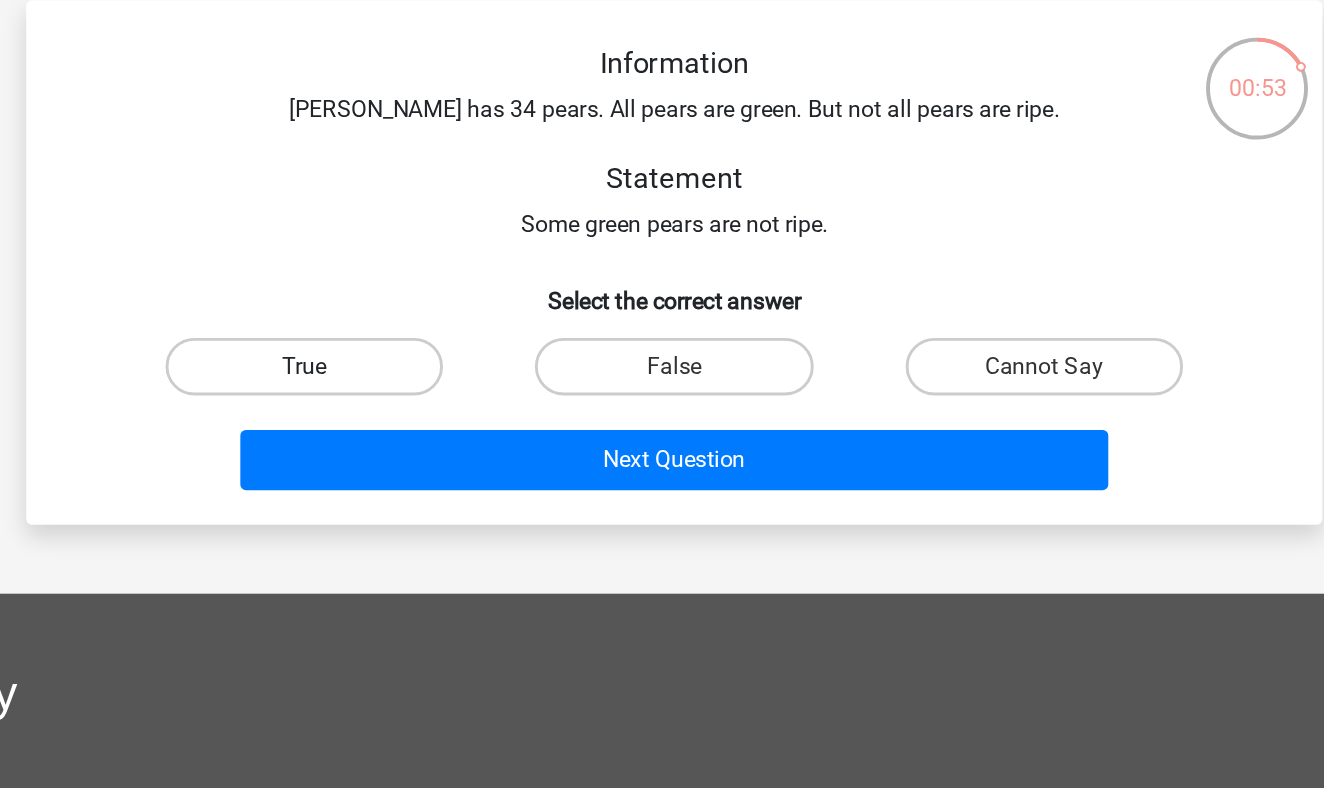 click on "True" at bounding box center [404, 347] 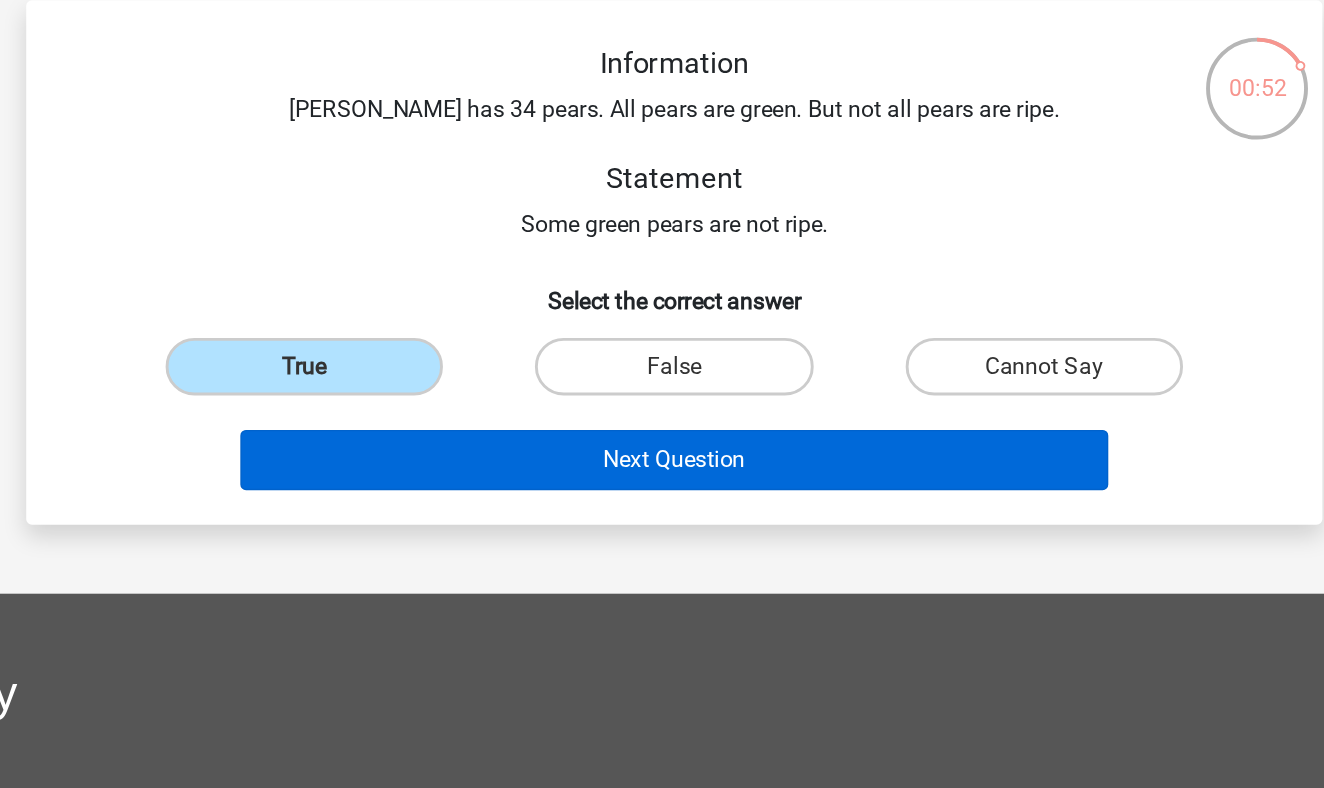 click on "Next Question" at bounding box center [662, 412] 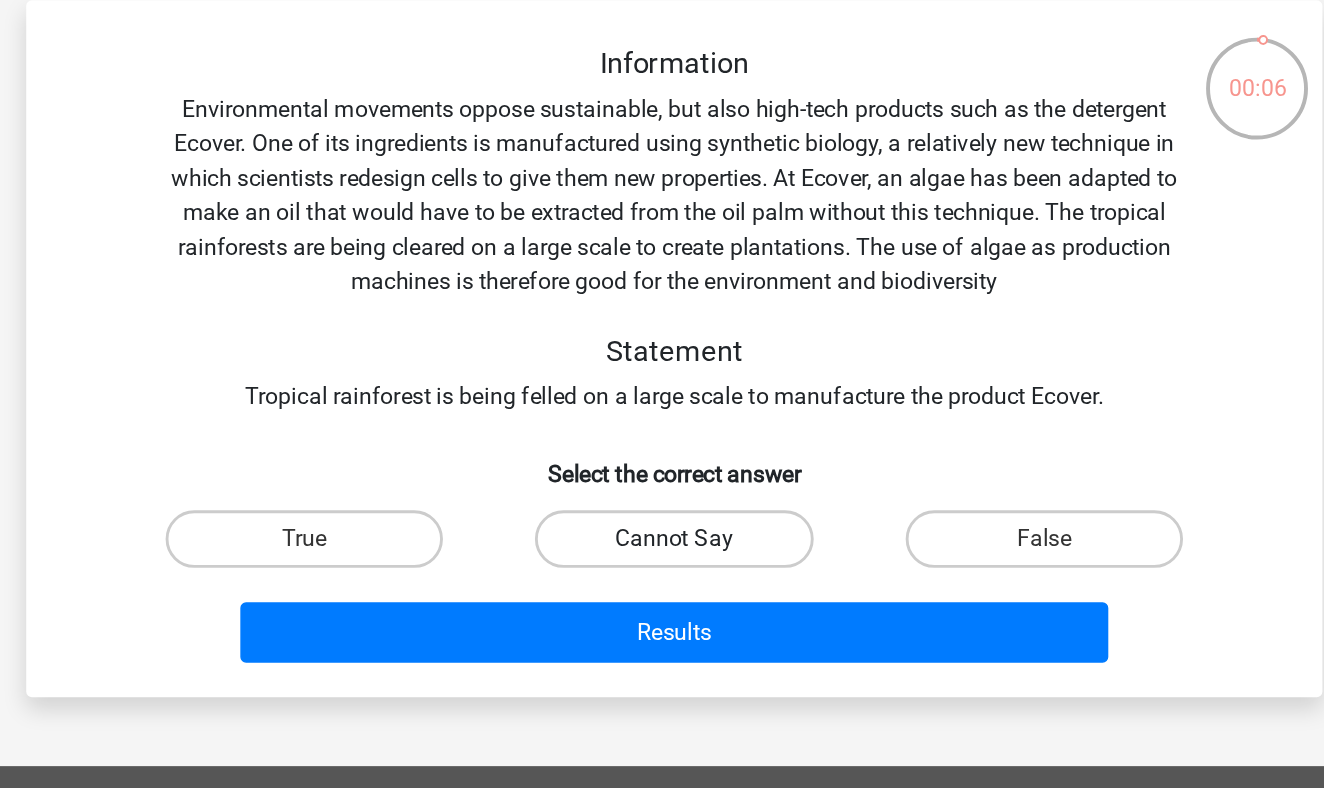click on "Cannot Say" at bounding box center [661, 467] 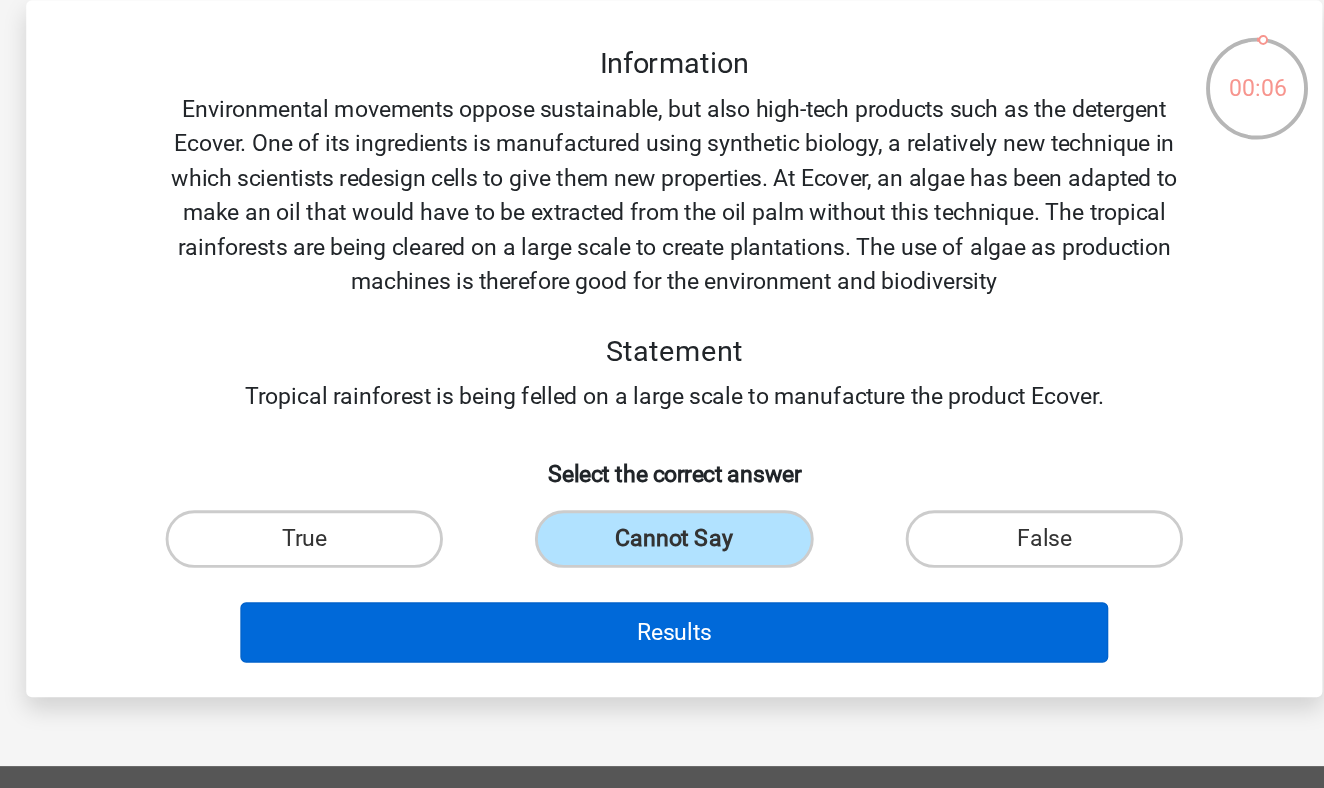 click on "Results" at bounding box center (662, 532) 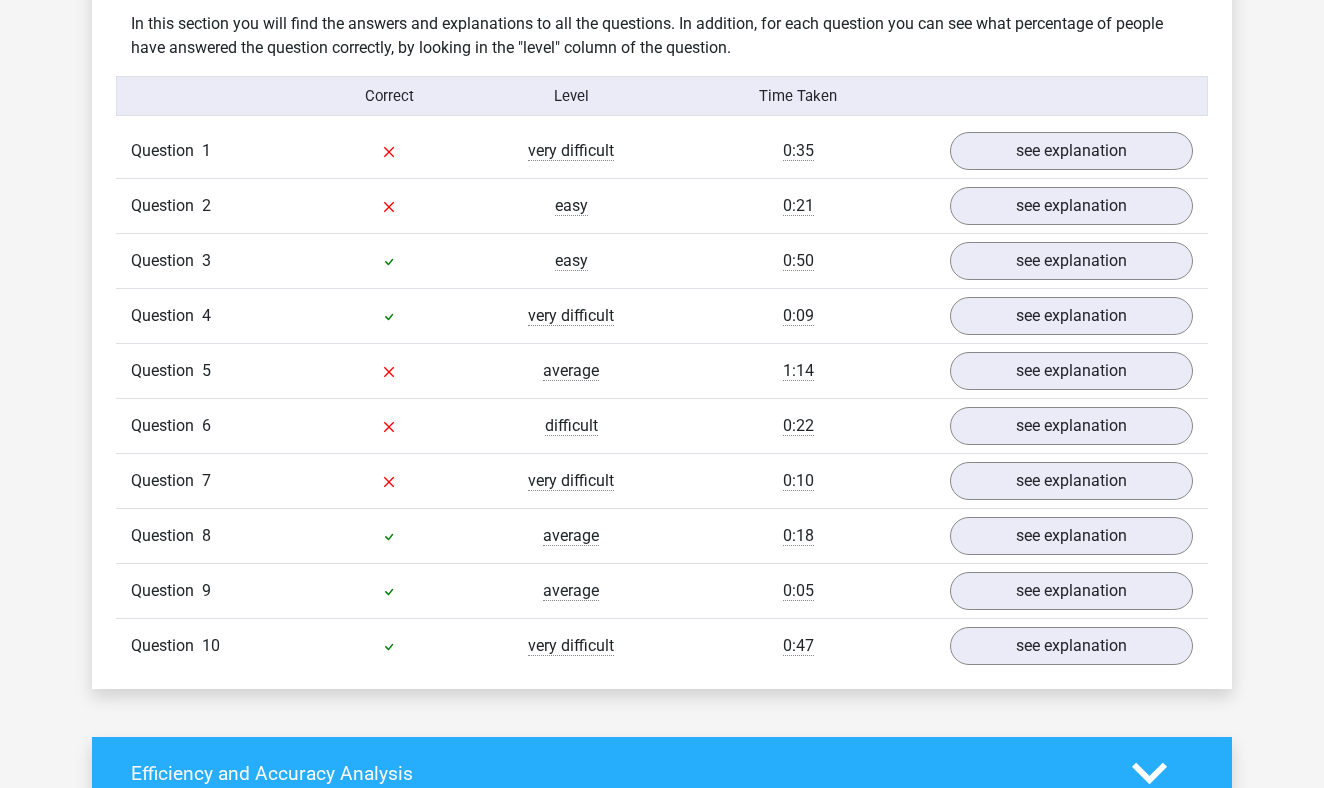 scroll, scrollTop: 1180, scrollLeft: 0, axis: vertical 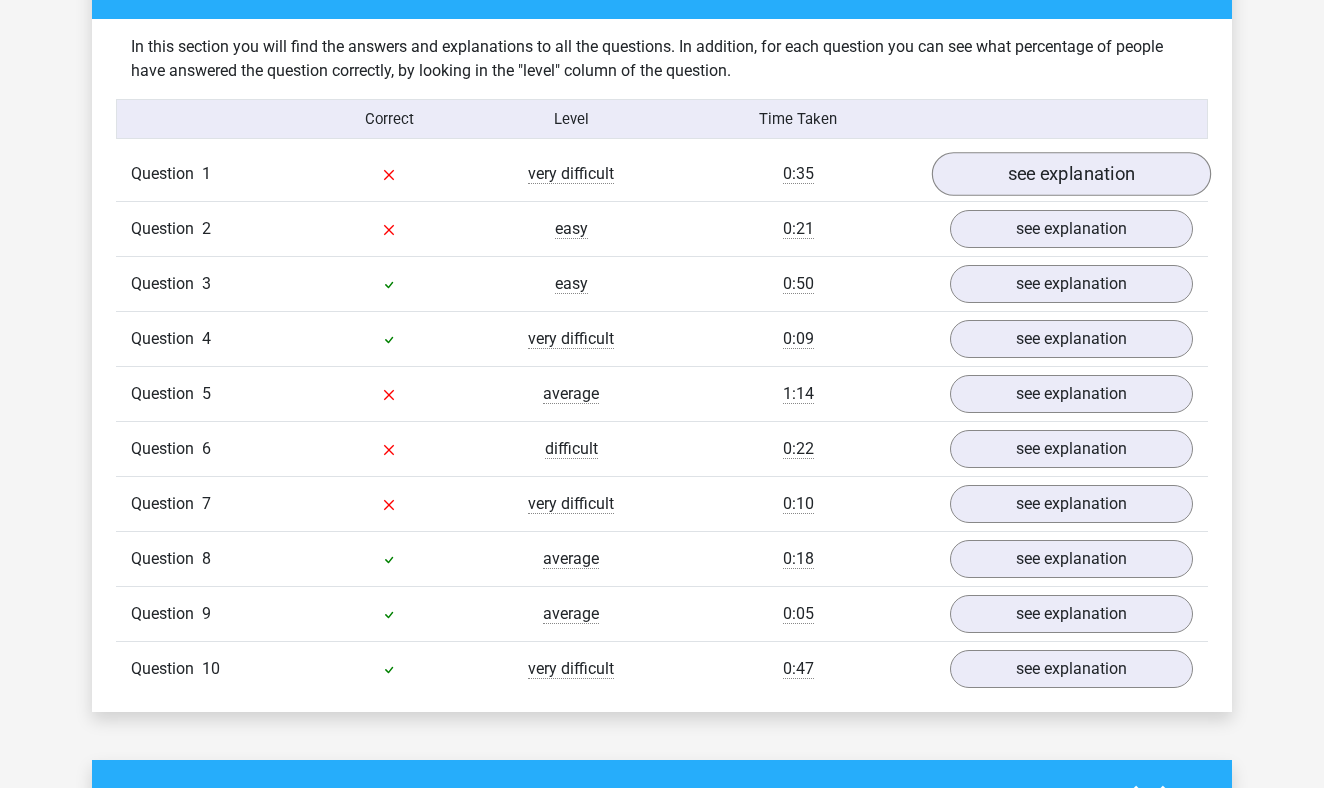click on "see explanation" at bounding box center (1071, 174) 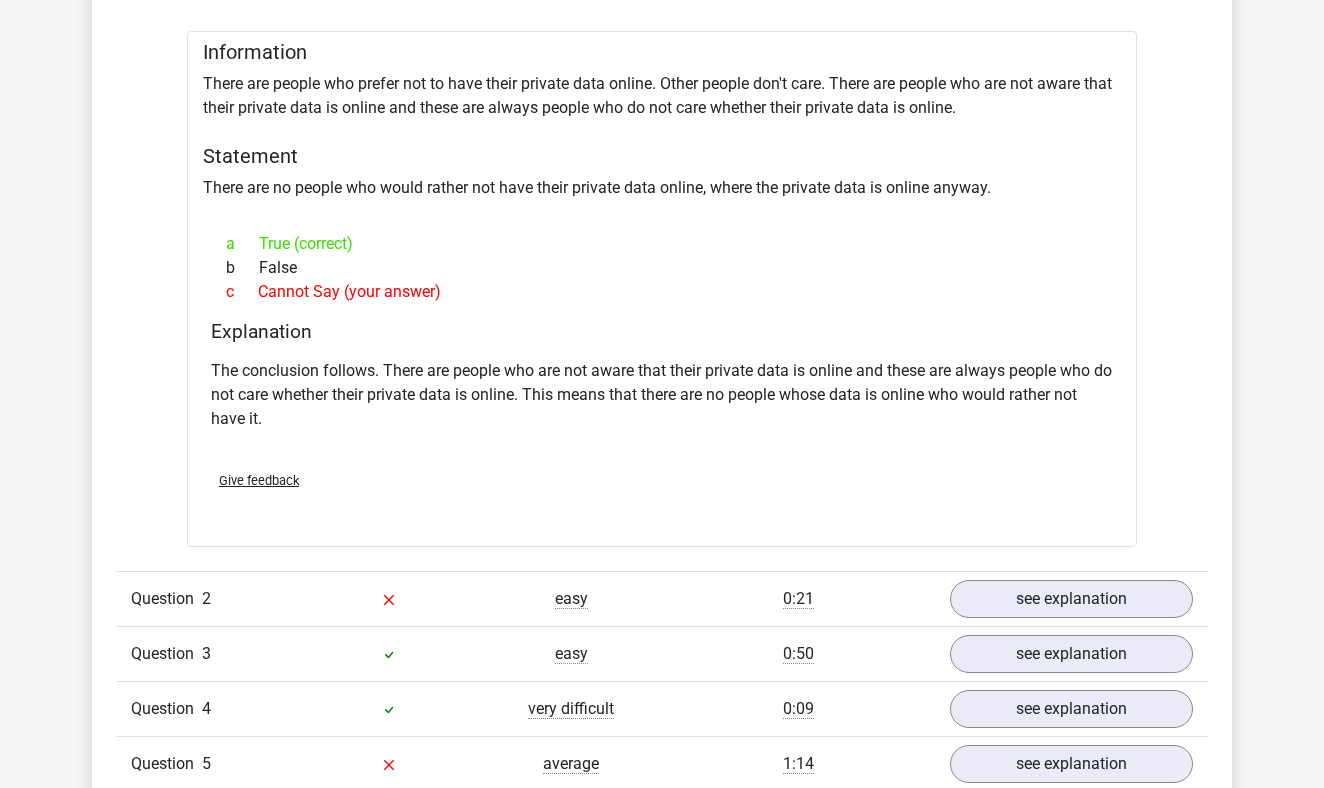 scroll, scrollTop: 1579, scrollLeft: 0, axis: vertical 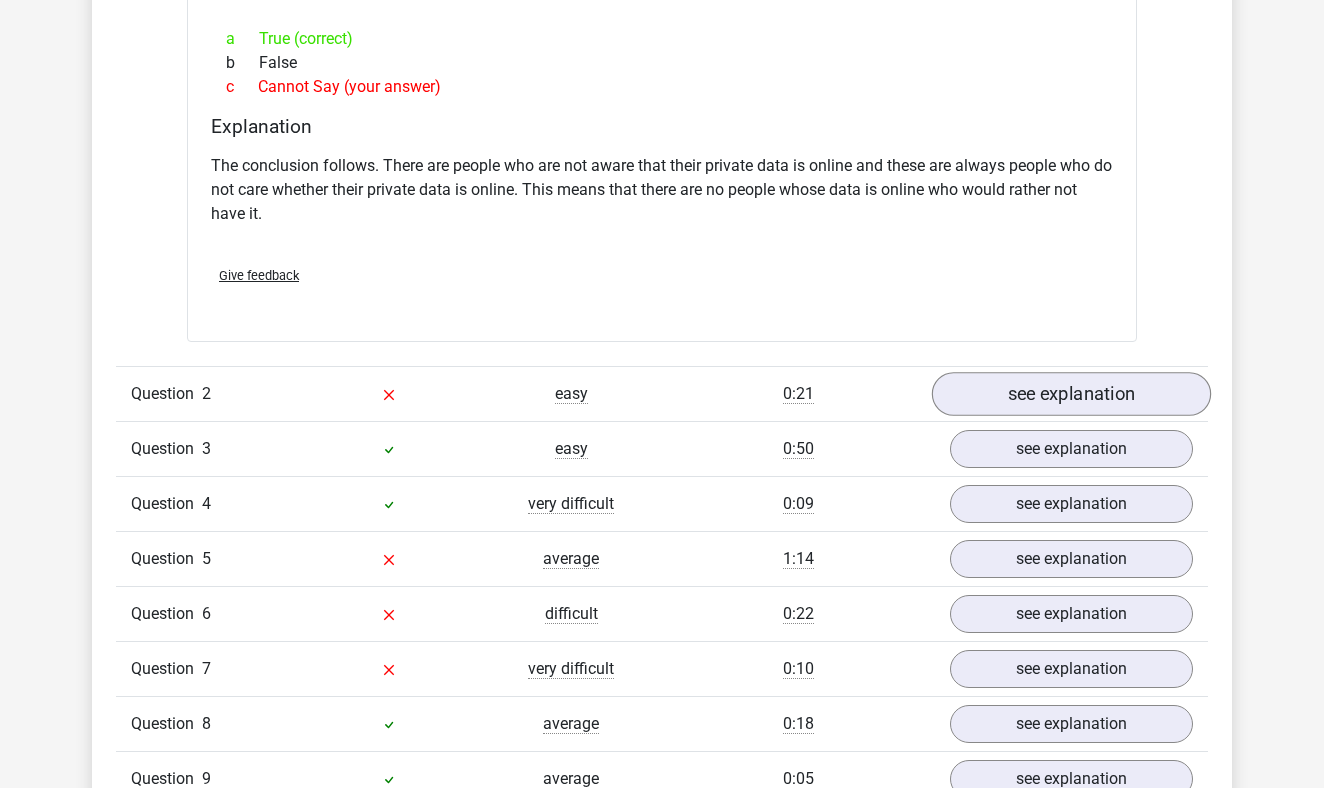 click on "see explanation" at bounding box center (1071, 394) 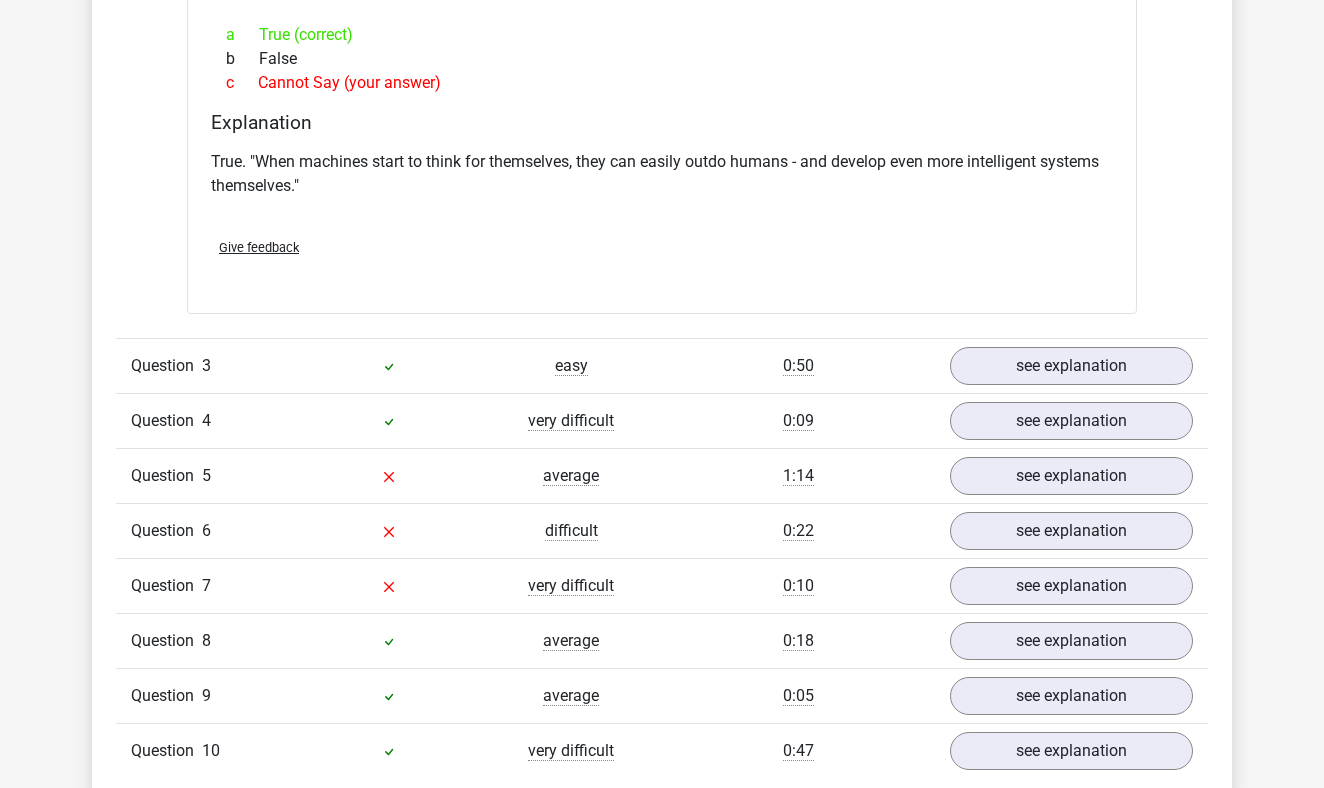 scroll, scrollTop: 2265, scrollLeft: 0, axis: vertical 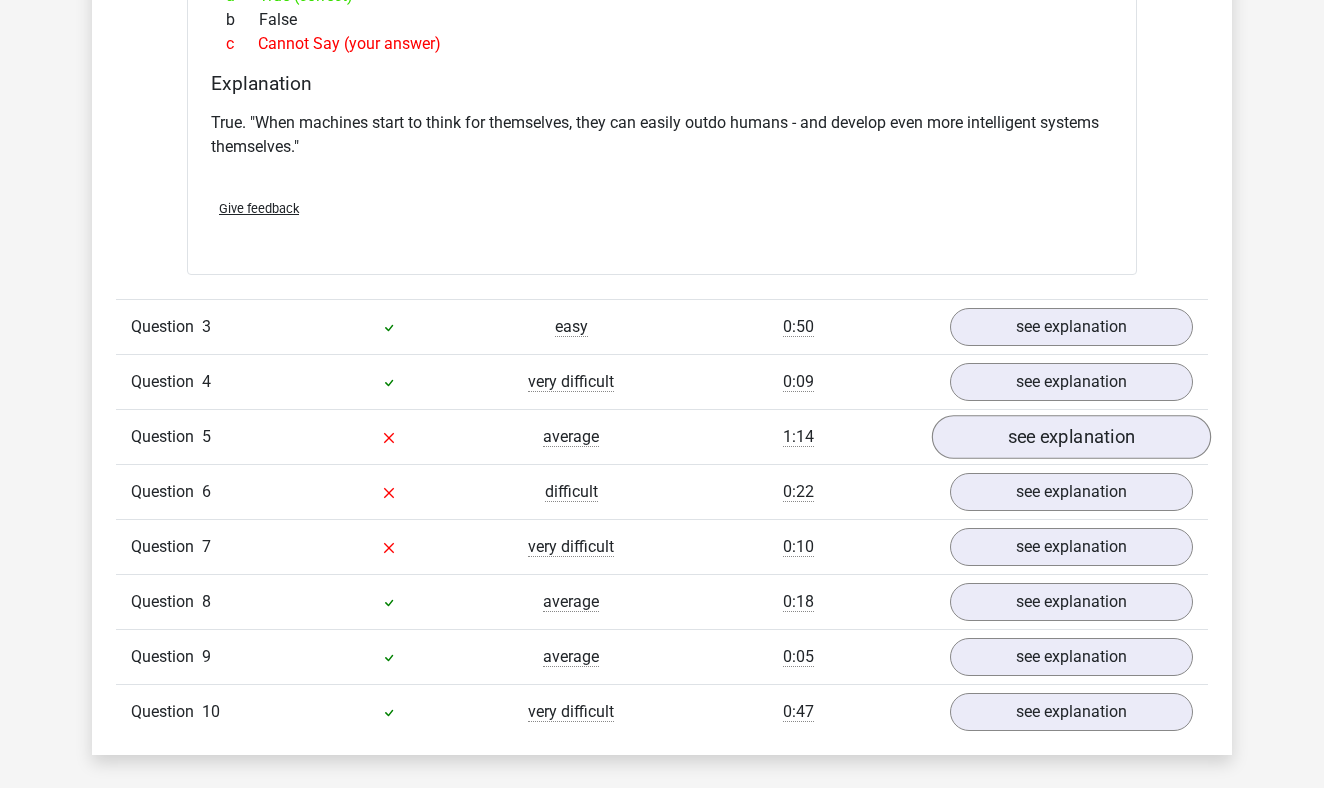 click on "see explanation" at bounding box center [1071, 438] 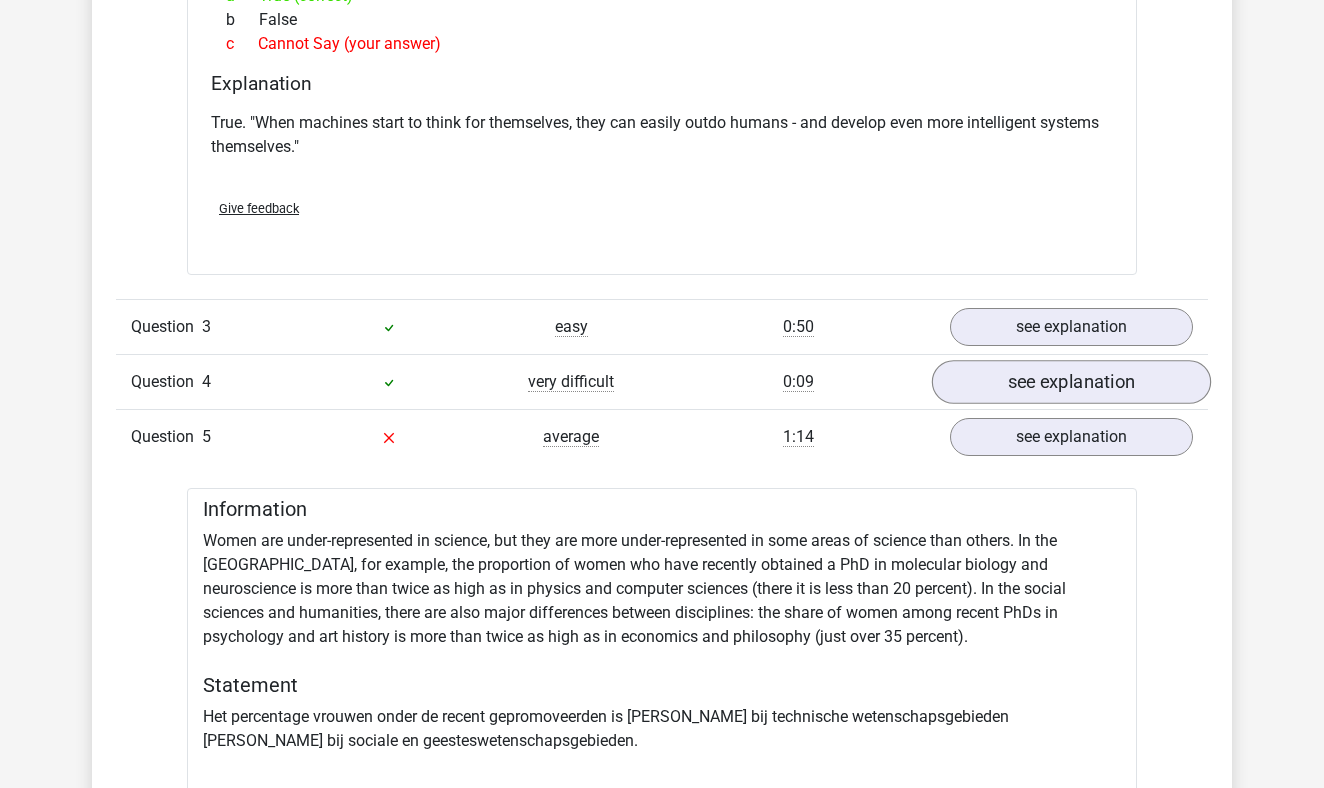 click on "see explanation" at bounding box center (1071, 383) 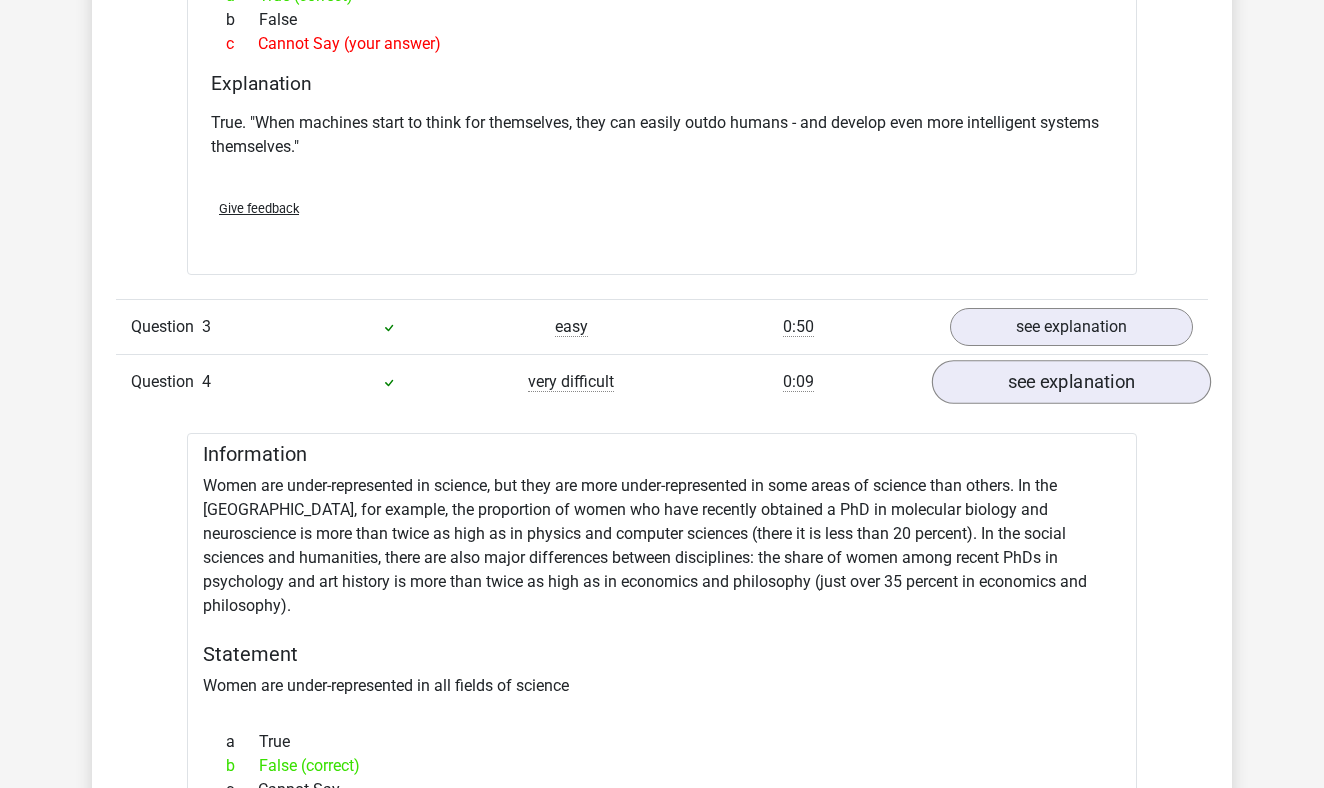 click on "see explanation" at bounding box center (1071, 383) 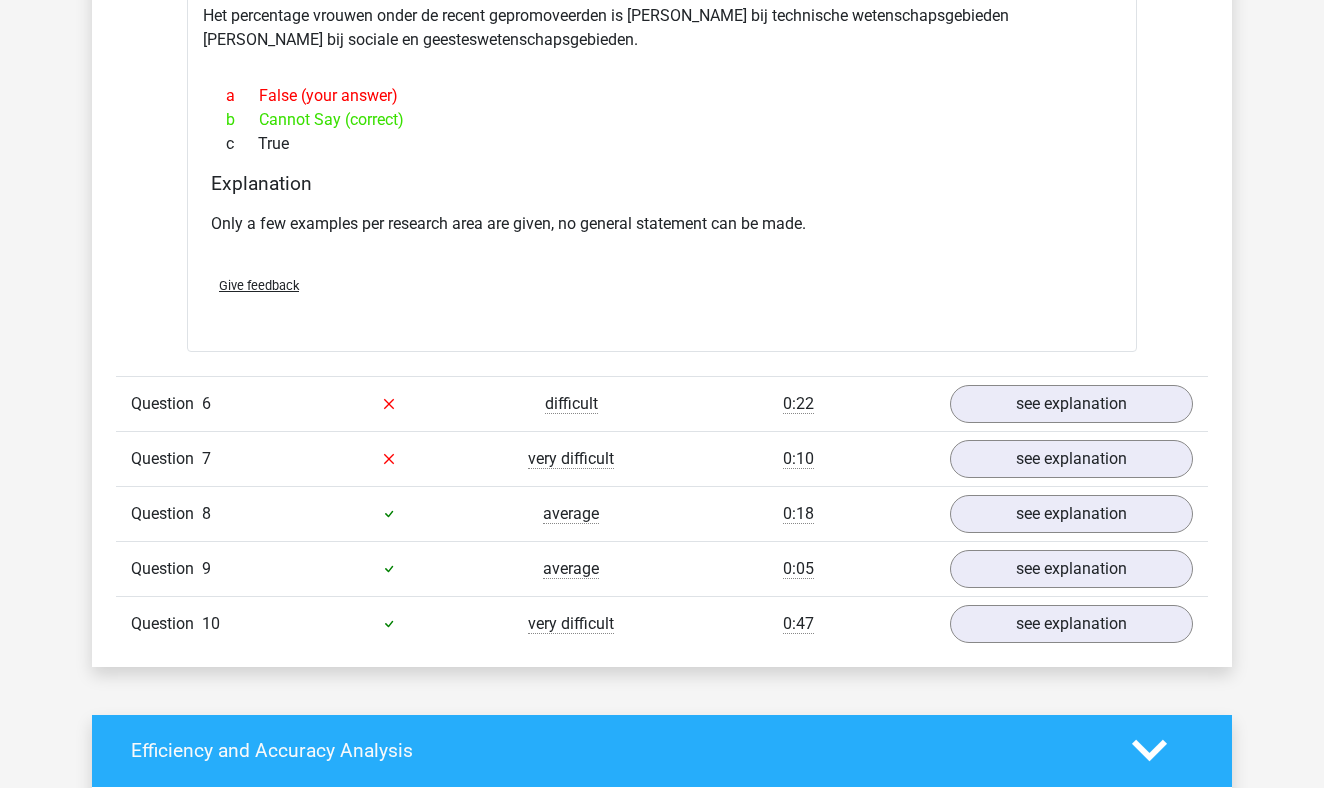 scroll, scrollTop: 2968, scrollLeft: 0, axis: vertical 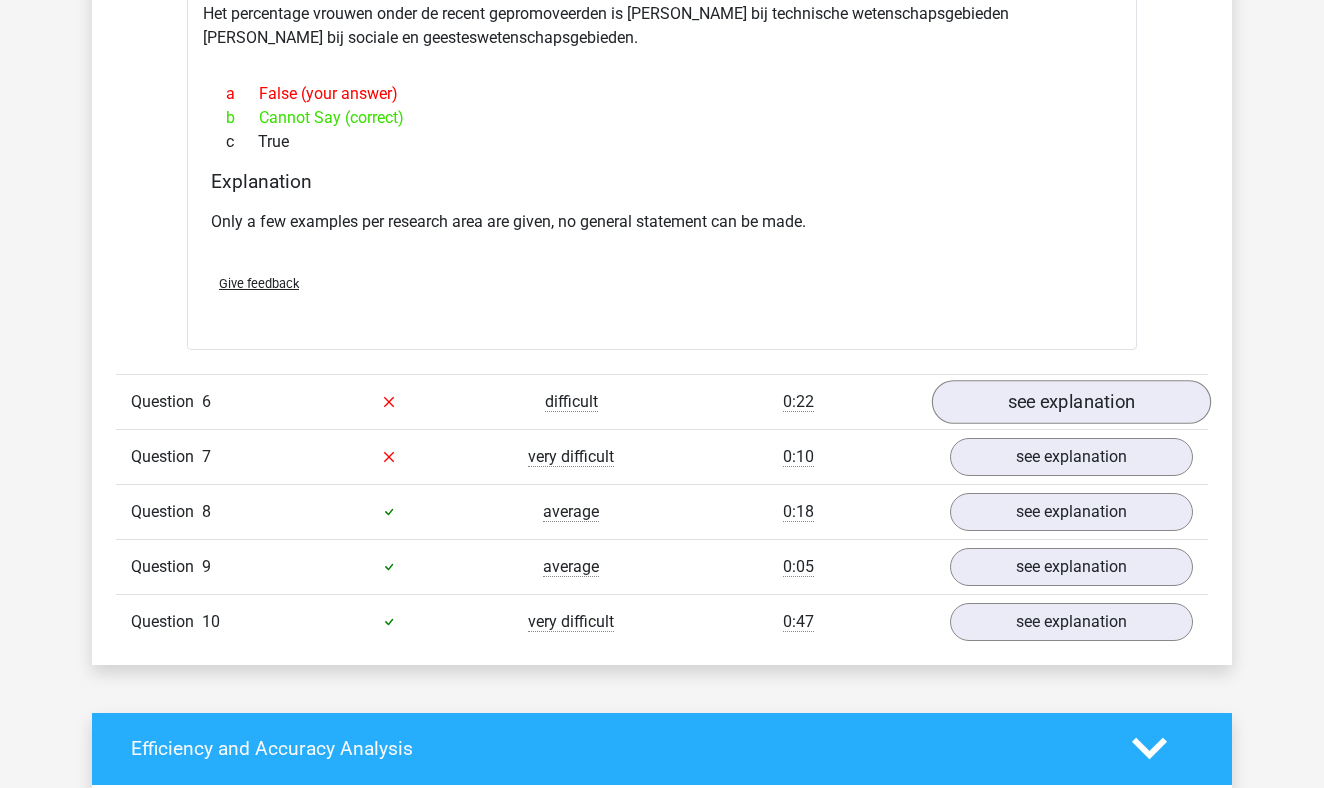 click on "see explanation" at bounding box center [1071, 402] 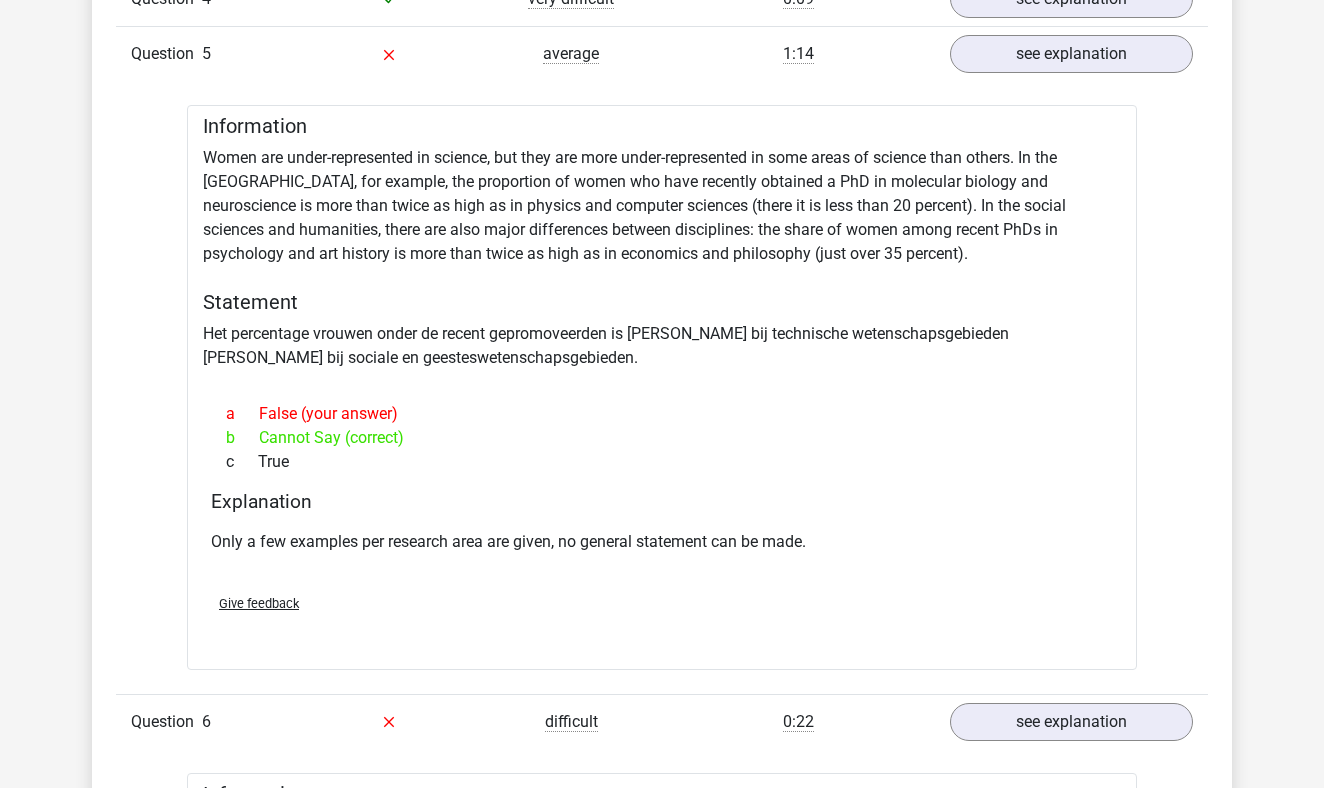 scroll, scrollTop: 2635, scrollLeft: 0, axis: vertical 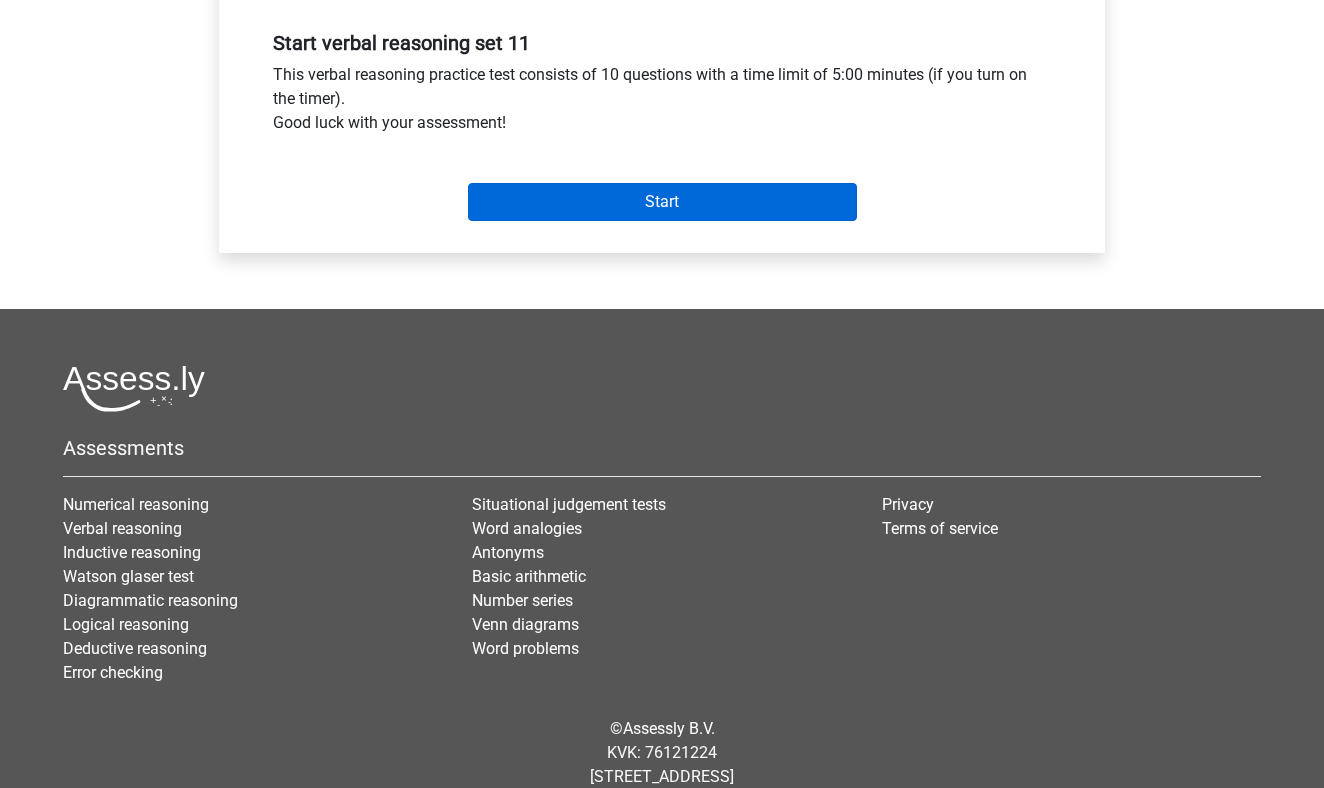 click on "Start" at bounding box center (662, 202) 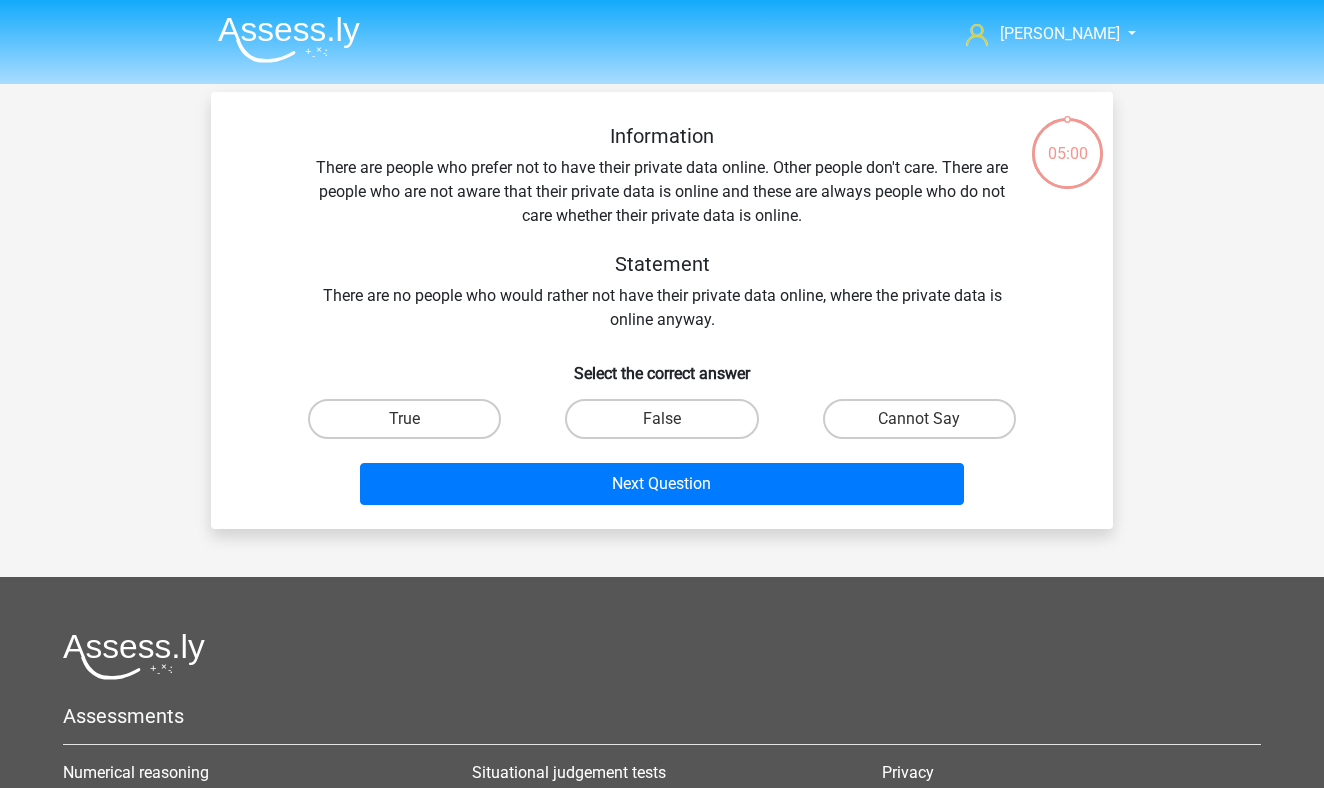 scroll, scrollTop: 0, scrollLeft: 0, axis: both 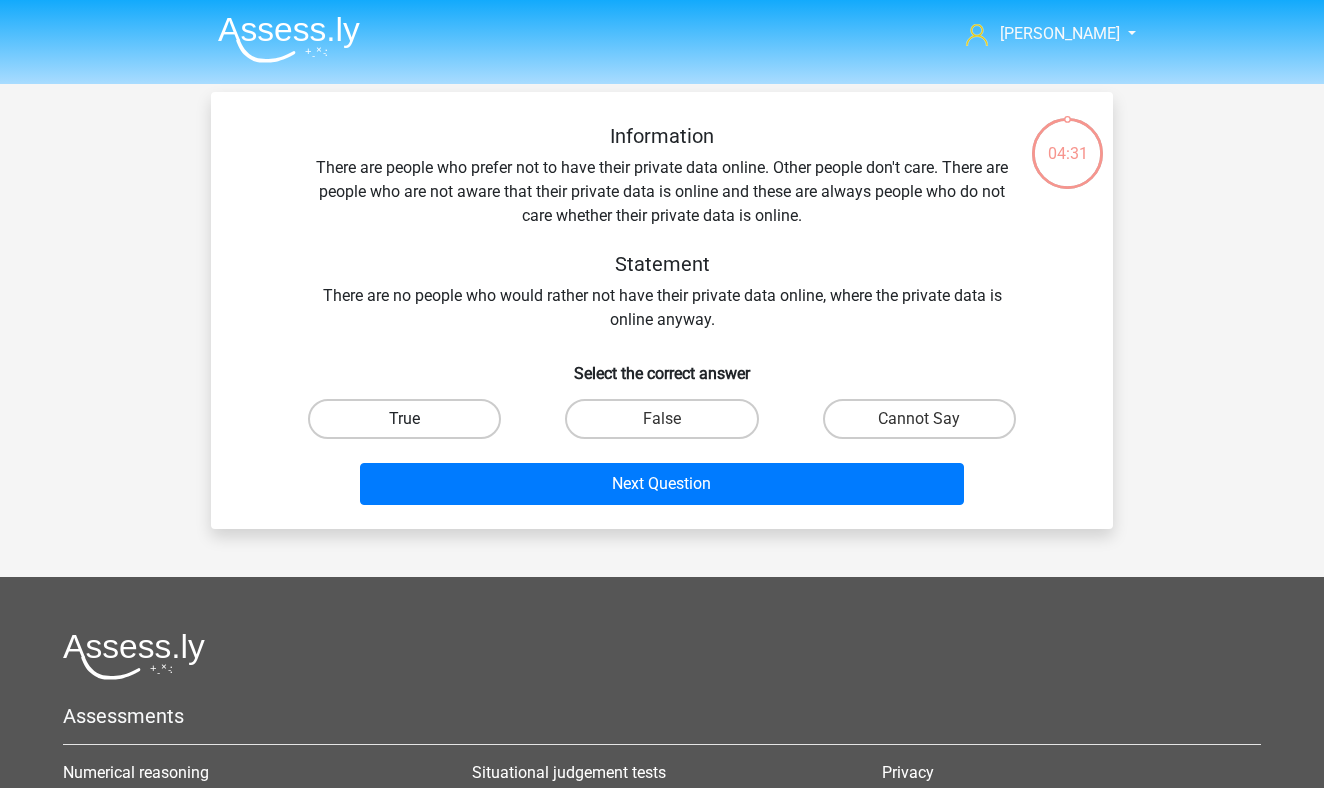 click on "True" at bounding box center (404, 419) 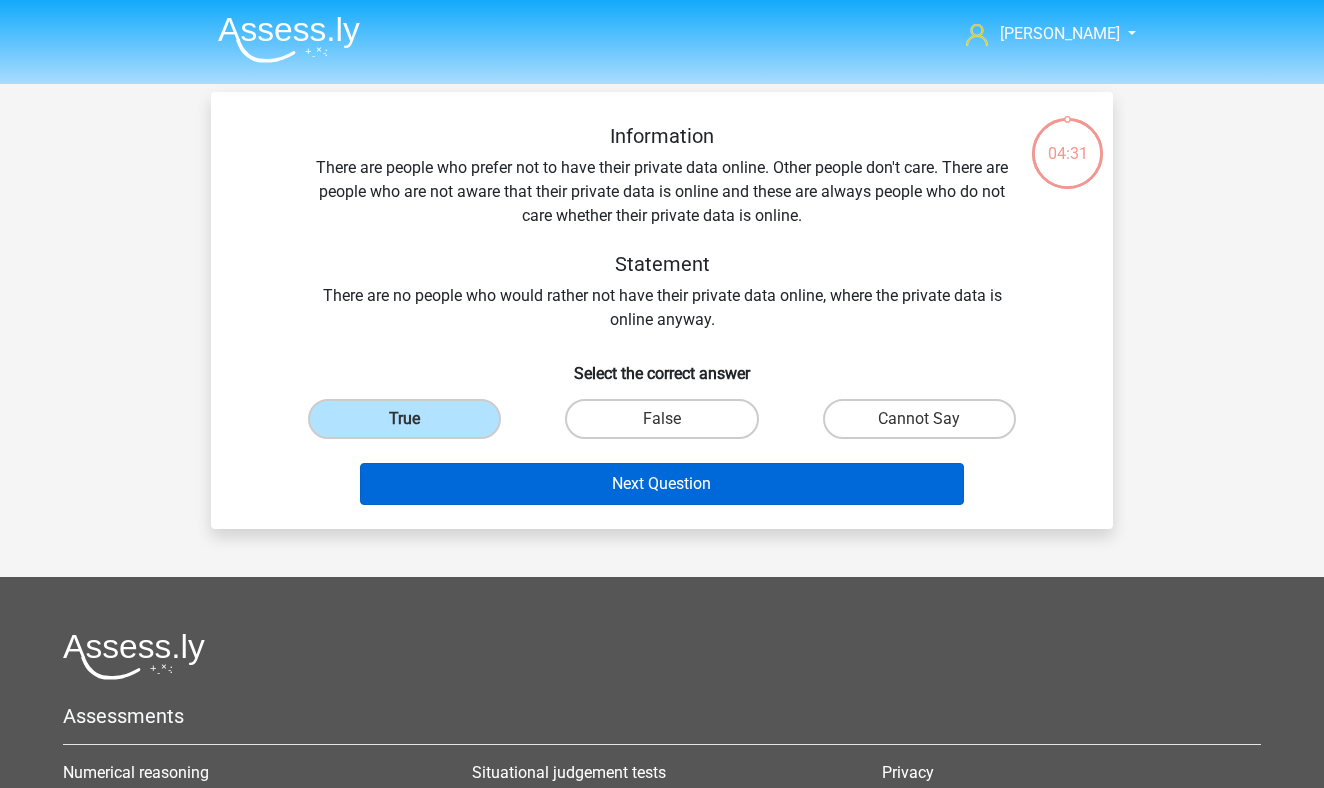 click on "Next Question" at bounding box center (662, 484) 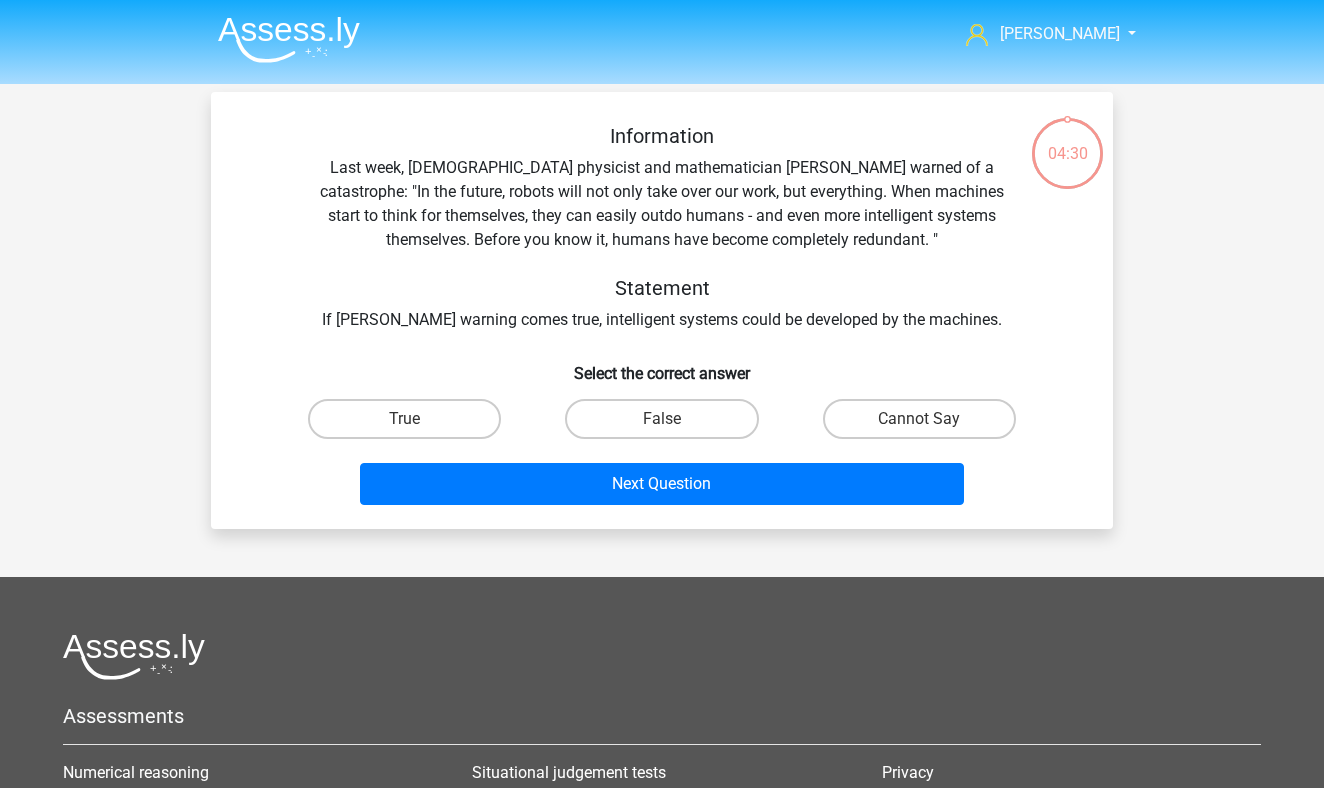scroll, scrollTop: 92, scrollLeft: 0, axis: vertical 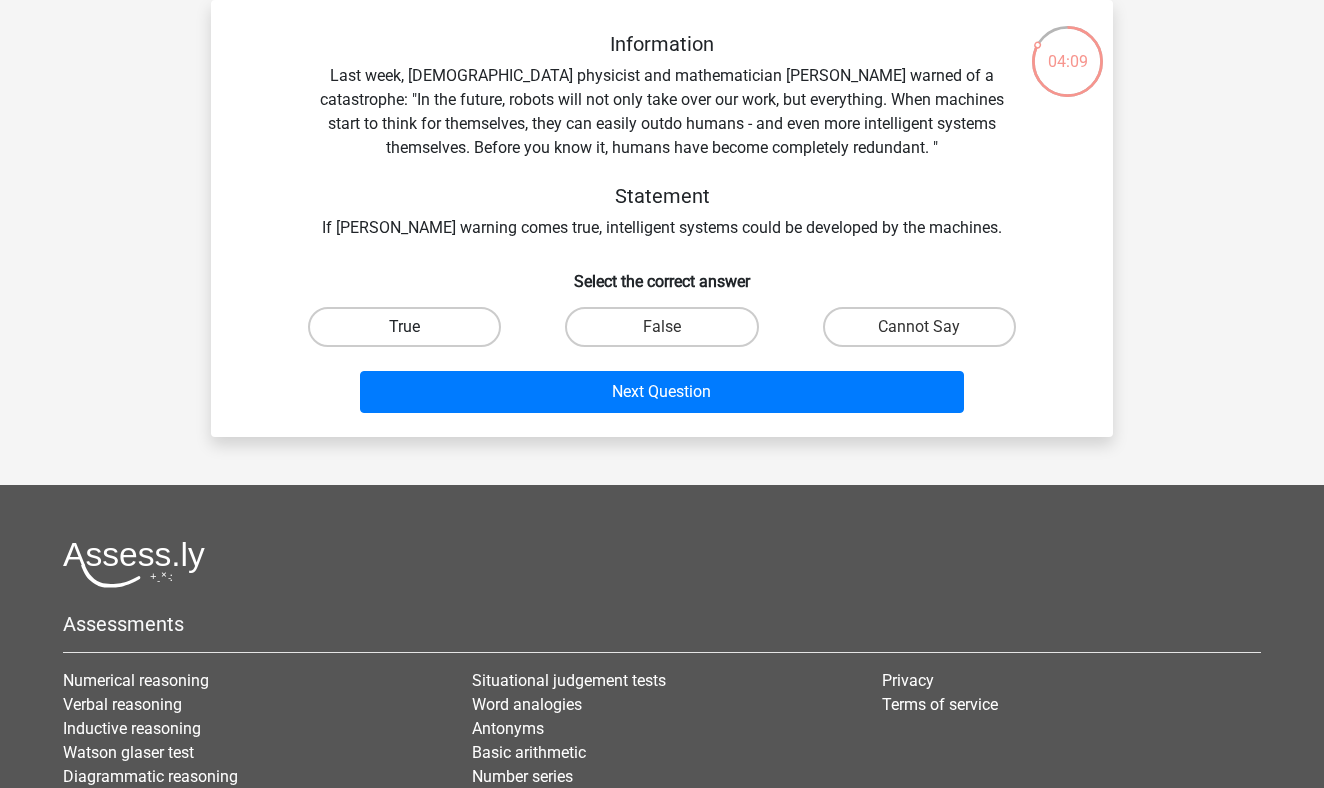 click on "True" at bounding box center [404, 327] 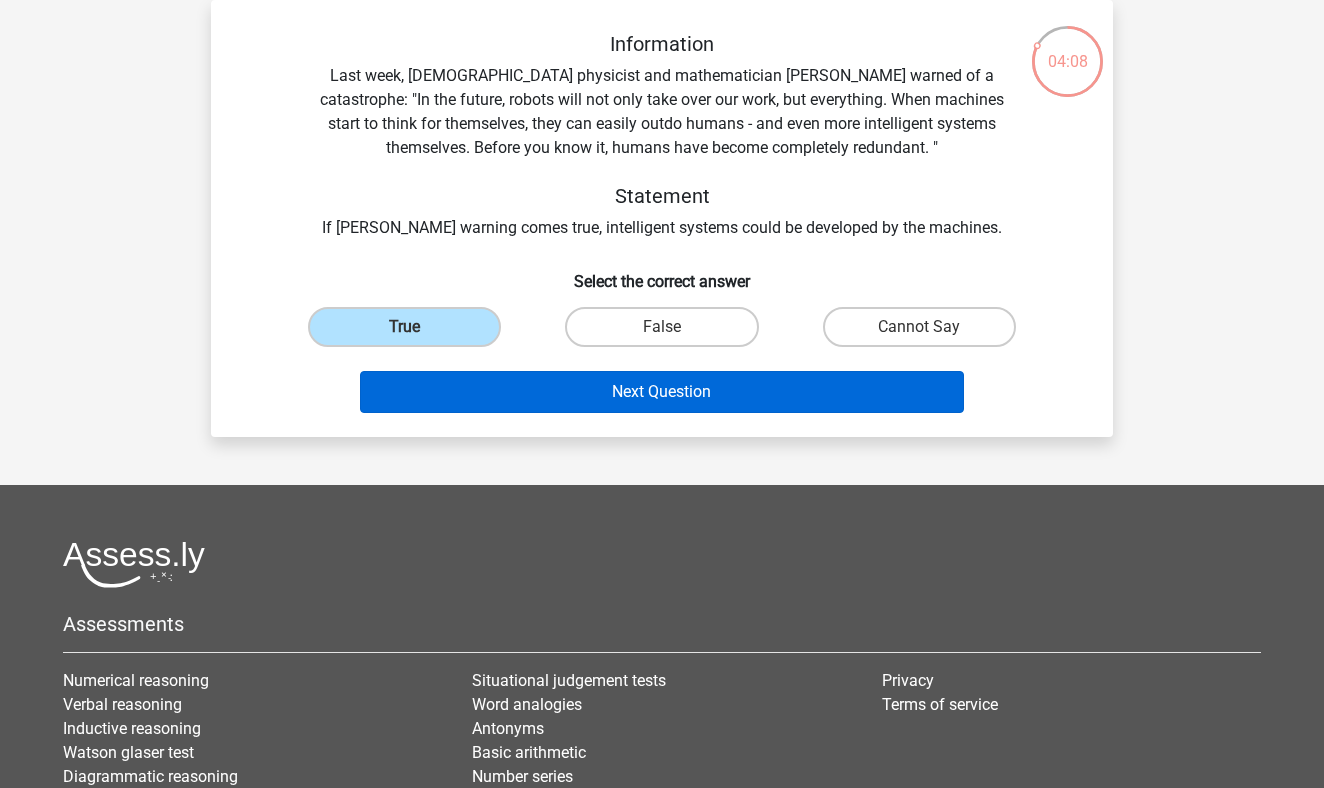 click on "Next Question" at bounding box center [662, 392] 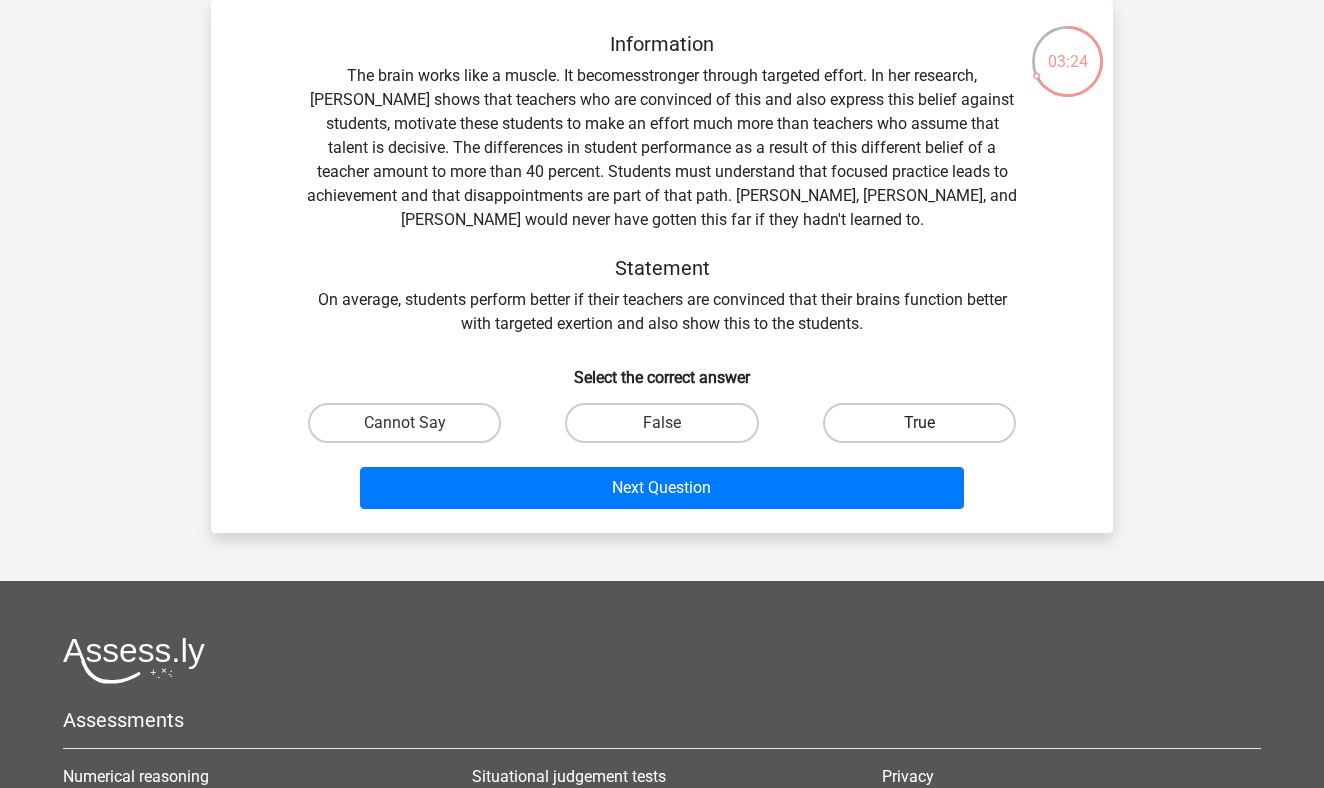 click on "True" at bounding box center (919, 423) 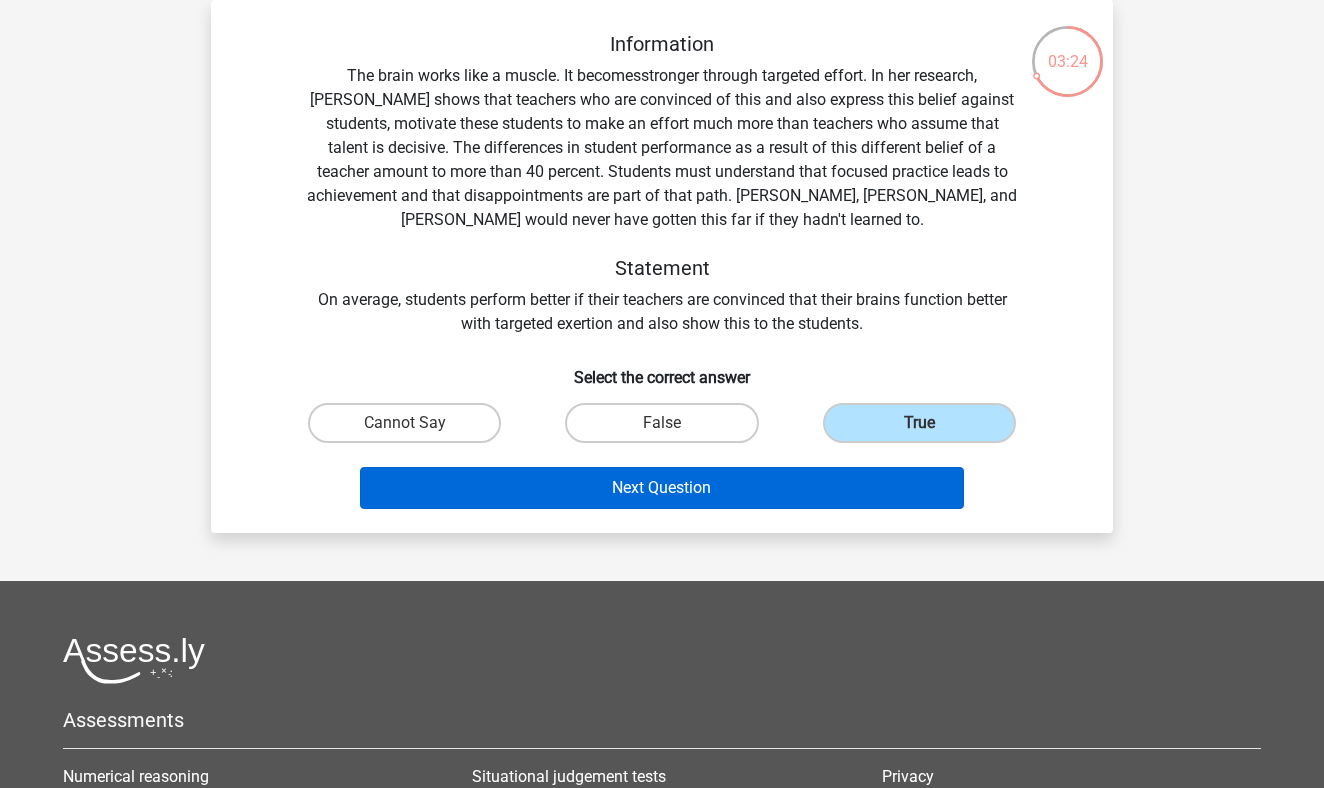 click on "Next Question" at bounding box center [662, 488] 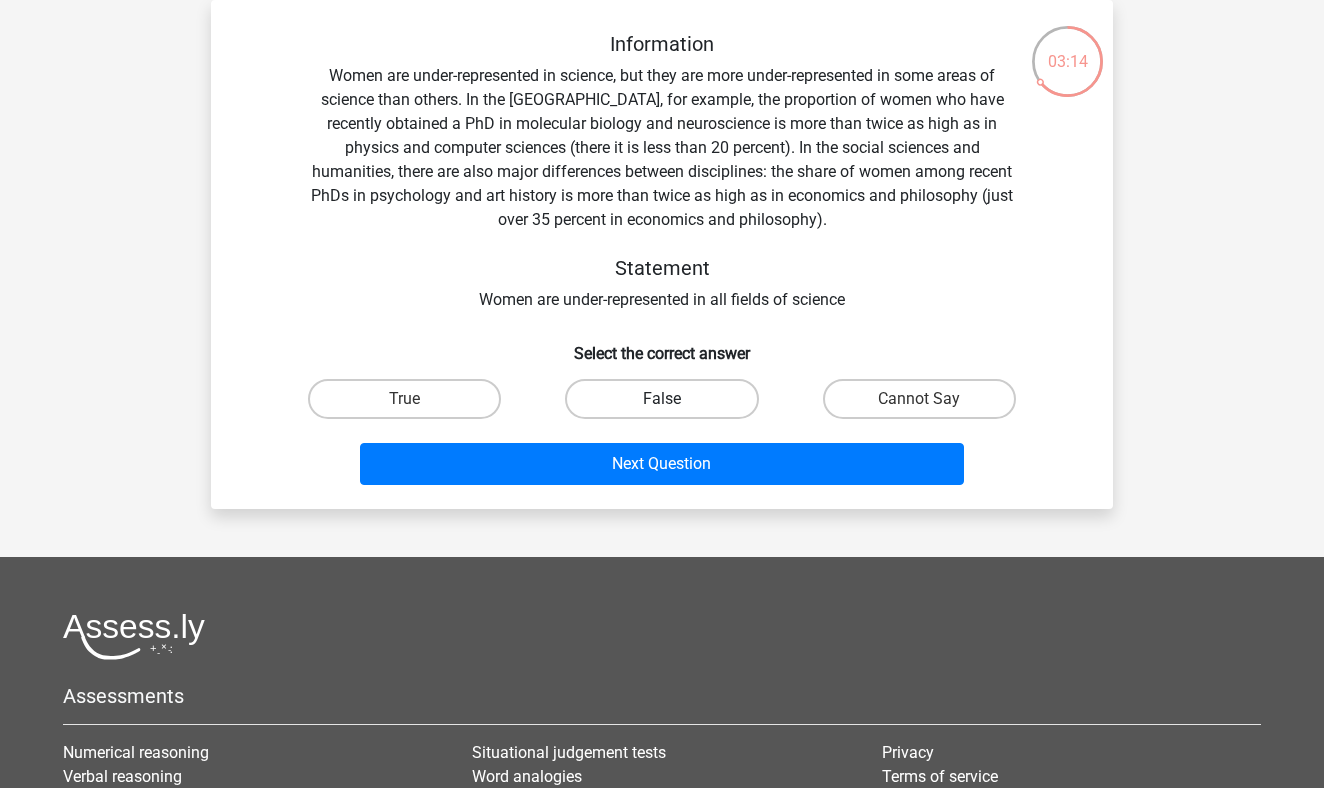 click on "False" at bounding box center (661, 399) 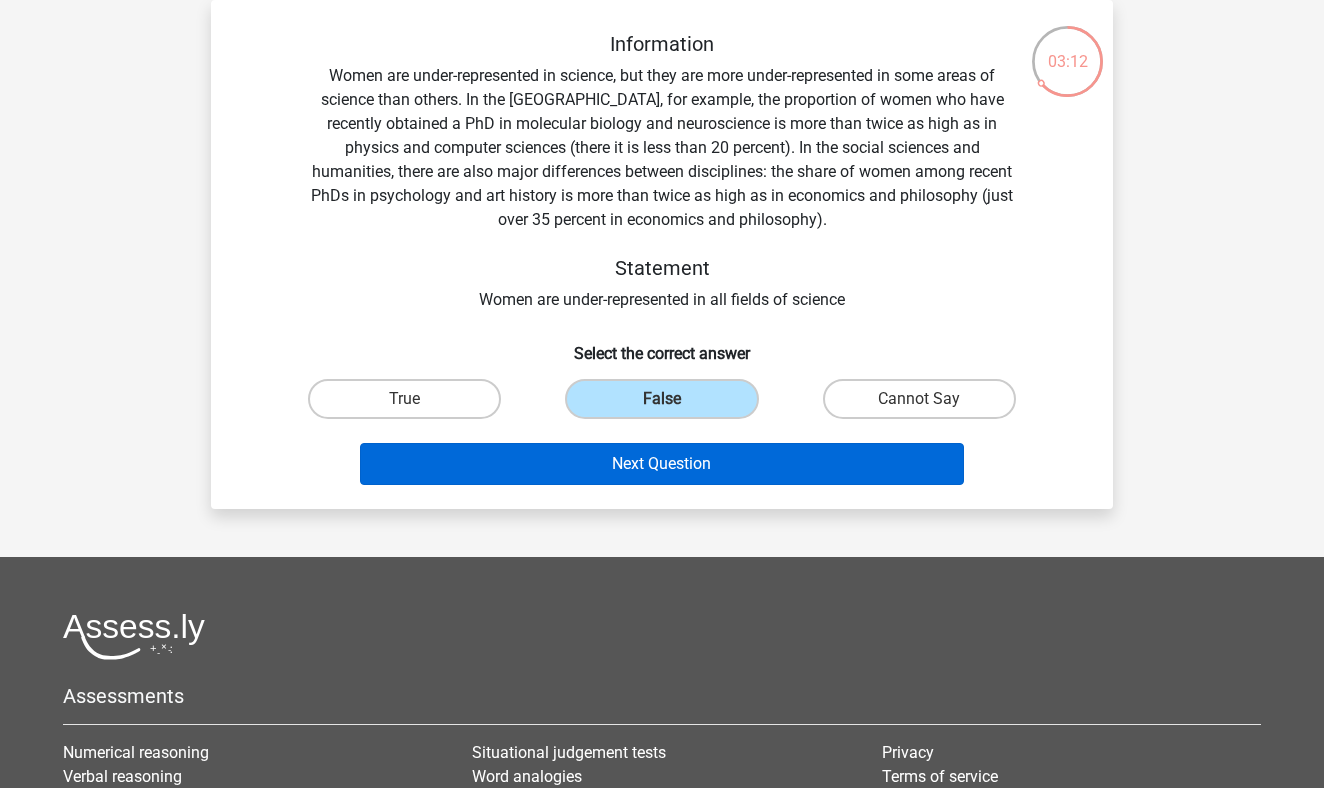 click on "Next Question" at bounding box center [662, 464] 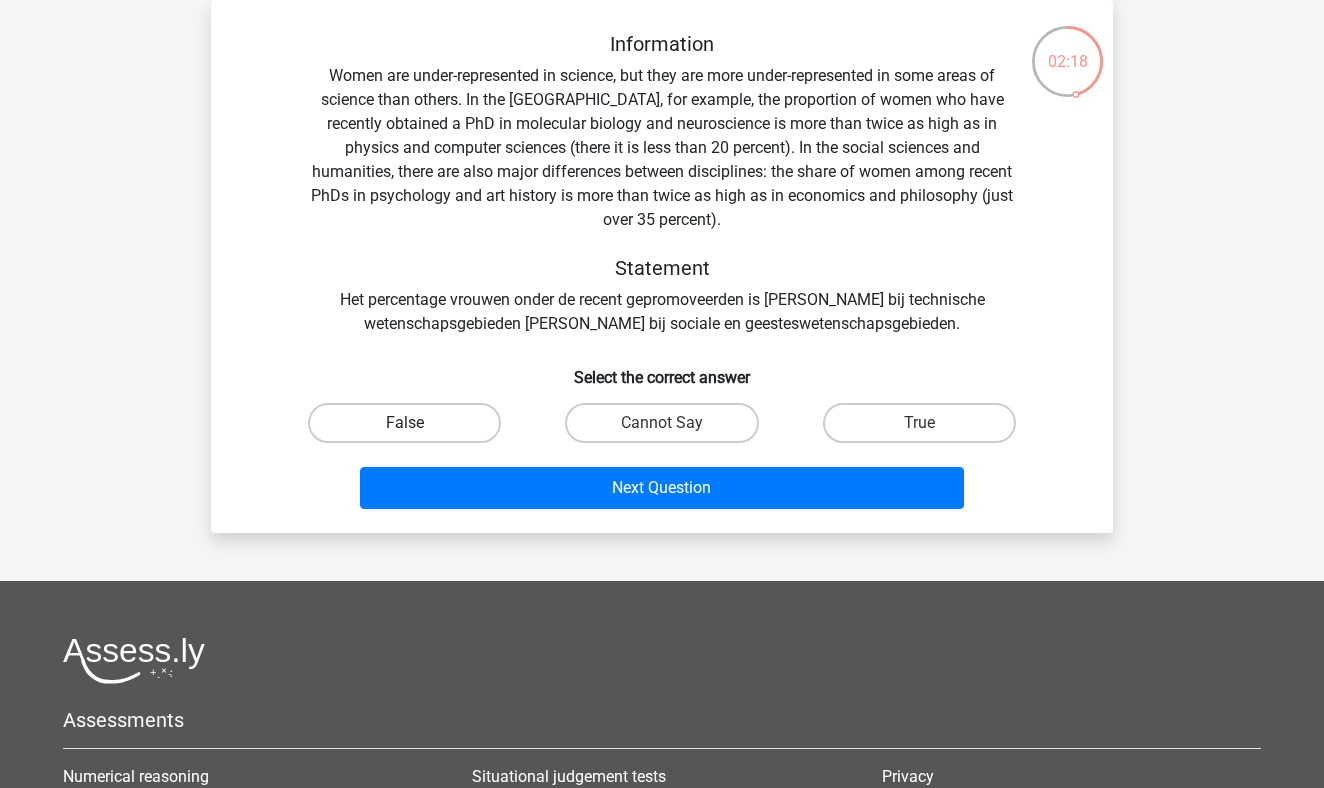 click on "False" at bounding box center (404, 423) 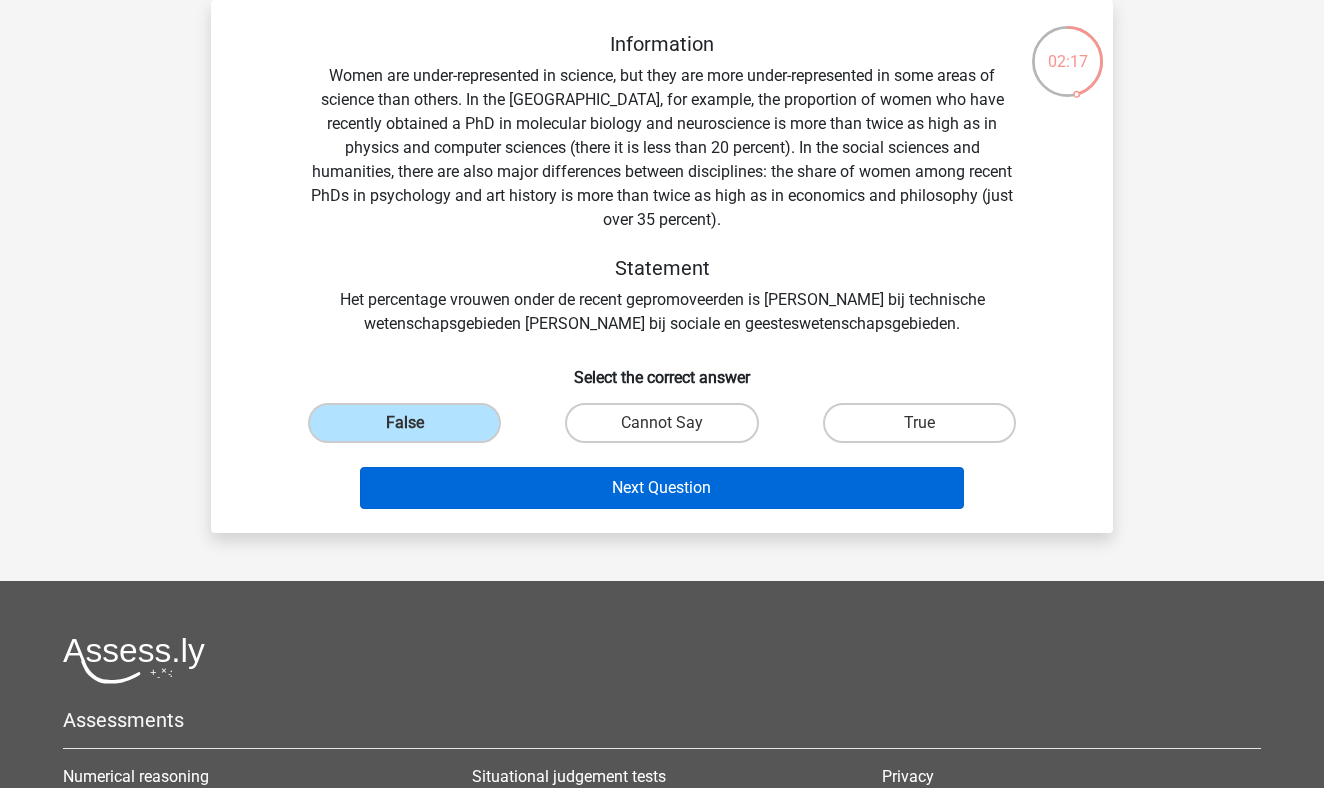 click on "Next Question" at bounding box center [662, 488] 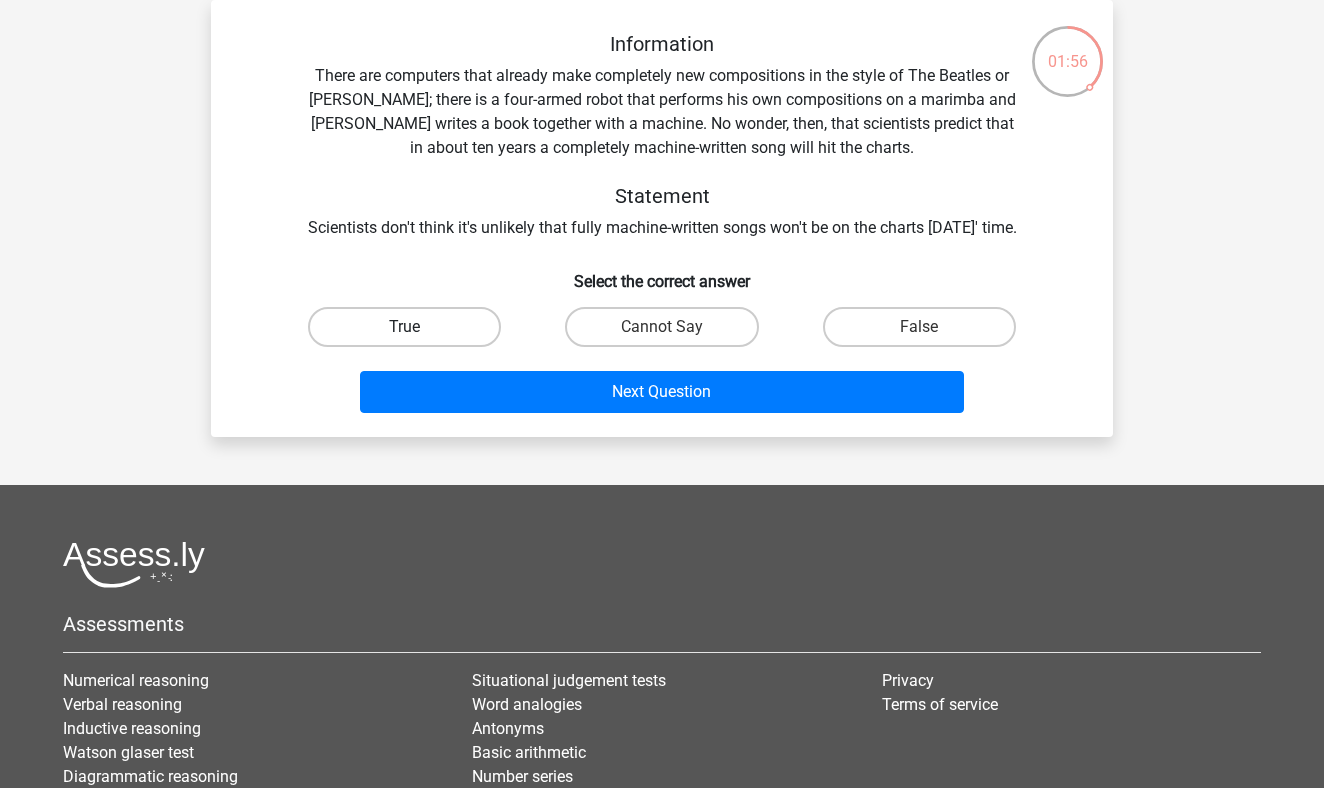 click on "True" at bounding box center (404, 327) 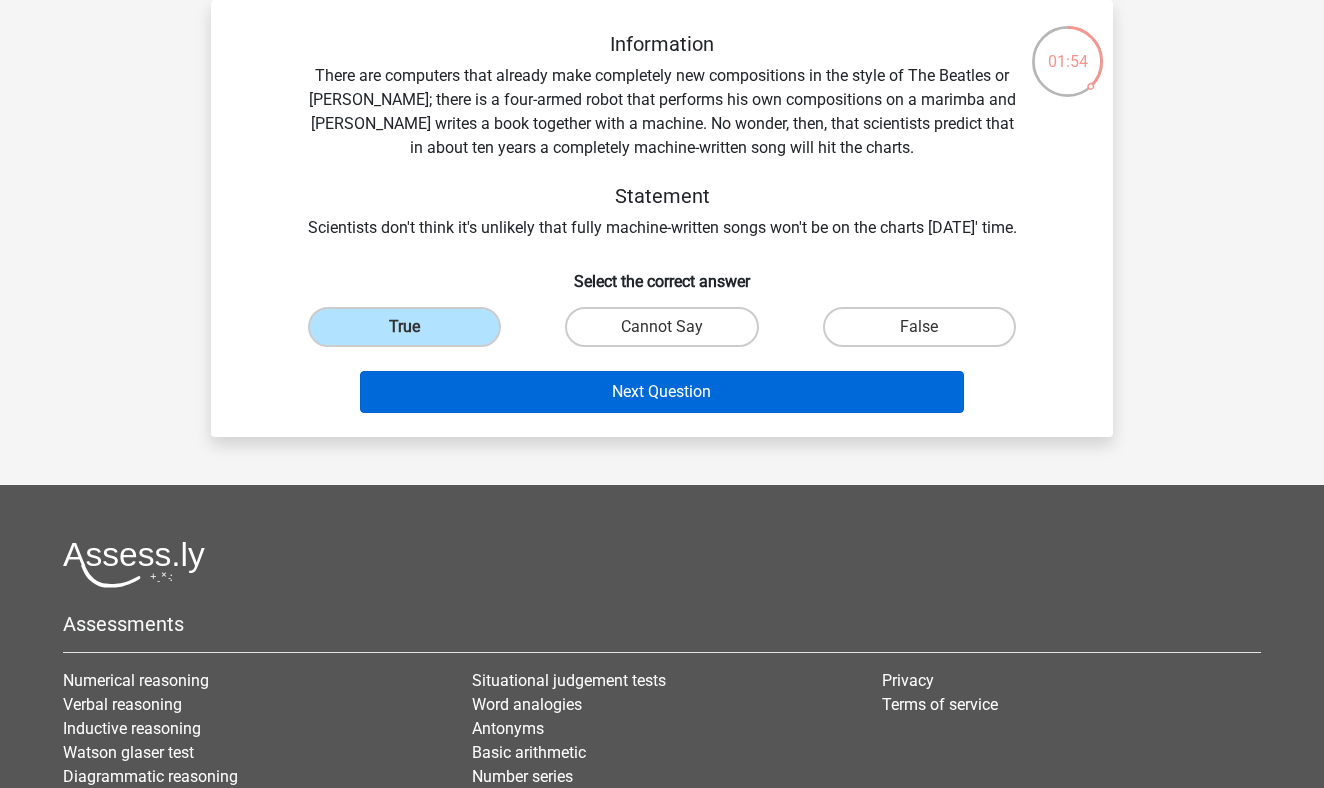 click on "Next Question" at bounding box center (662, 392) 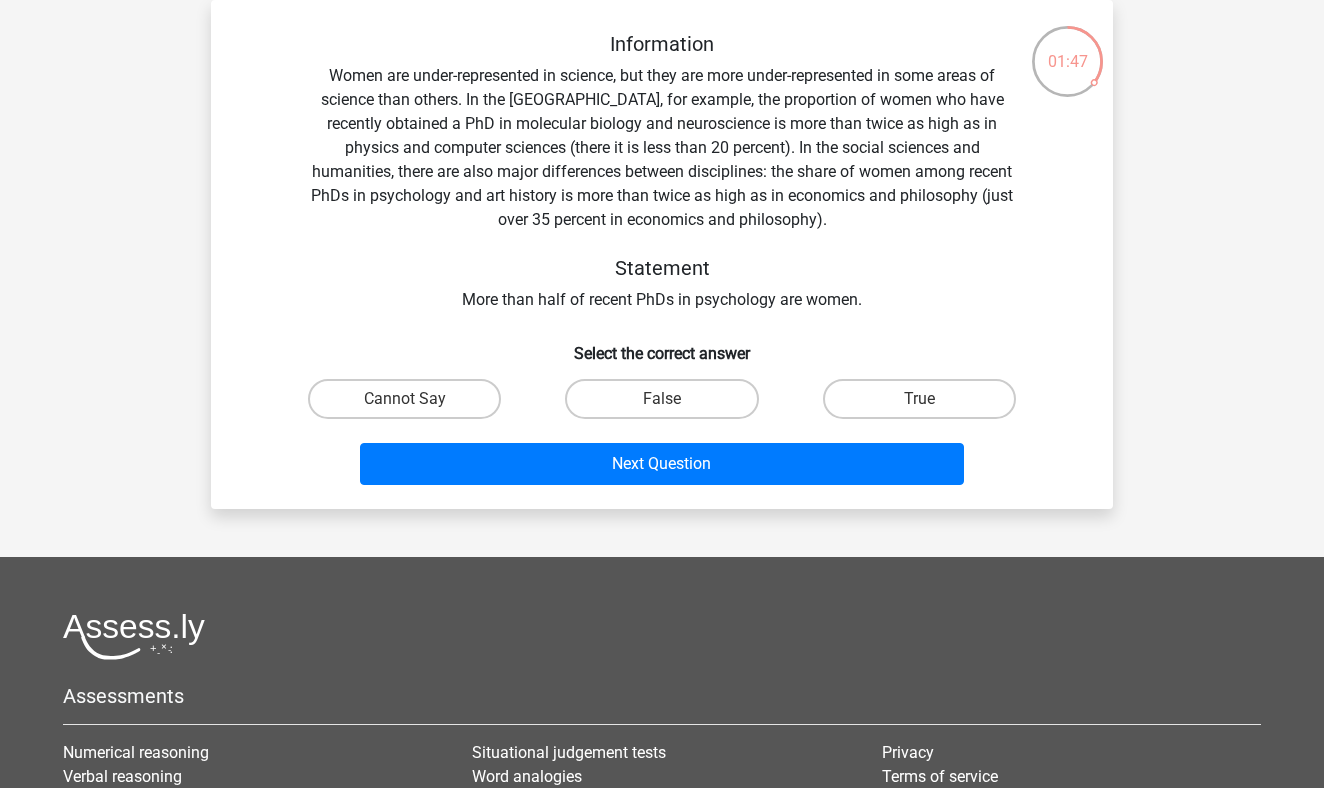 scroll, scrollTop: 64, scrollLeft: 0, axis: vertical 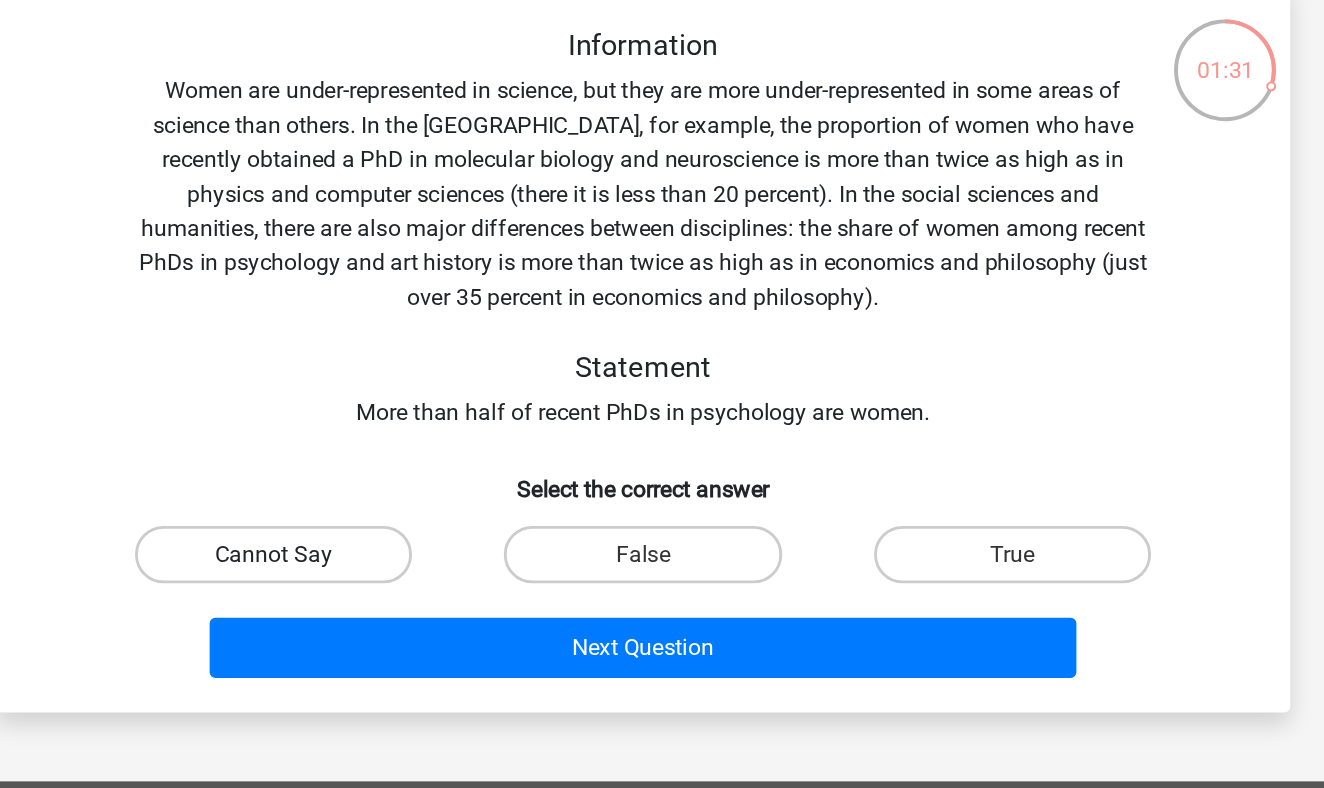 click on "Cannot Say" at bounding box center [404, 427] 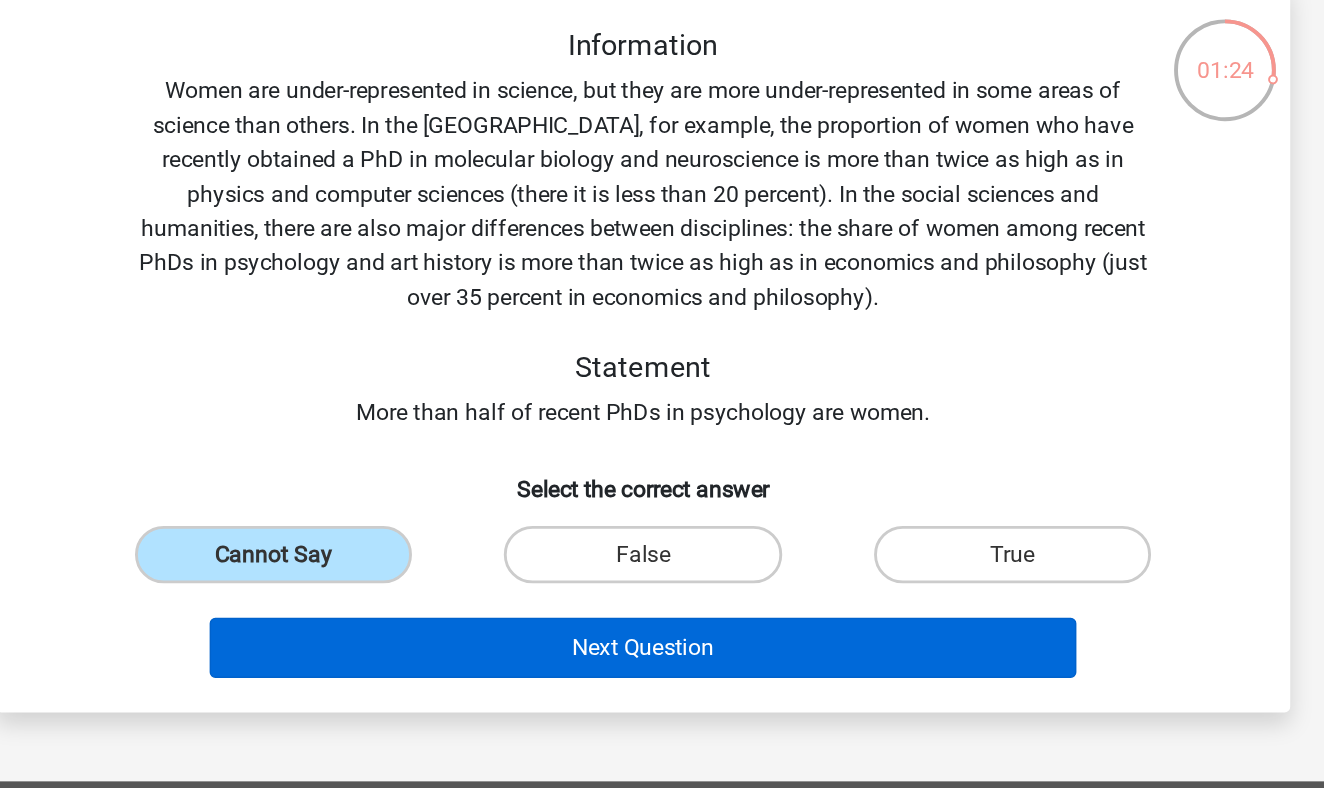 click on "Next Question" at bounding box center [662, 492] 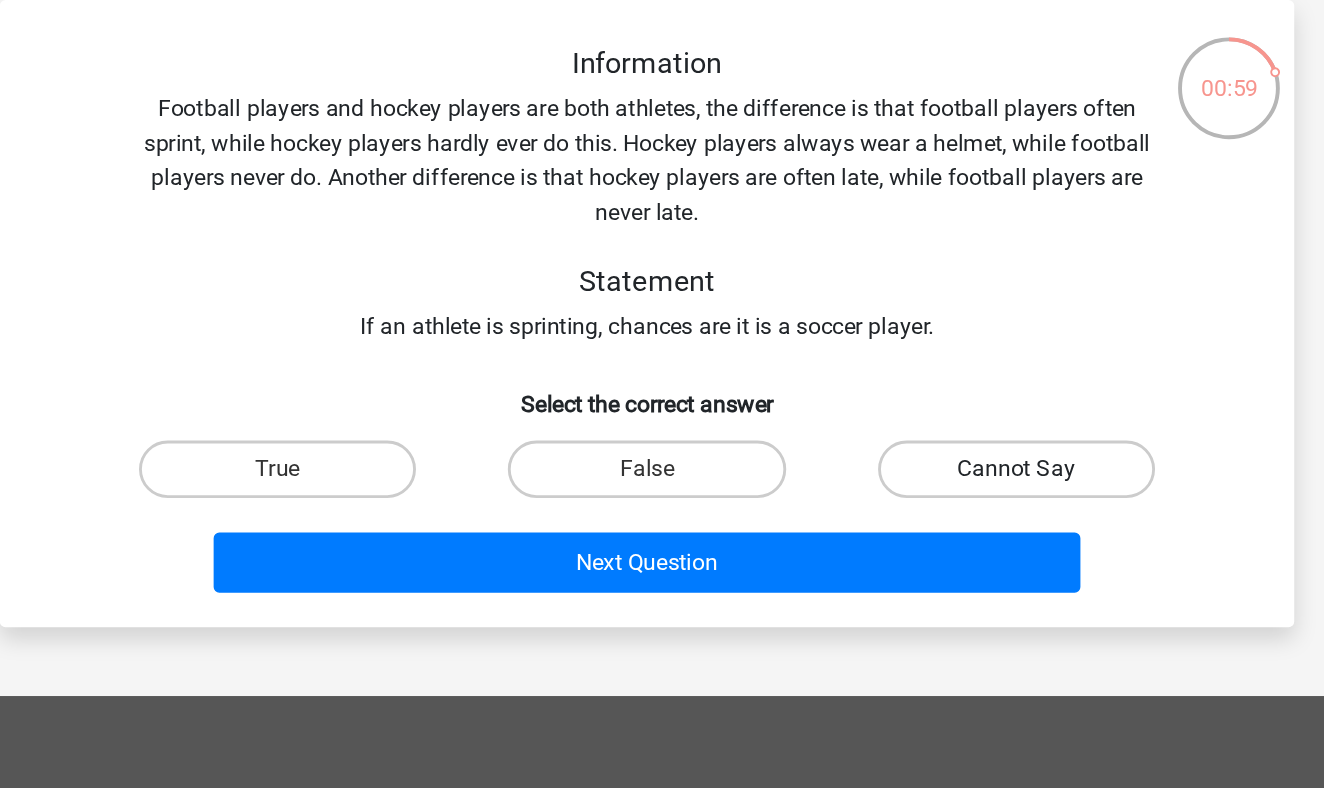 click on "Cannot Say" at bounding box center (919, 355) 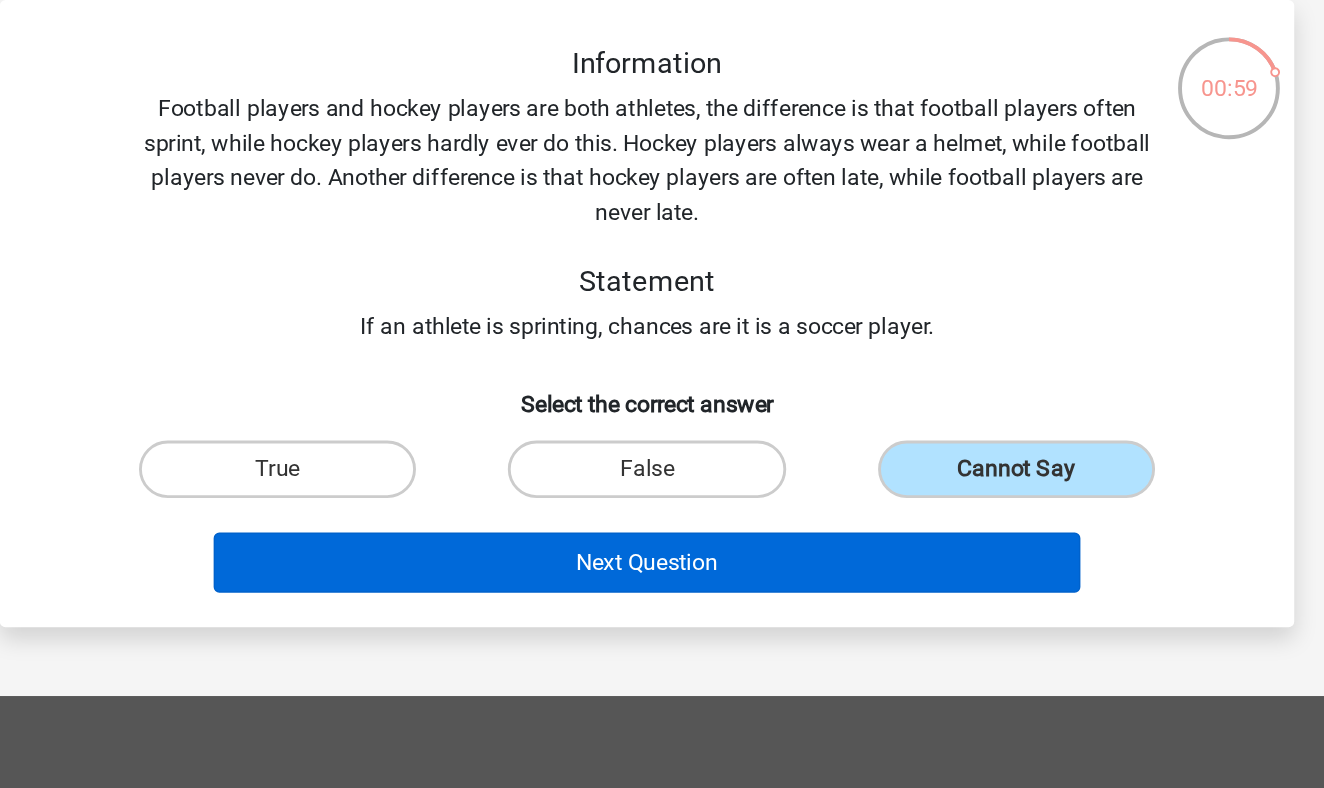 click on "Next Question" at bounding box center [662, 420] 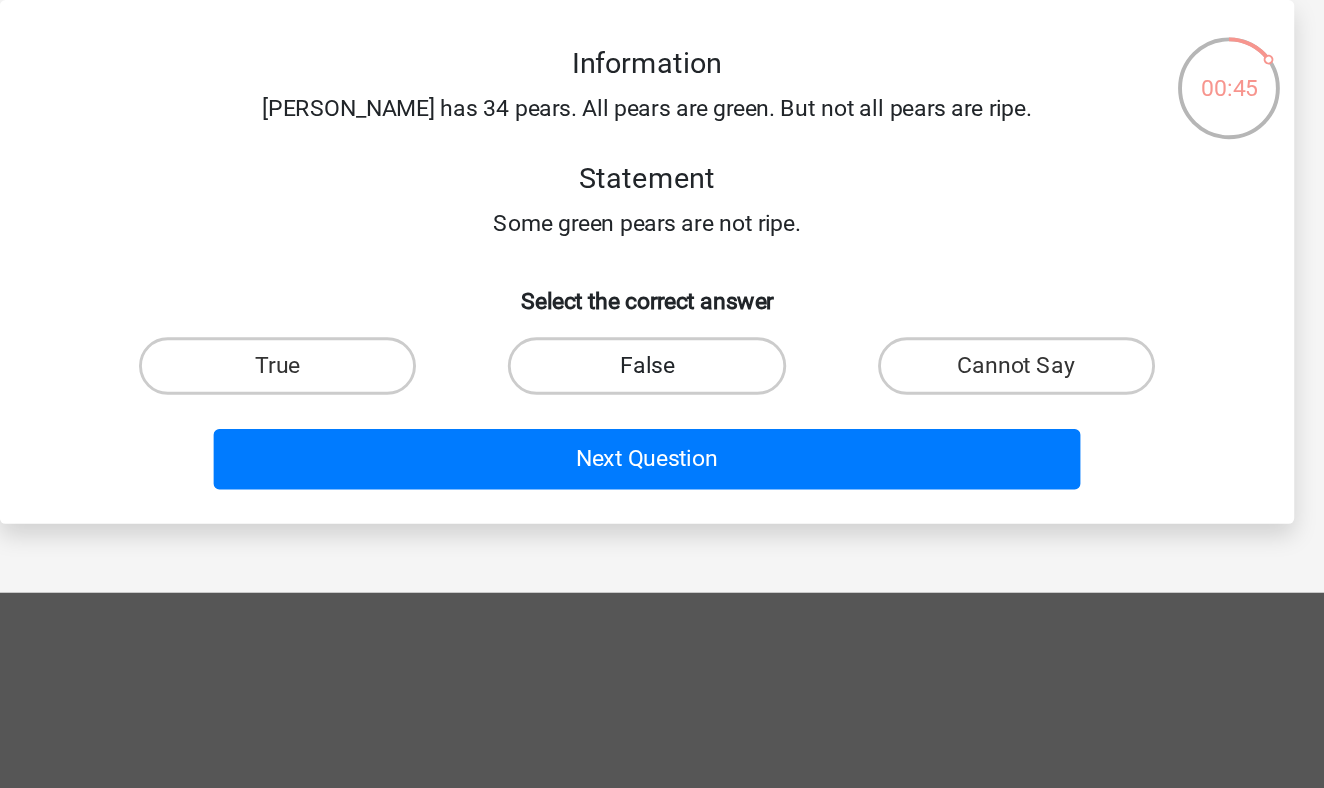 click on "False" at bounding box center [661, 283] 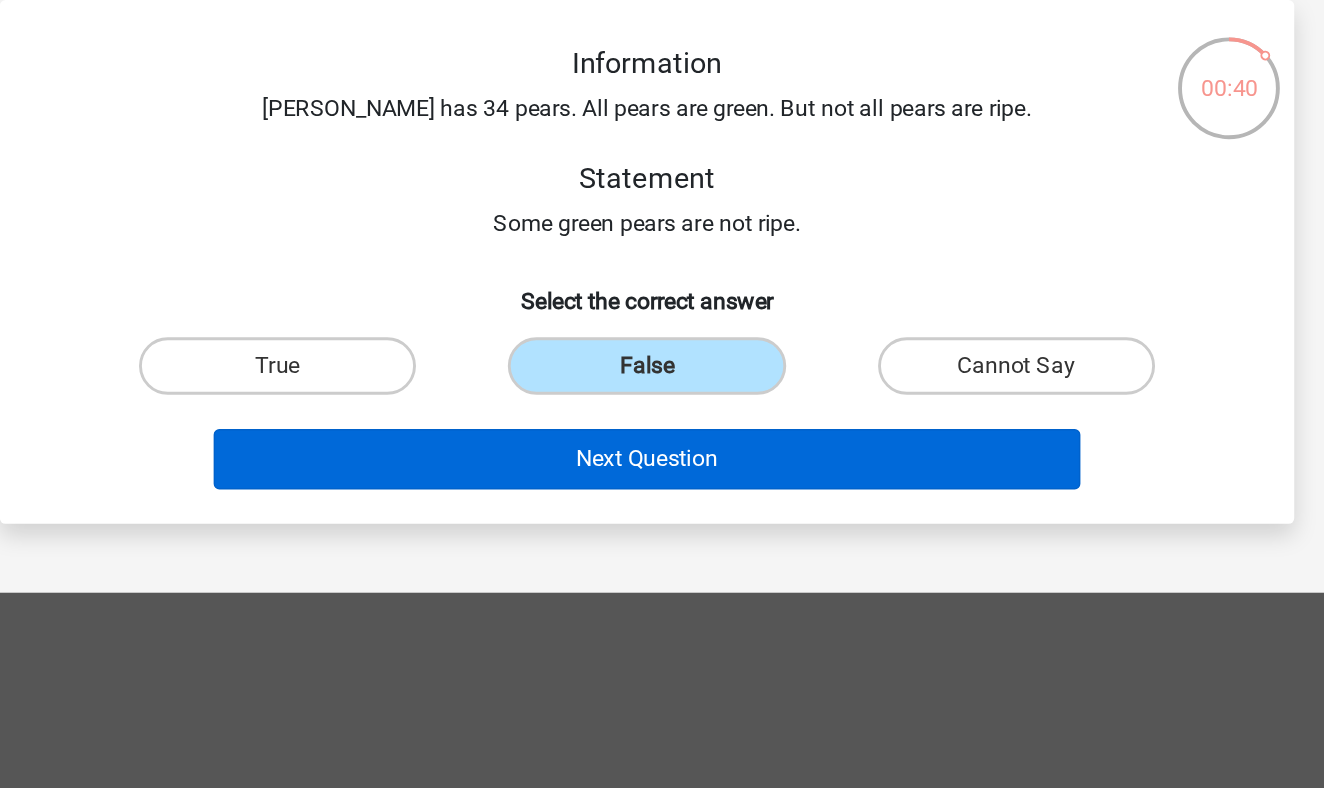 click on "Next Question" at bounding box center [662, 348] 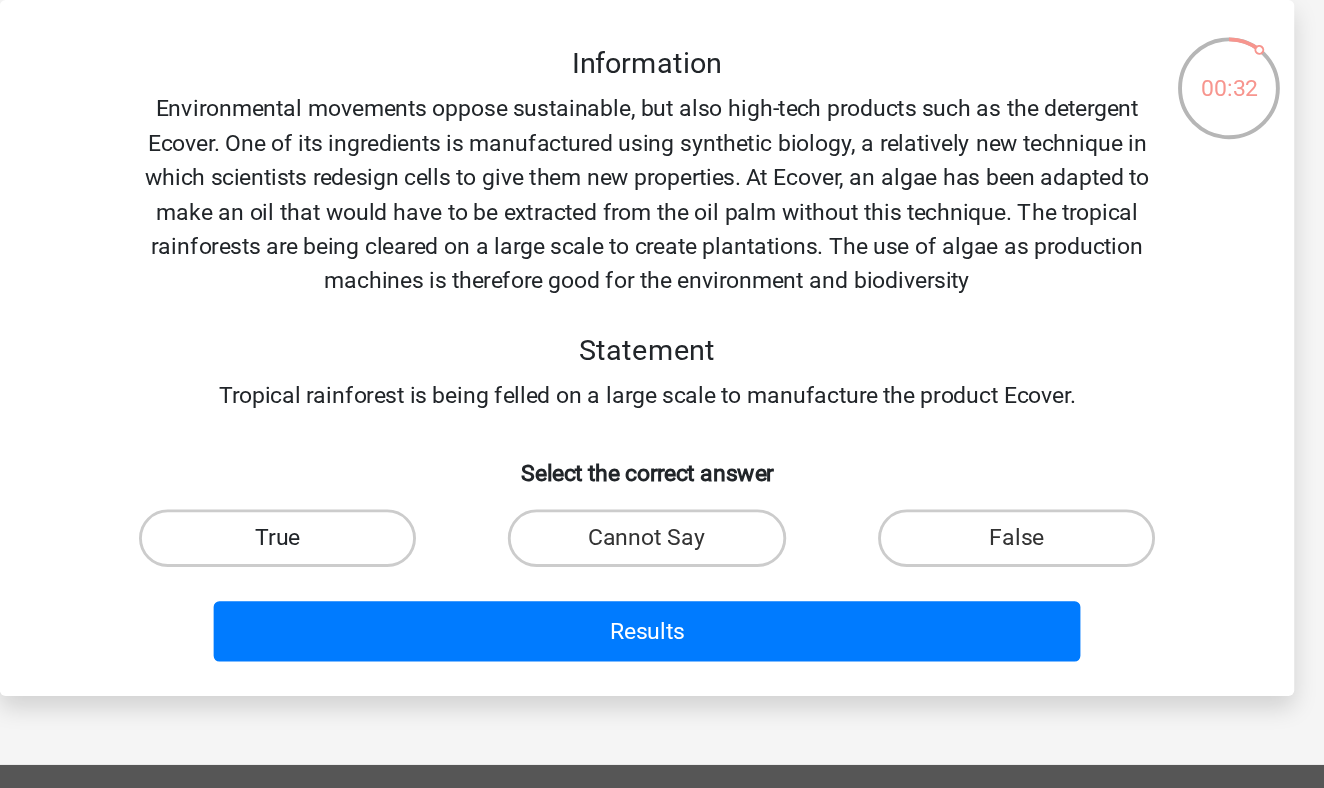 click on "True" at bounding box center (404, 403) 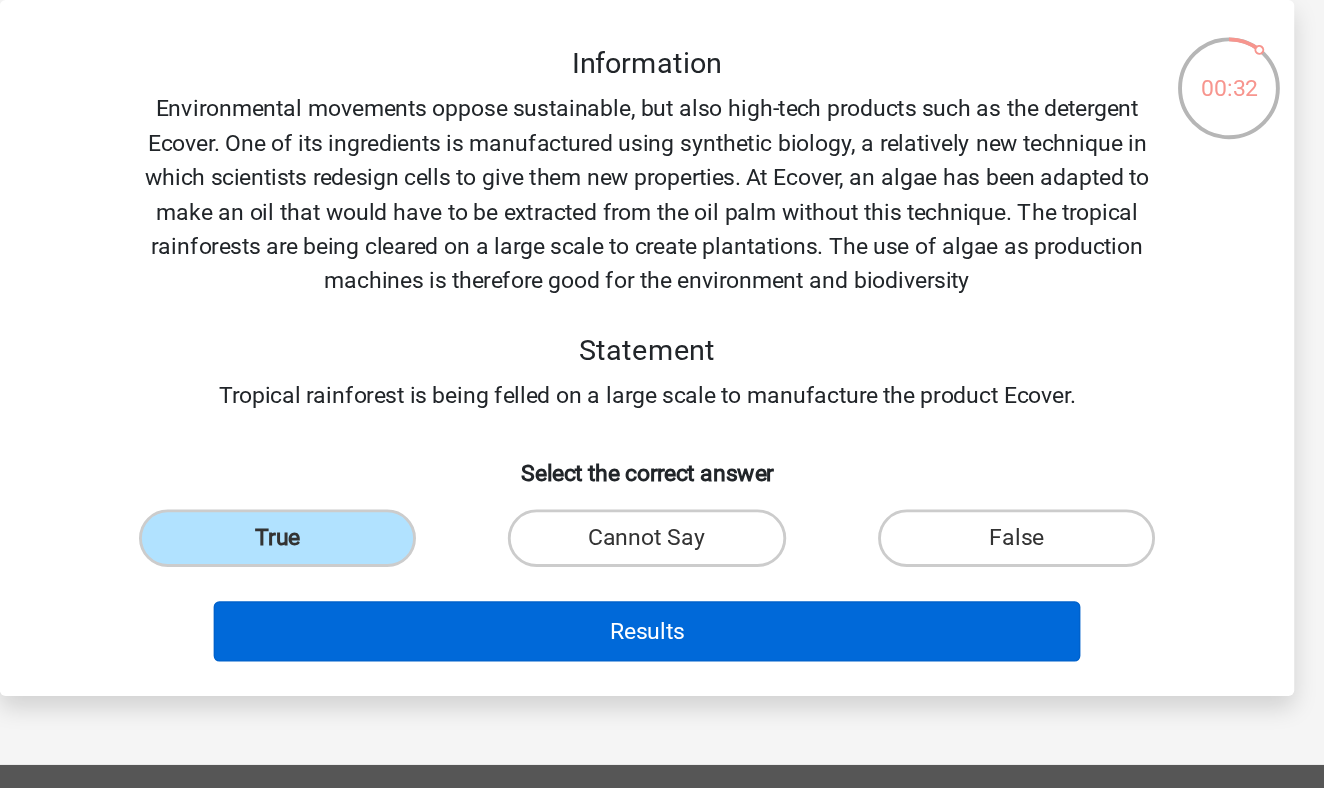 click on "Results" at bounding box center (662, 468) 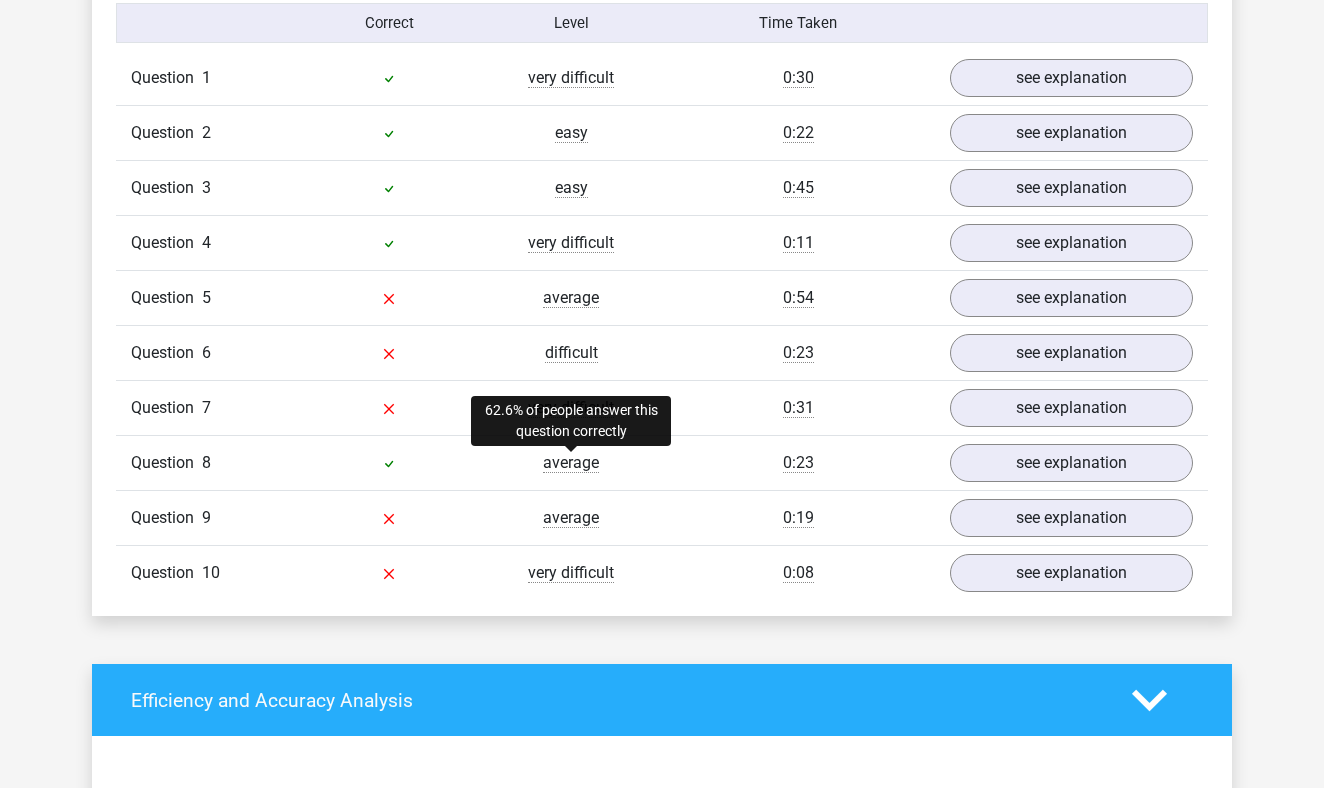 scroll, scrollTop: 1277, scrollLeft: 0, axis: vertical 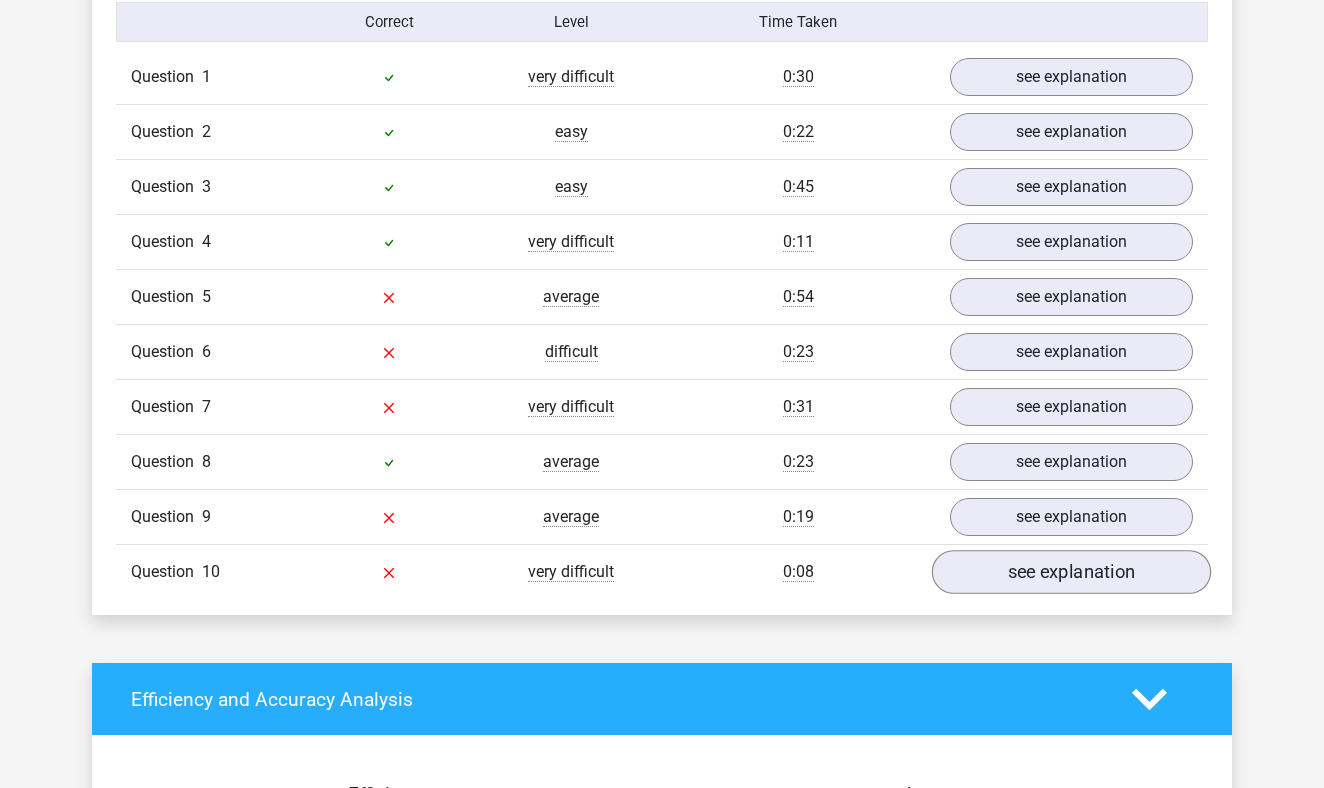 click on "see explanation" at bounding box center [1071, 572] 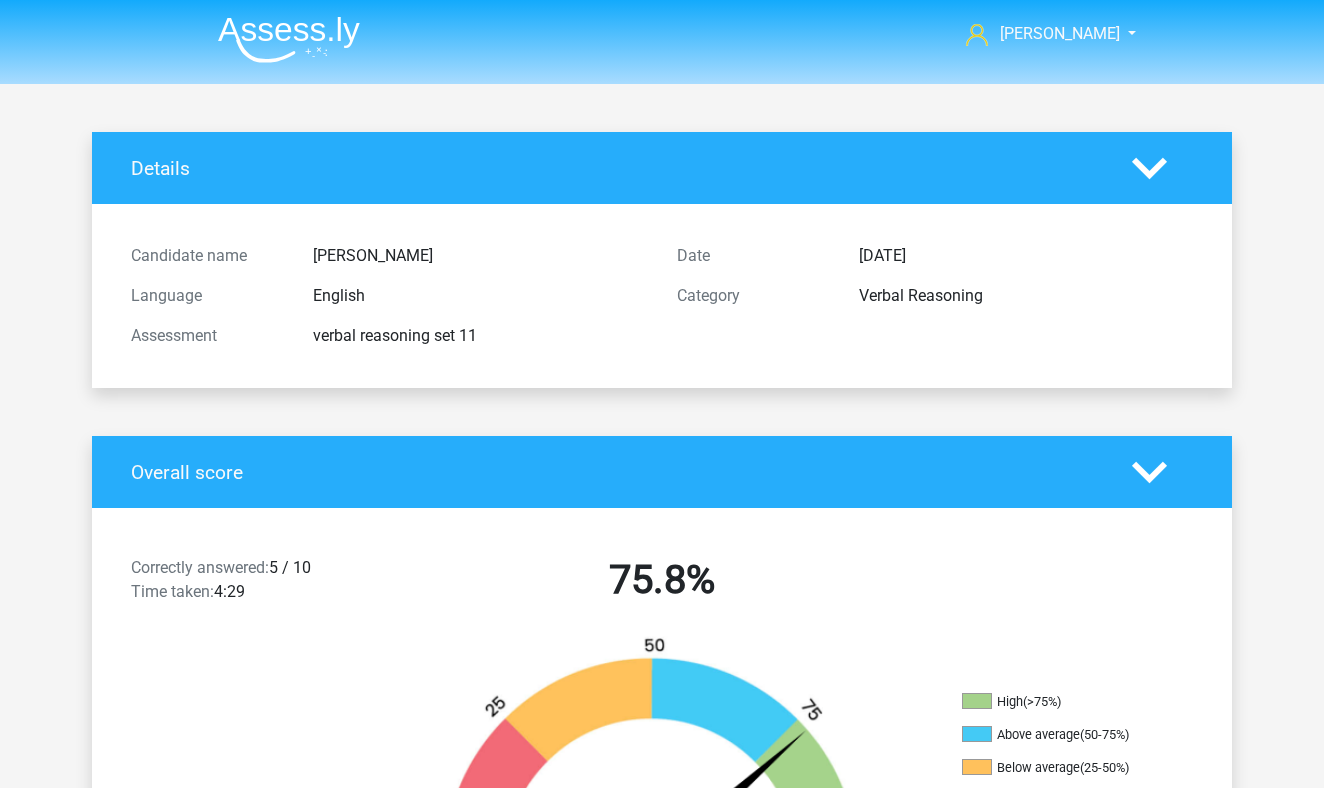 scroll, scrollTop: 0, scrollLeft: 0, axis: both 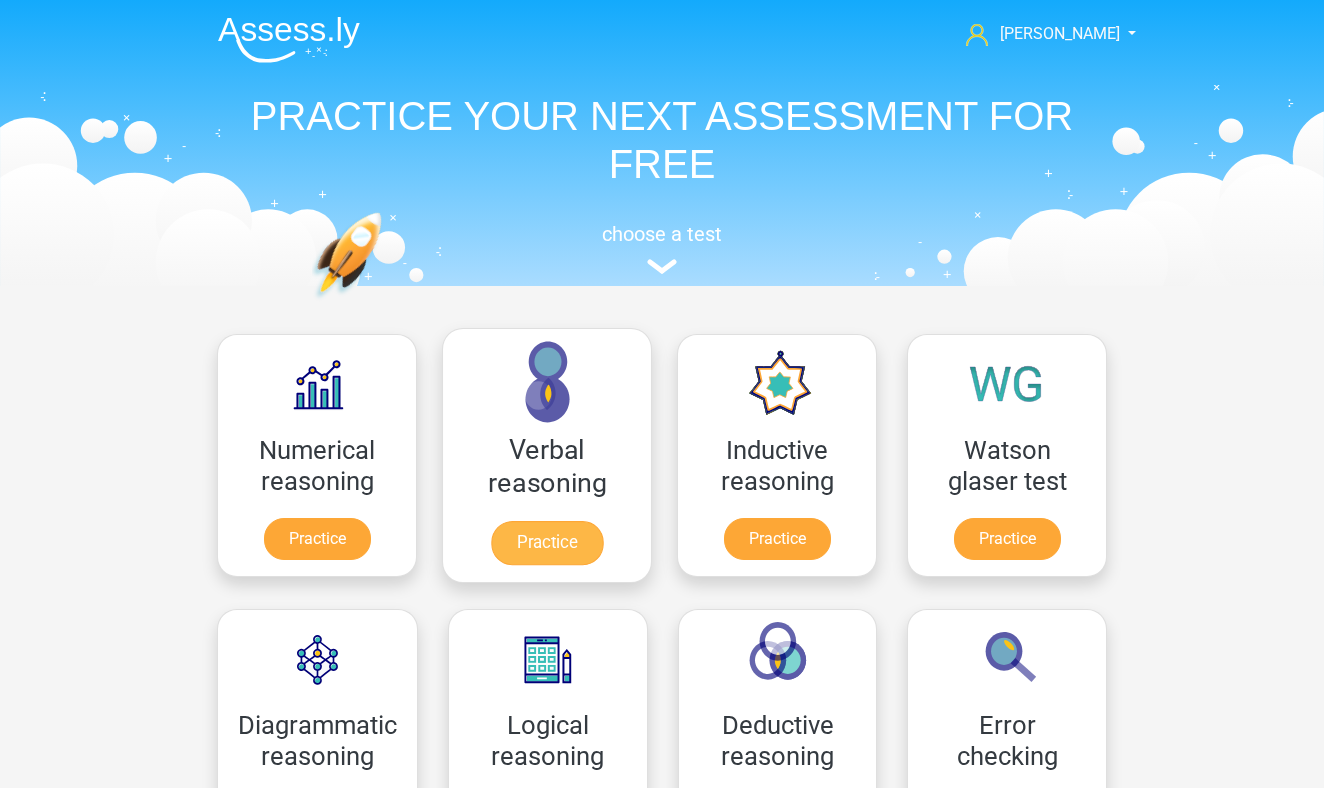 click on "Practice" at bounding box center (547, 543) 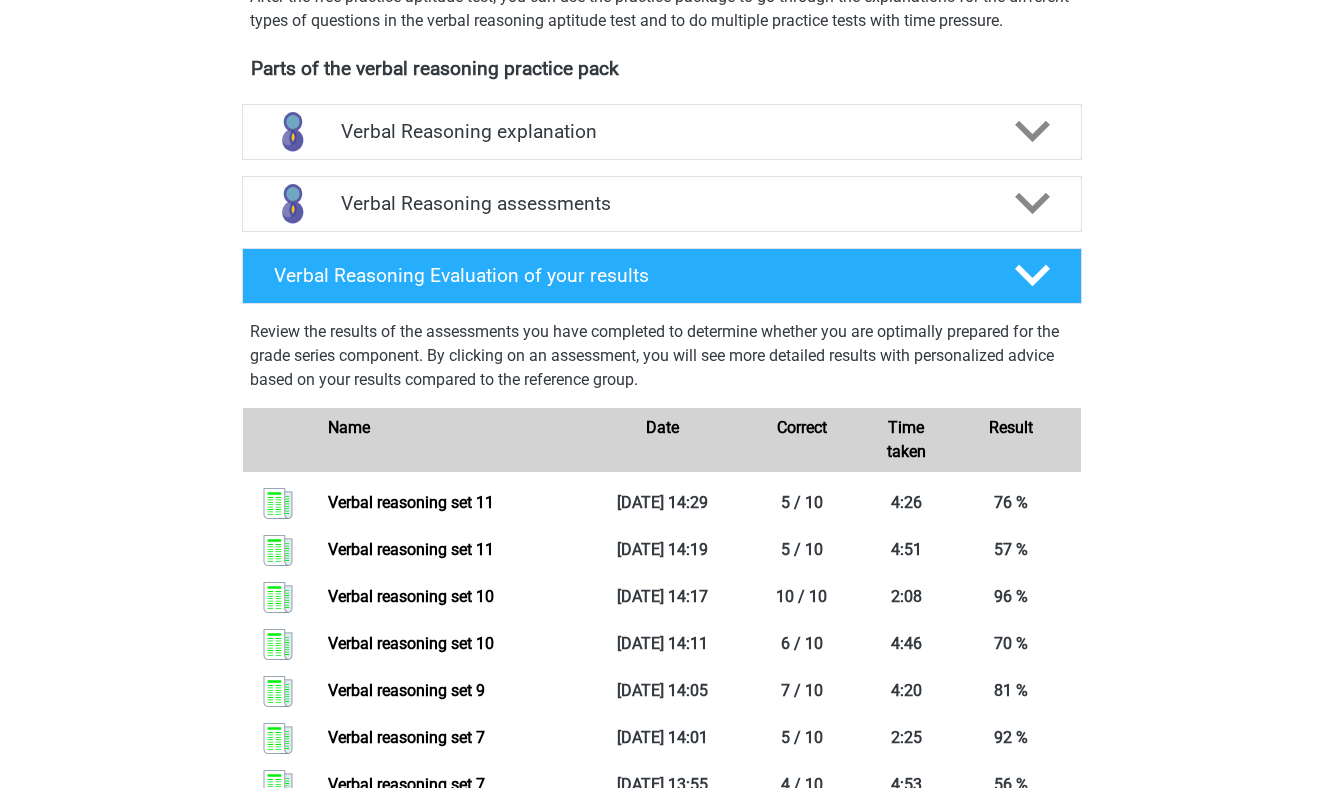 scroll, scrollTop: 628, scrollLeft: 0, axis: vertical 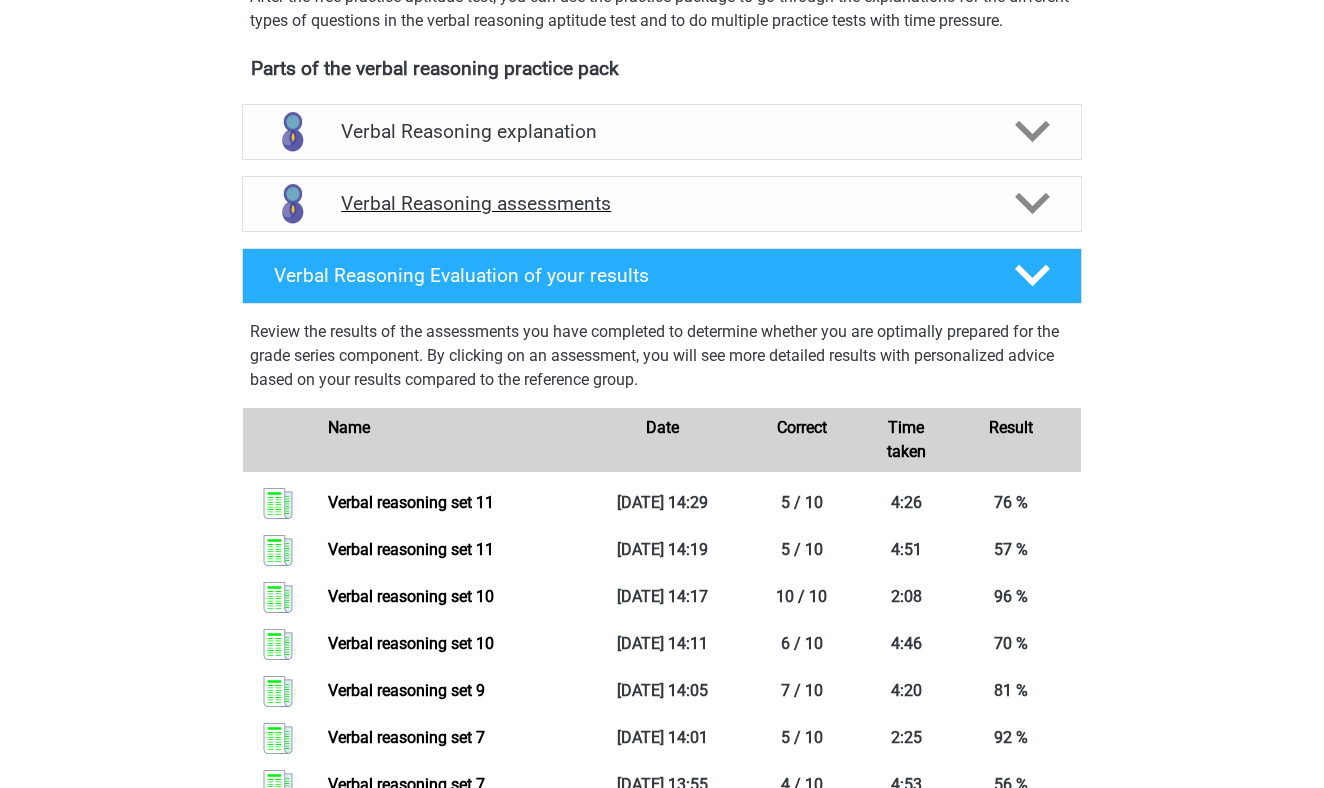 click on "Verbal Reasoning assessments" at bounding box center (662, 203) 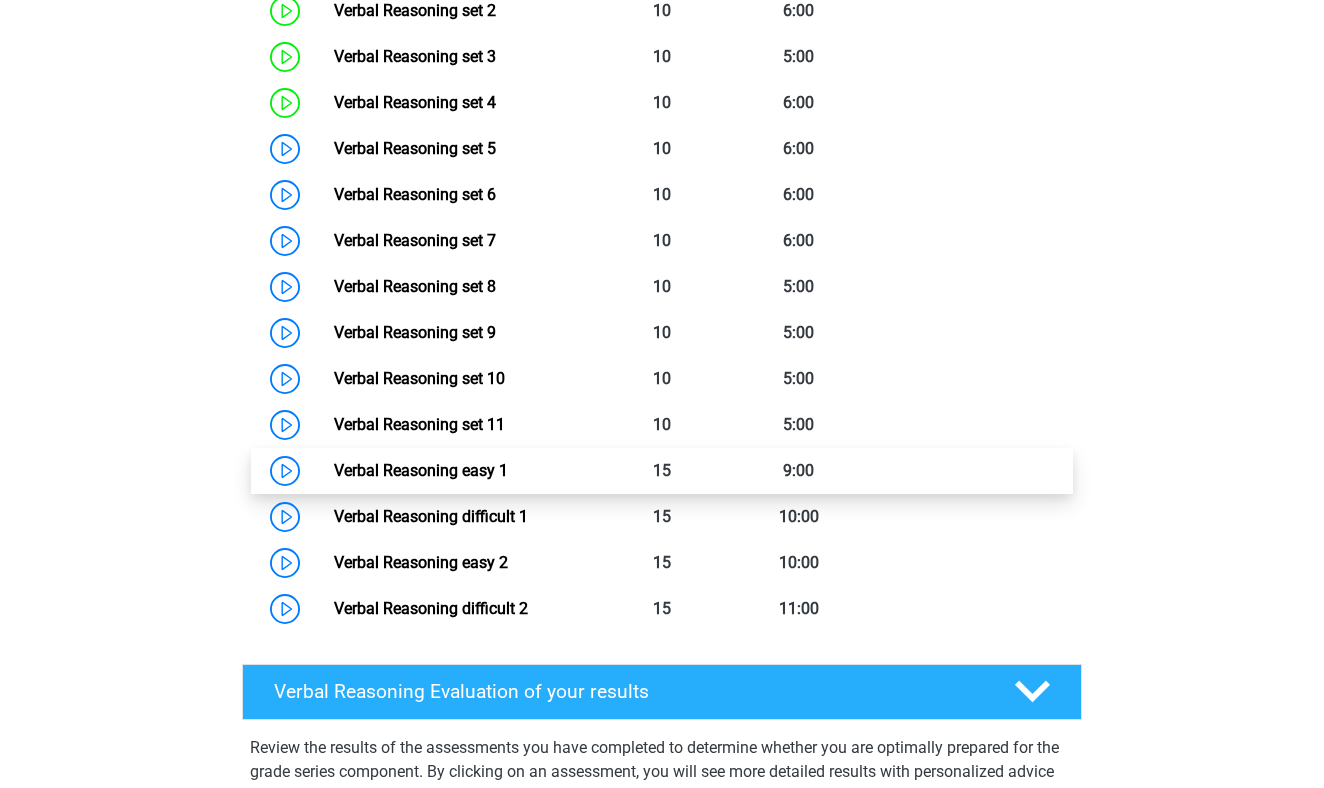 scroll, scrollTop: 1077, scrollLeft: 0, axis: vertical 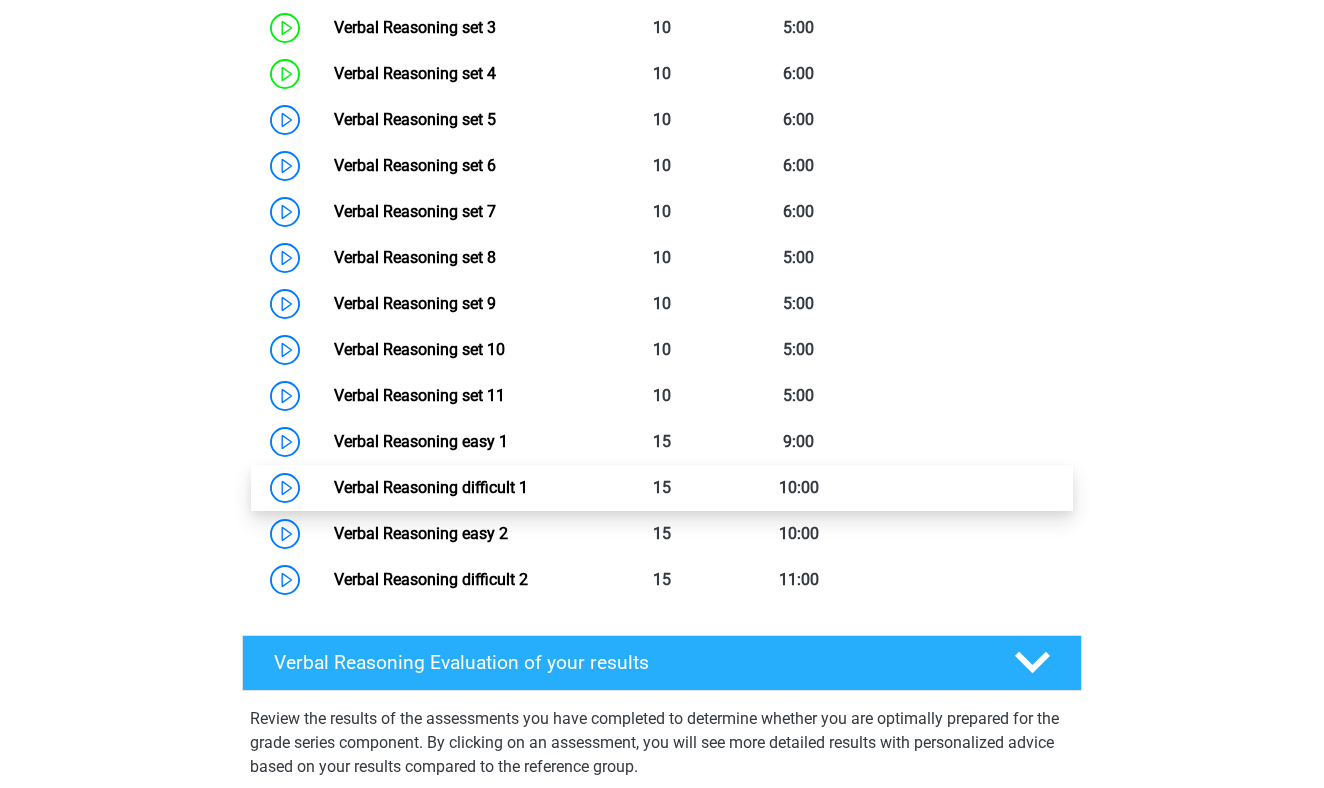 click on "Verbal Reasoning
difficult 1" at bounding box center (431, 487) 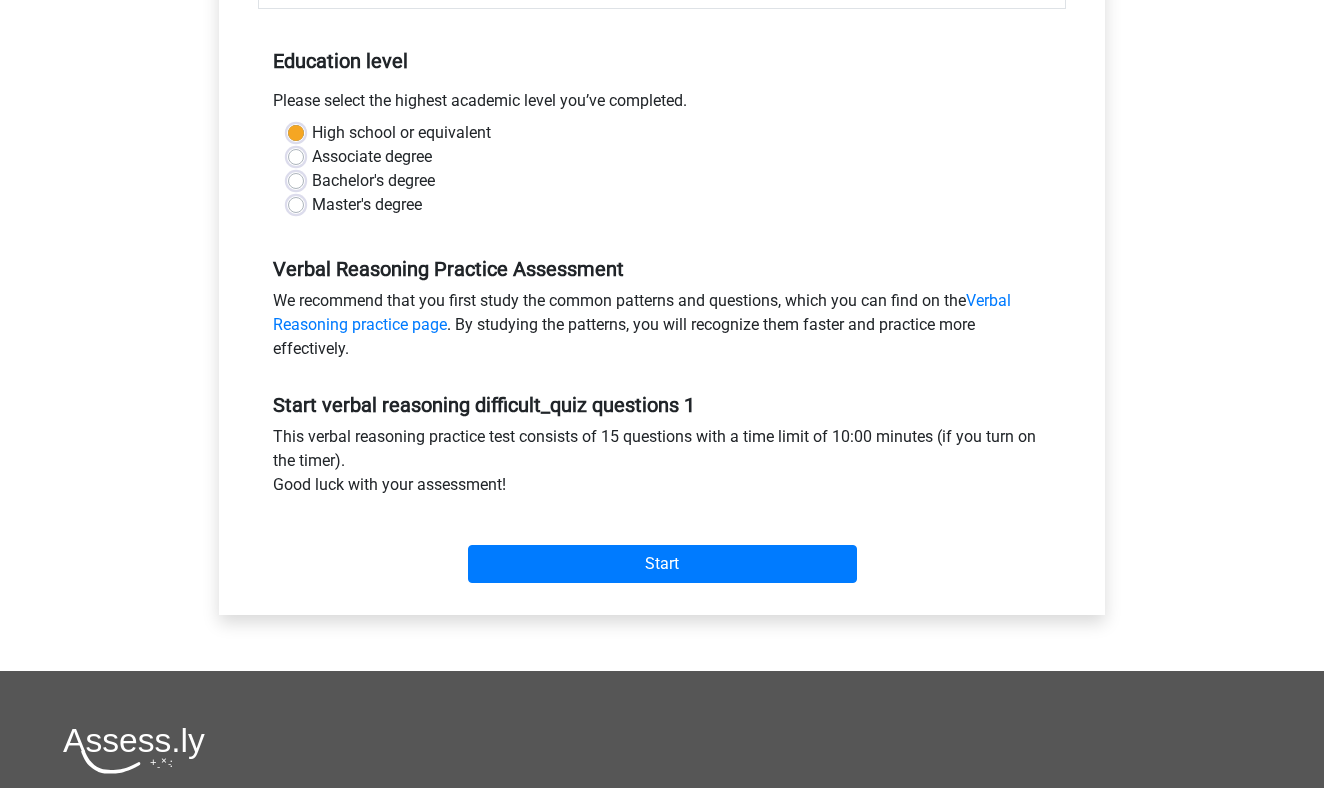 scroll, scrollTop: 389, scrollLeft: 0, axis: vertical 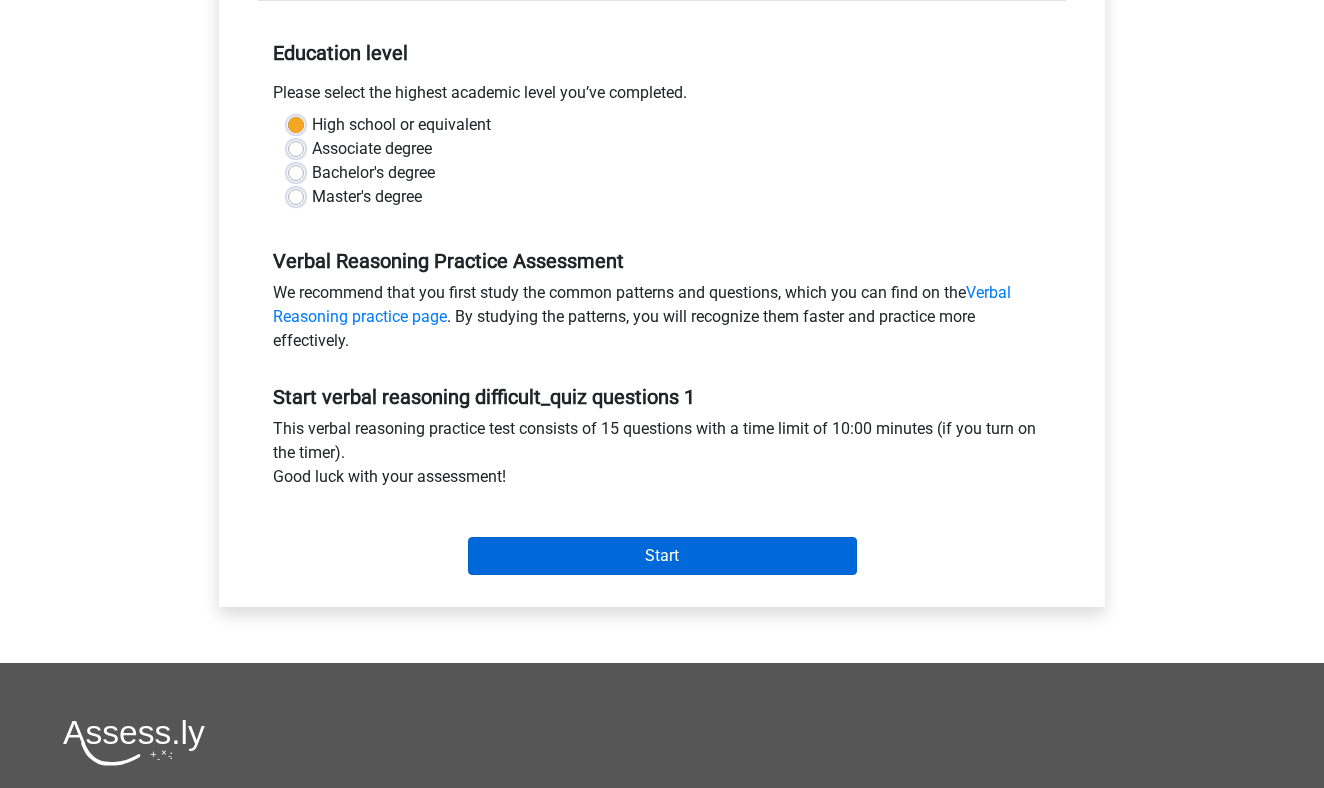 click on "Start" at bounding box center [662, 556] 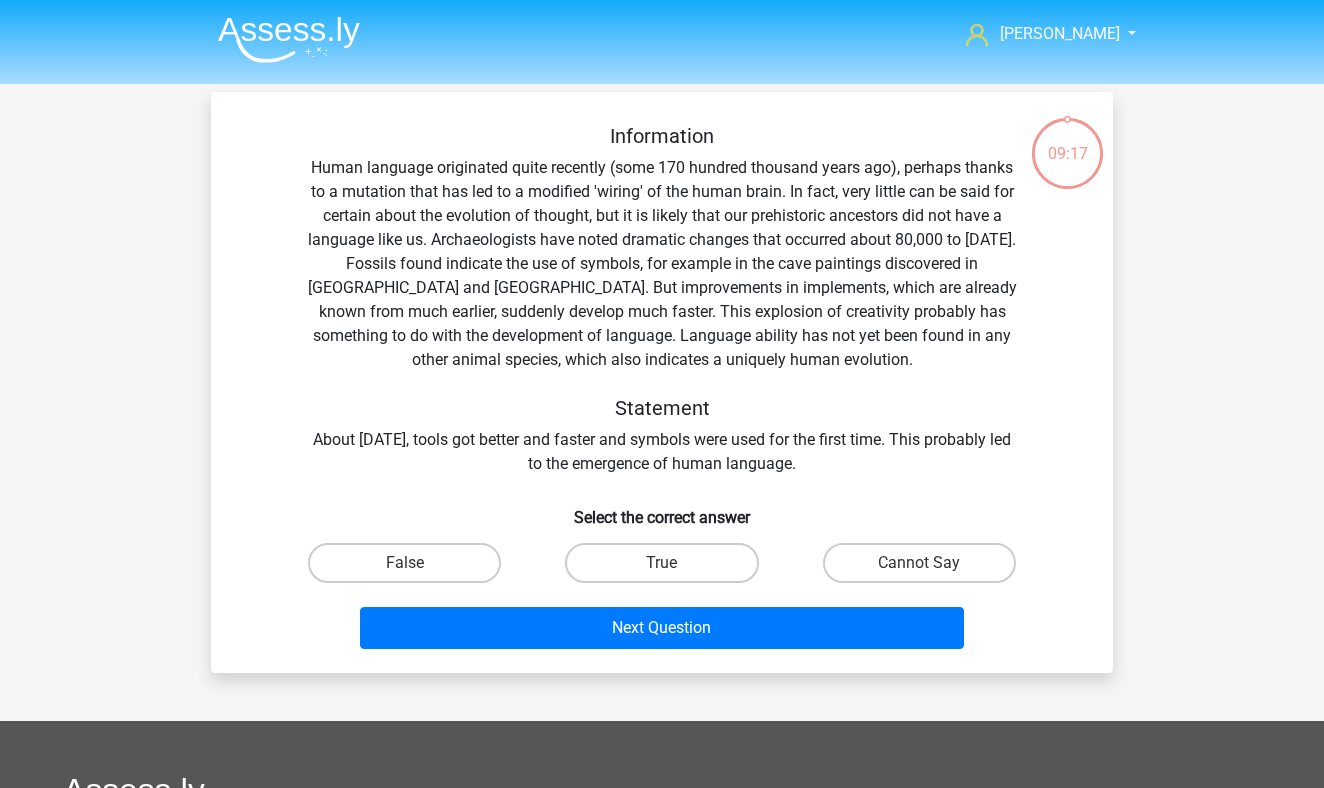 scroll, scrollTop: 0, scrollLeft: 0, axis: both 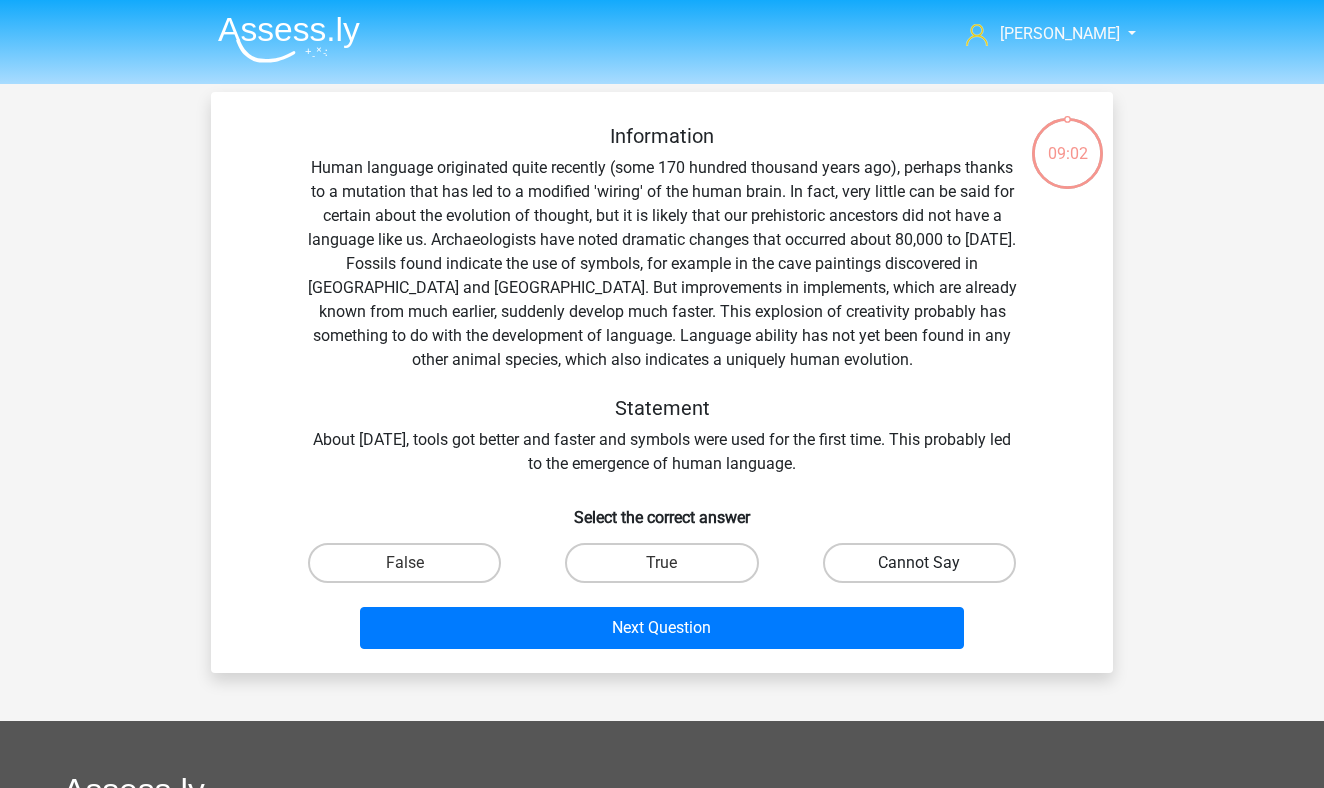 click on "Cannot Say" at bounding box center (919, 563) 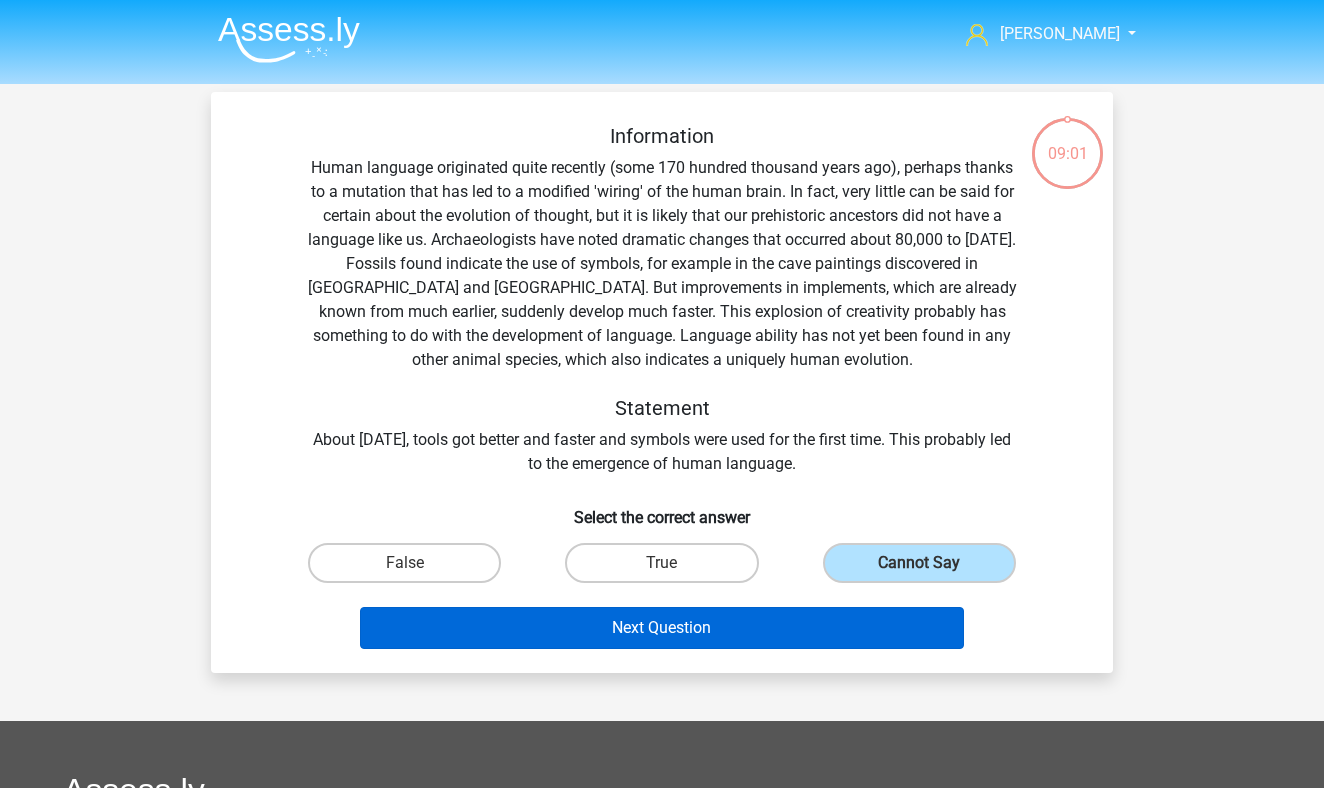 click on "Next Question" at bounding box center [662, 628] 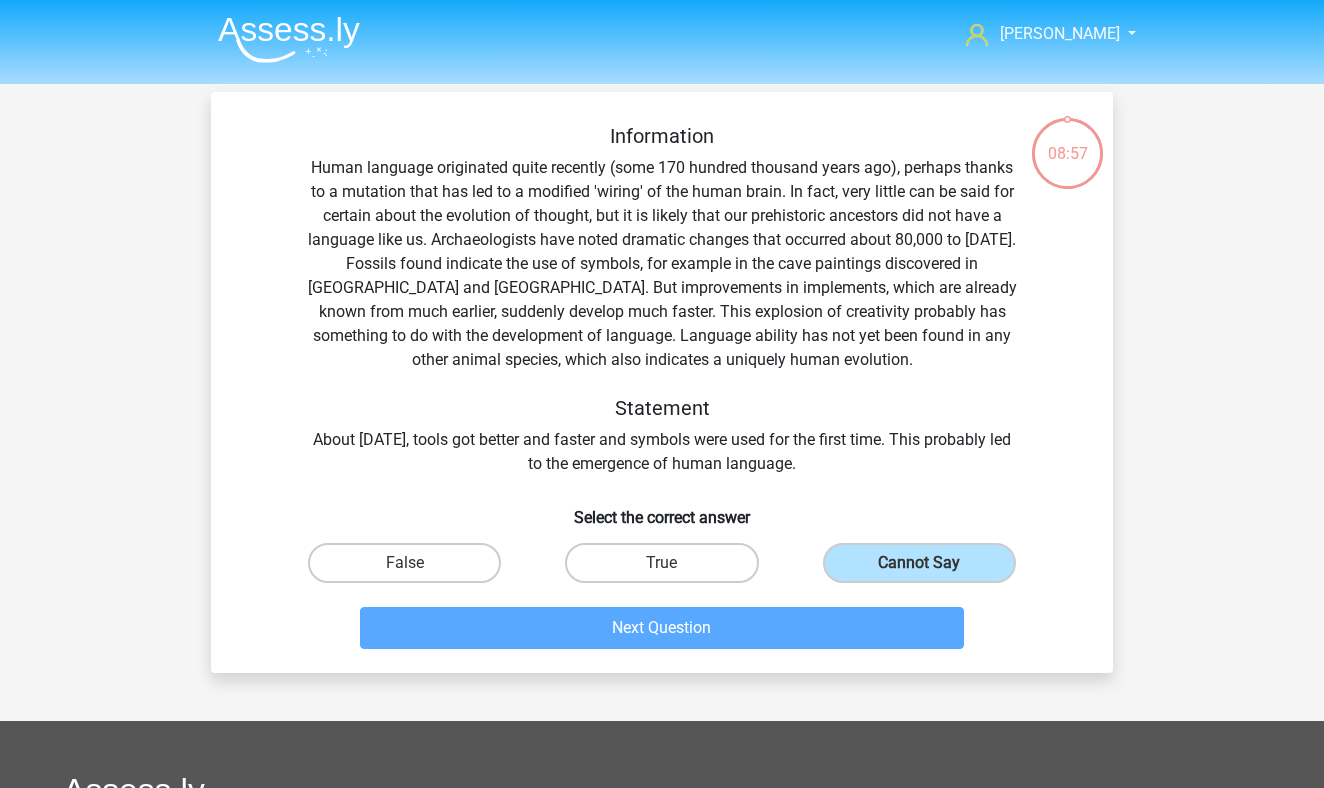 scroll, scrollTop: 92, scrollLeft: 0, axis: vertical 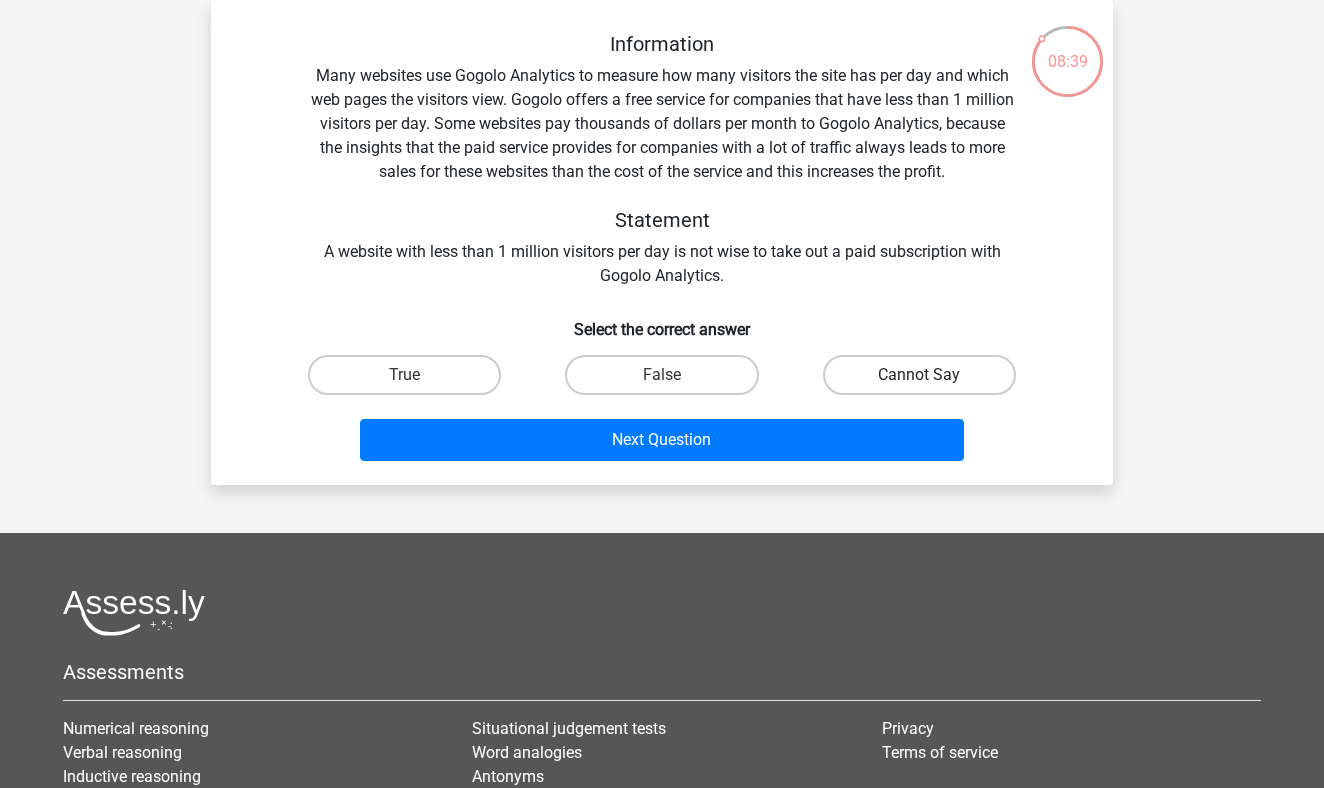 click on "Cannot Say" at bounding box center [919, 375] 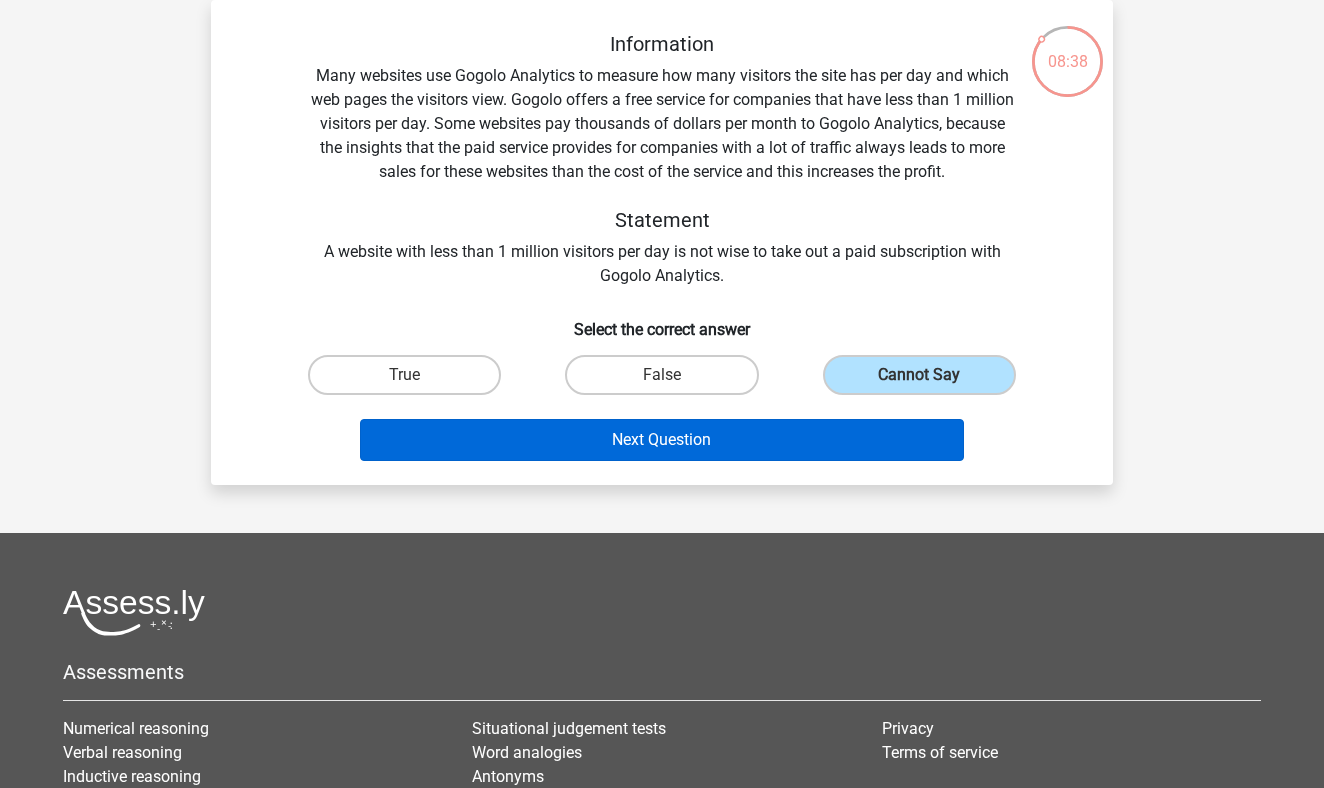 click on "Next Question" at bounding box center (662, 440) 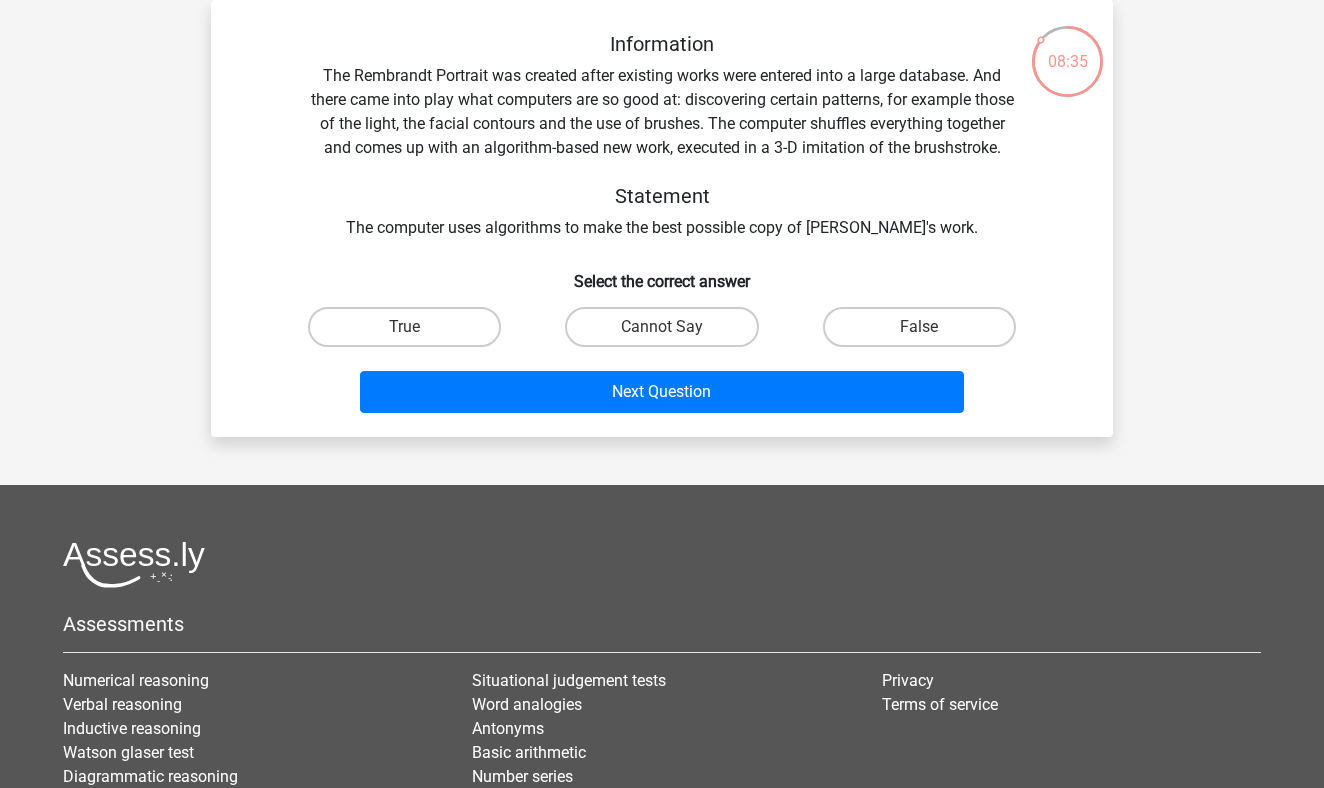scroll, scrollTop: 78, scrollLeft: 0, axis: vertical 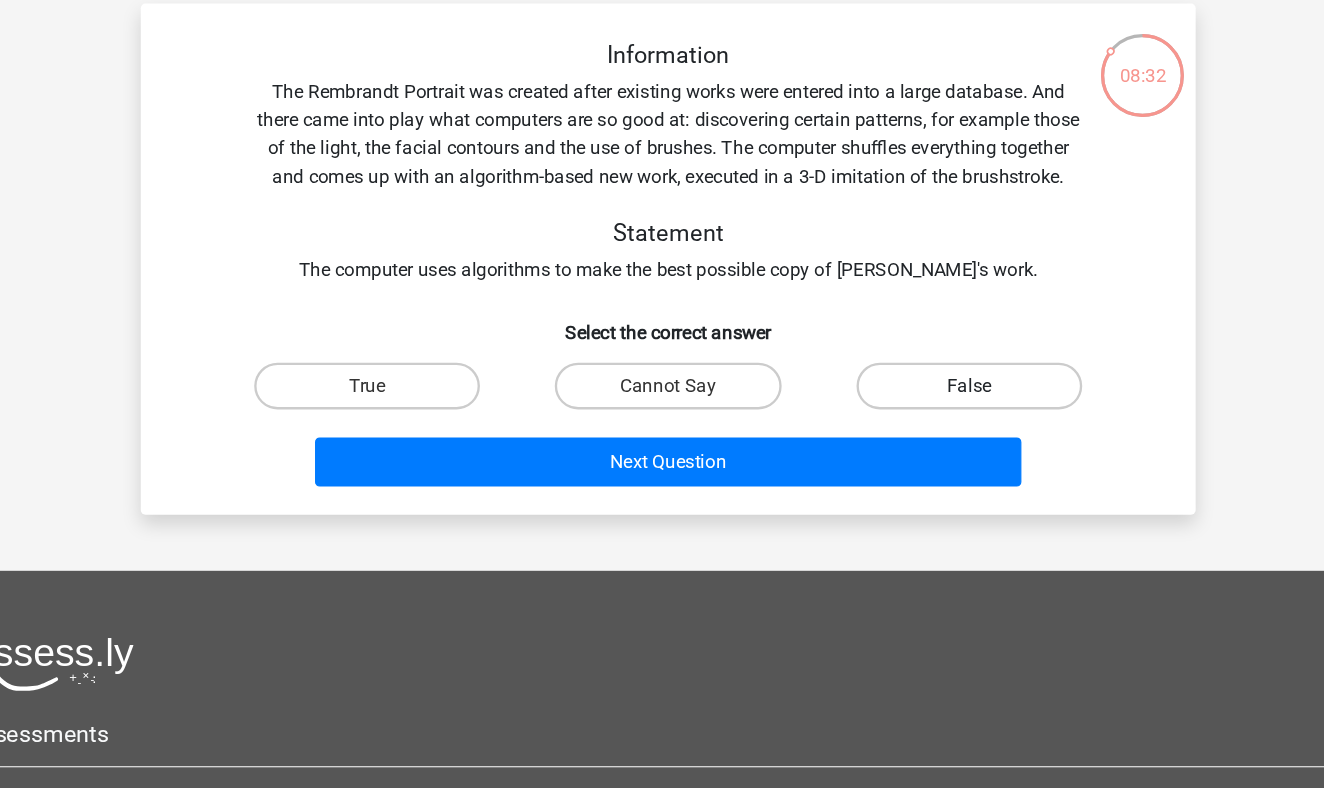 click on "False" at bounding box center [919, 341] 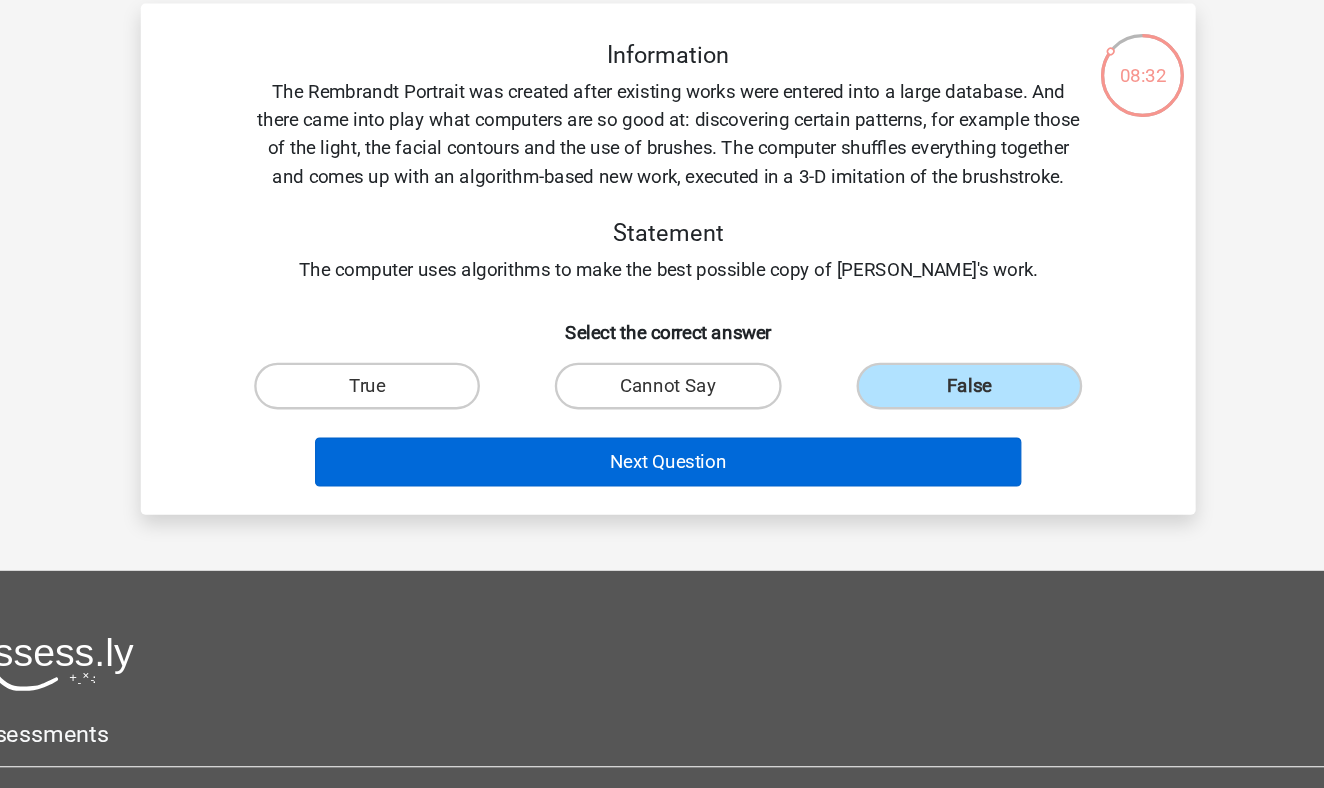 click on "Next Question" at bounding box center [662, 406] 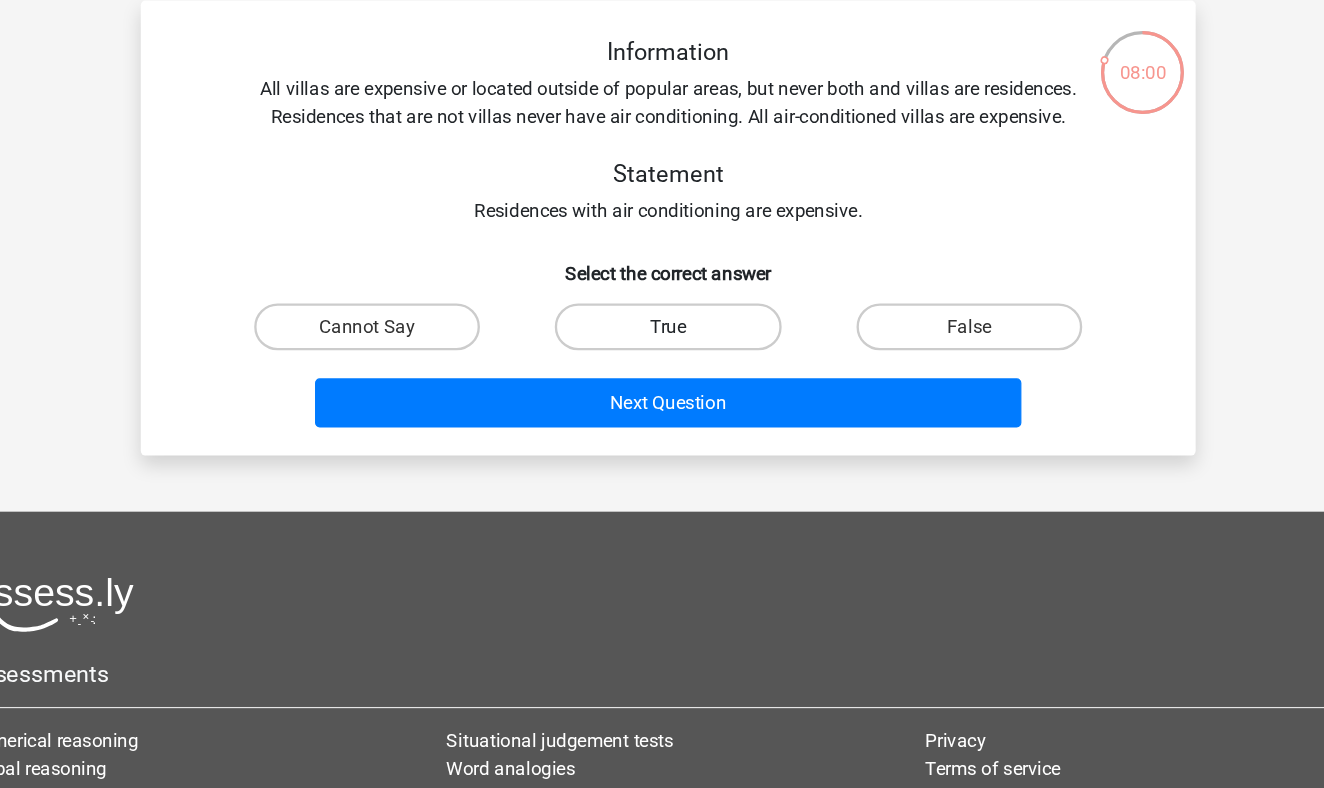 click on "True" at bounding box center [661, 293] 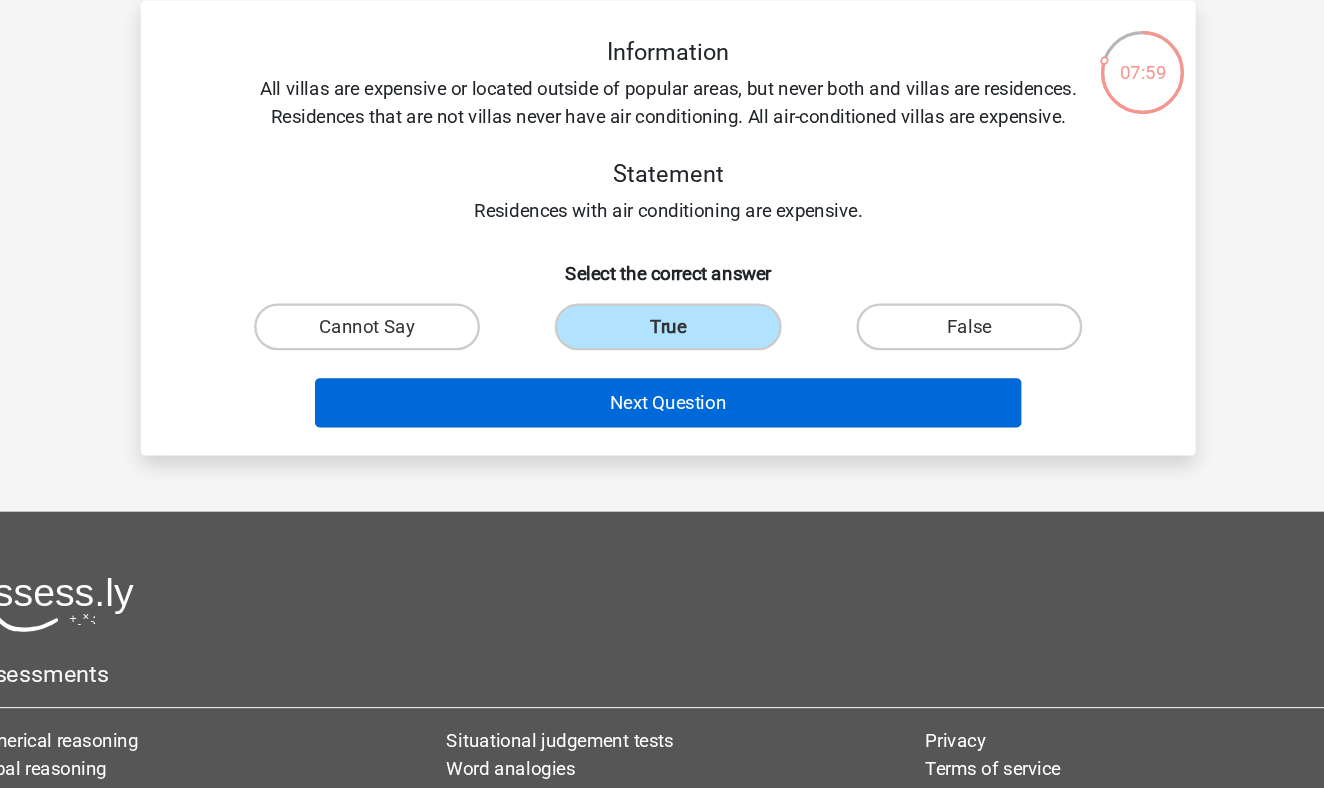 click on "Next Question" at bounding box center [662, 358] 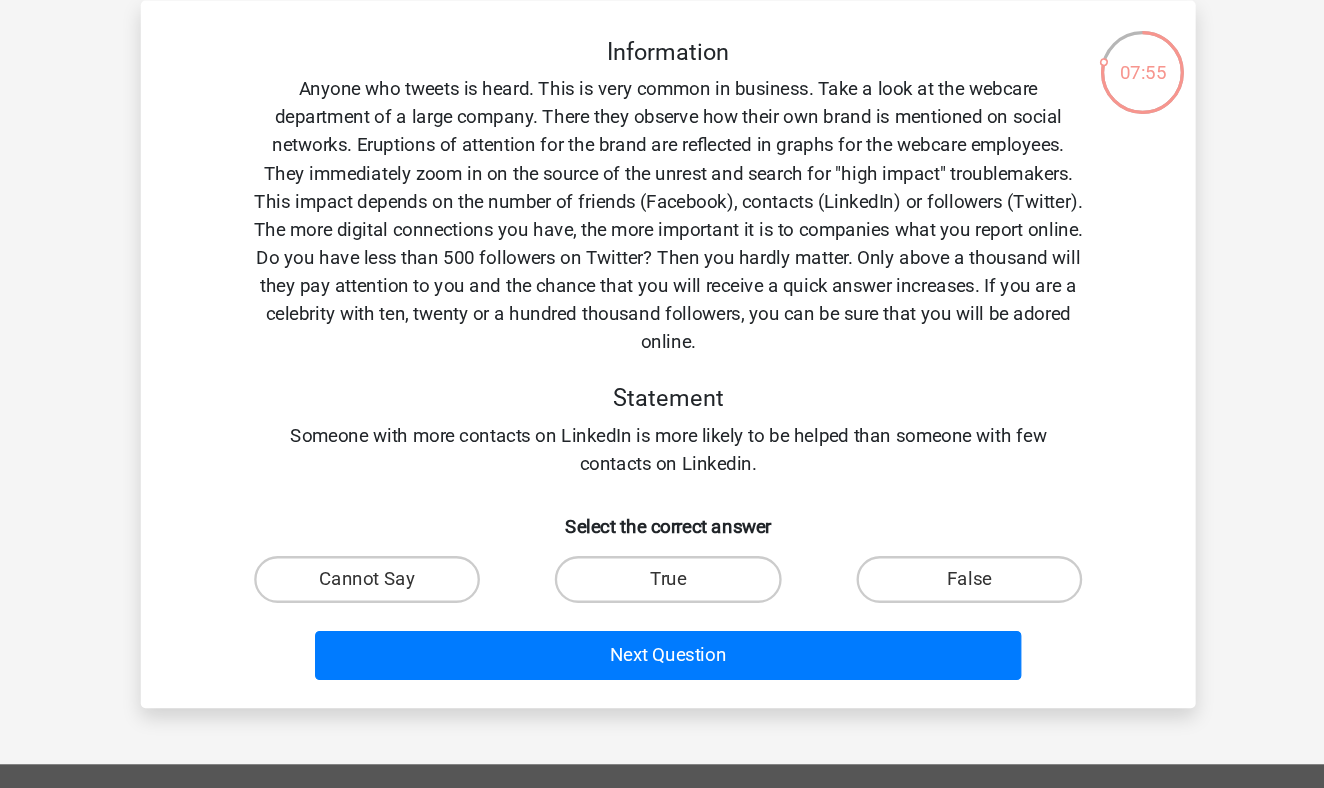 click on "Cannot Say" at bounding box center (404, 509) 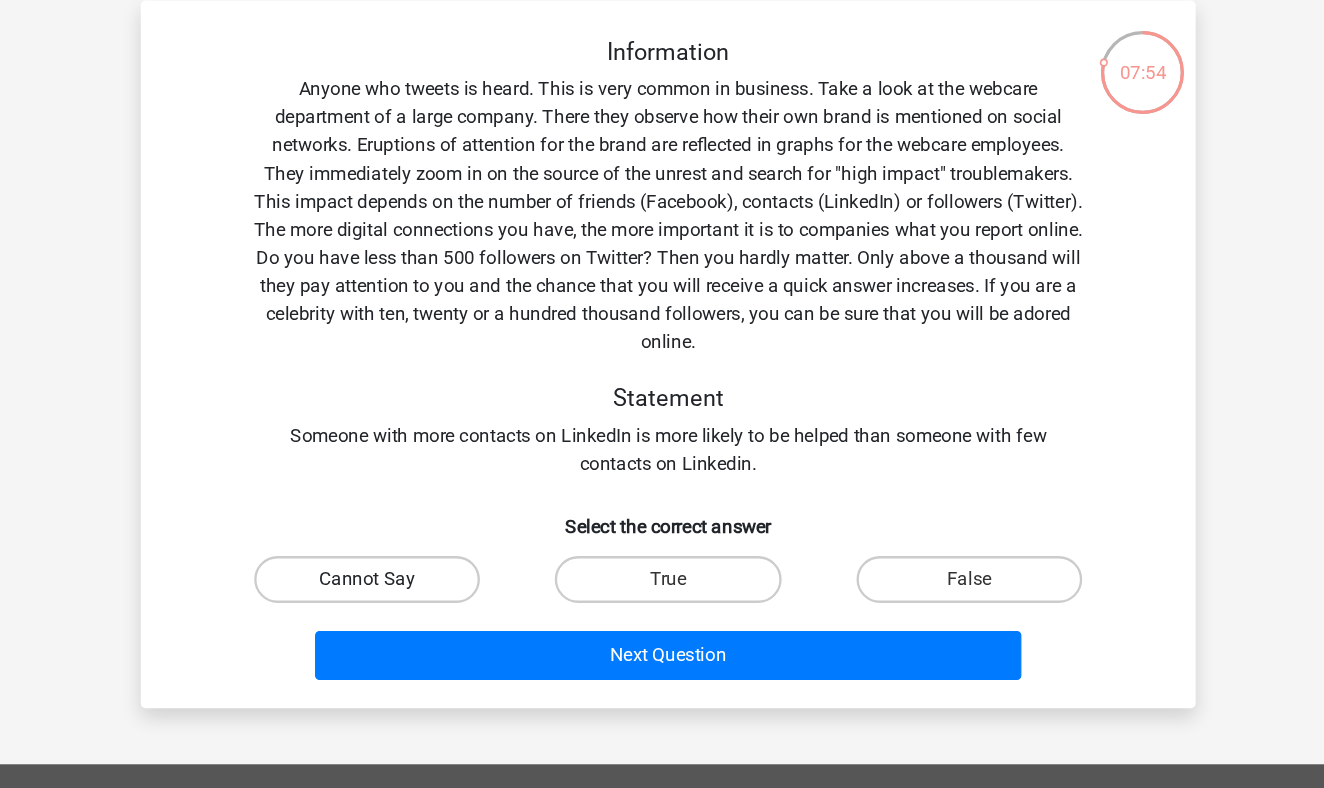click on "Cannot Say" at bounding box center [404, 509] 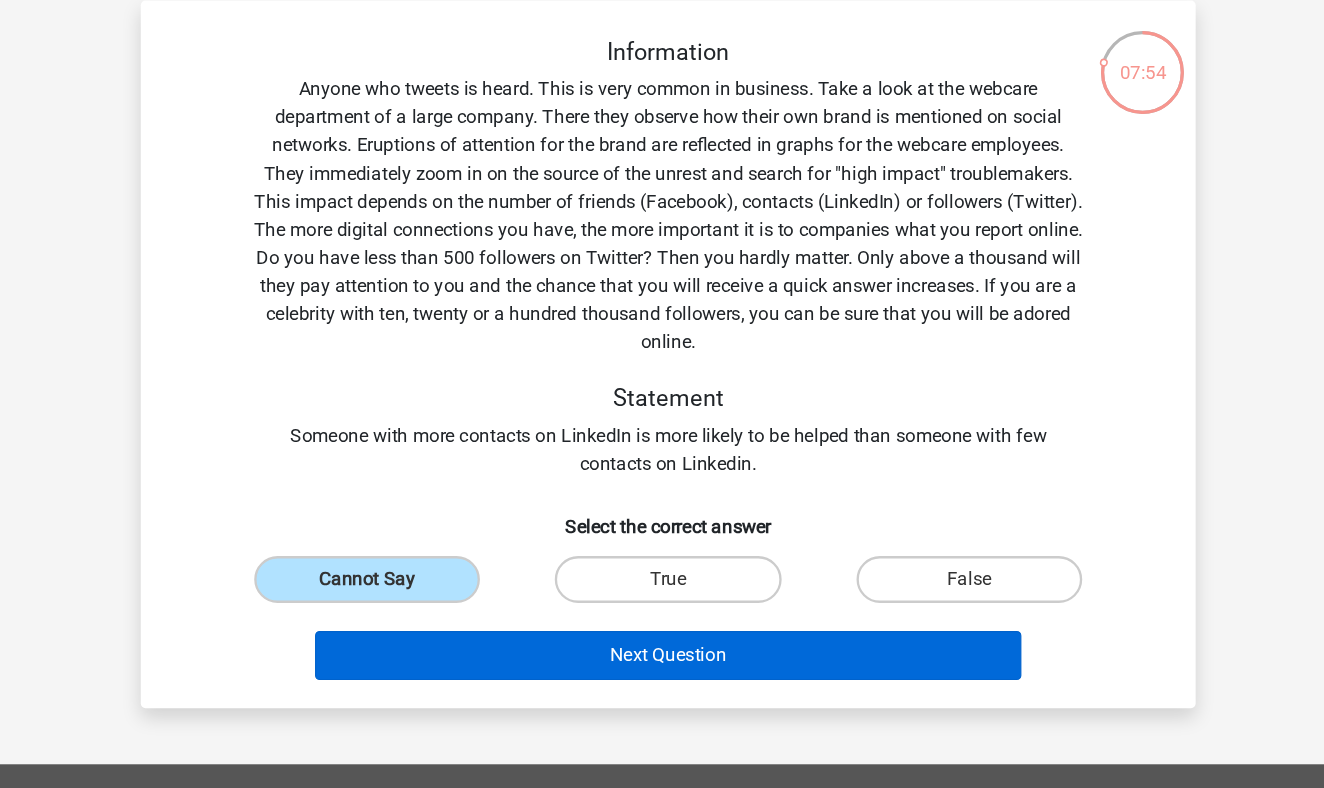 click on "Next Question" at bounding box center [662, 574] 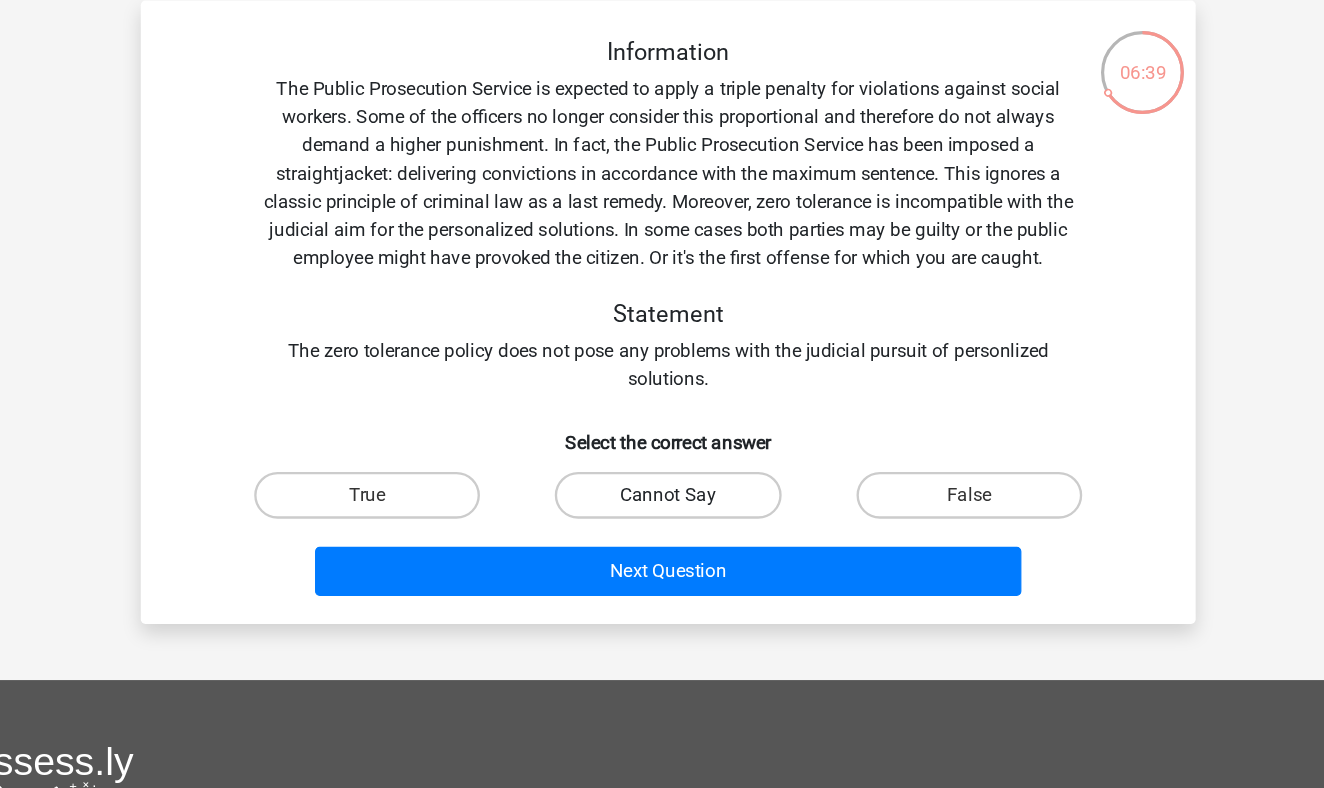 click on "Cannot Say" at bounding box center [661, 437] 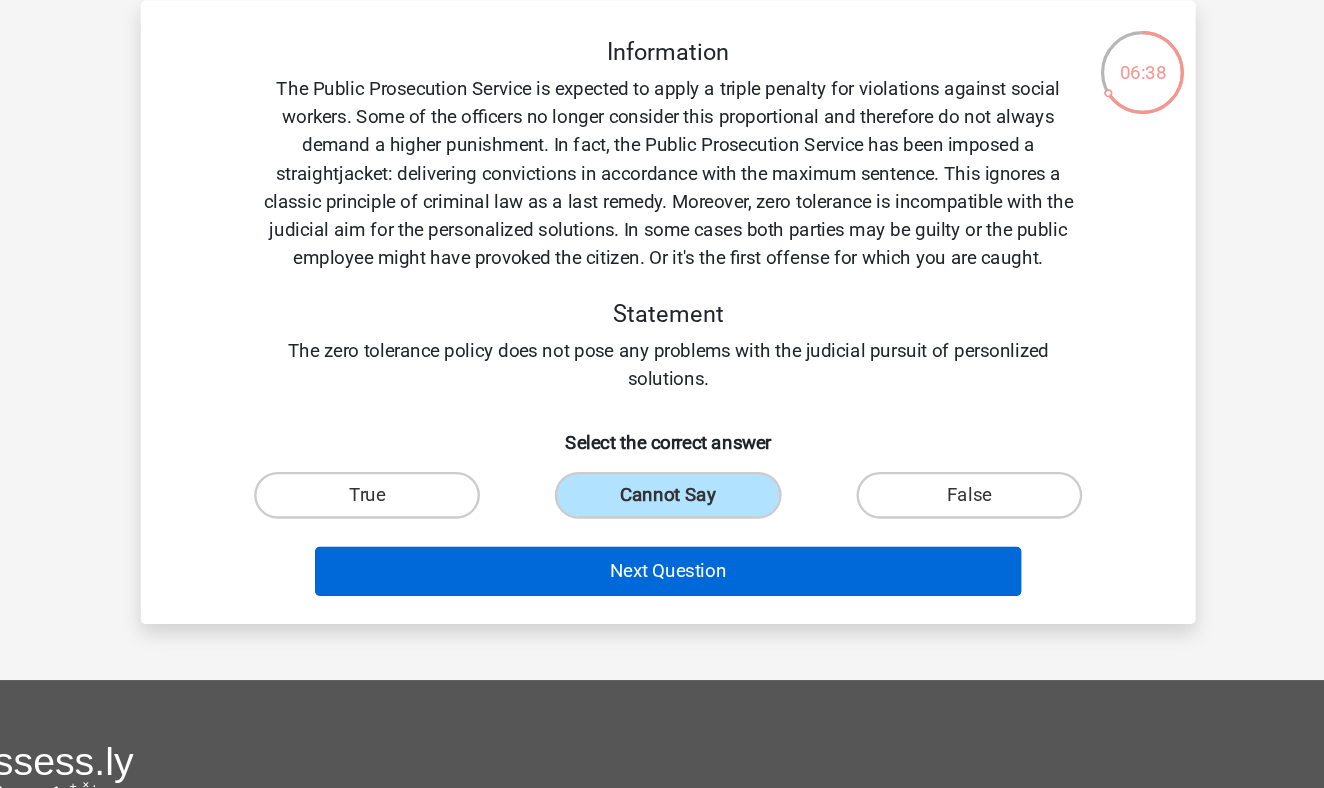 click on "Next Question" at bounding box center [662, 502] 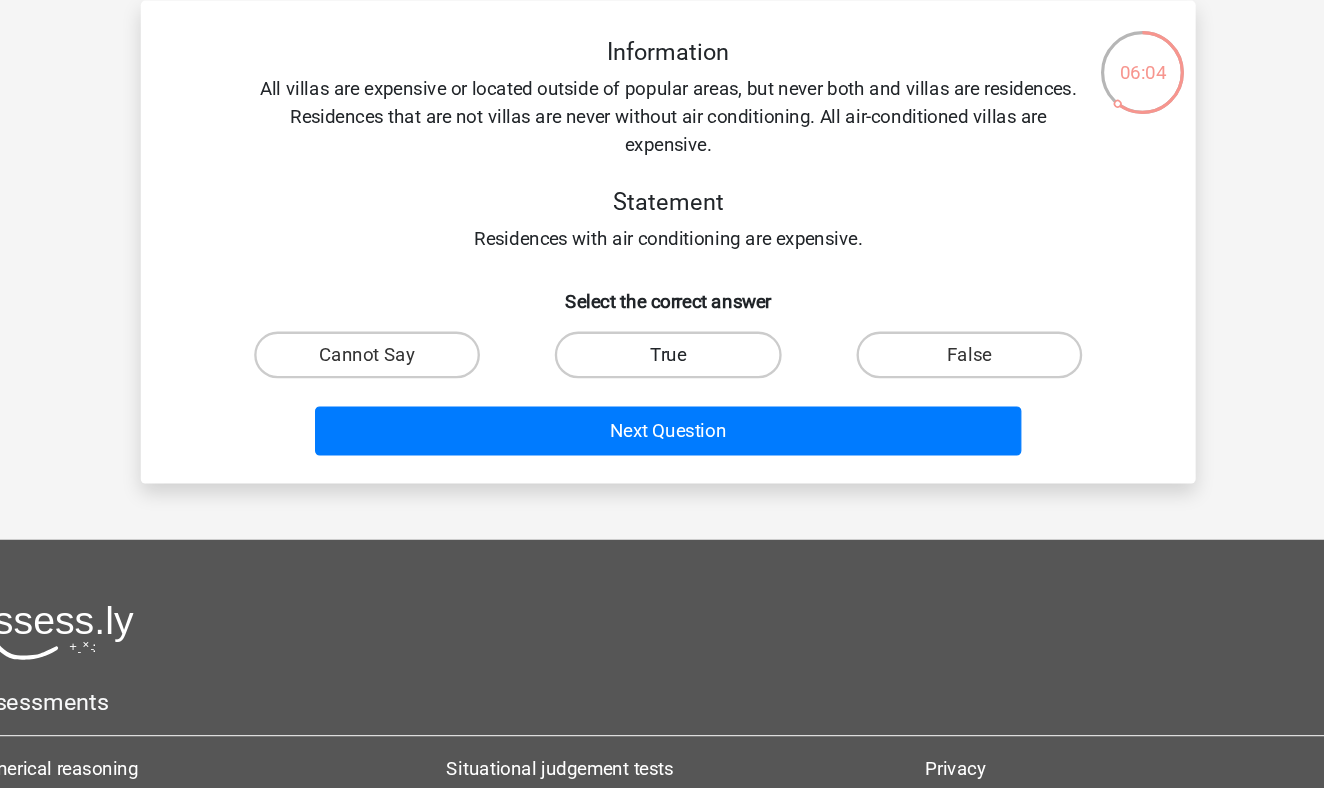 click on "True" at bounding box center [661, 317] 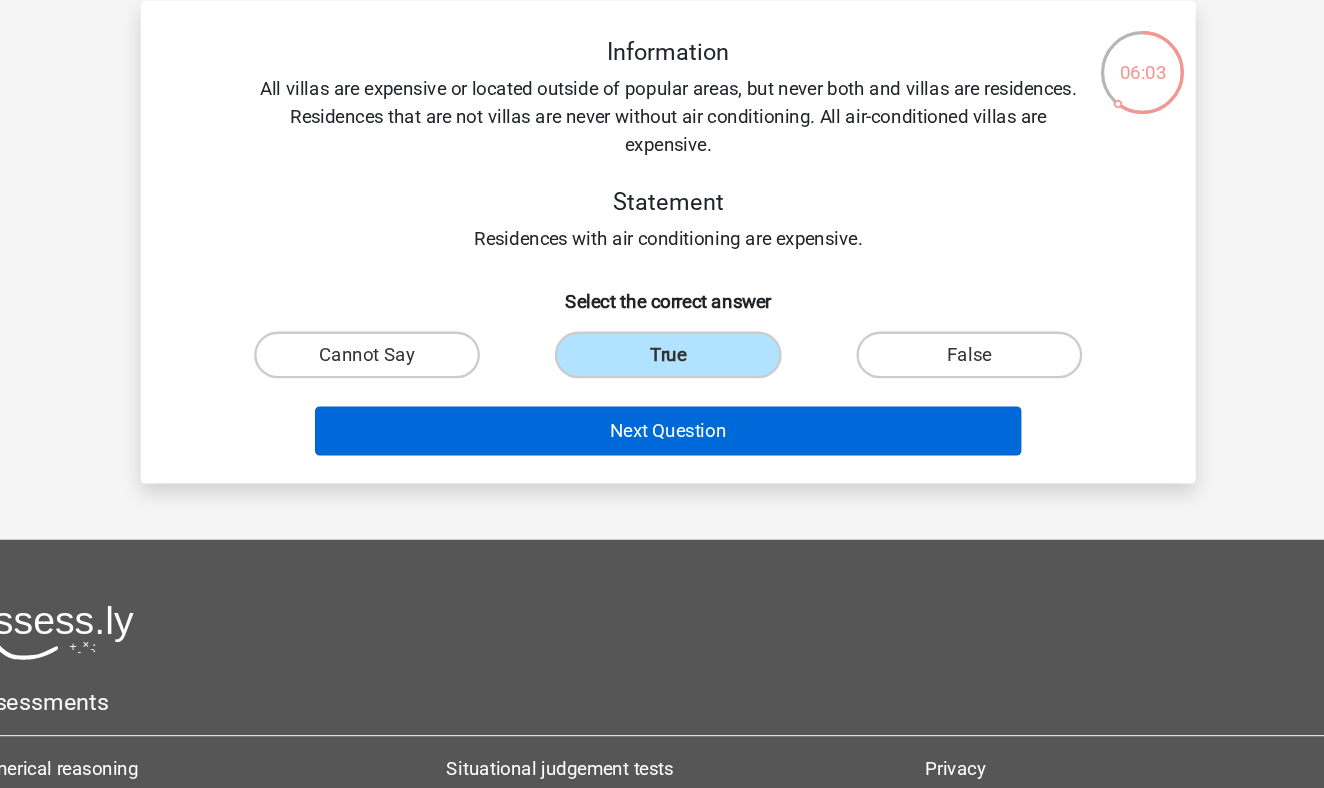 click on "Next Question" at bounding box center (662, 382) 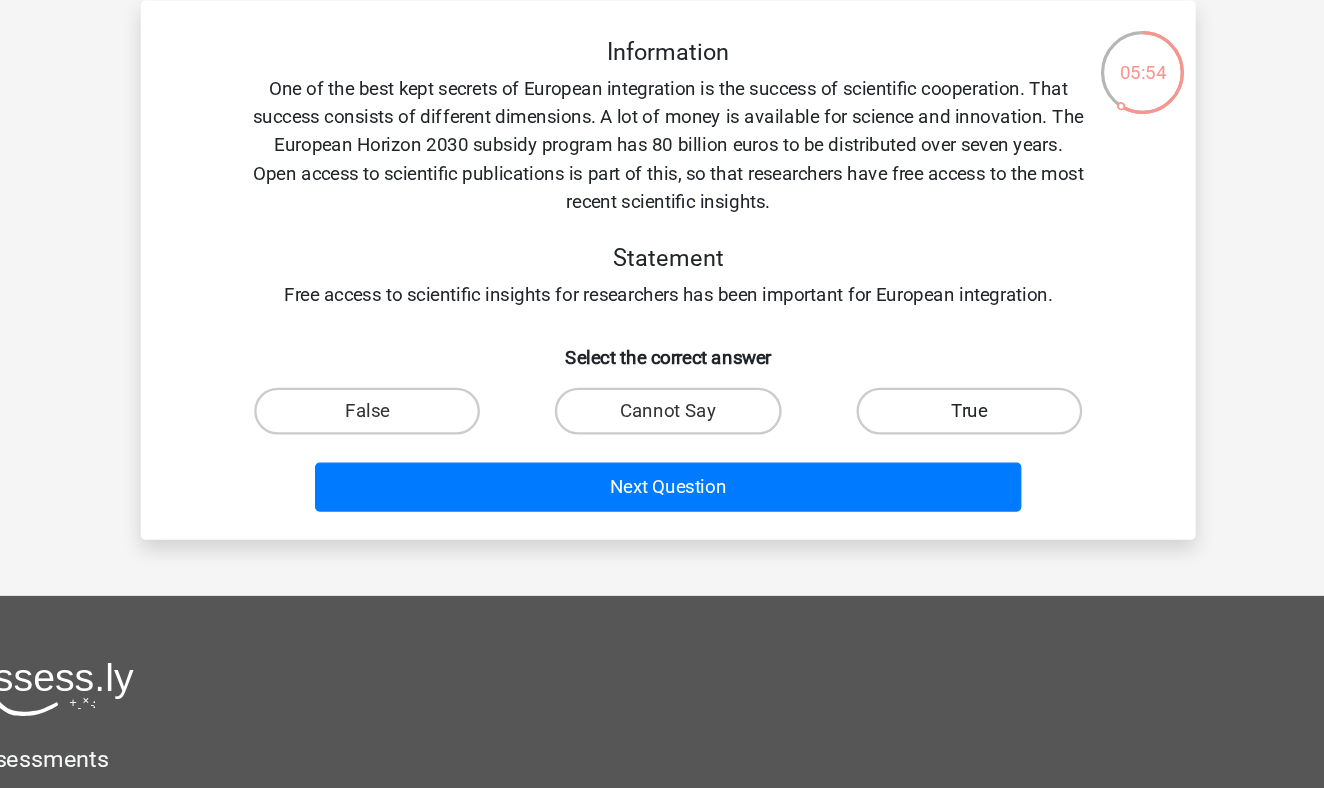 click on "True" at bounding box center (919, 365) 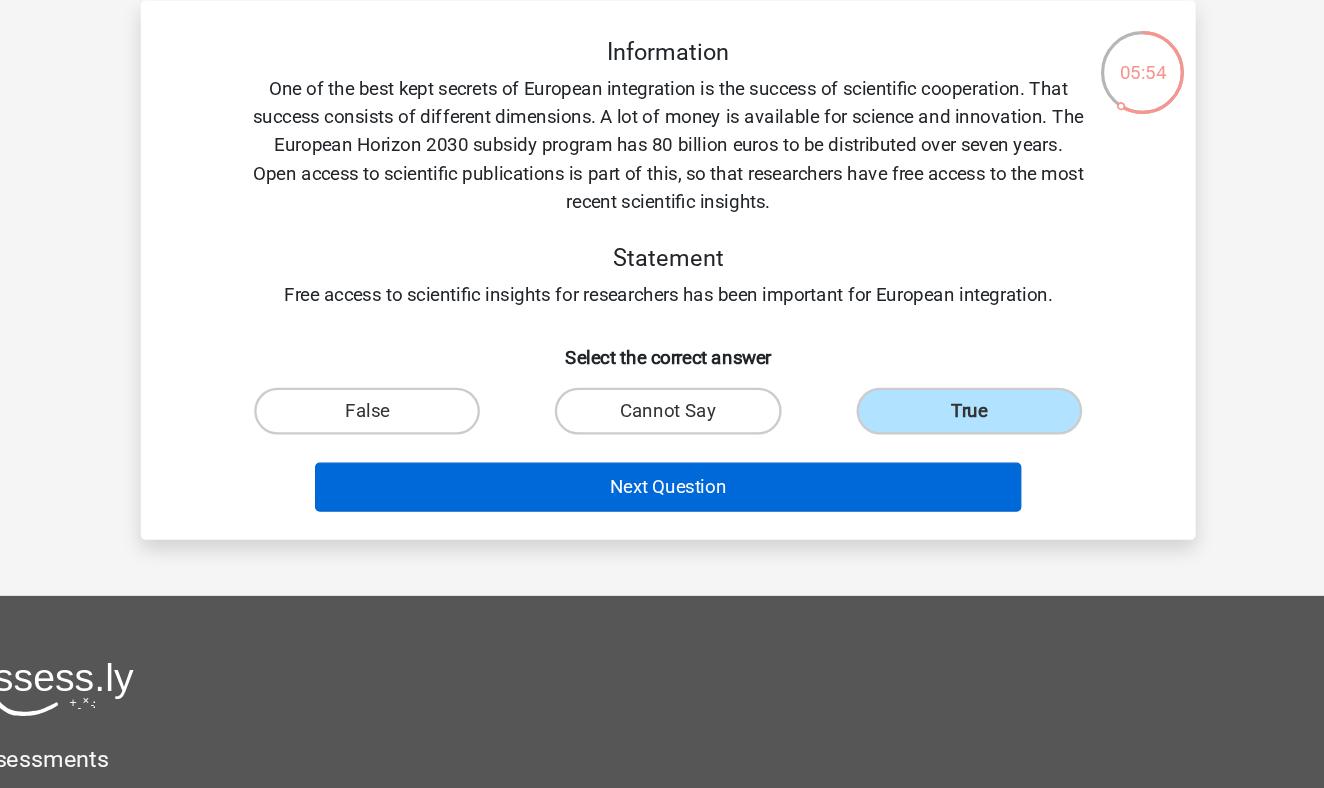 click on "Next Question" at bounding box center (662, 430) 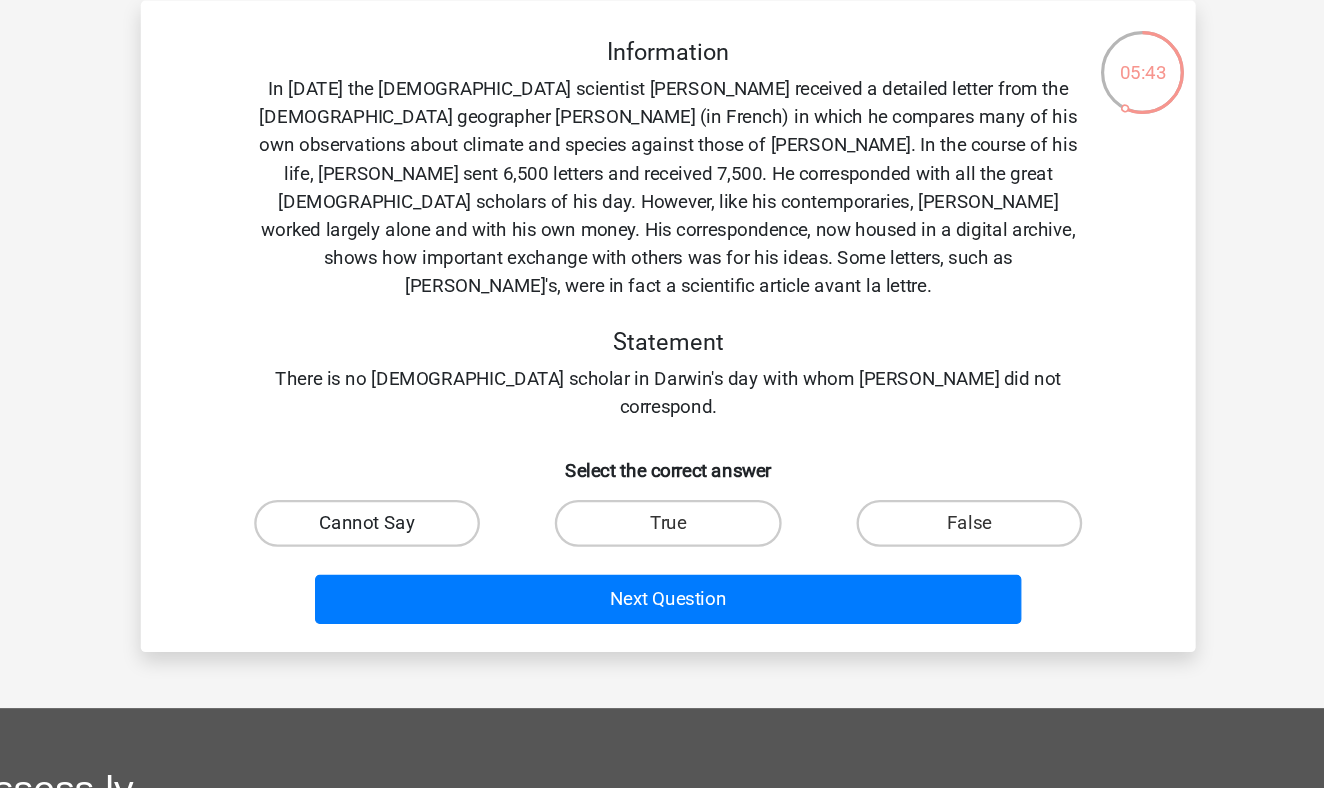 click on "Cannot Say" at bounding box center (404, 461) 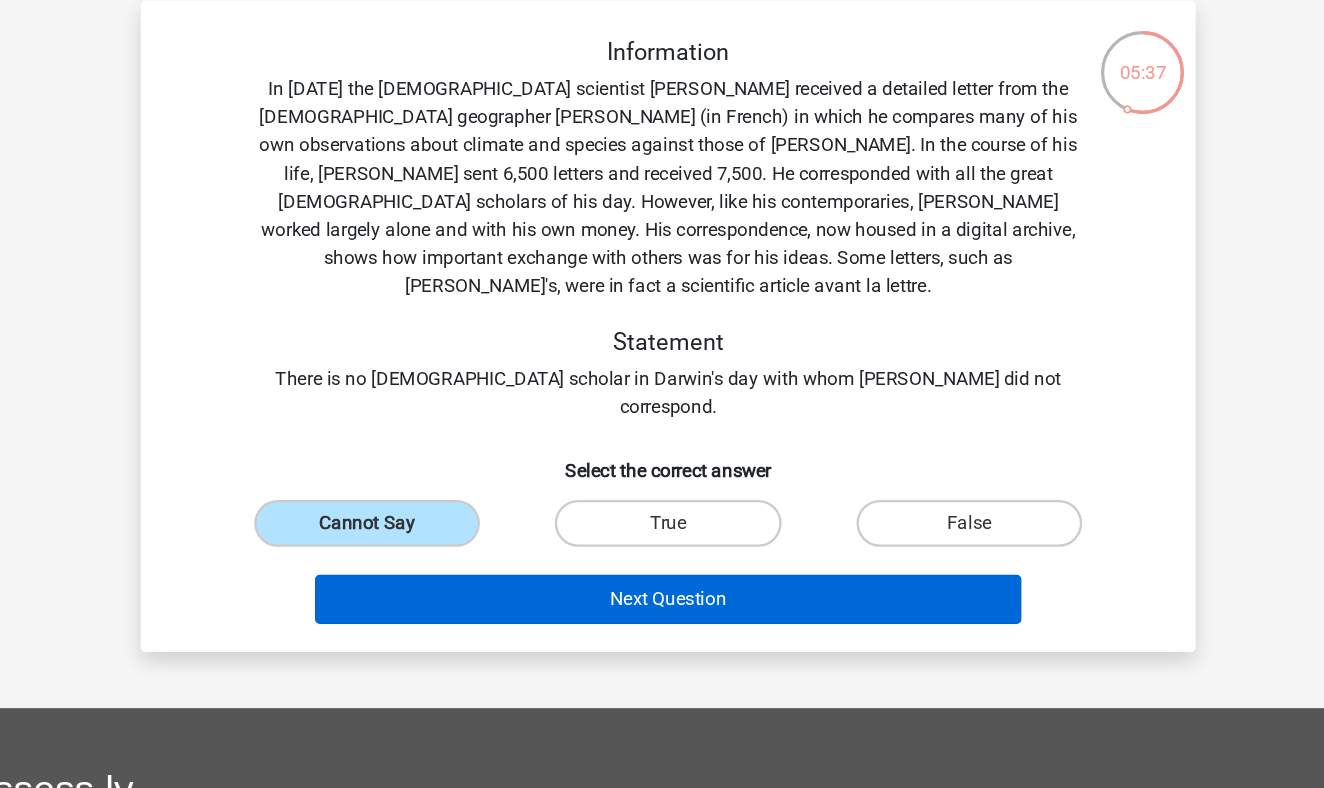 click on "Next Question" at bounding box center (662, 526) 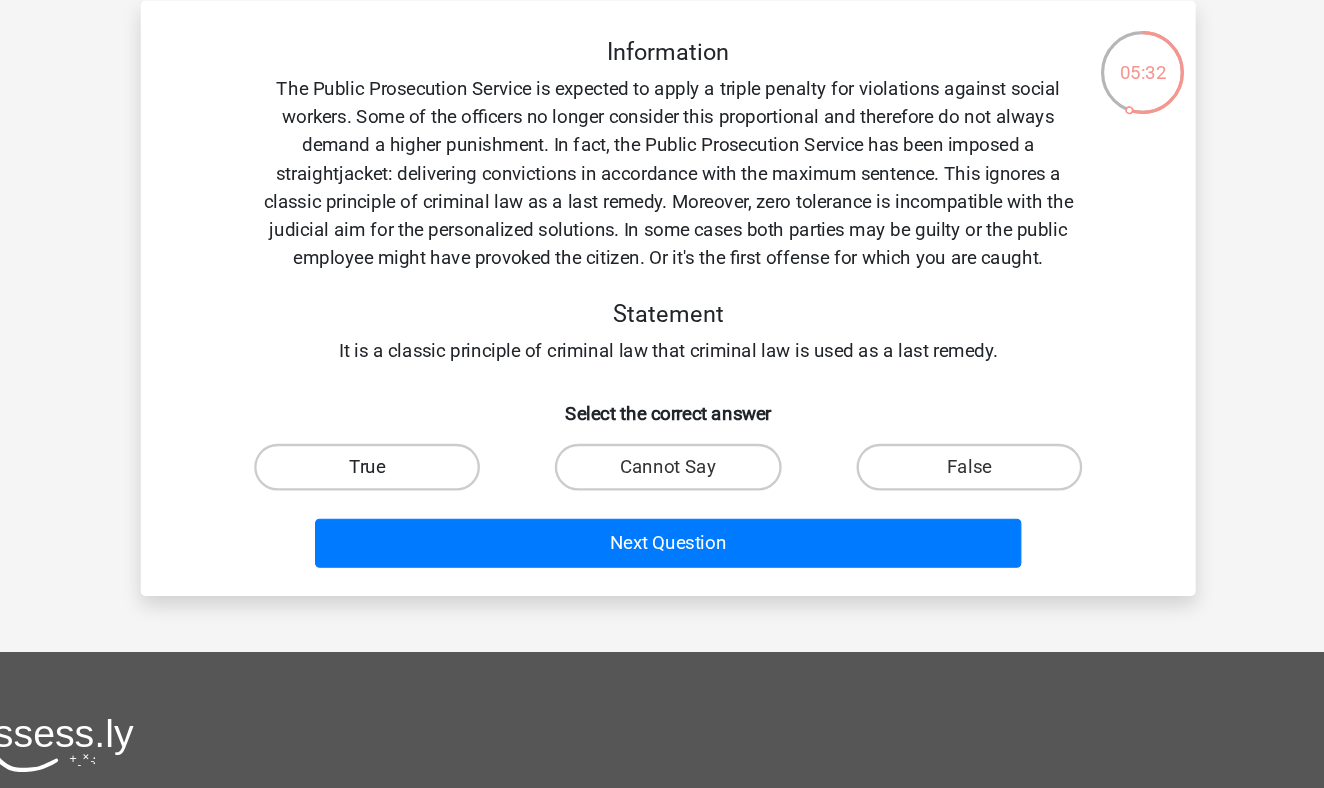 click on "True" at bounding box center [404, 413] 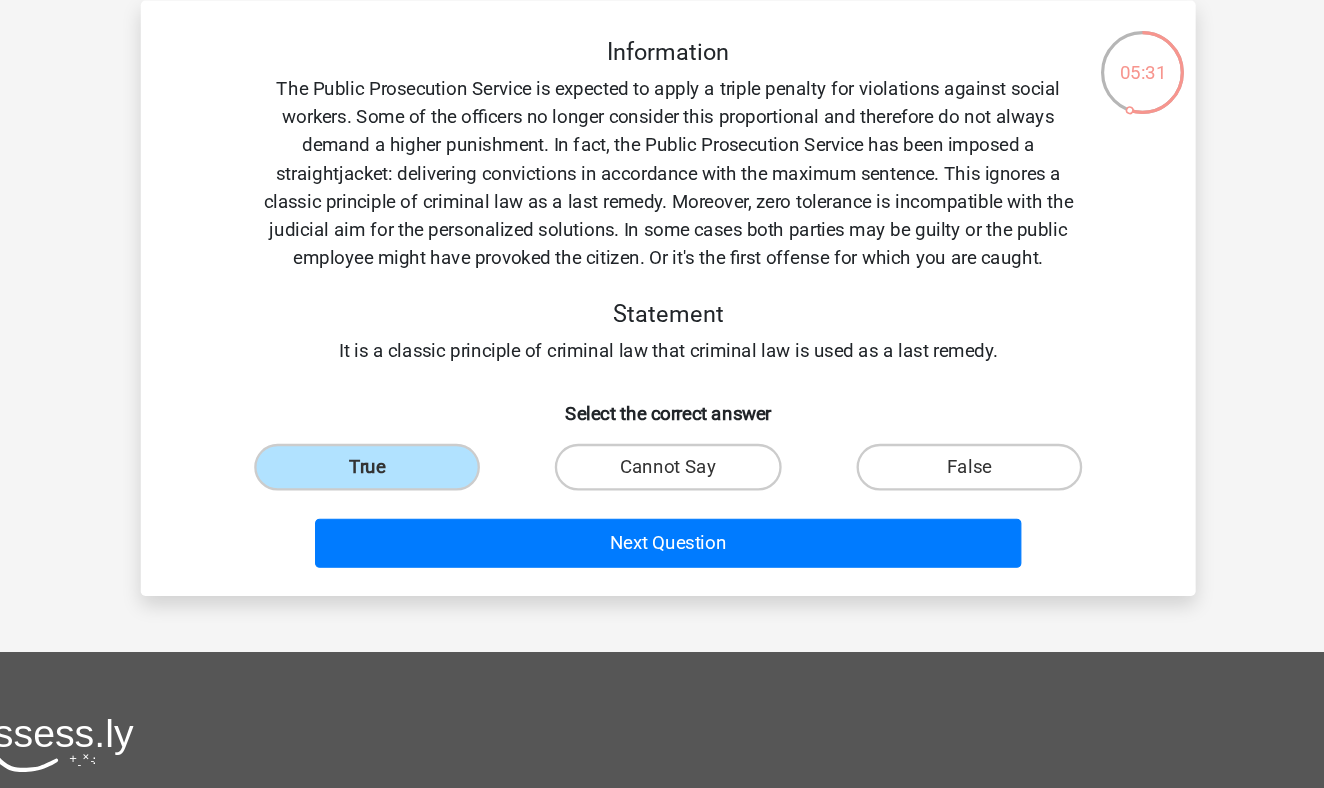 click on "Next Question" at bounding box center (662, 474) 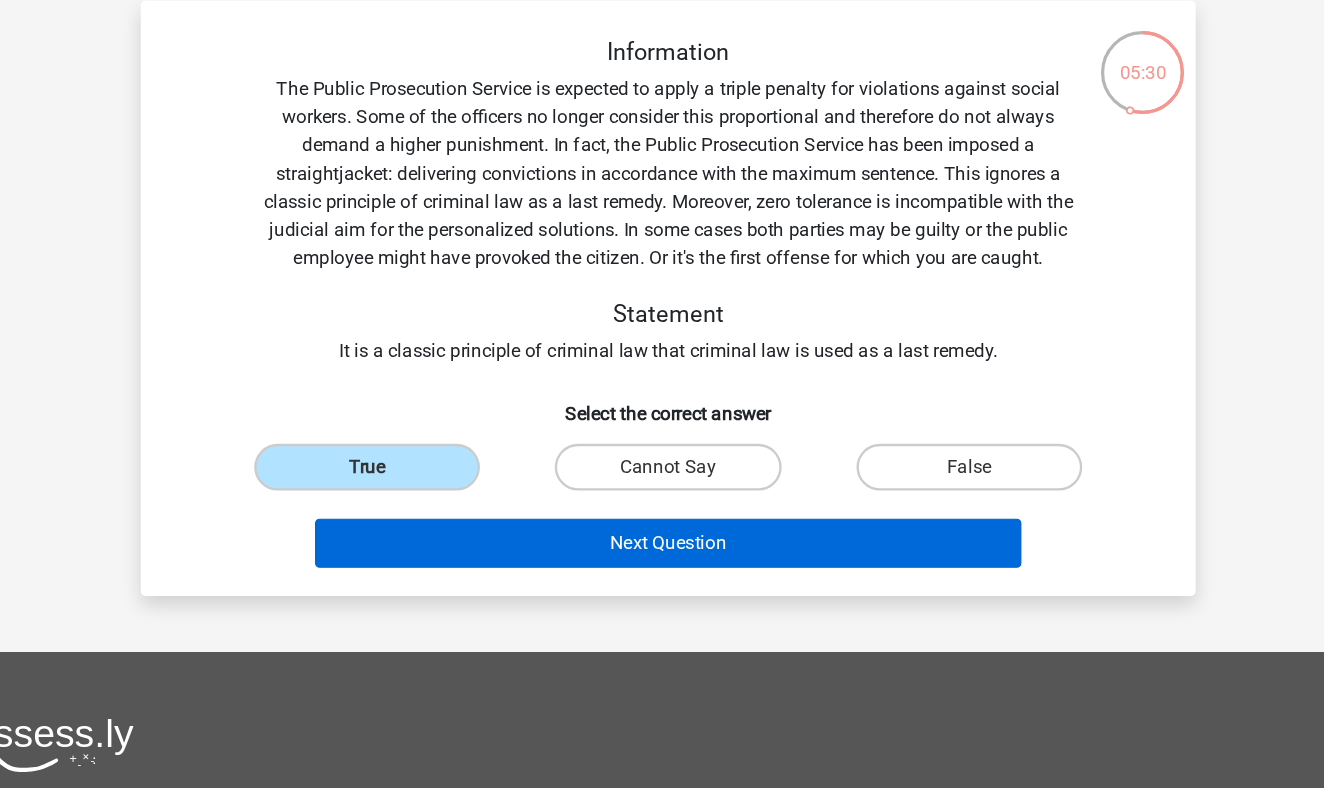 click on "Next Question" at bounding box center [662, 478] 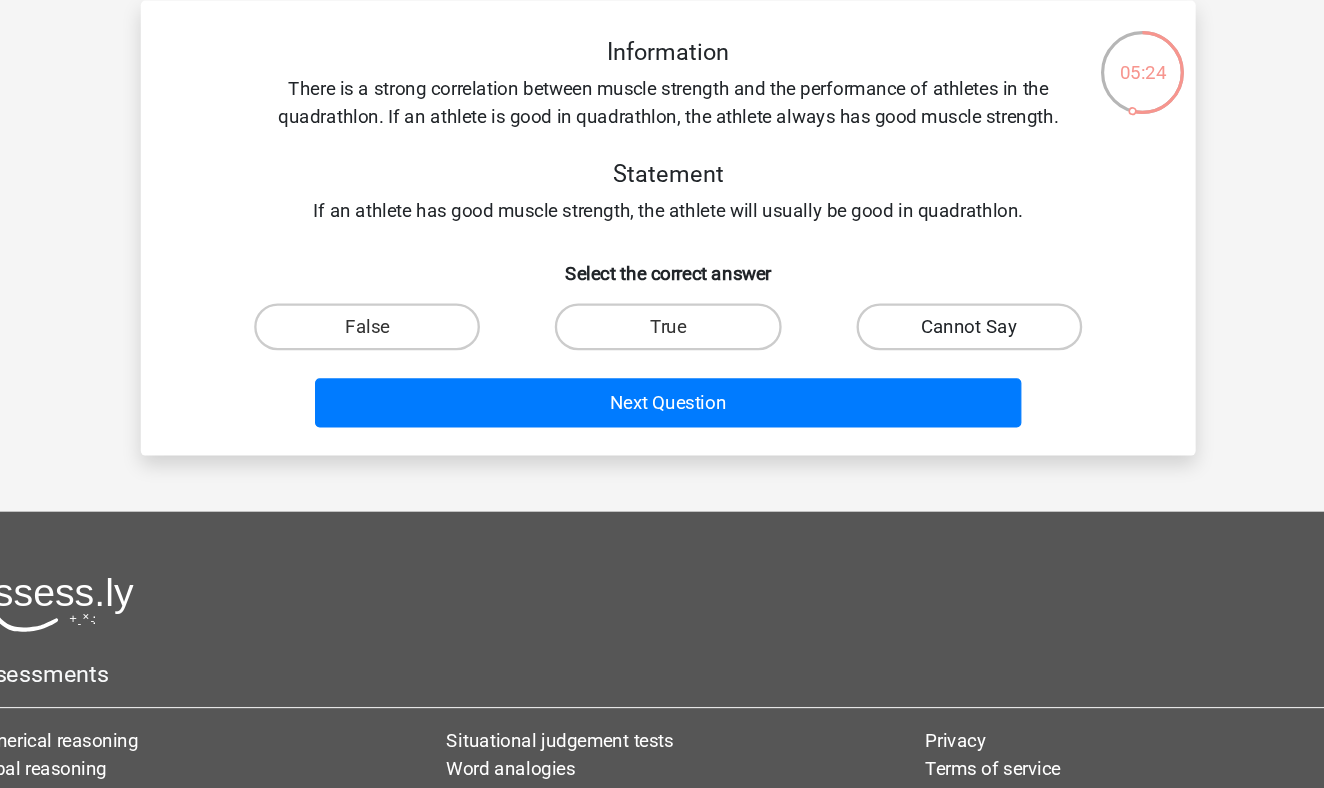 click on "Cannot Say" at bounding box center [919, 293] 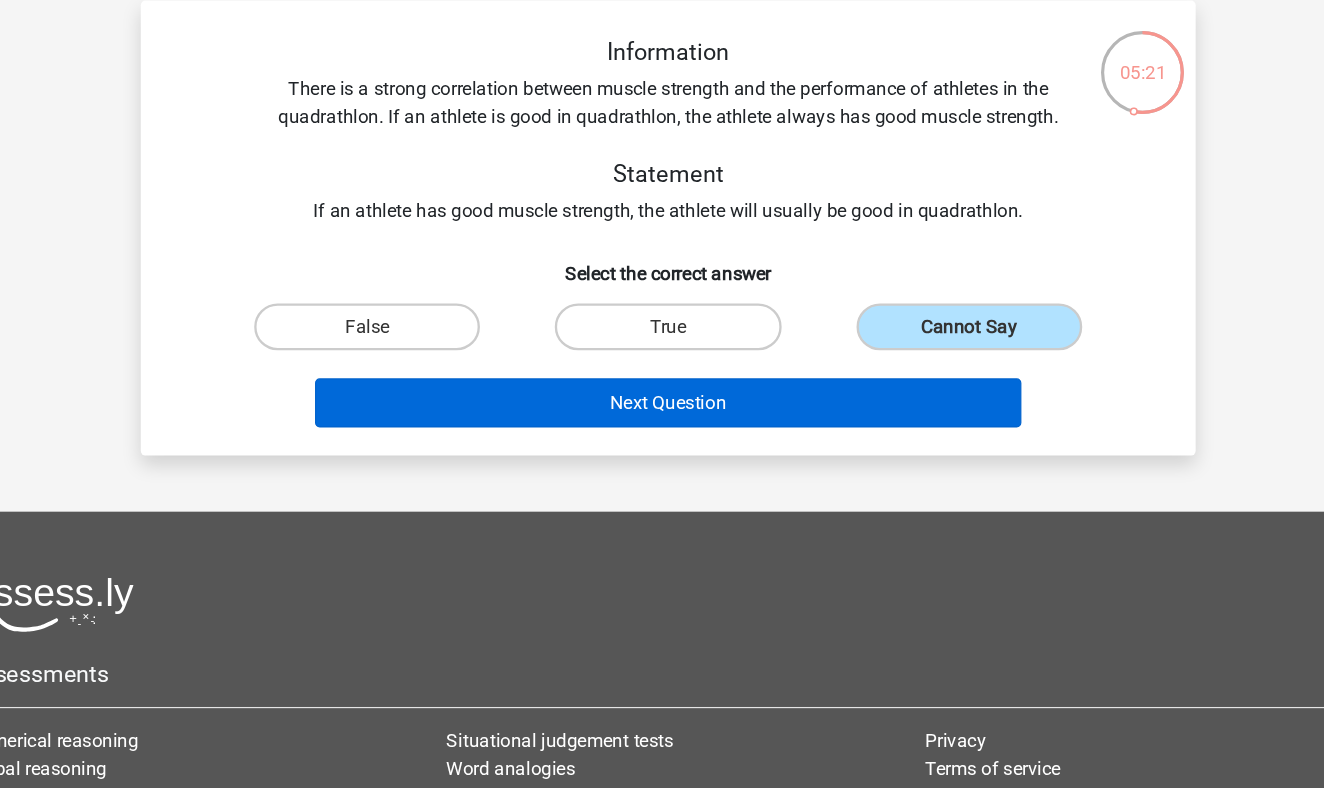 click on "Next Question" at bounding box center [662, 358] 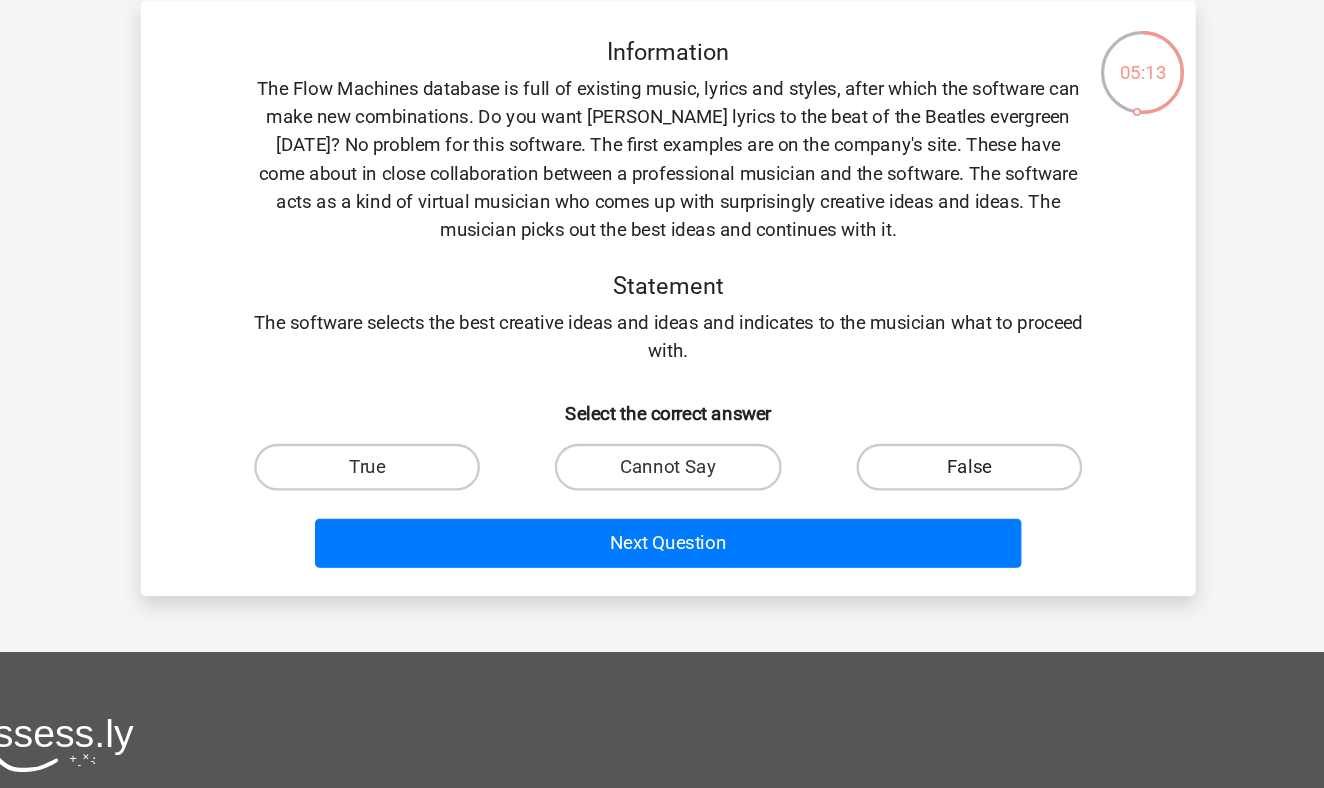 click on "False" at bounding box center (919, 413) 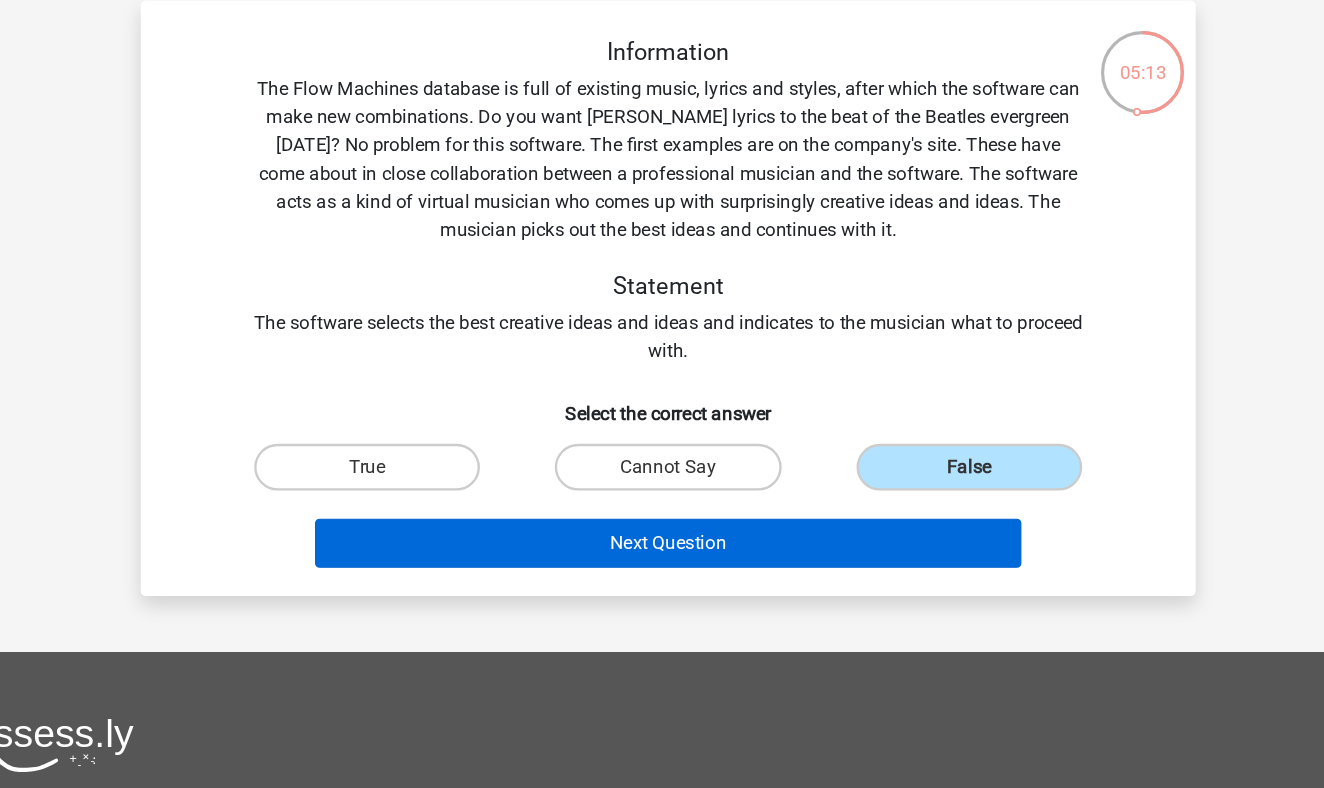 click on "Next Question" at bounding box center [662, 478] 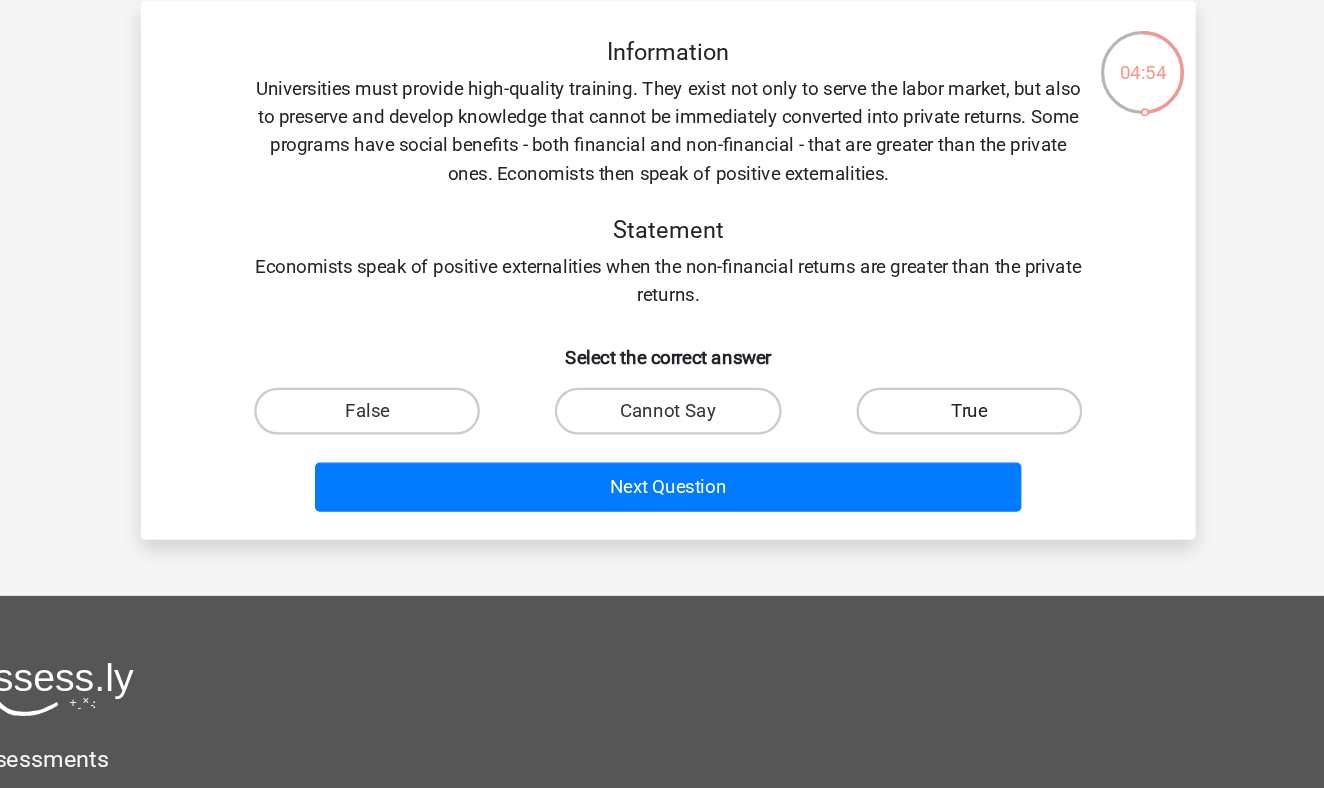 click on "True" at bounding box center [919, 365] 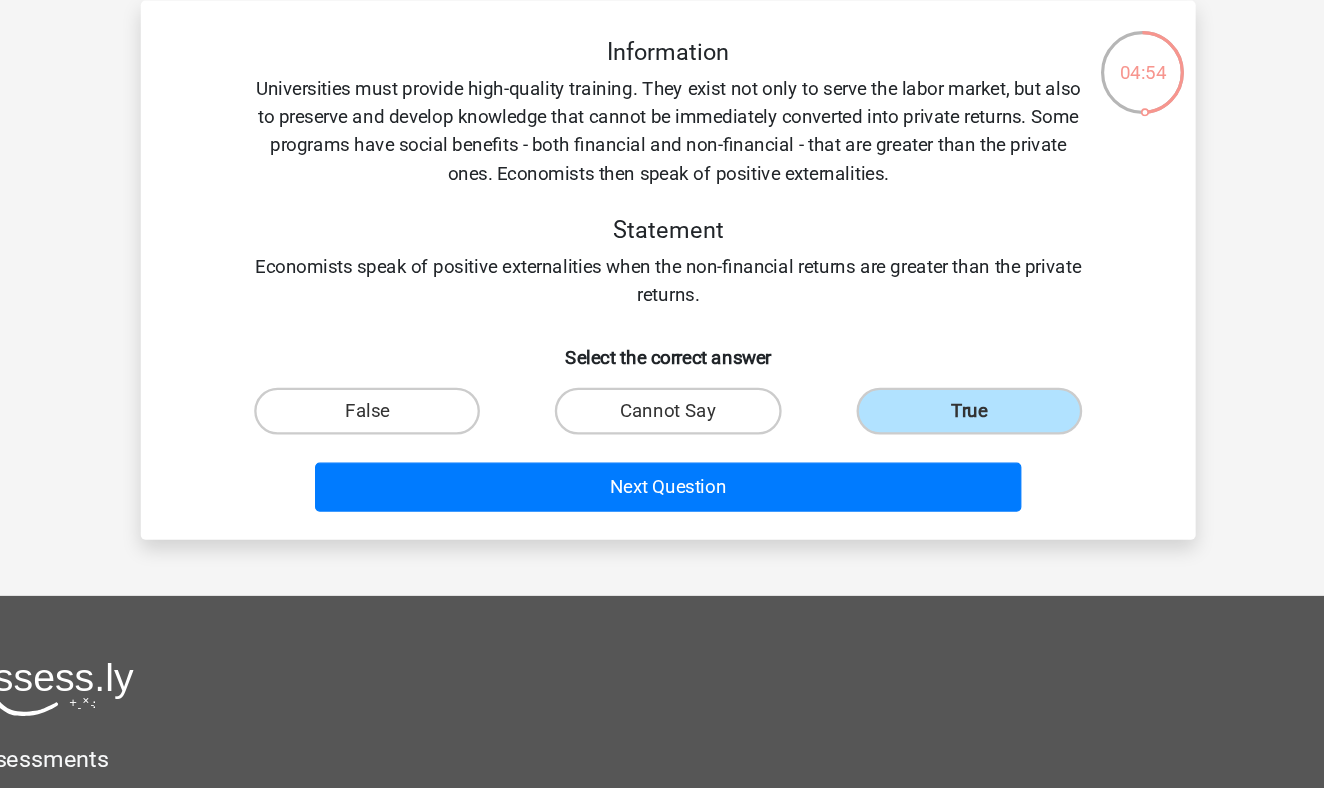 click on "Next Question" at bounding box center (662, 426) 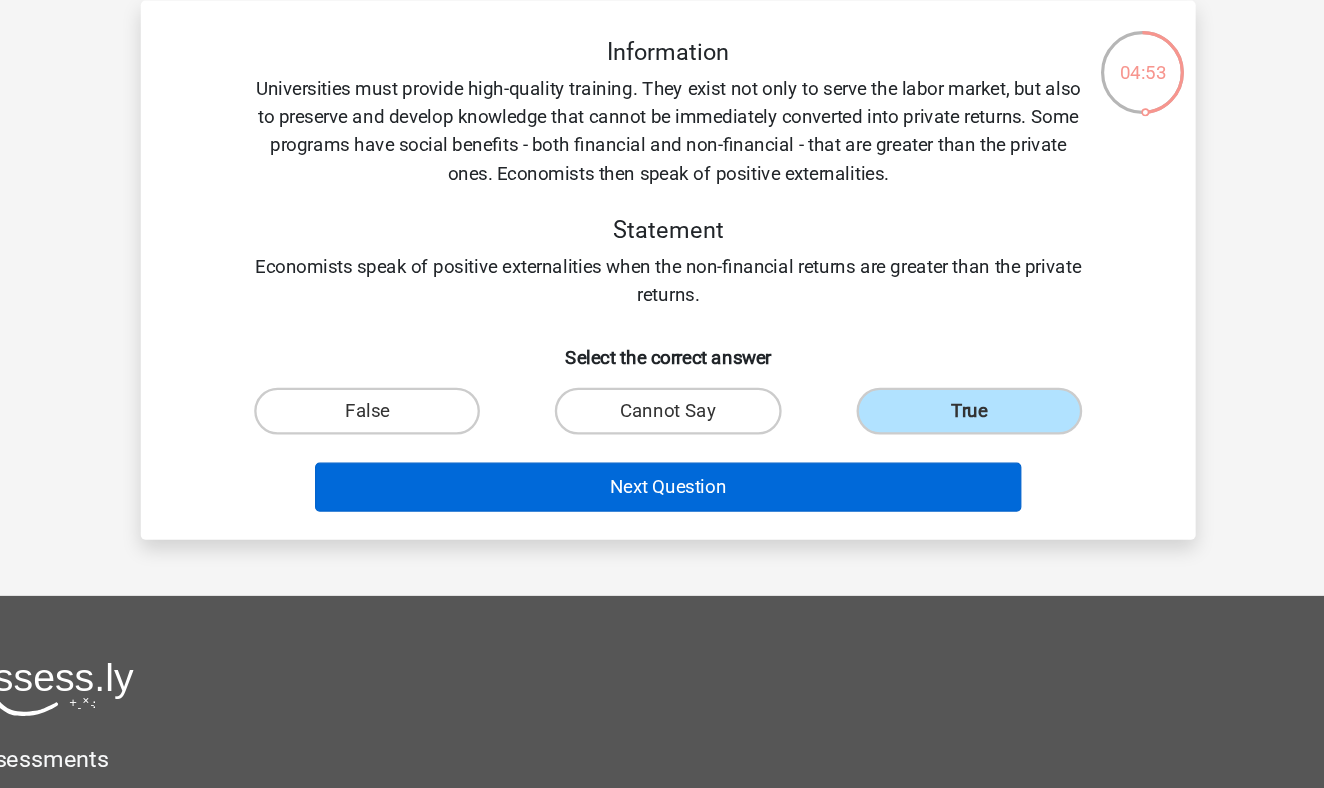 click on "Next Question" at bounding box center (662, 430) 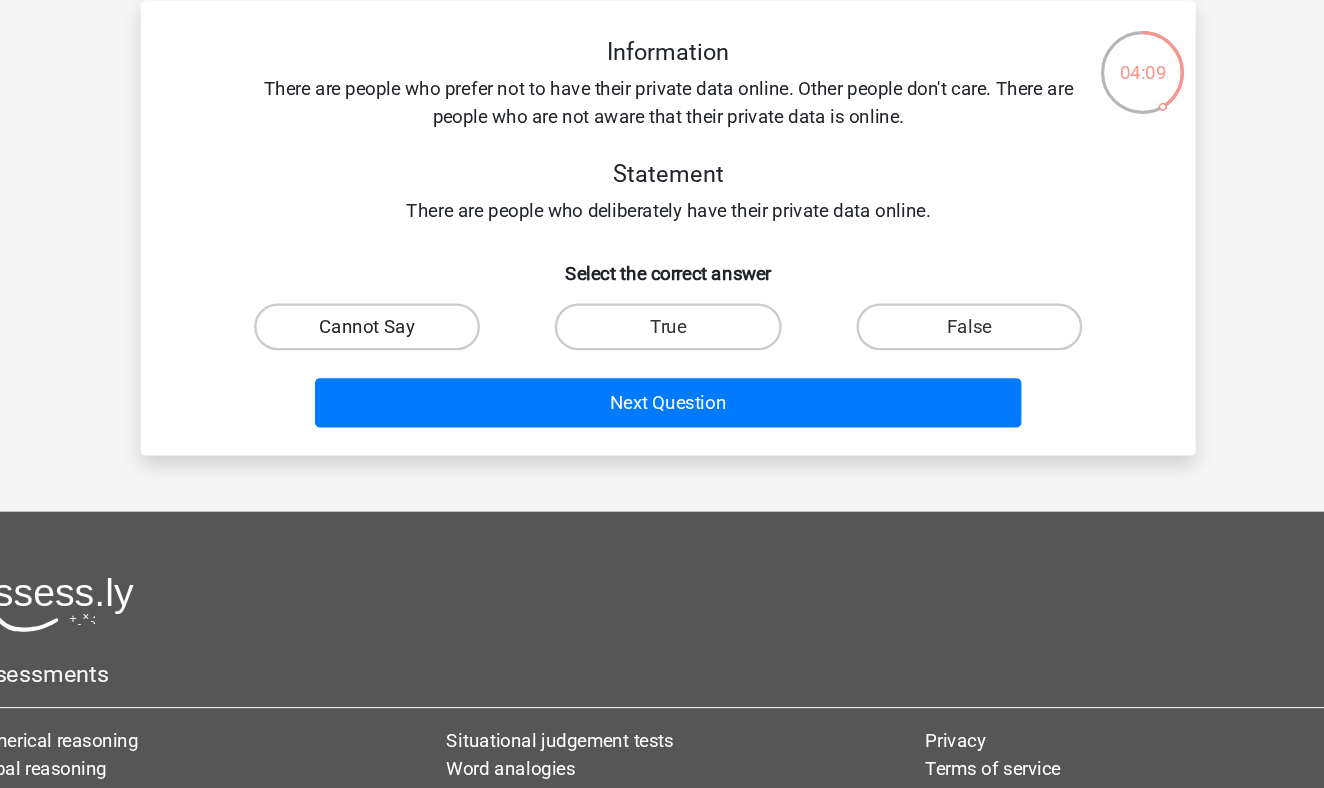 click on "Cannot Say" at bounding box center [404, 293] 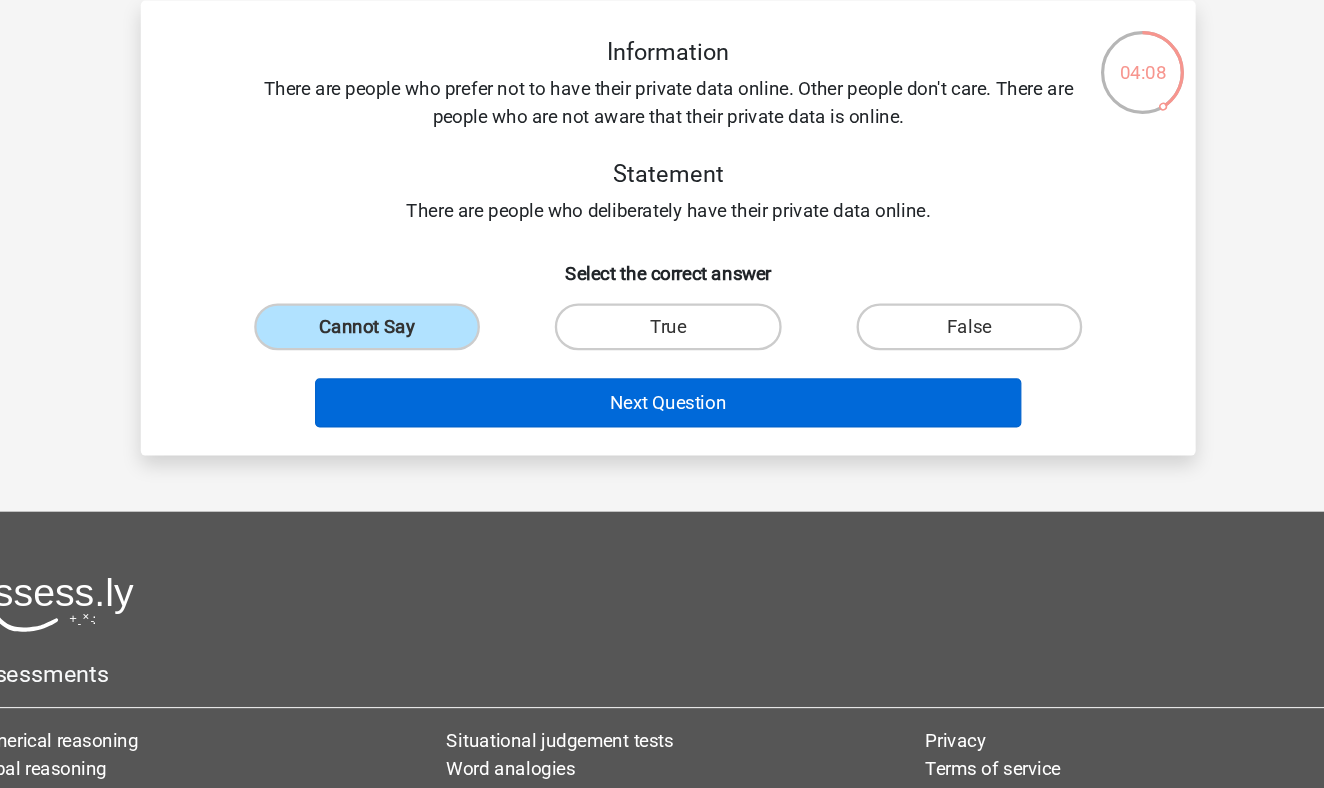 click on "Next Question" at bounding box center (662, 358) 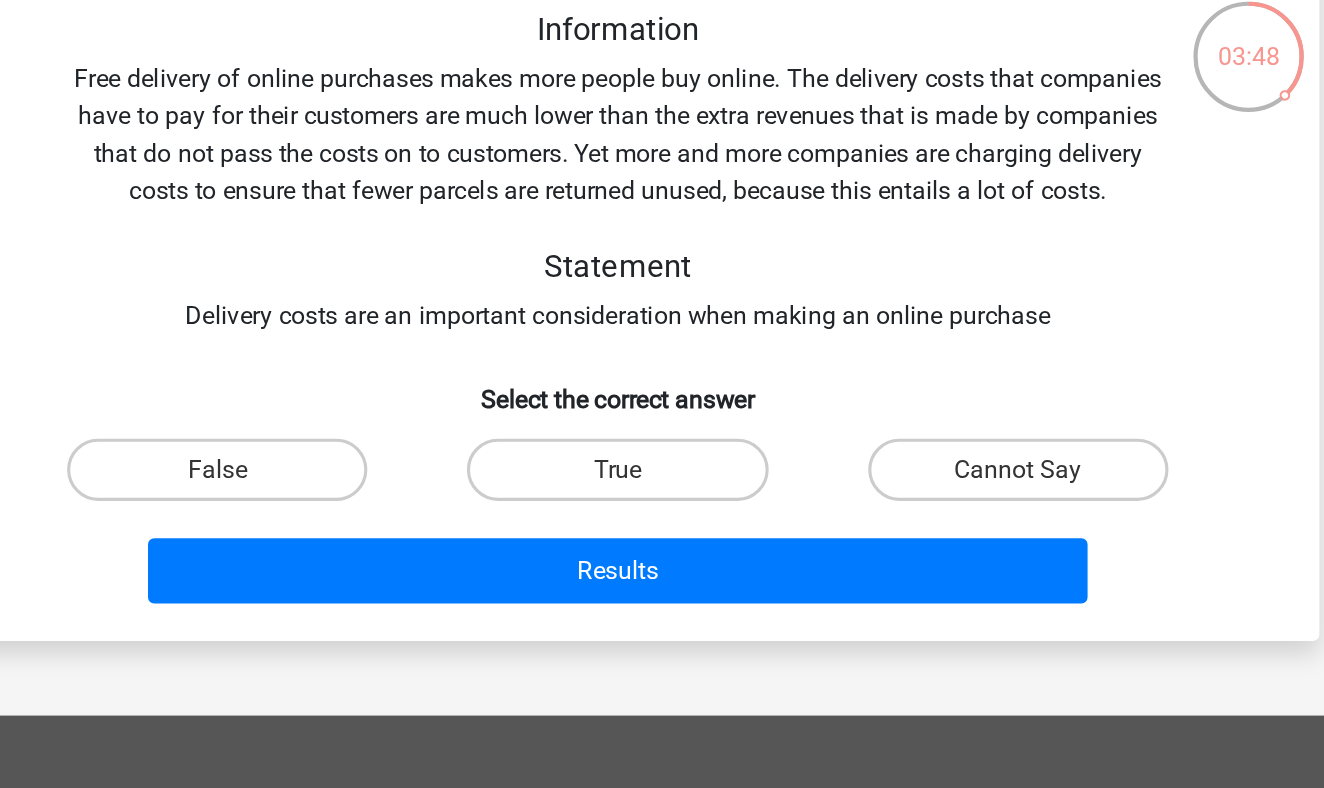 scroll, scrollTop: 28, scrollLeft: 0, axis: vertical 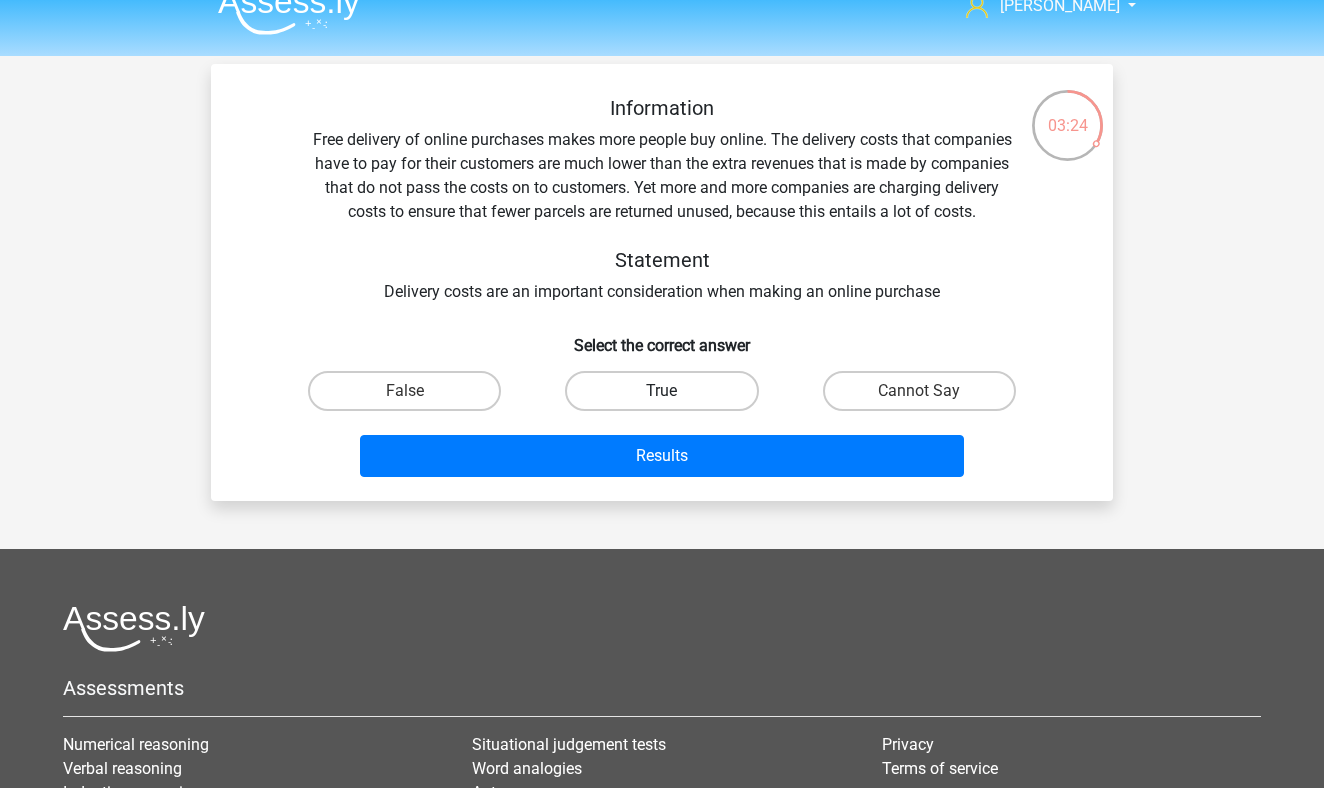 click on "True" at bounding box center (661, 391) 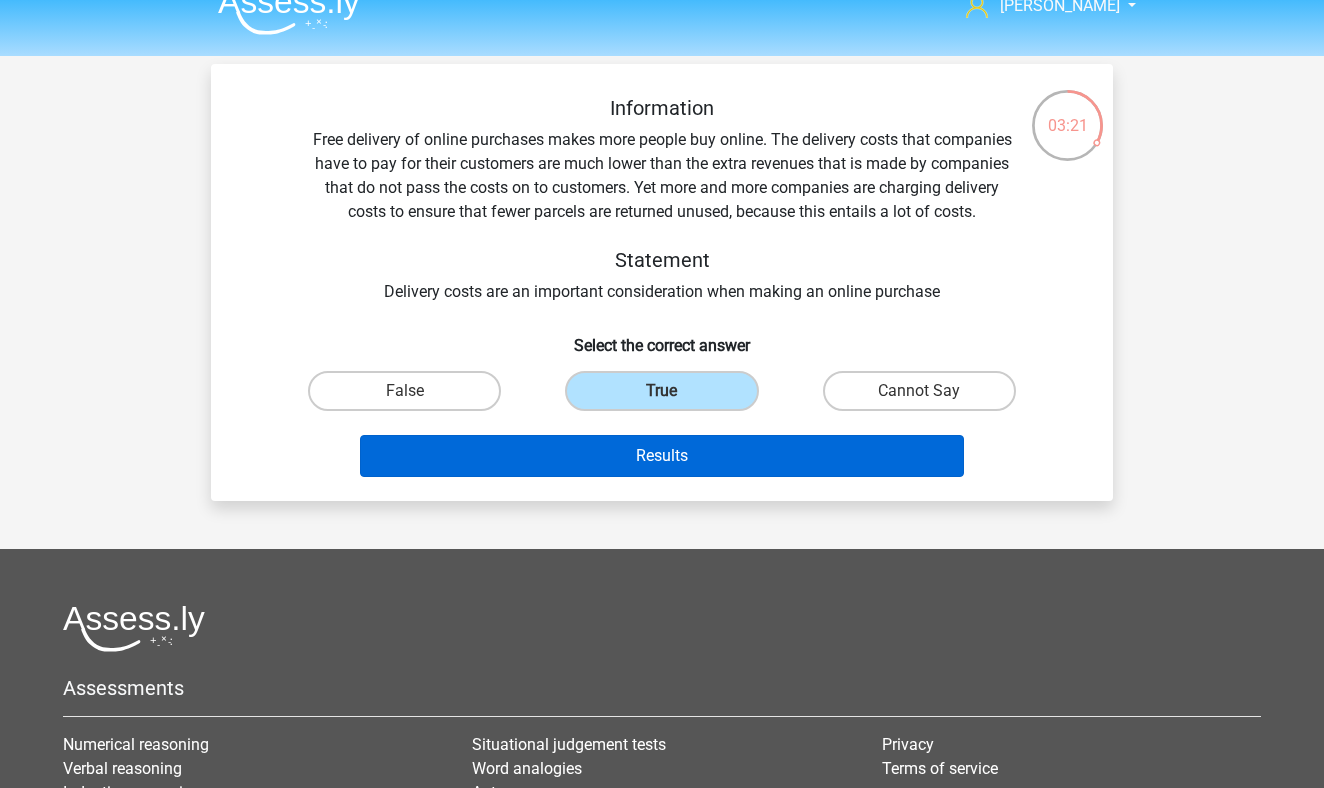 click on "Results" at bounding box center (662, 456) 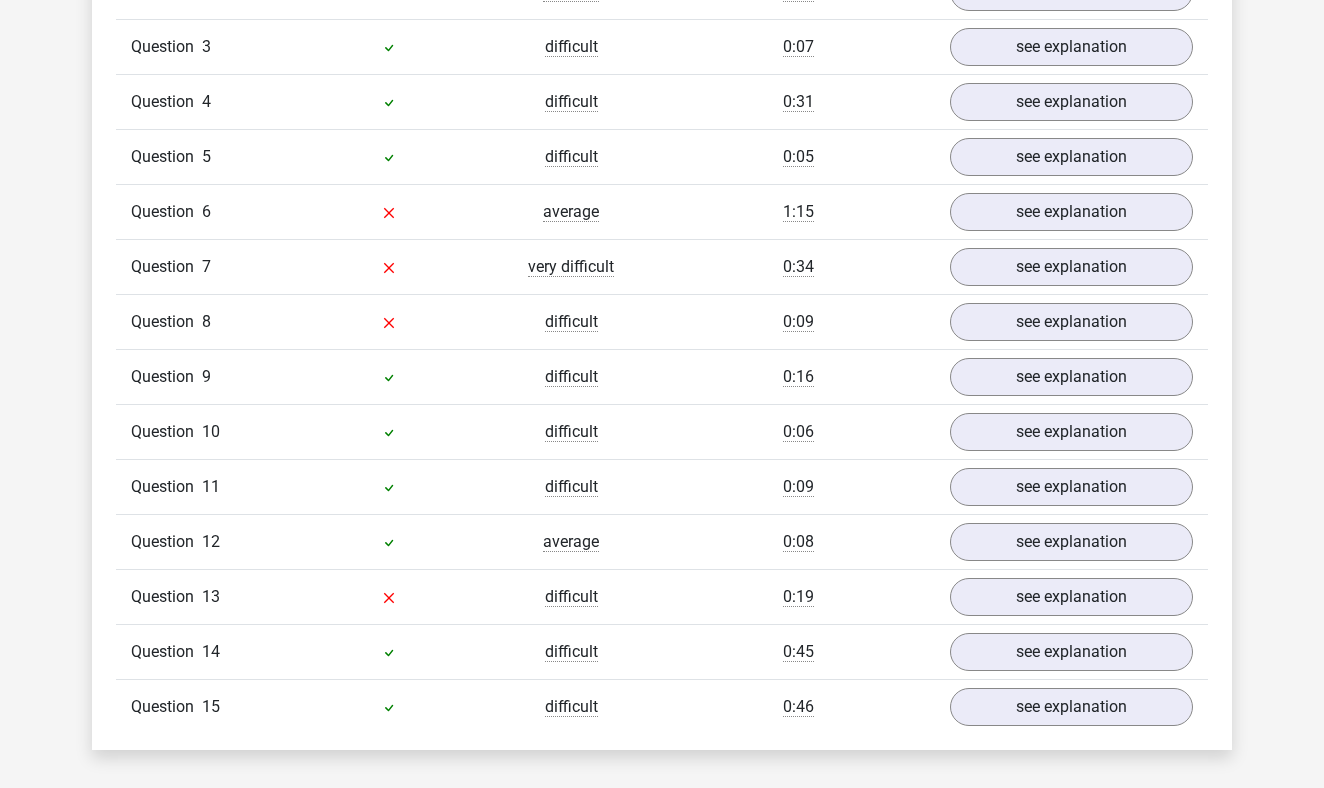 scroll, scrollTop: 1467, scrollLeft: 0, axis: vertical 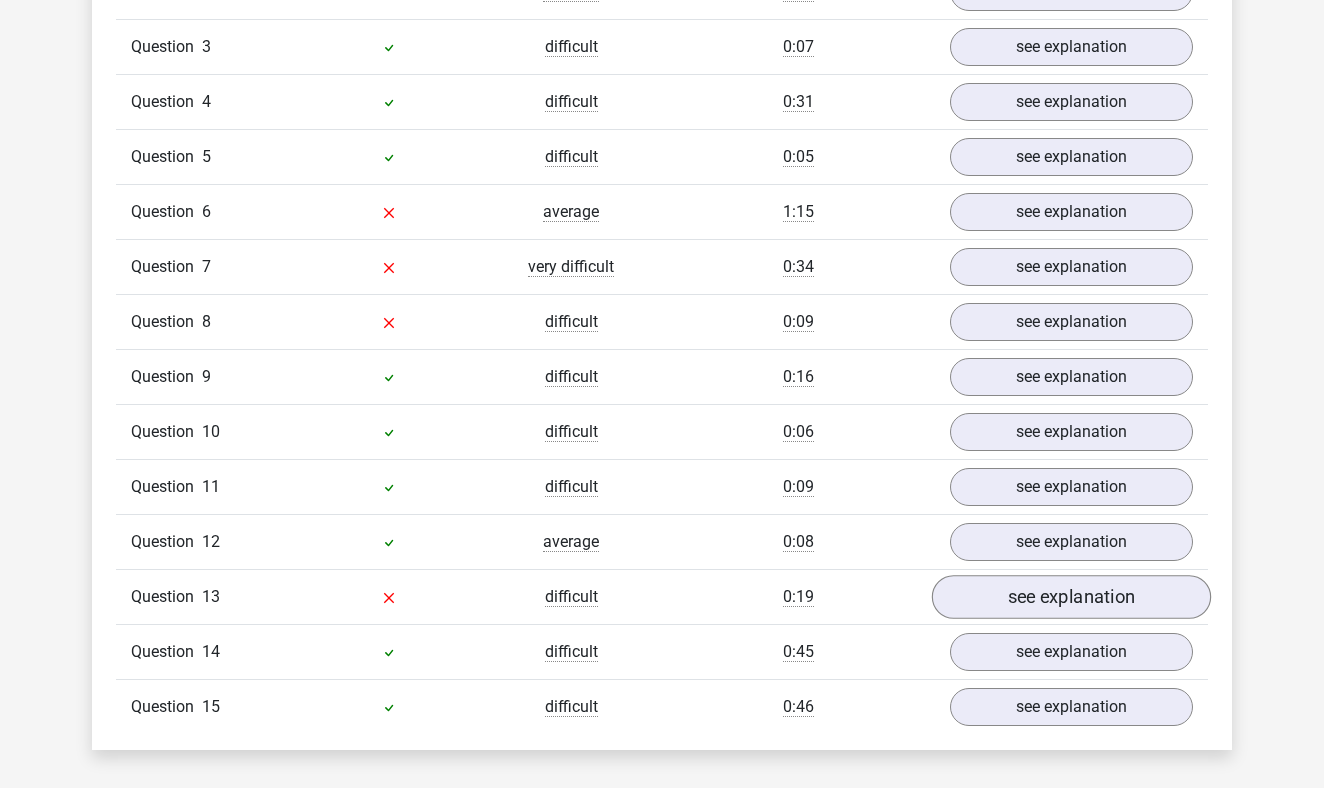 click on "see explanation" at bounding box center [1071, 597] 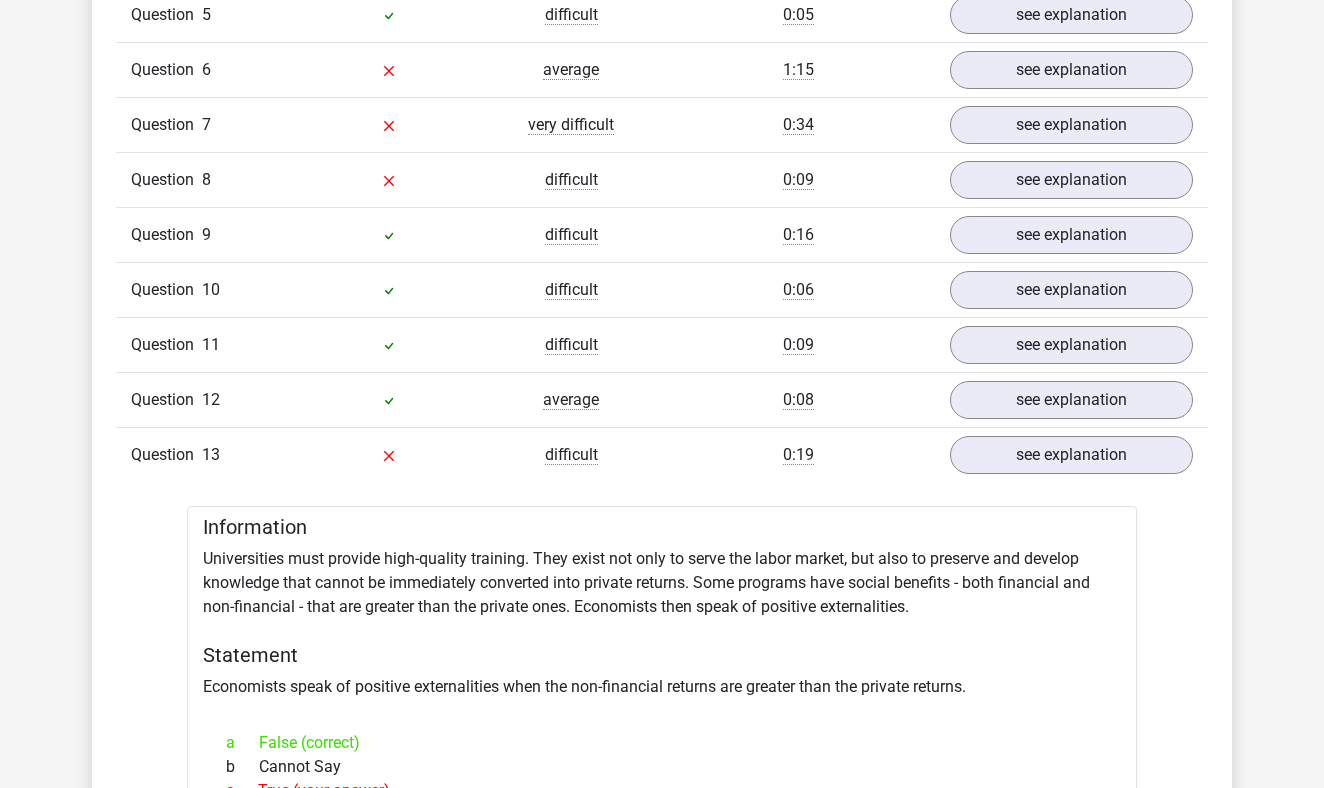 scroll, scrollTop: 1574, scrollLeft: 0, axis: vertical 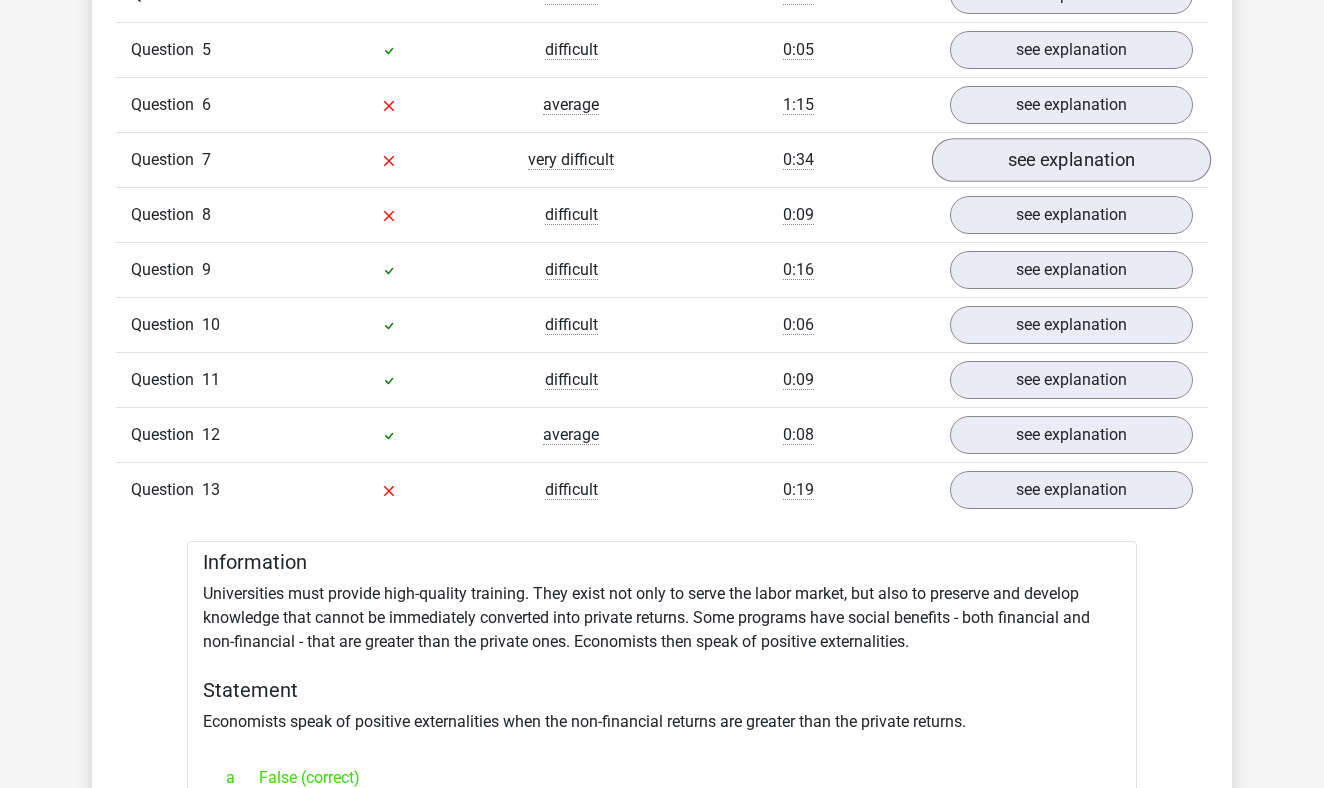 click on "see explanation" at bounding box center (1071, 160) 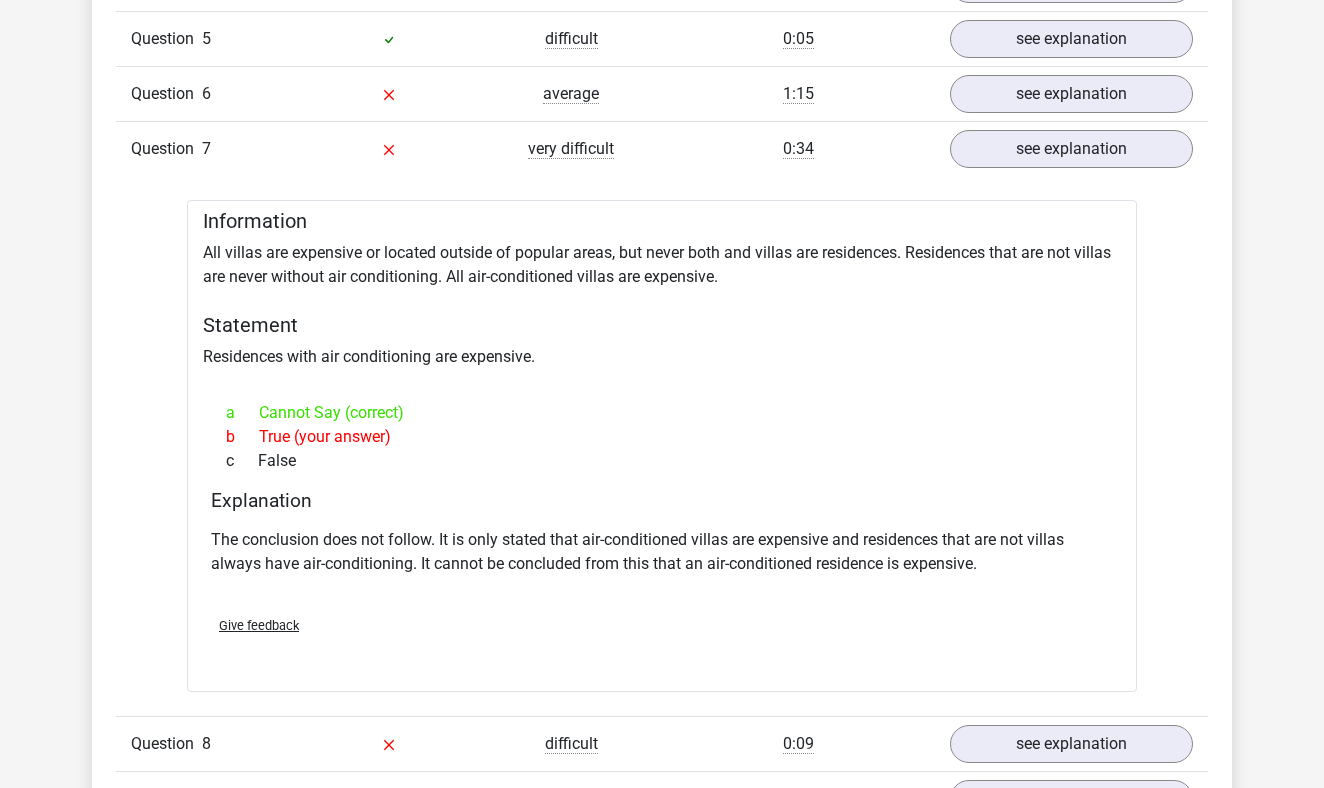 scroll, scrollTop: 1585, scrollLeft: 0, axis: vertical 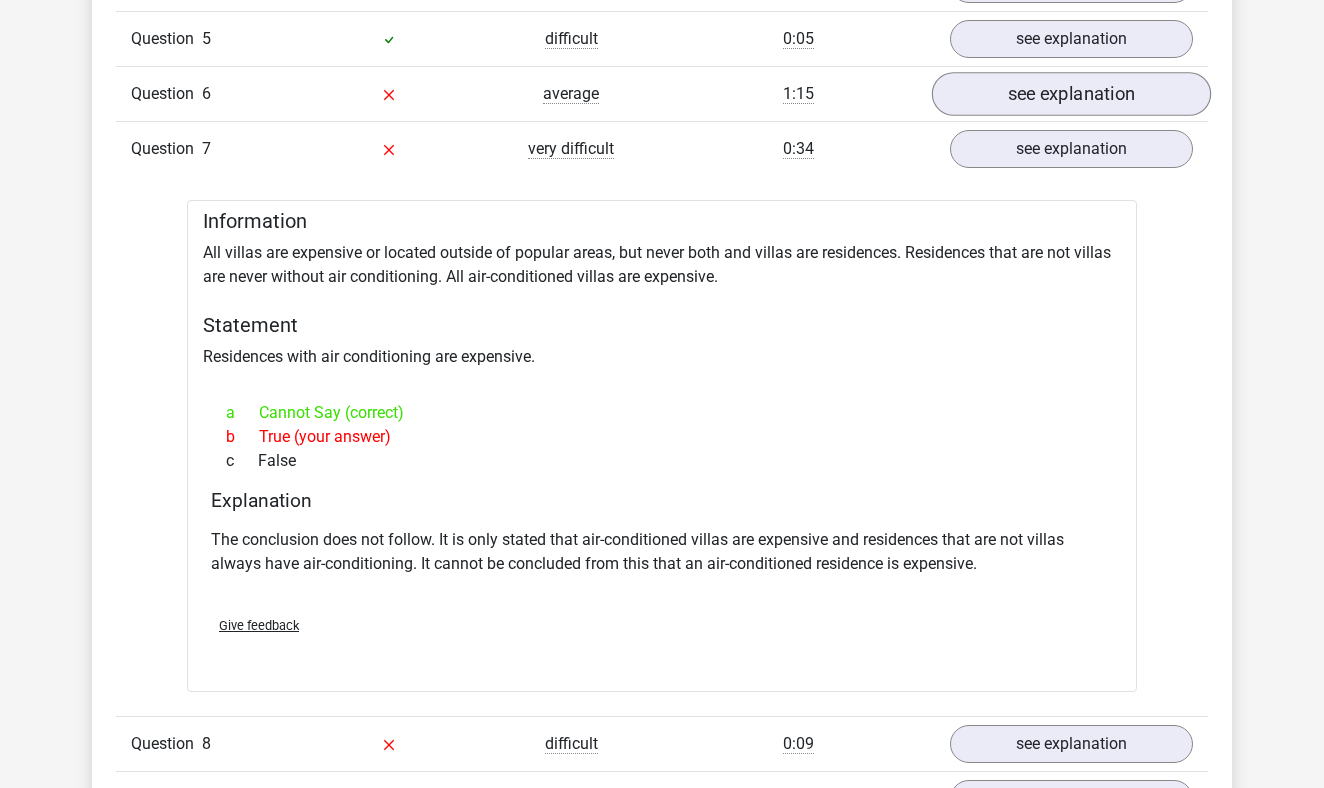 click on "see explanation" at bounding box center [1071, 94] 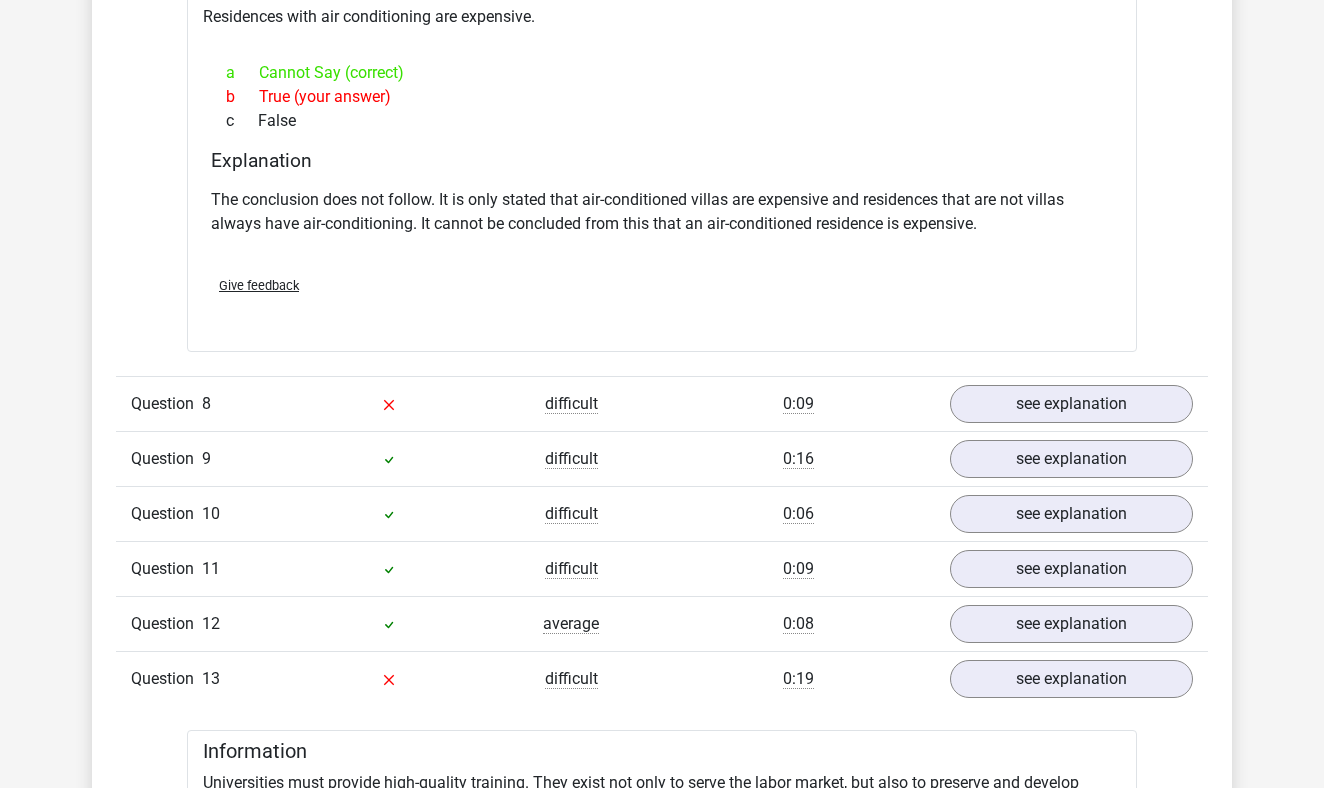 scroll, scrollTop: 2577, scrollLeft: 0, axis: vertical 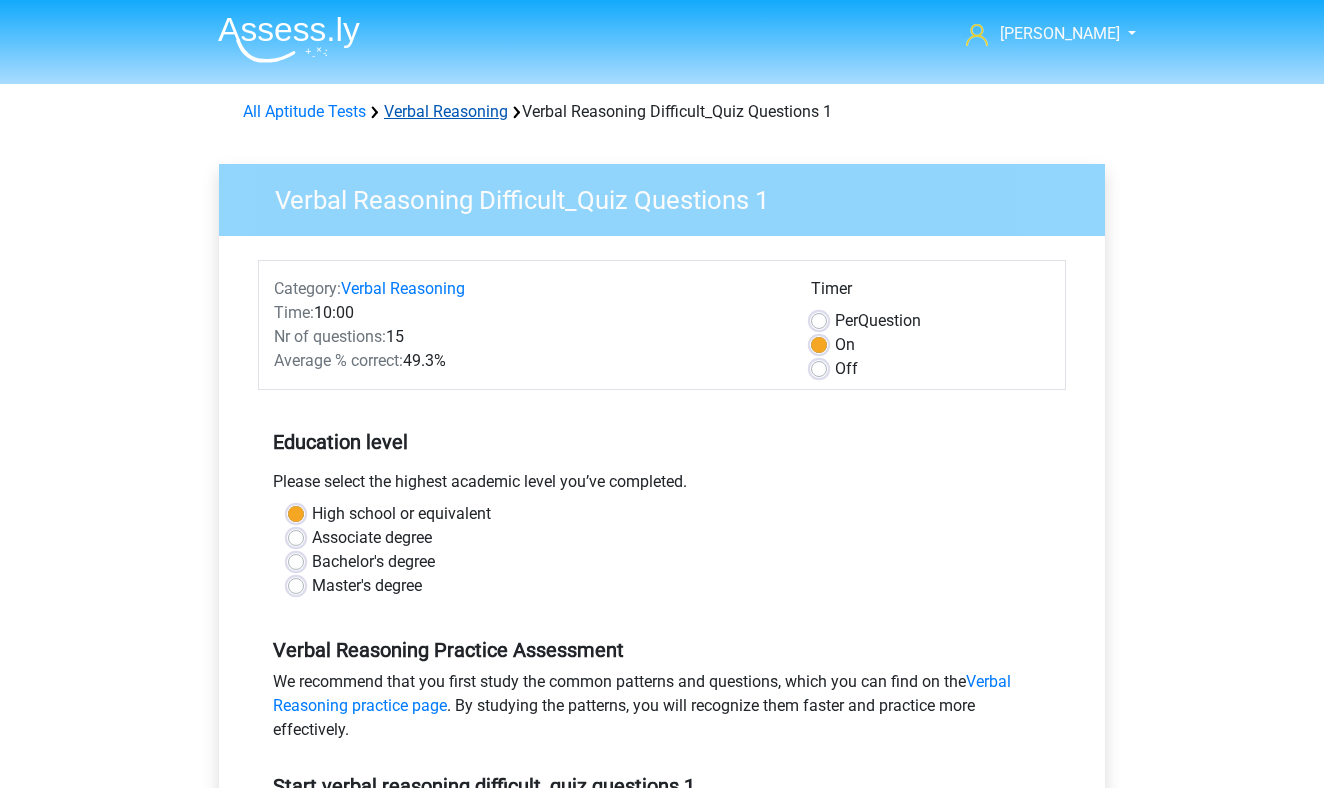 click on "Verbal Reasoning" at bounding box center [446, 111] 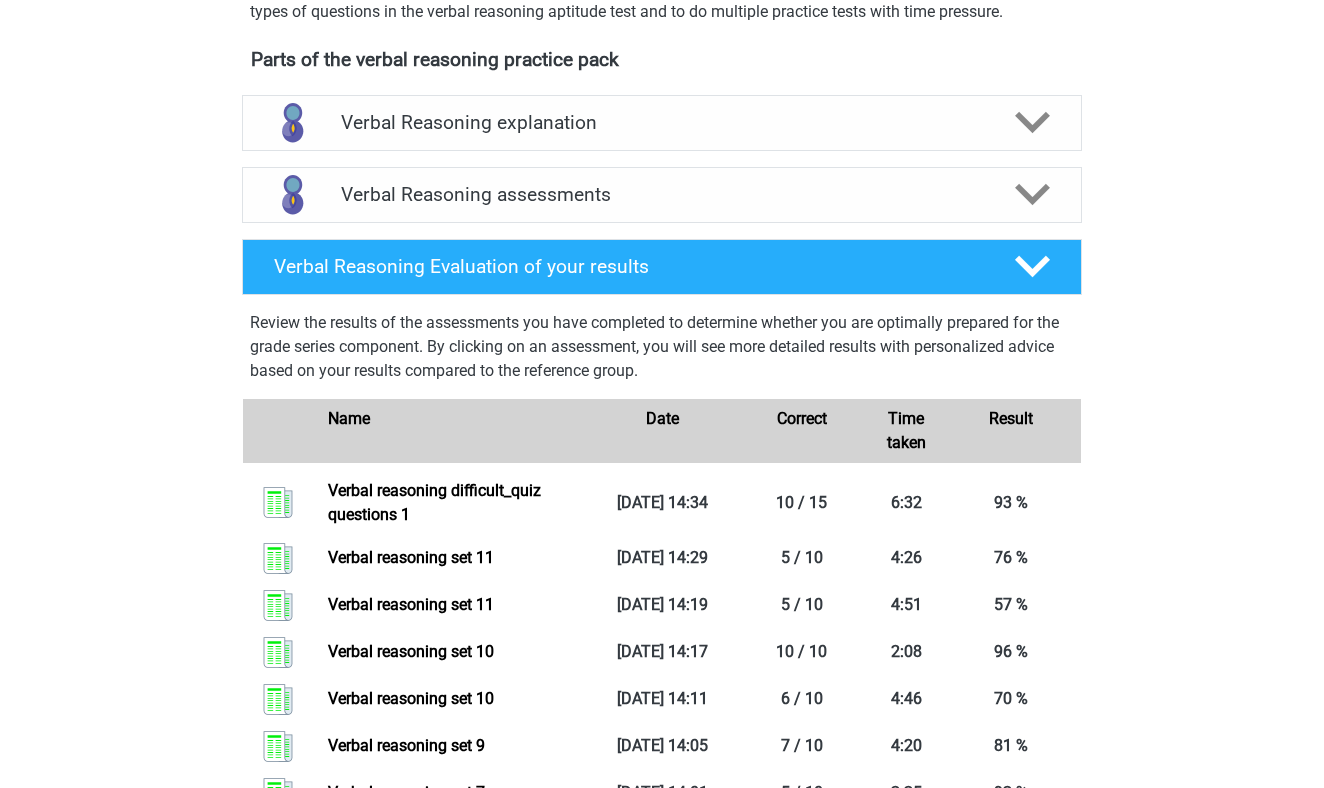 scroll, scrollTop: 619, scrollLeft: 1, axis: both 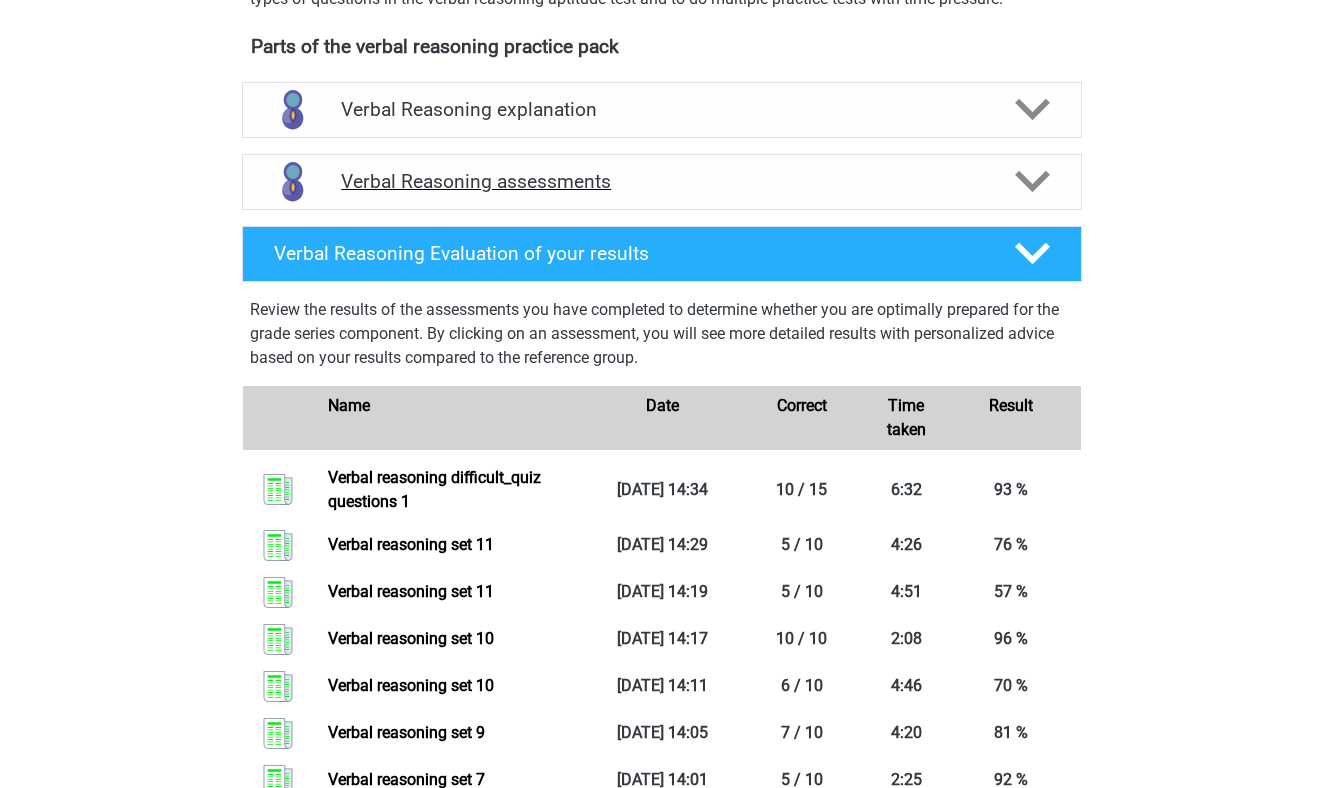 click on "Verbal Reasoning assessments" at bounding box center (662, 181) 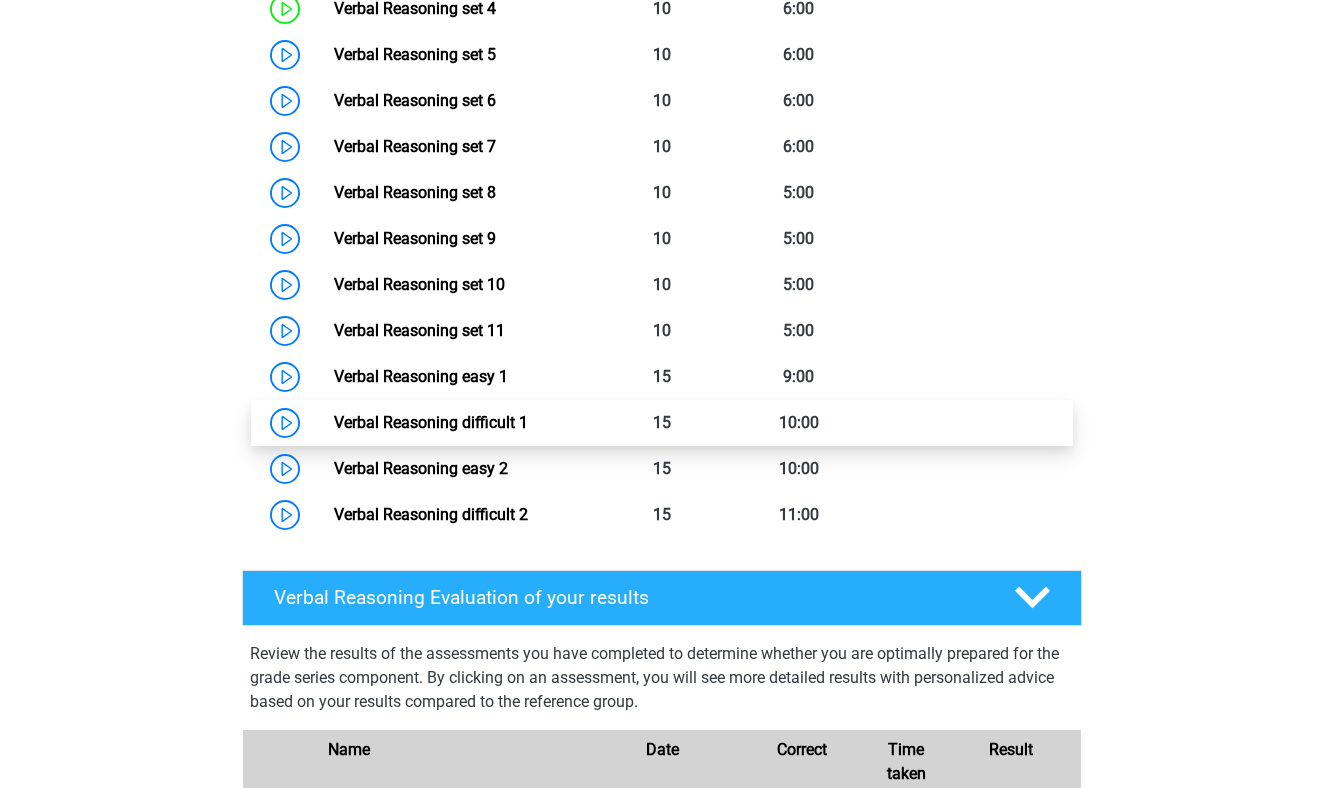 scroll, scrollTop: 1147, scrollLeft: 0, axis: vertical 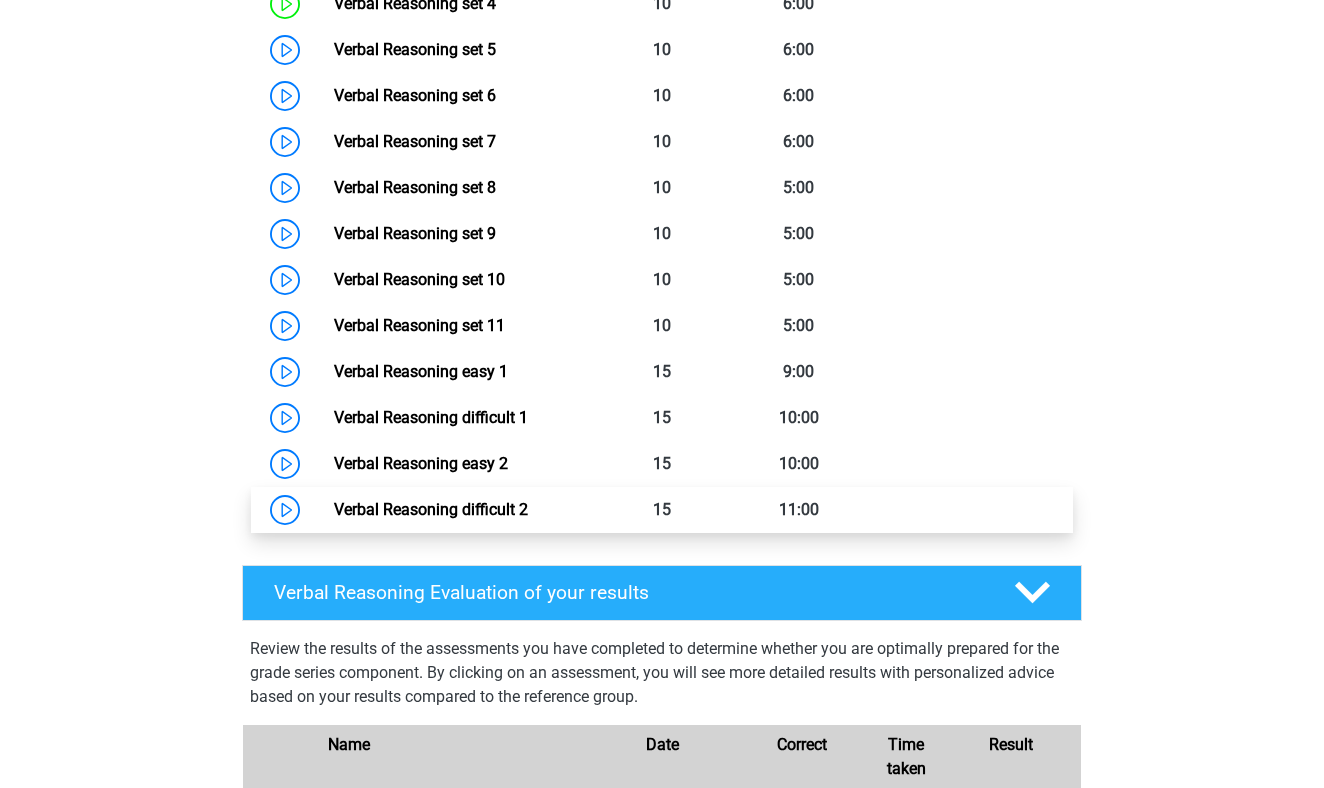 click on "Verbal Reasoning
difficult 2" at bounding box center [431, 509] 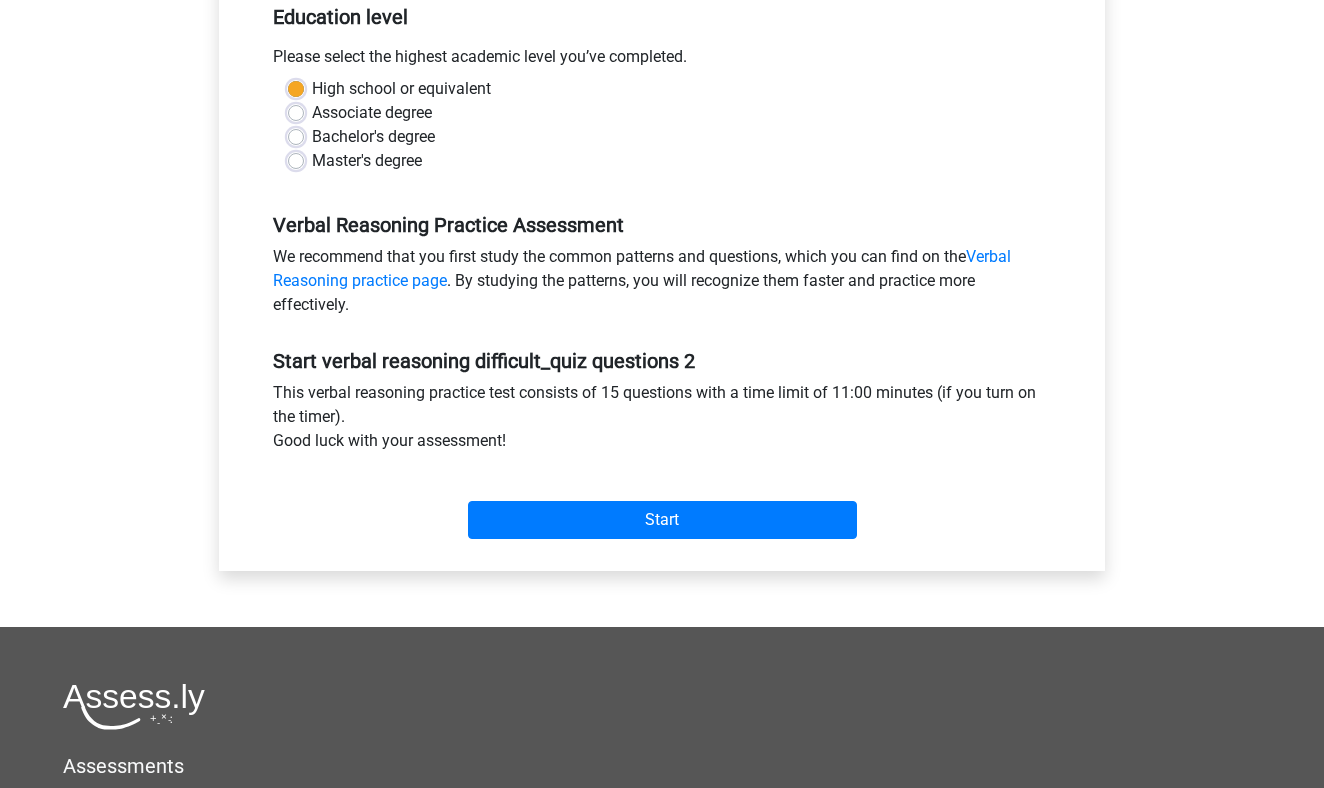 scroll, scrollTop: 474, scrollLeft: 0, axis: vertical 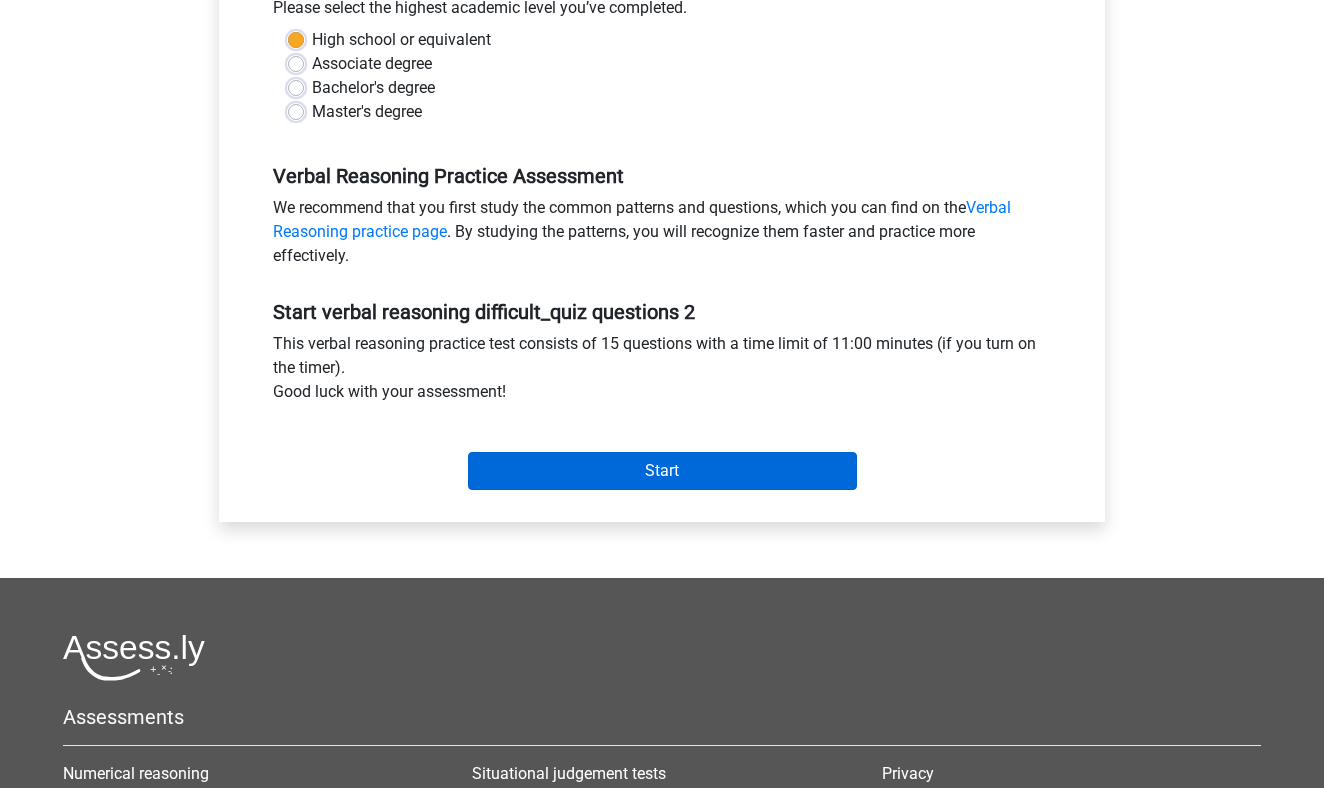 click on "Start" at bounding box center [662, 471] 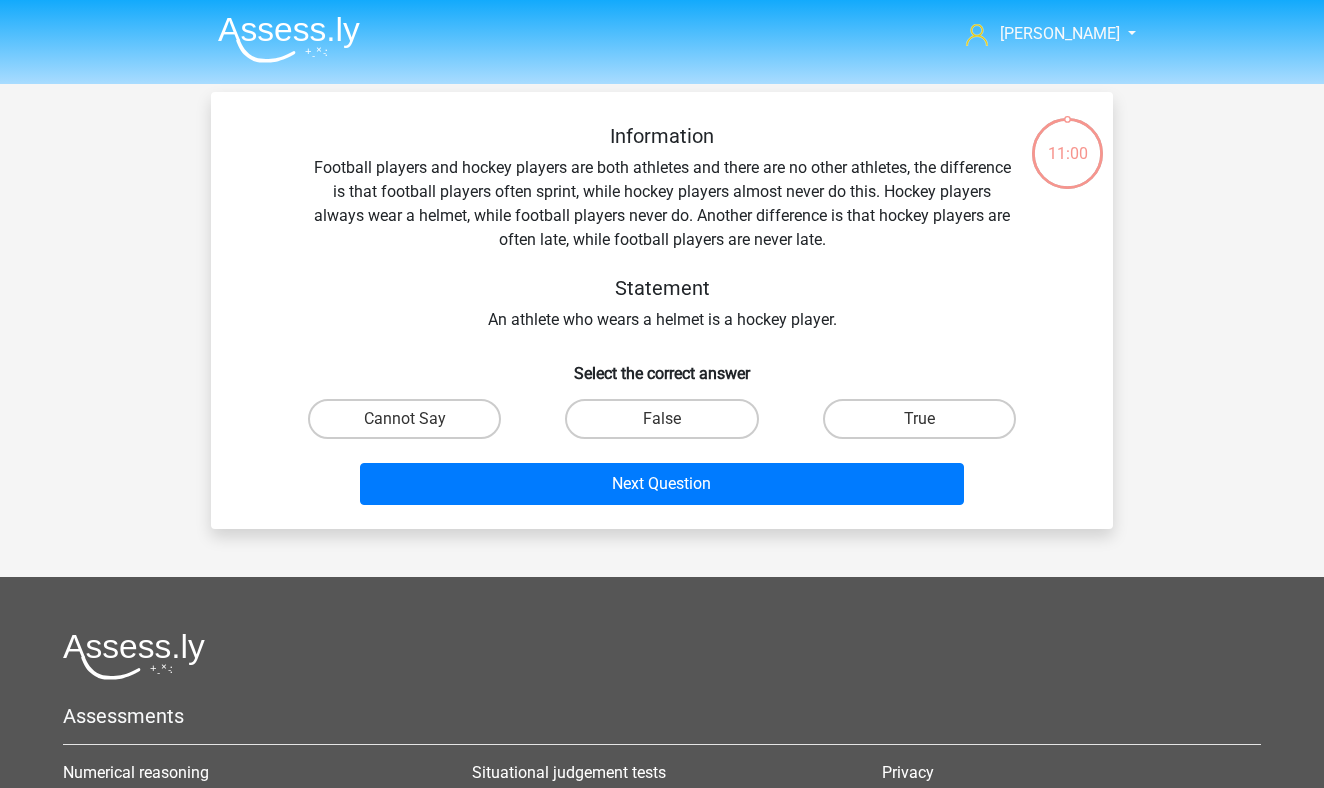 scroll, scrollTop: 0, scrollLeft: 0, axis: both 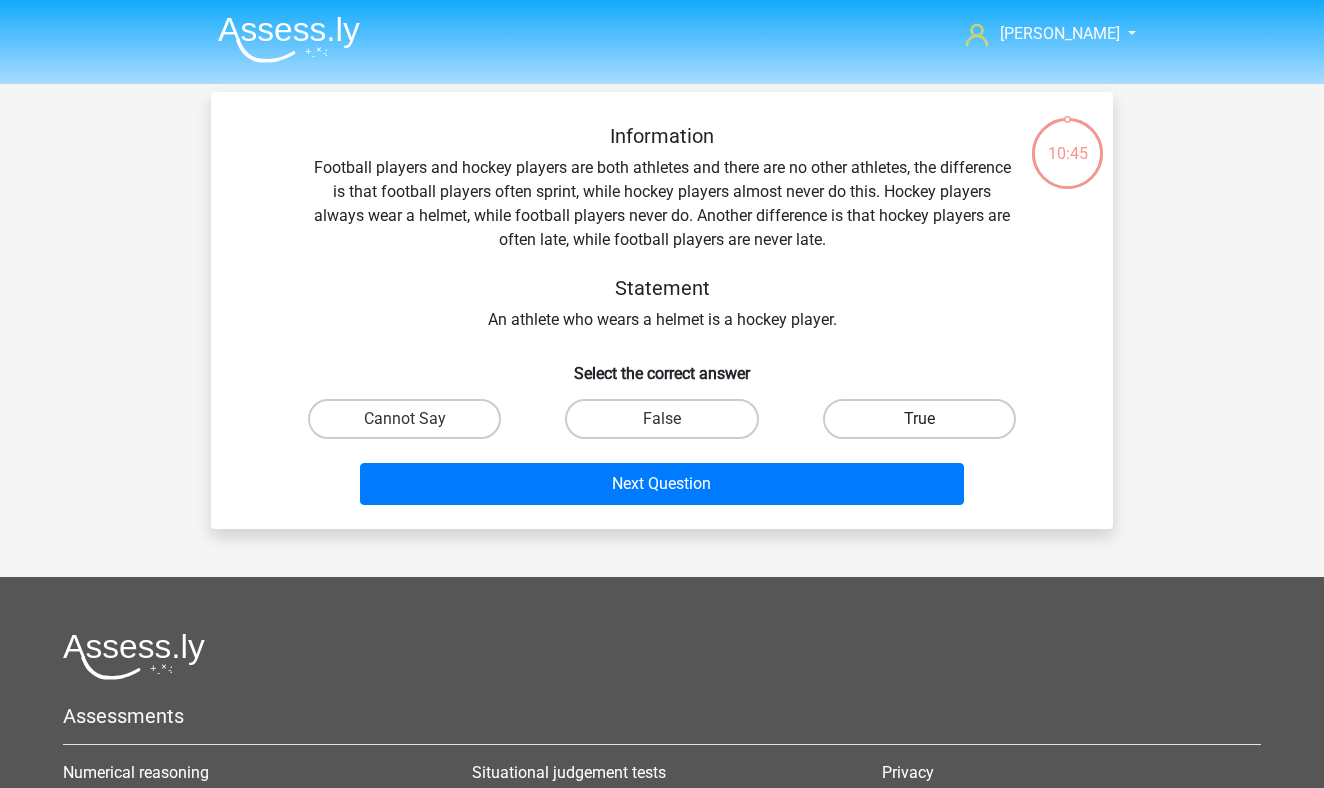 click on "True" at bounding box center [919, 419] 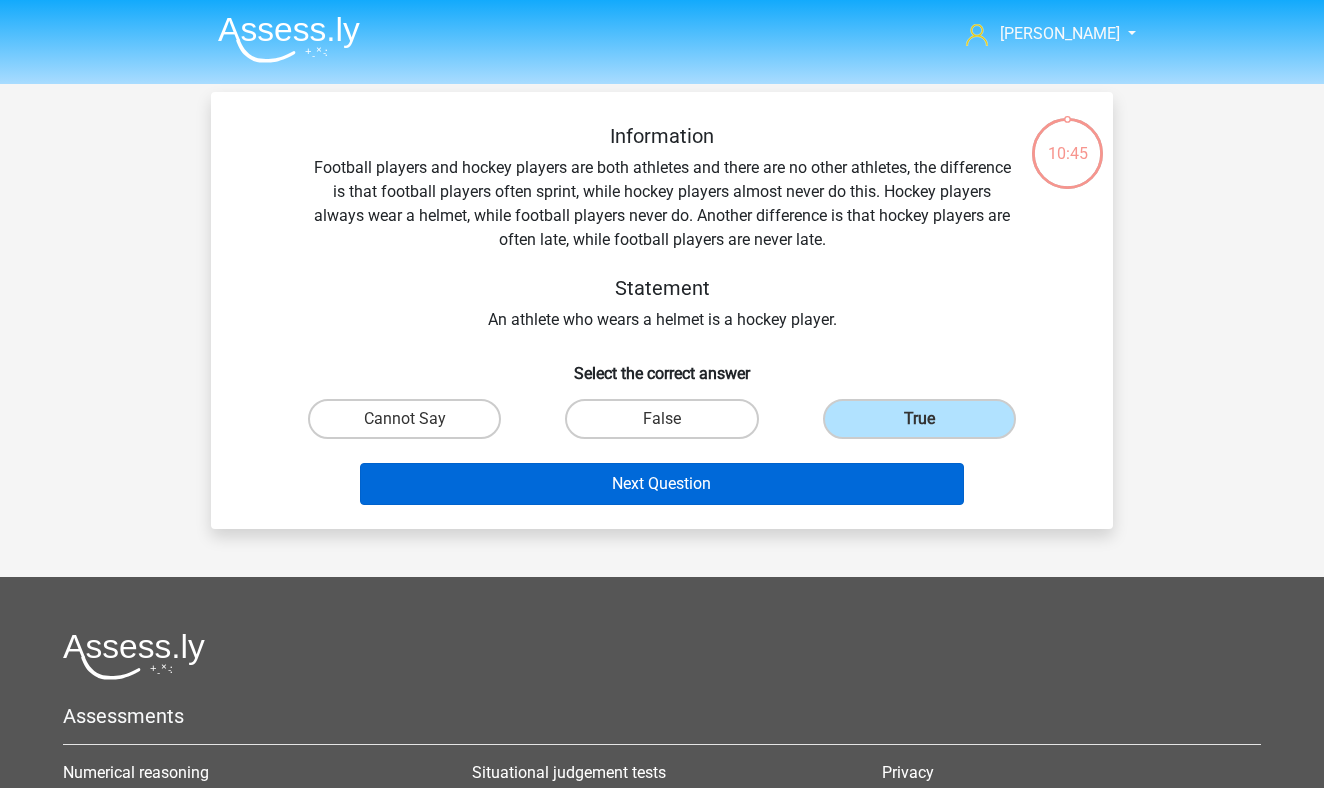 click on "Next Question" at bounding box center [662, 484] 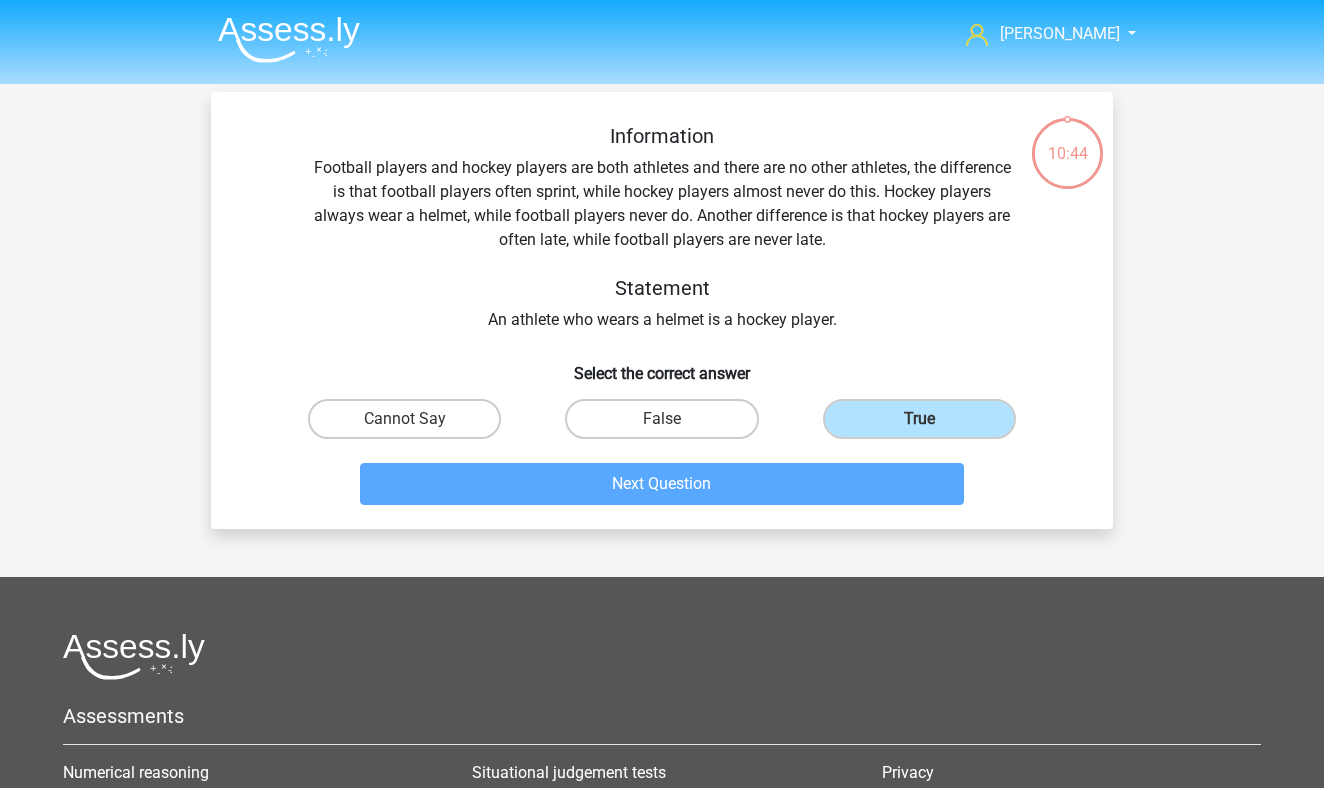 scroll, scrollTop: 92, scrollLeft: 0, axis: vertical 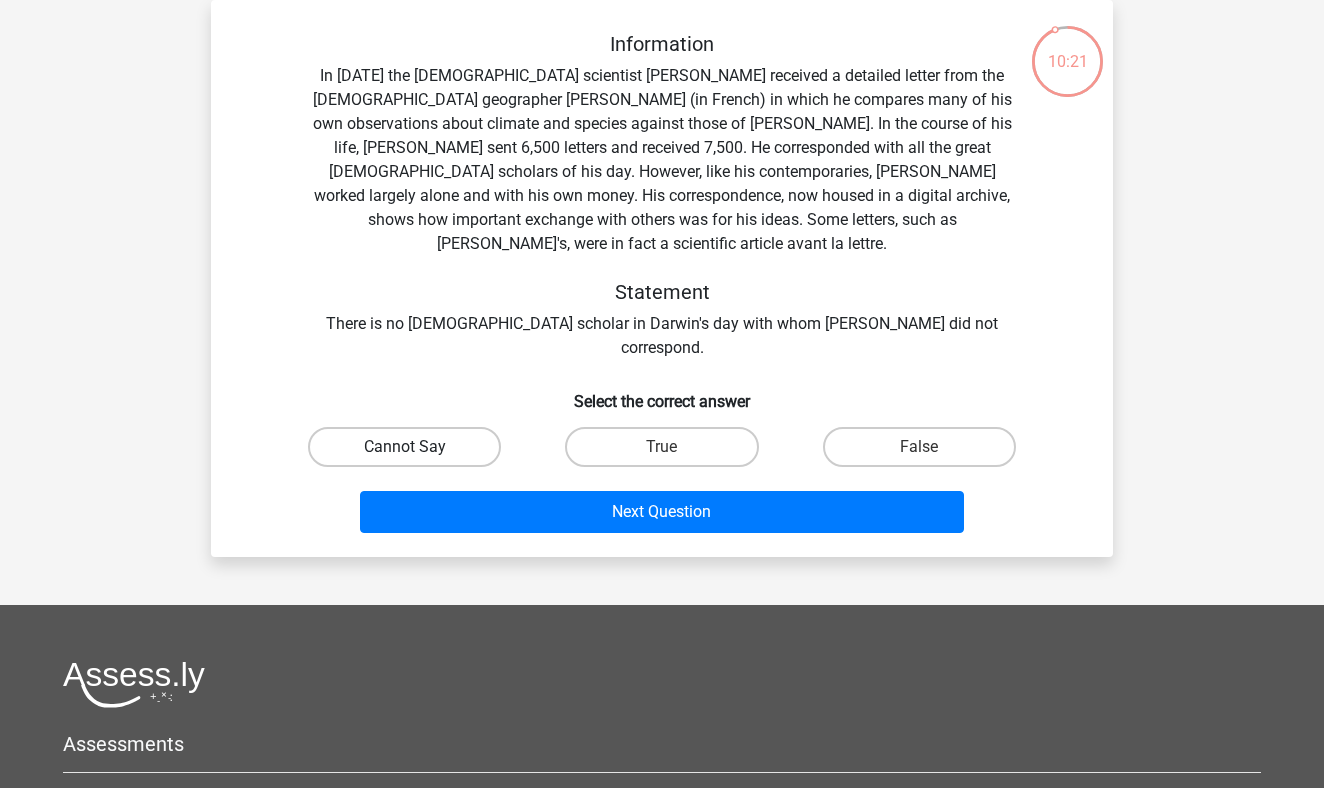 click on "Cannot Say" at bounding box center [404, 447] 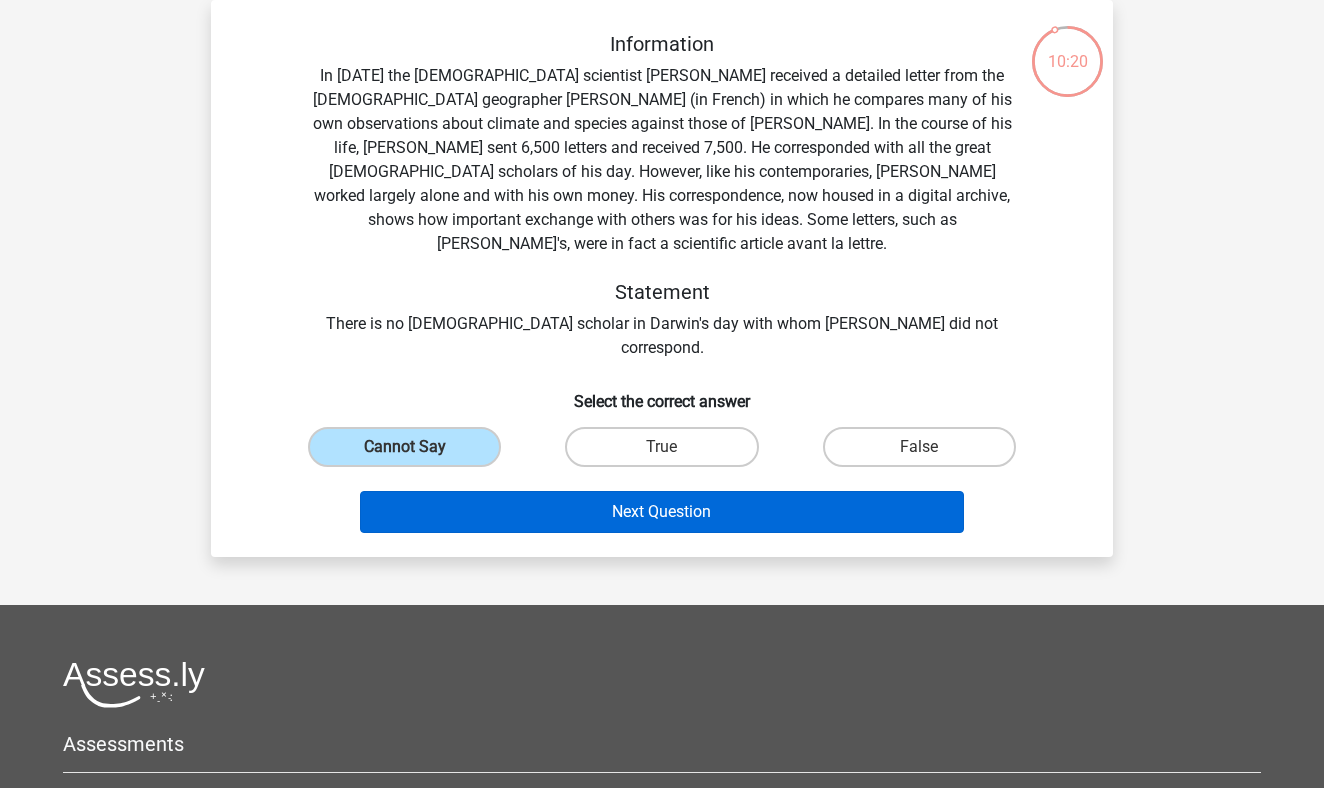 click on "Next Question" at bounding box center (662, 512) 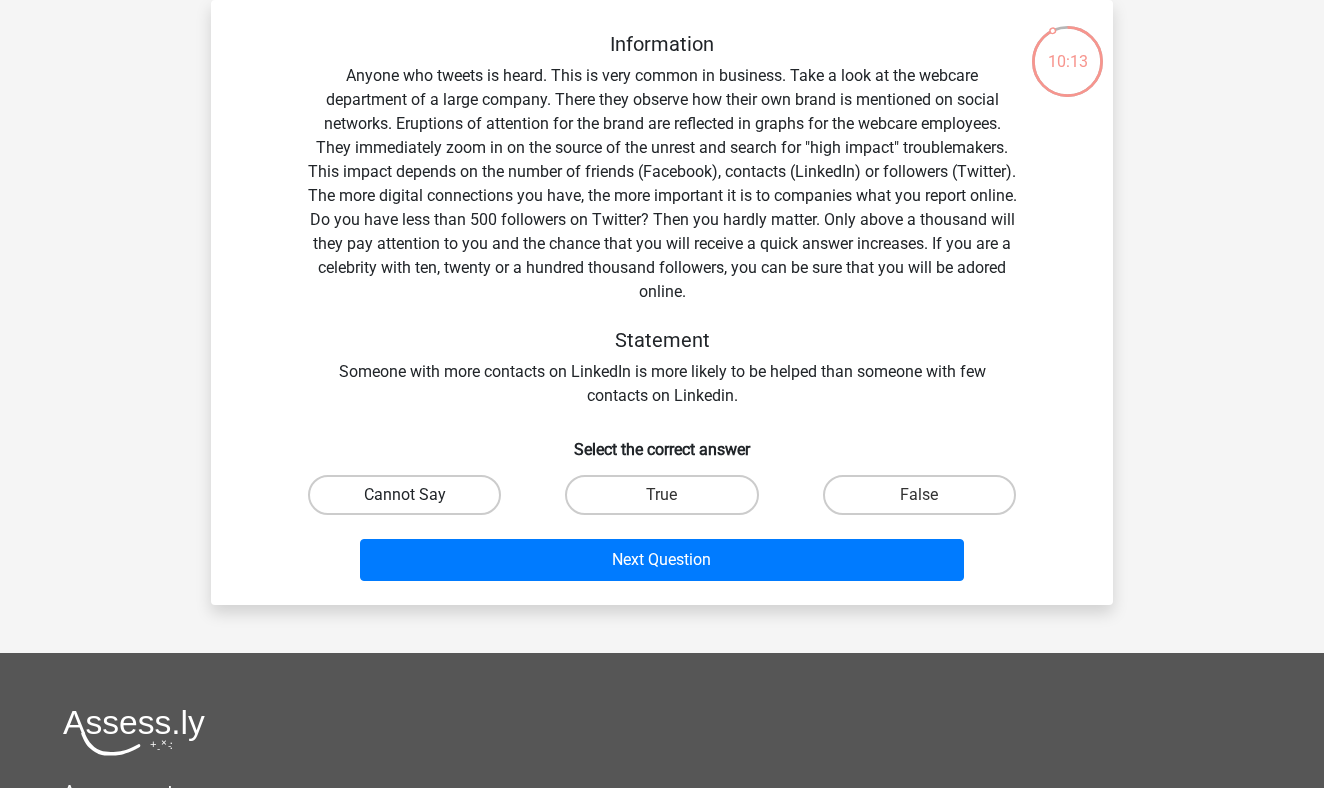 click on "Cannot Say" at bounding box center (404, 495) 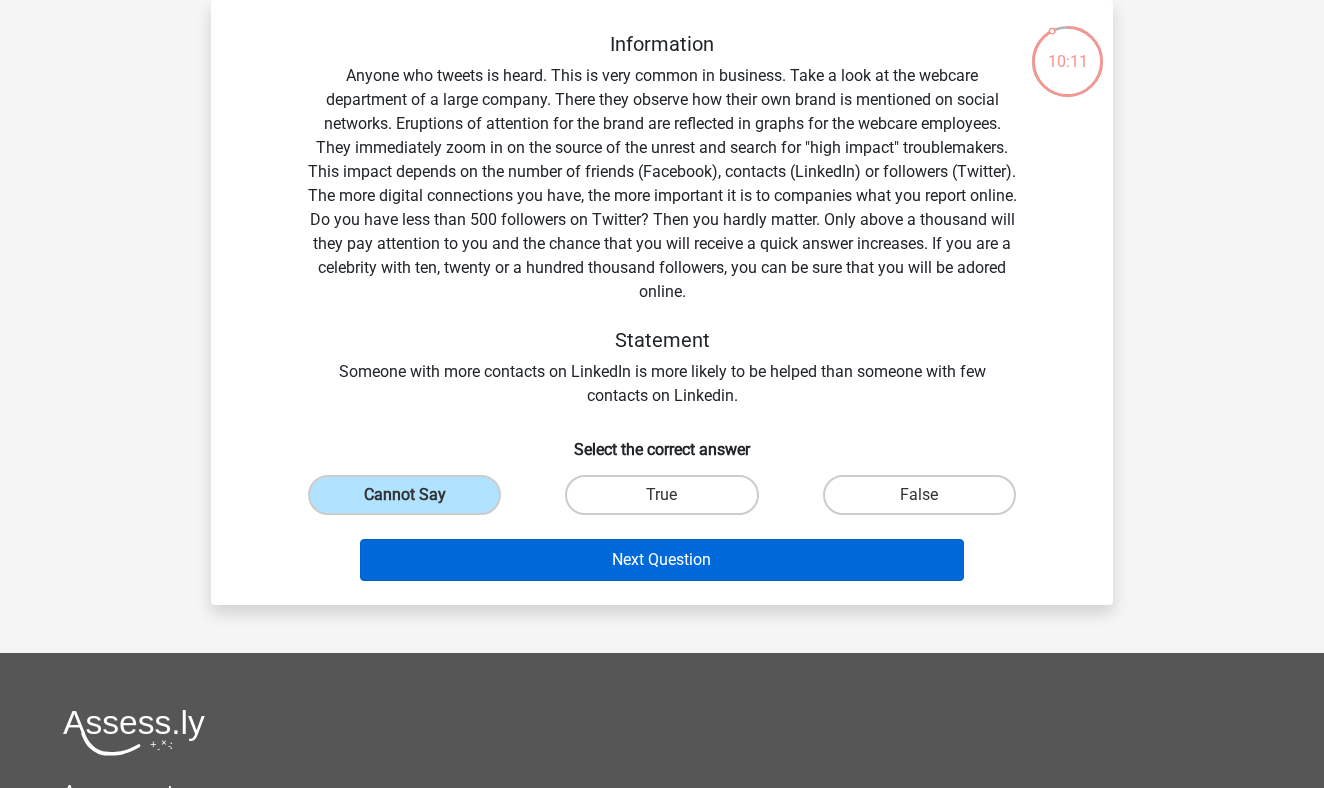 click on "Next Question" at bounding box center (662, 560) 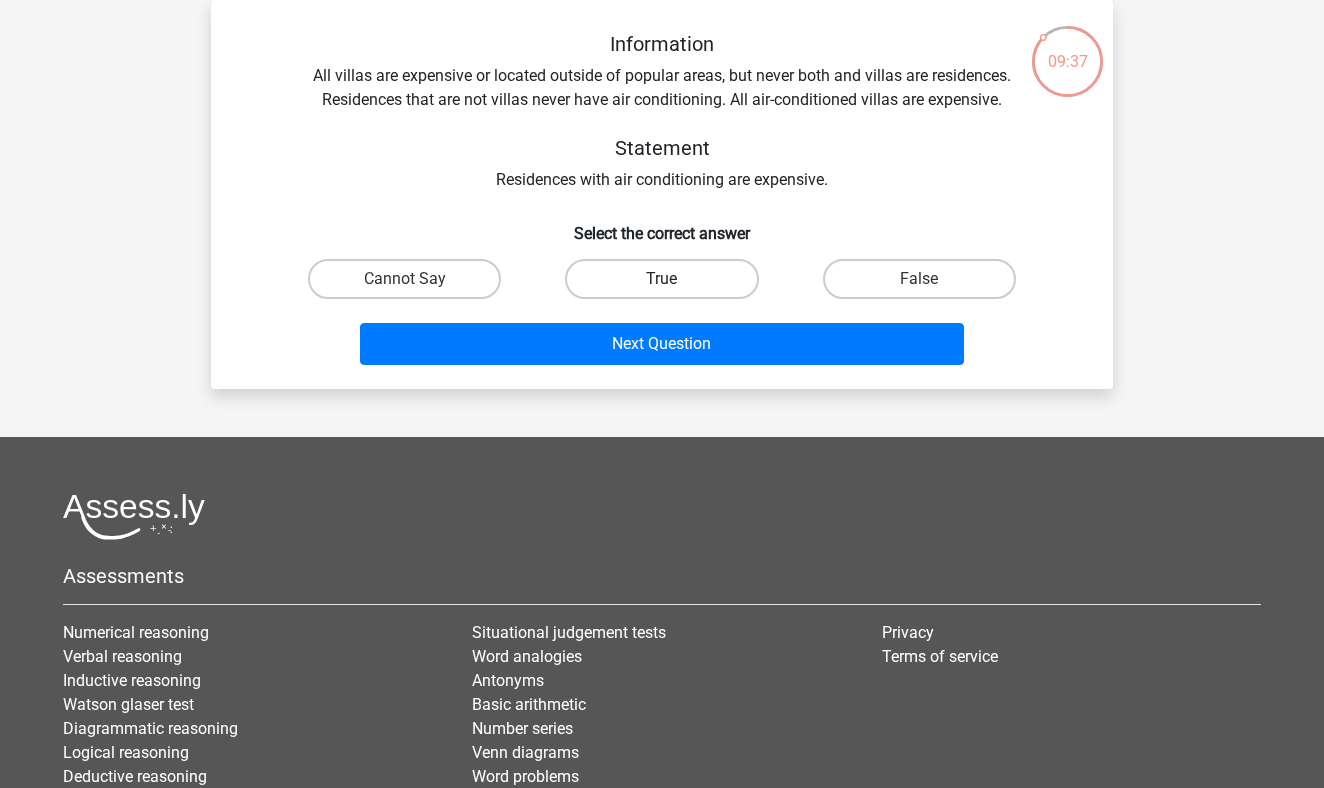 click on "True" at bounding box center (661, 279) 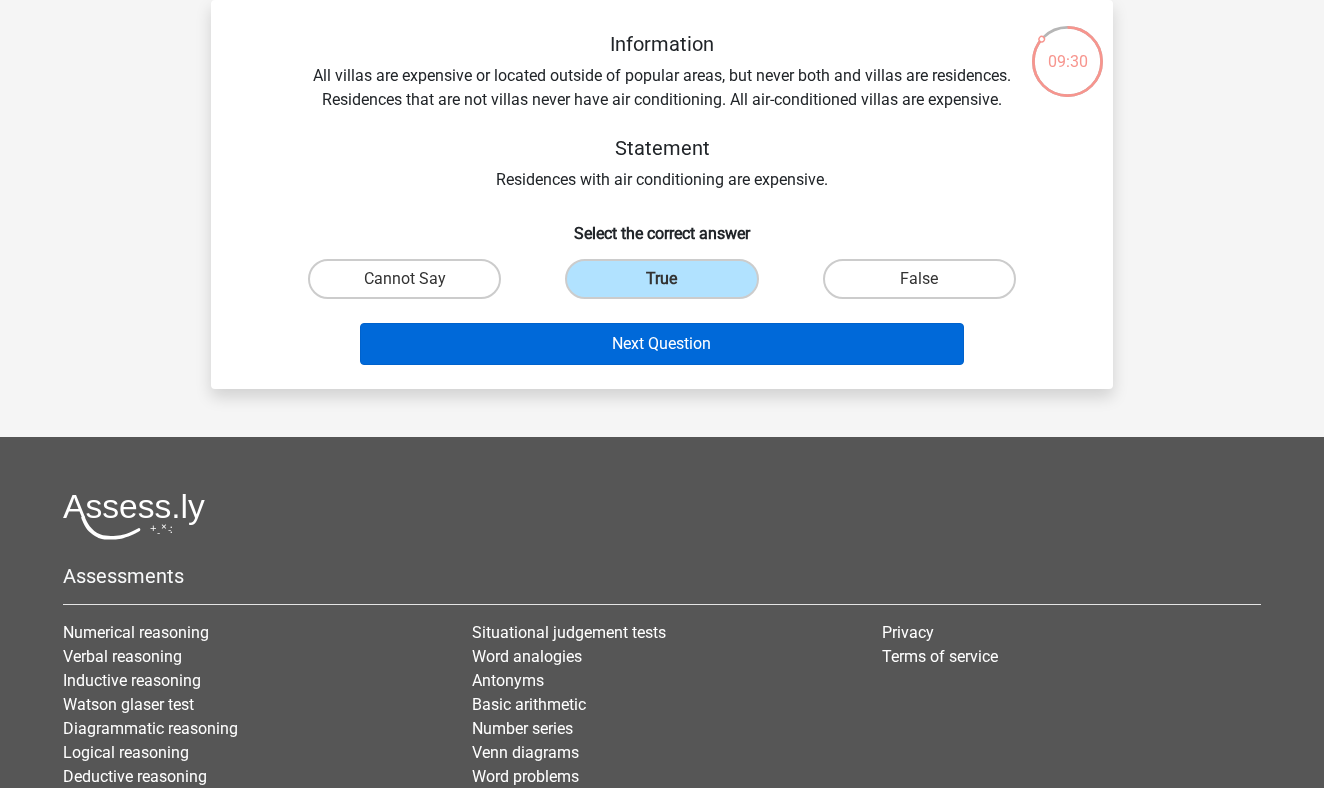 click on "Next Question" at bounding box center [662, 344] 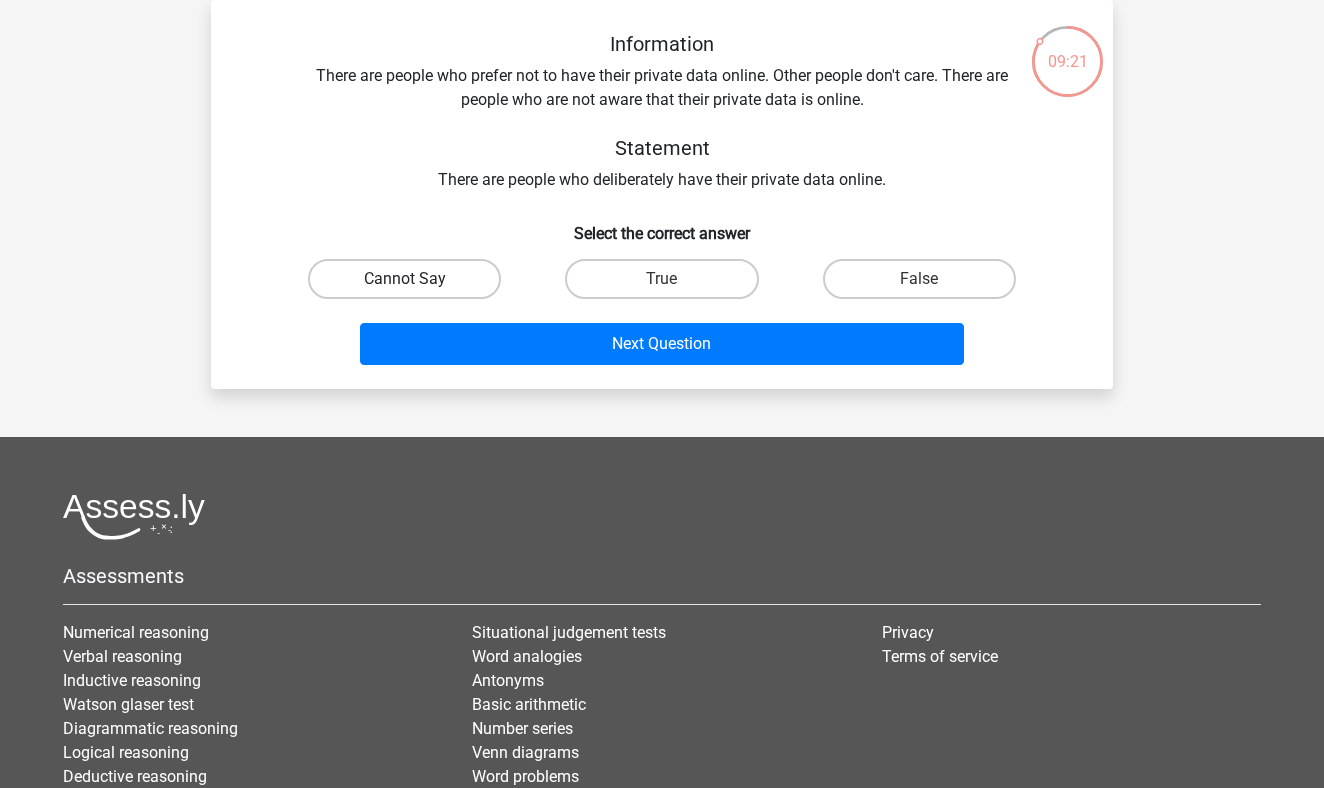 click on "Cannot Say" at bounding box center (404, 279) 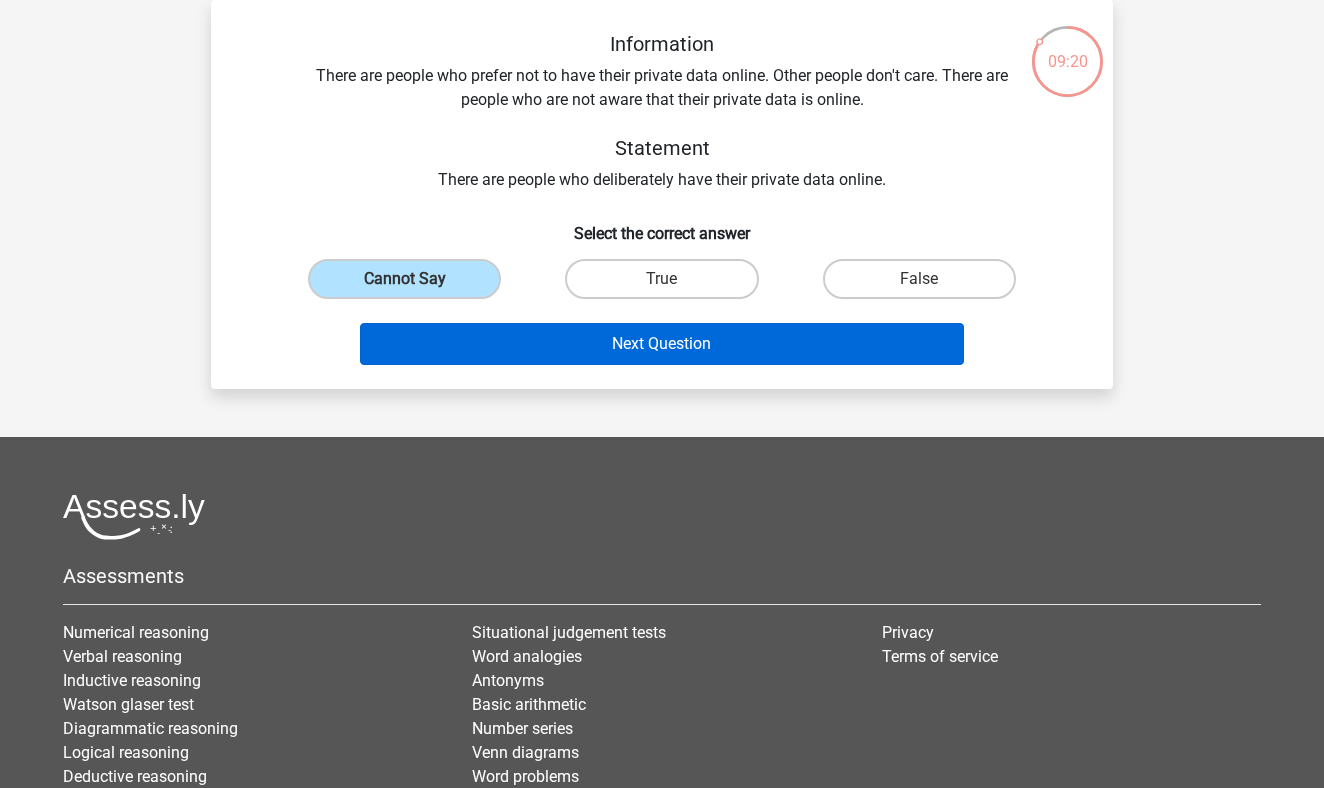 click on "Next Question" at bounding box center [662, 344] 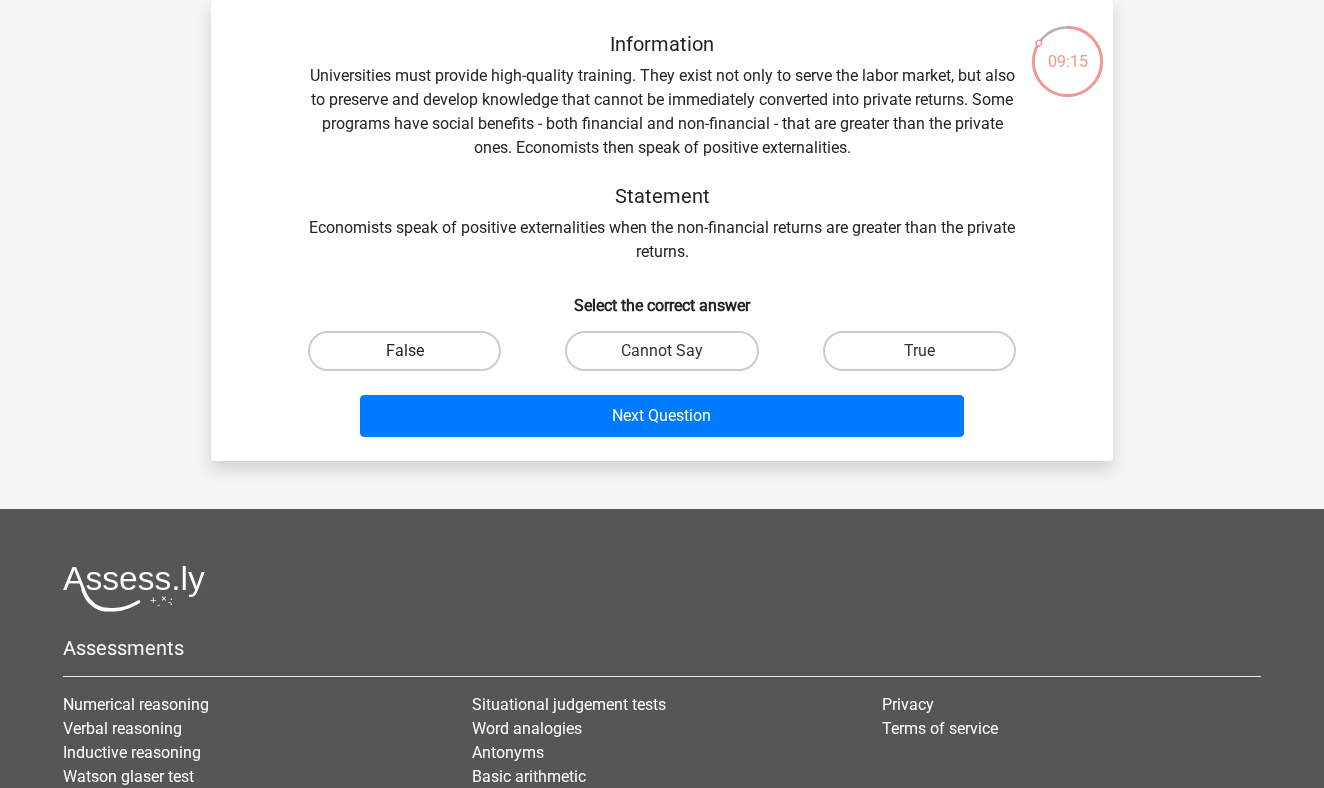 click on "False" at bounding box center (404, 351) 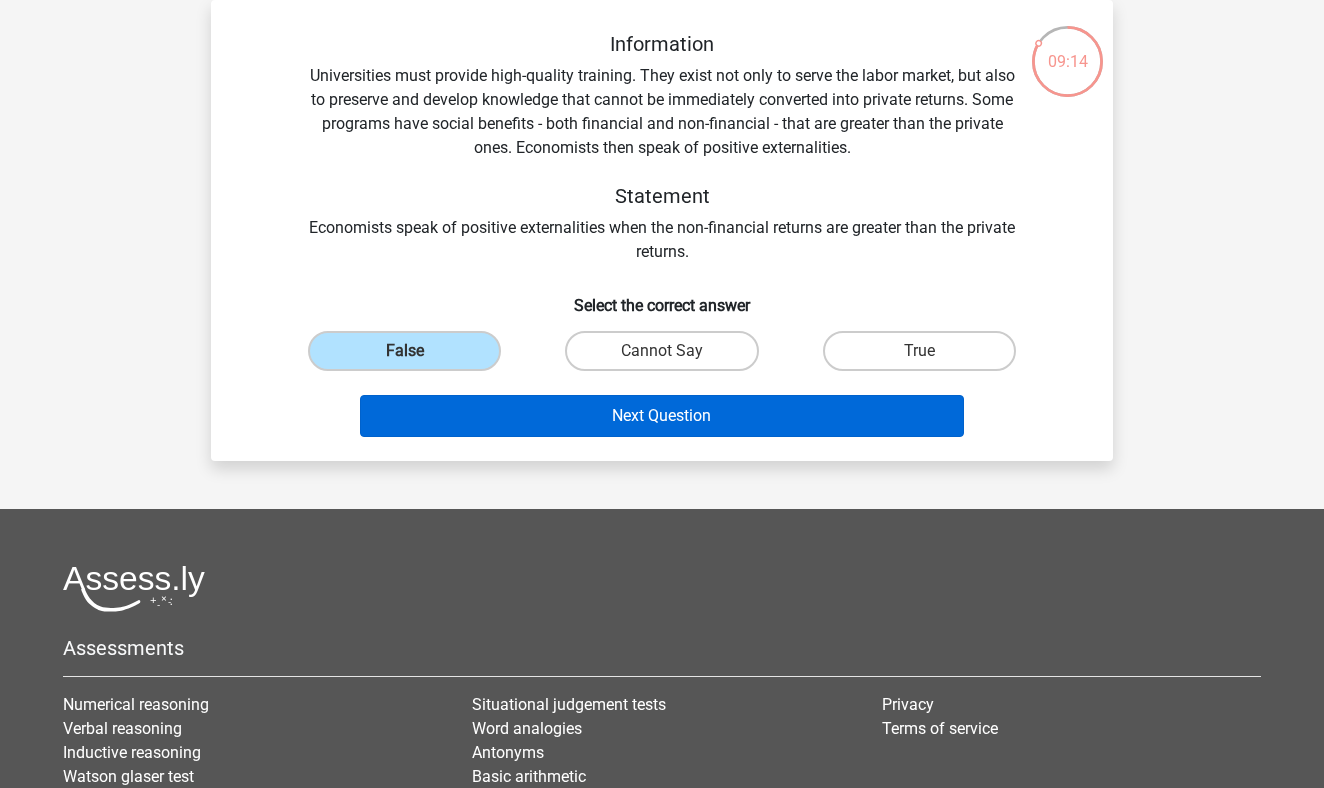 click on "Next Question" at bounding box center [662, 416] 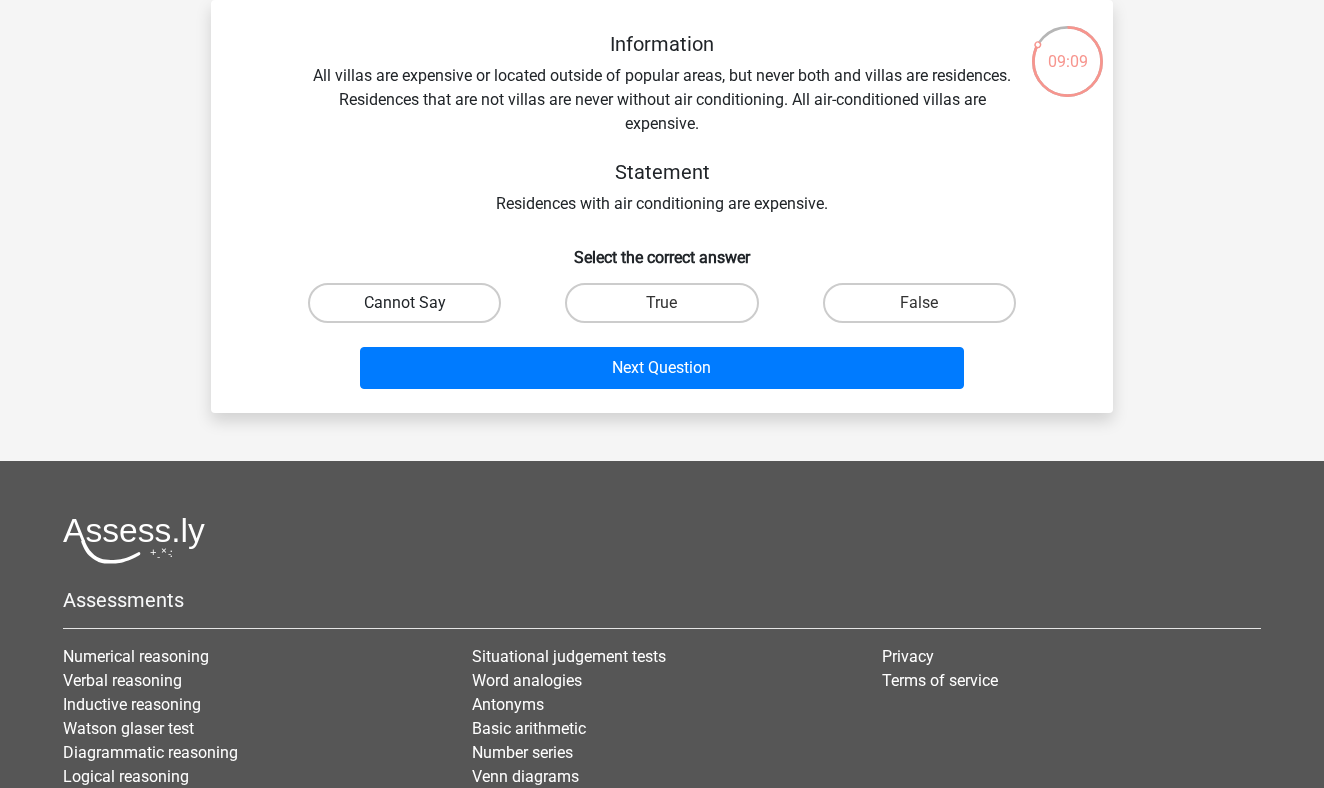click on "Cannot Say" at bounding box center (404, 303) 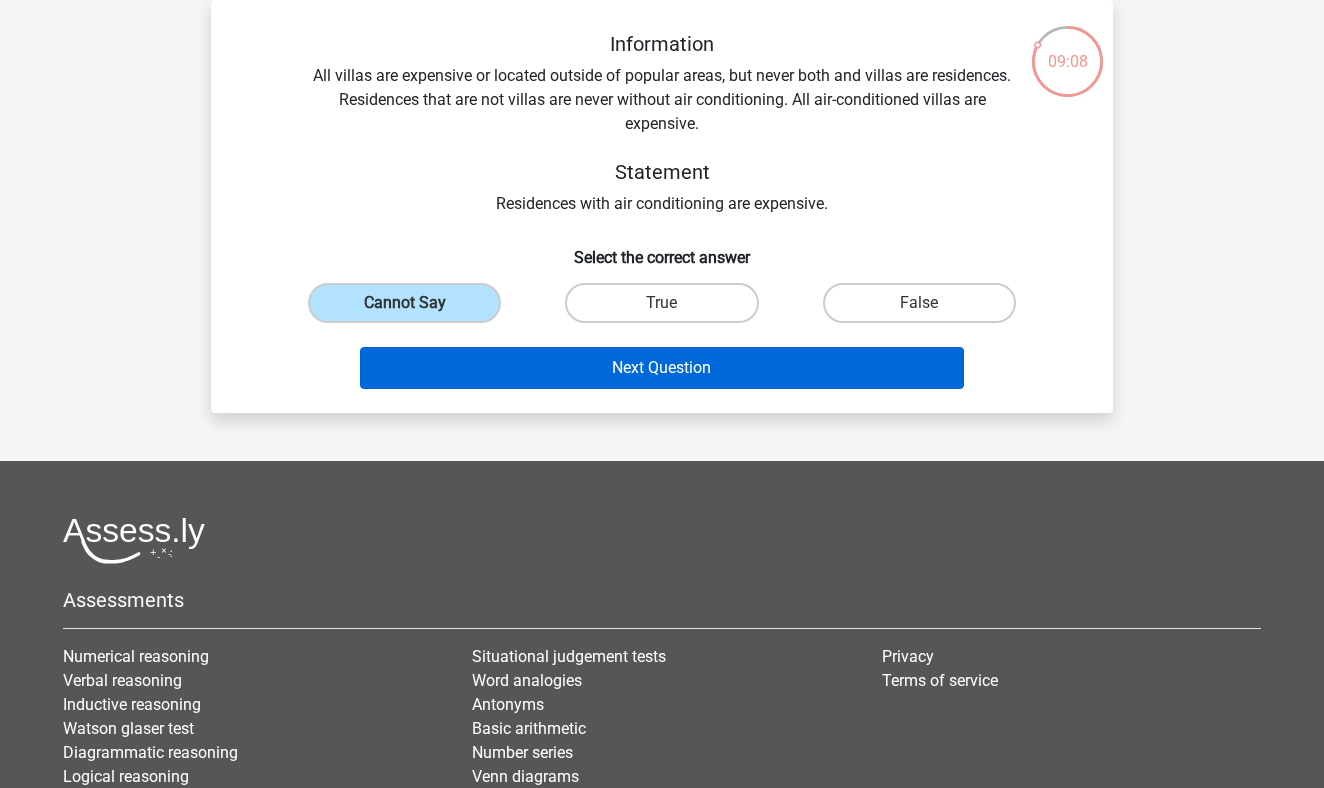 click on "Next Question" at bounding box center (662, 368) 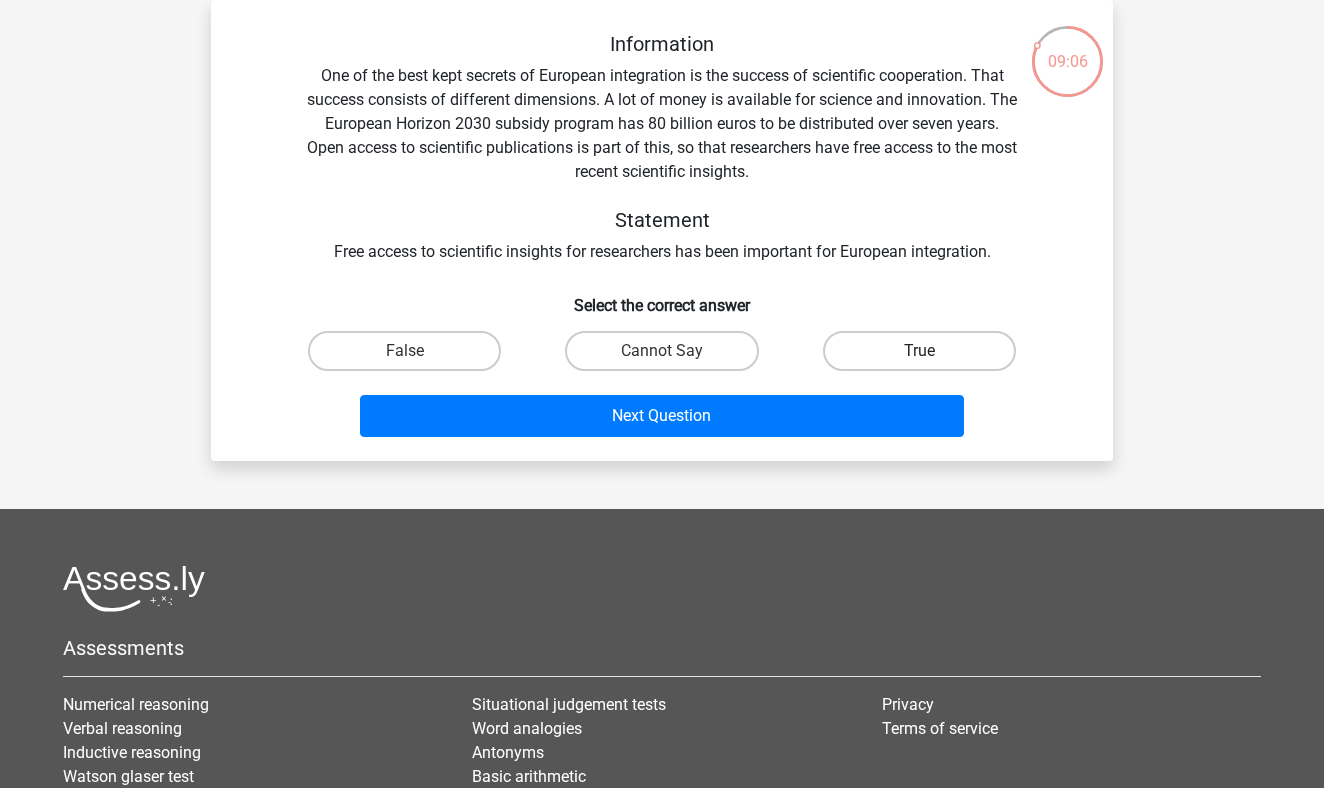 click on "True" at bounding box center (919, 351) 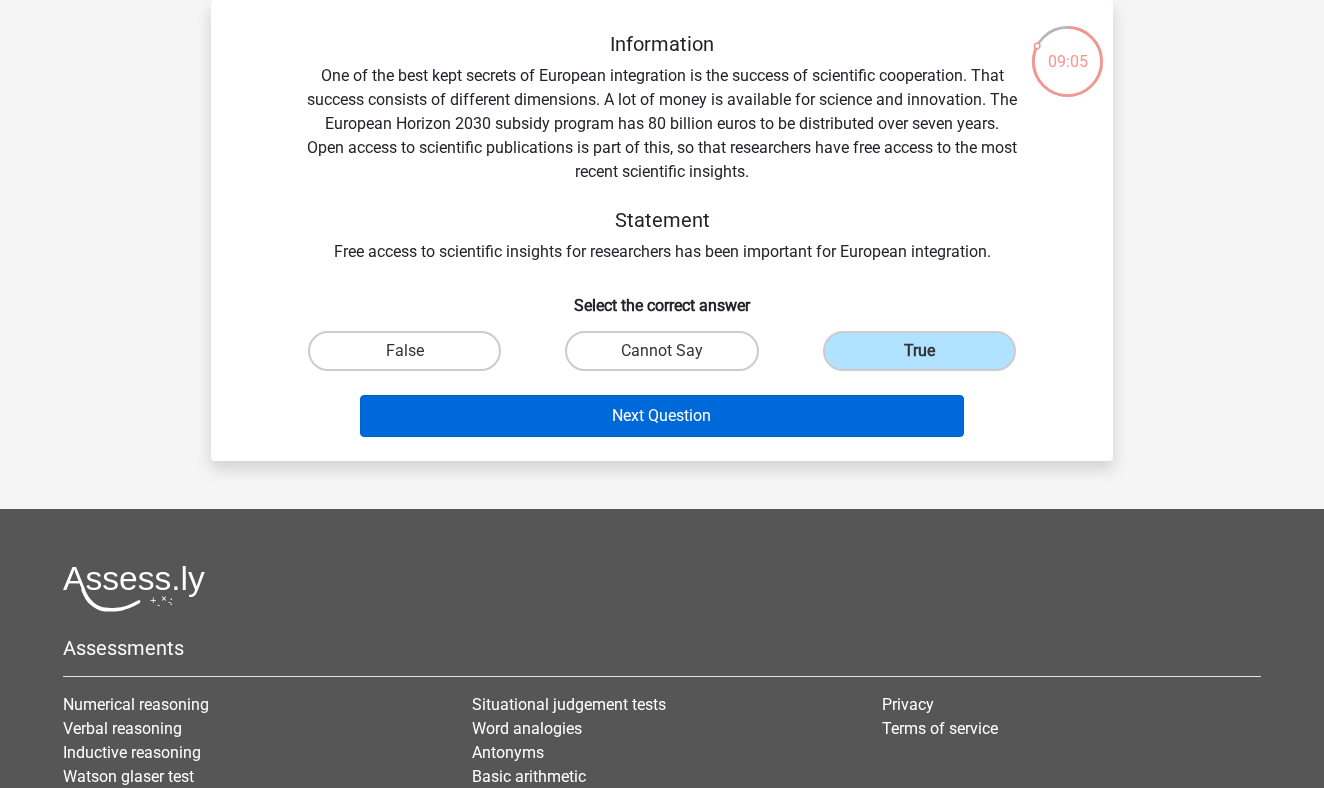click on "Next Question" at bounding box center (662, 416) 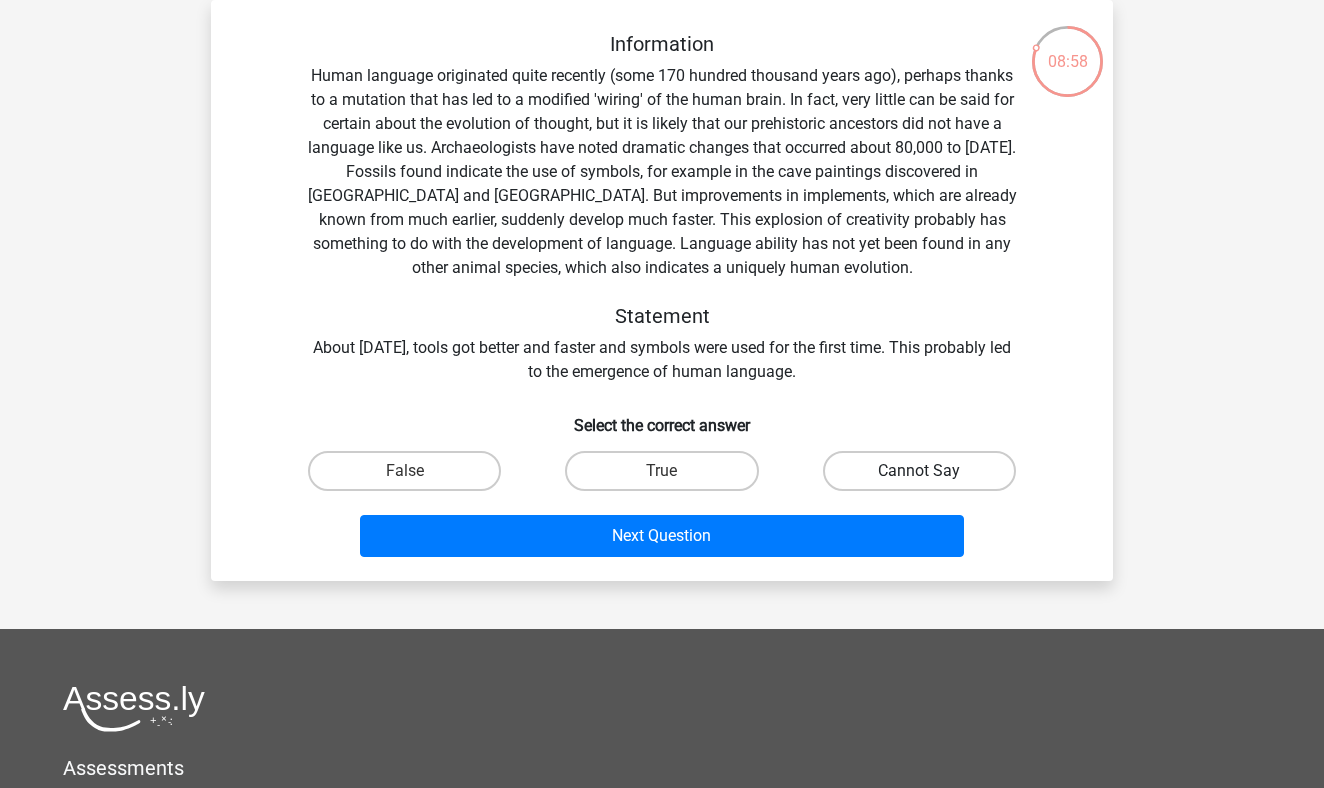 click on "Cannot Say" at bounding box center [919, 471] 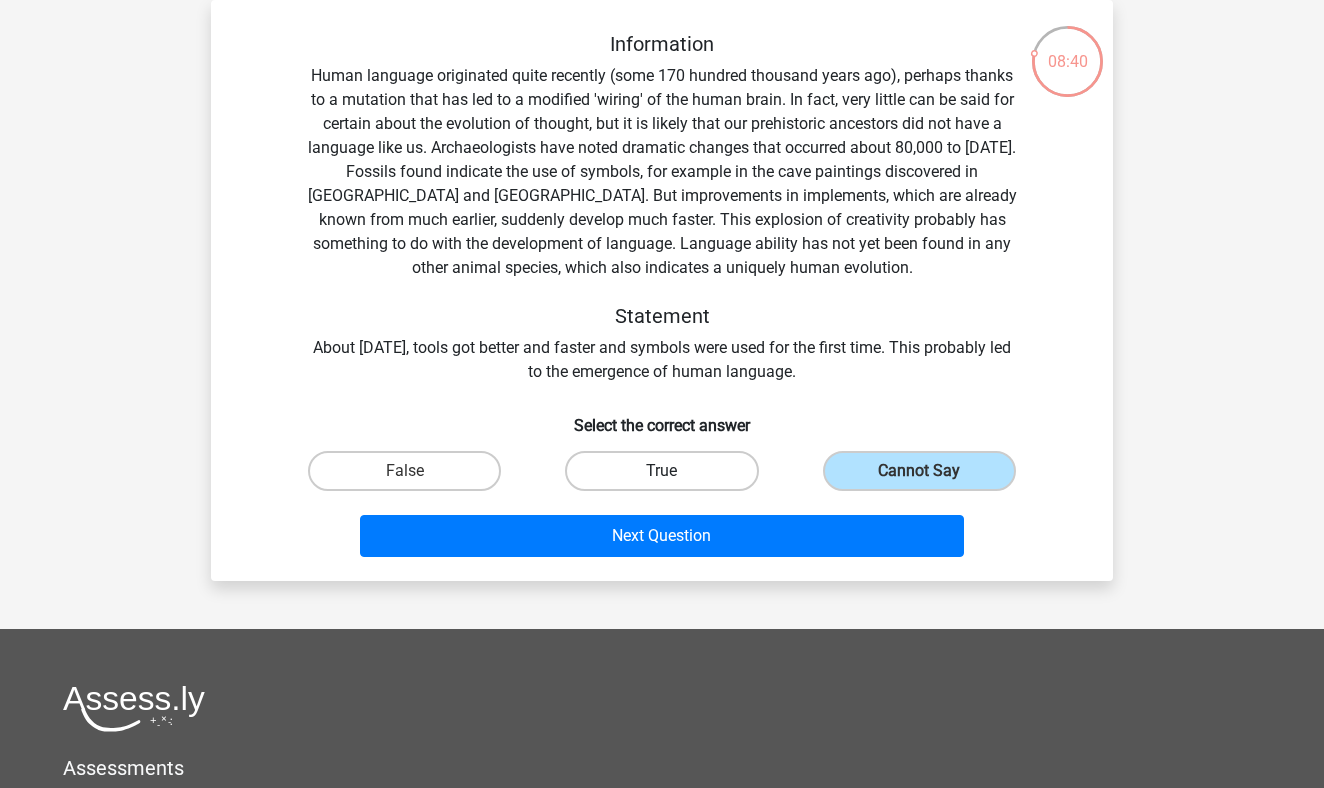 click on "True" at bounding box center [661, 471] 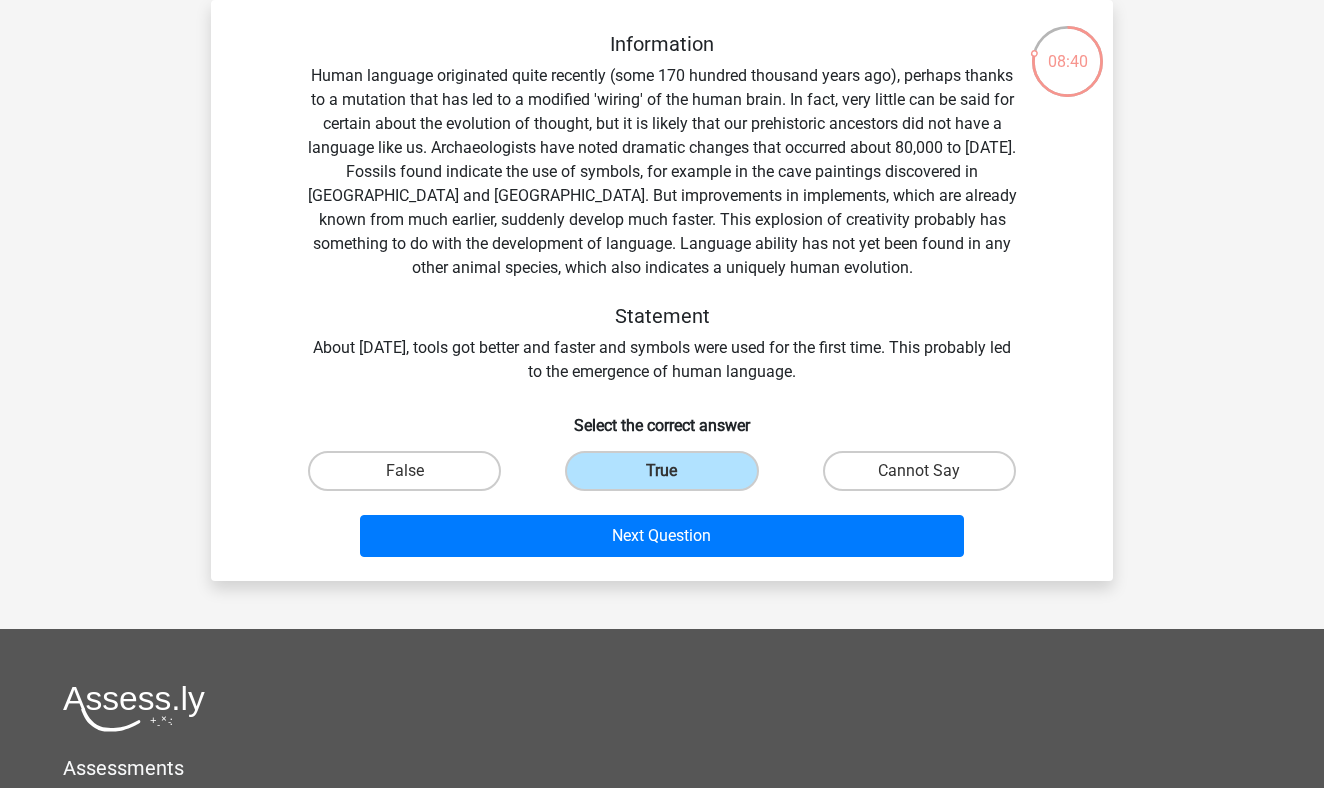 click on "Next Question" at bounding box center (662, 532) 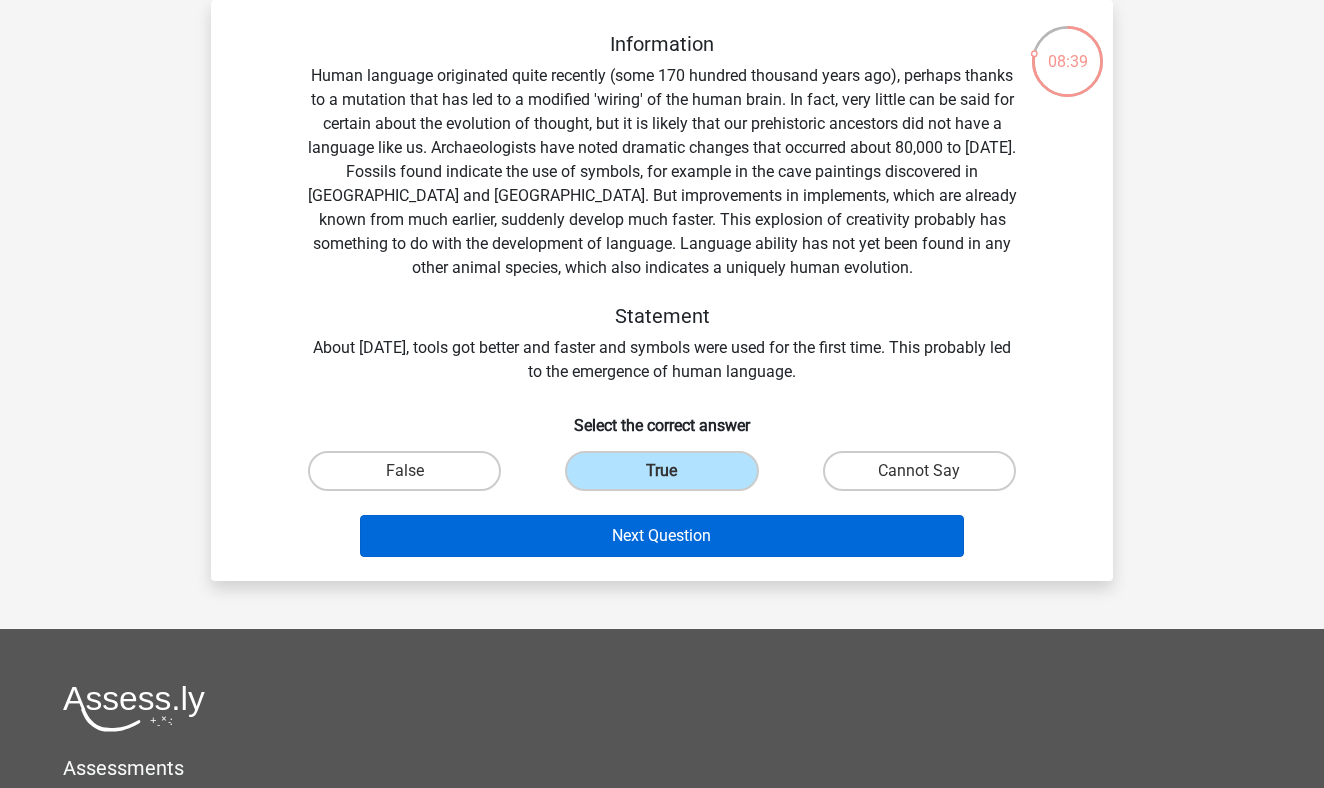 click on "Next Question" at bounding box center [662, 536] 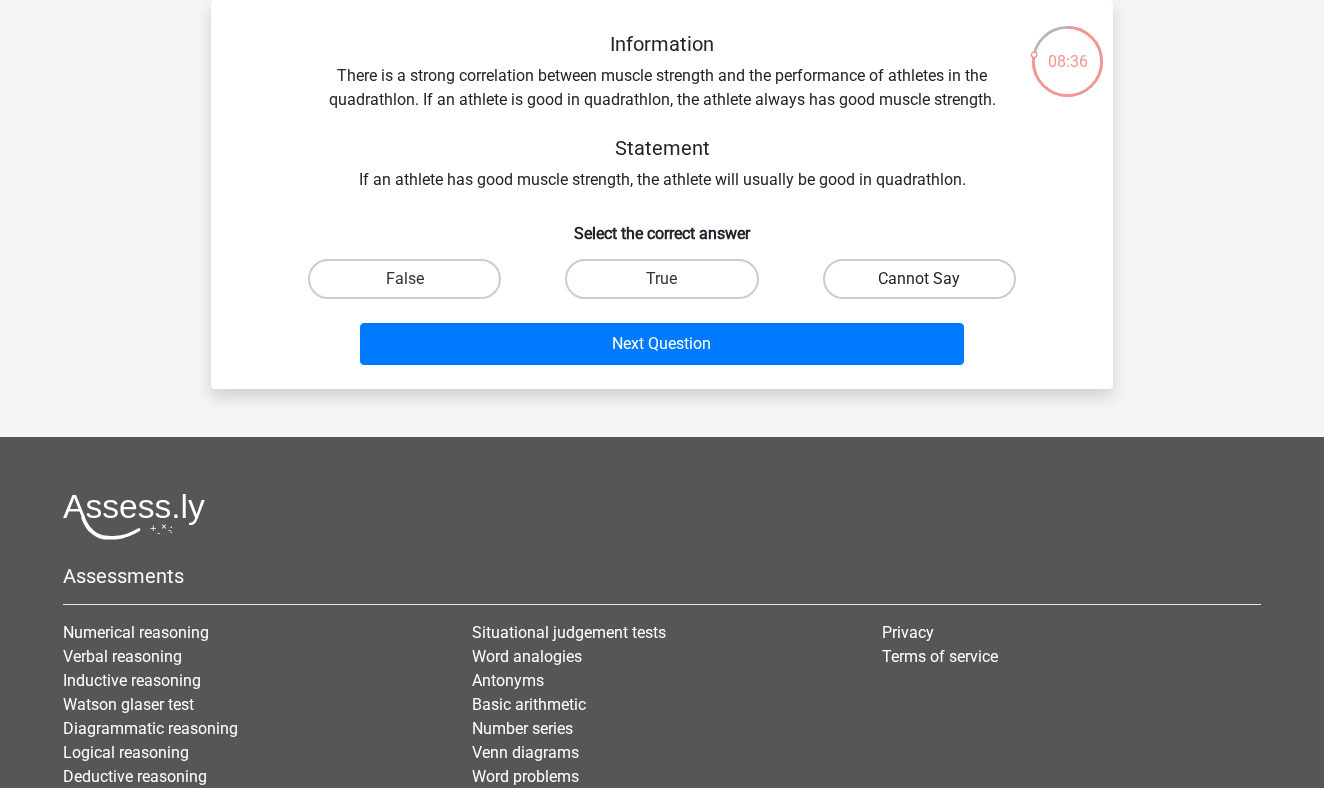 click on "Cannot Say" at bounding box center (919, 279) 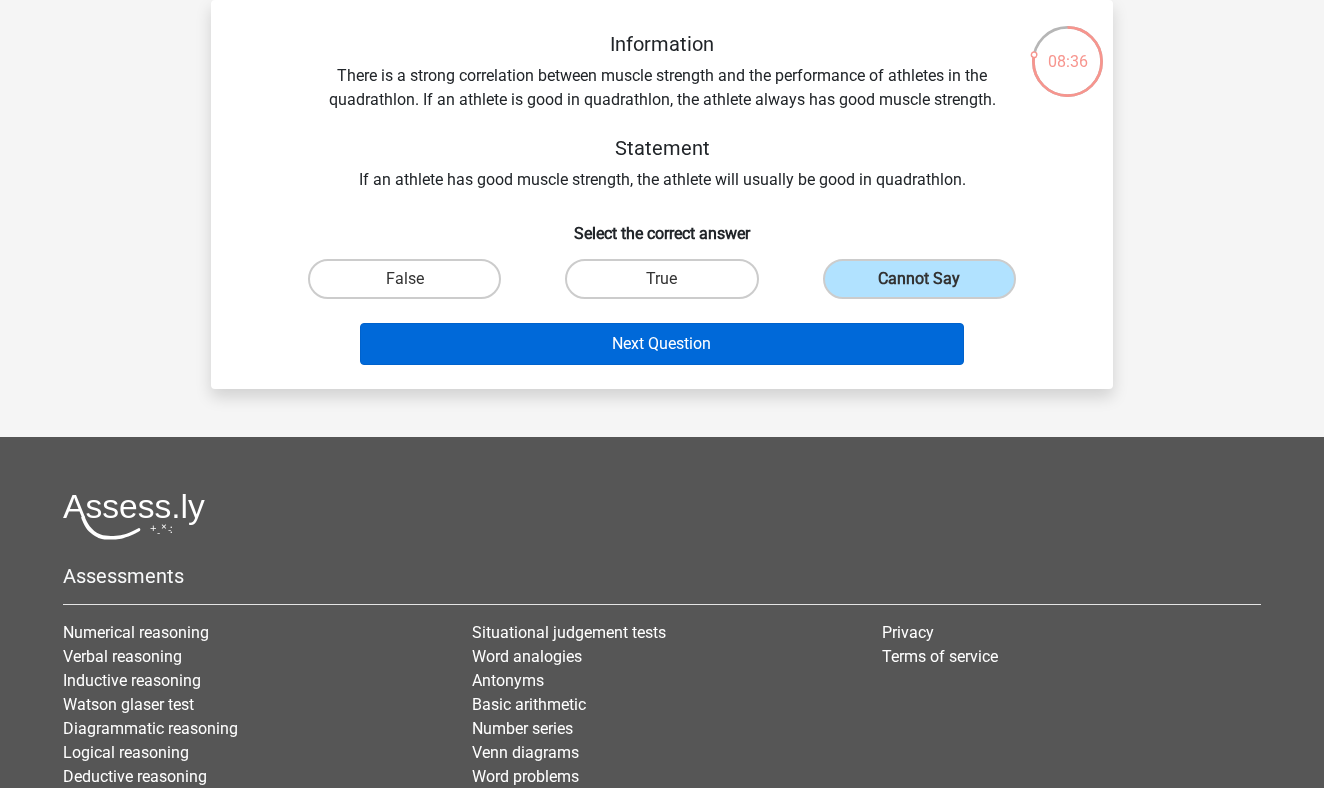 click on "Next Question" at bounding box center (662, 344) 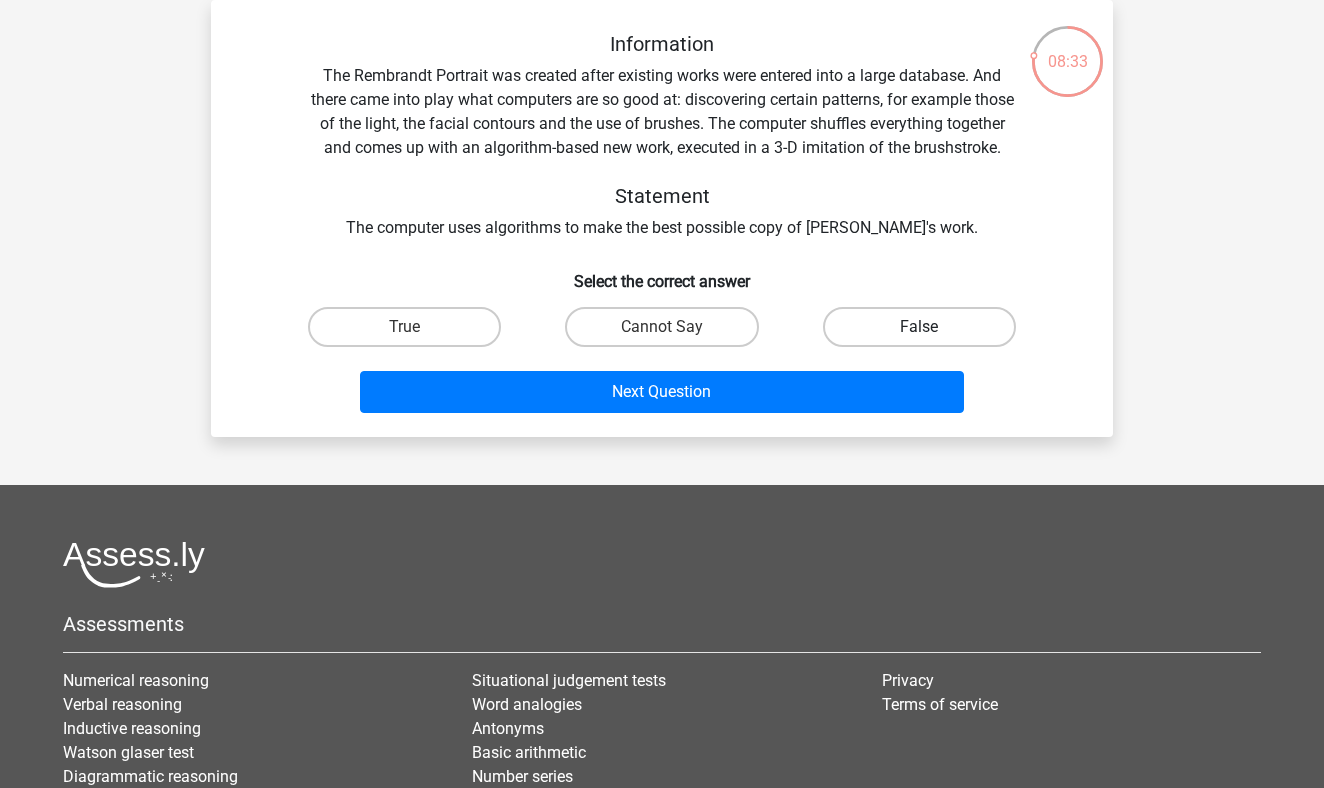 click on "False" at bounding box center [919, 327] 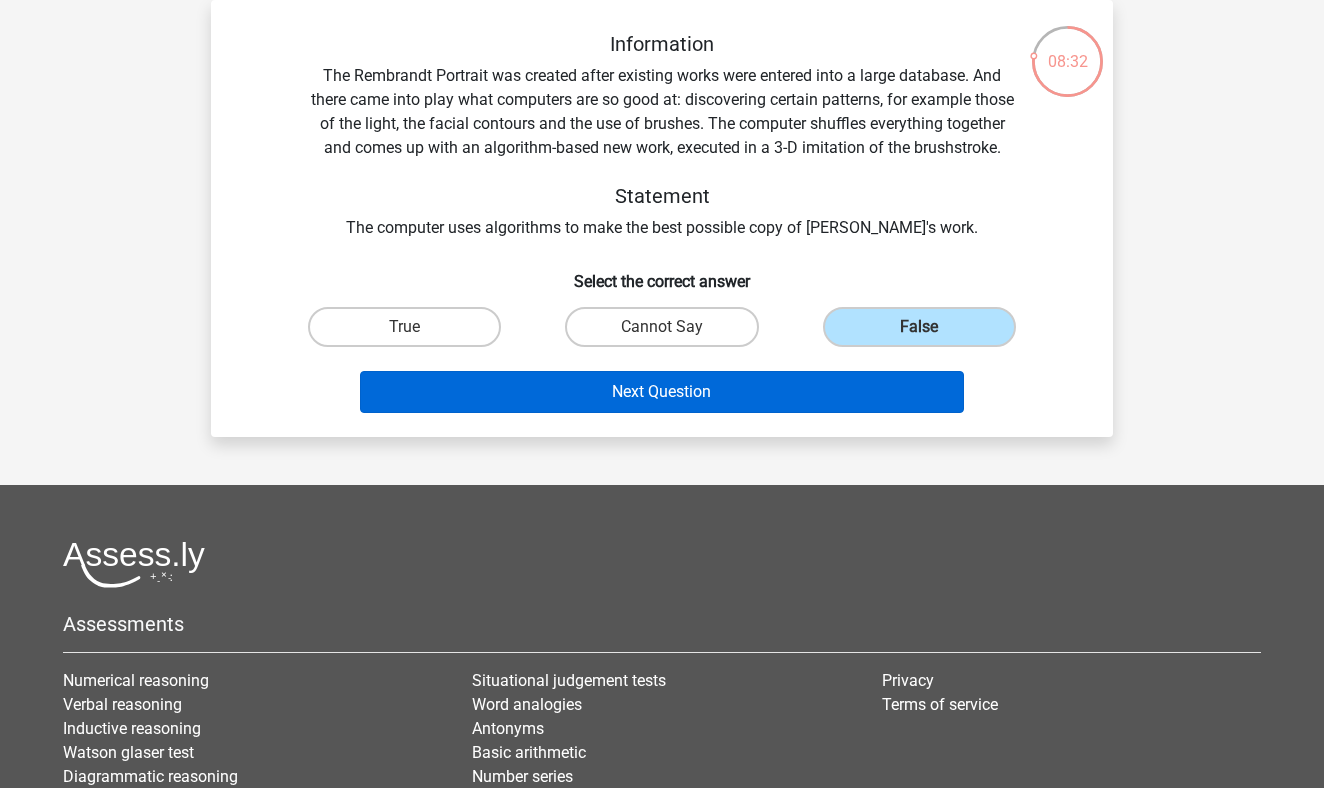 click on "Next Question" at bounding box center [662, 392] 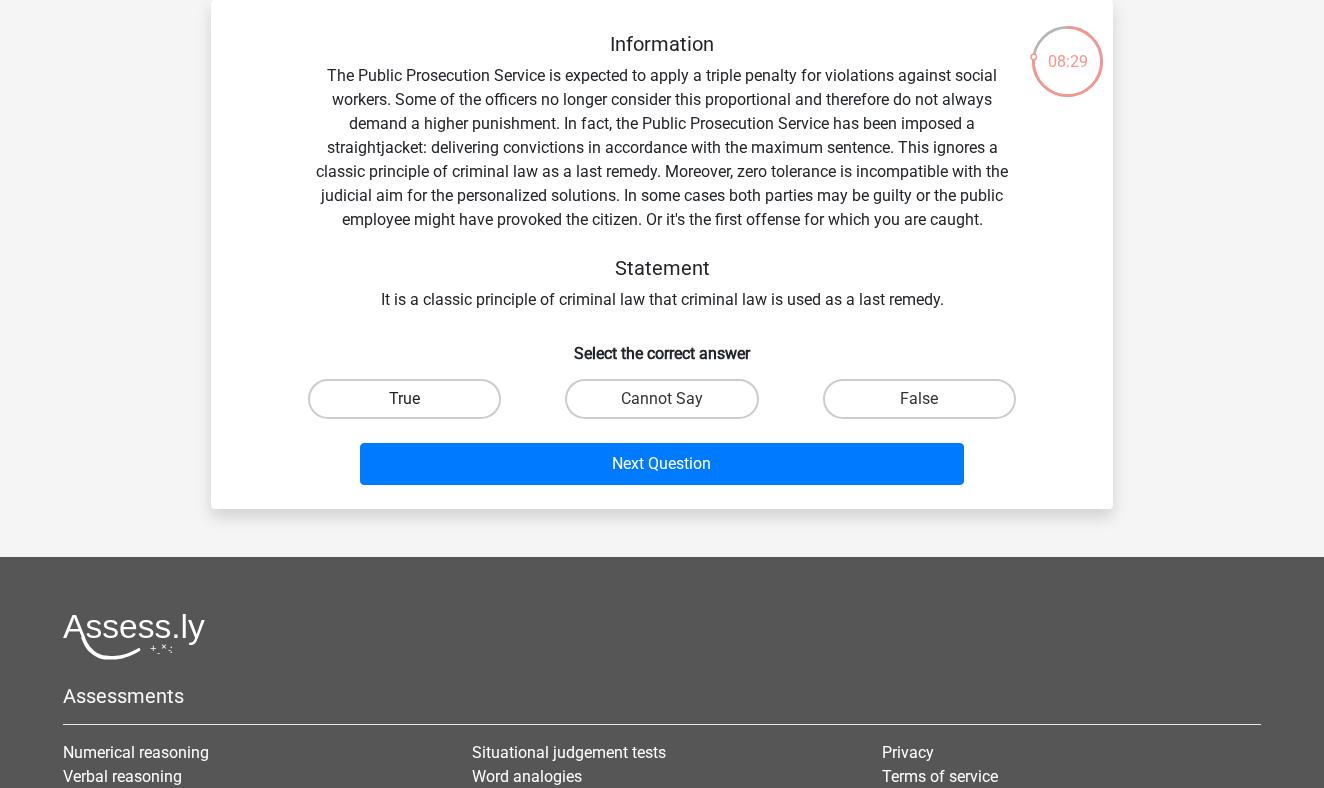 click on "True" at bounding box center (404, 399) 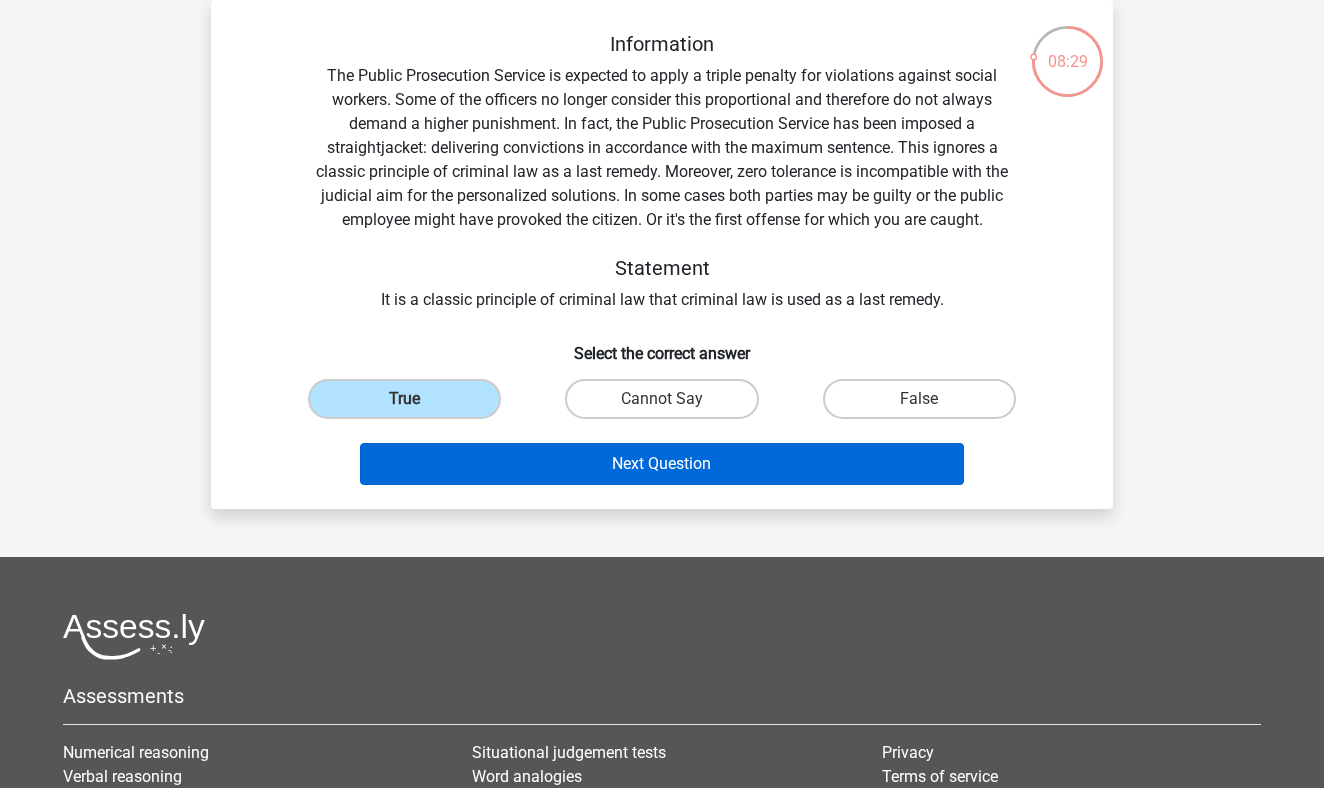 click on "Next Question" at bounding box center [662, 464] 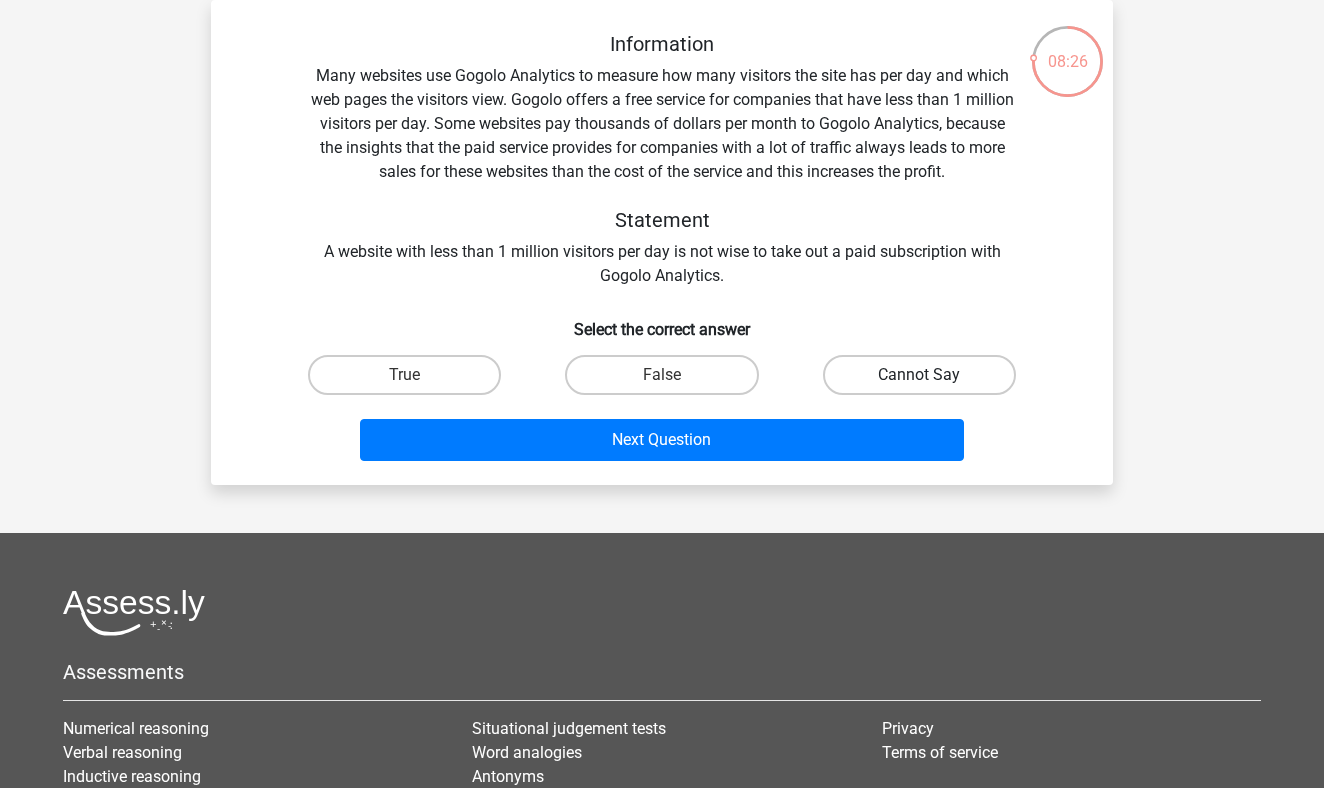click on "Cannot Say" at bounding box center [919, 375] 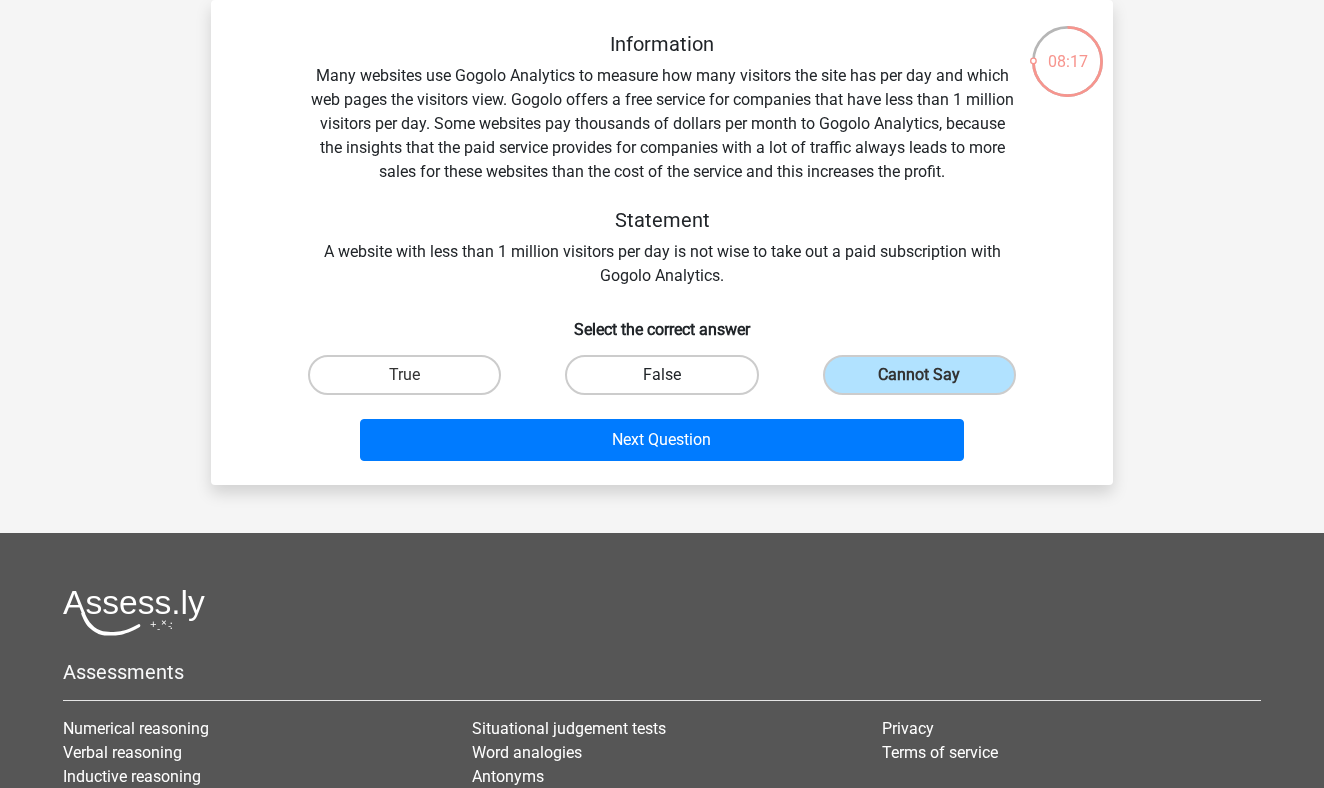 click on "False" at bounding box center [661, 375] 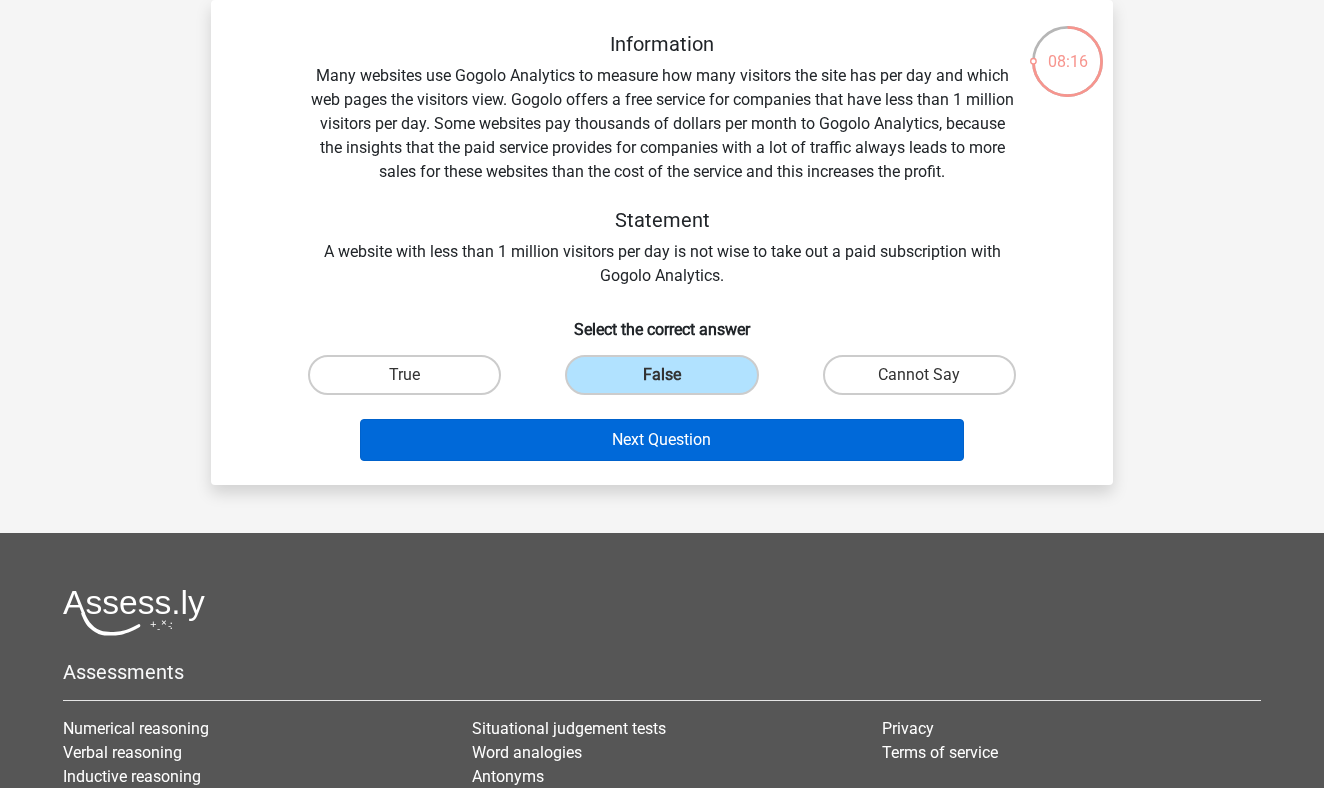 click on "Next Question" at bounding box center (662, 440) 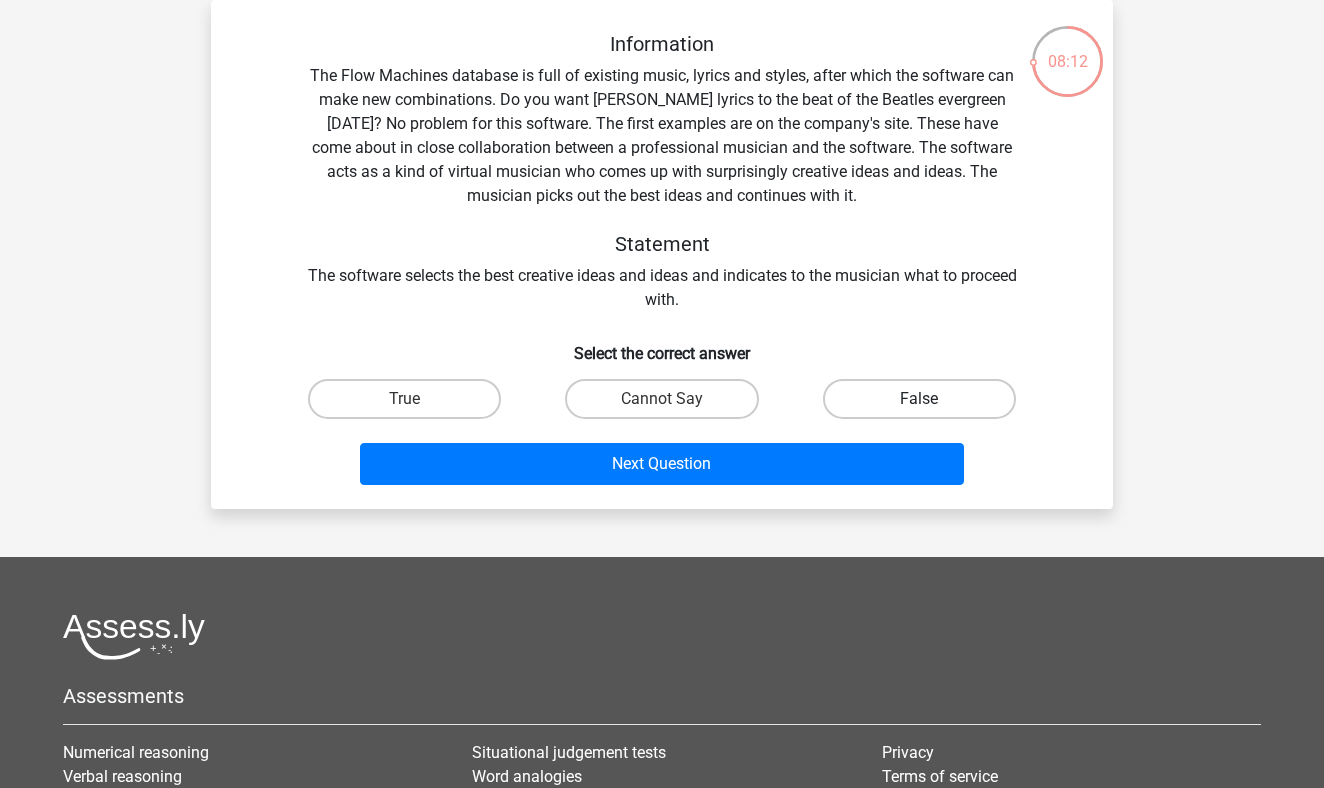 click on "False" at bounding box center [919, 399] 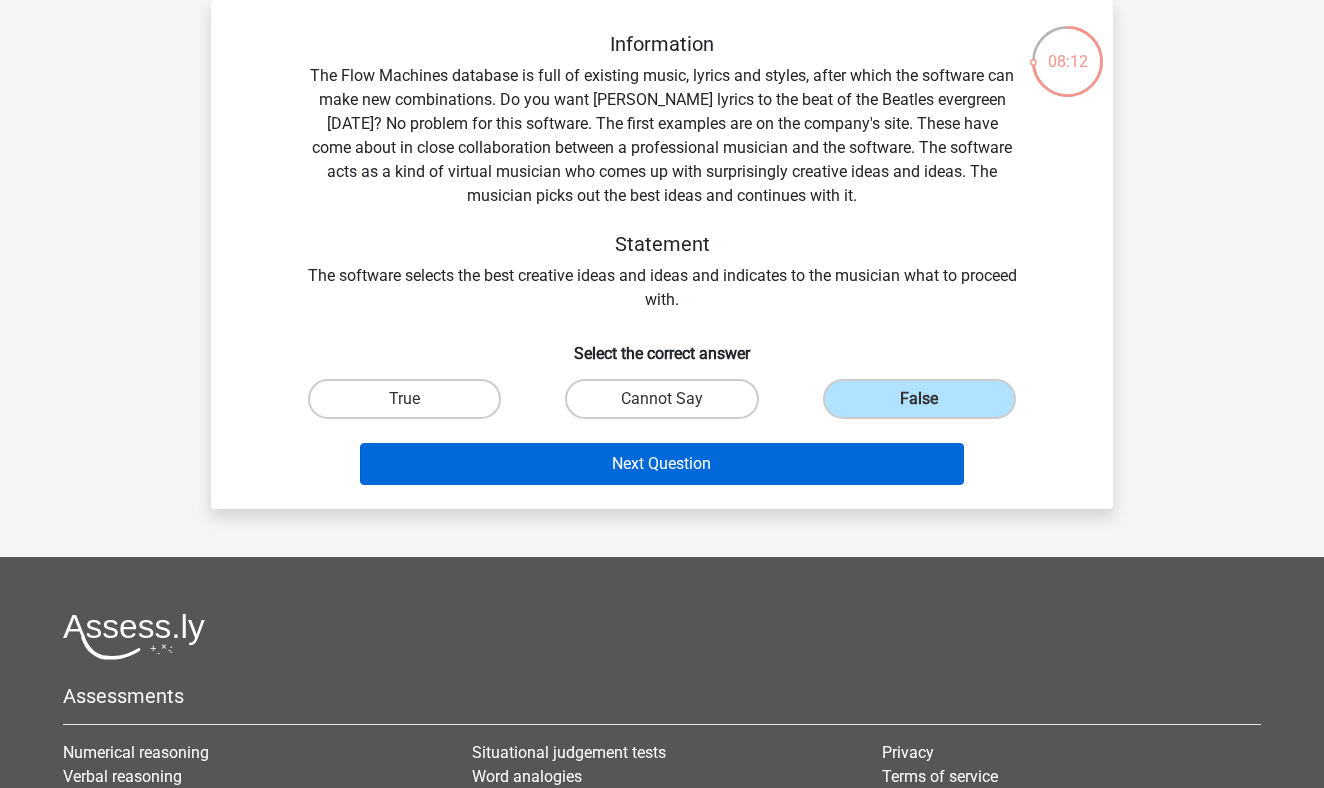 click on "Next Question" at bounding box center (662, 464) 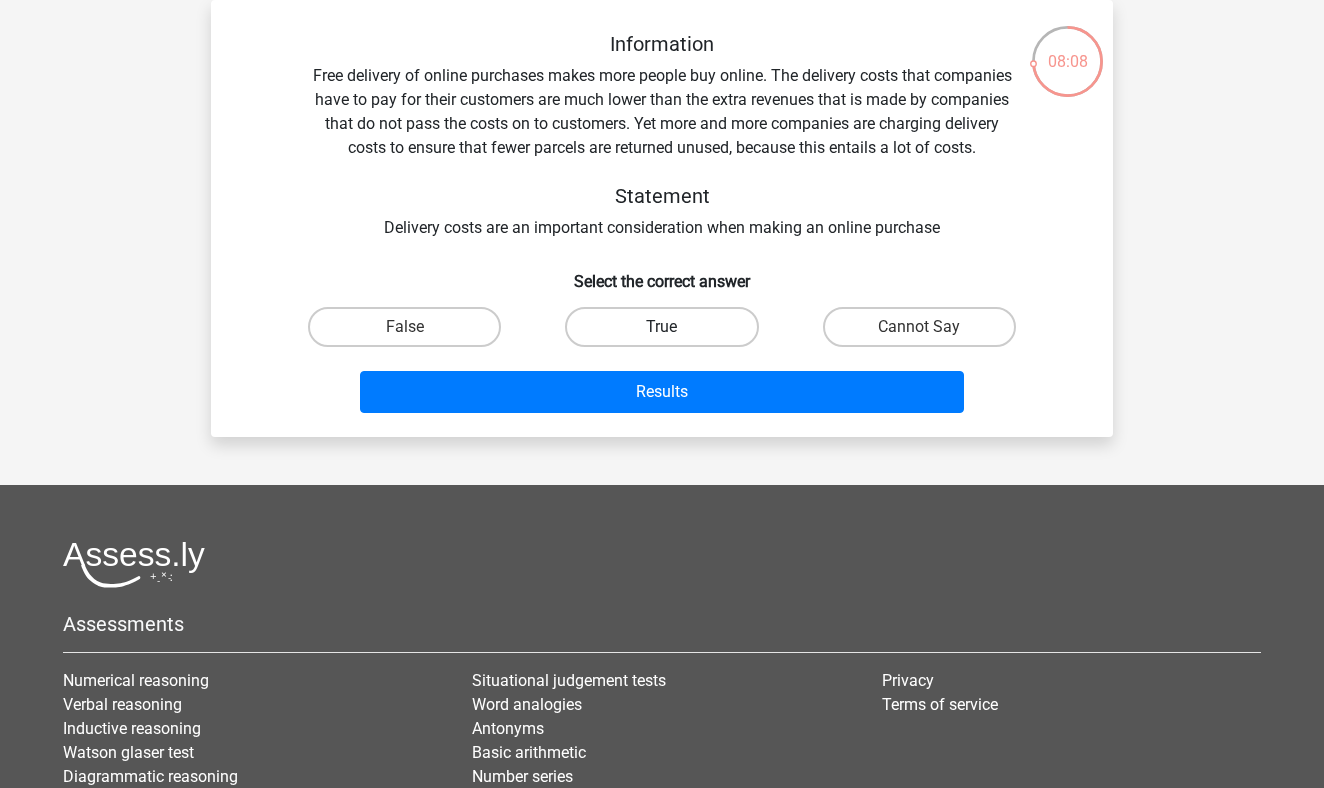 click on "True" at bounding box center (661, 327) 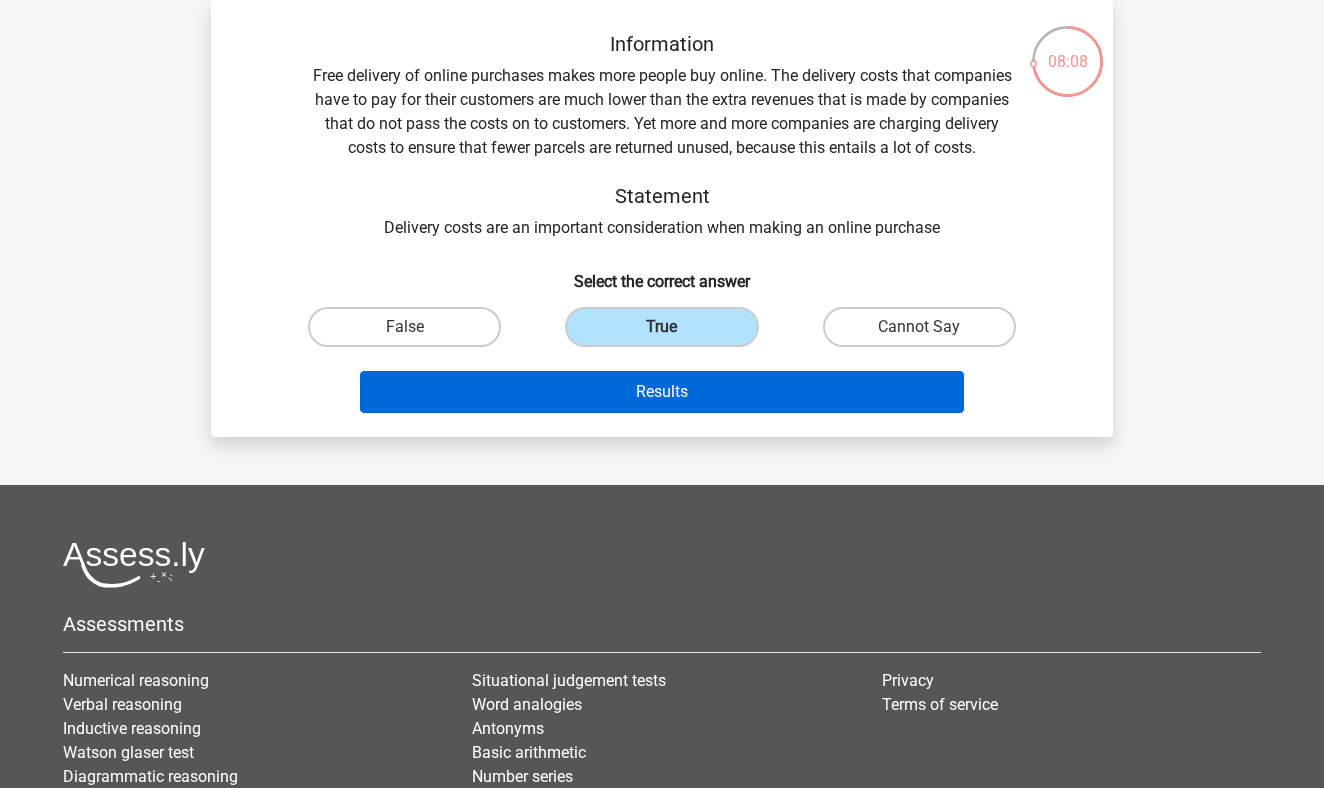 click on "Results" at bounding box center (662, 392) 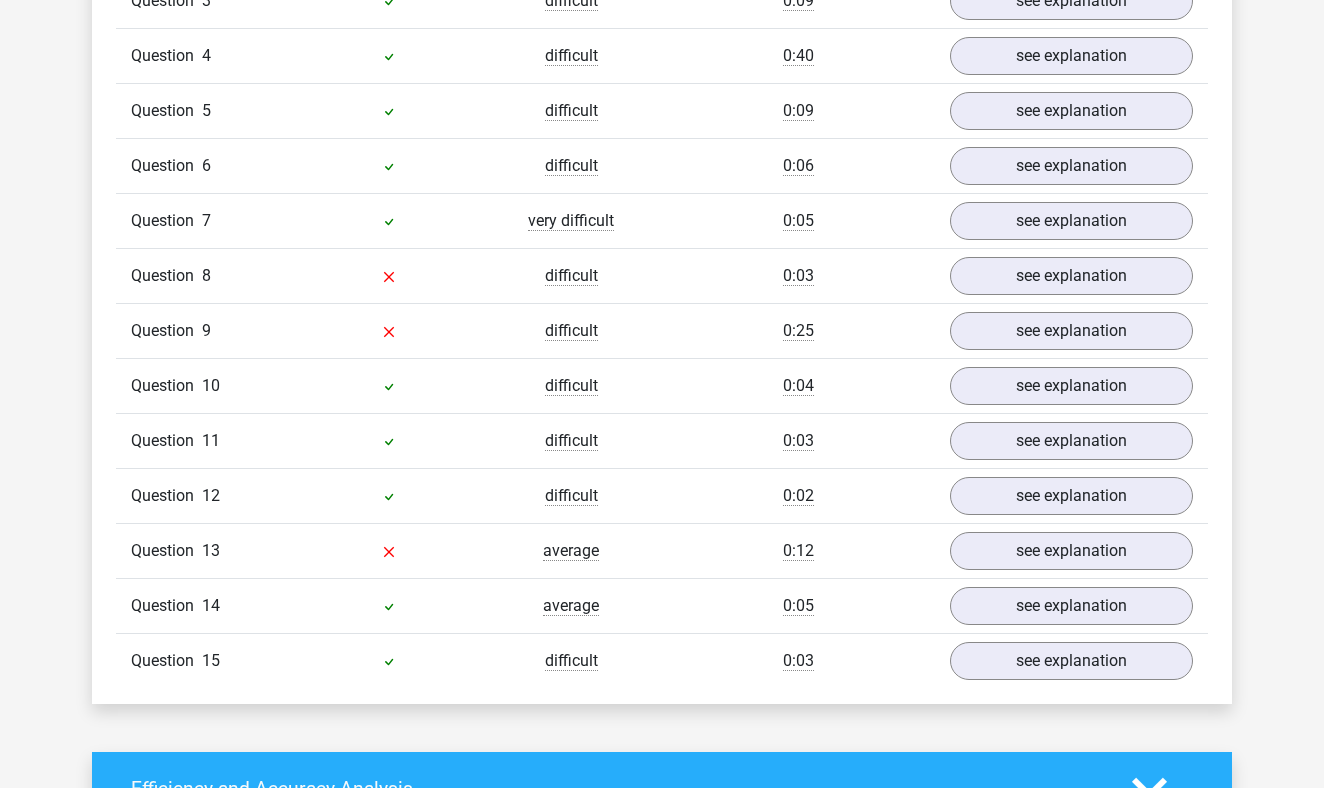 scroll, scrollTop: 1508, scrollLeft: 0, axis: vertical 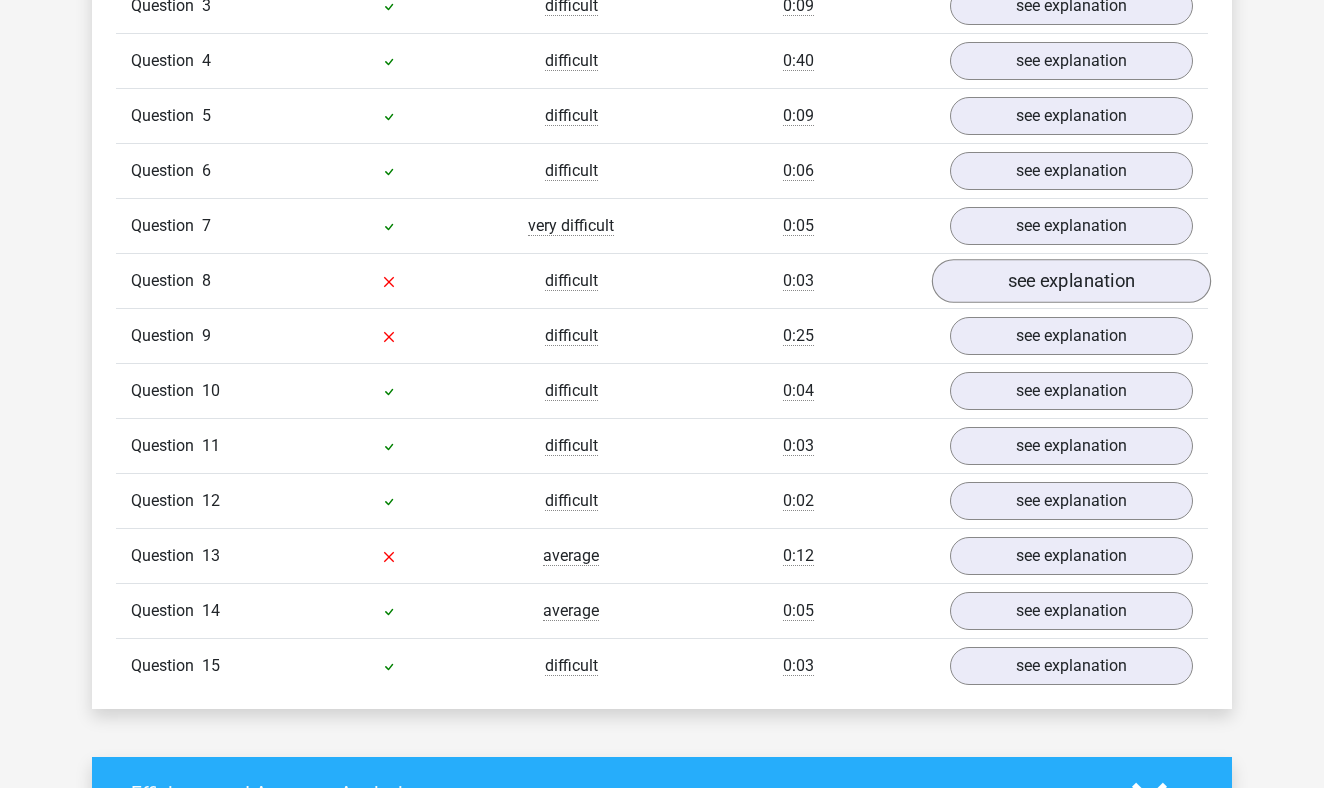 click on "see explanation" at bounding box center (1071, 281) 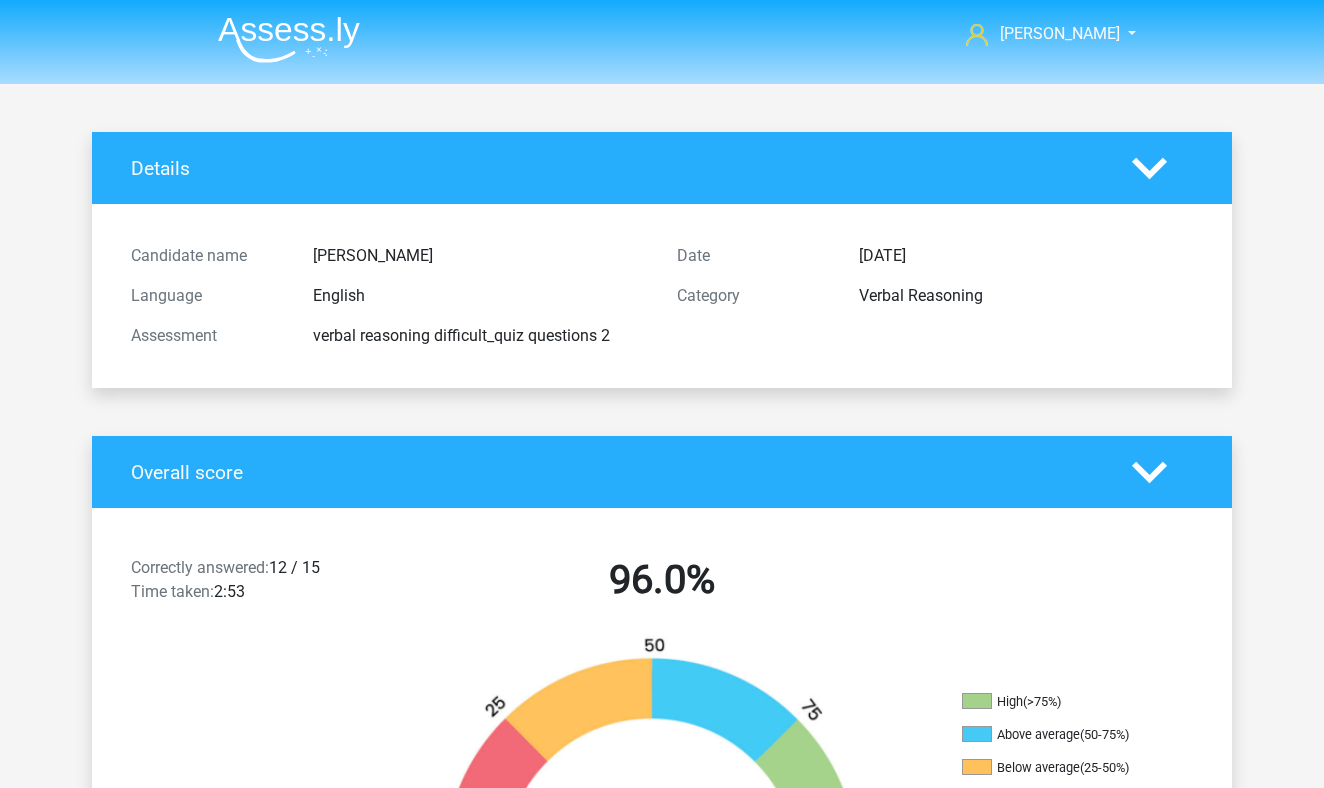 scroll, scrollTop: 0, scrollLeft: 0, axis: both 